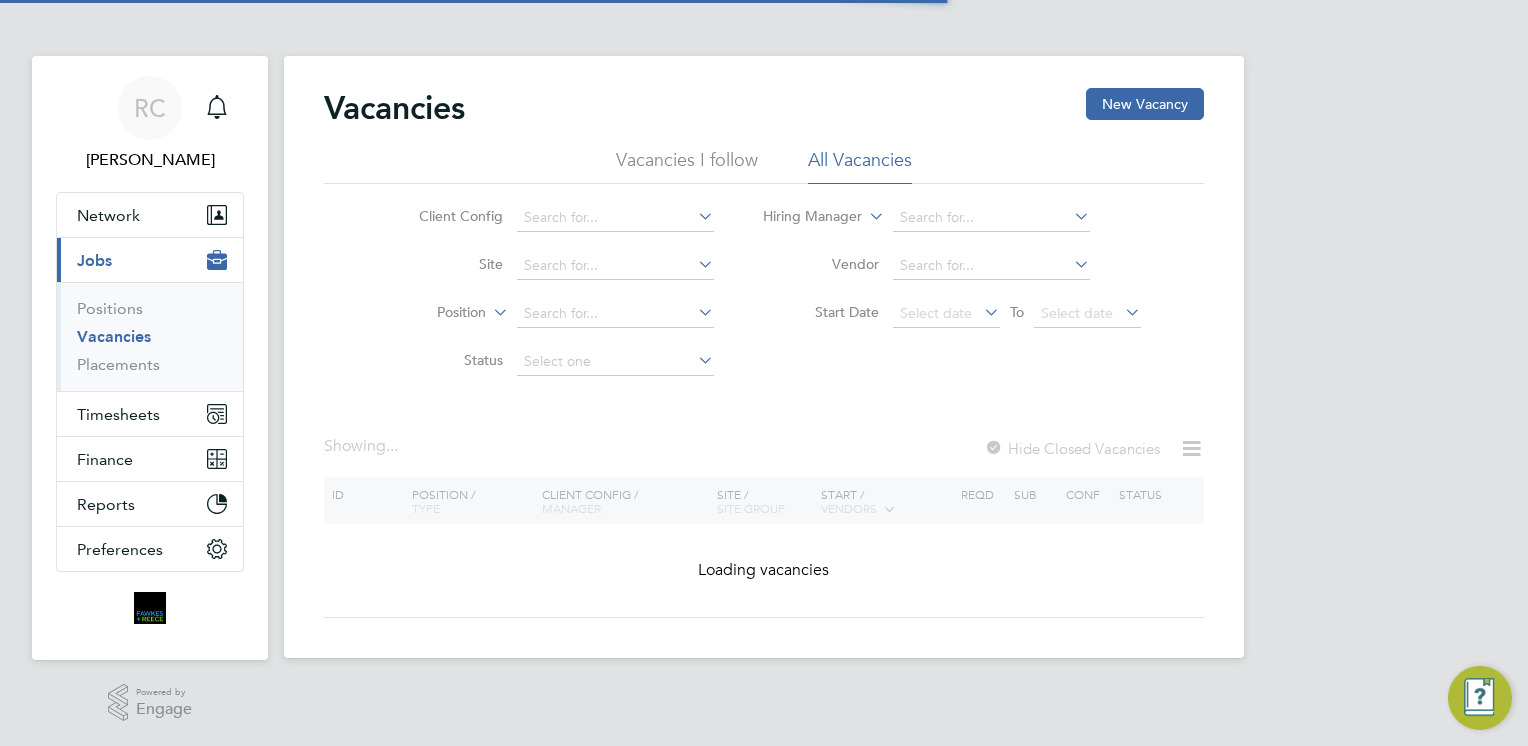 scroll, scrollTop: 0, scrollLeft: 0, axis: both 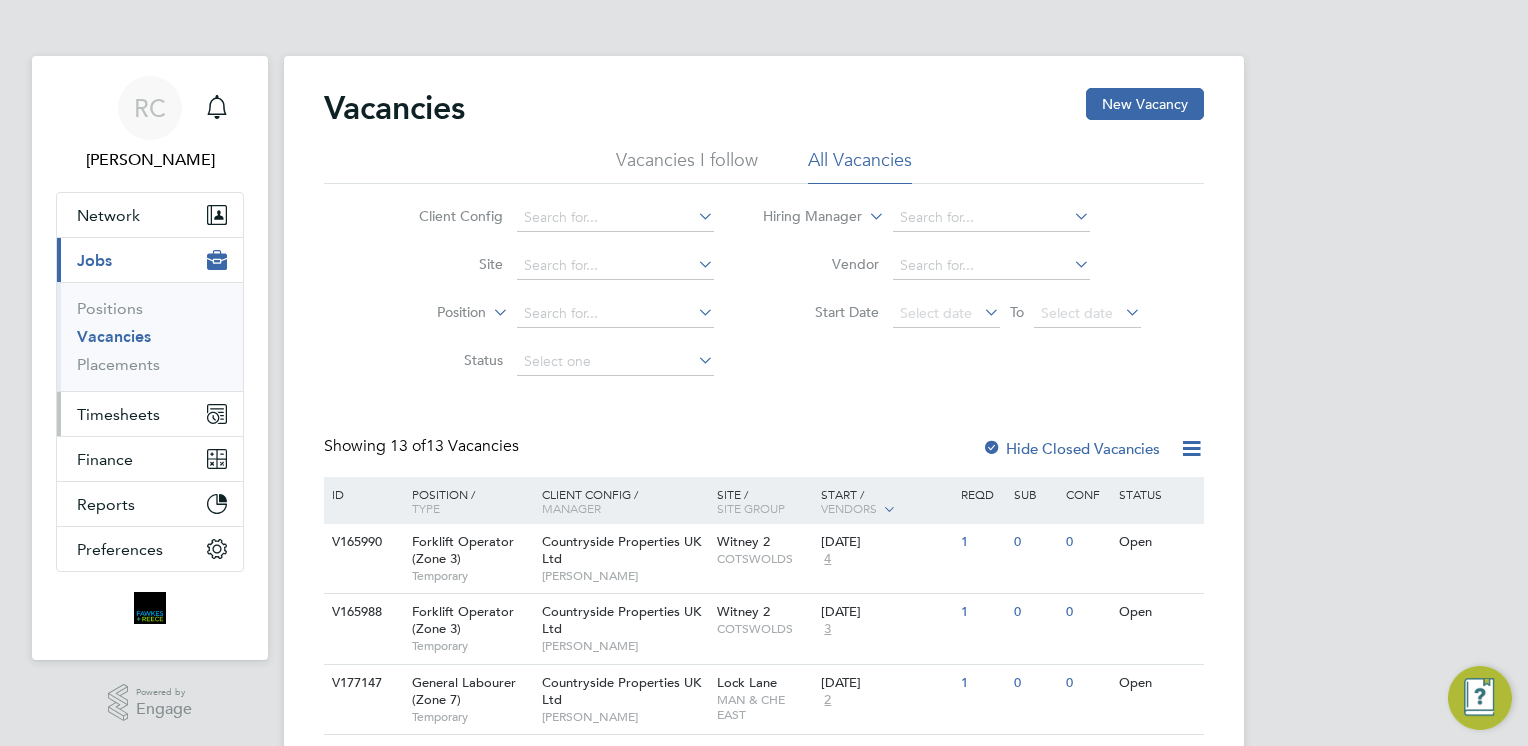 click on "Timesheets" at bounding box center [118, 414] 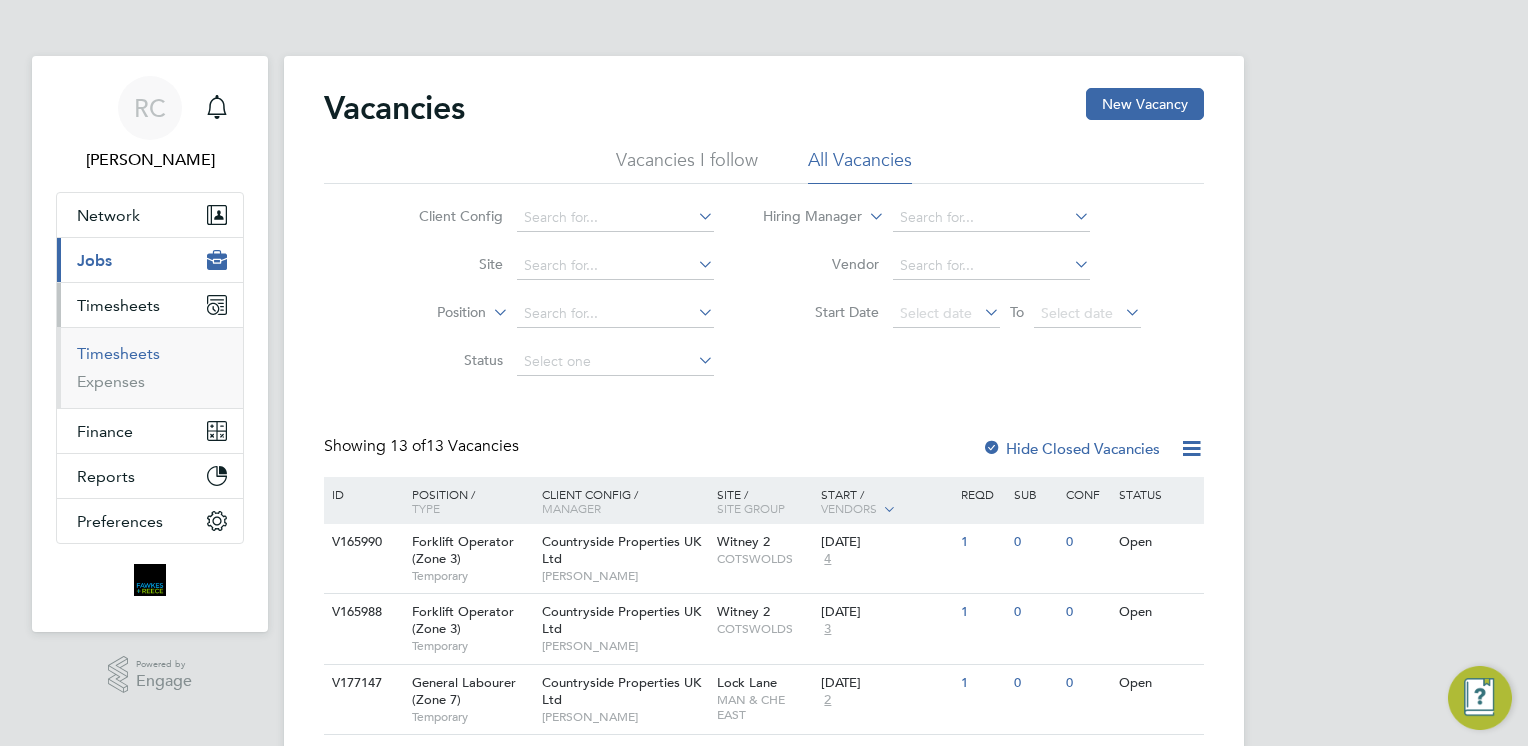 click on "Timesheets" at bounding box center [118, 353] 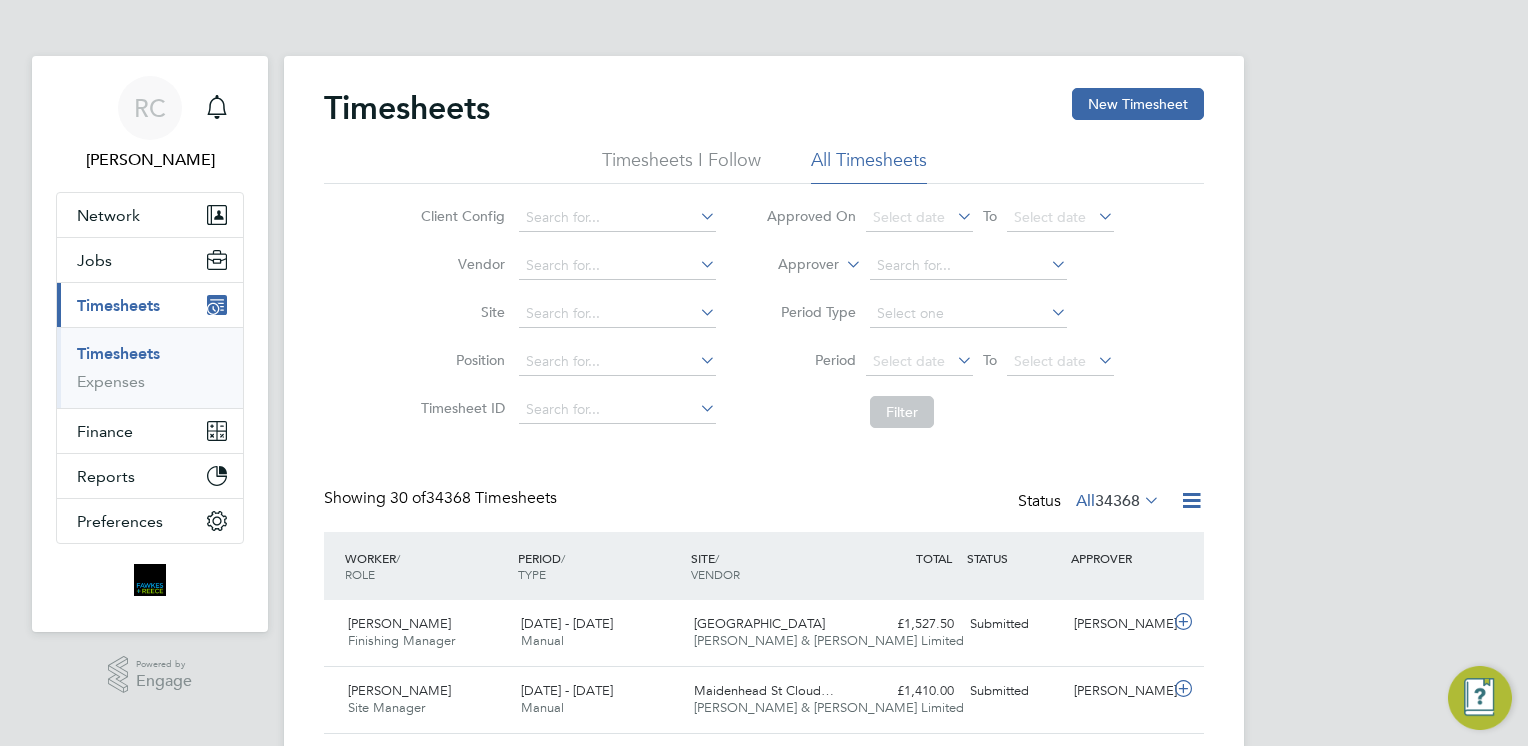 scroll, scrollTop: 9, scrollLeft: 10, axis: both 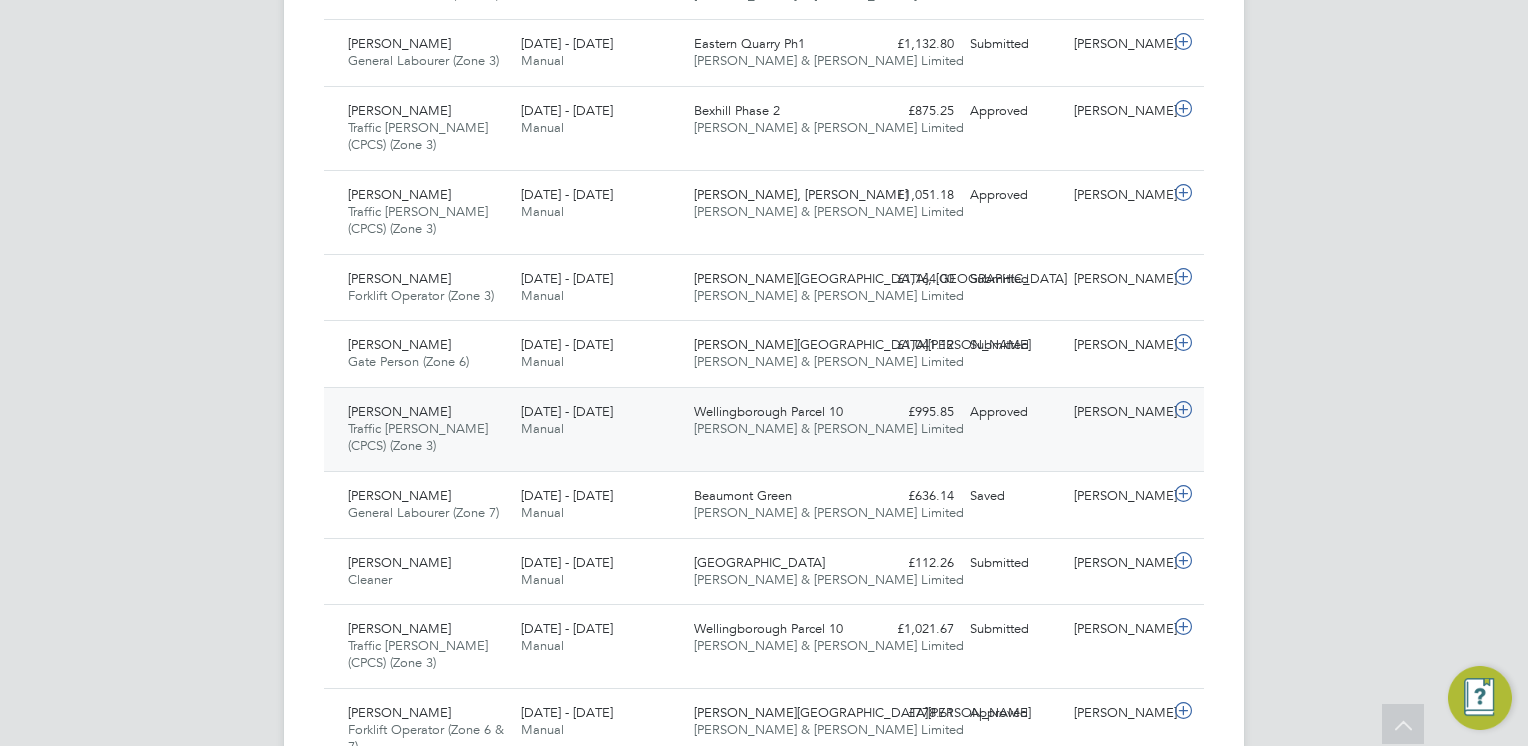 click on "[DATE] - [DATE] Manual" 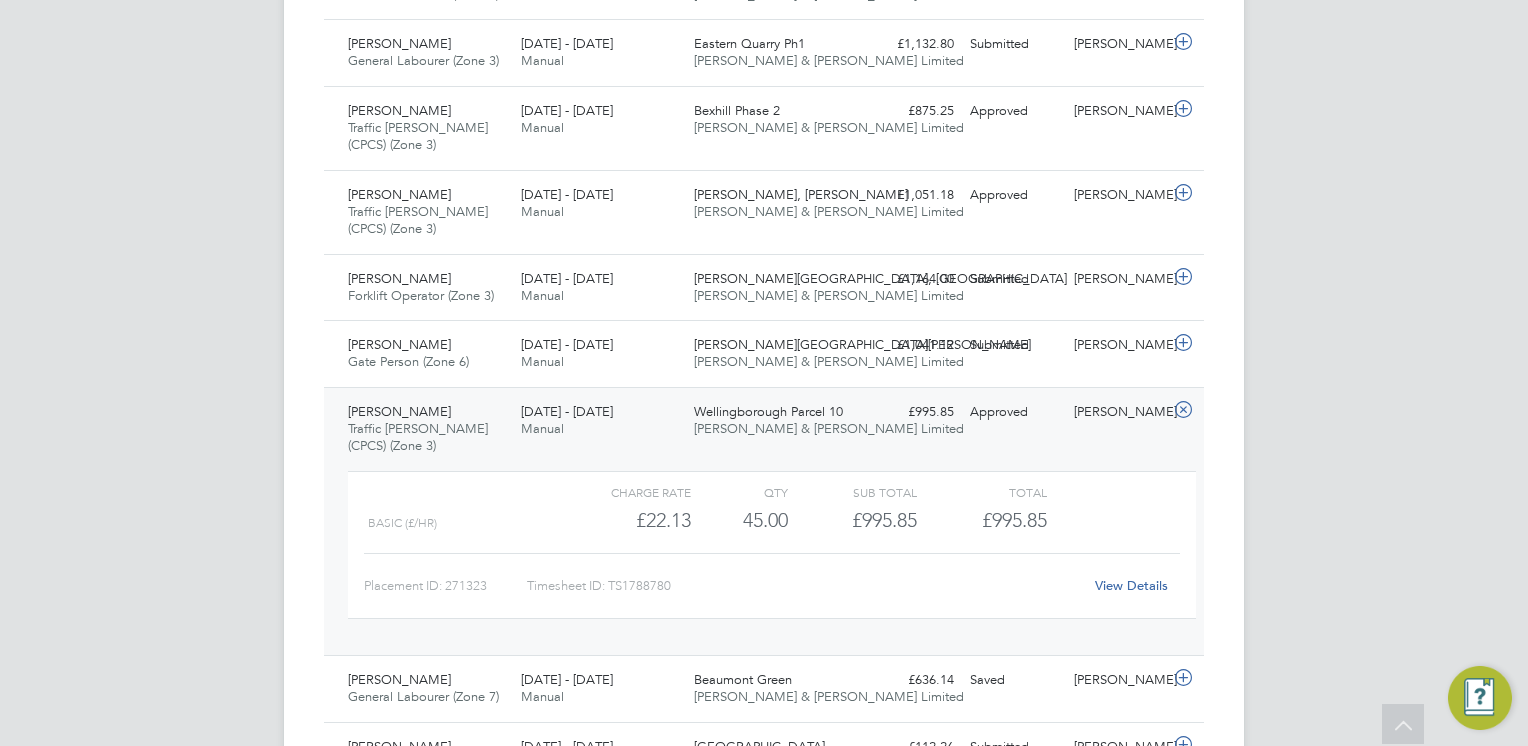 drag, startPoint x: 647, startPoint y: 410, endPoint x: 681, endPoint y: 373, distance: 50.24938 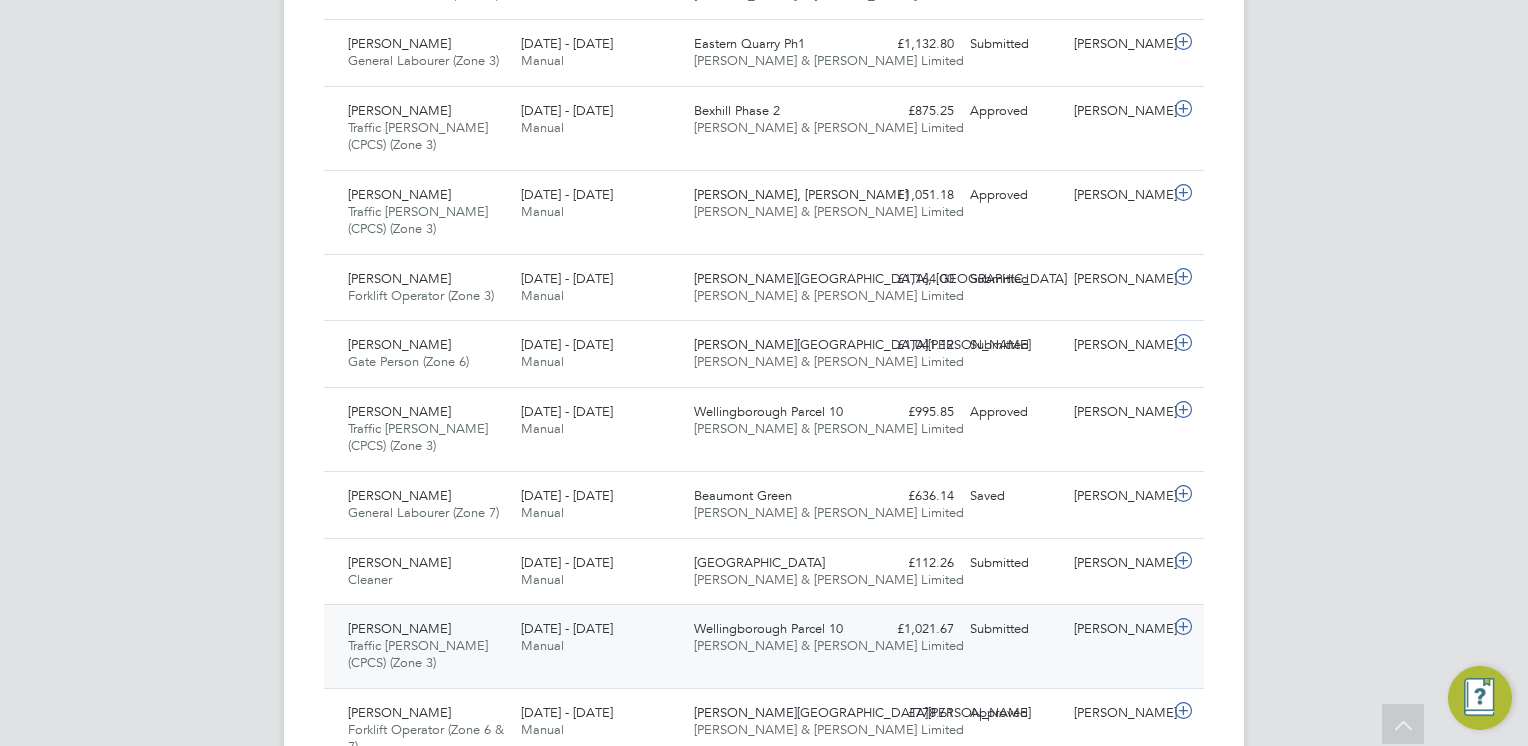 click on "[DATE] - [DATE] Manual" 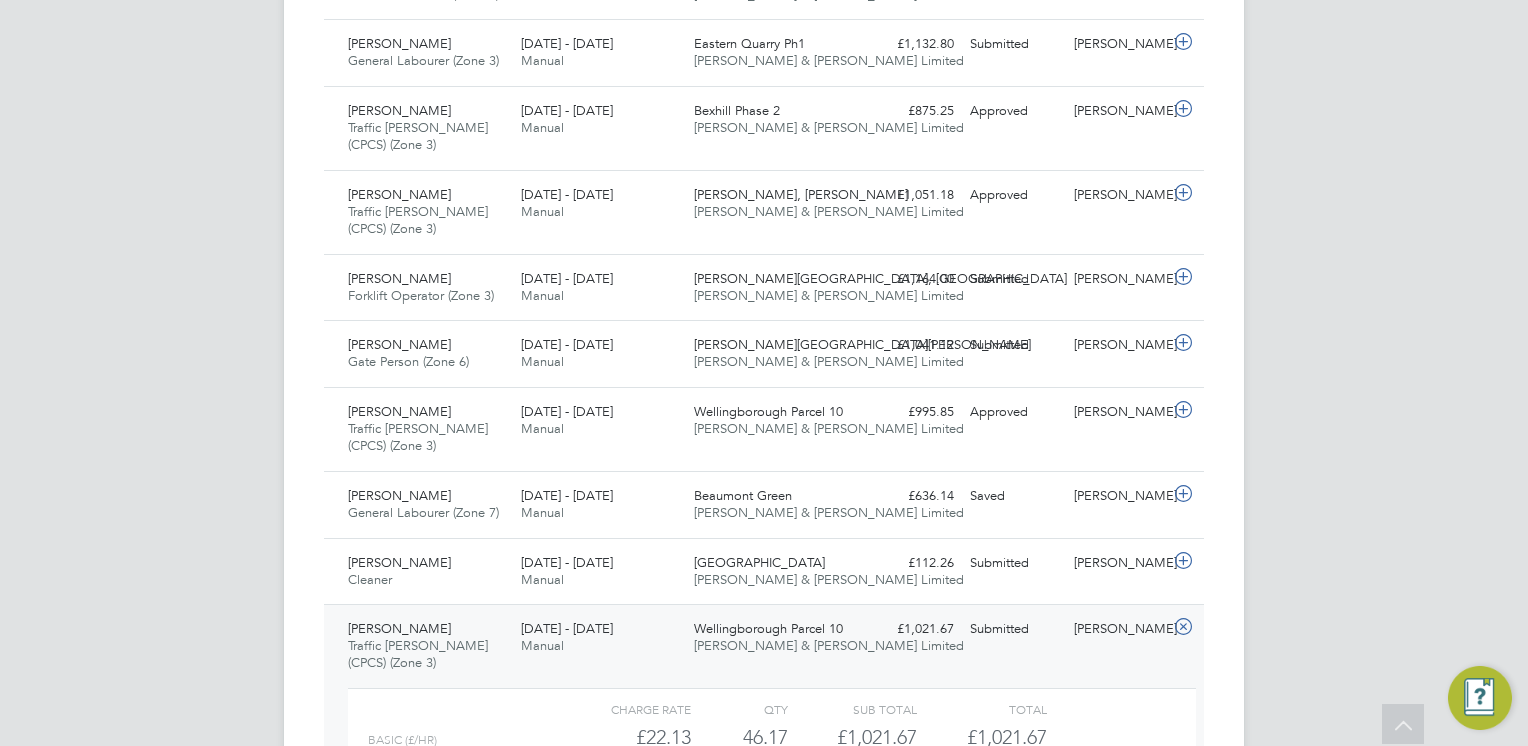 click on "[DATE] - [DATE] Manual" 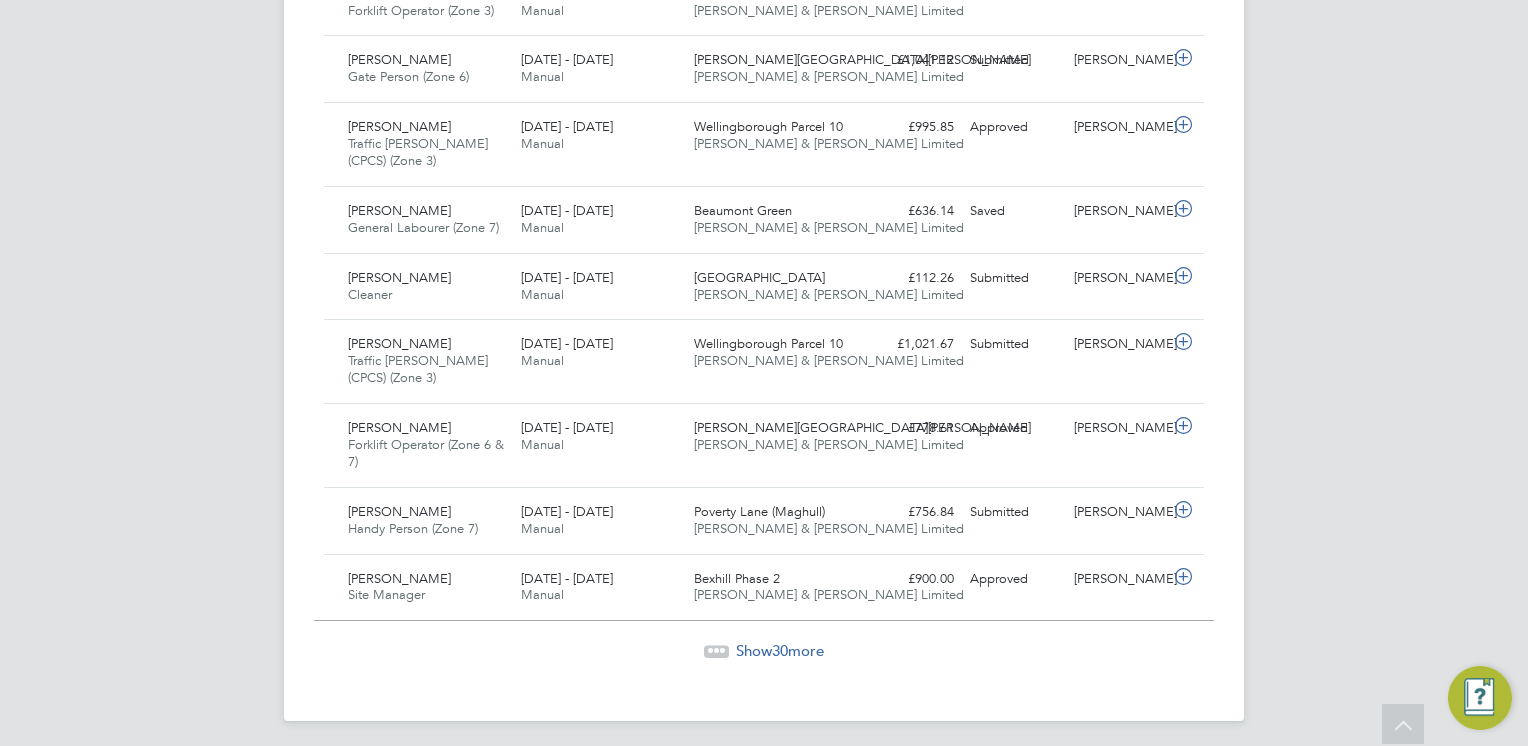 click on "30" 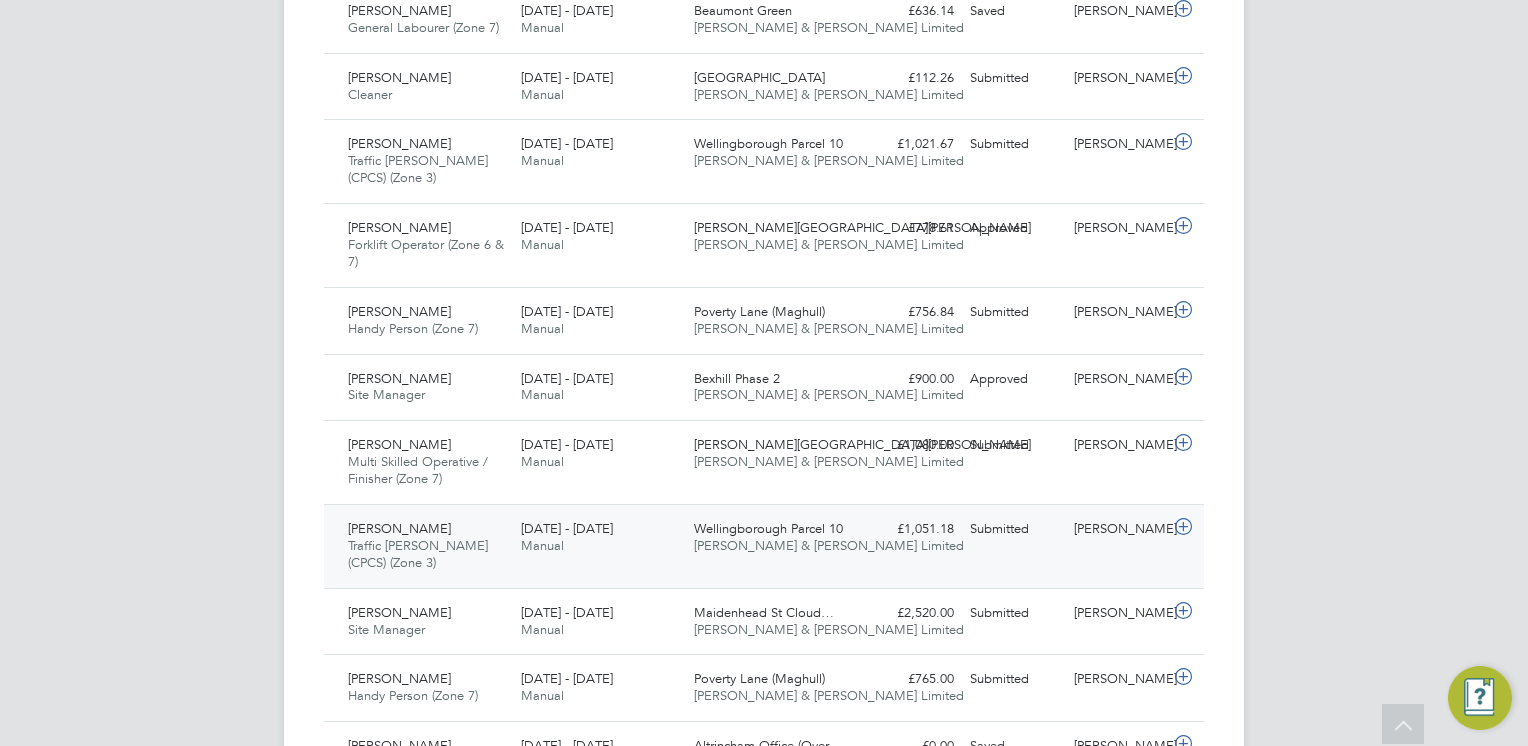 click on "[DATE] - [DATE] Manual" 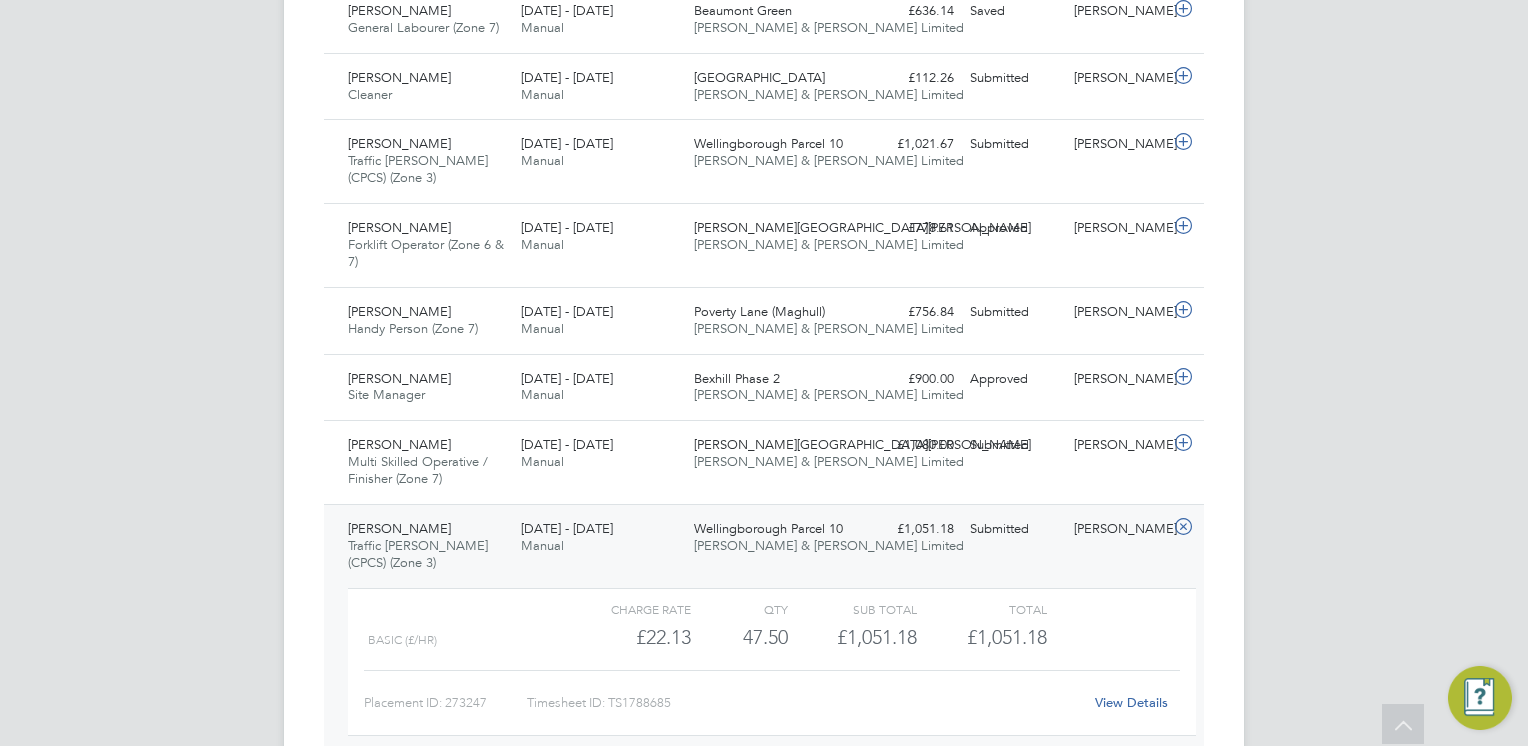 click on "[DATE] - [DATE] Manual" 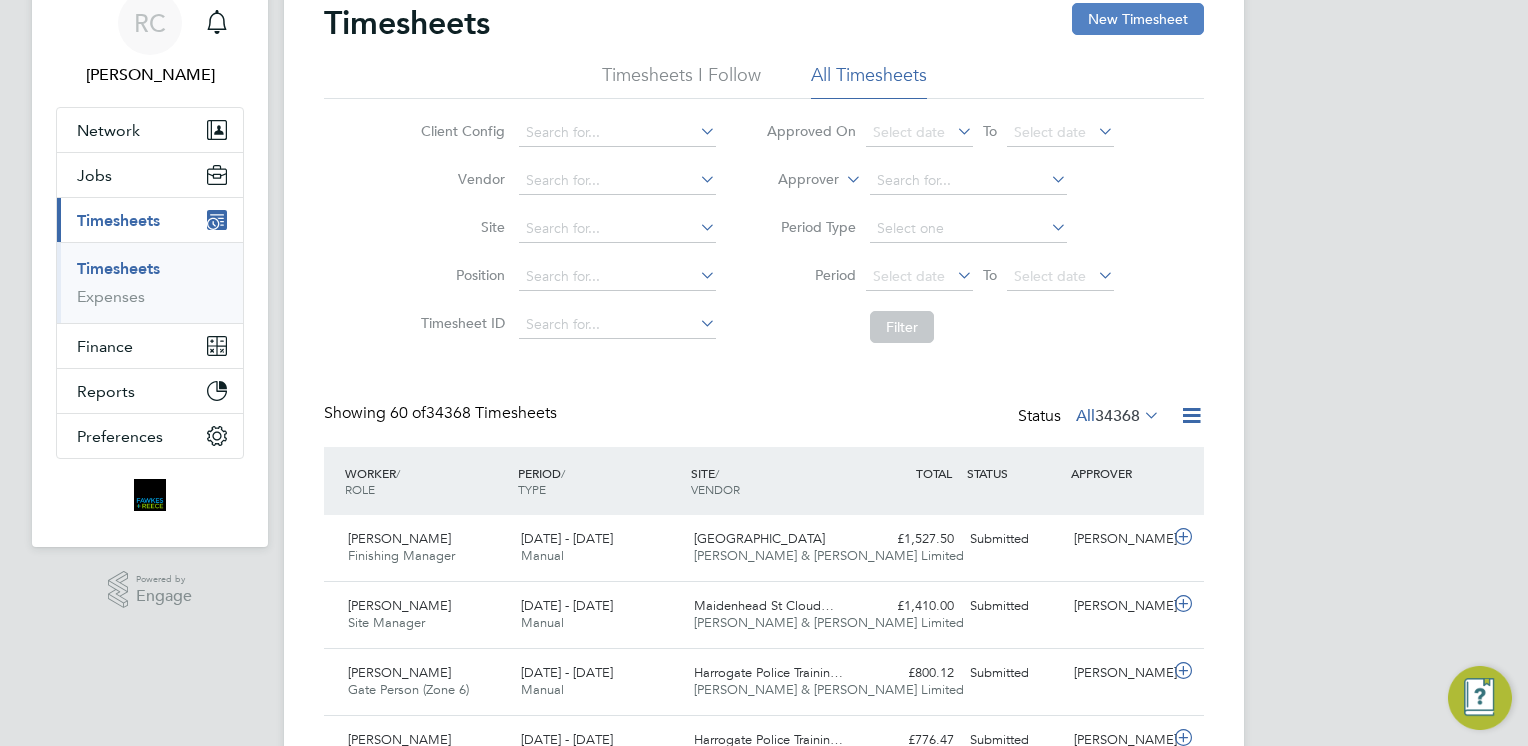 click on "New Timesheet" 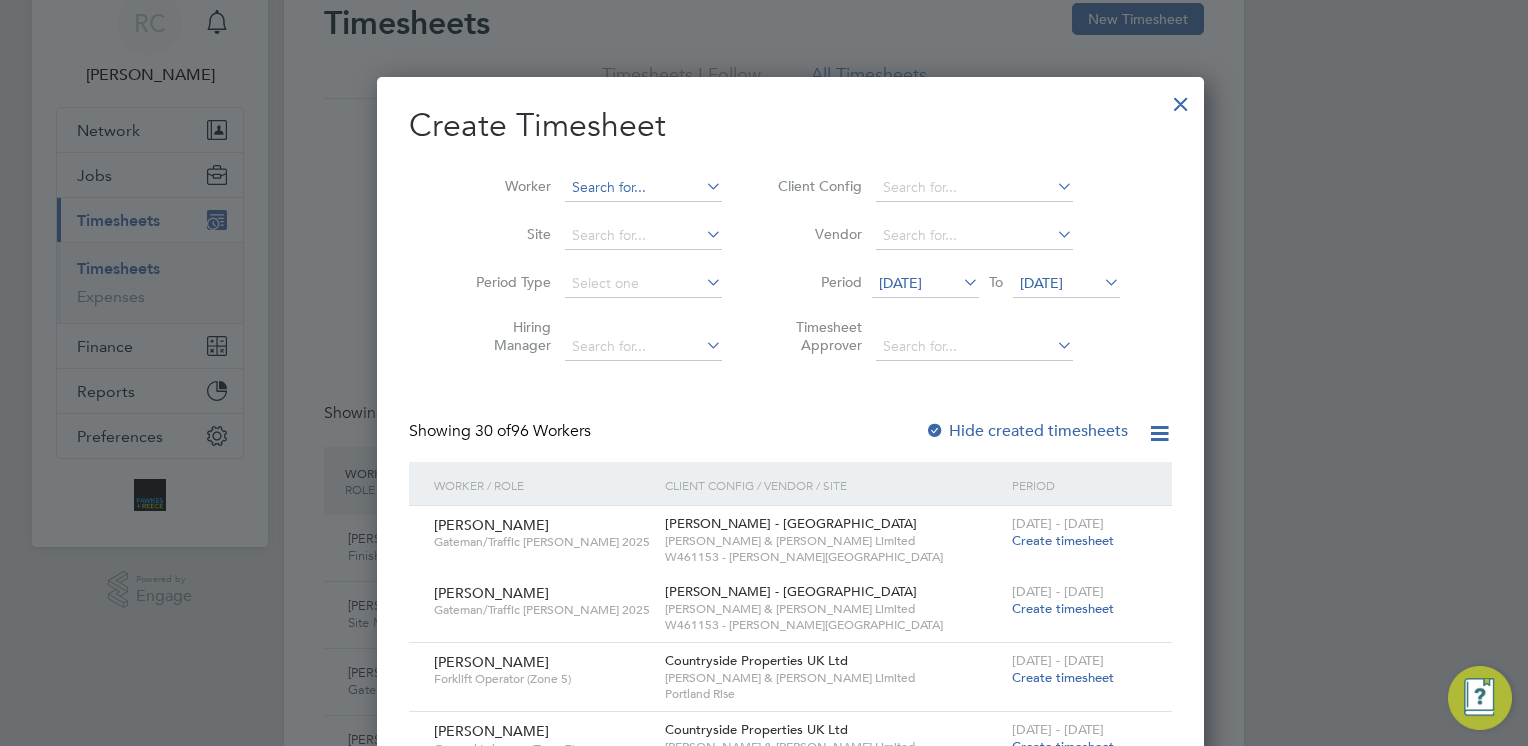 click at bounding box center (643, 188) 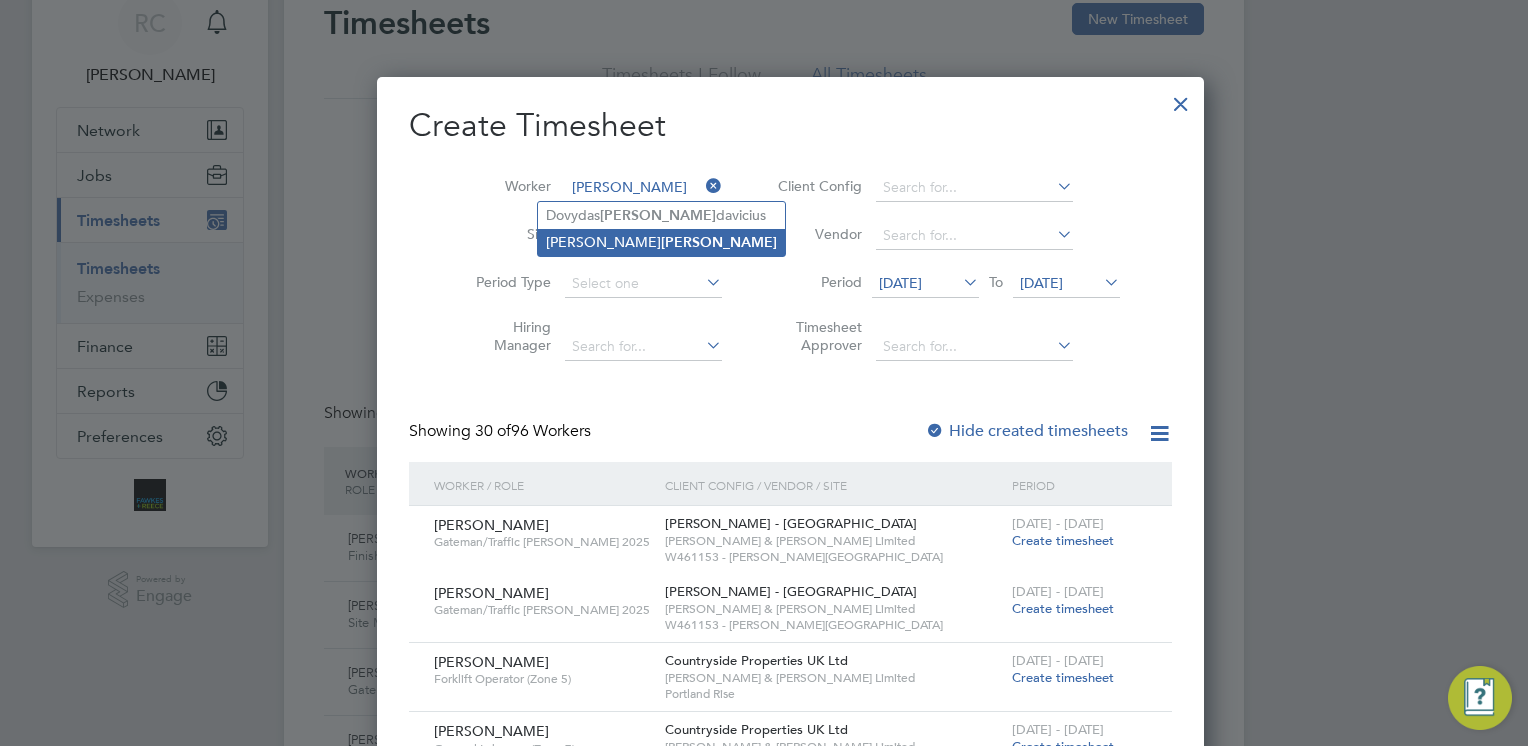 click on "Alexandra  Rau" 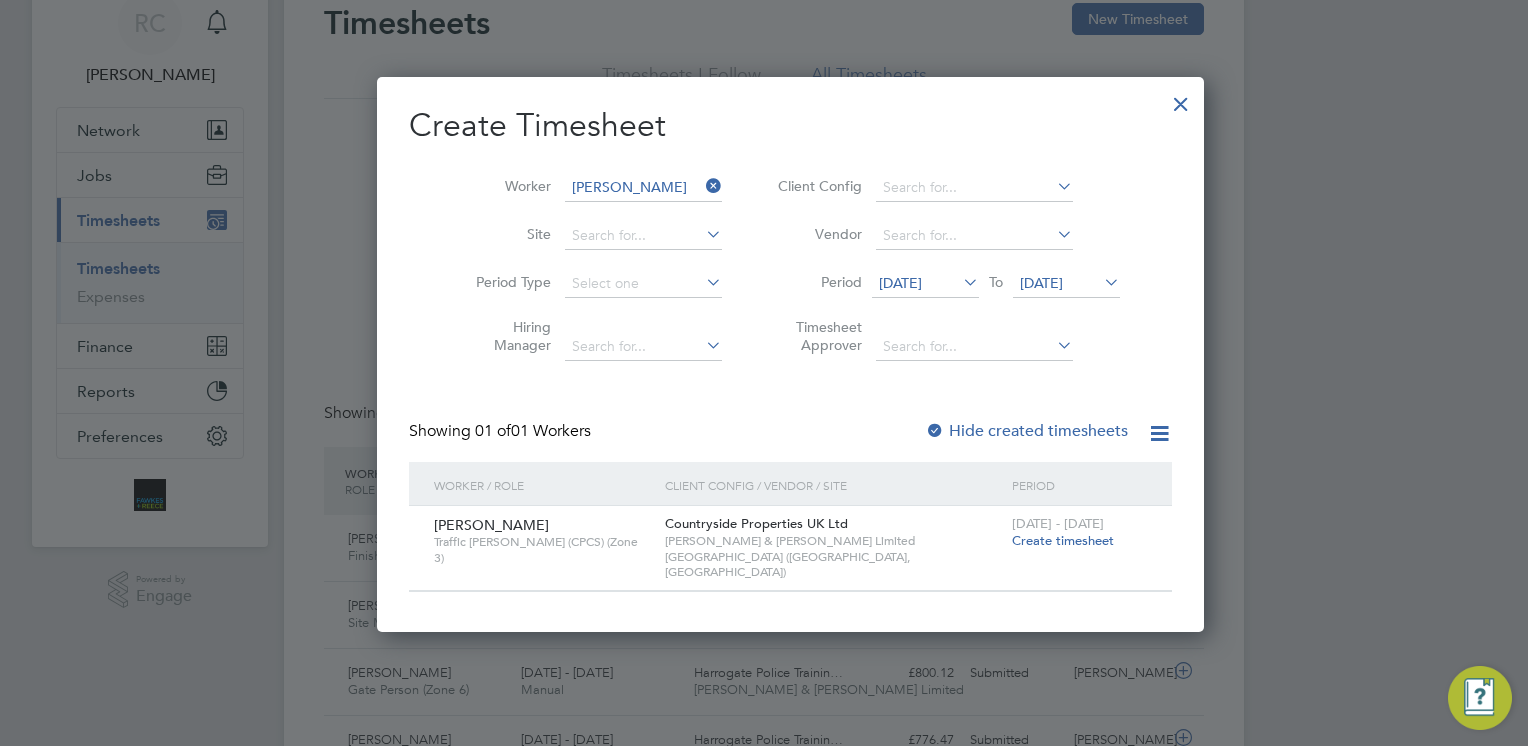 click on "Create timesheet" at bounding box center (1063, 540) 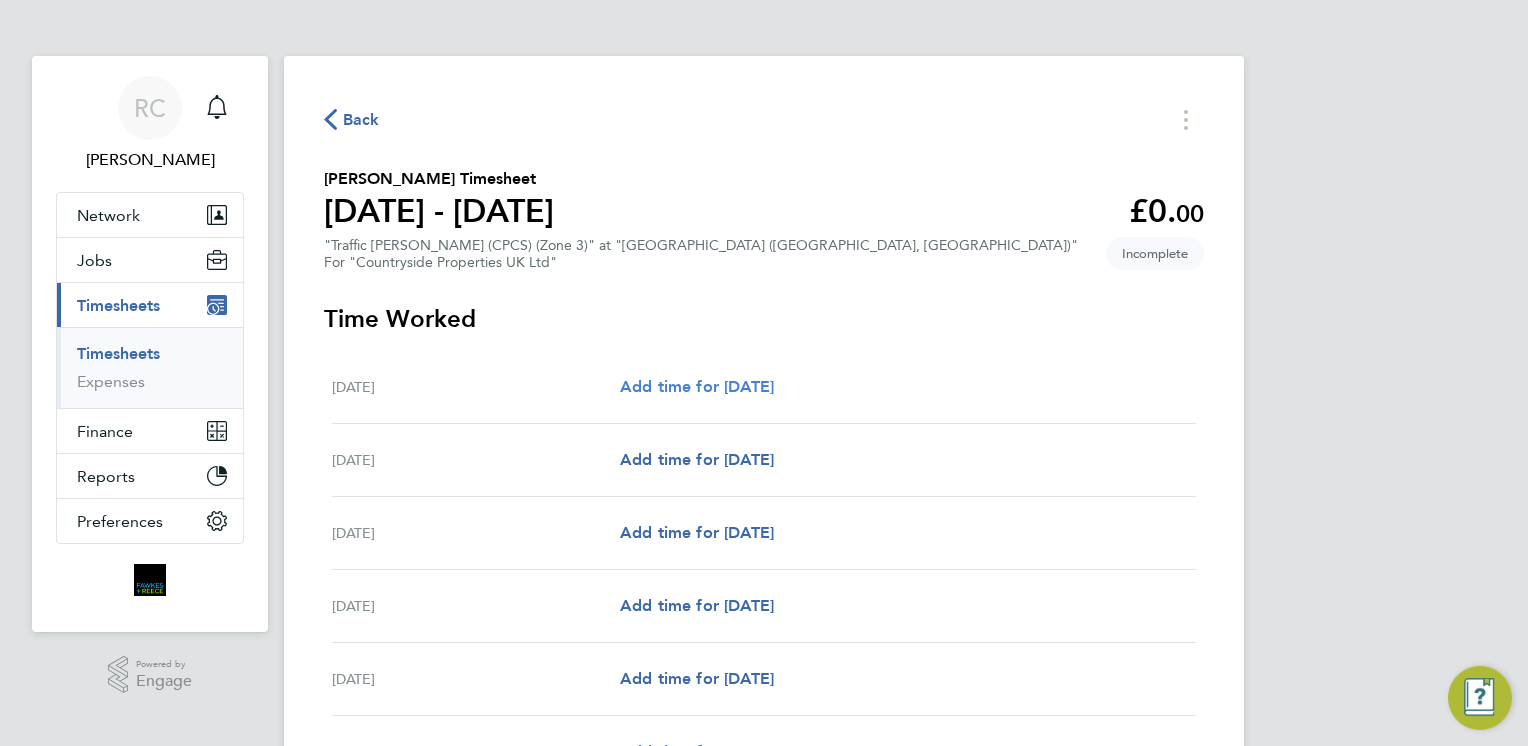 click on "Add time for [DATE]" at bounding box center (697, 386) 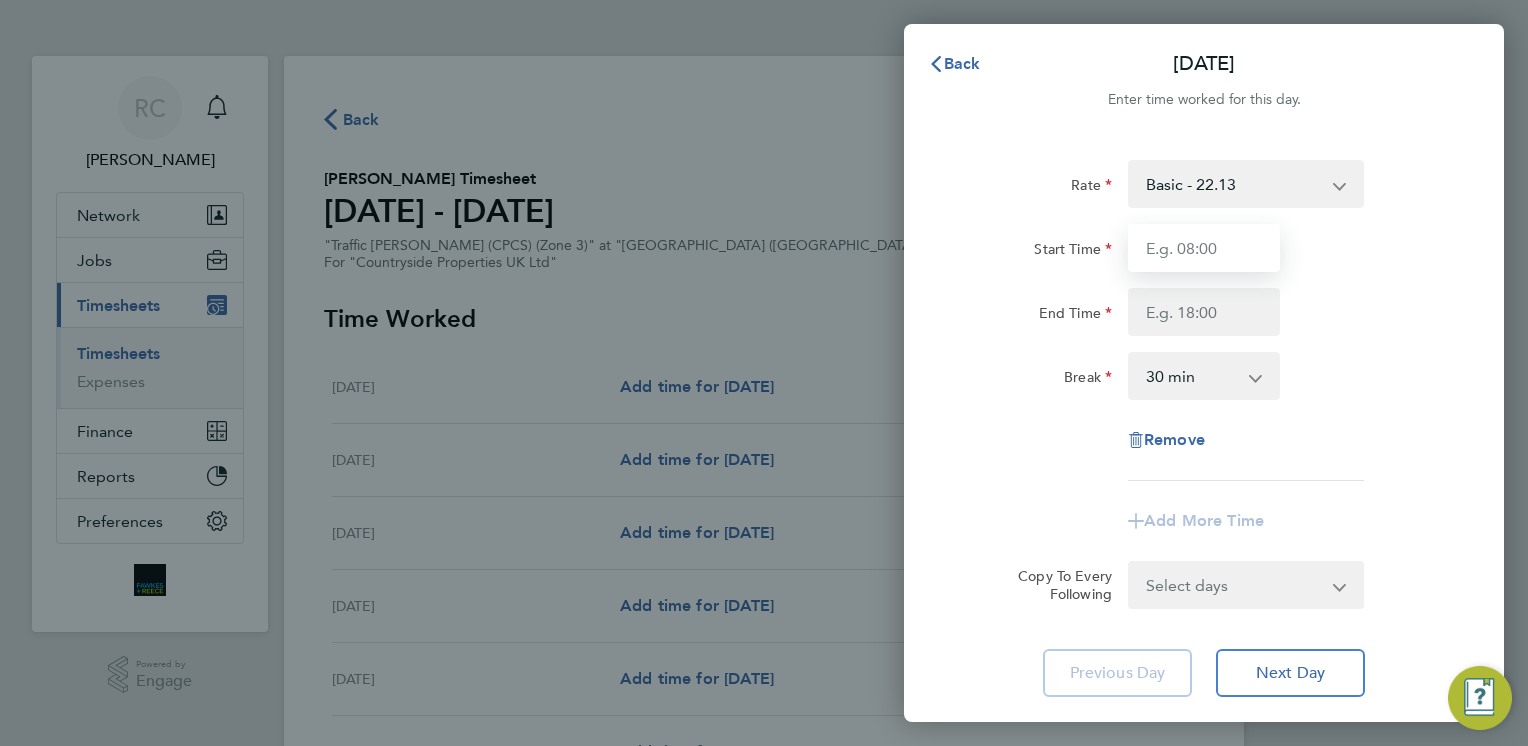 click on "Start Time" at bounding box center [1204, 248] 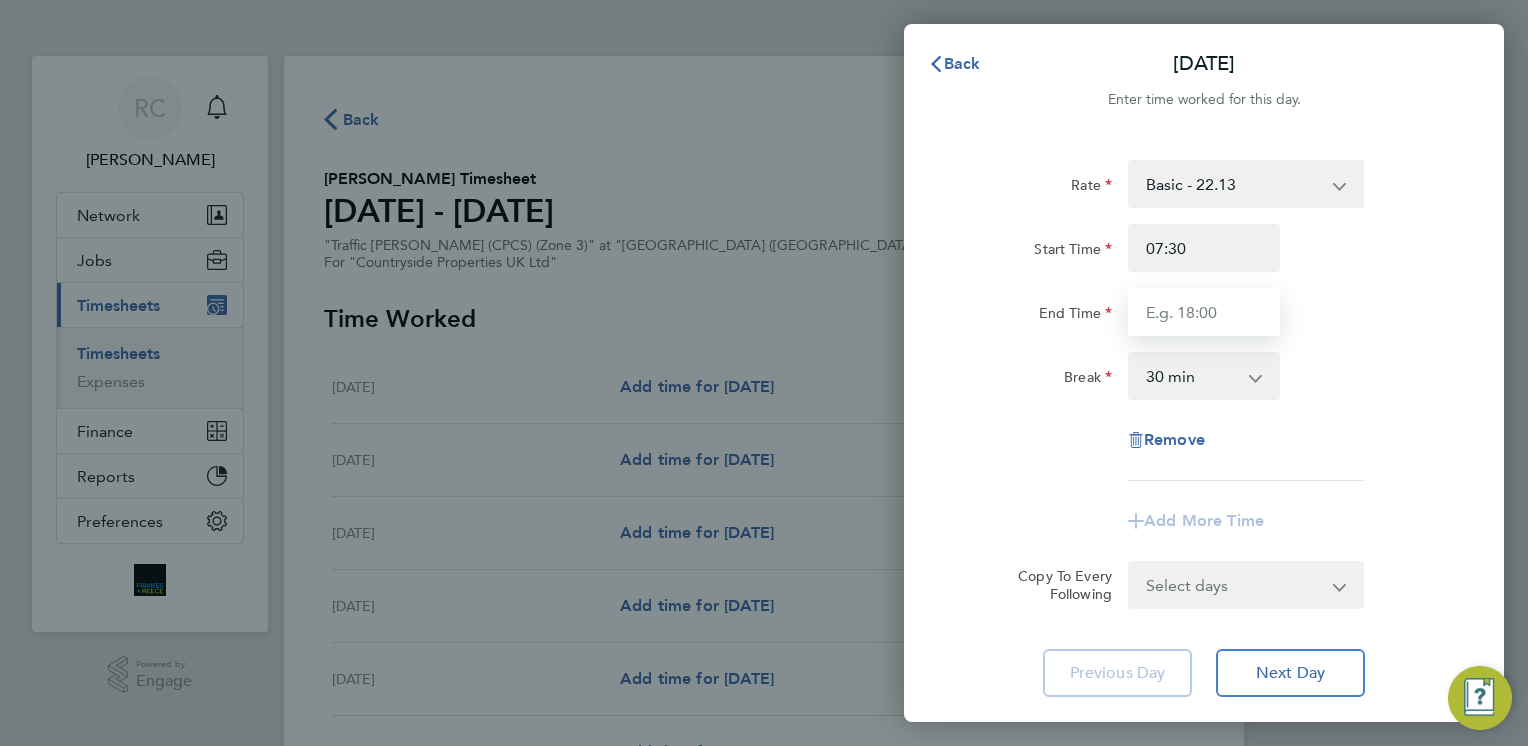type on "18:00" 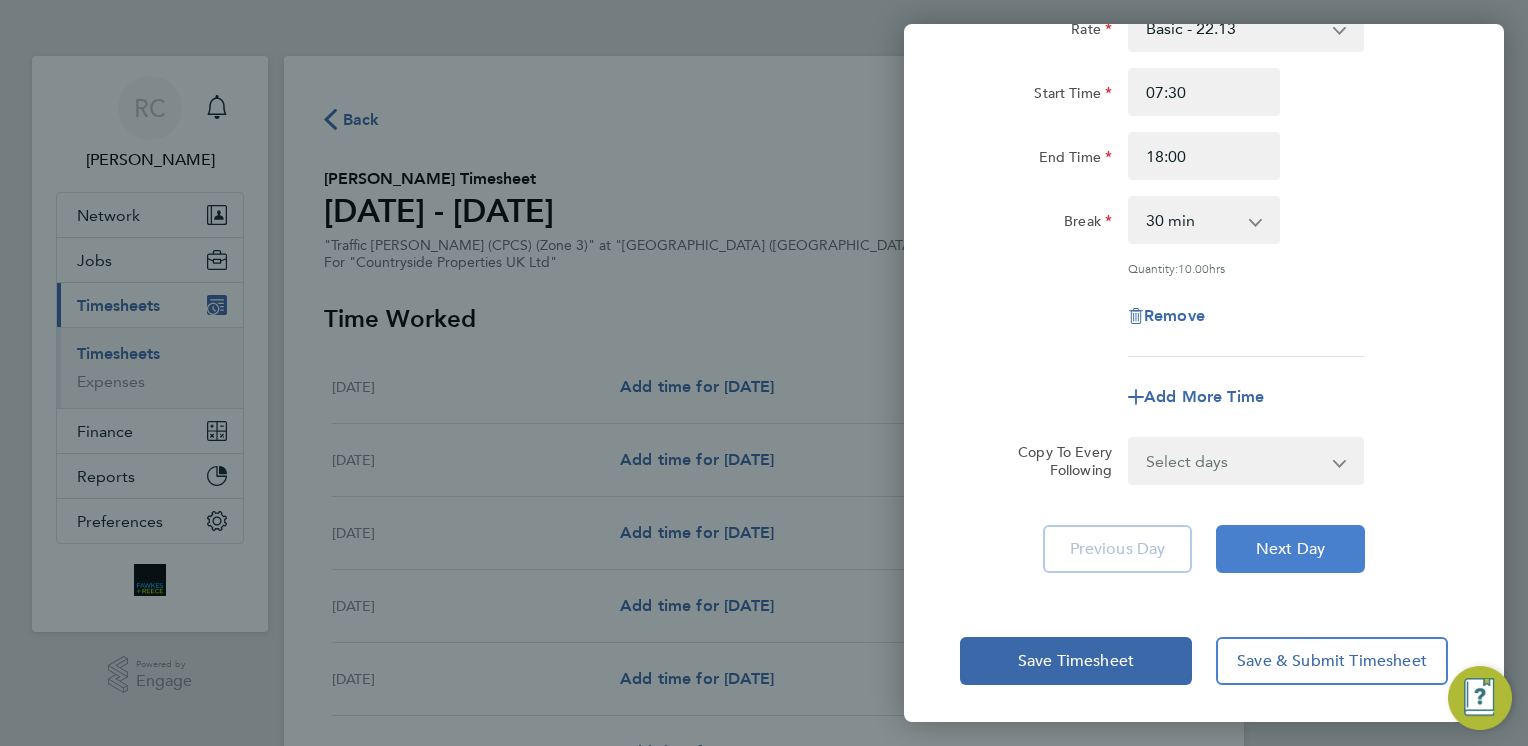 click on "Next Day" 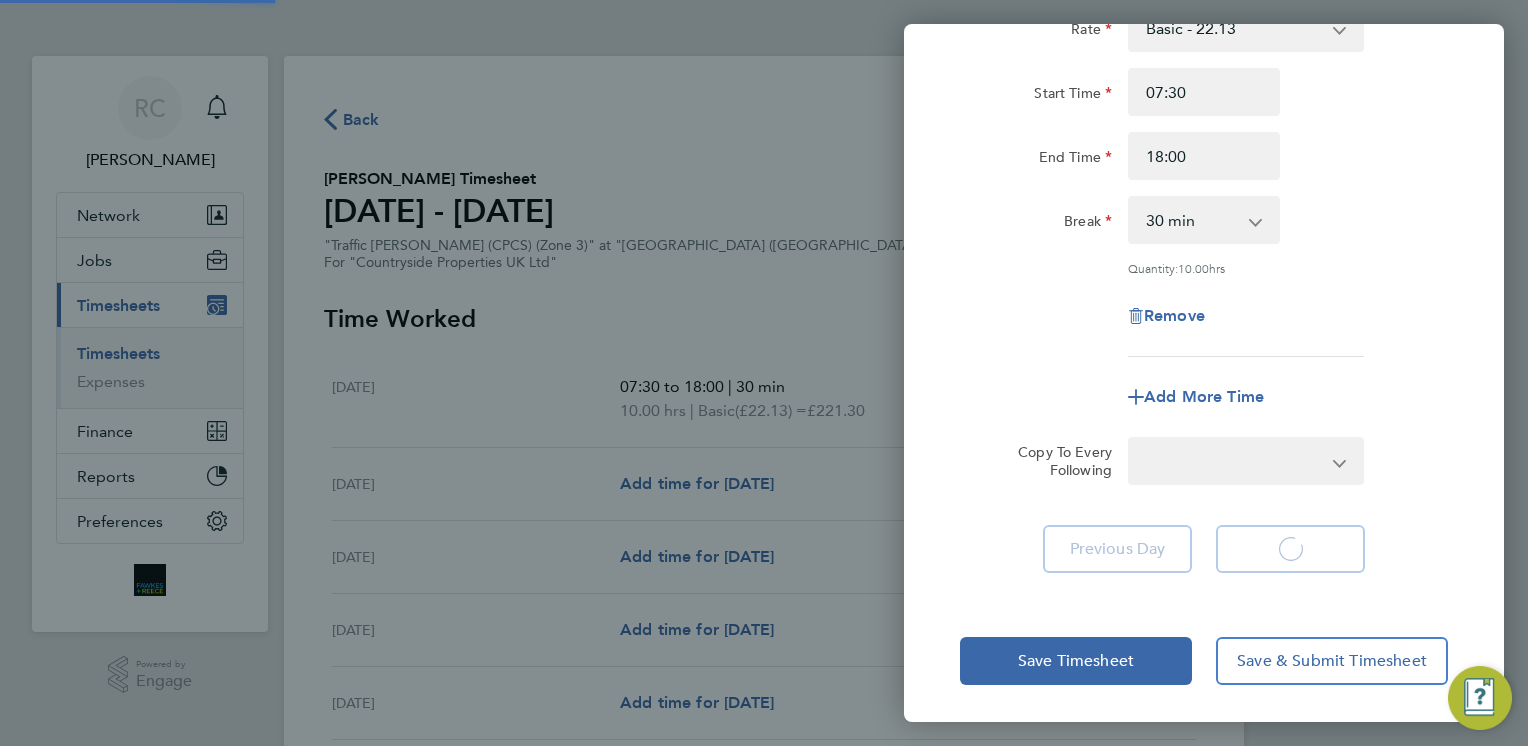 select on "30" 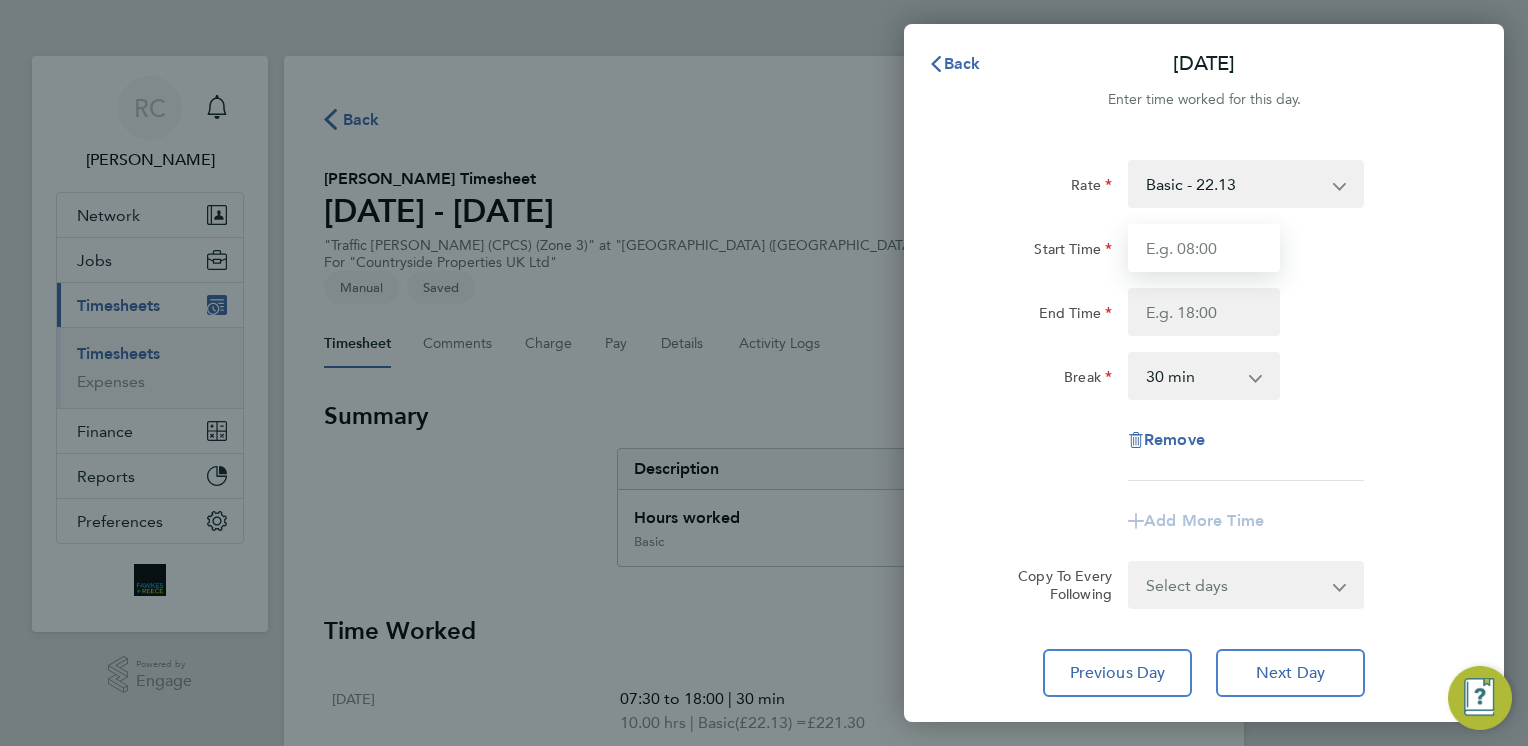 click on "Start Time" at bounding box center (1204, 248) 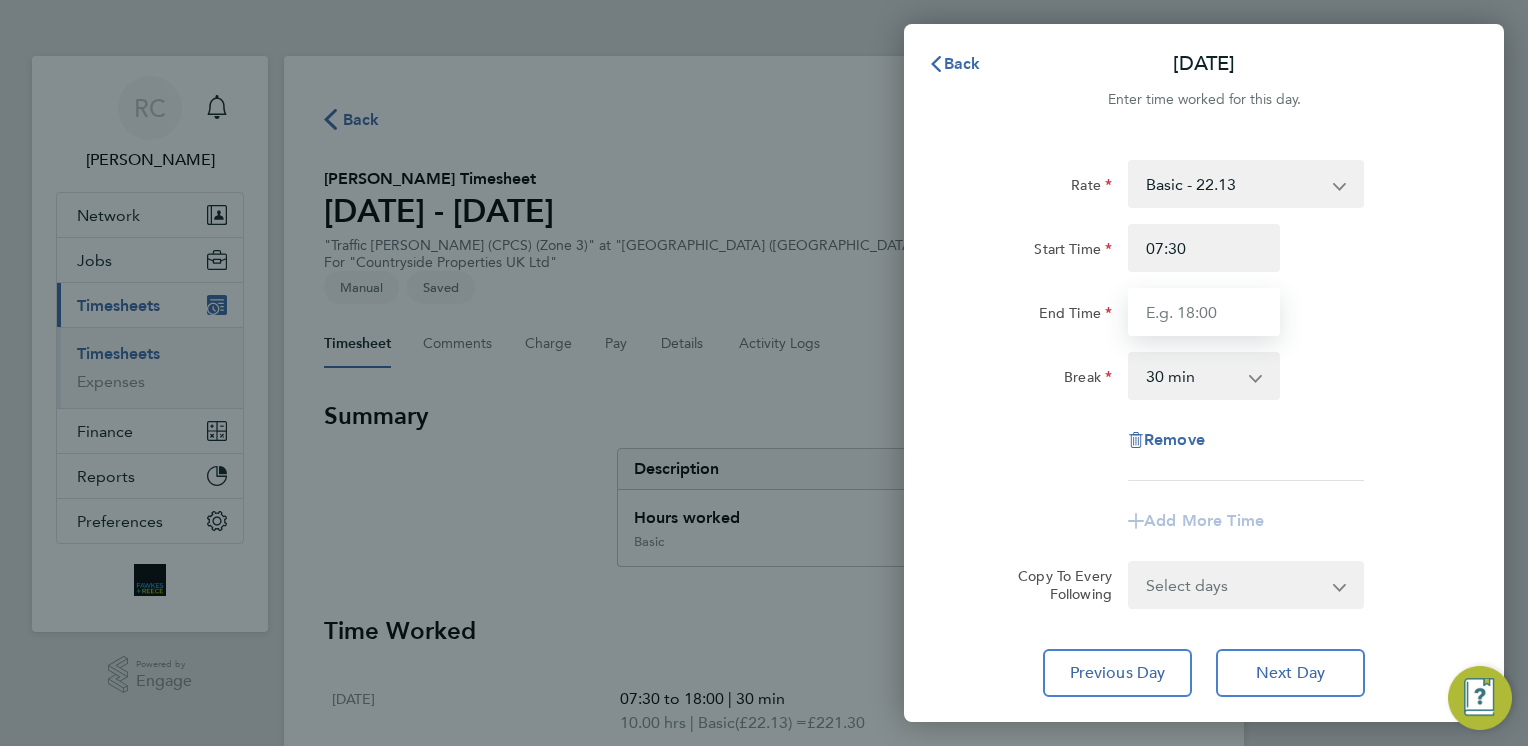 type on "18:00" 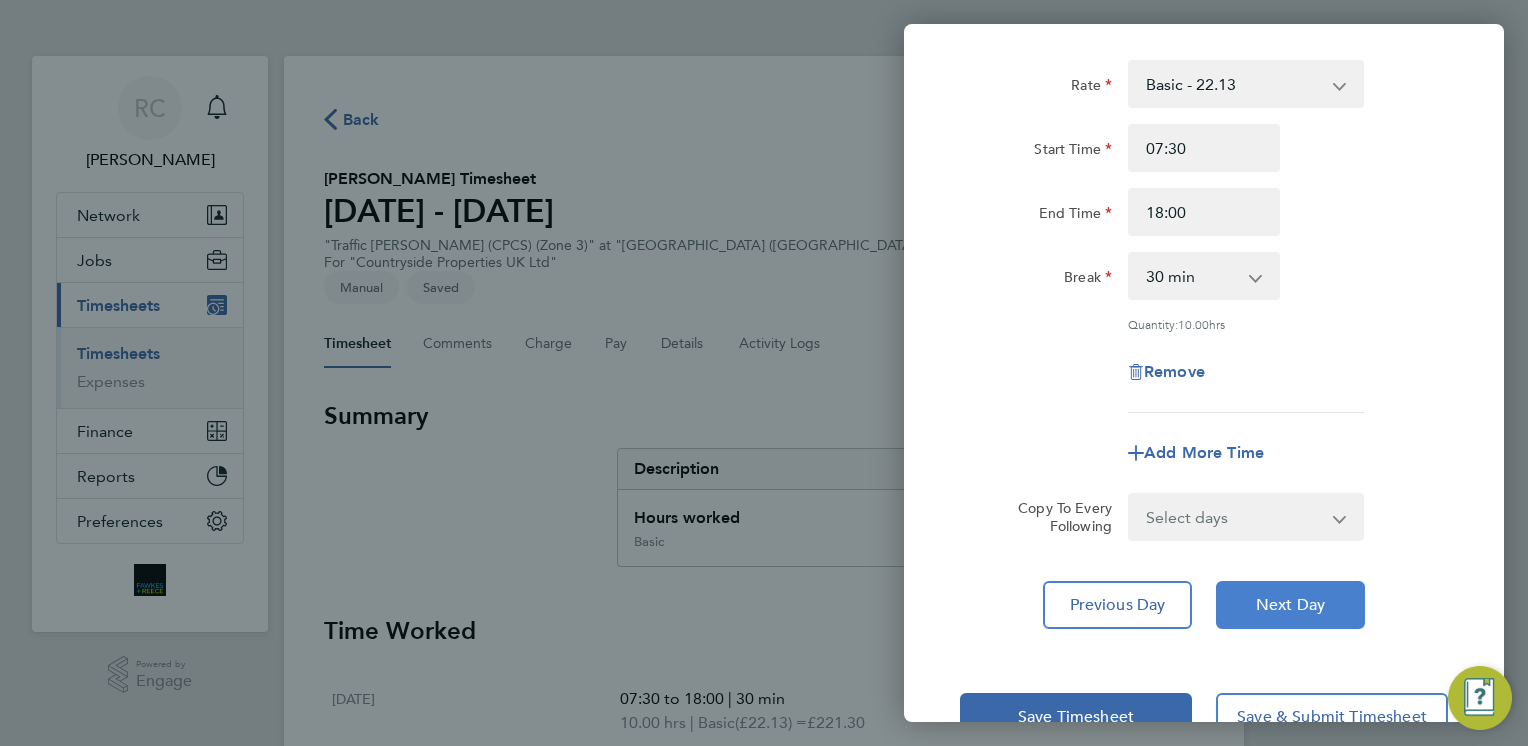 click on "Next Day" 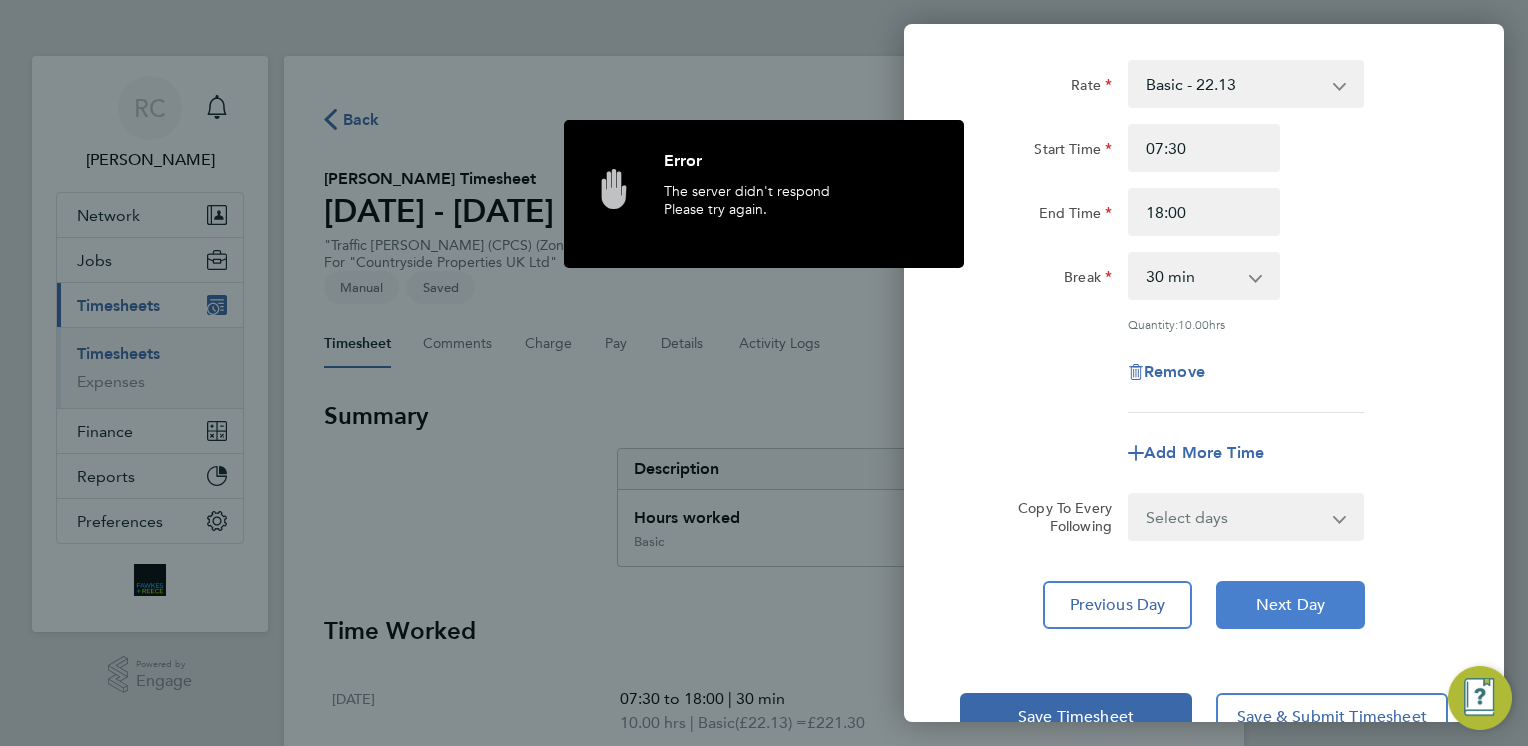 click on "Next Day" 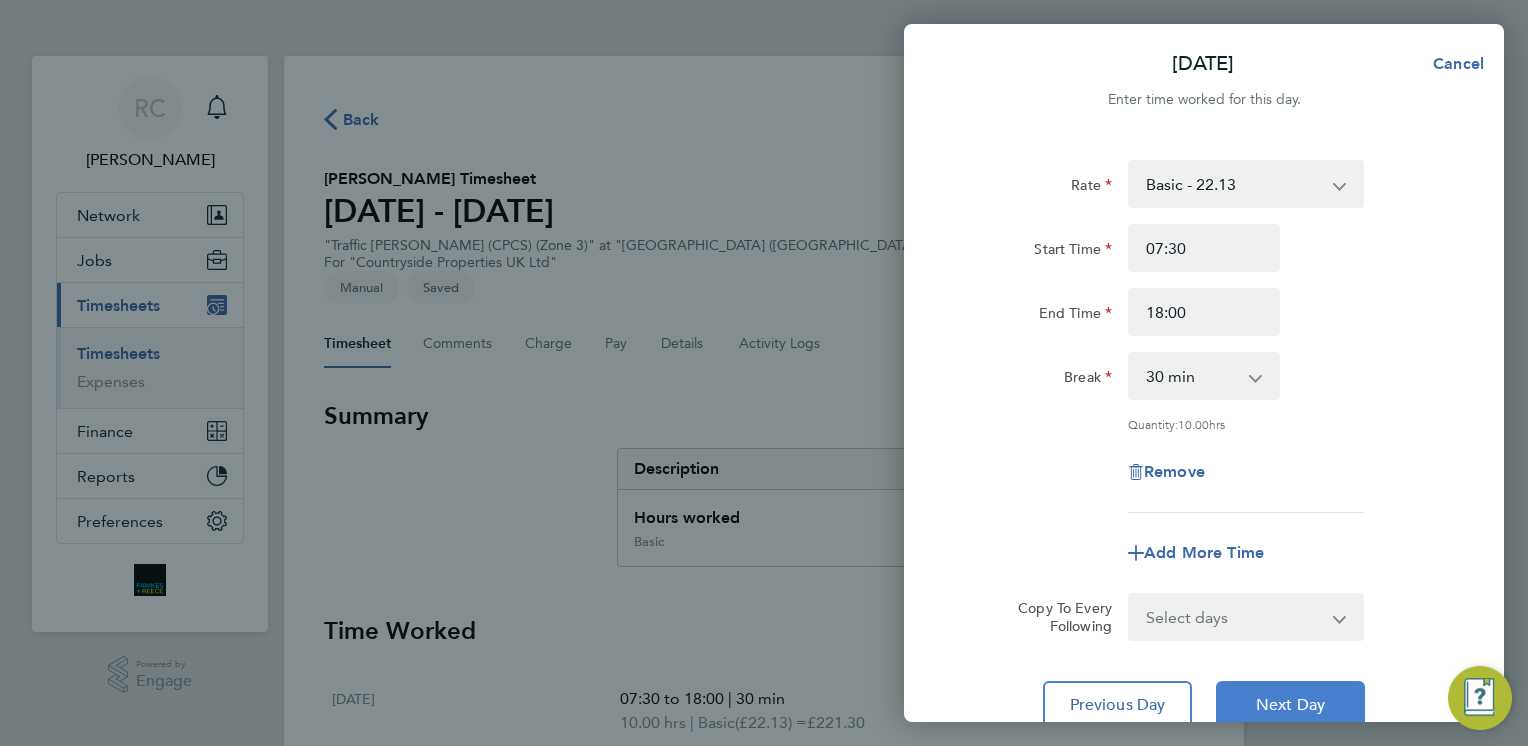 click on "Next Day" 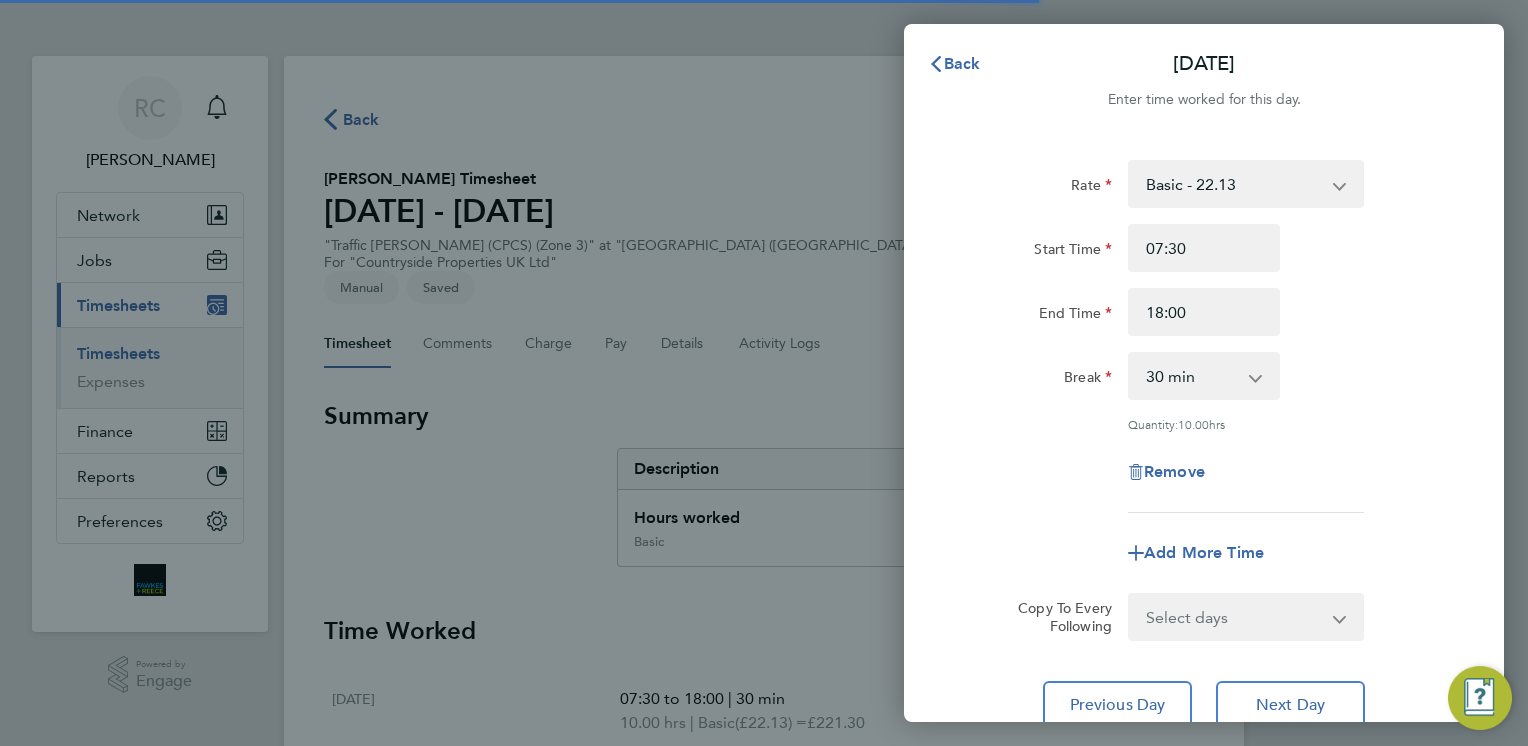 select on "30" 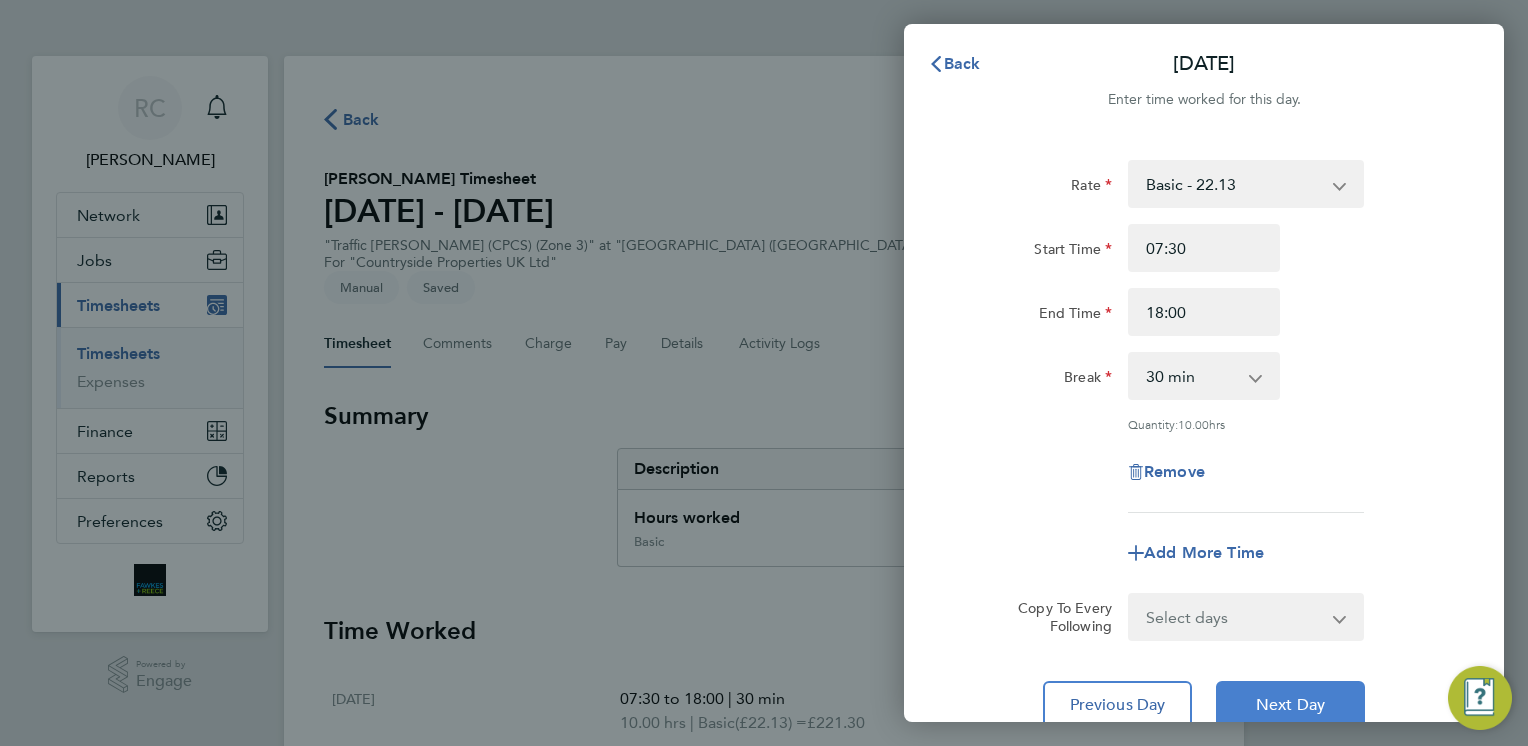 click on "Next Day" 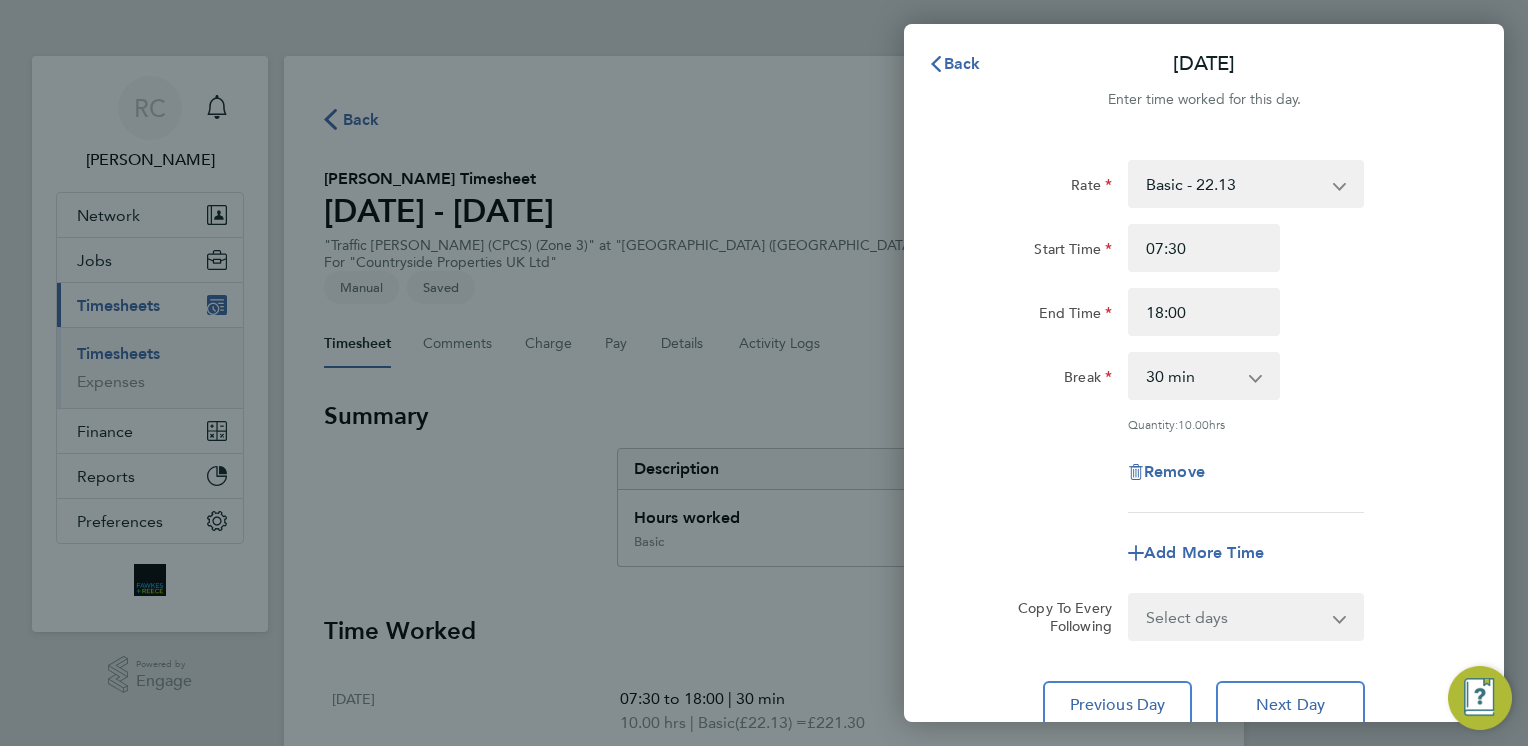 select on "30" 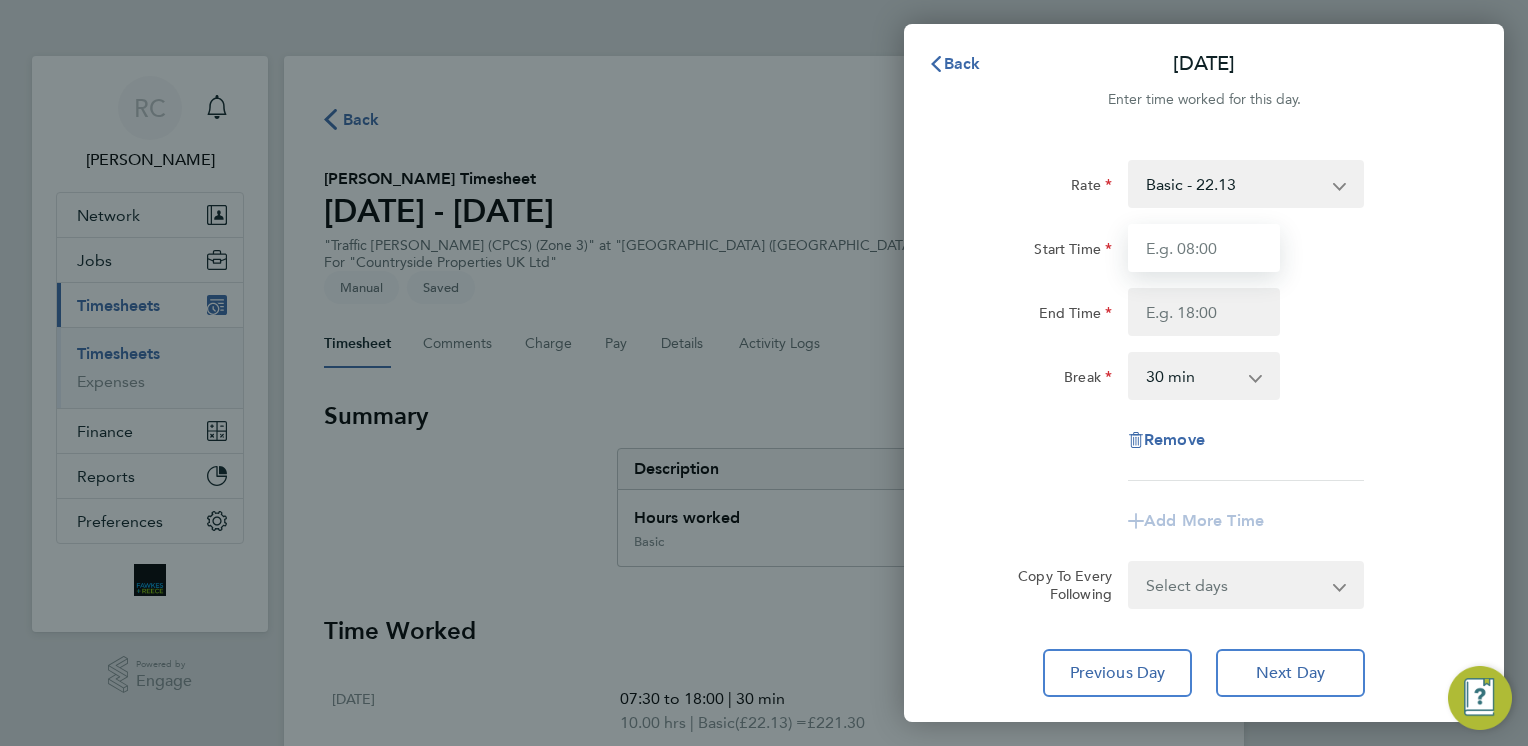 click on "Start Time" at bounding box center [1204, 248] 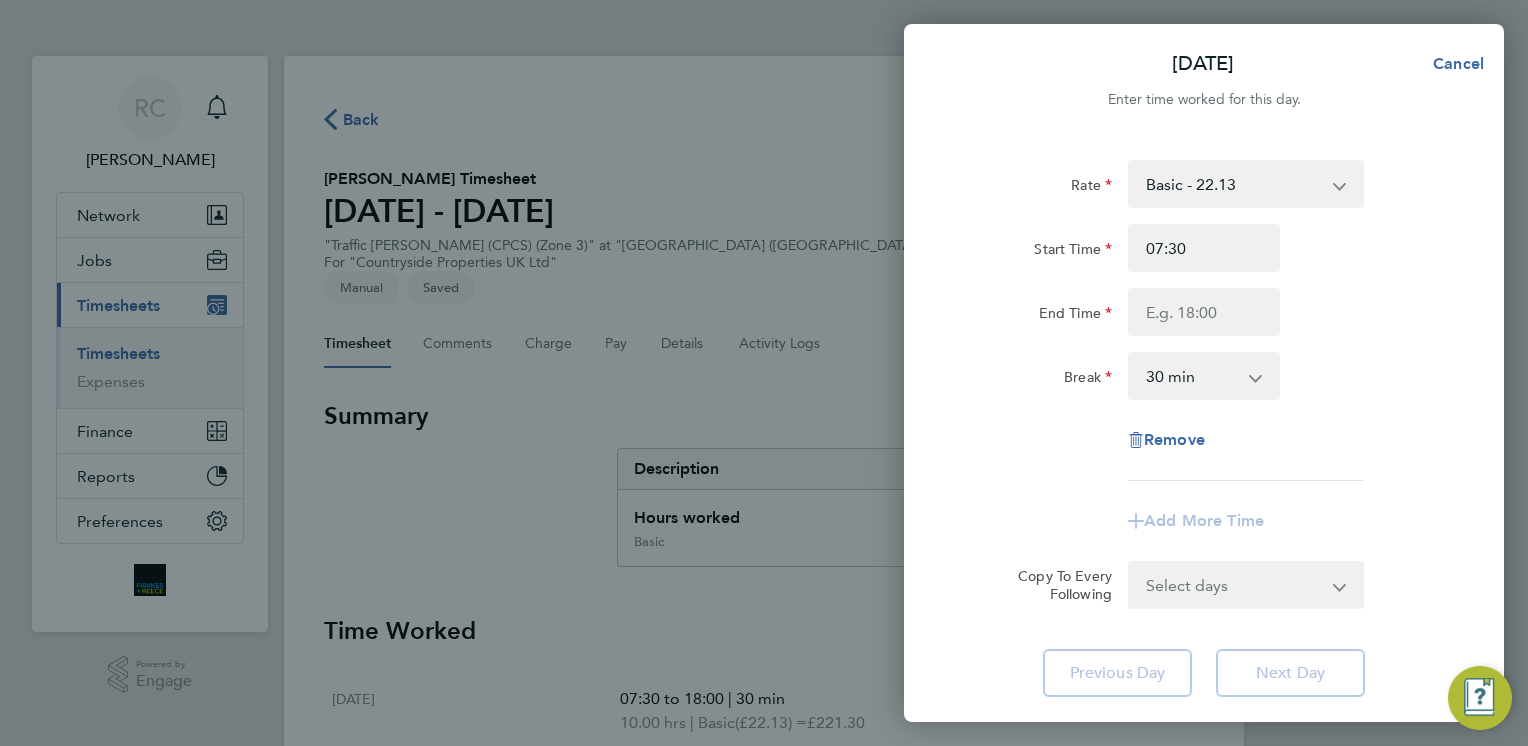 click on "Next Day" 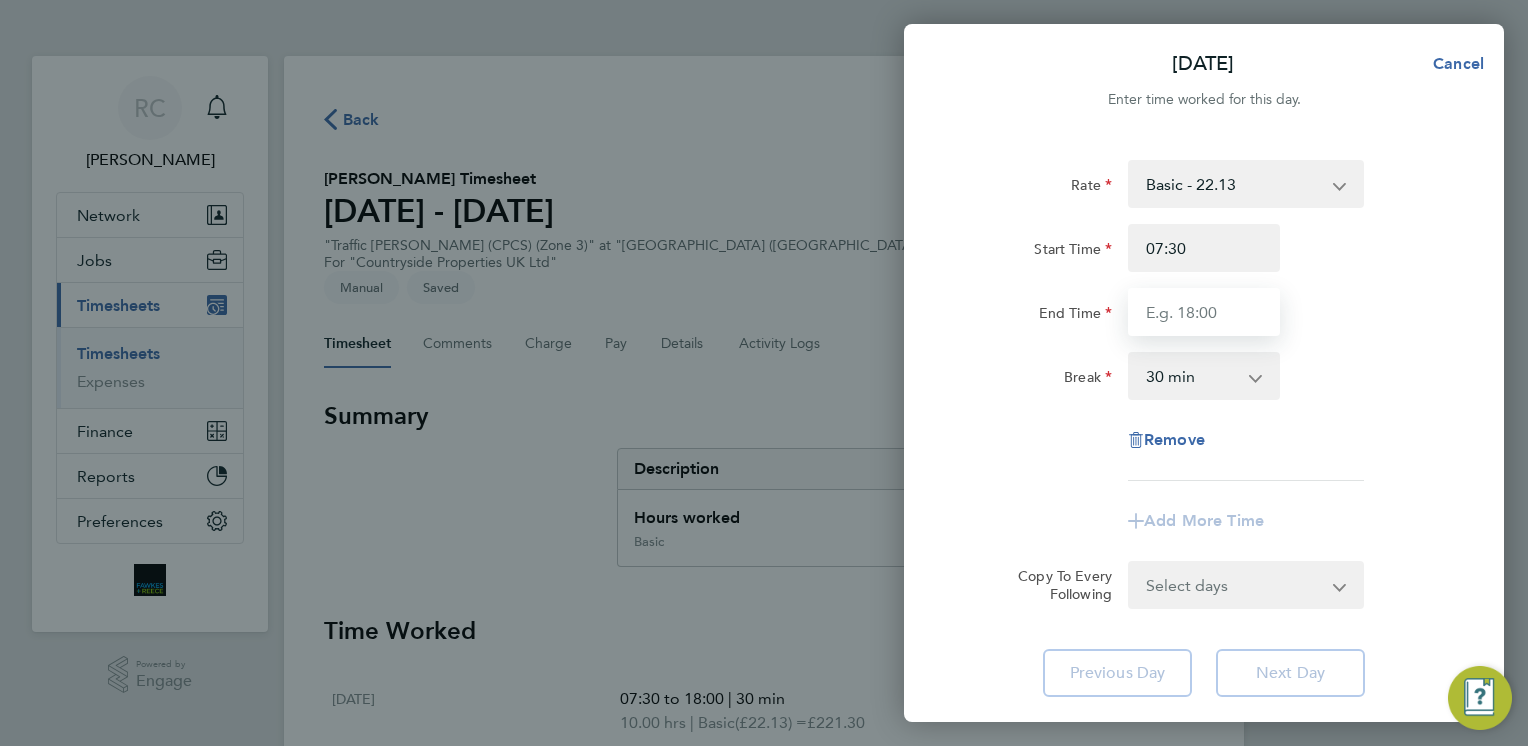 click on "End Time" at bounding box center [1204, 312] 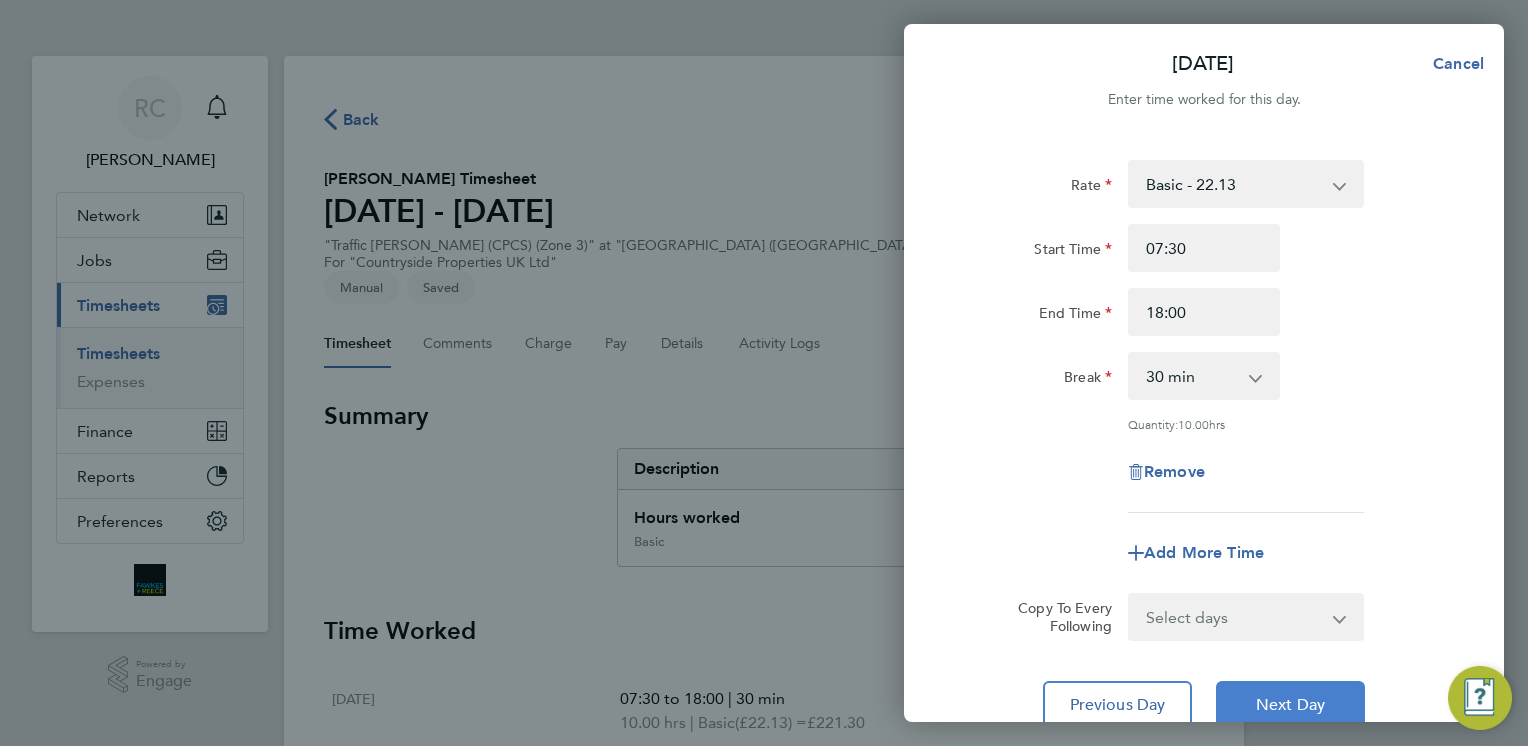 click on "Next Day" 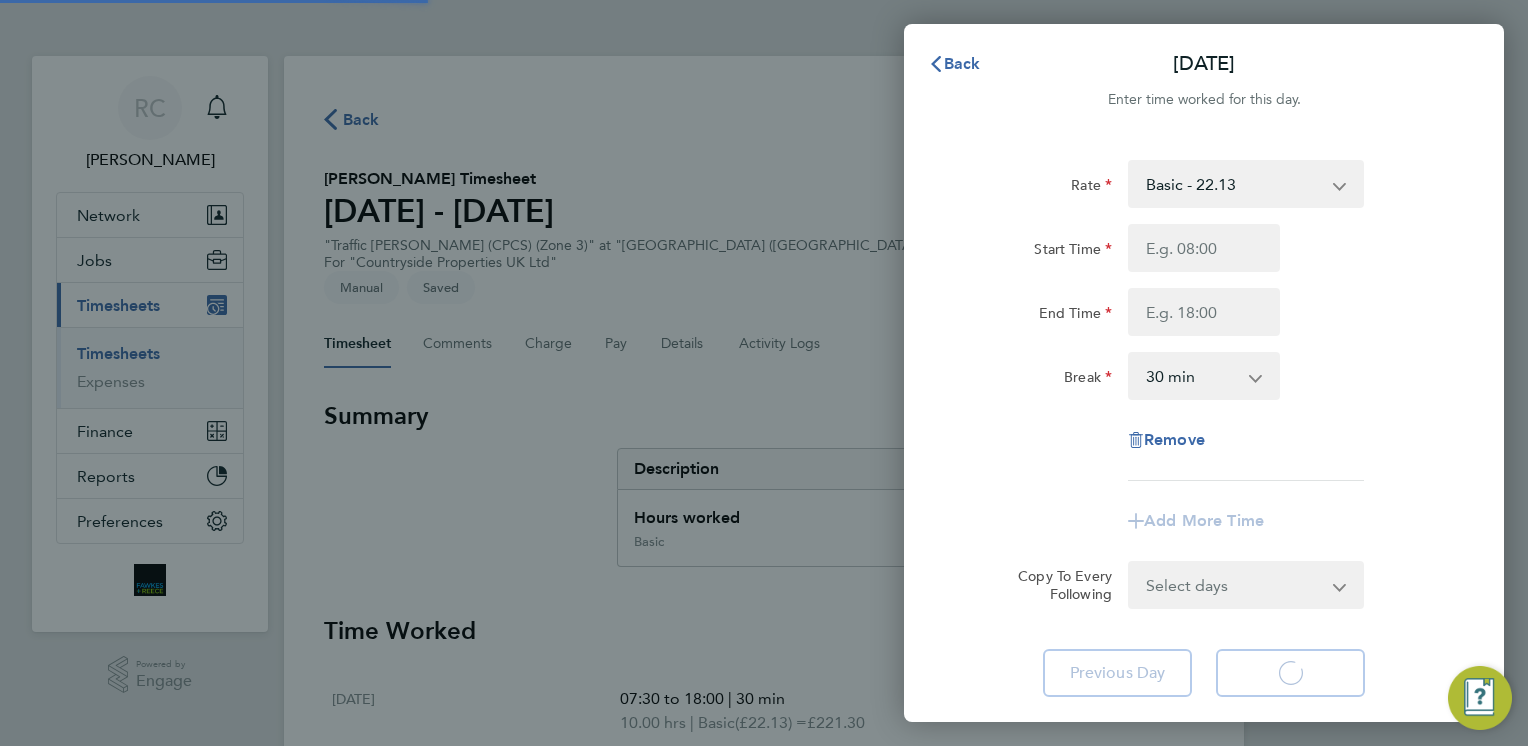 select on "30" 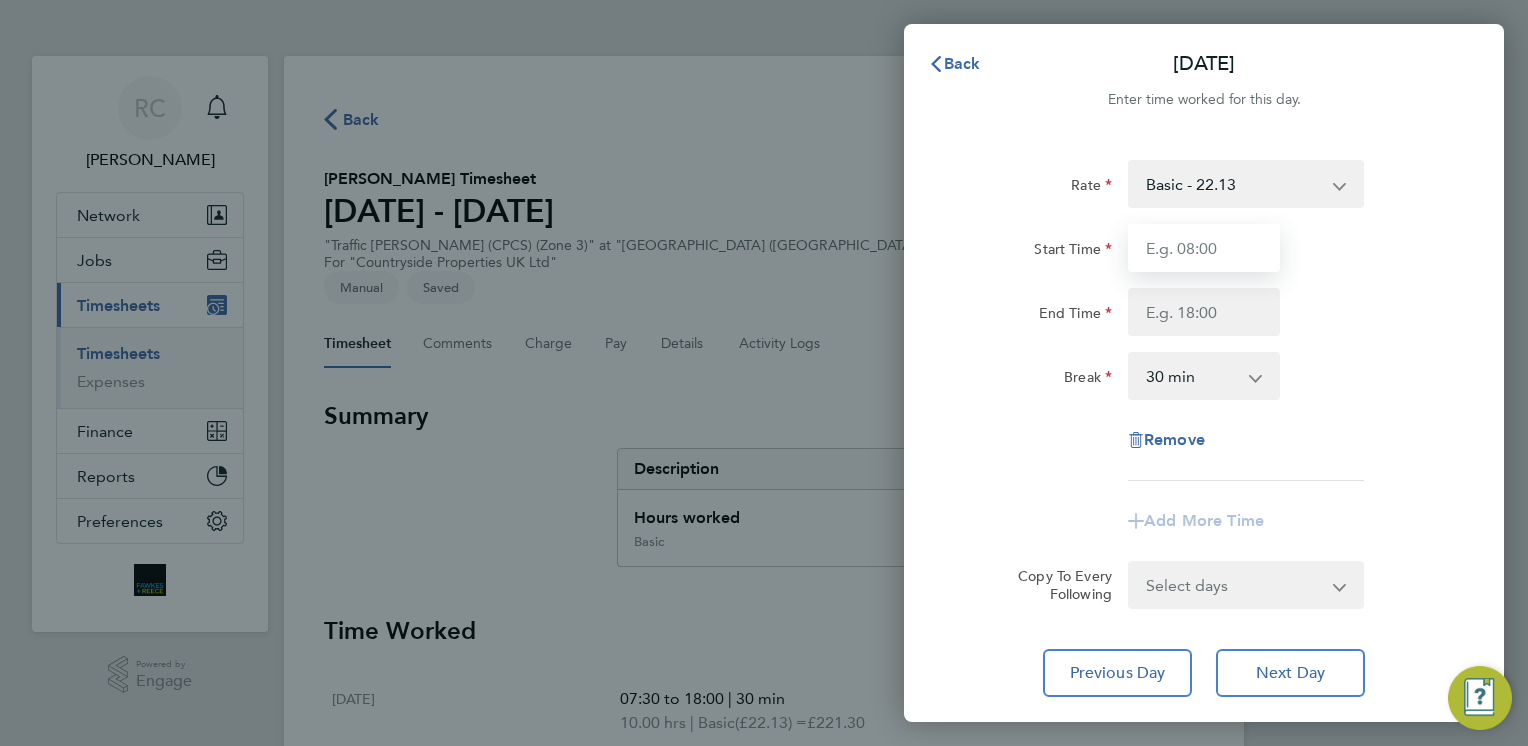 click on "Start Time" at bounding box center [1204, 248] 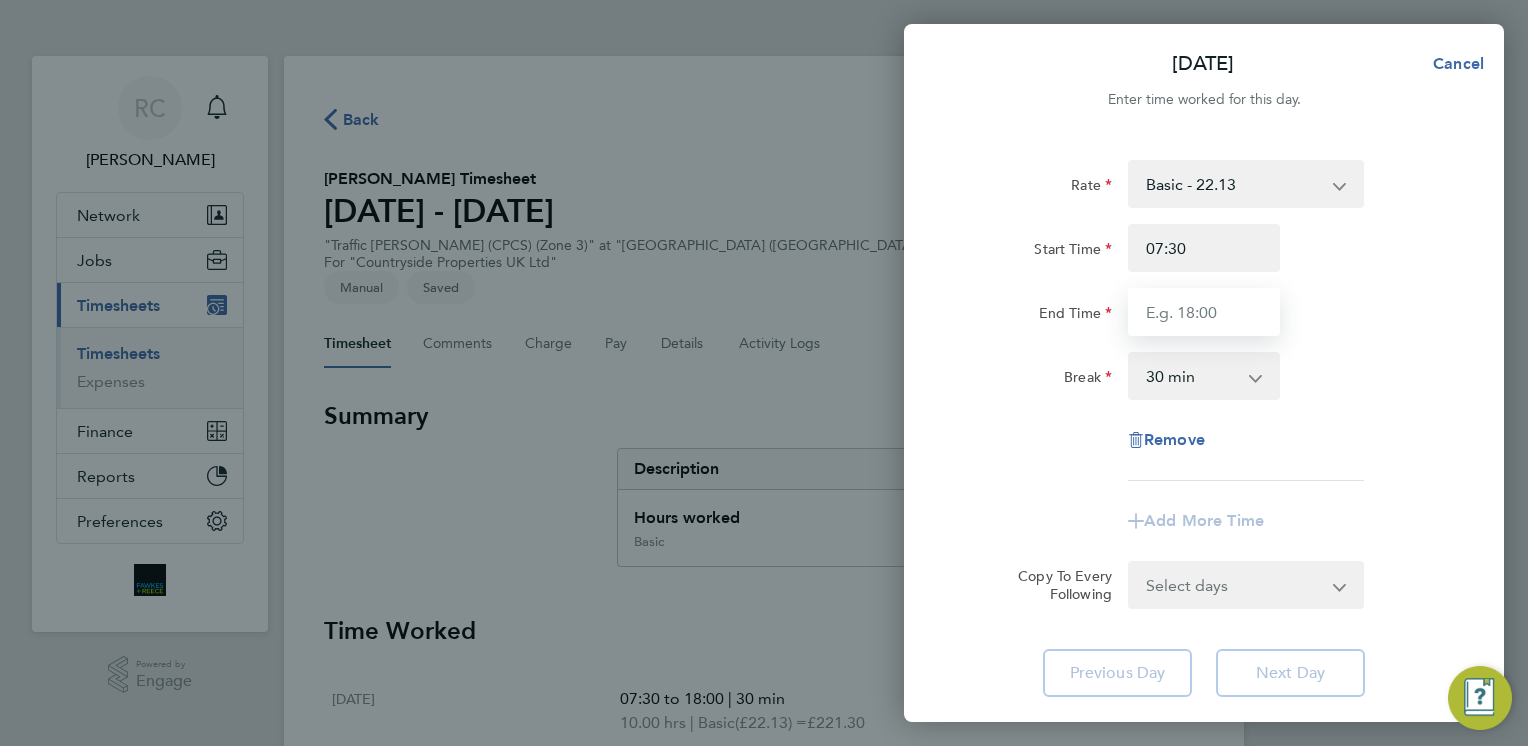click on "End Time" at bounding box center (1204, 312) 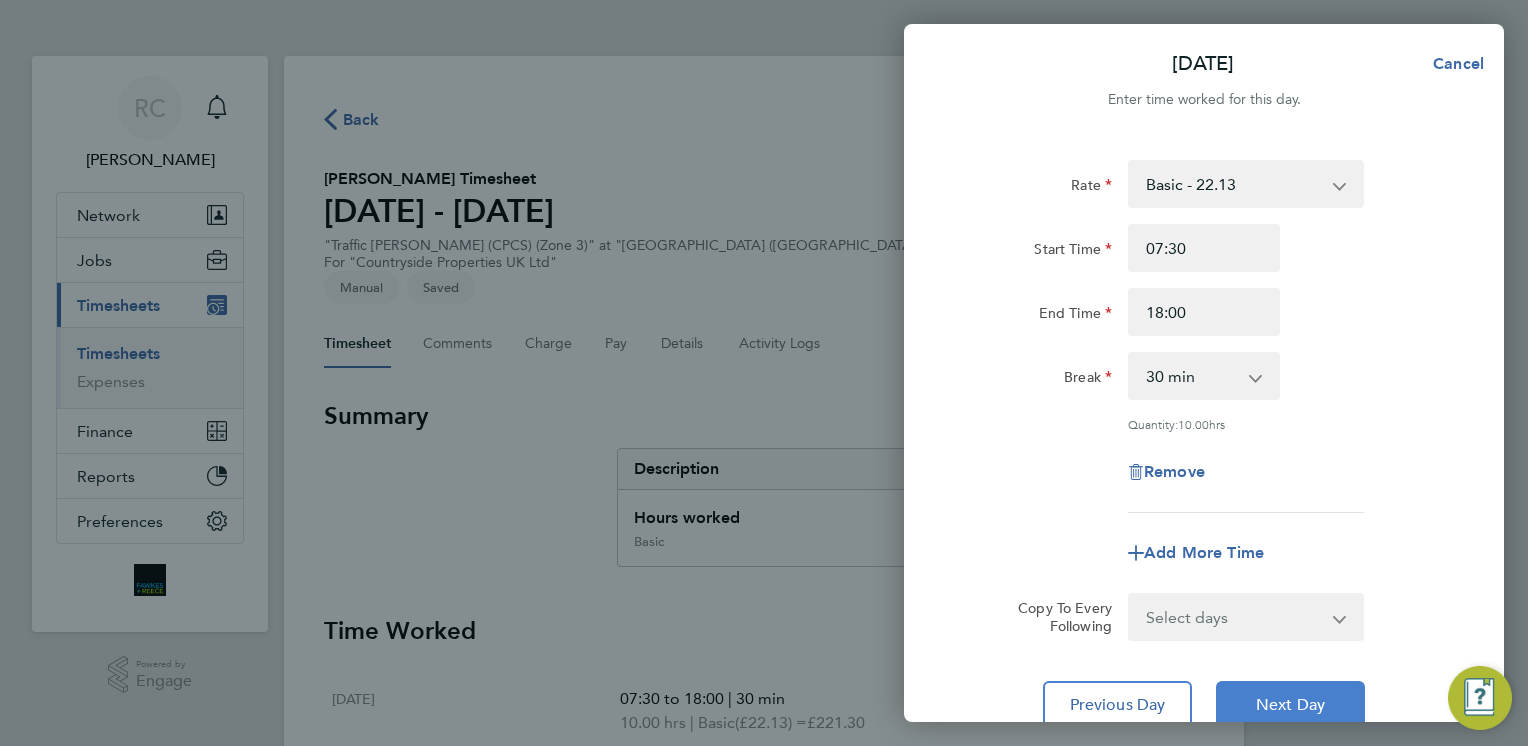 click on "Next Day" 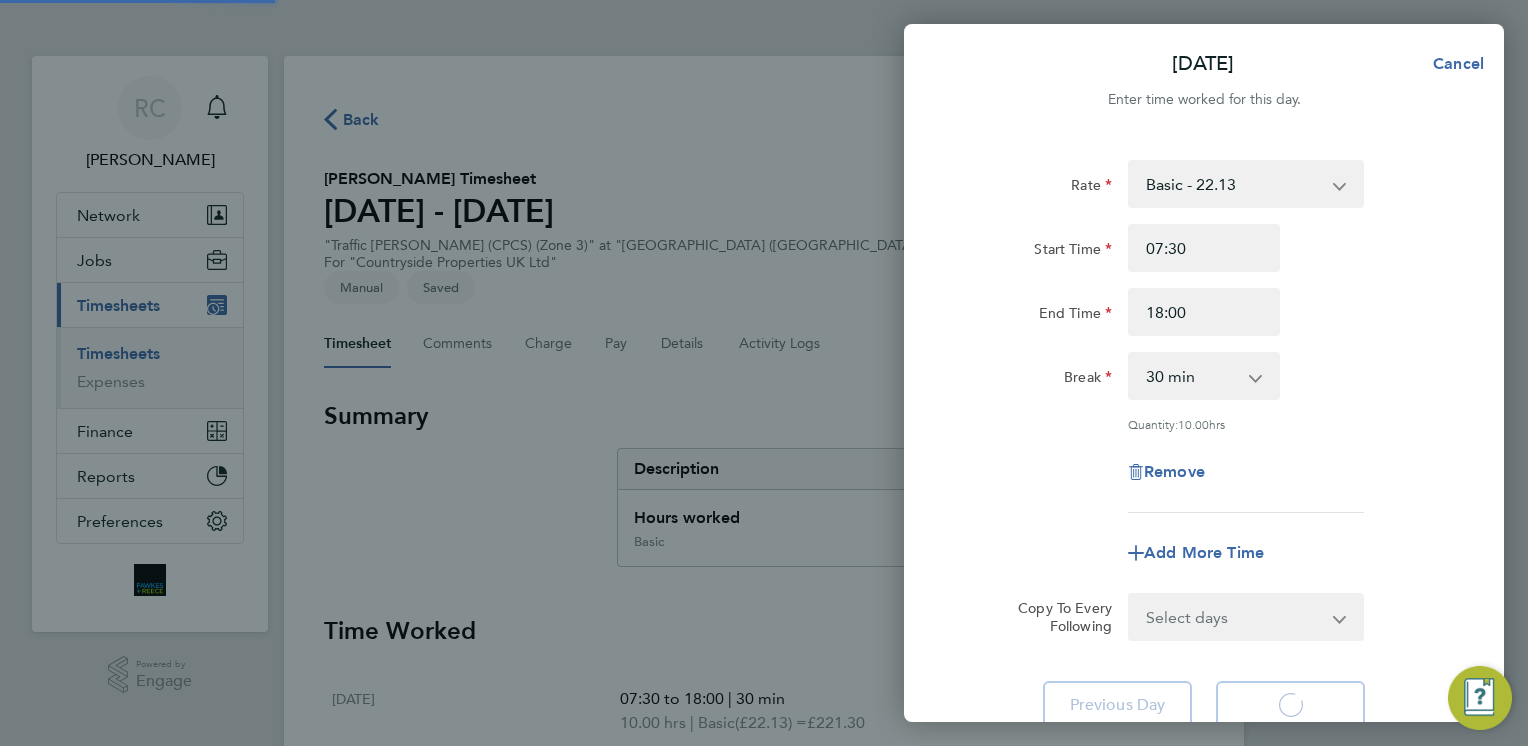 select on "30" 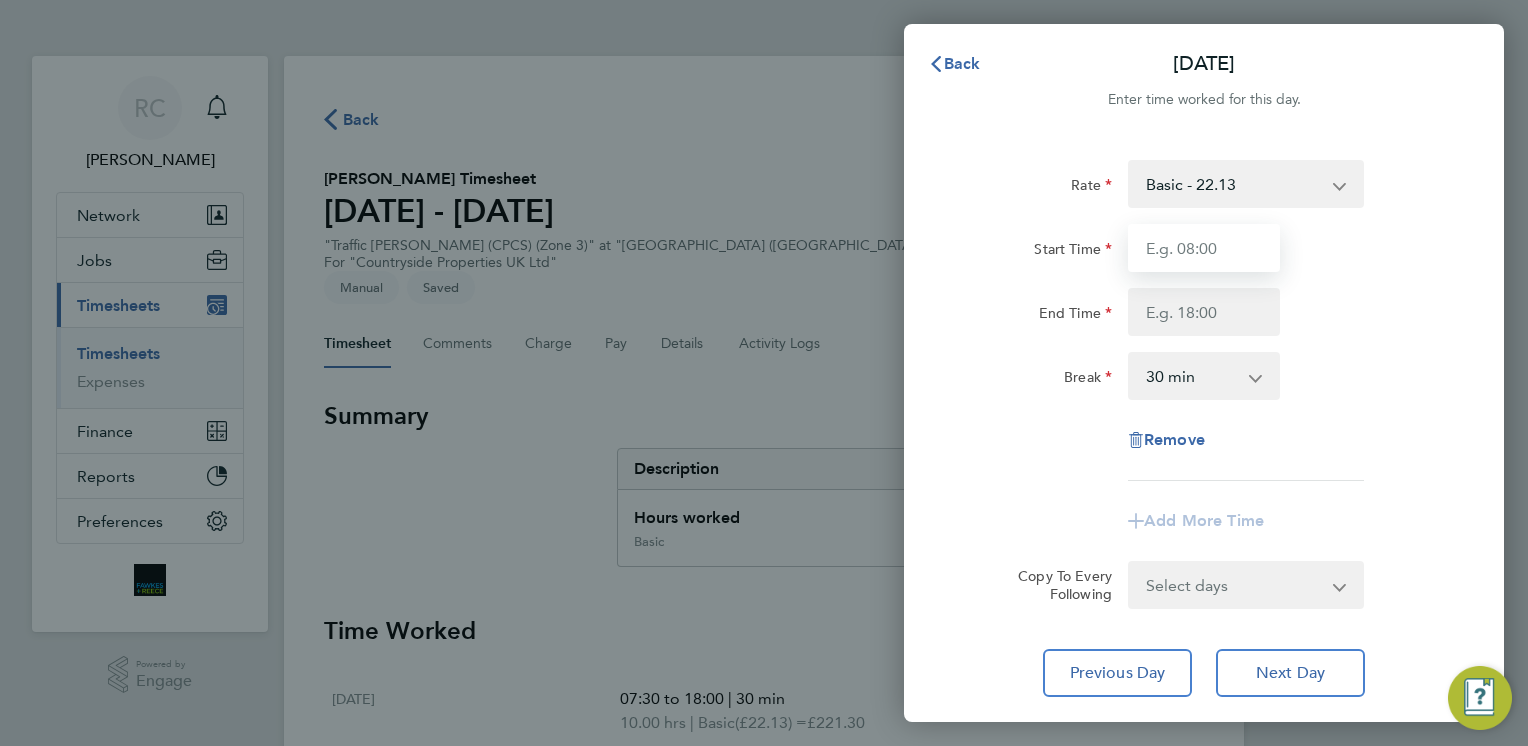 click on "Start Time" at bounding box center (1204, 248) 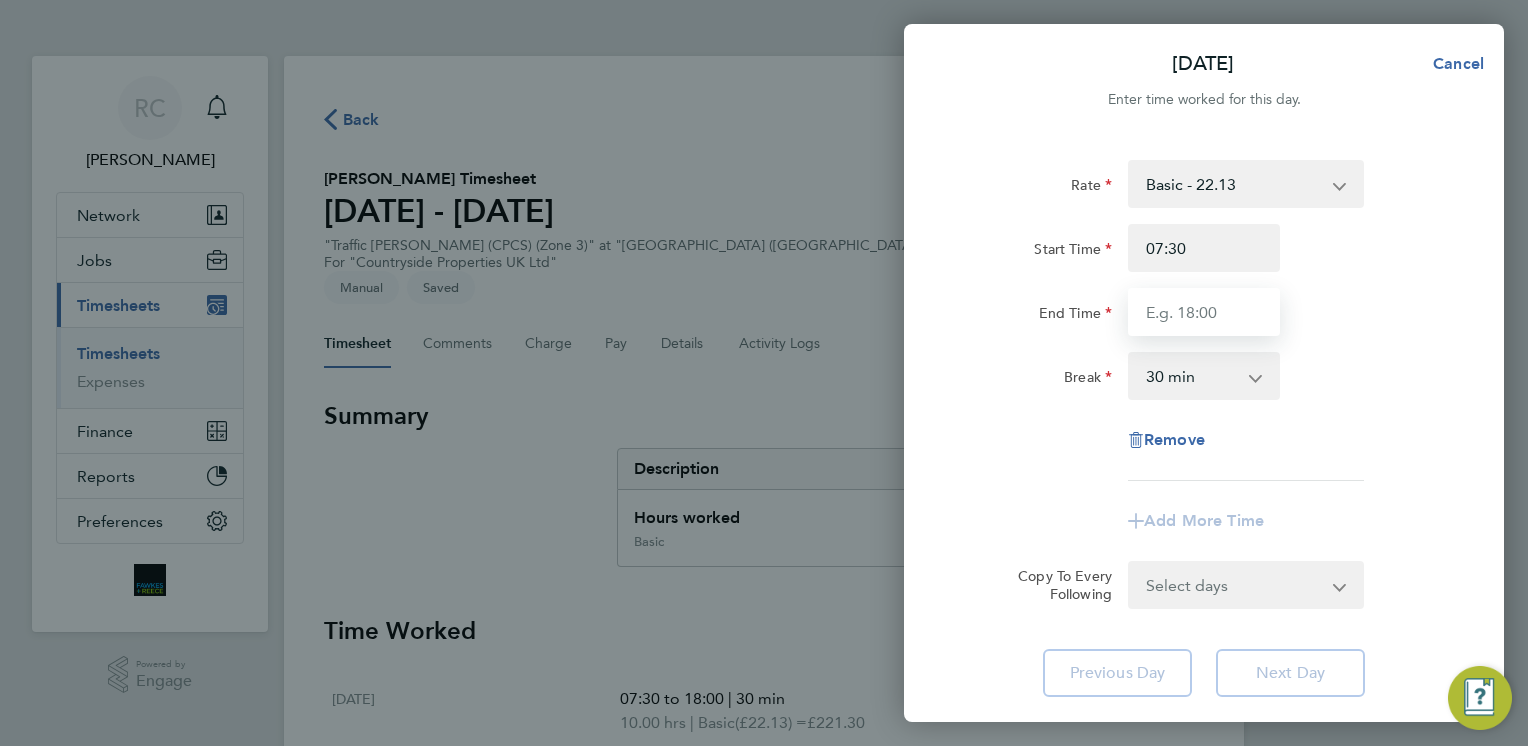 click on "End Time" at bounding box center (1204, 312) 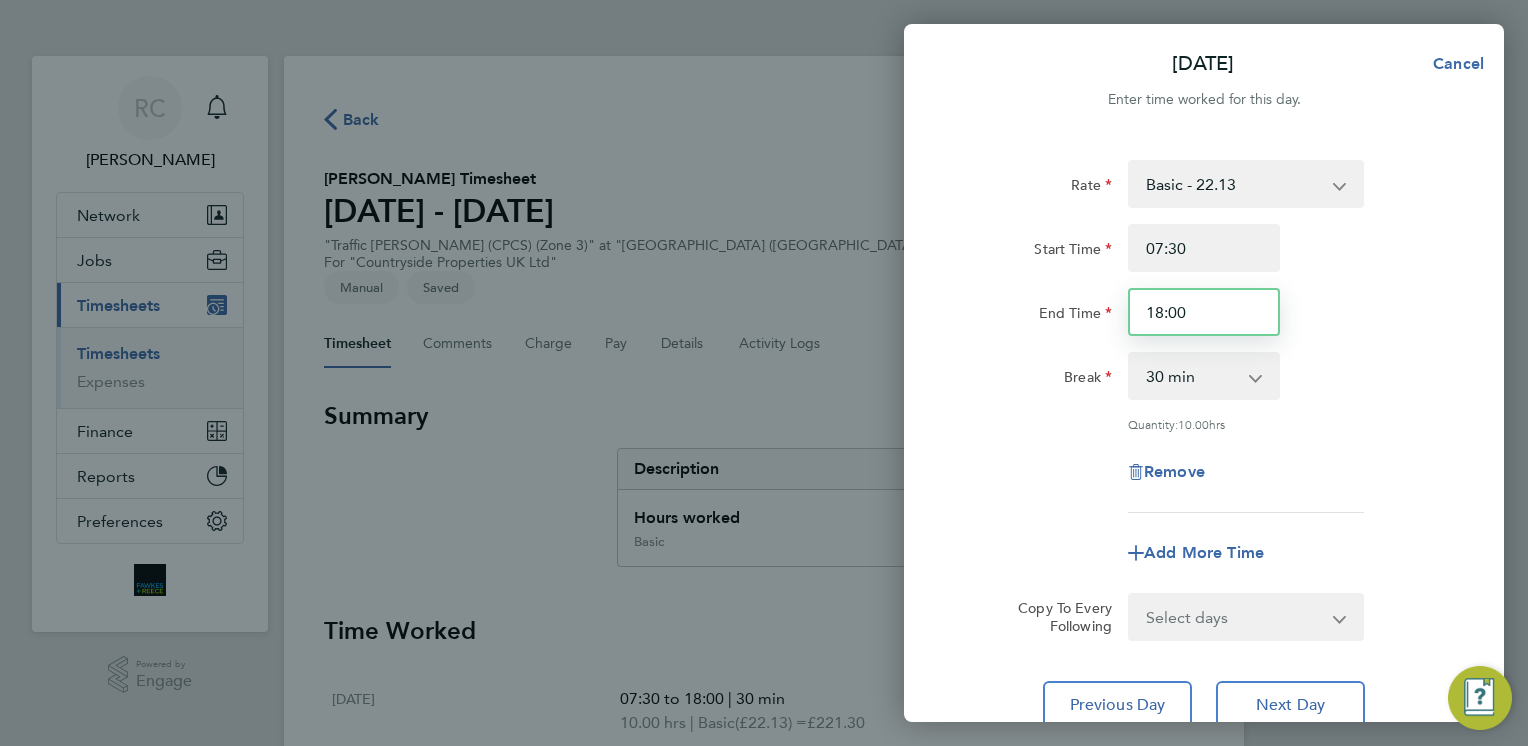 scroll, scrollTop: 156, scrollLeft: 0, axis: vertical 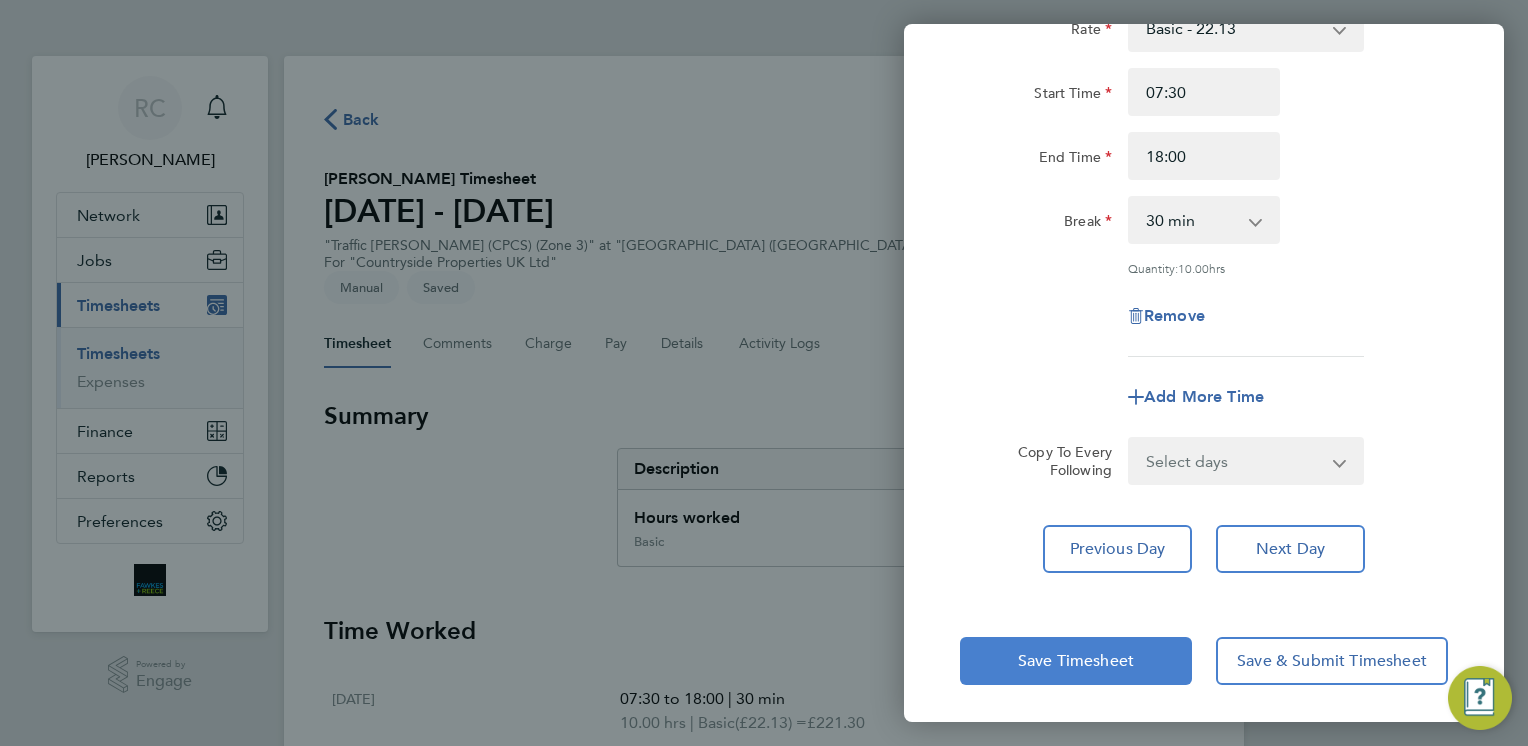 click on "Save Timesheet" 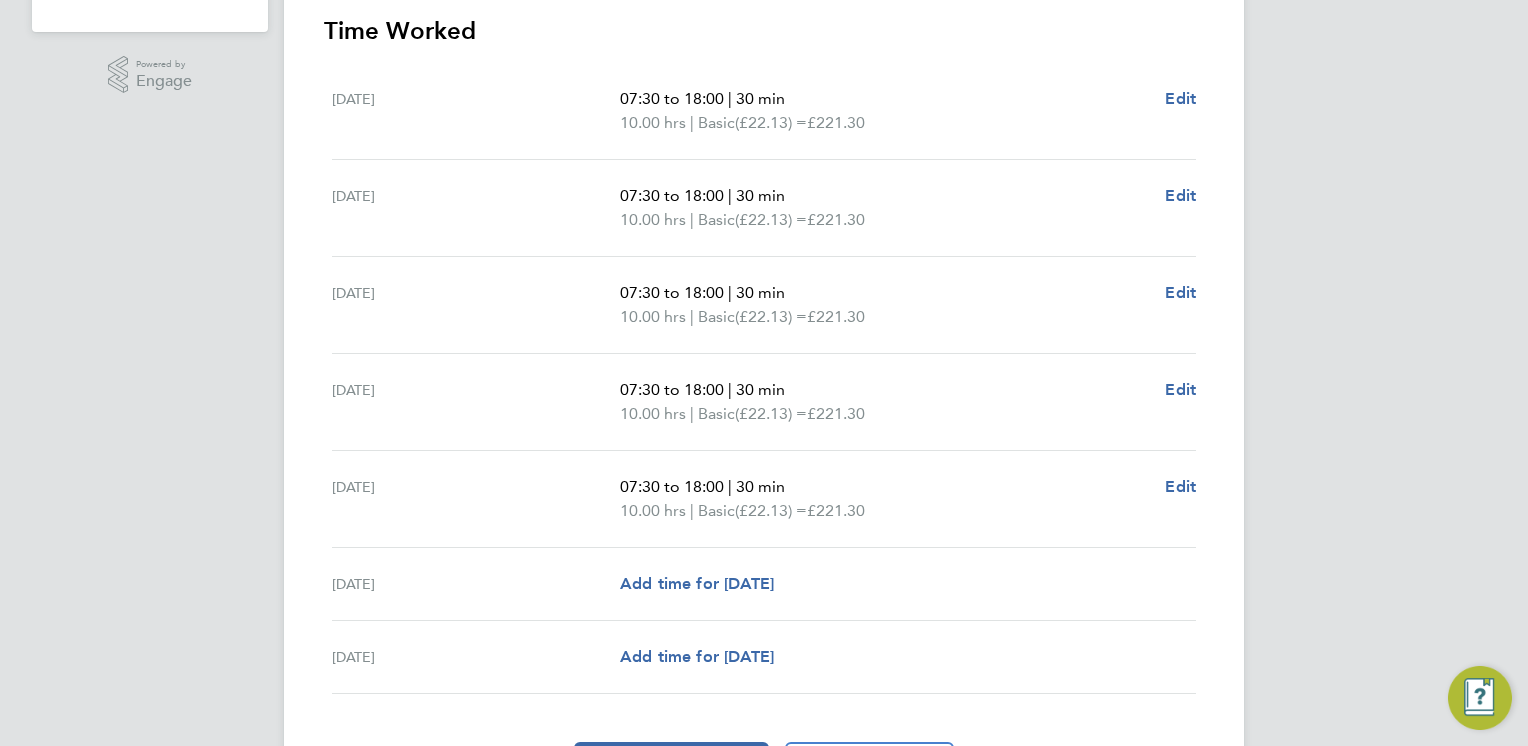 scroll, scrollTop: 696, scrollLeft: 0, axis: vertical 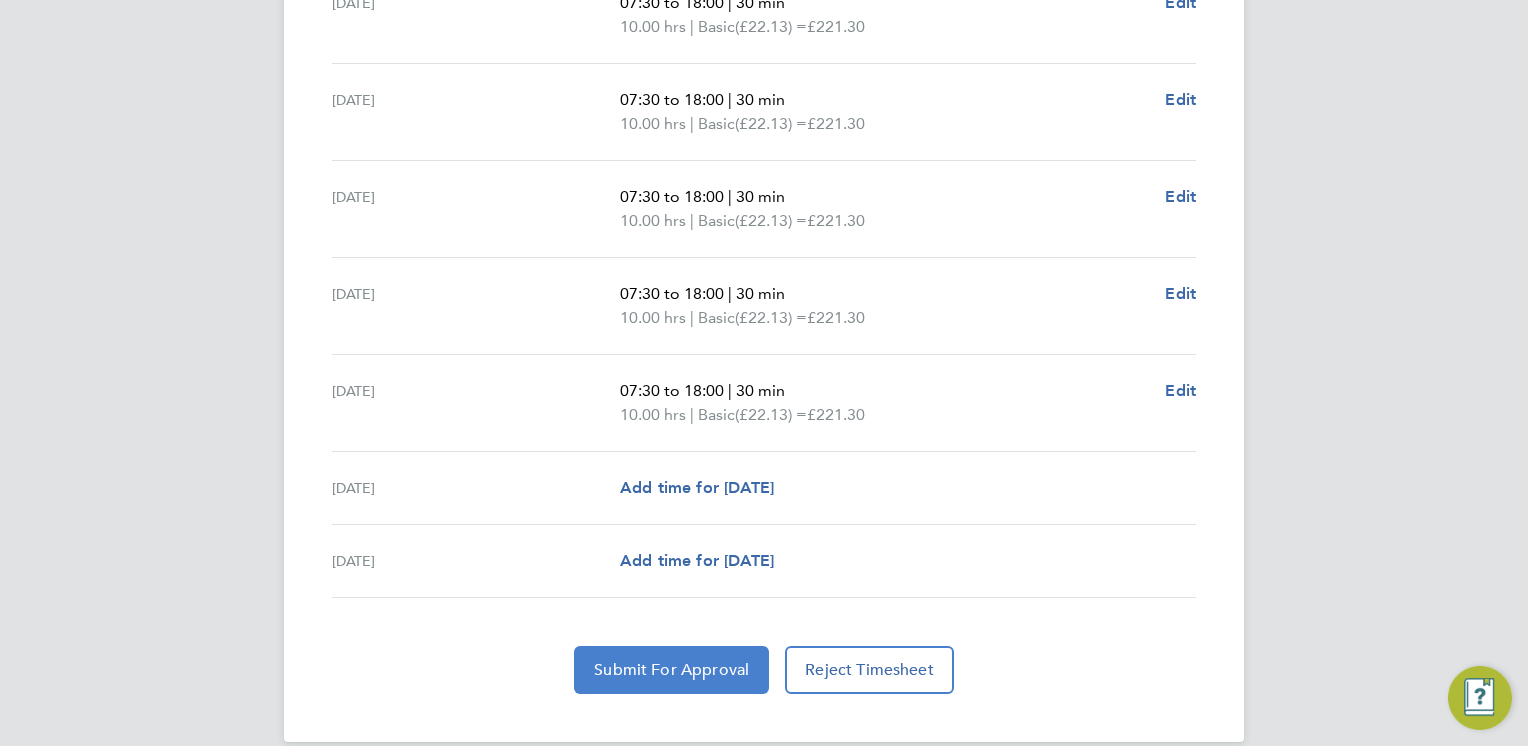 click on "Submit For Approval" 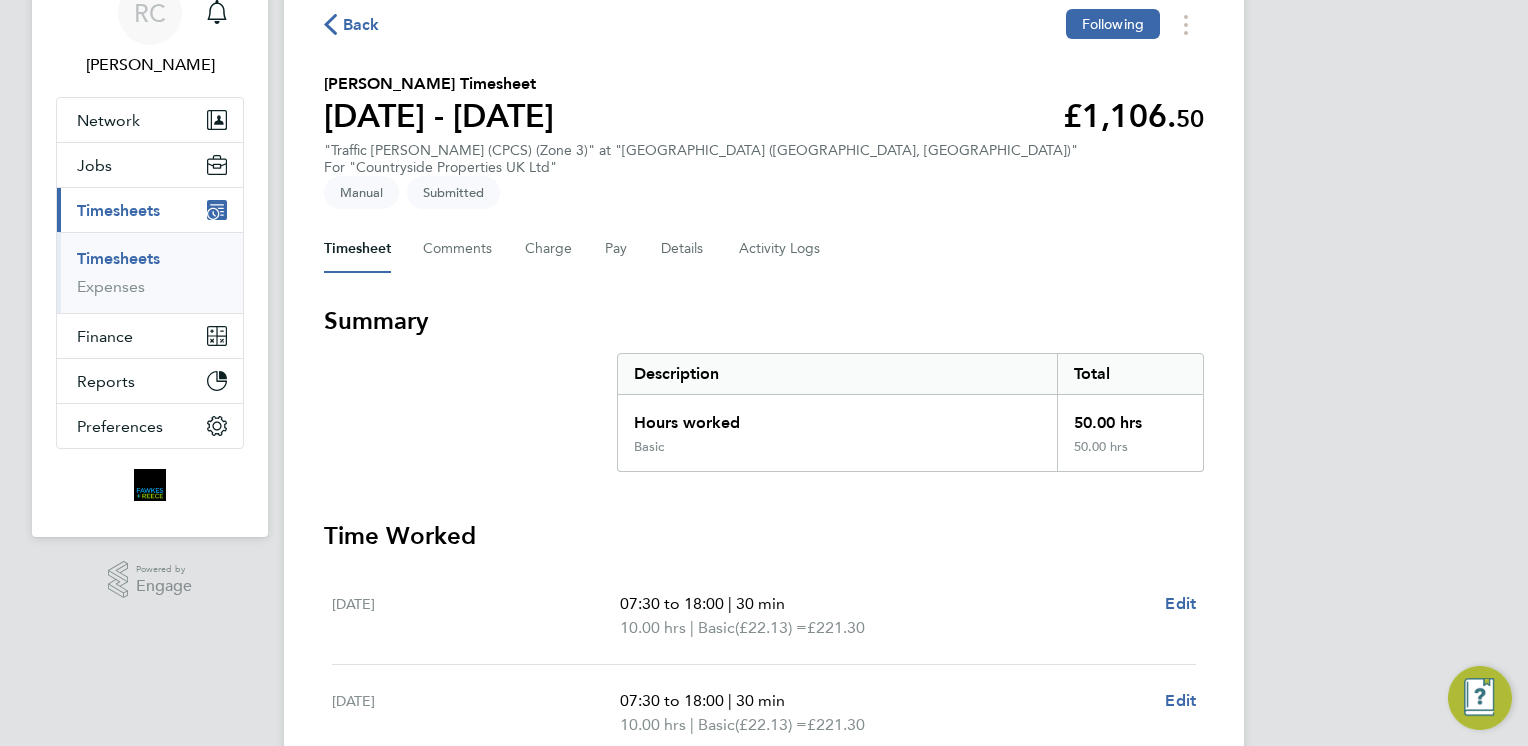 scroll, scrollTop: 0, scrollLeft: 0, axis: both 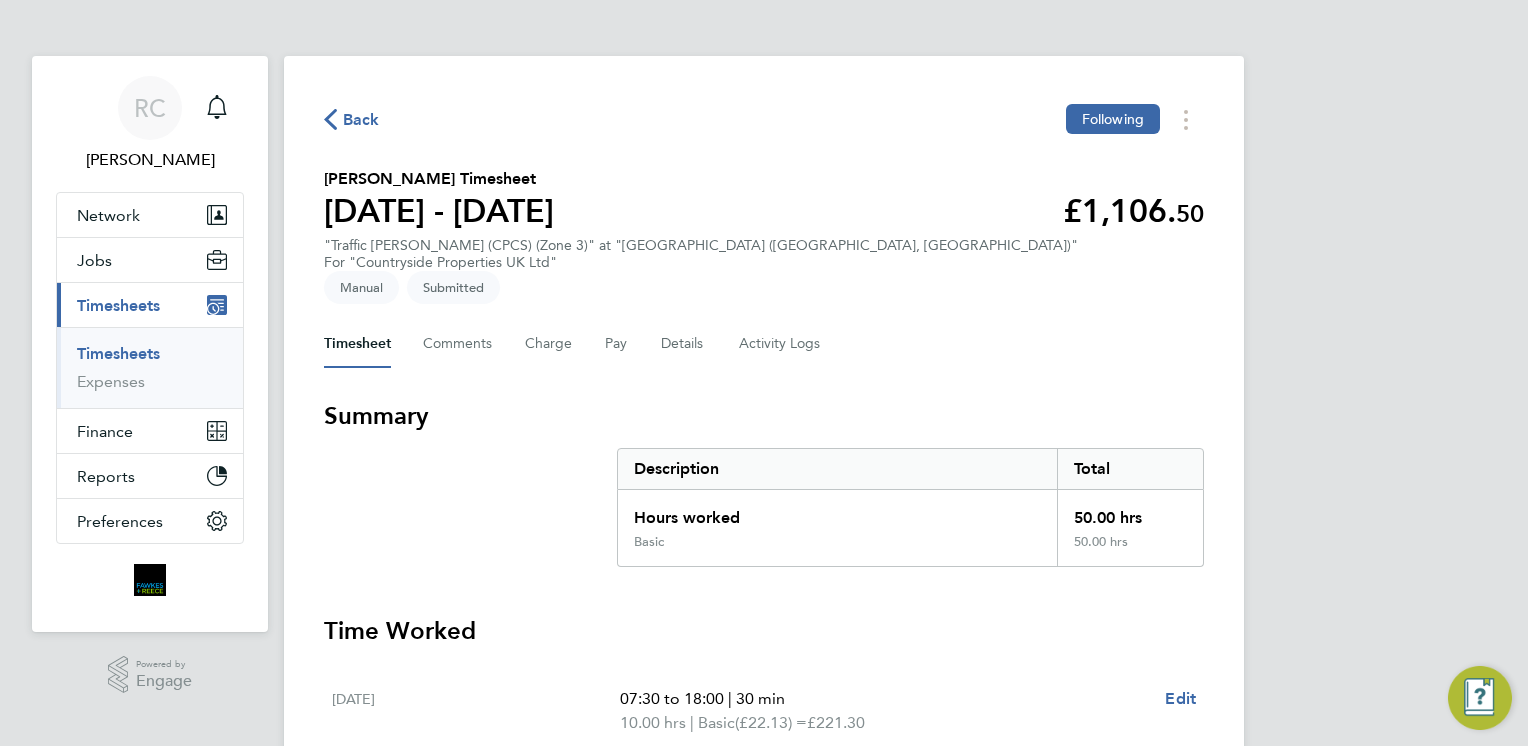 click on "Back" 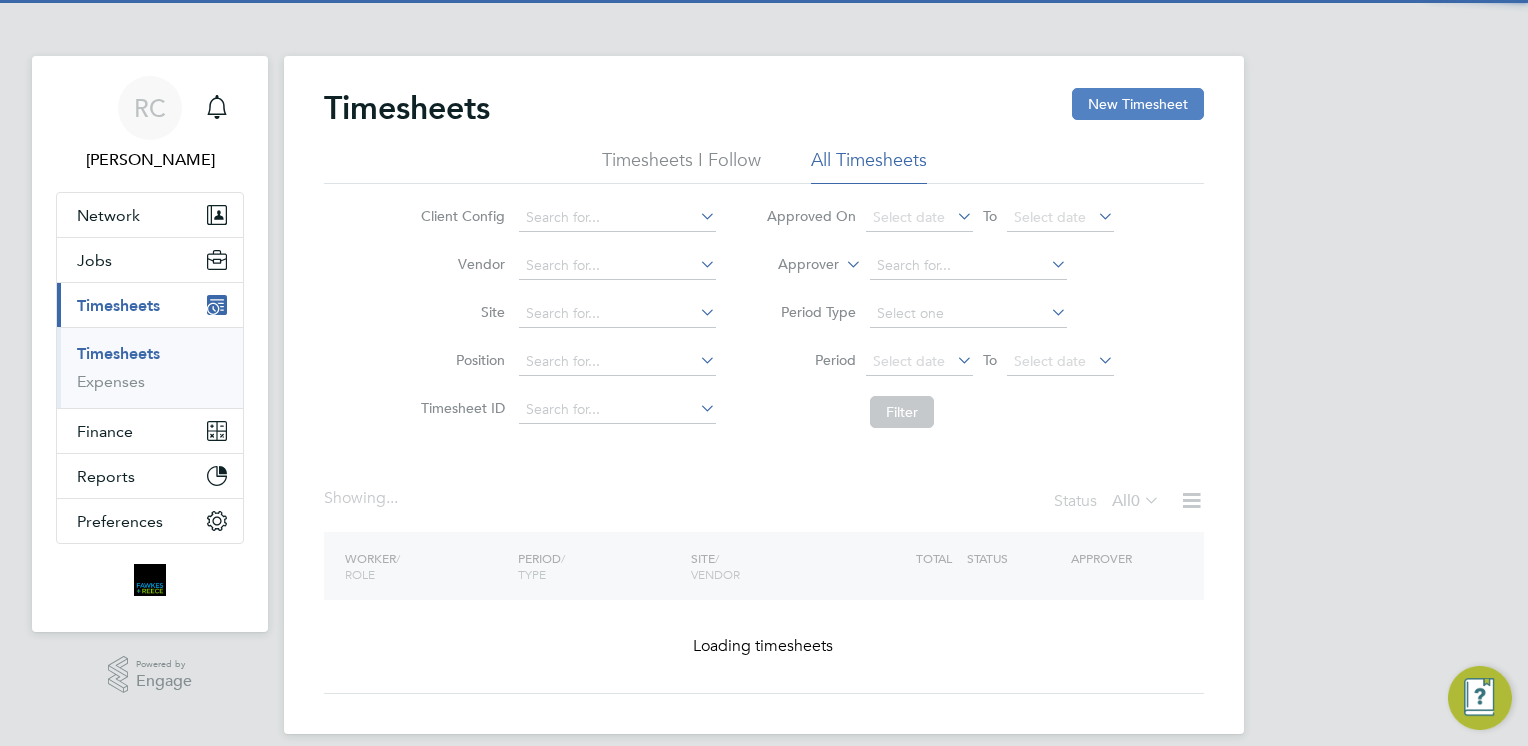 click on "New Timesheet" 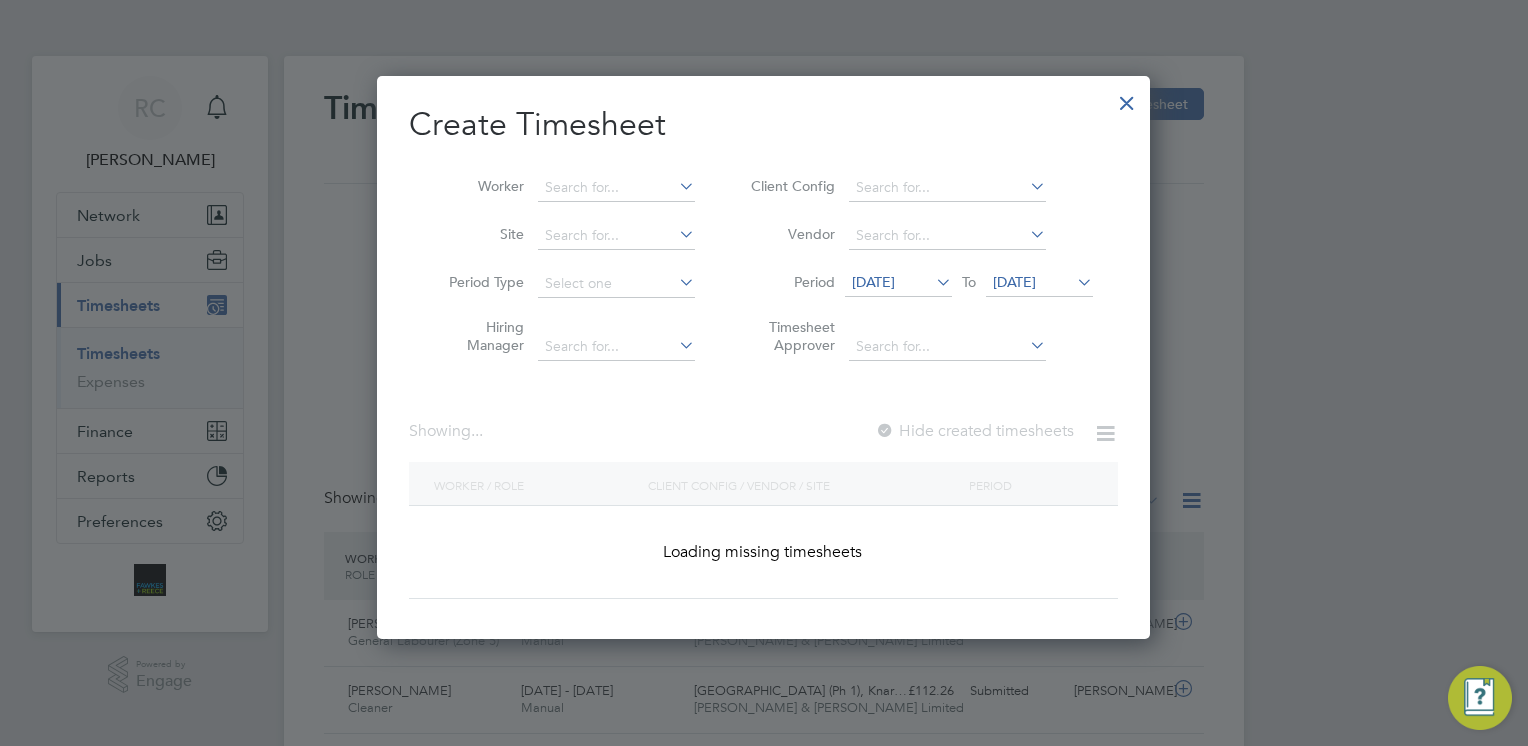 scroll, scrollTop: 9, scrollLeft: 10, axis: both 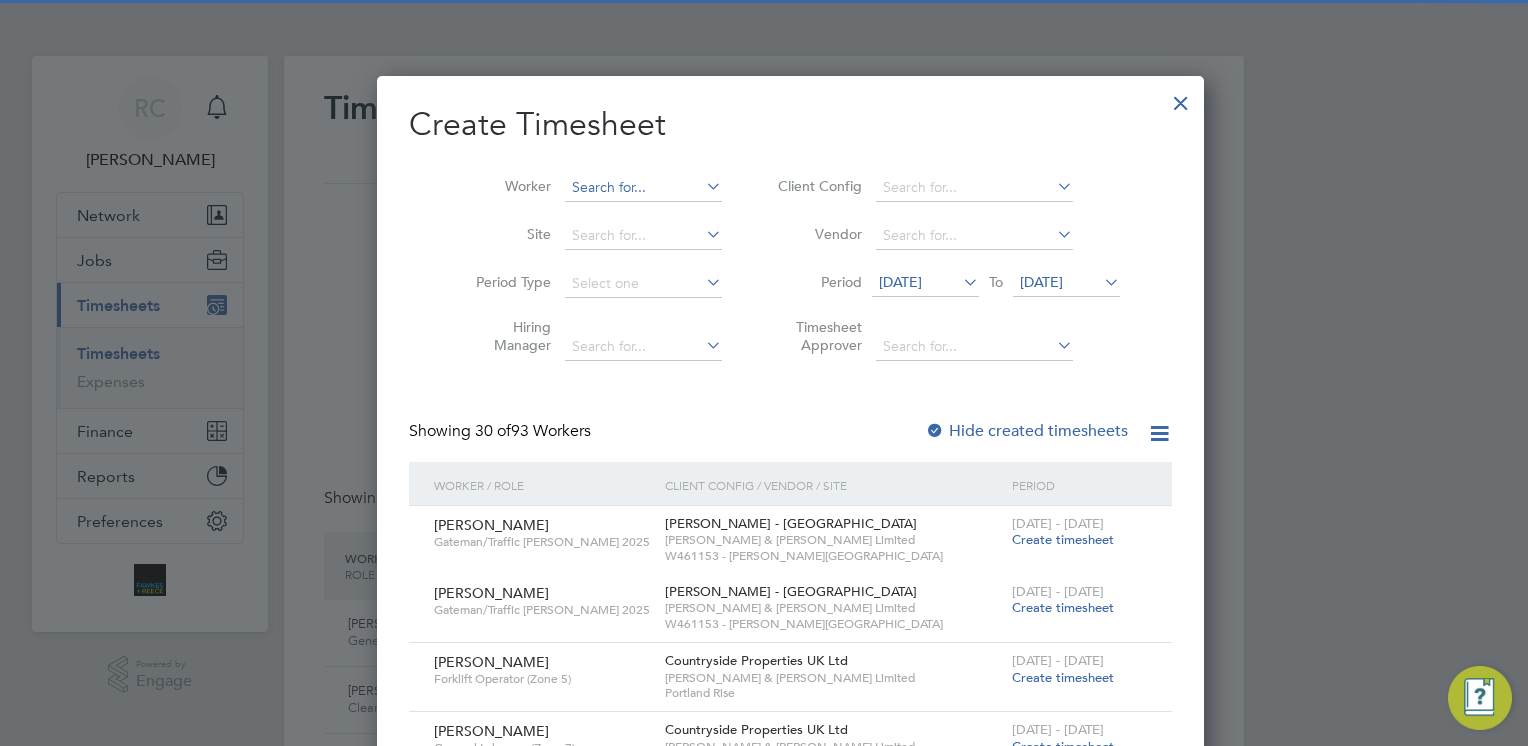 click at bounding box center [643, 188] 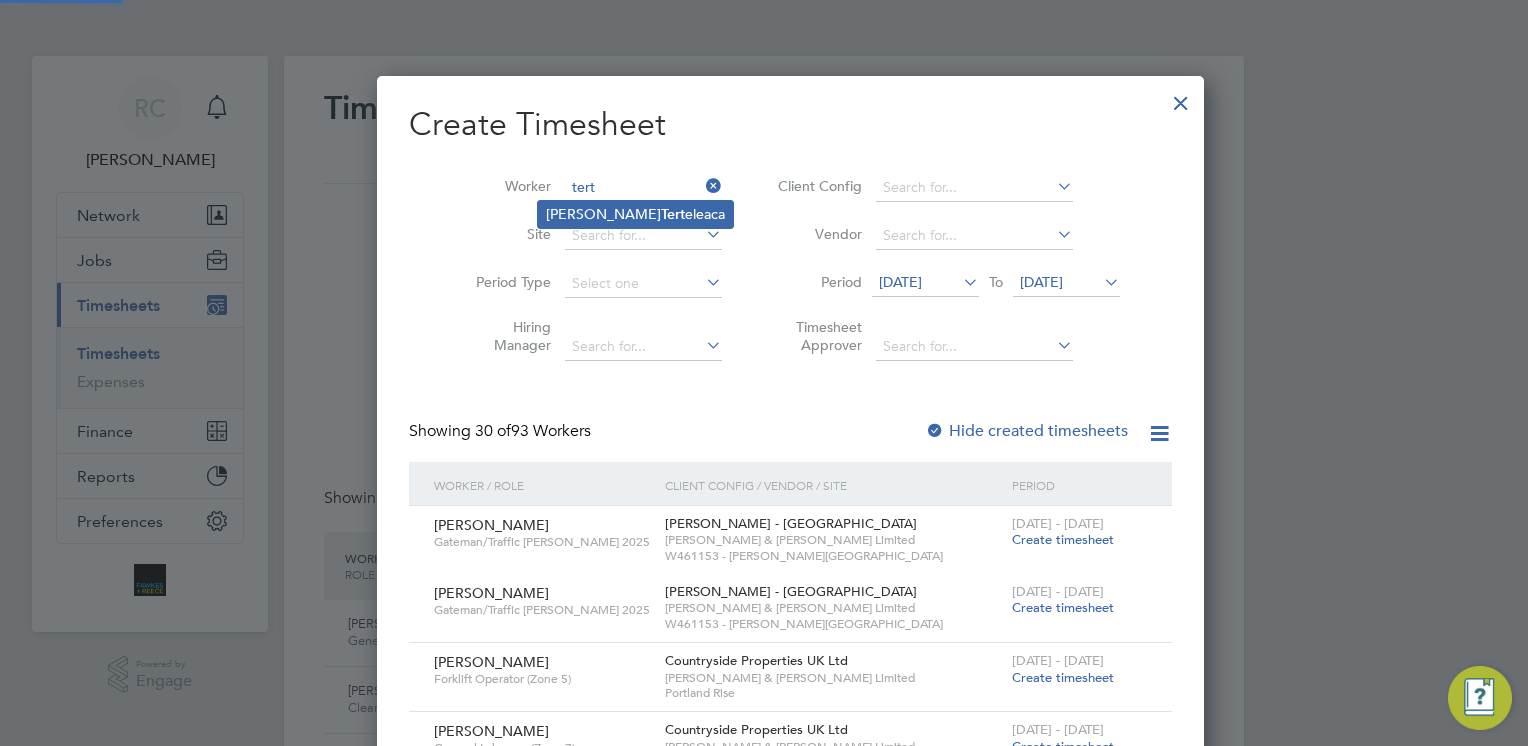 click on "[PERSON_NAME]  Tert eleaca" 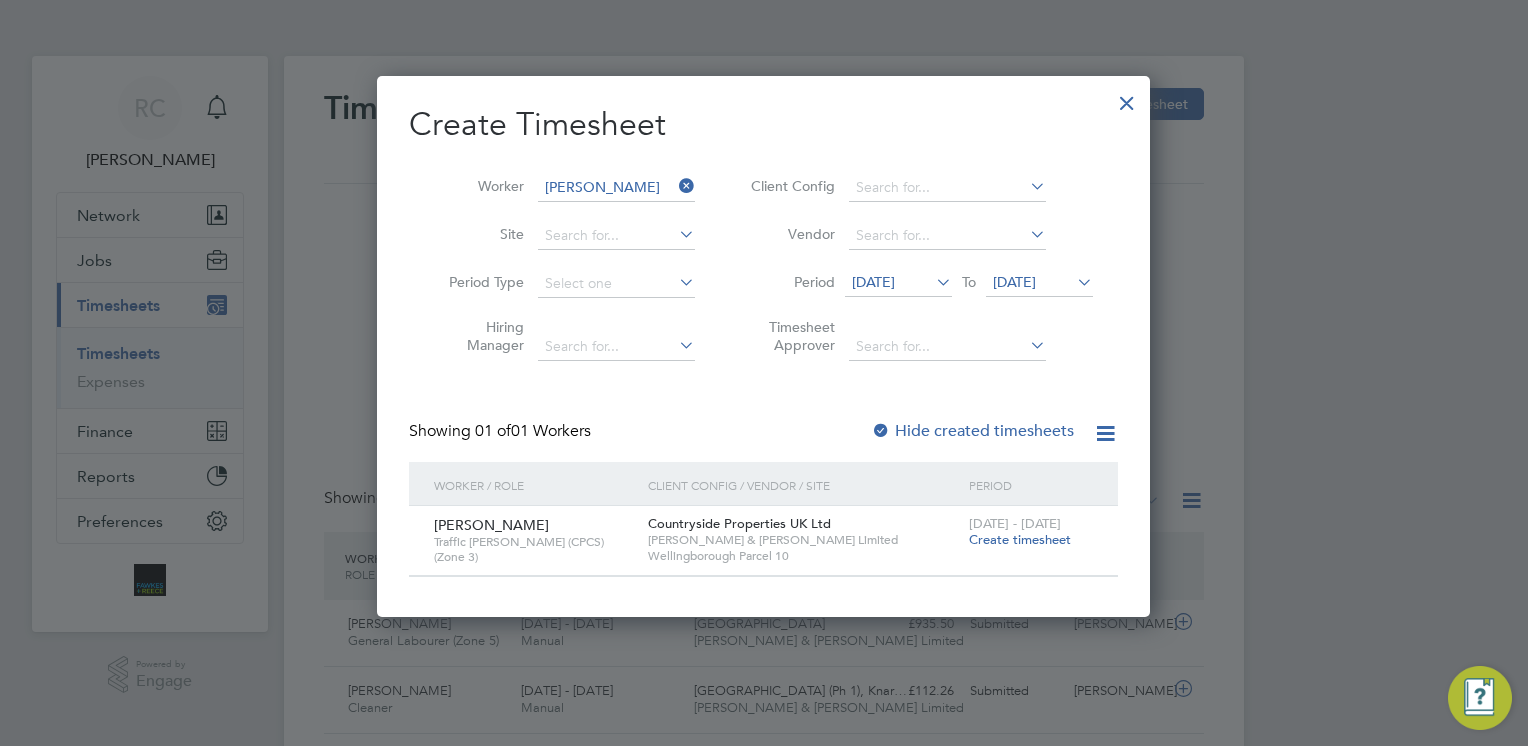 click on "Create timesheet" at bounding box center [1020, 539] 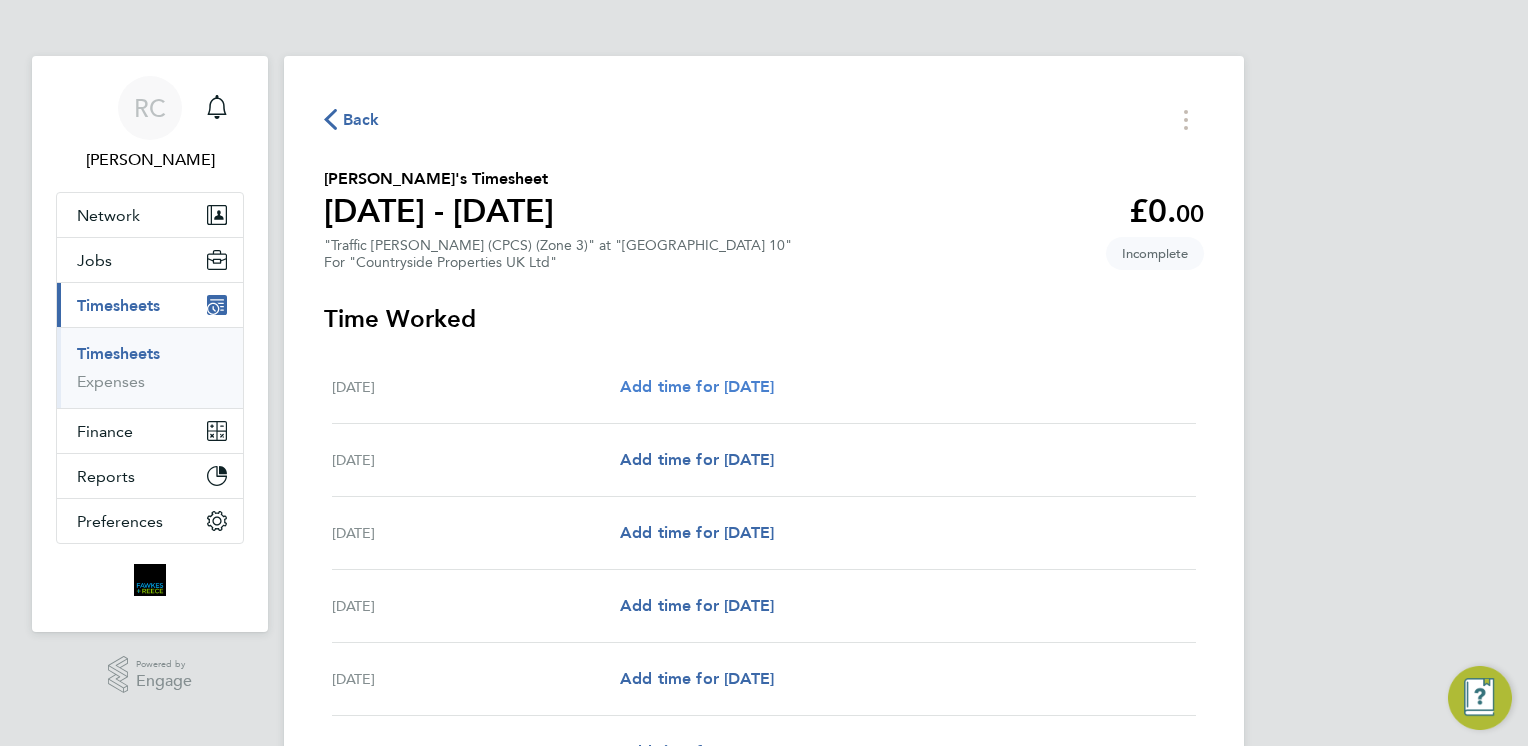 click on "Add time for [DATE]" at bounding box center (697, 386) 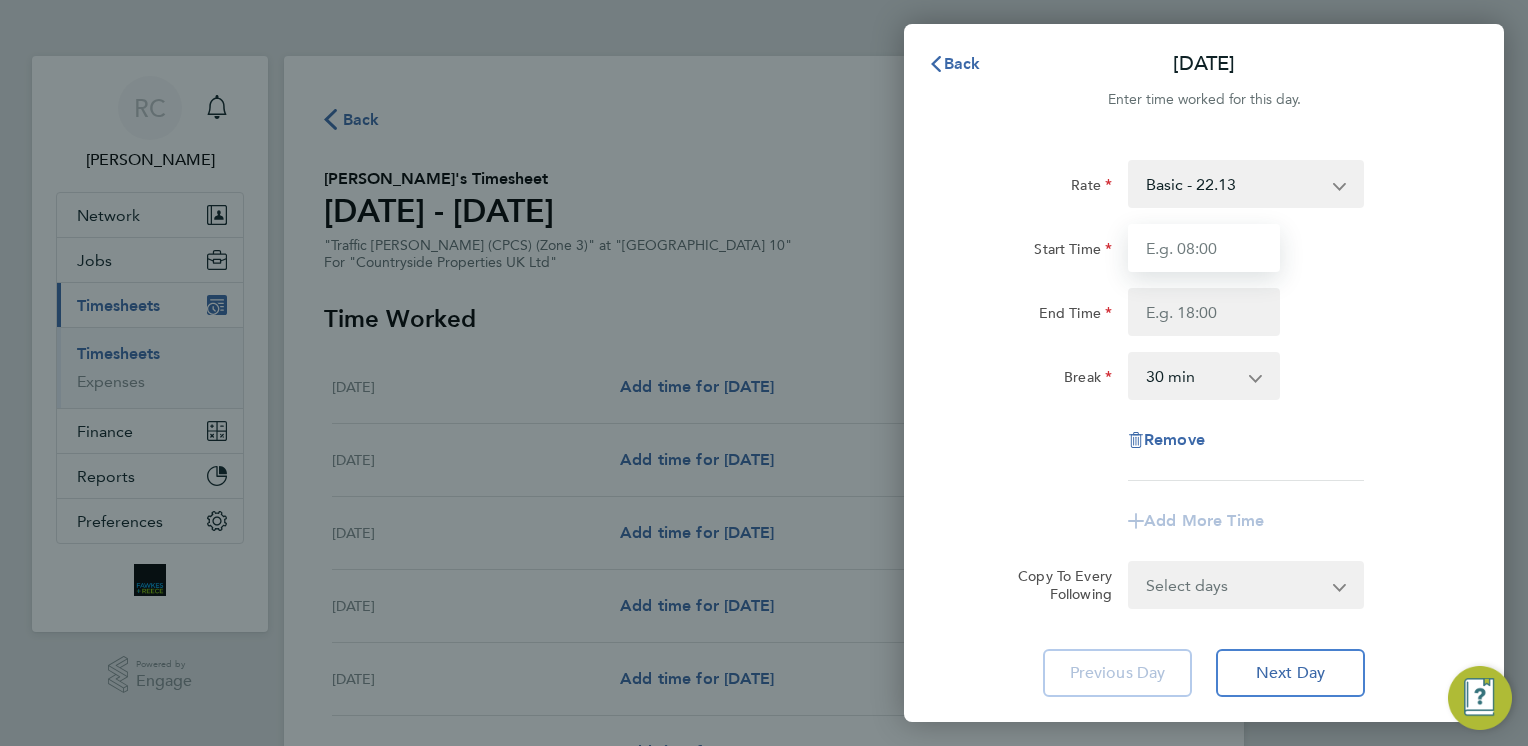 click on "Start Time" at bounding box center [1204, 248] 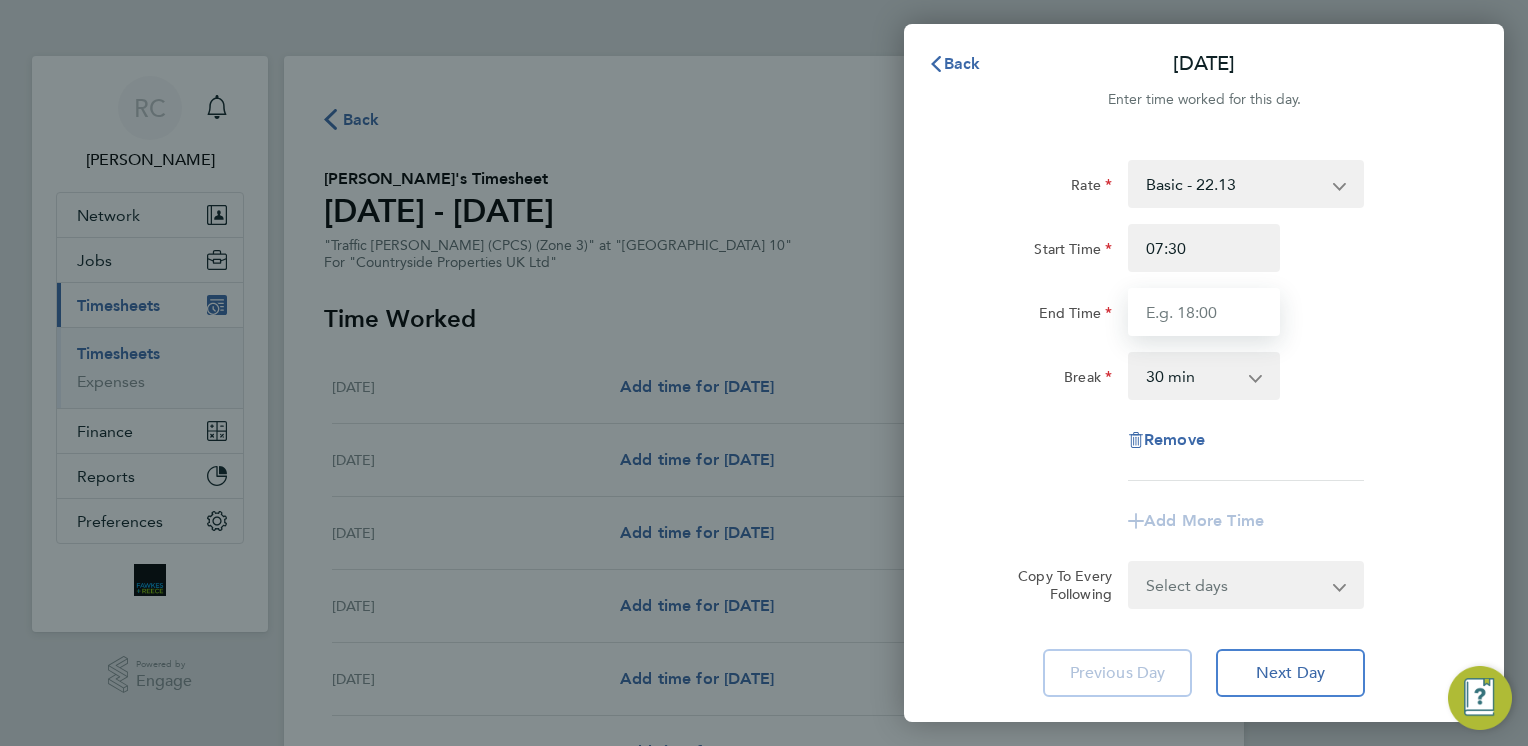 drag, startPoint x: 1193, startPoint y: 309, endPoint x: 1201, endPoint y: 318, distance: 12.0415945 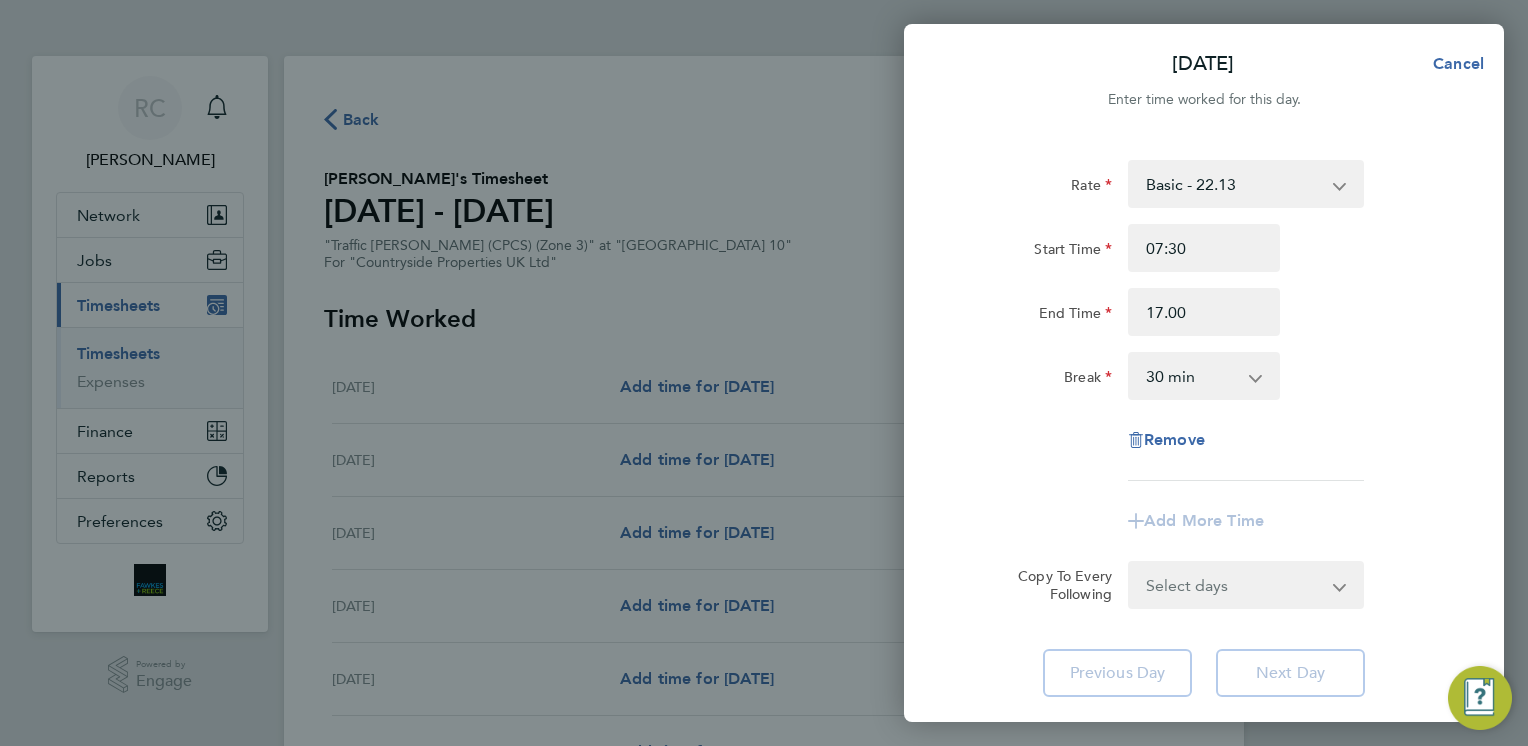 type on "17:00" 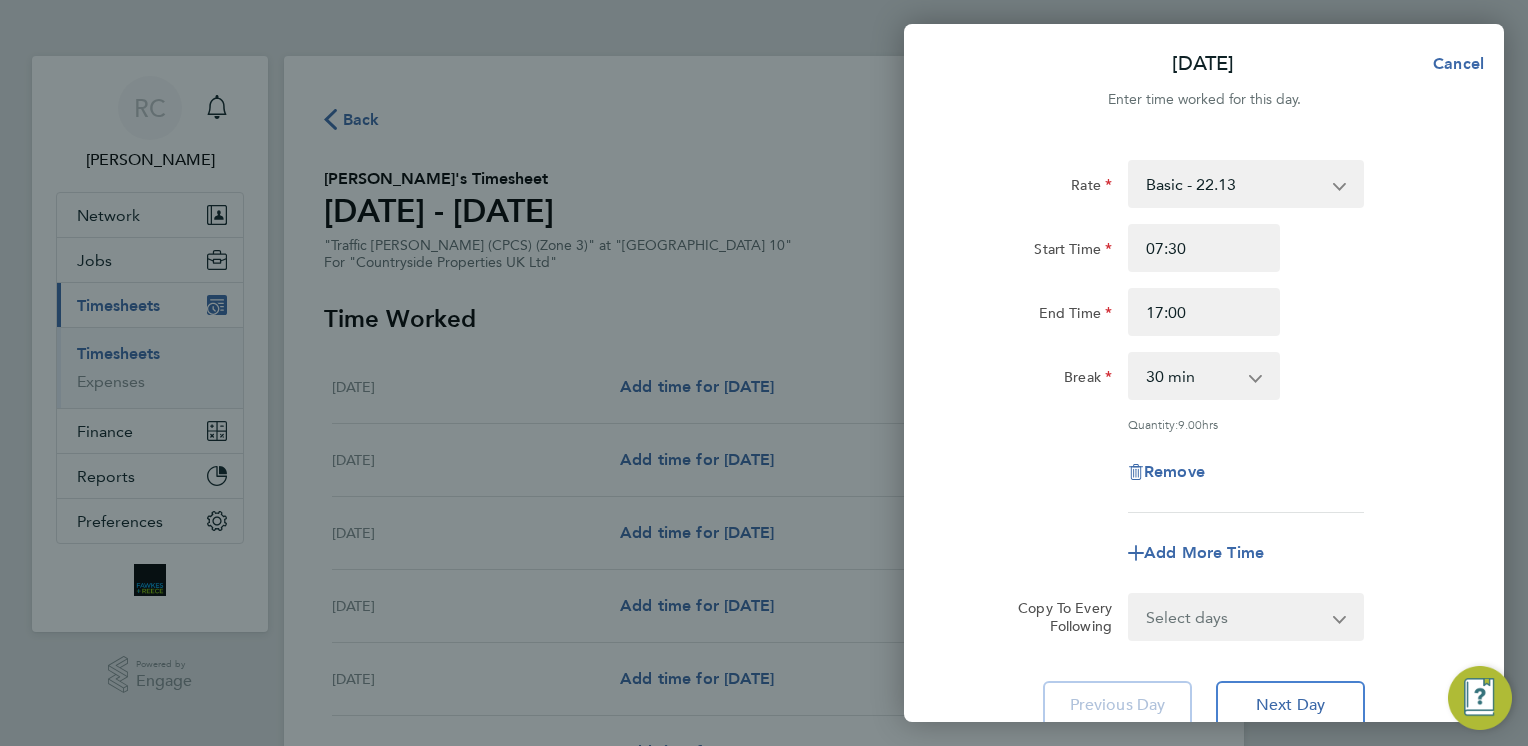 click on "Remove" 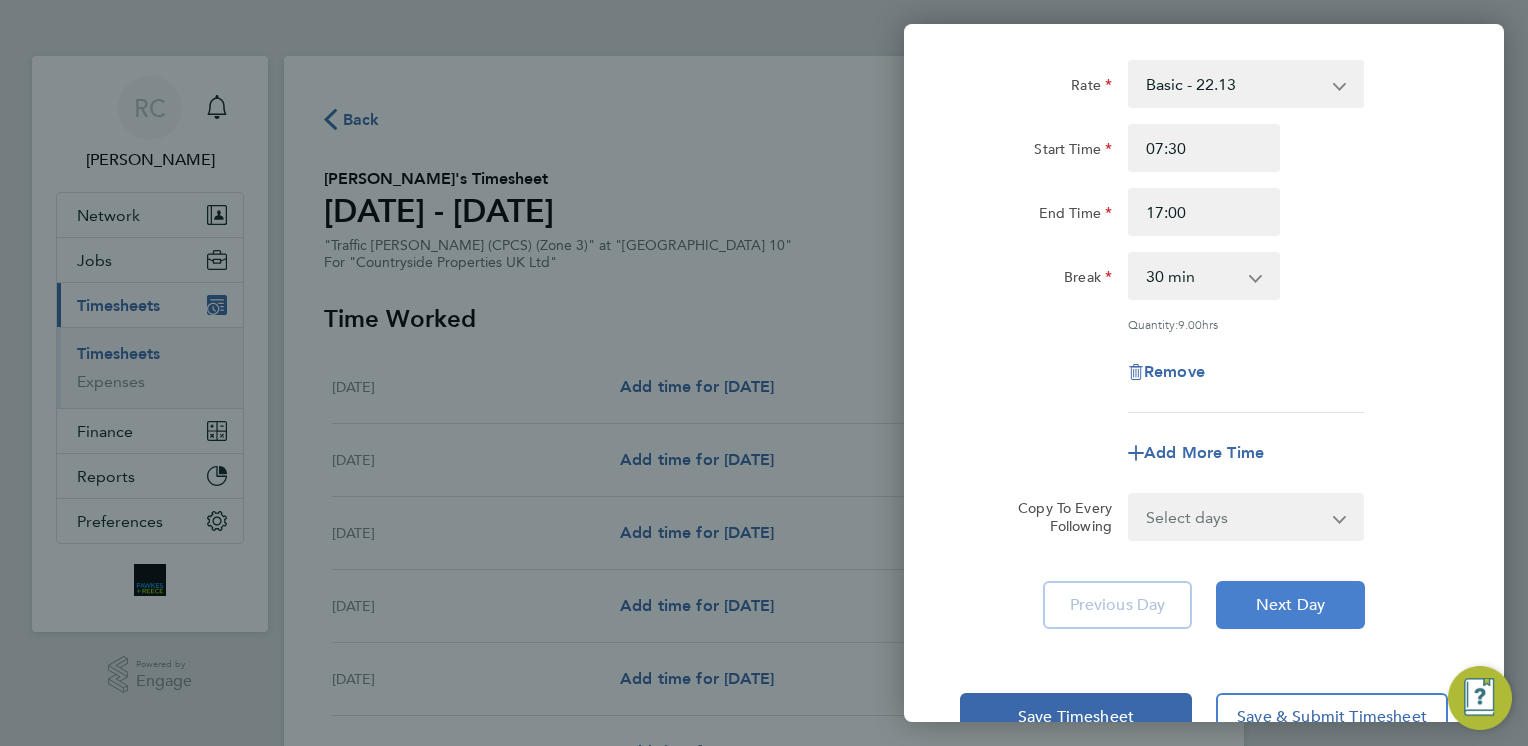 click on "Next Day" 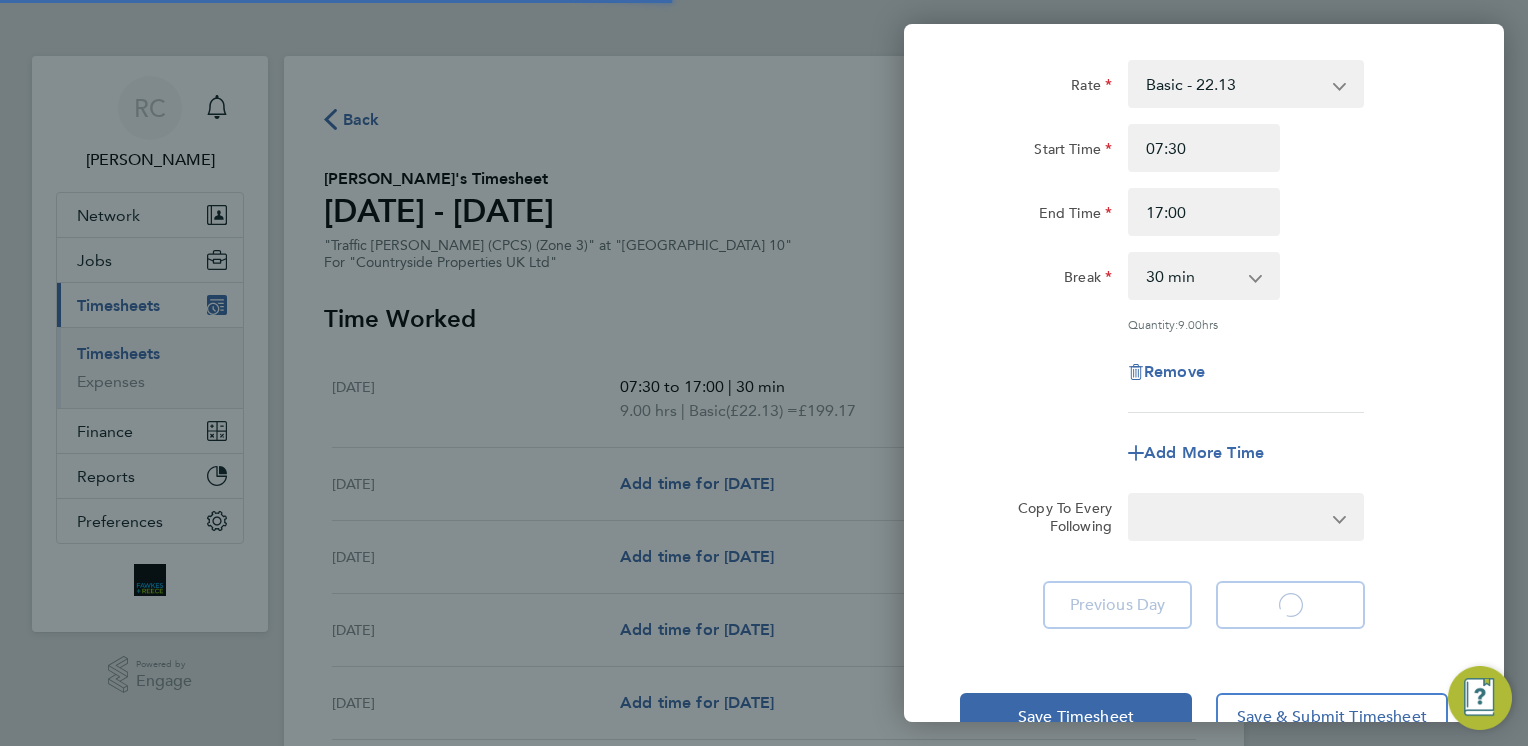 select on "30" 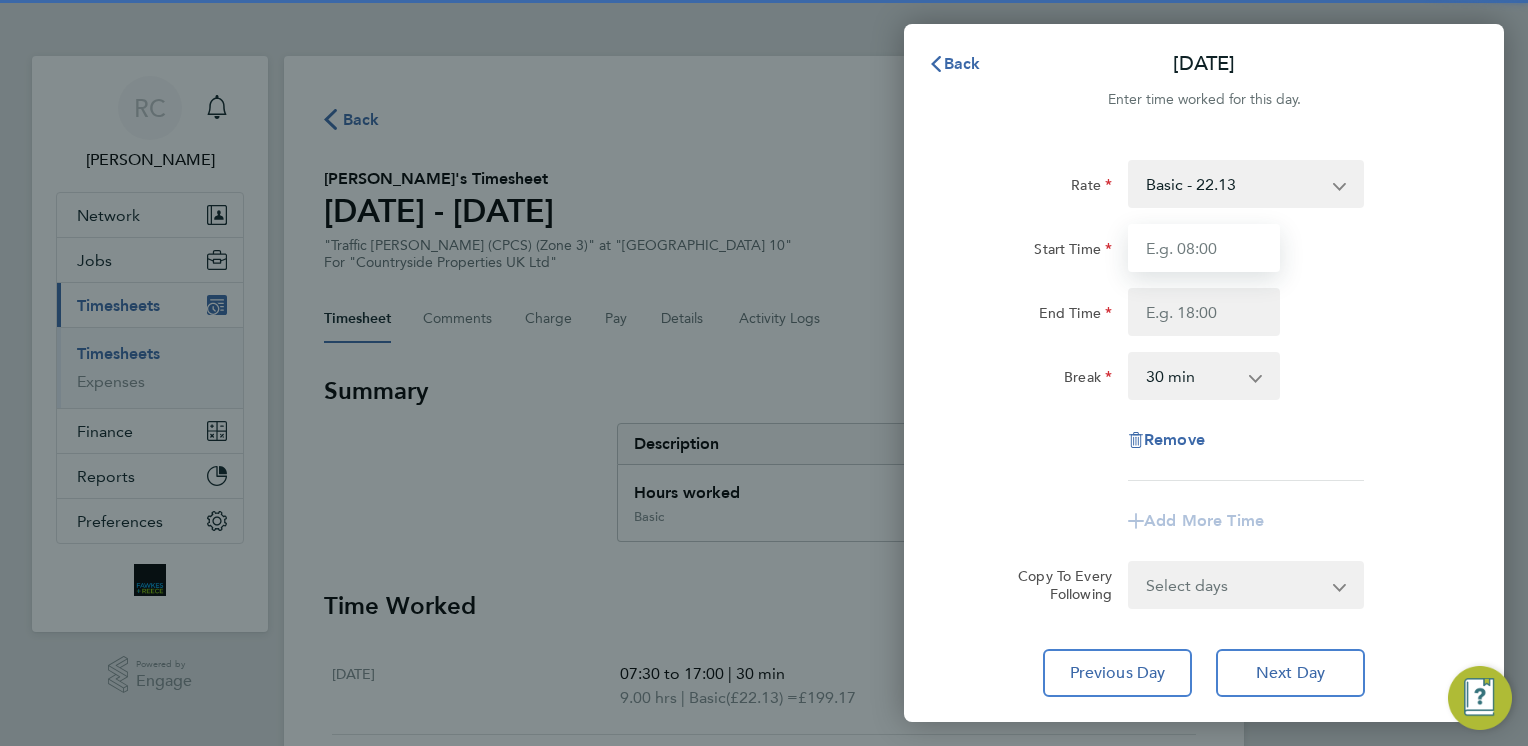 click on "Start Time" at bounding box center [1204, 248] 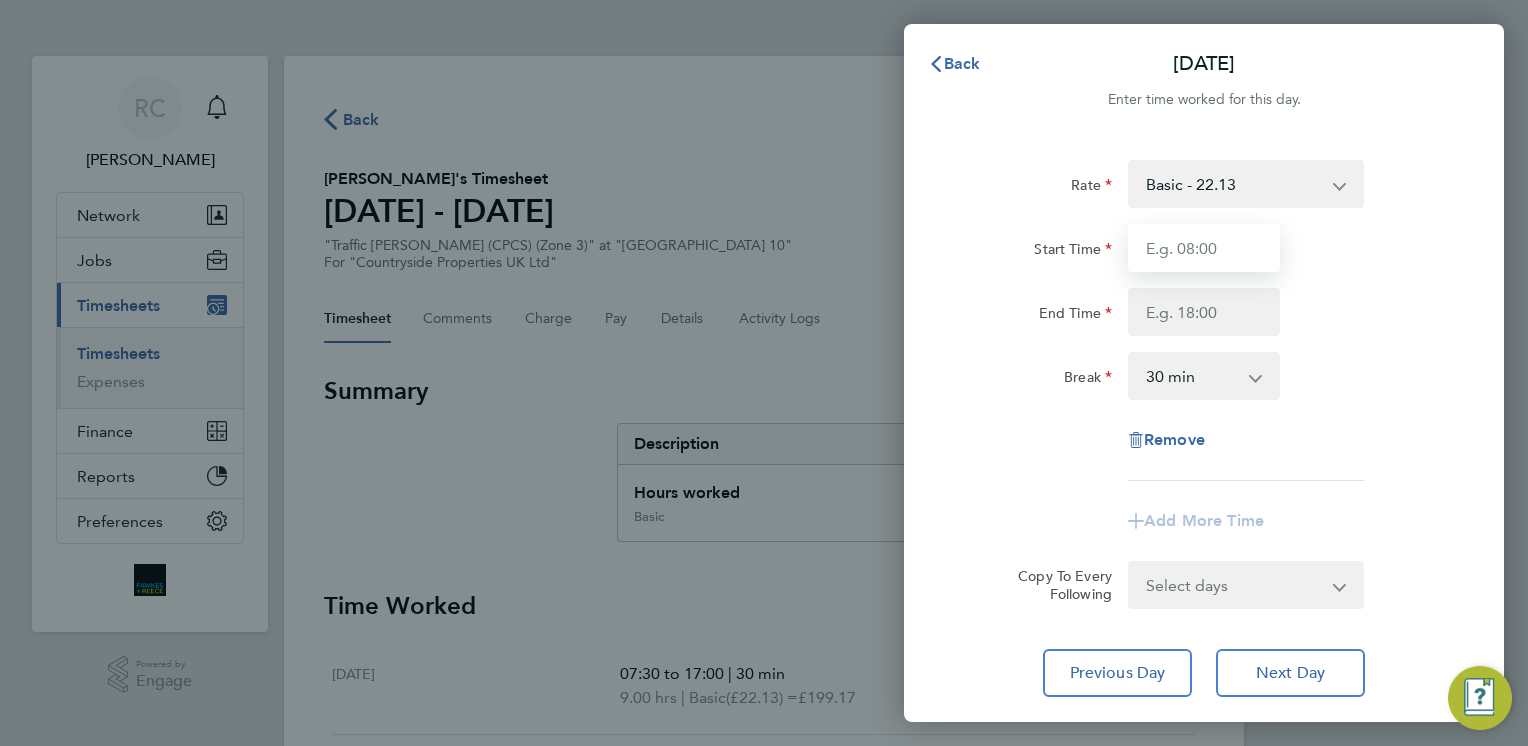 type on "07:30" 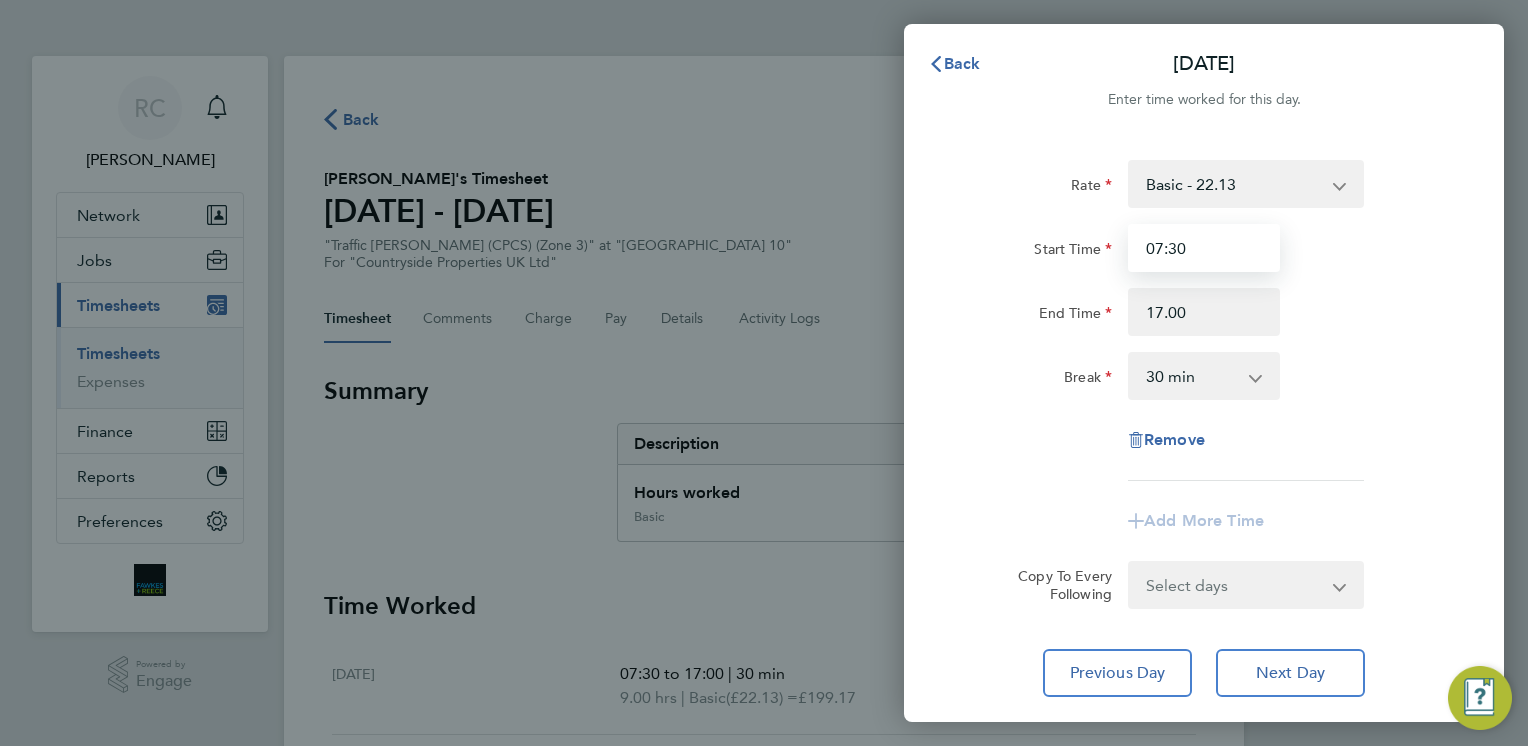 type on "17:00" 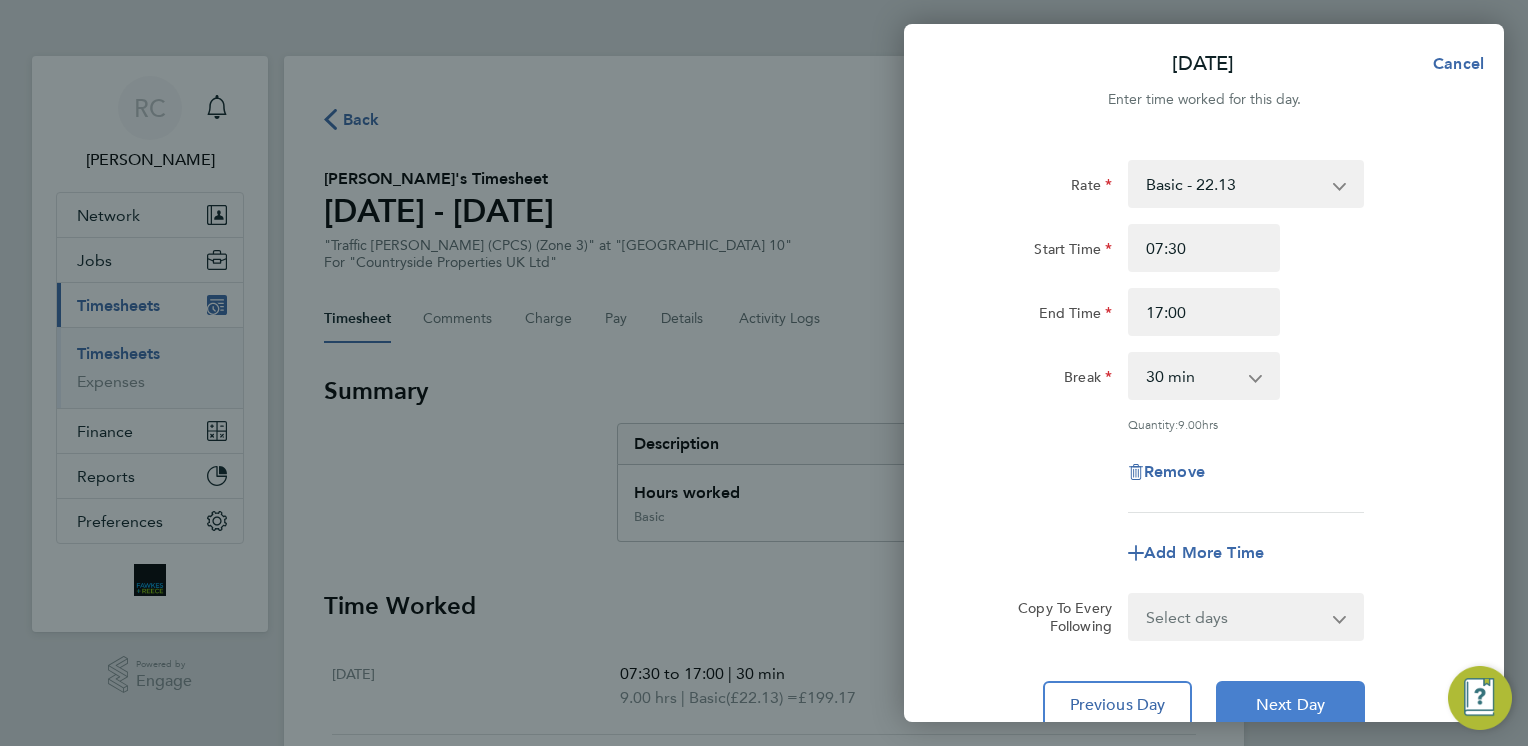 click on "Next Day" 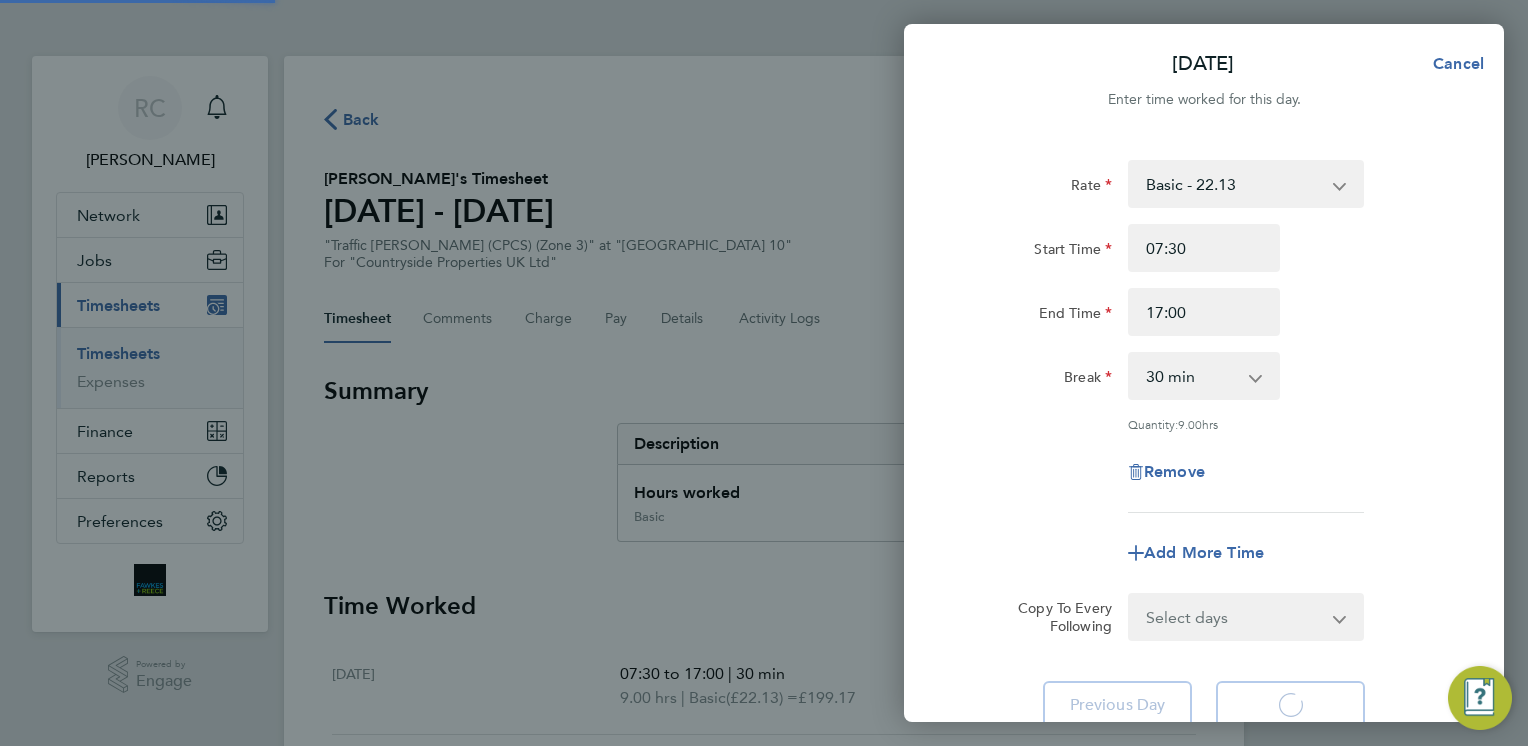 select on "30" 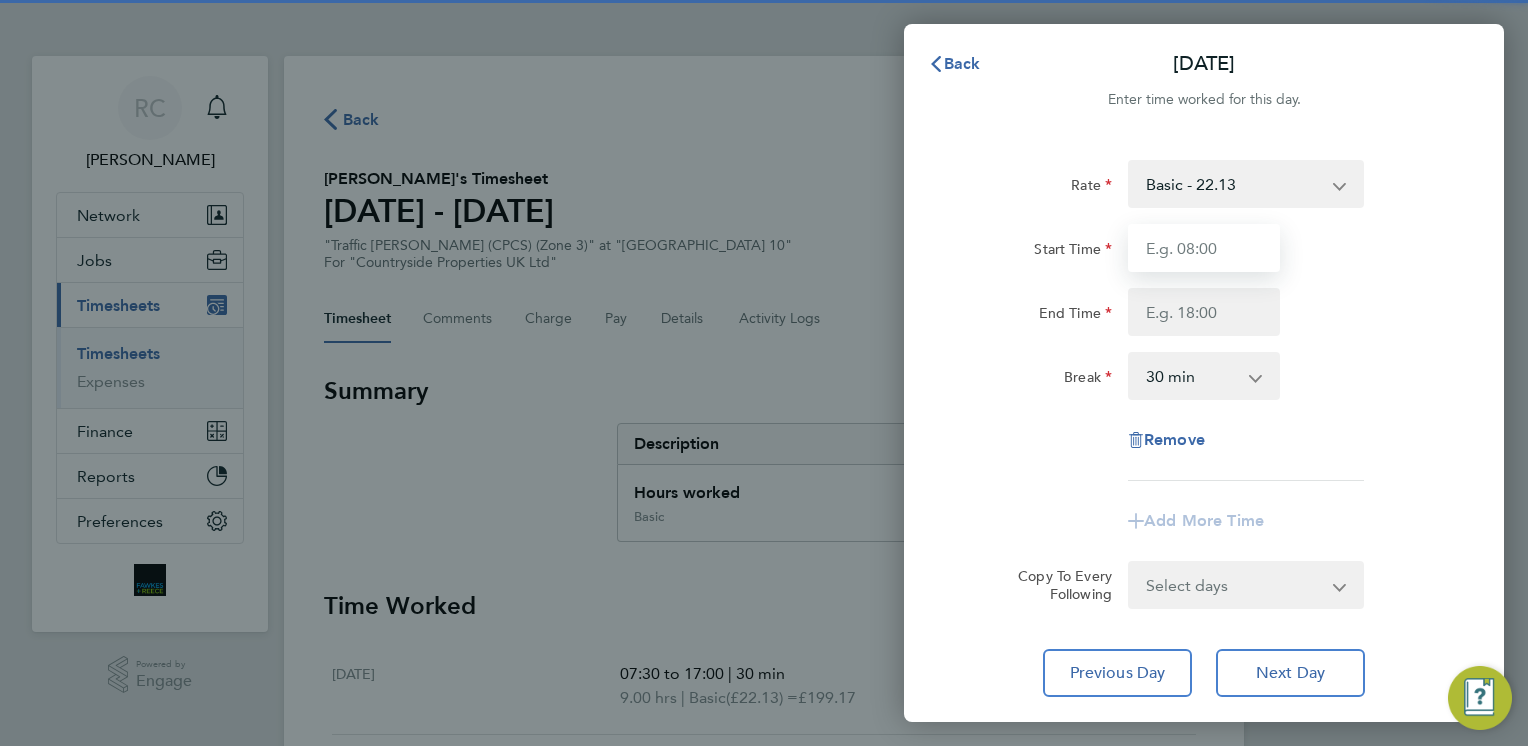 click on "Start Time" at bounding box center (1204, 248) 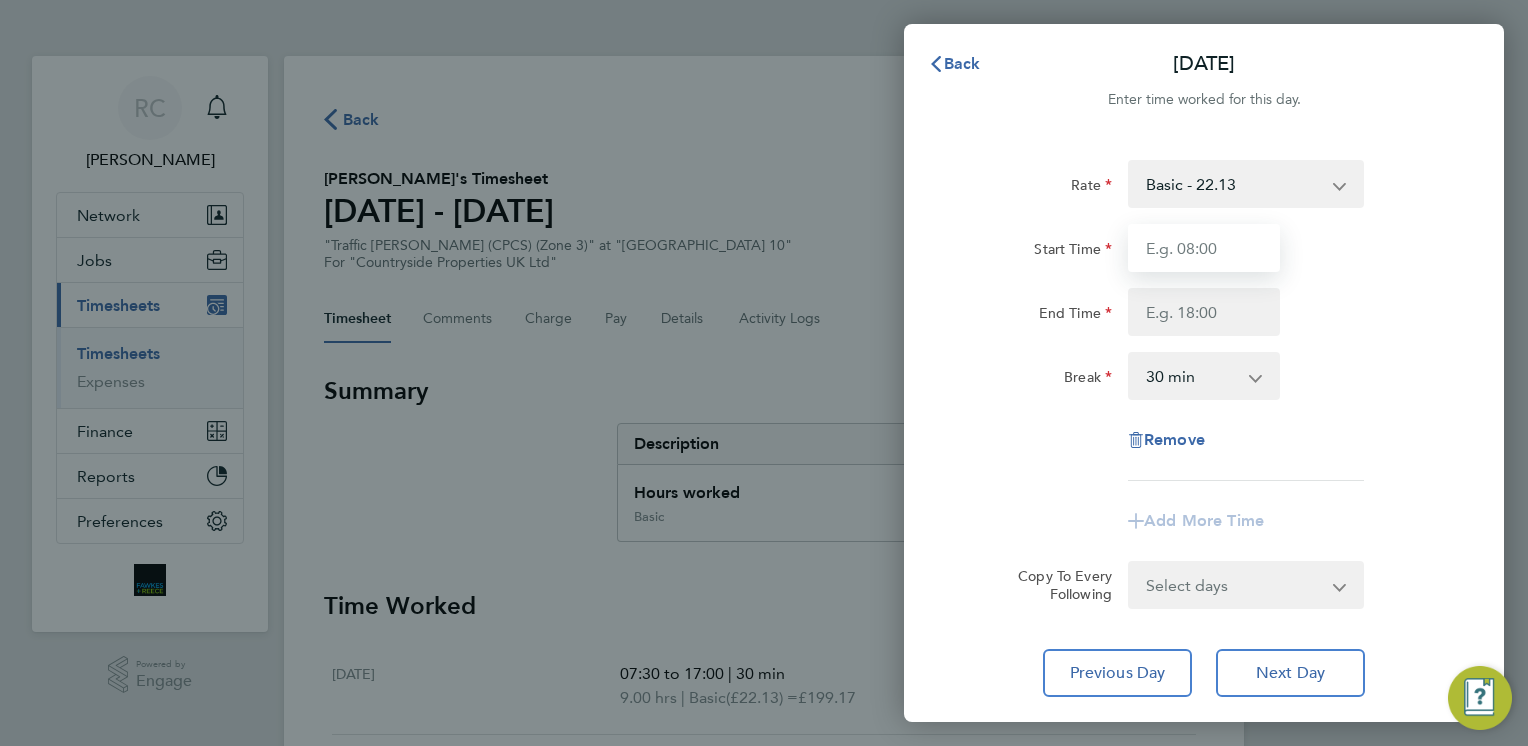 type on "07:30" 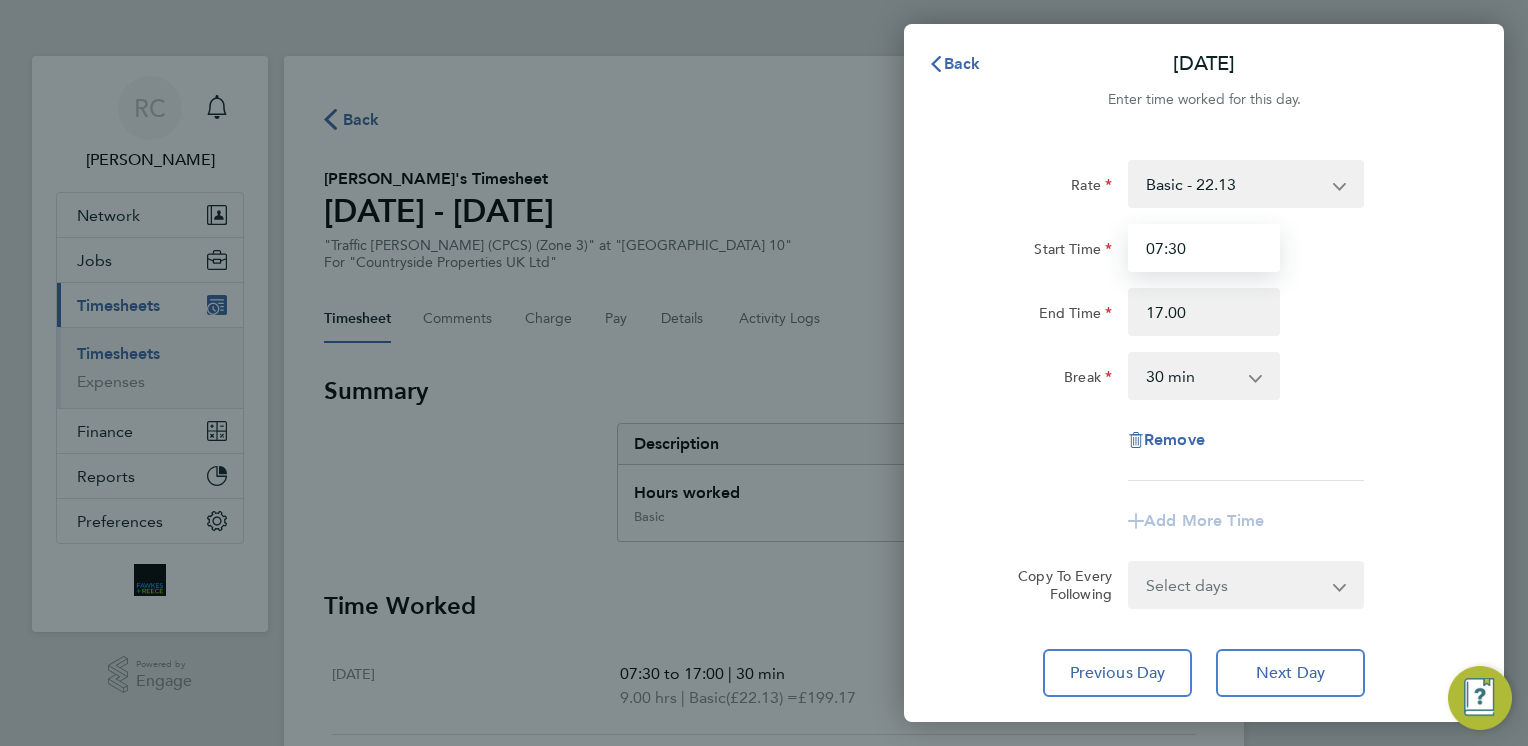 type on "17:00" 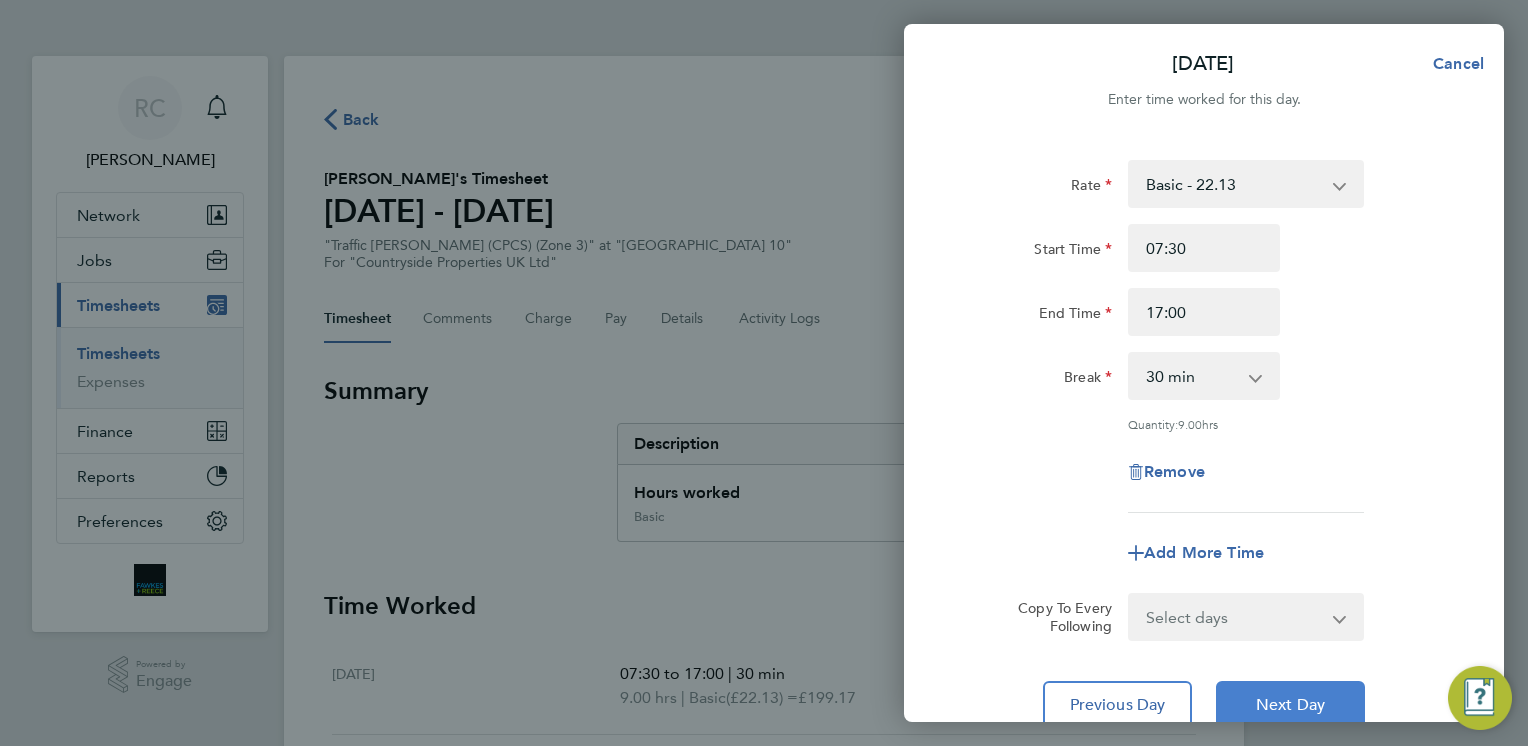 click on "Next Day" 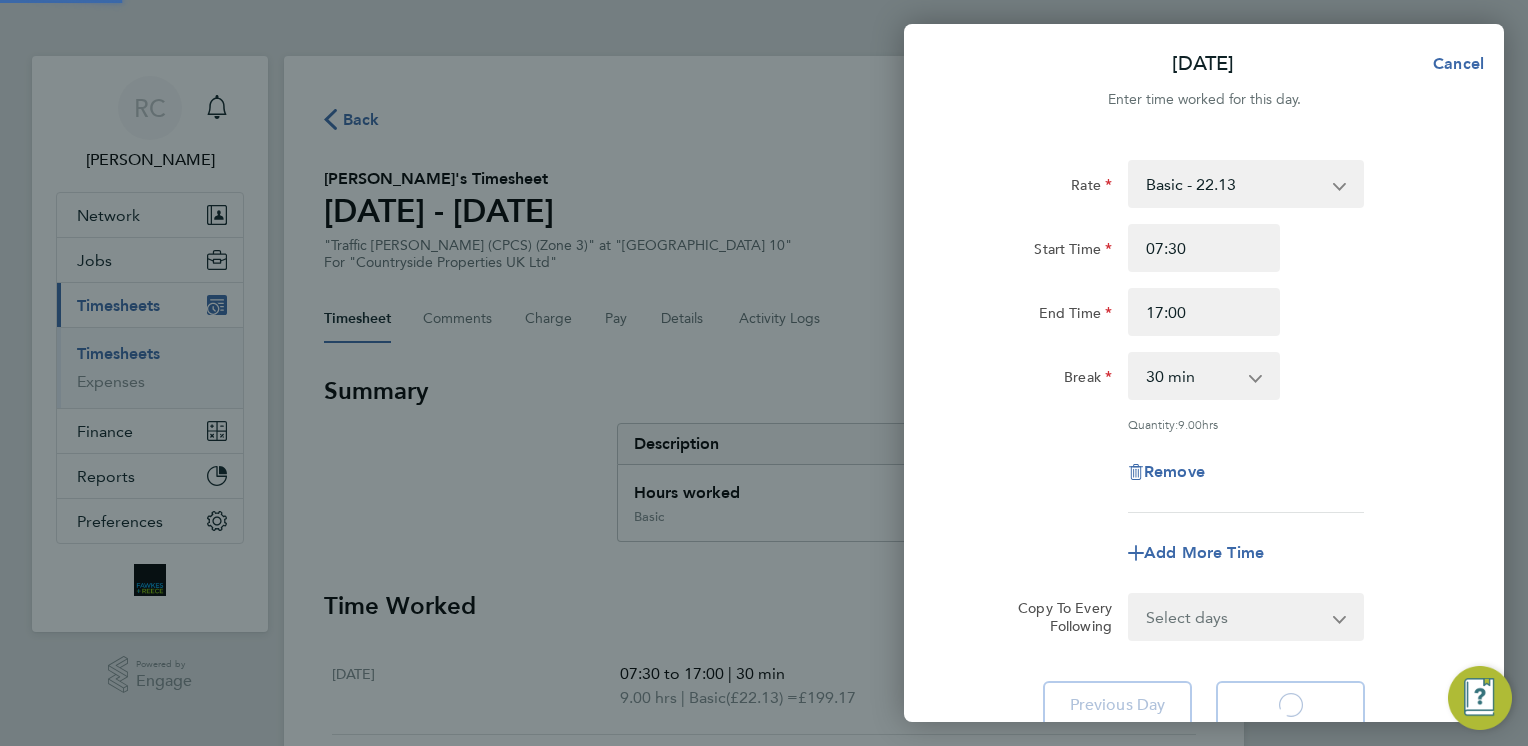 select on "30" 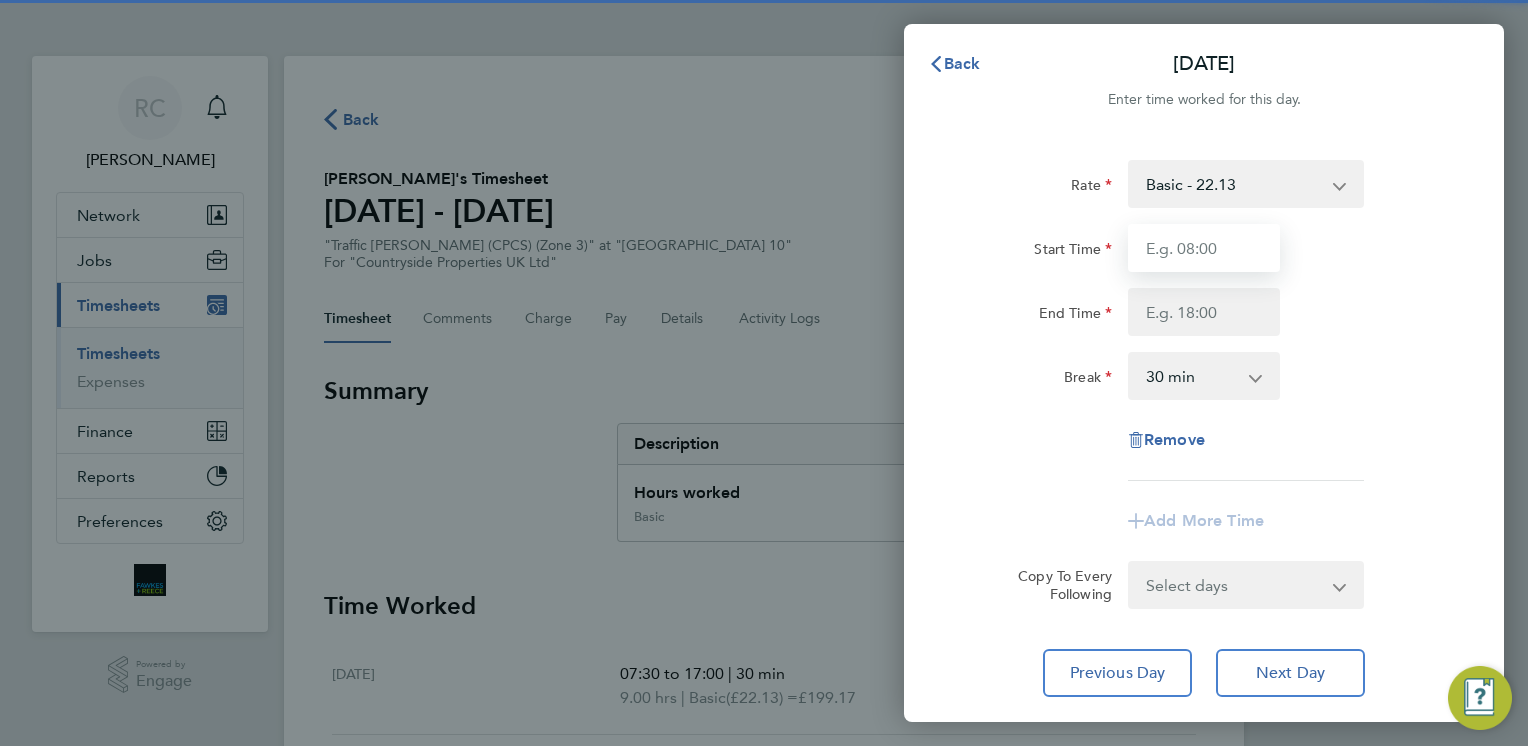 click on "Start Time" at bounding box center [1204, 248] 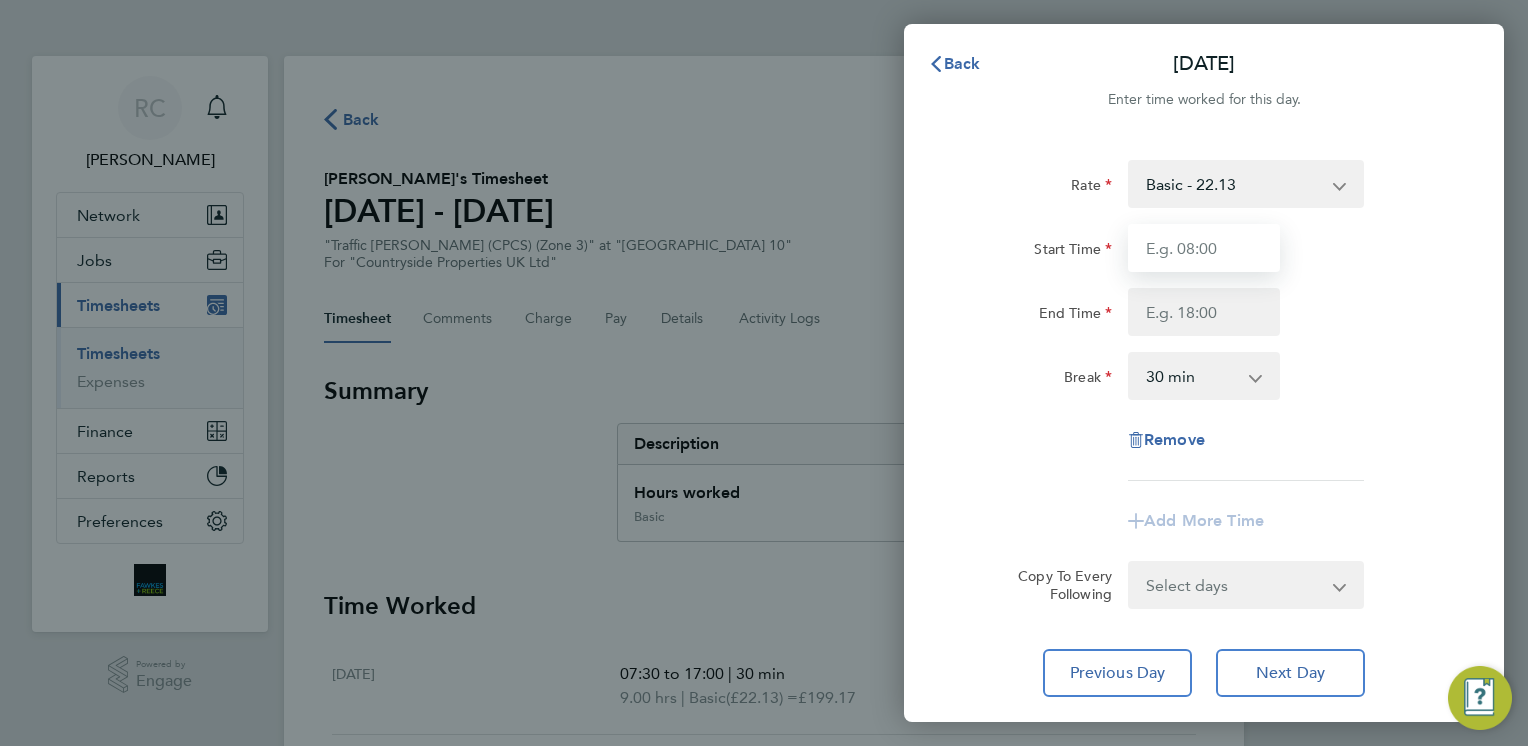 type on "07:30" 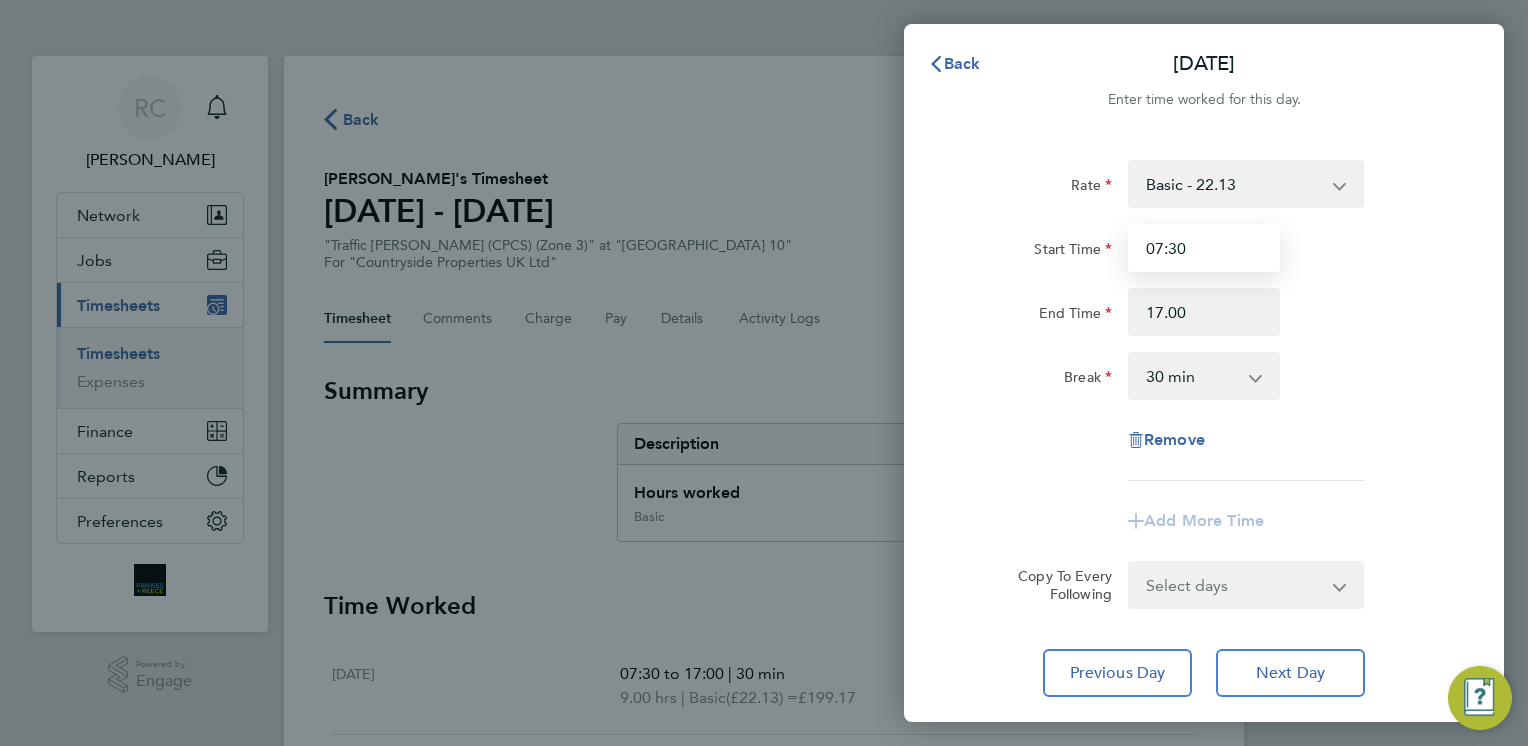 type on "17:00" 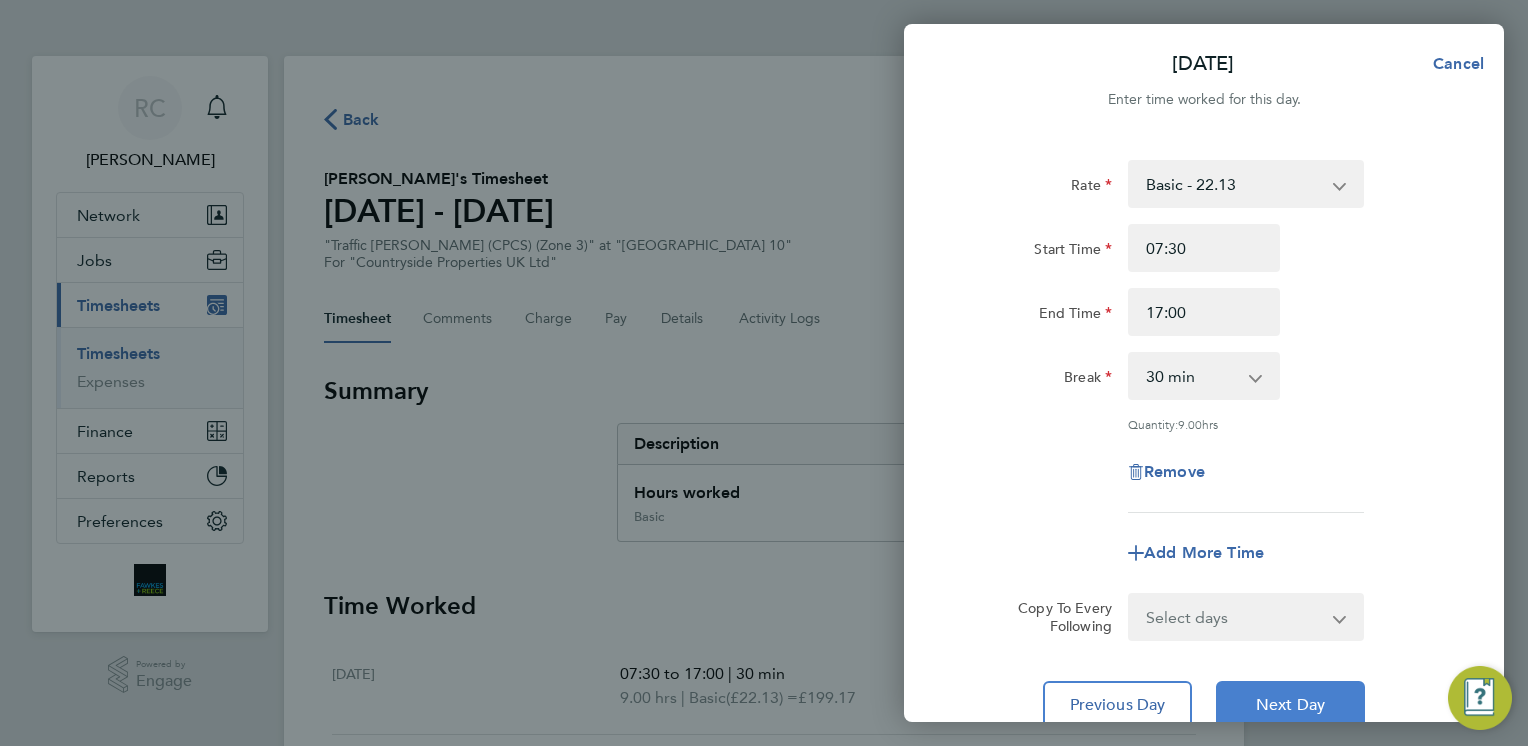 click on "Next Day" 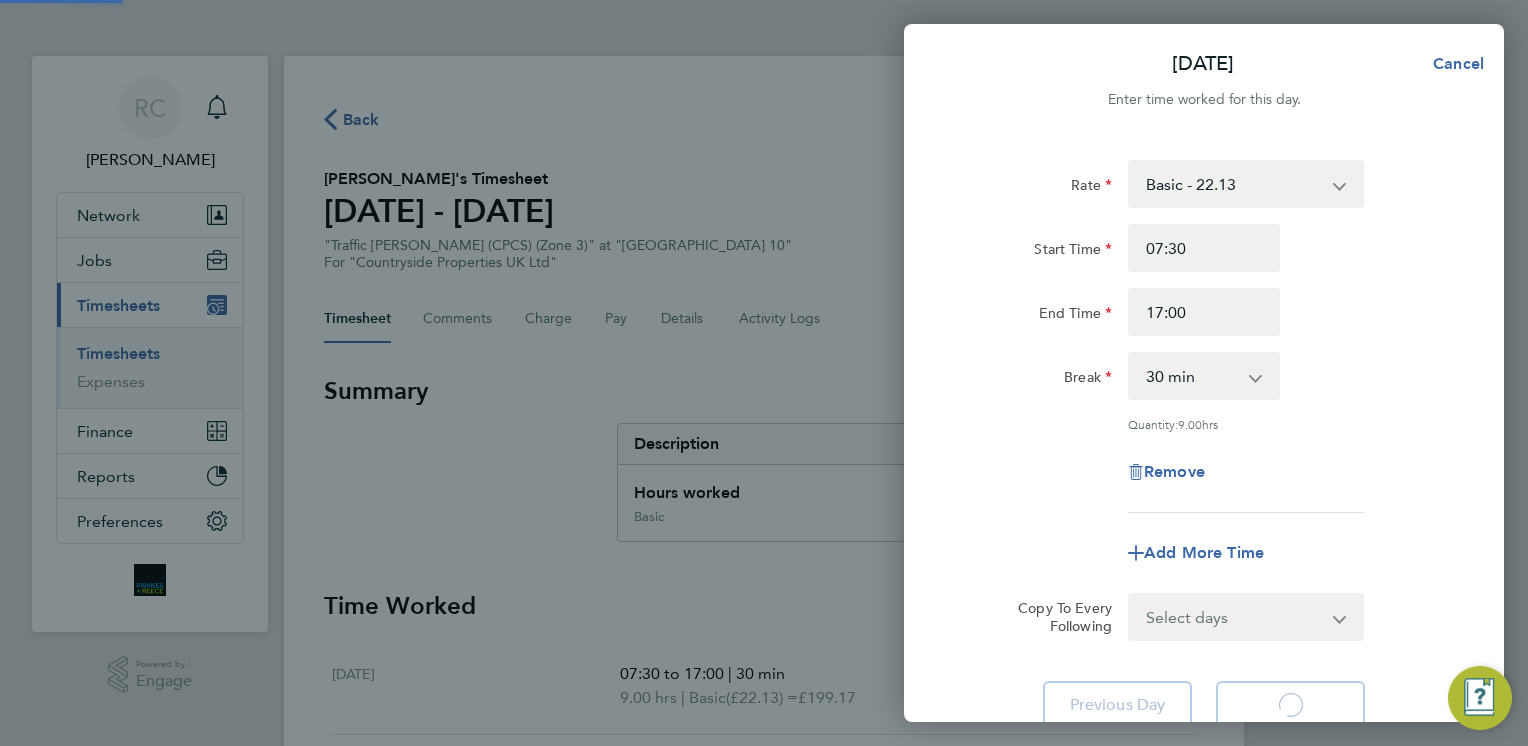 select on "30" 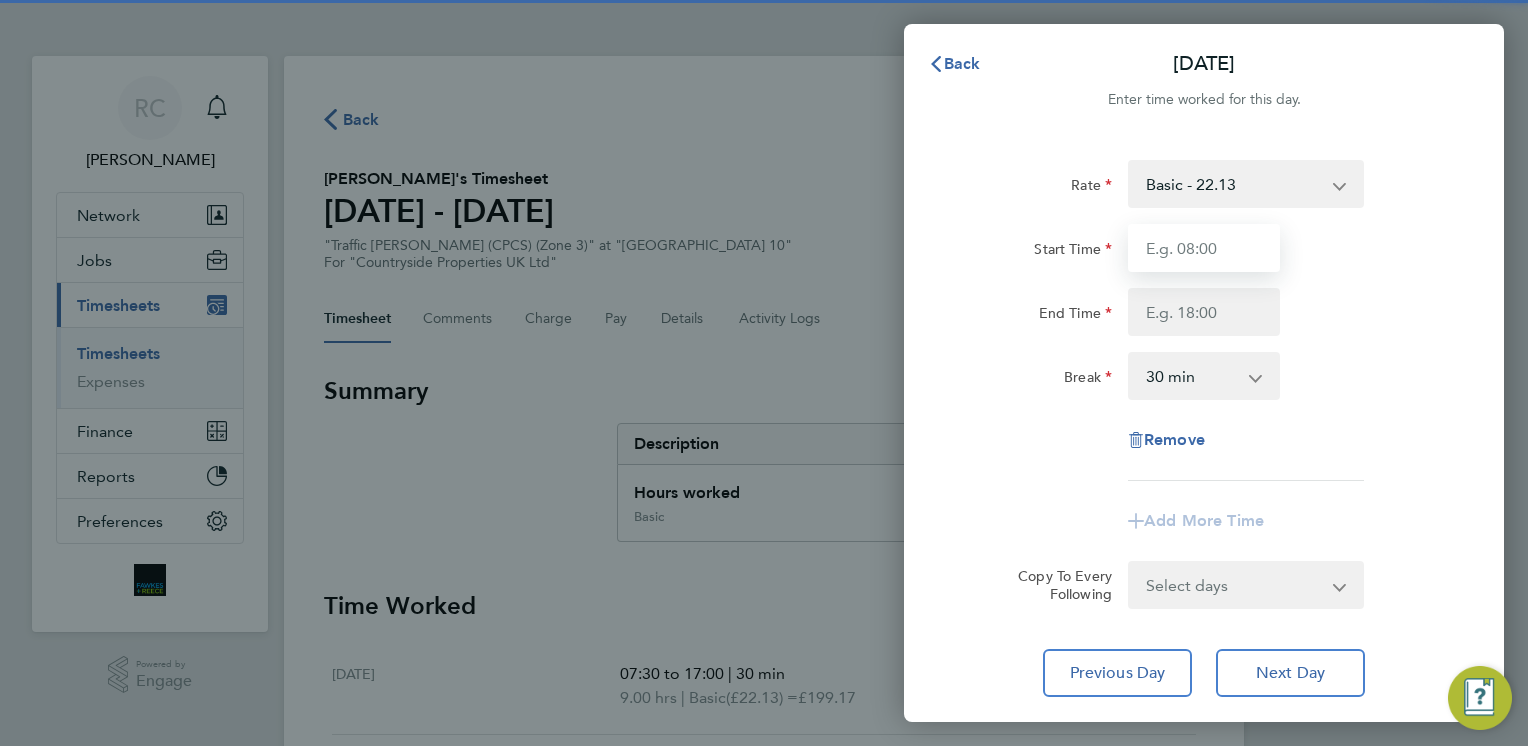 click on "Start Time" at bounding box center [1204, 248] 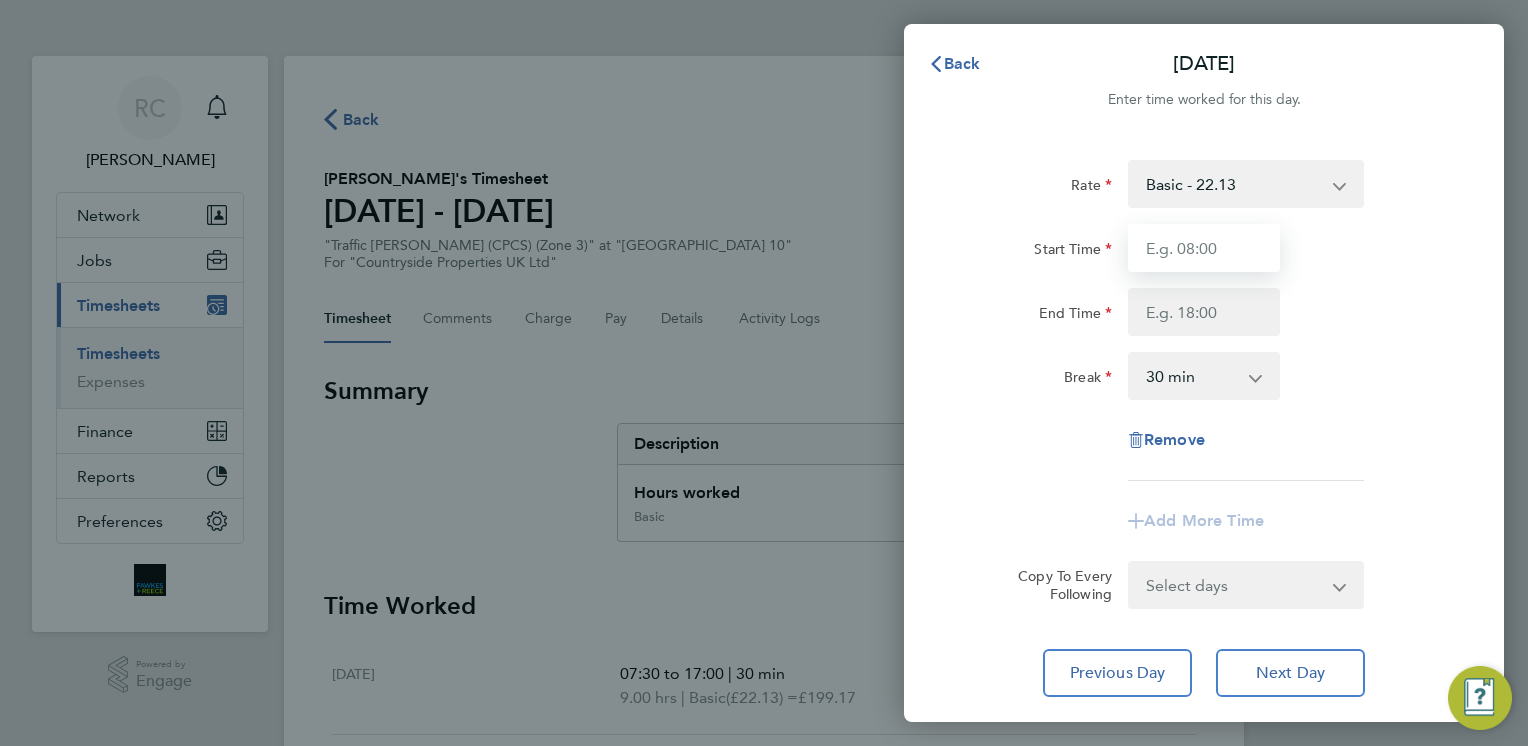 type on "07:30" 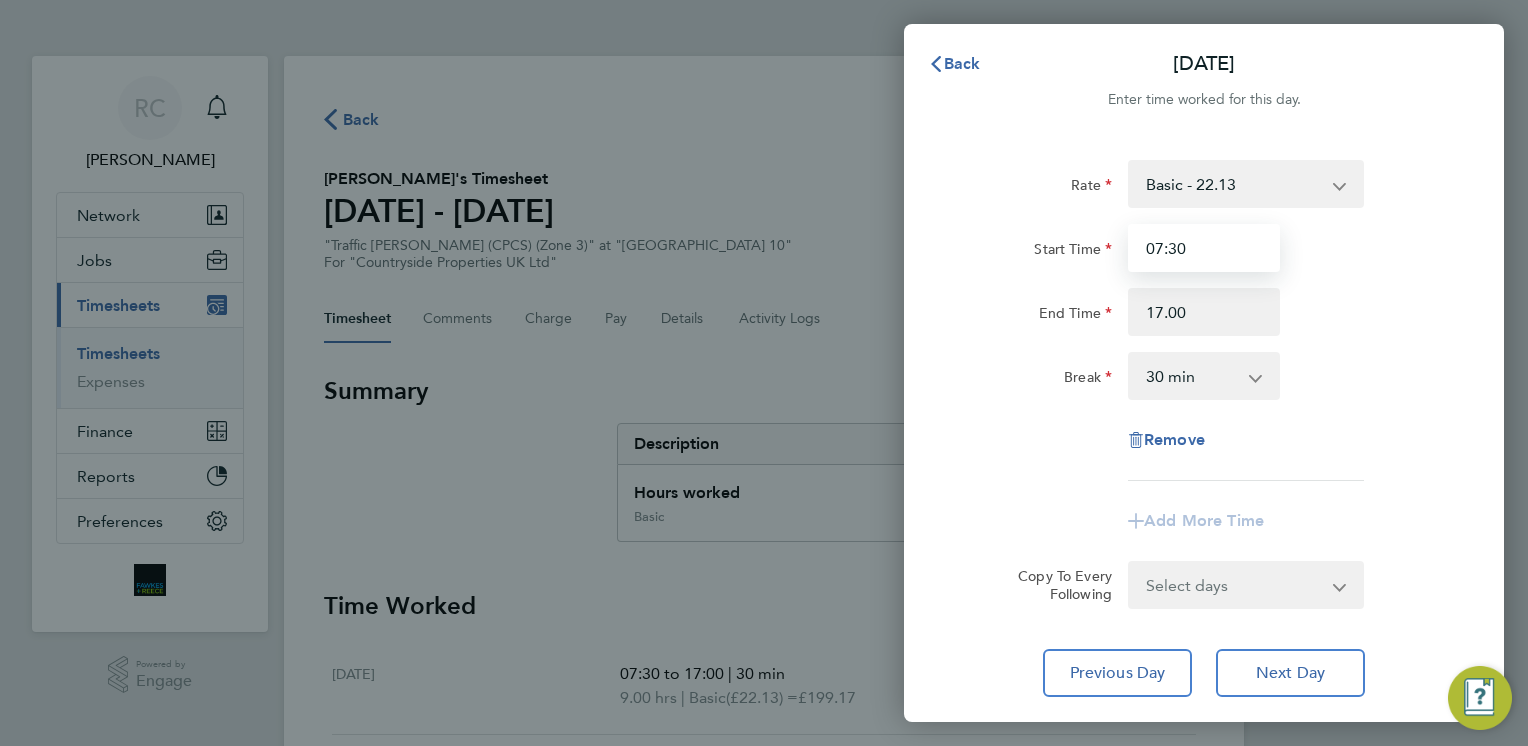 type on "17:00" 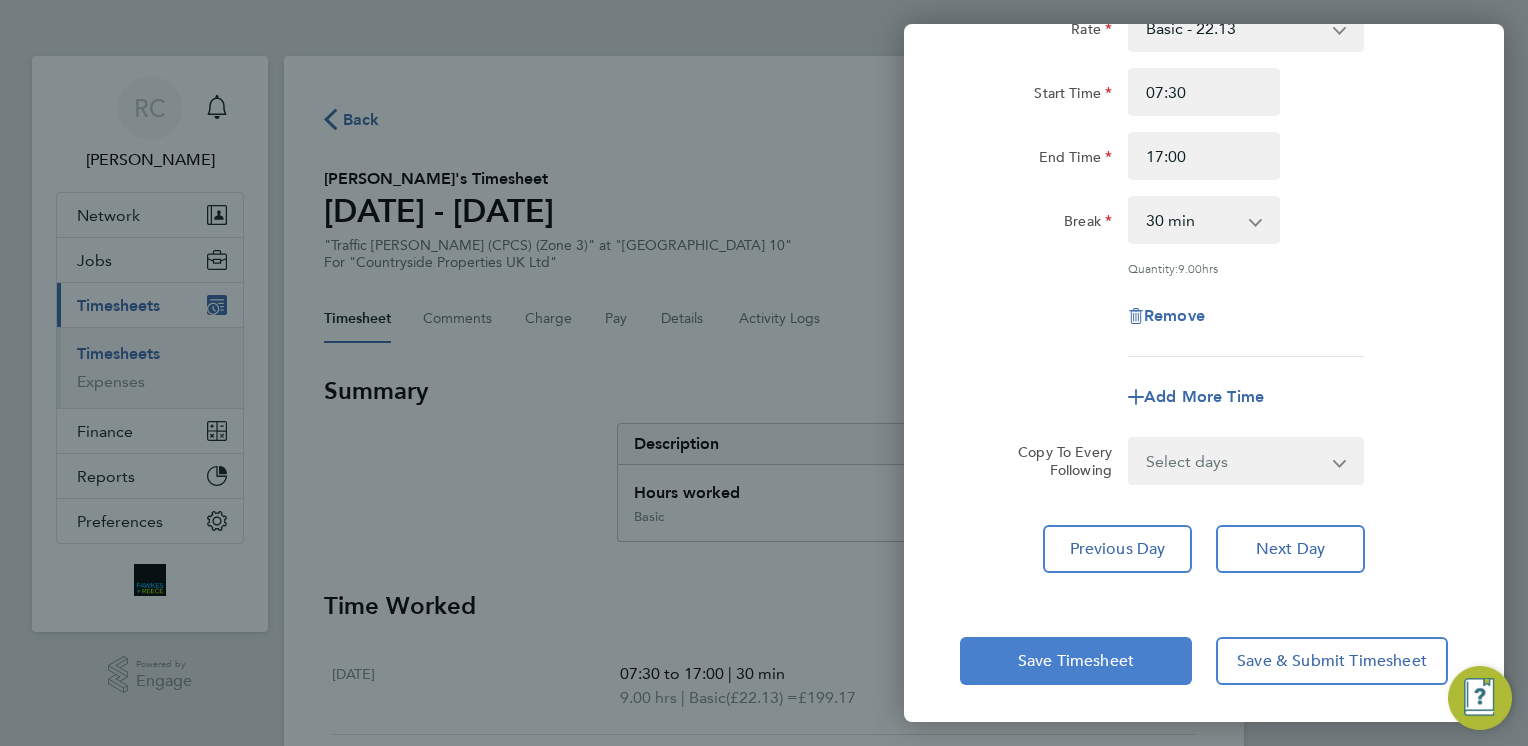 click on "Save Timesheet" 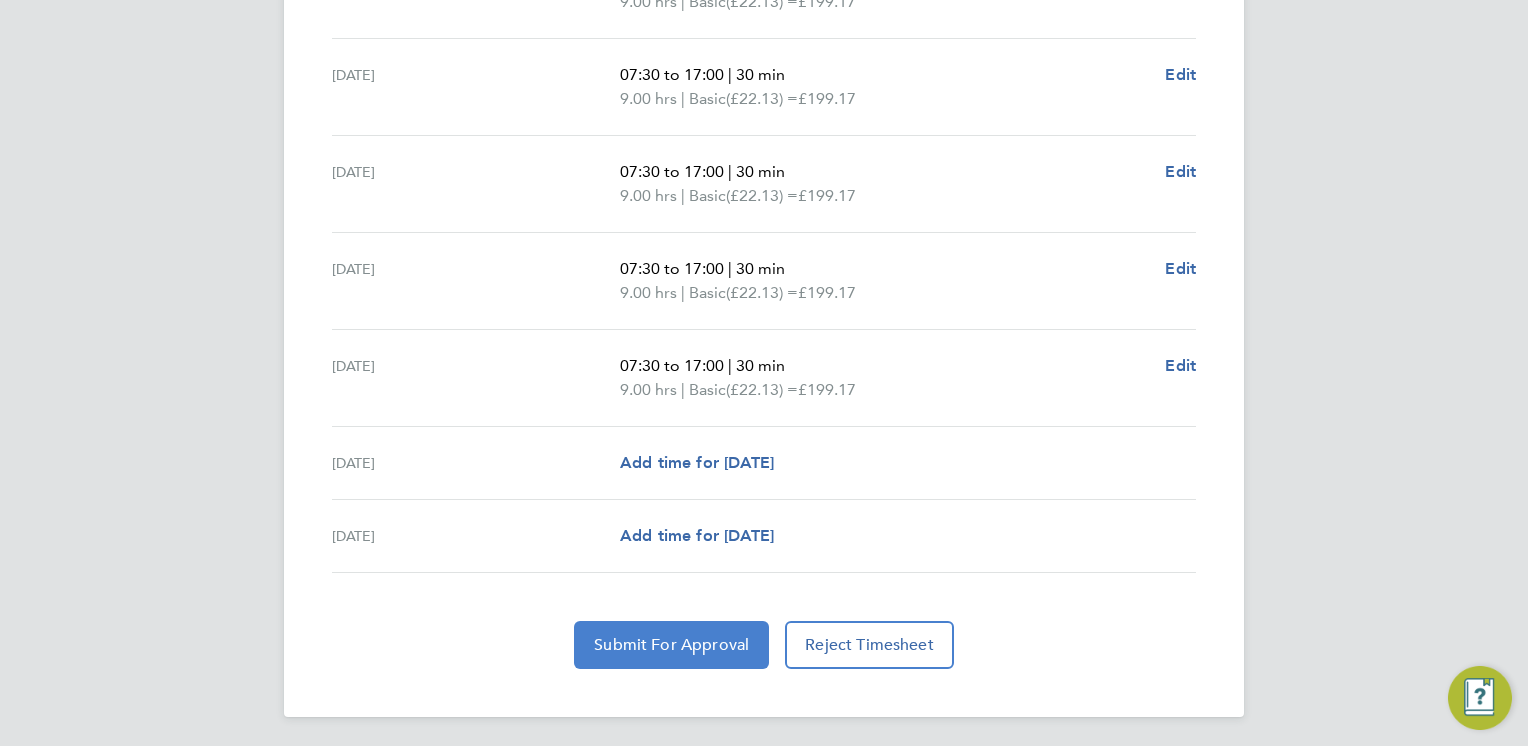 click on "Submit For Approval" 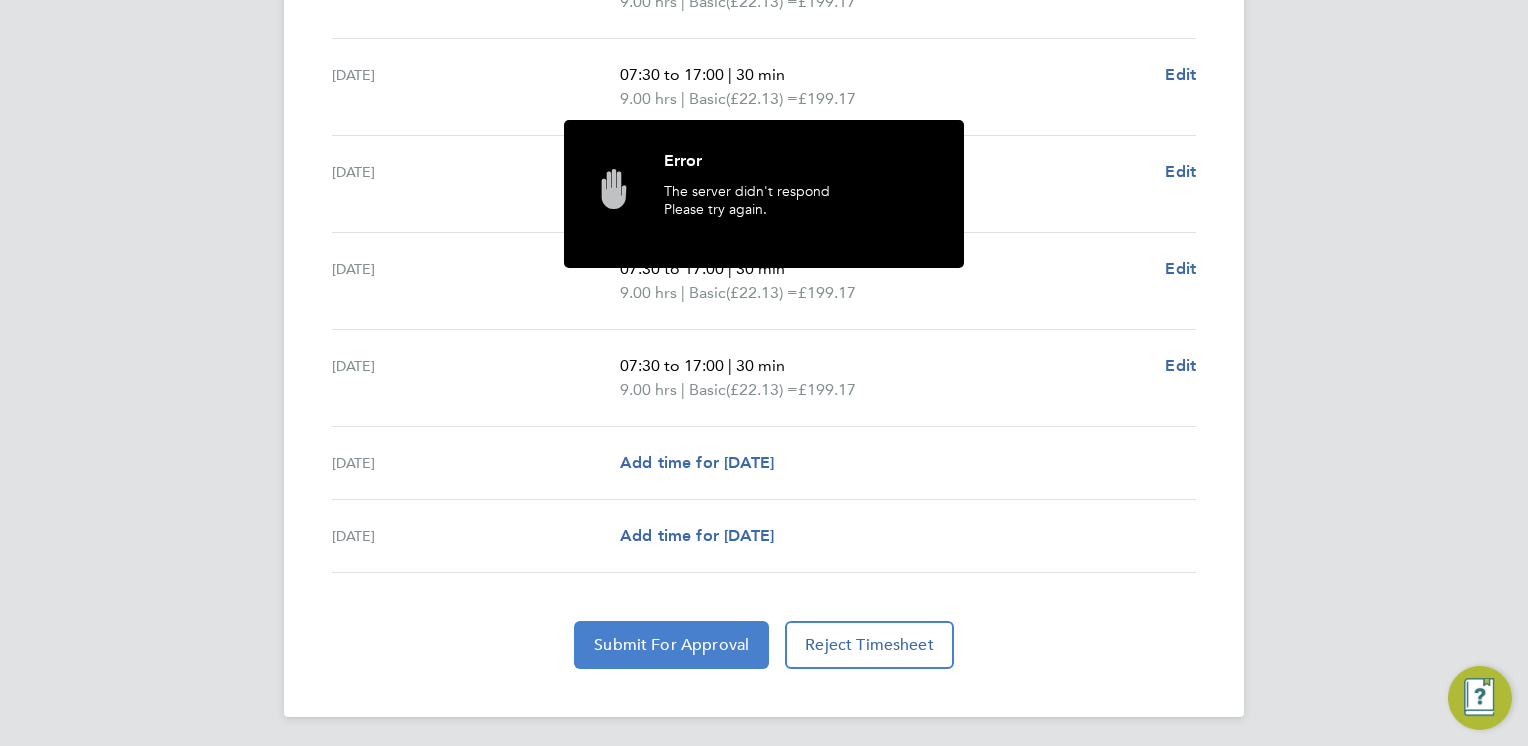 click on "Submit For Approval" 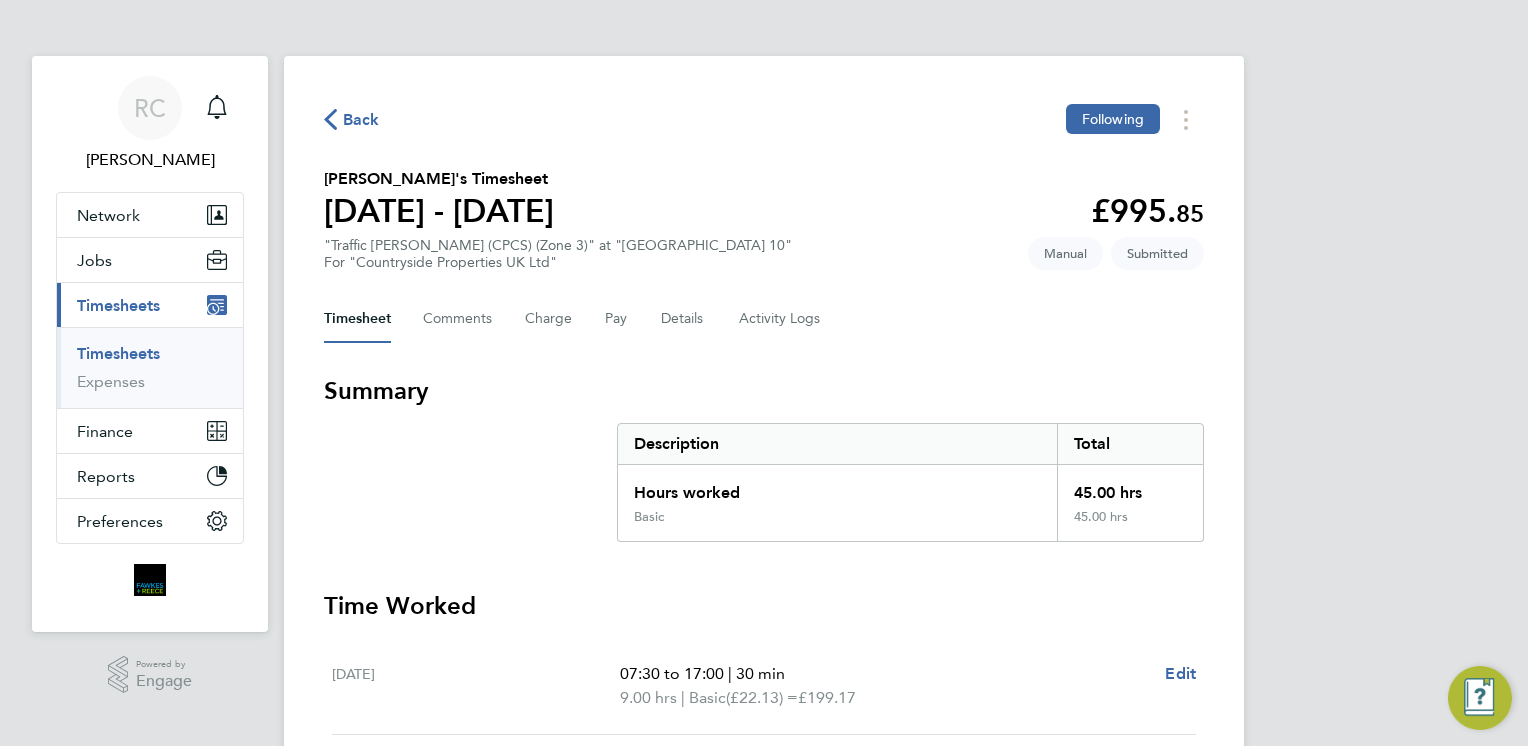 click on "Back" 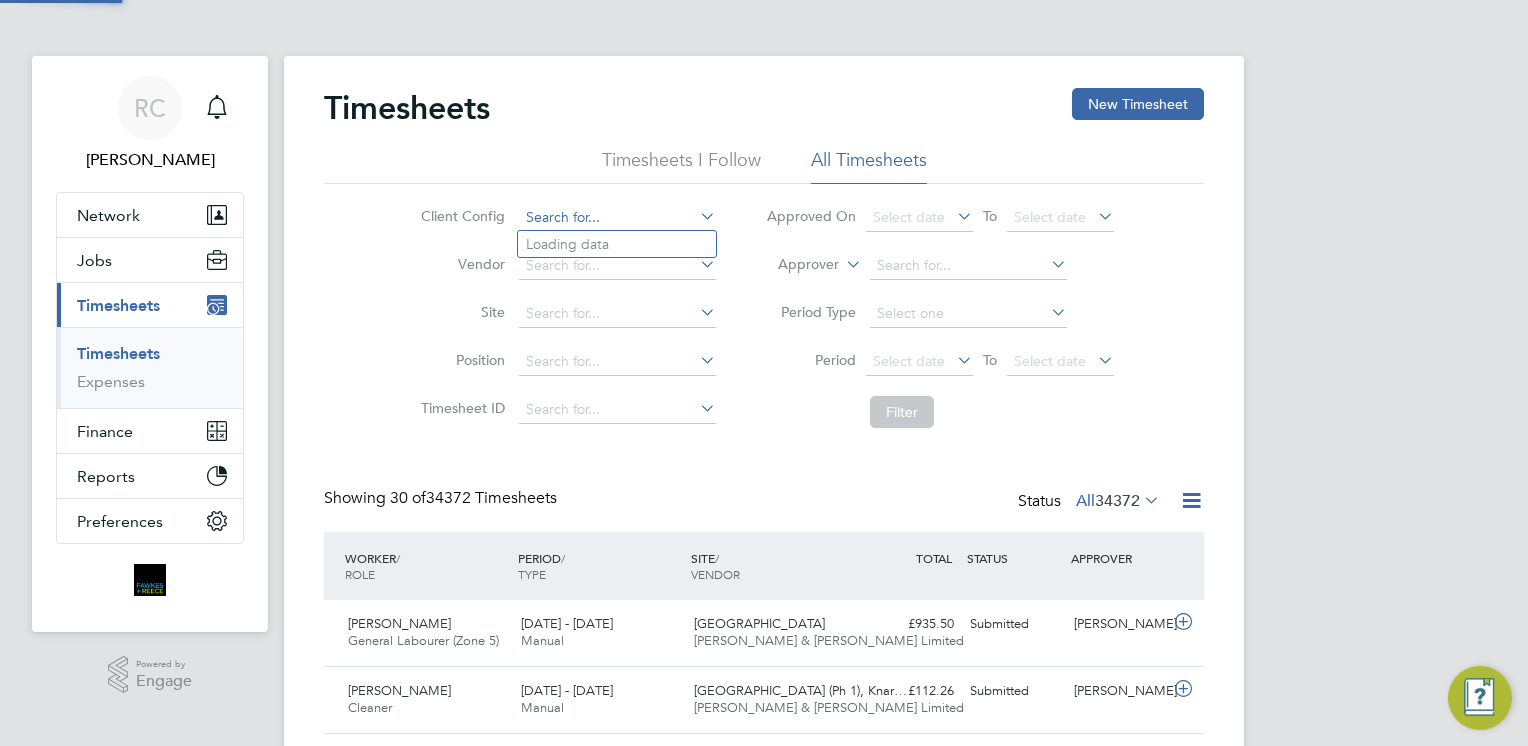 click 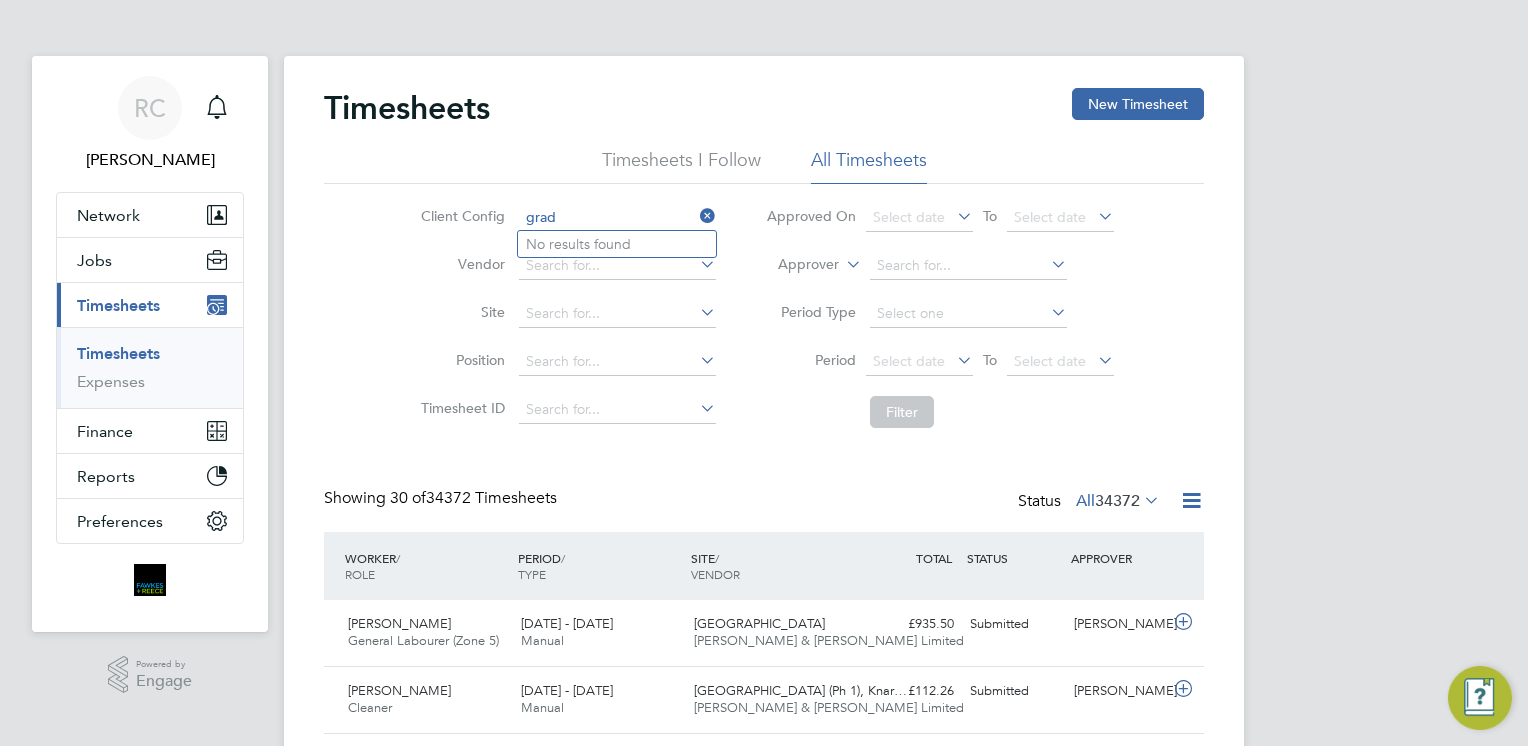 click on "grad" 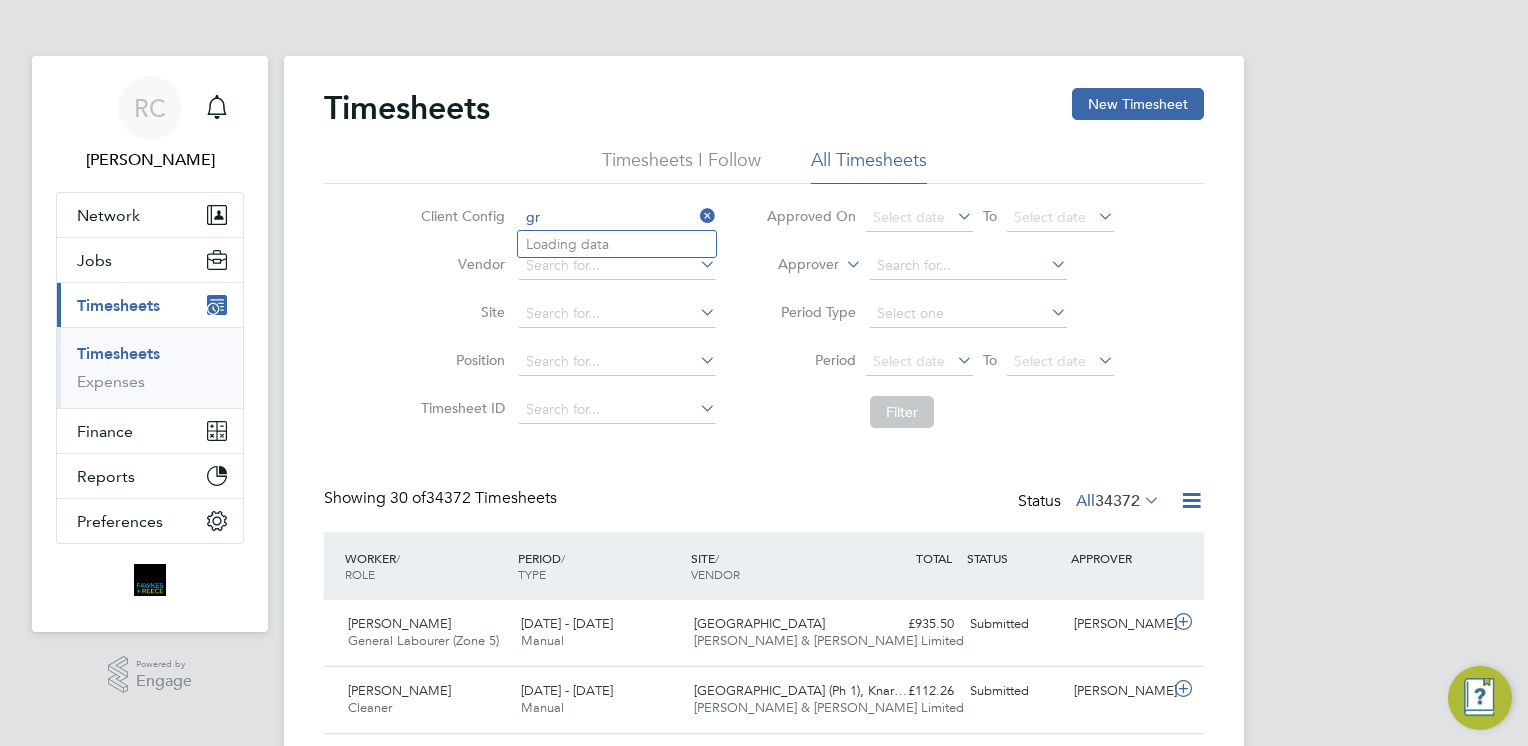 type on "g" 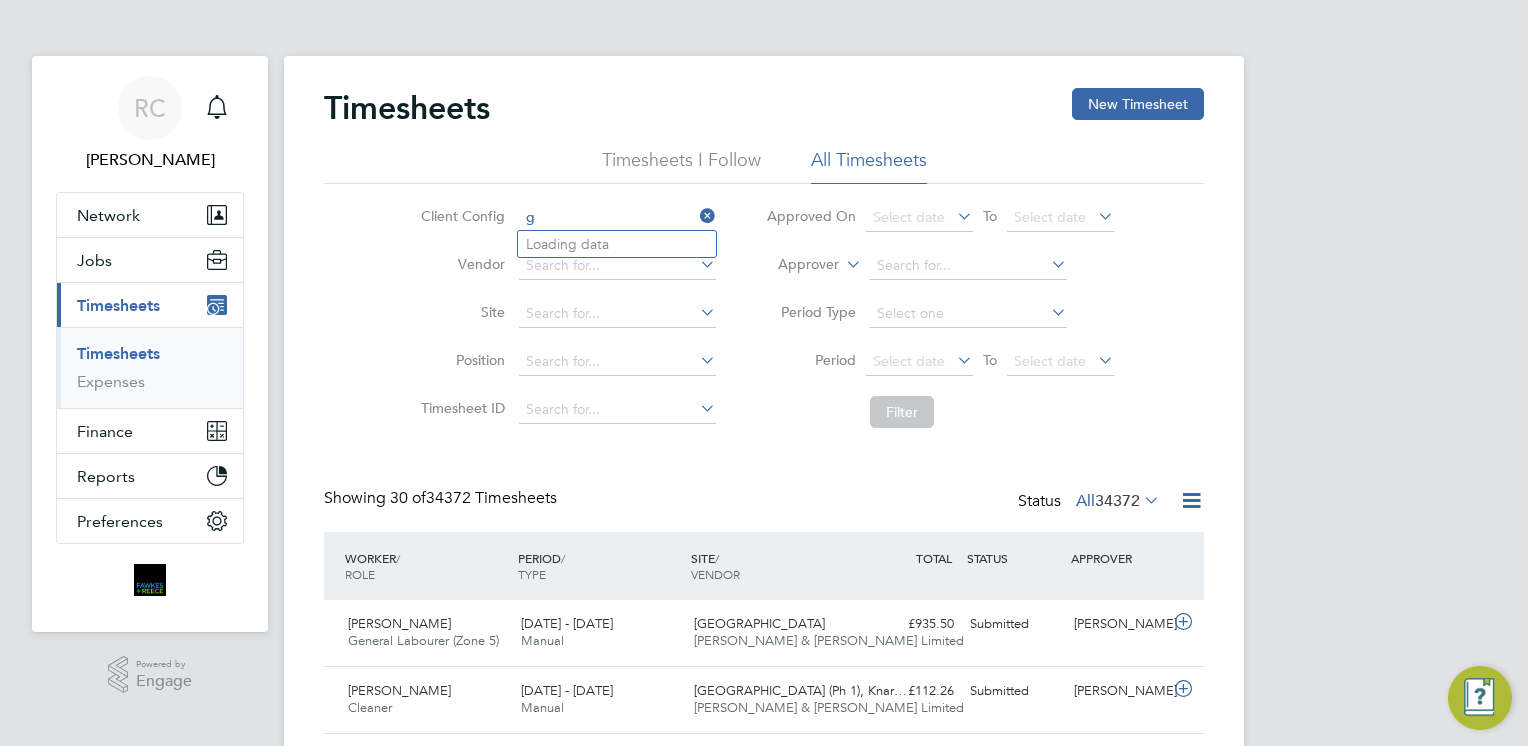 type 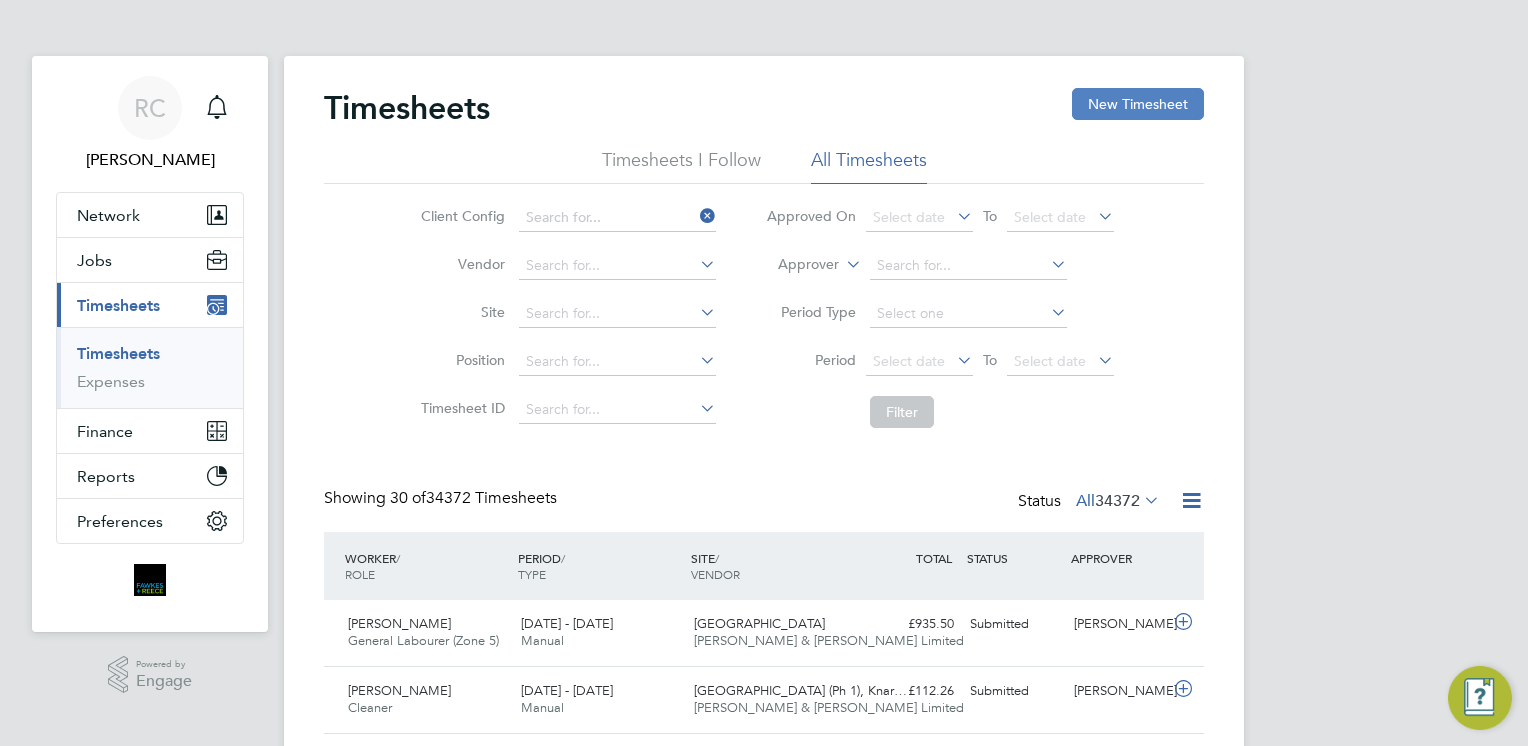 click on "New Timesheet" 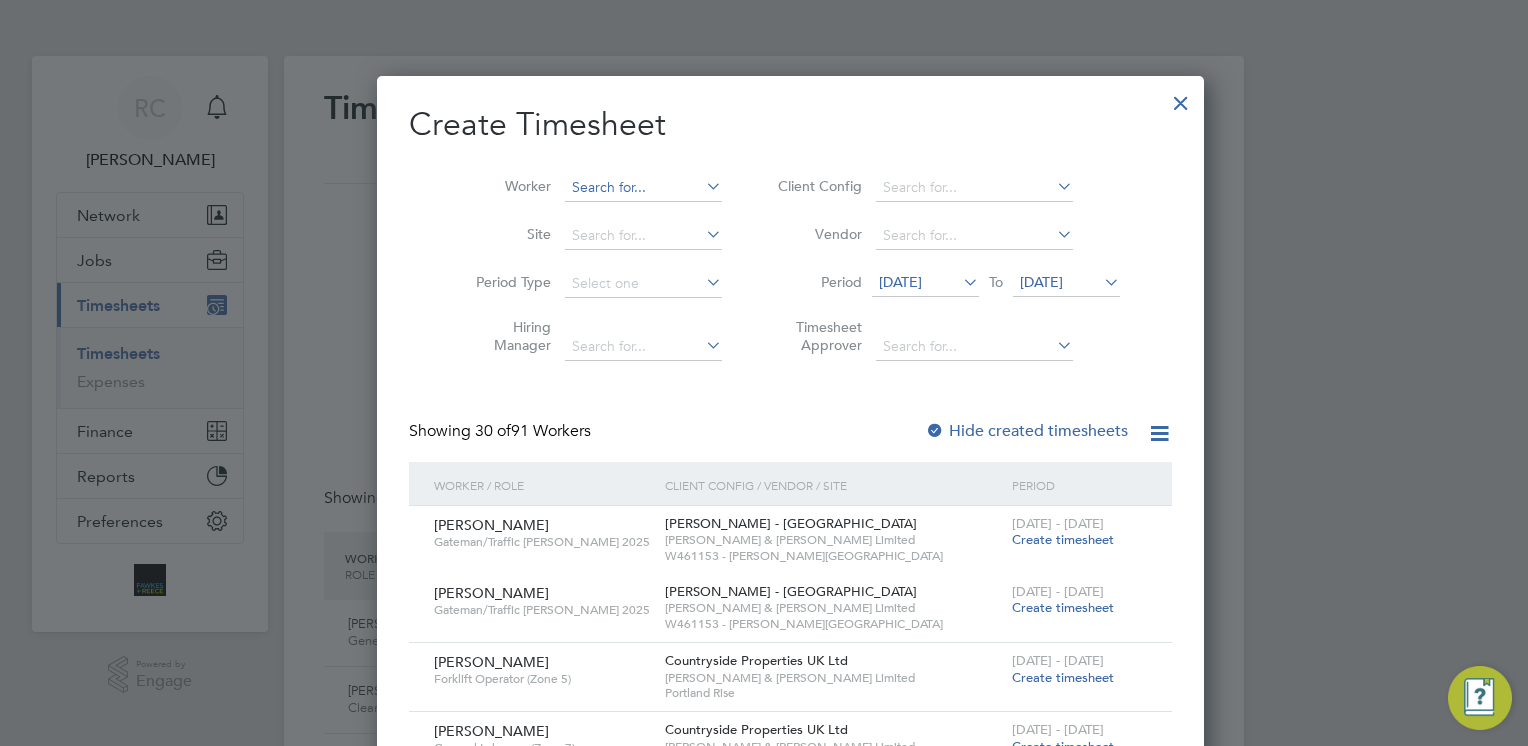 click at bounding box center [643, 188] 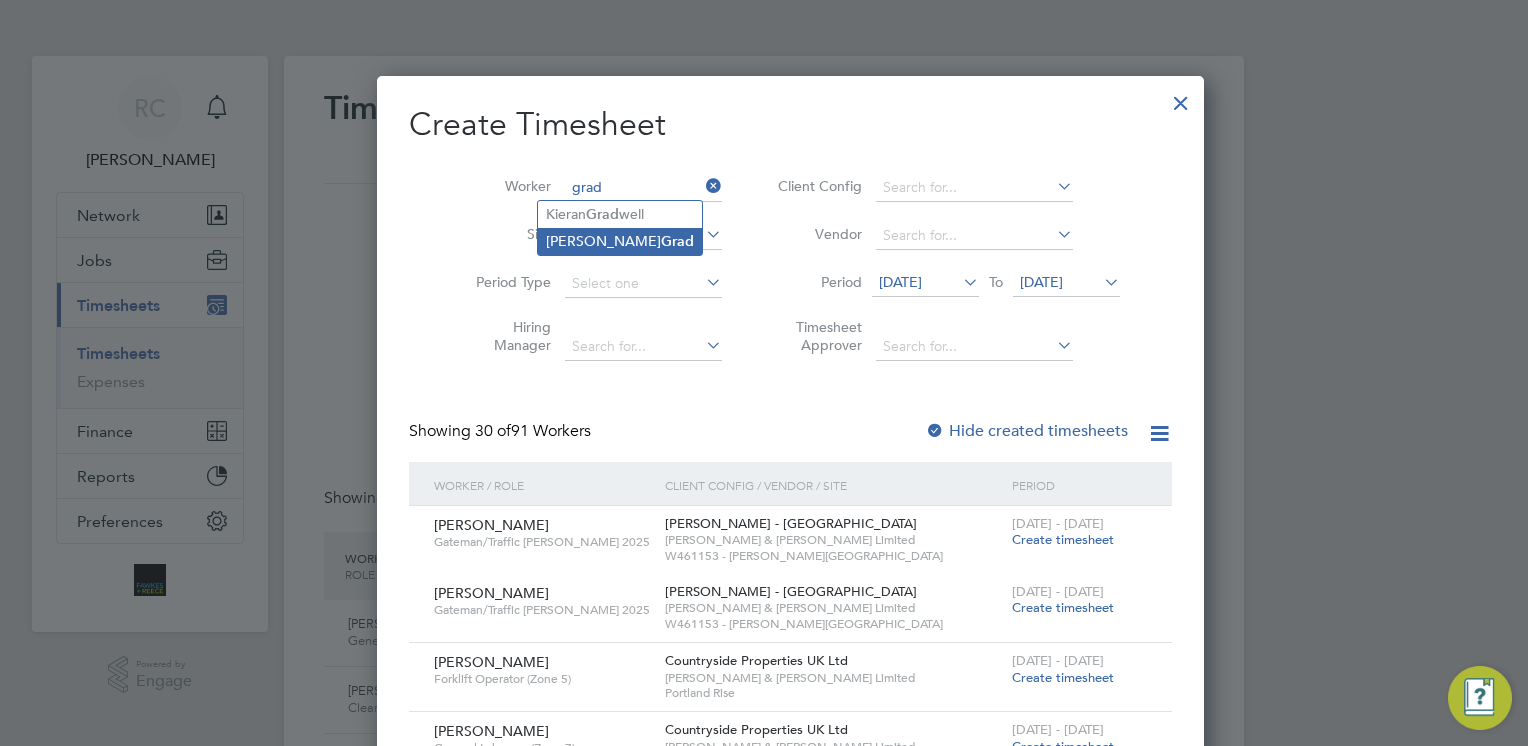 click on "Grad" 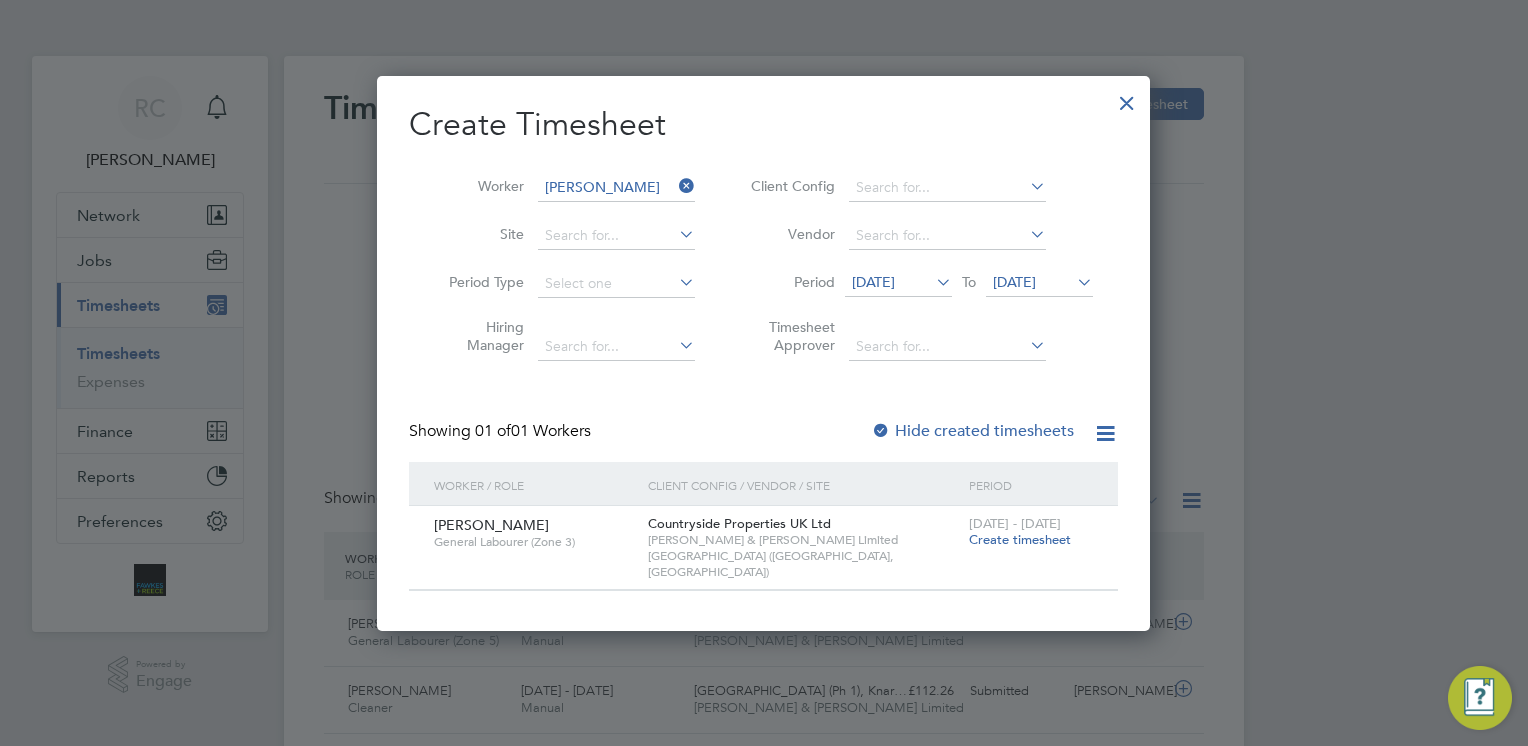 click on "Create timesheet" at bounding box center [1020, 539] 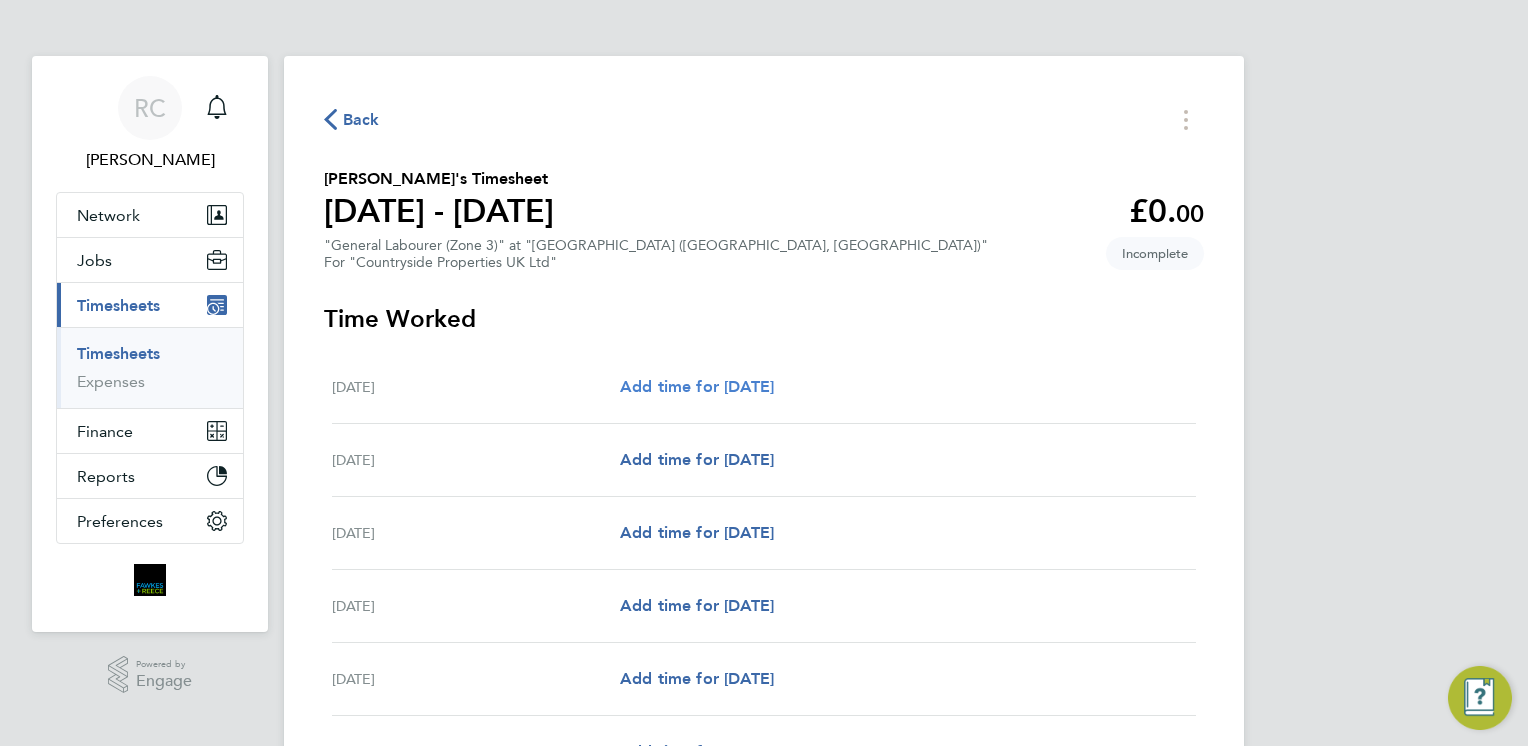 click on "Add time for [DATE]" at bounding box center (697, 386) 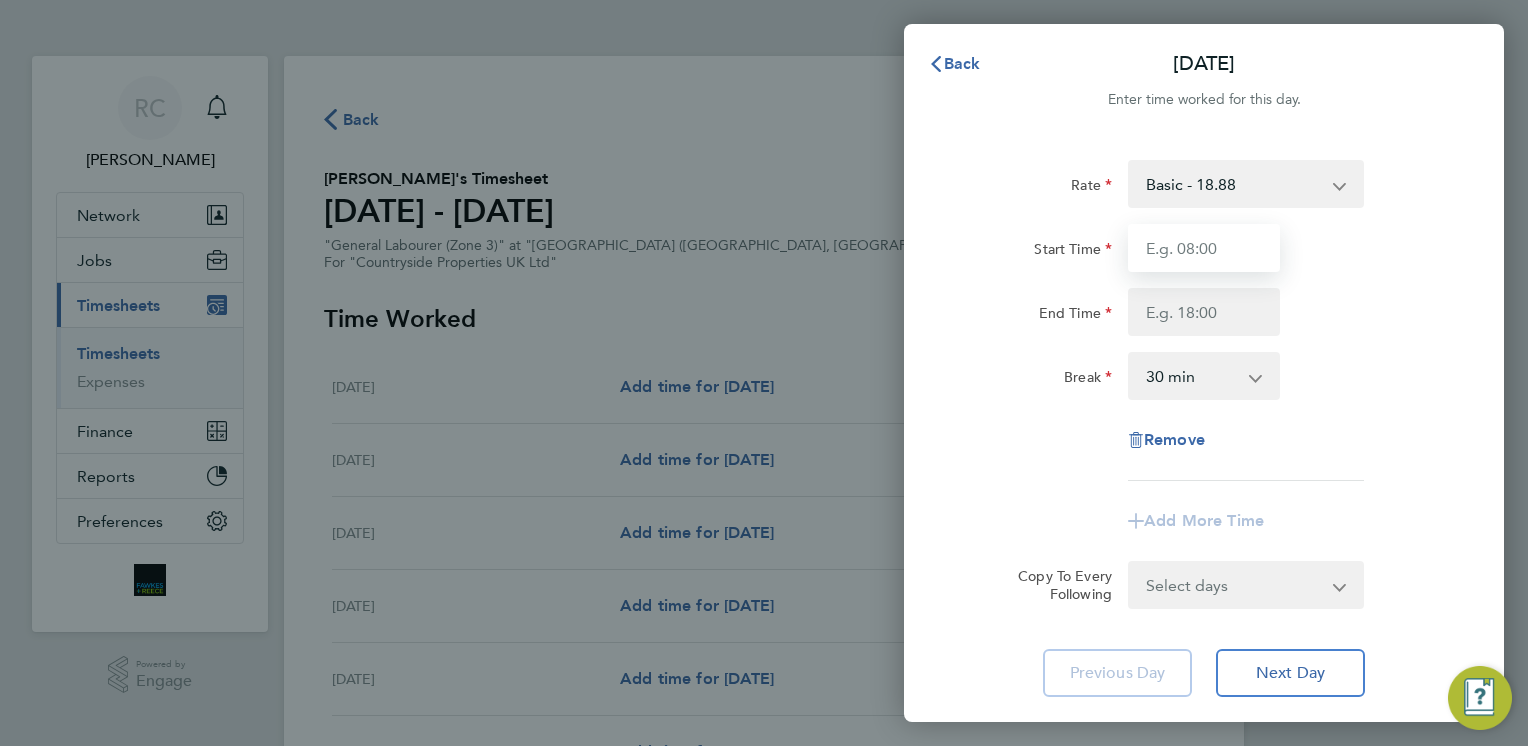 click on "Start Time" at bounding box center [1204, 248] 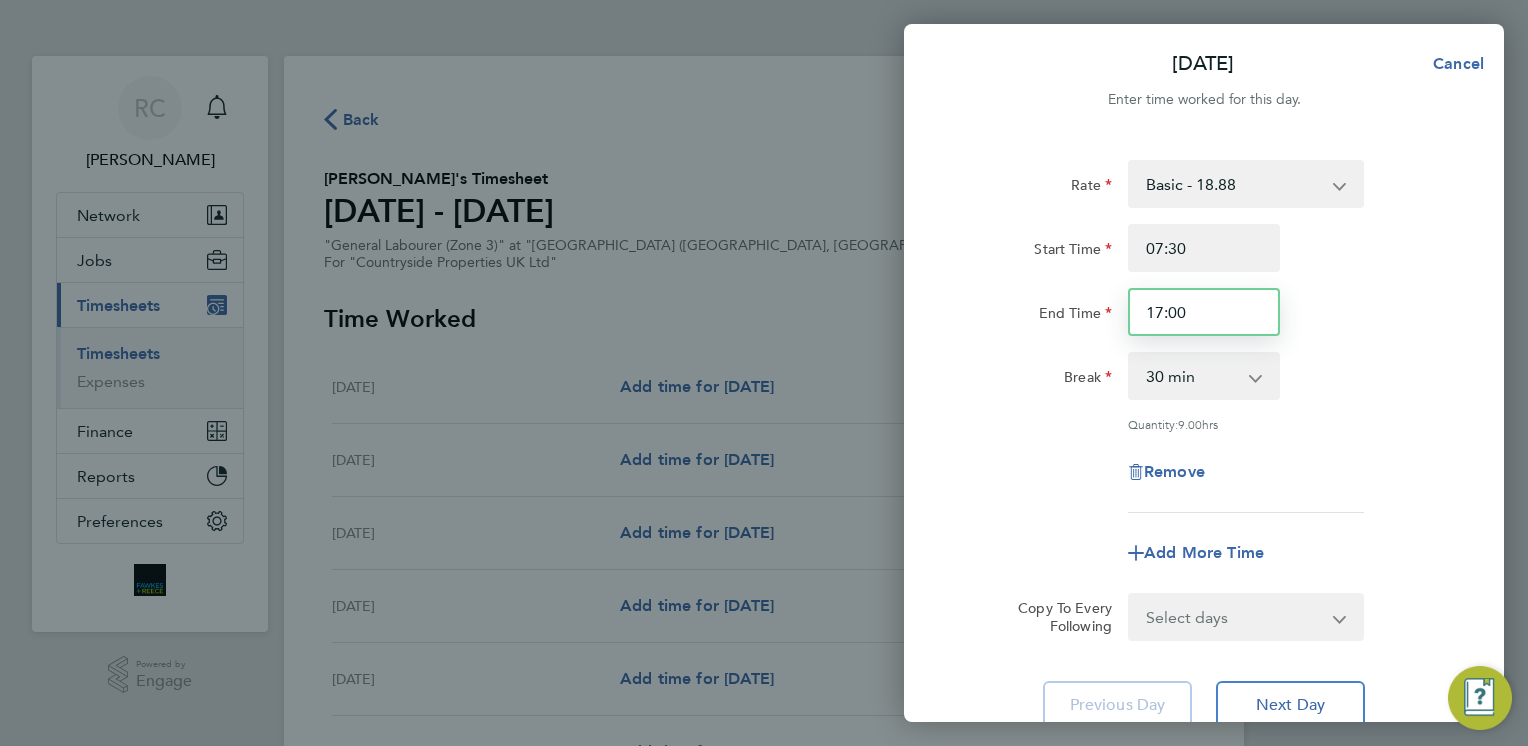 click on "17:00" at bounding box center (1204, 312) 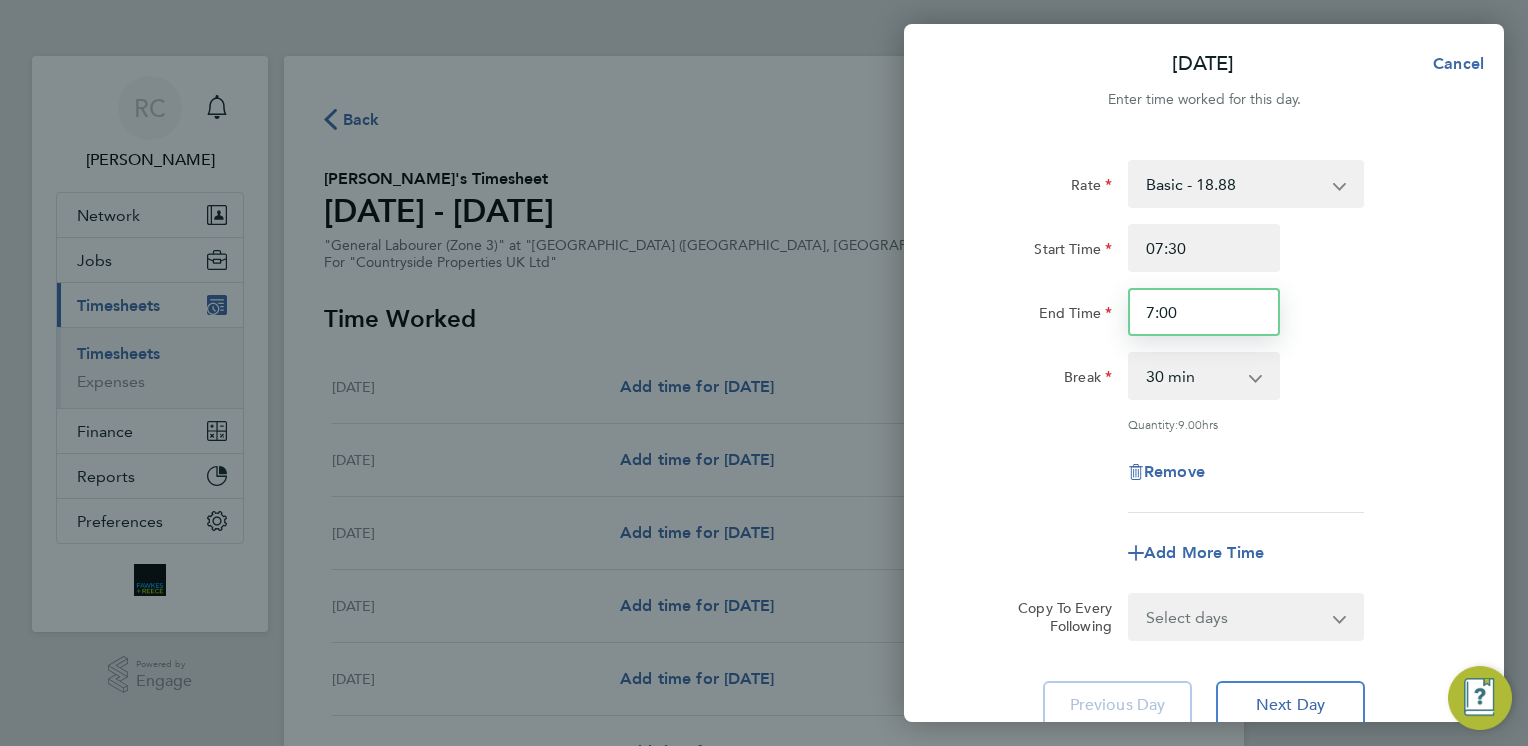 click on "7:00" at bounding box center (1204, 312) 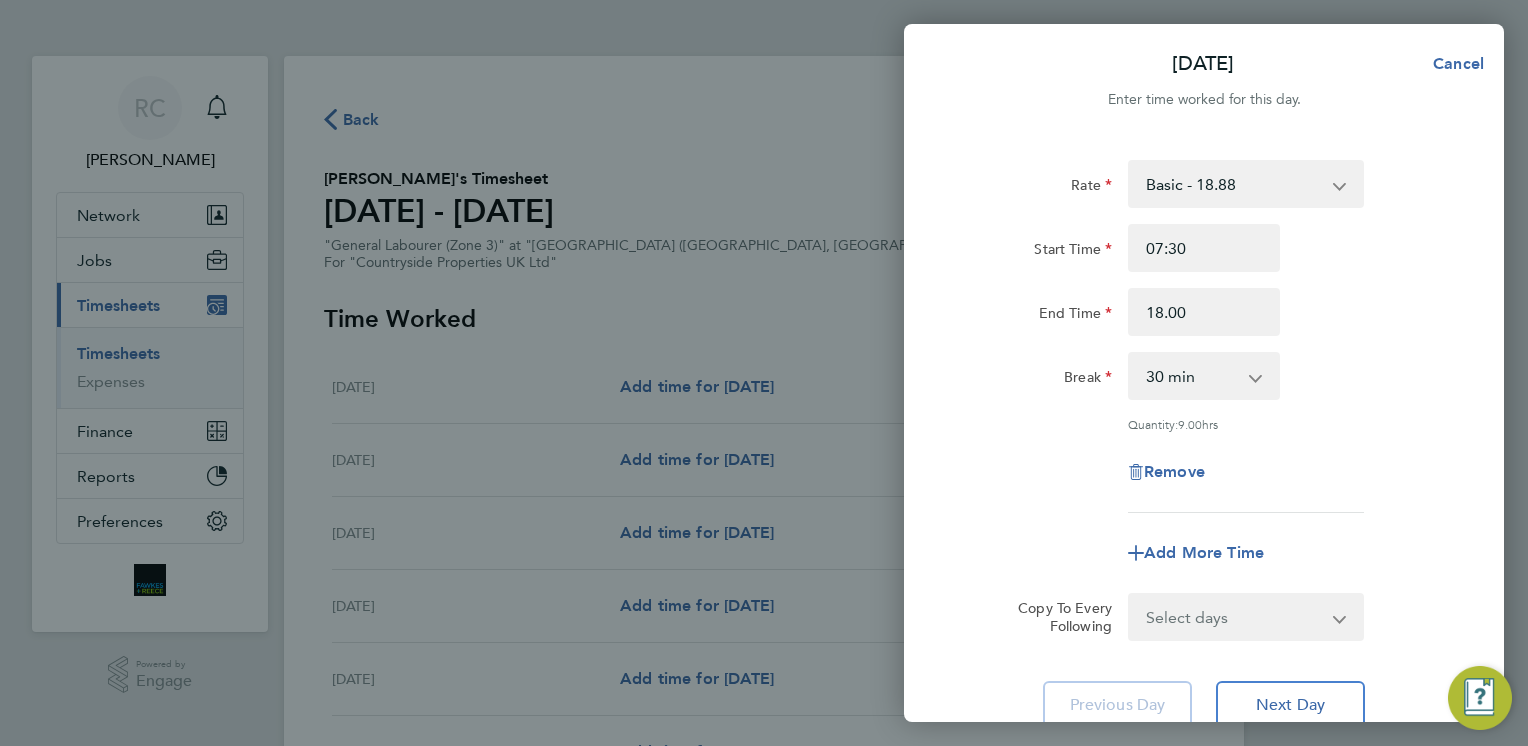 type on "18:00" 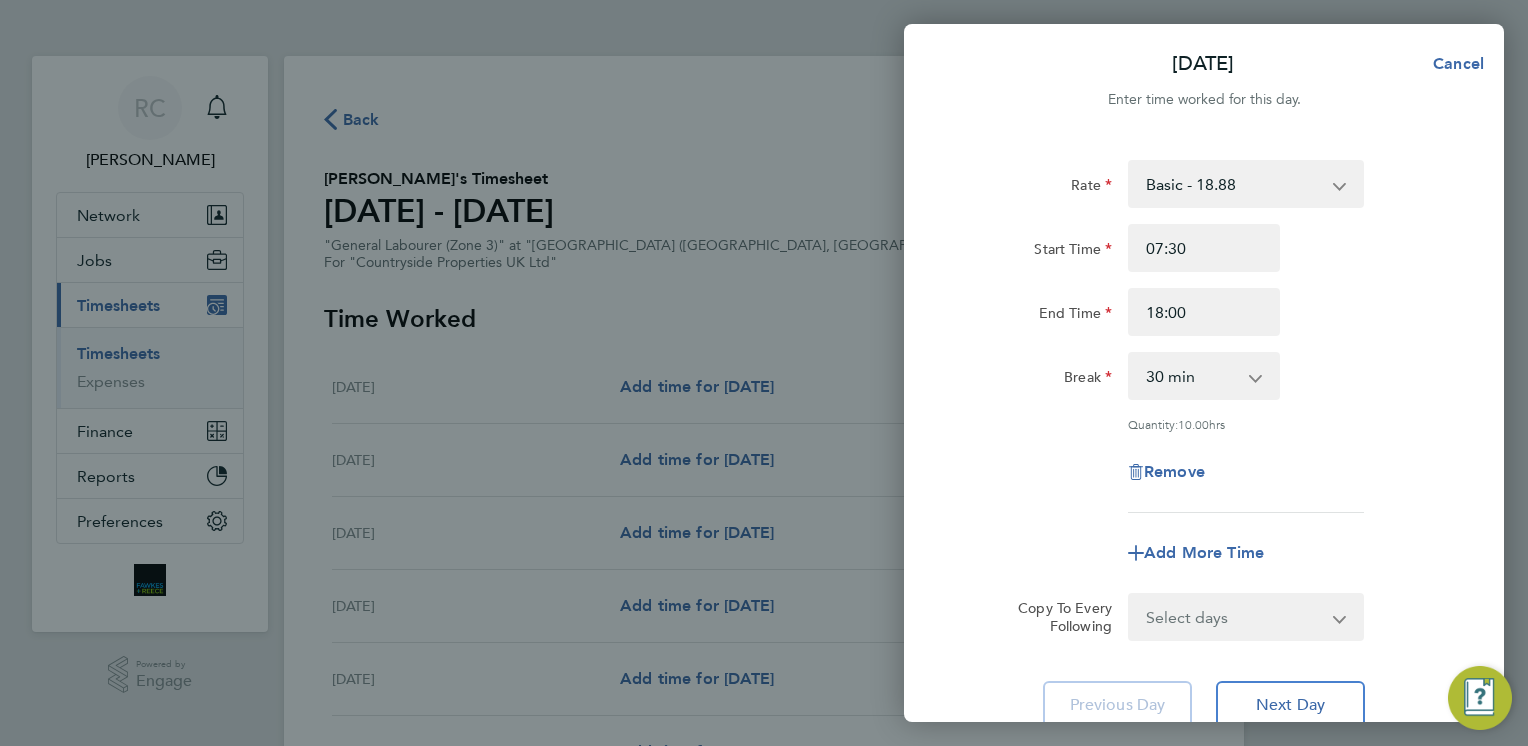 click on "Start Time 07:30 End Time 18:00" 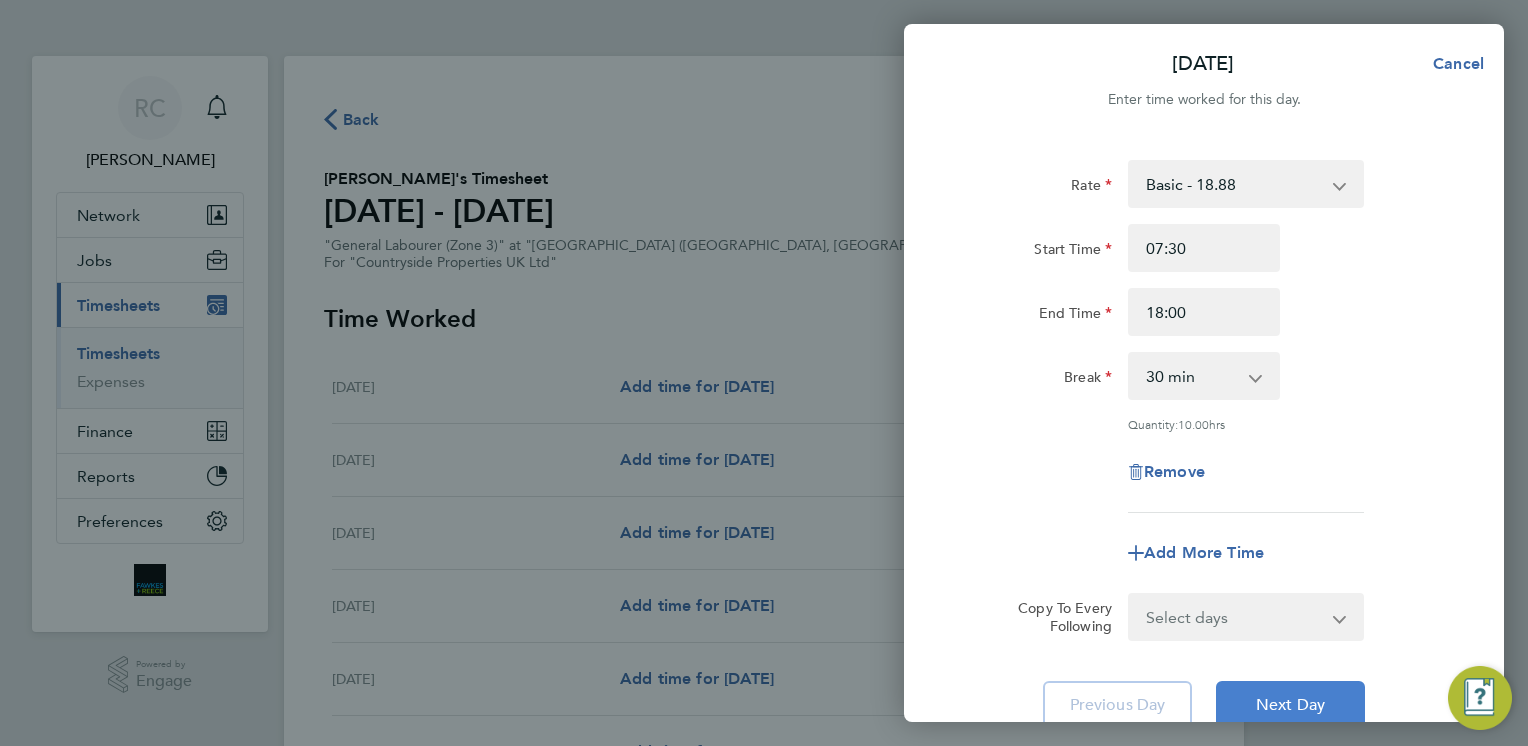 click on "Next Day" 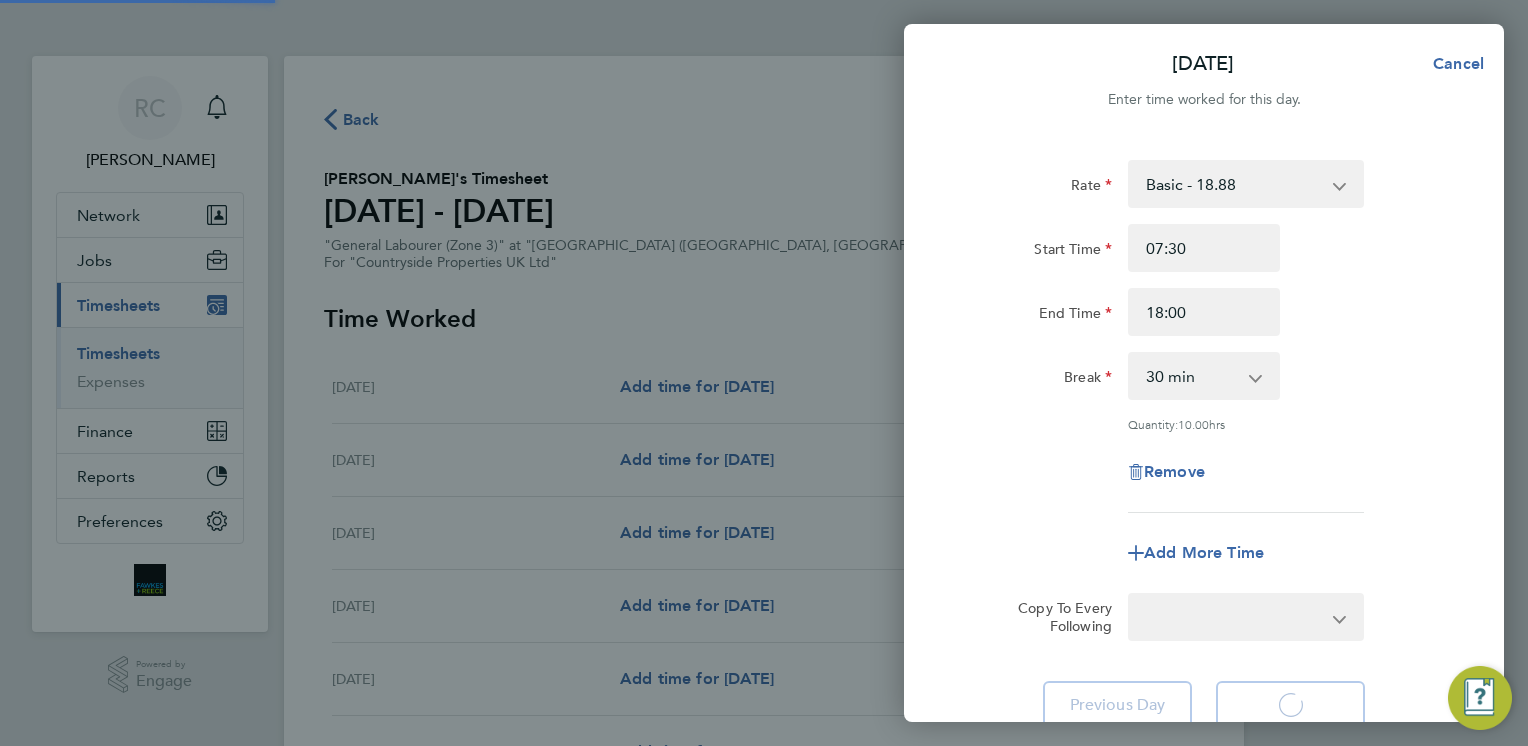 select on "30" 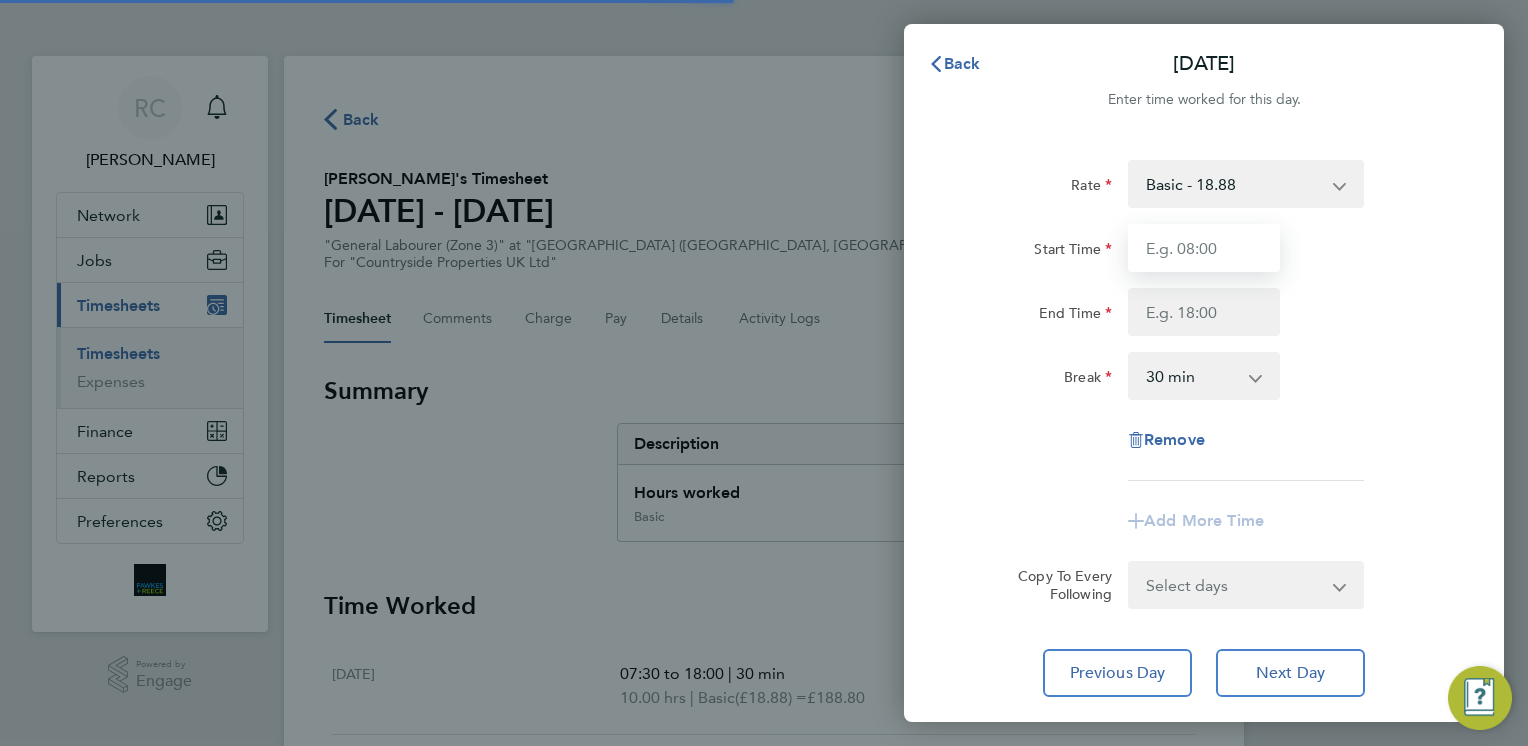 click on "Start Time" at bounding box center (1204, 248) 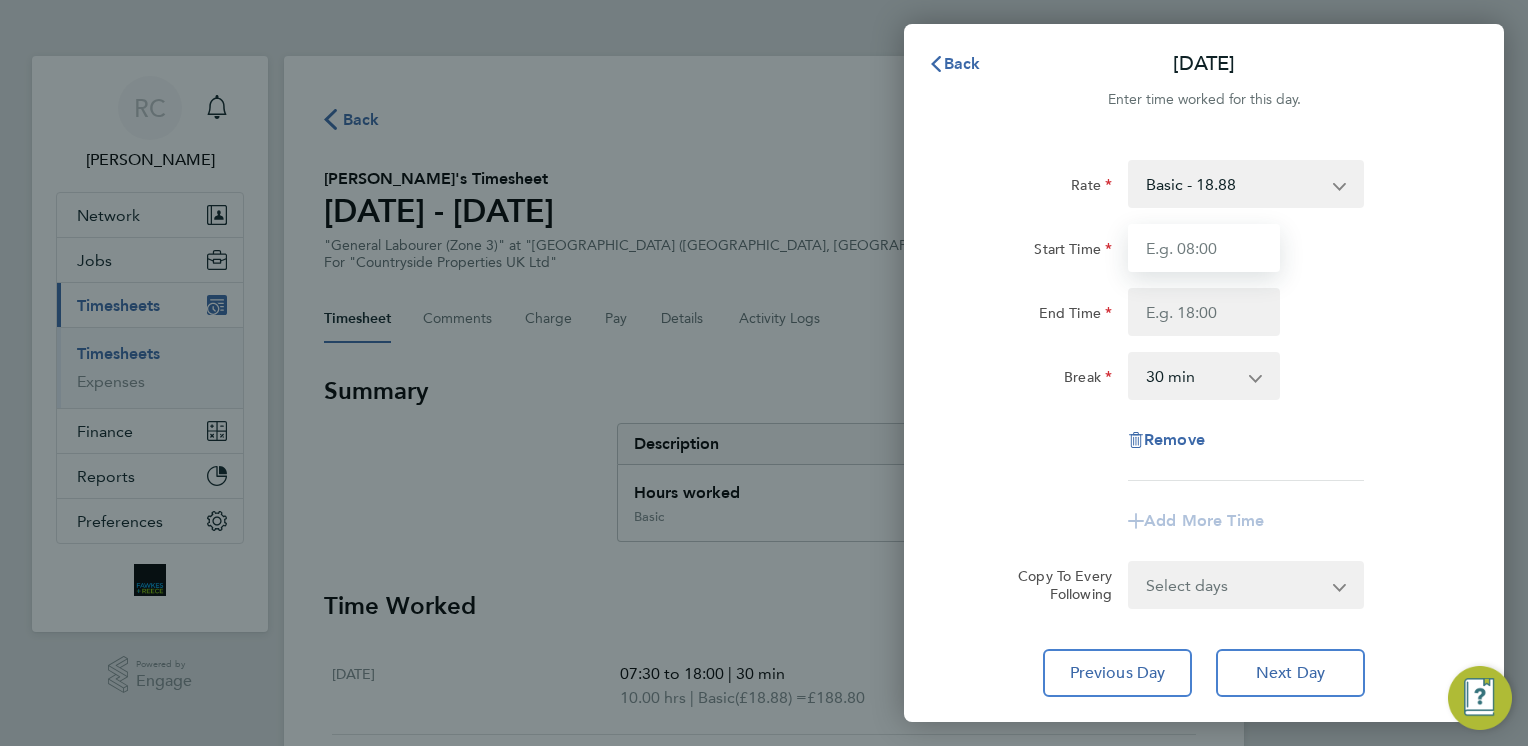 type on "07:30" 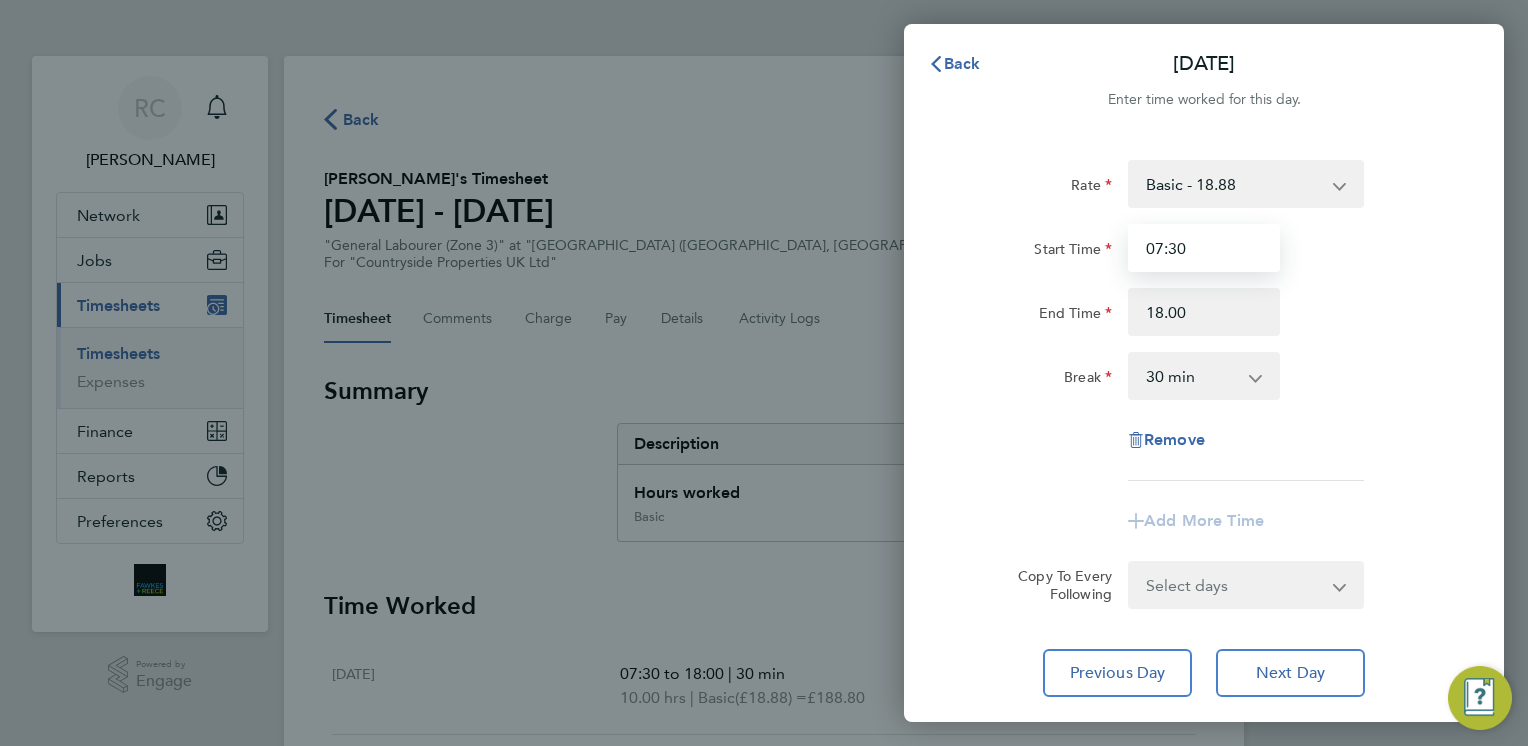 type on "18:00" 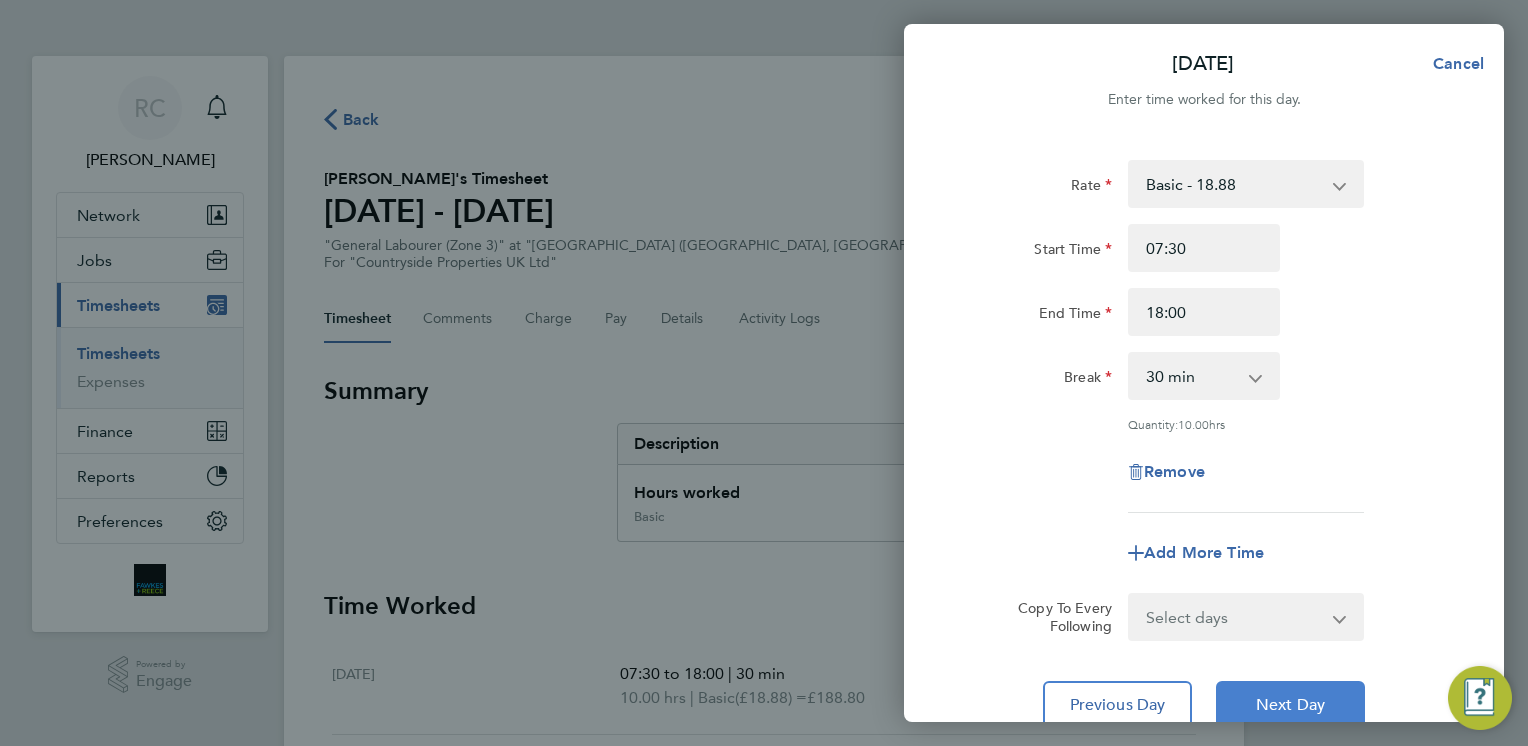 click on "Next Day" 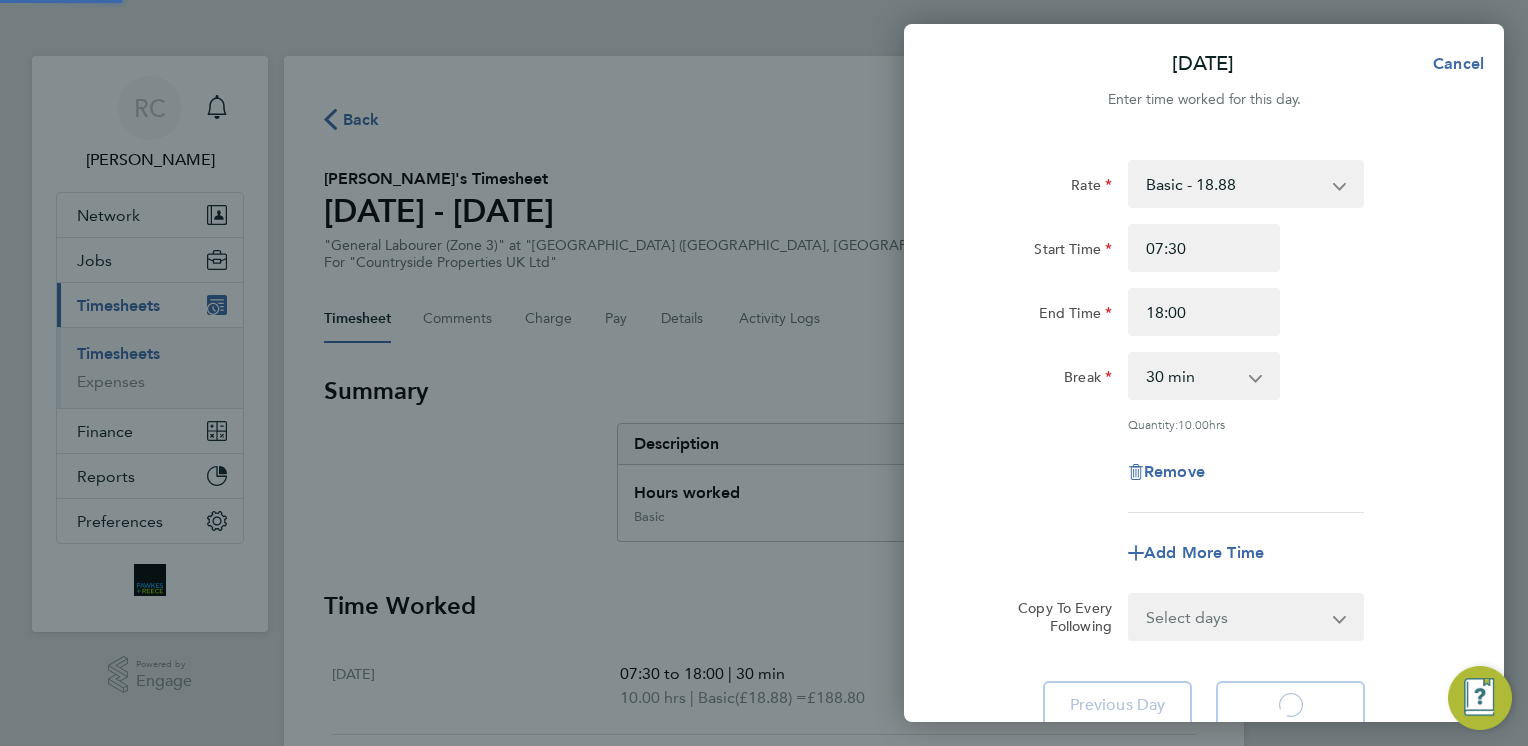select on "30" 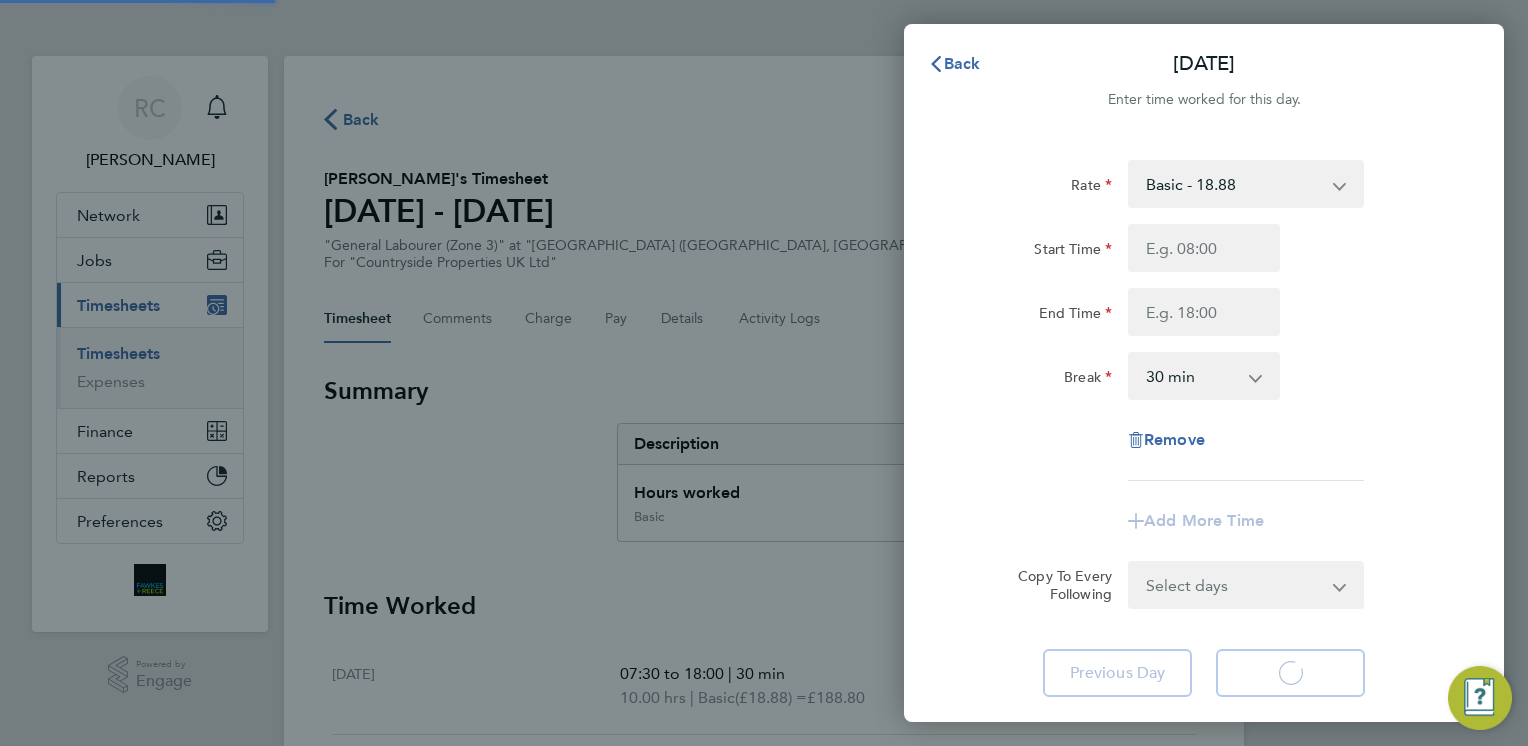 select on "30" 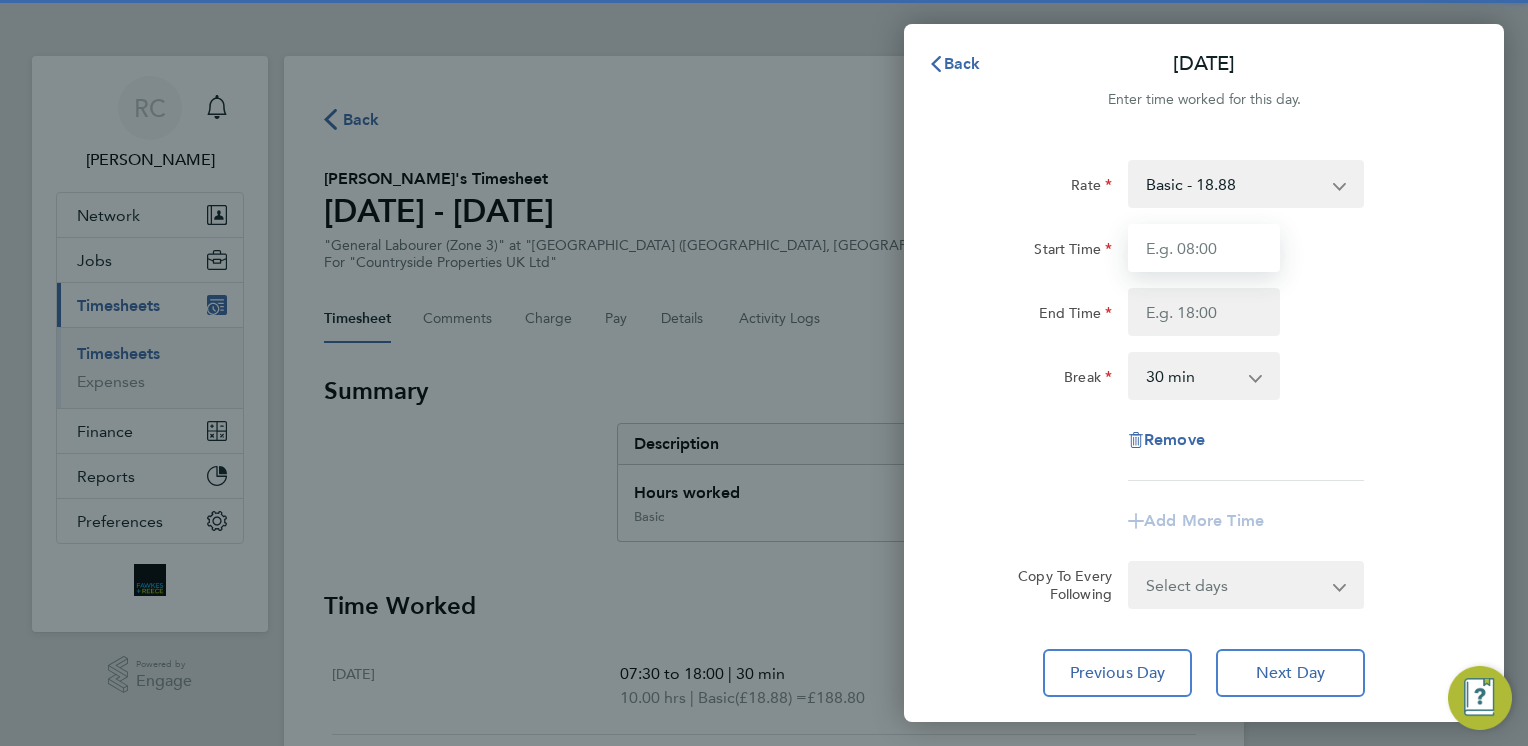 click on "Start Time" at bounding box center (1204, 248) 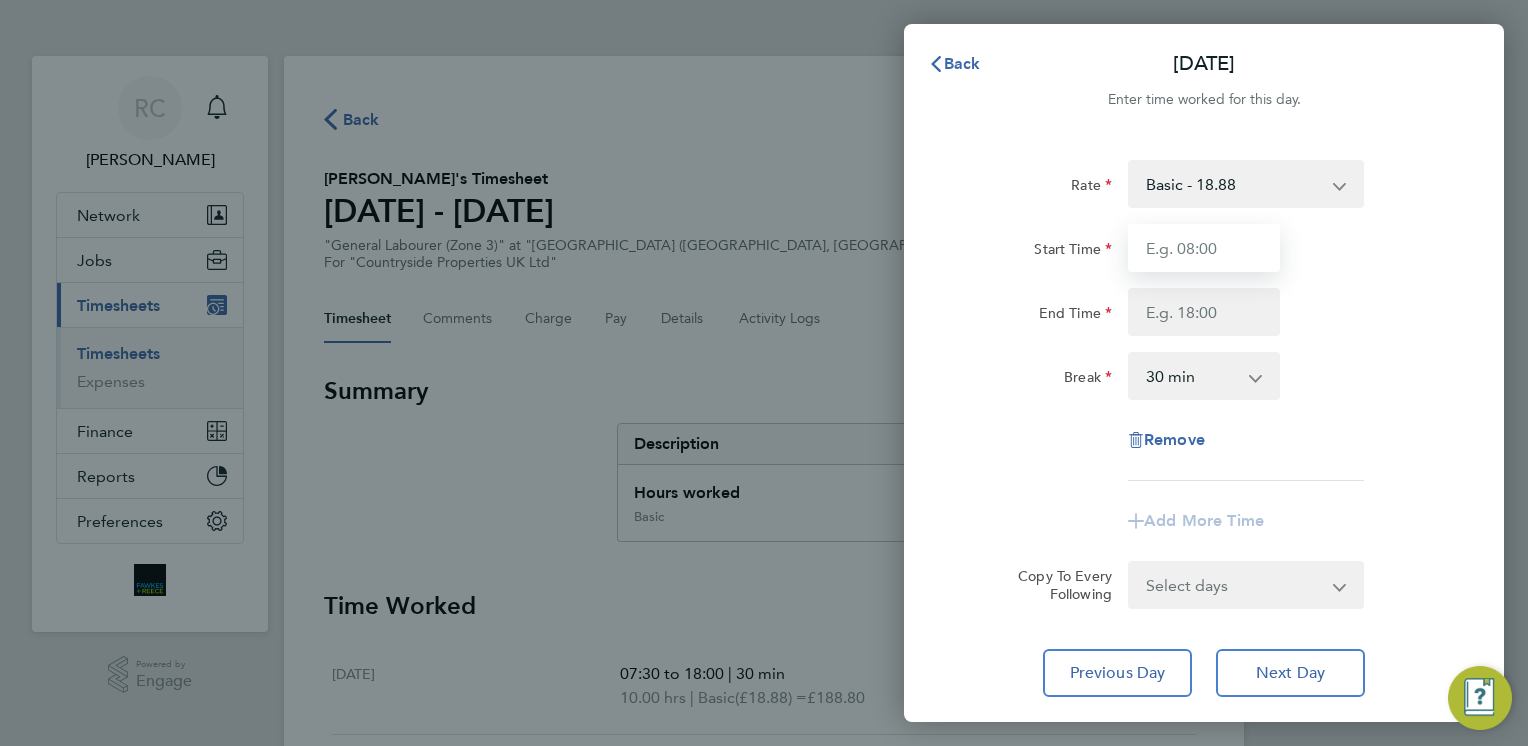 type on "07:30" 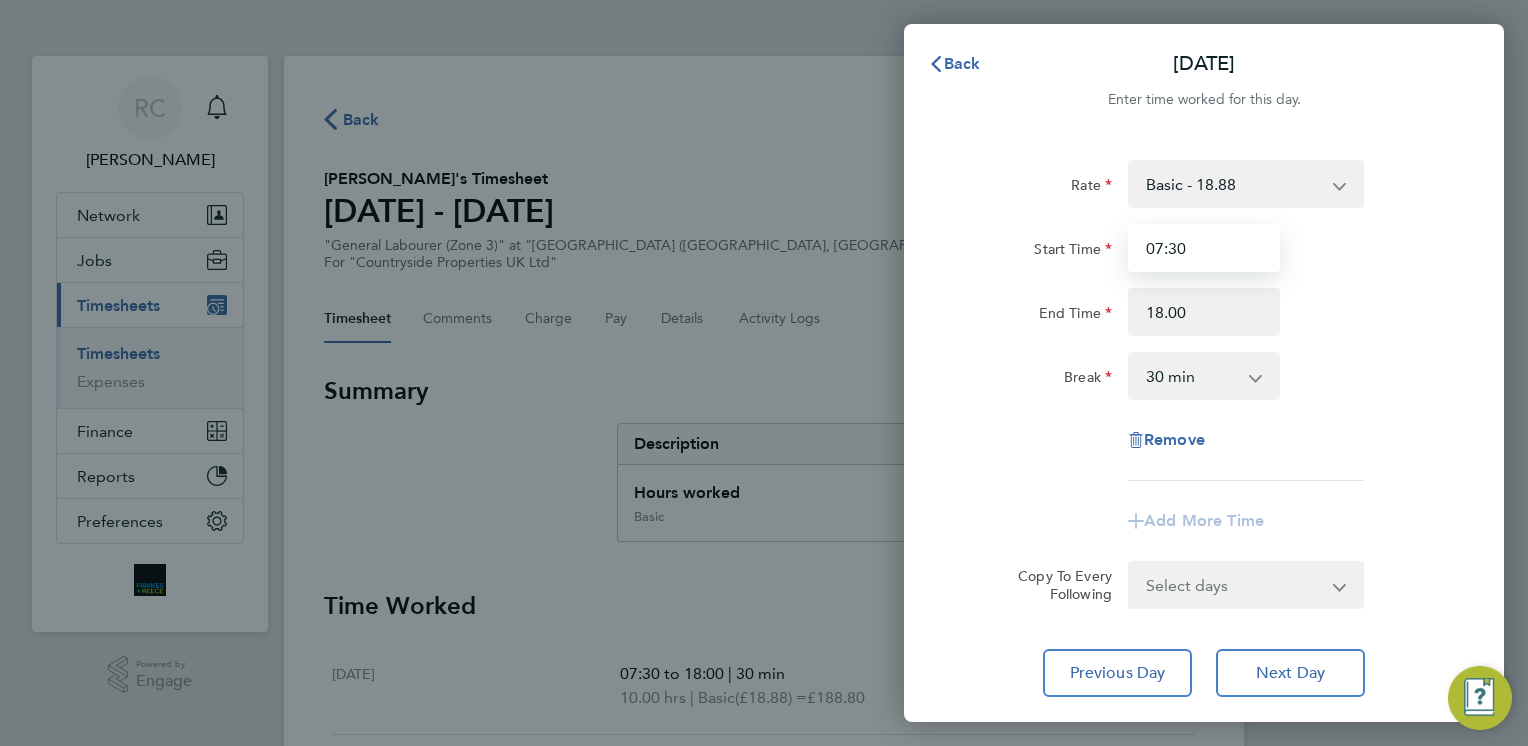 type on "18:00" 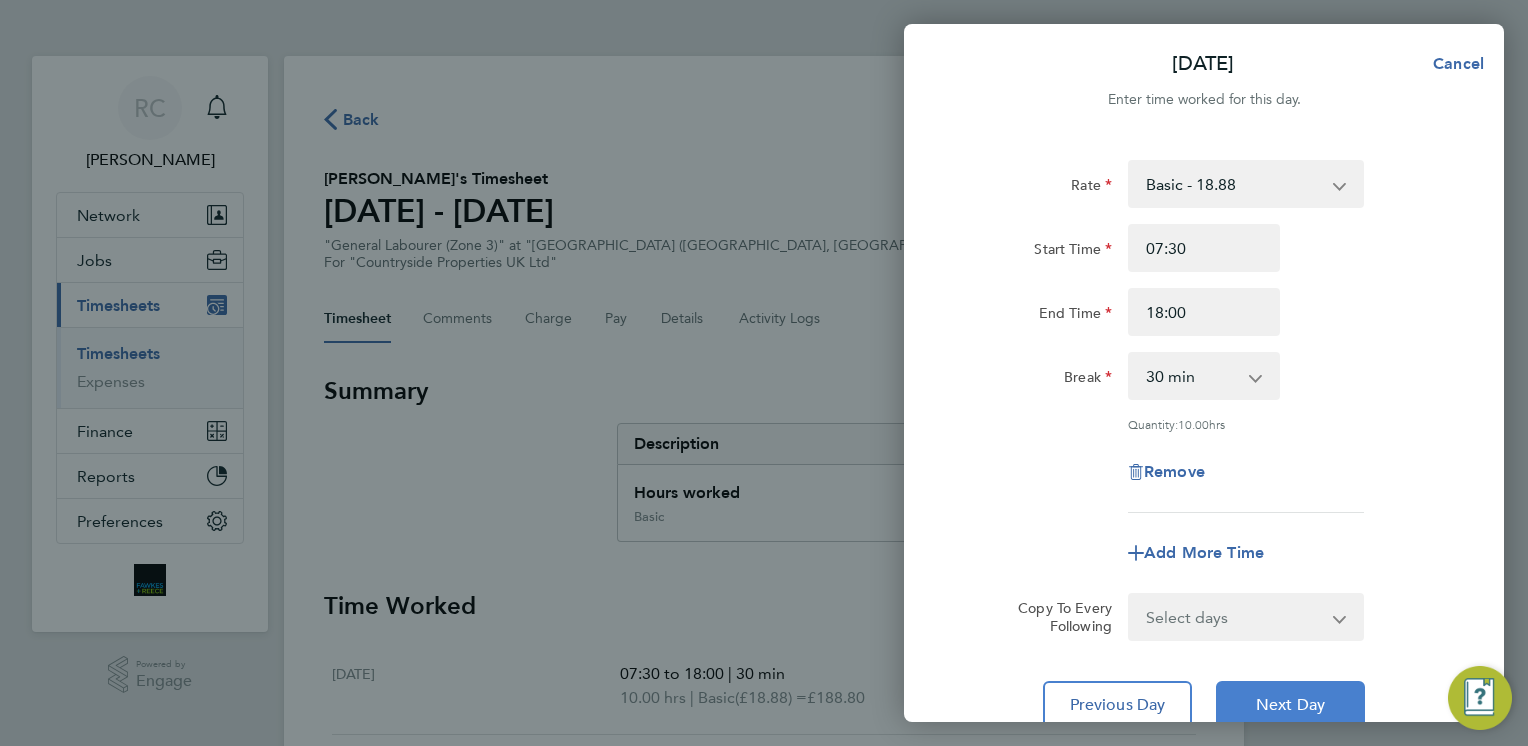click on "Next Day" 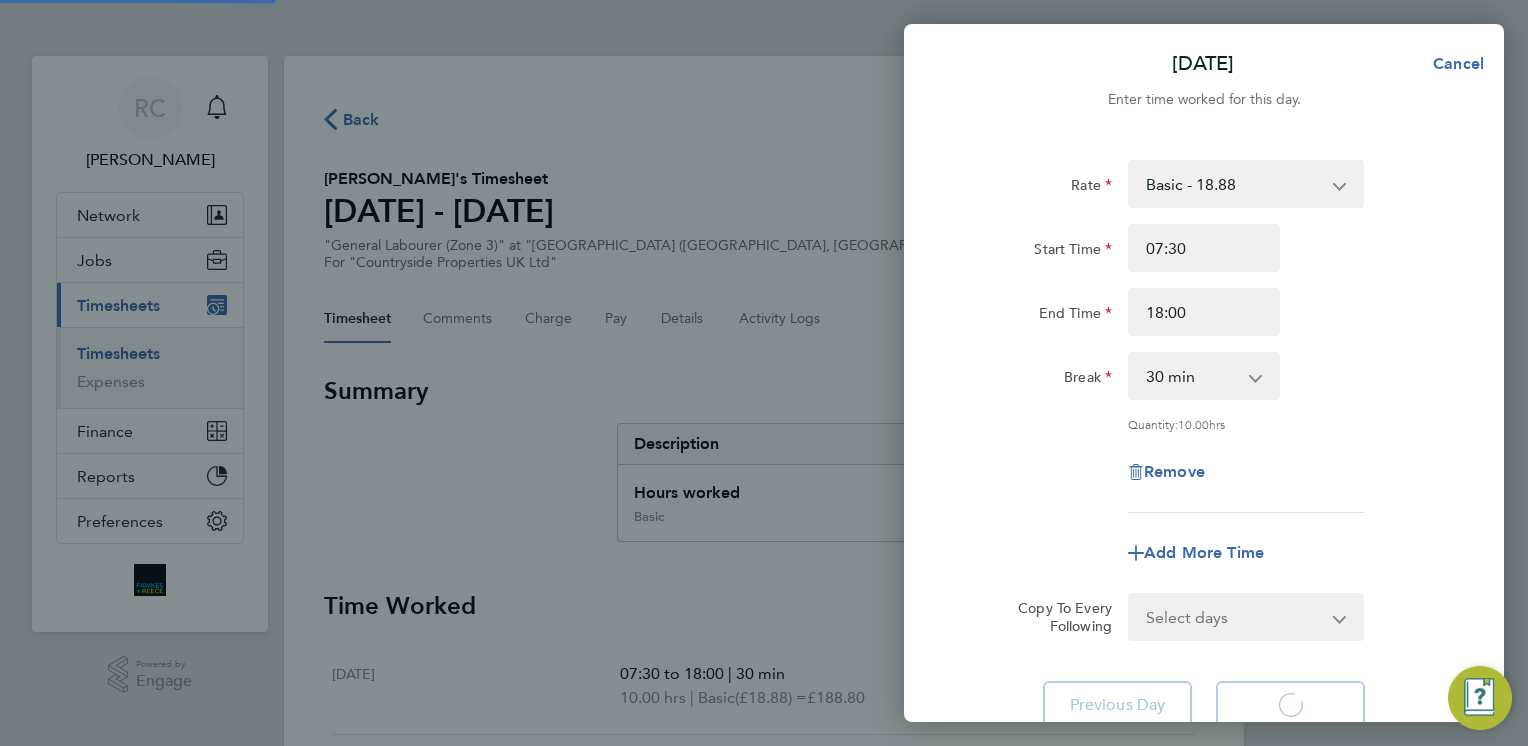 select on "30" 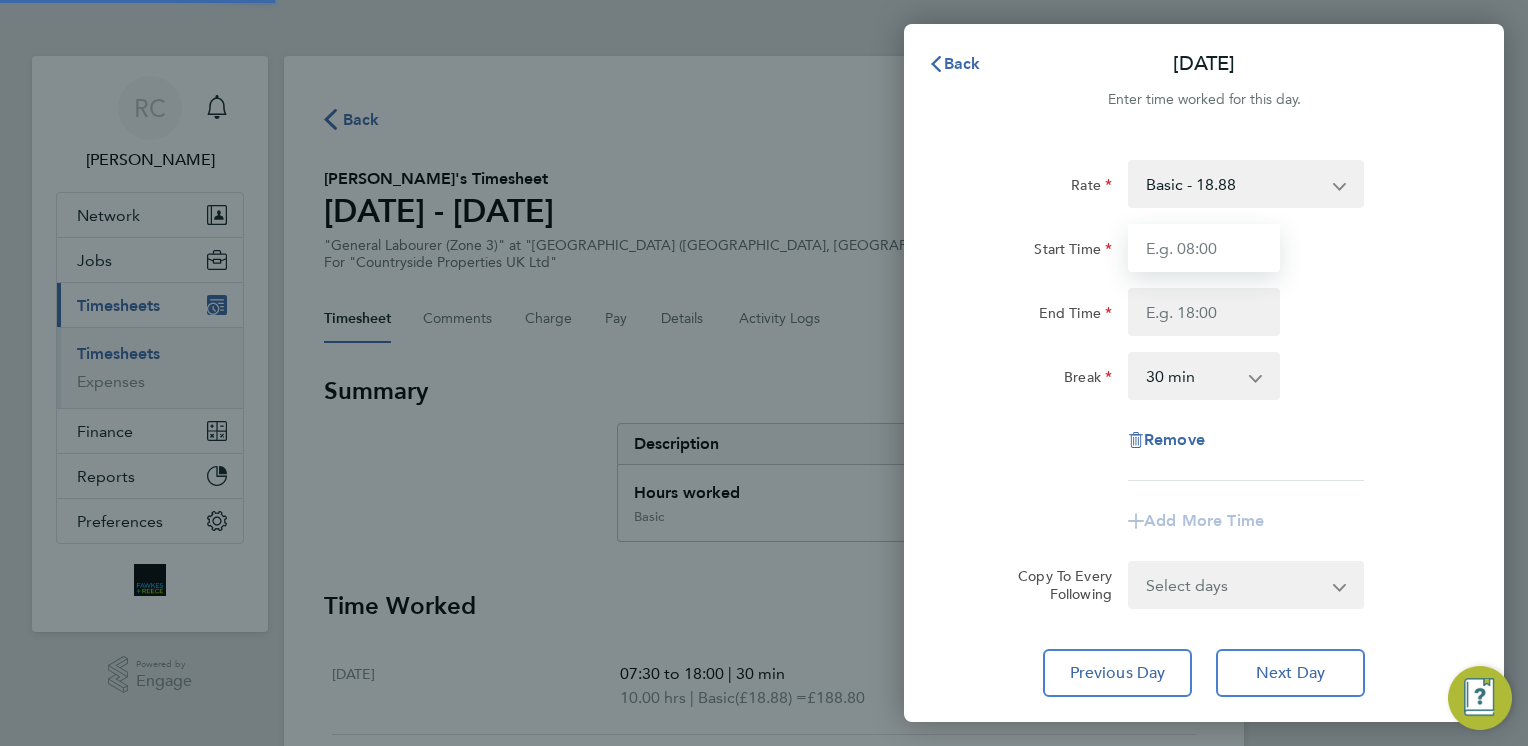 click on "Start Time" at bounding box center [1204, 248] 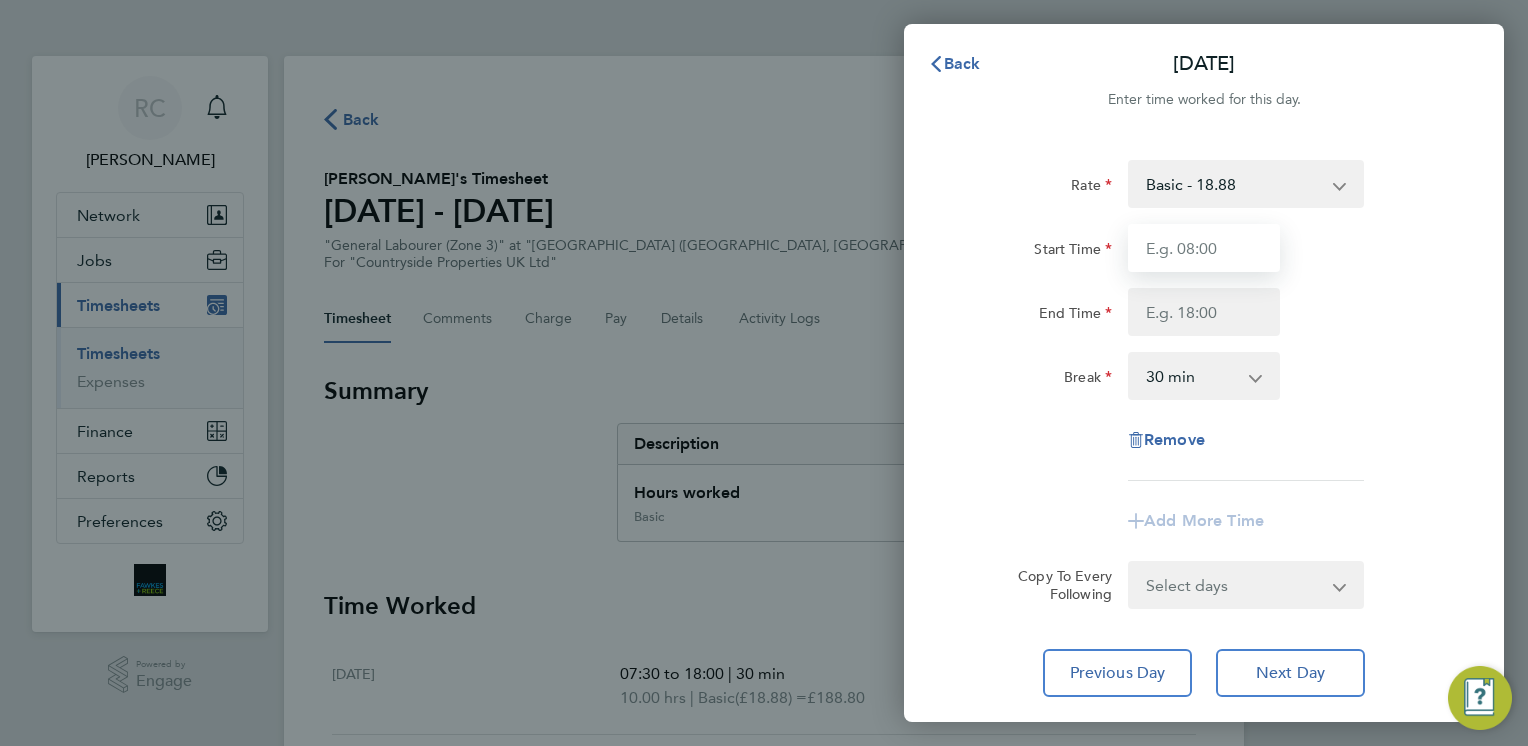 type on "07:30" 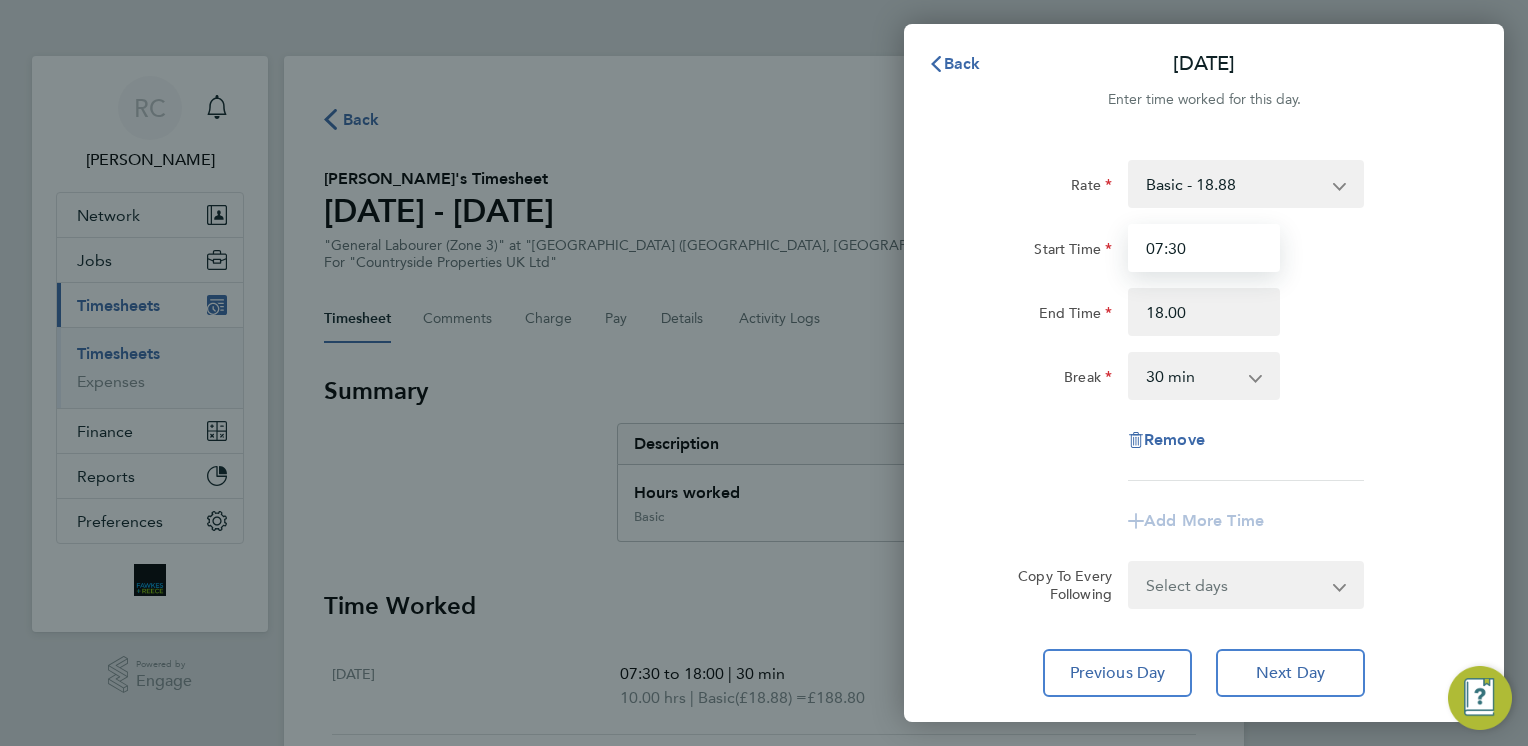 type on "18:00" 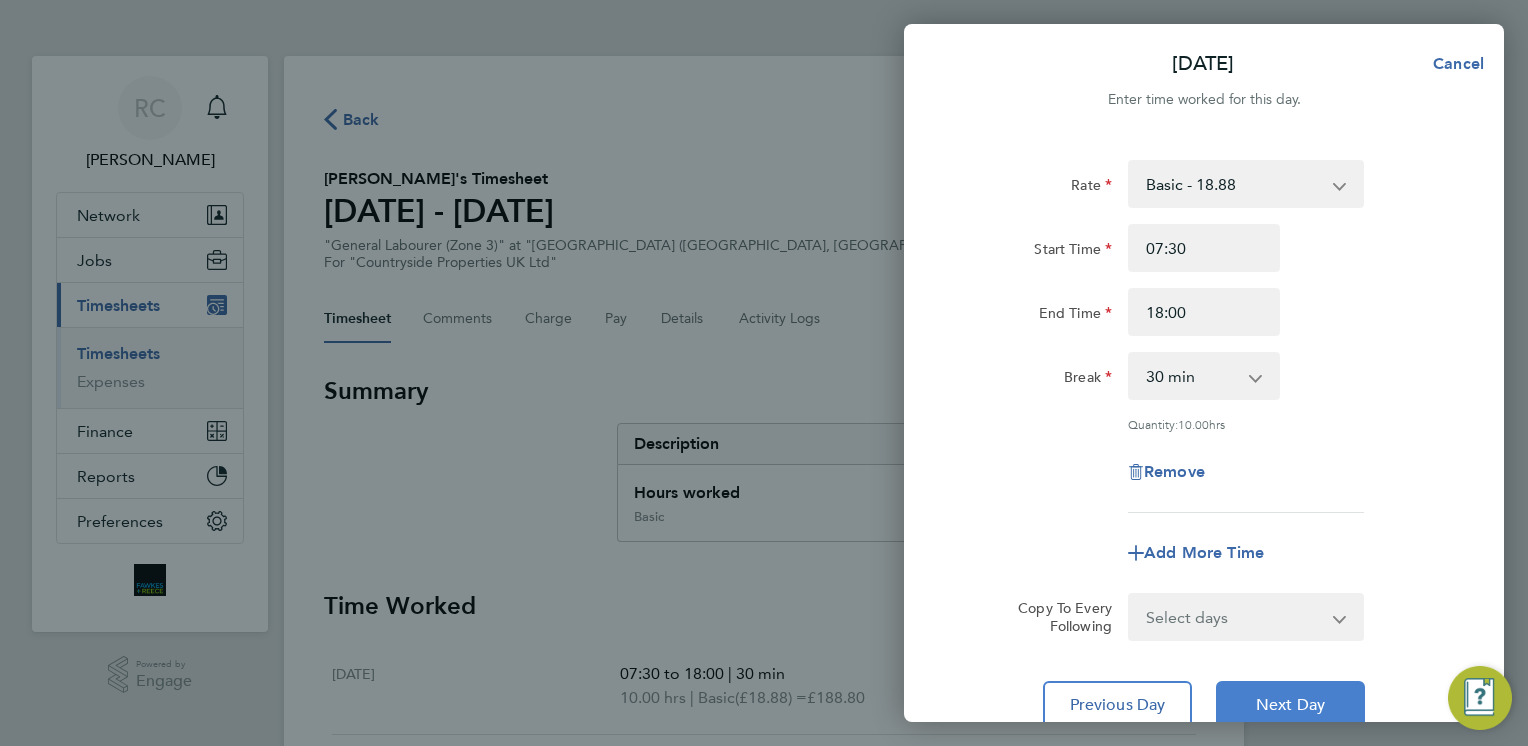 click on "Next Day" 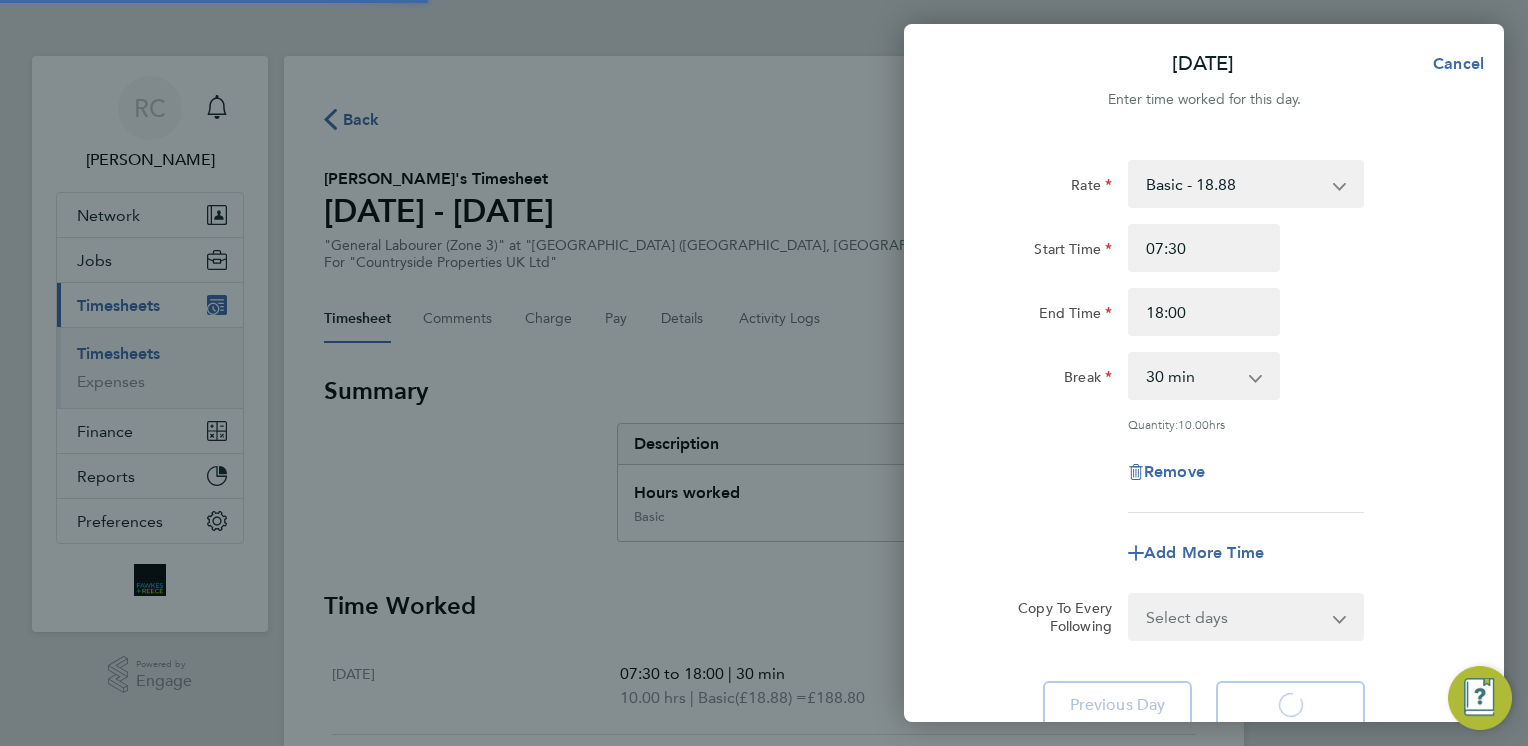 select on "30" 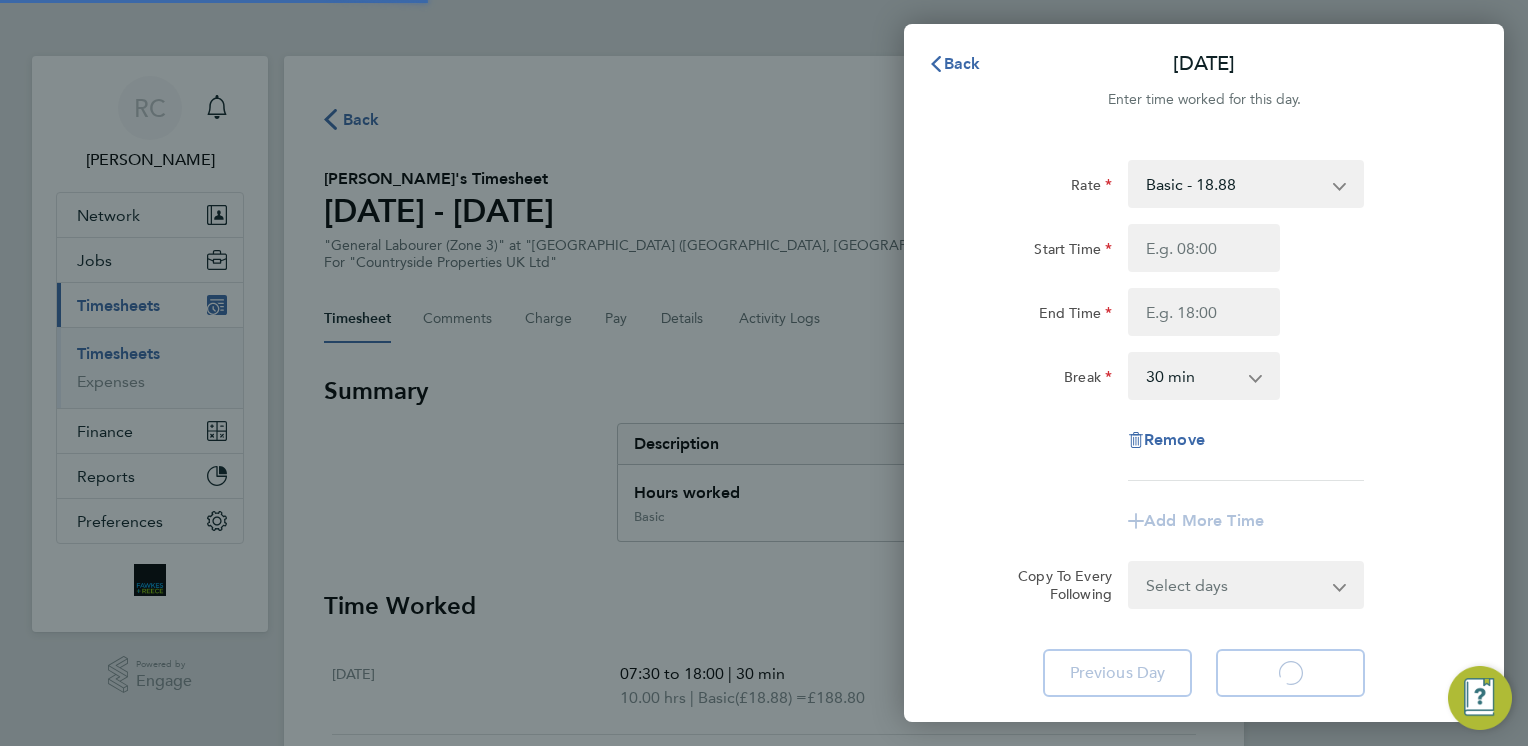 select on "30" 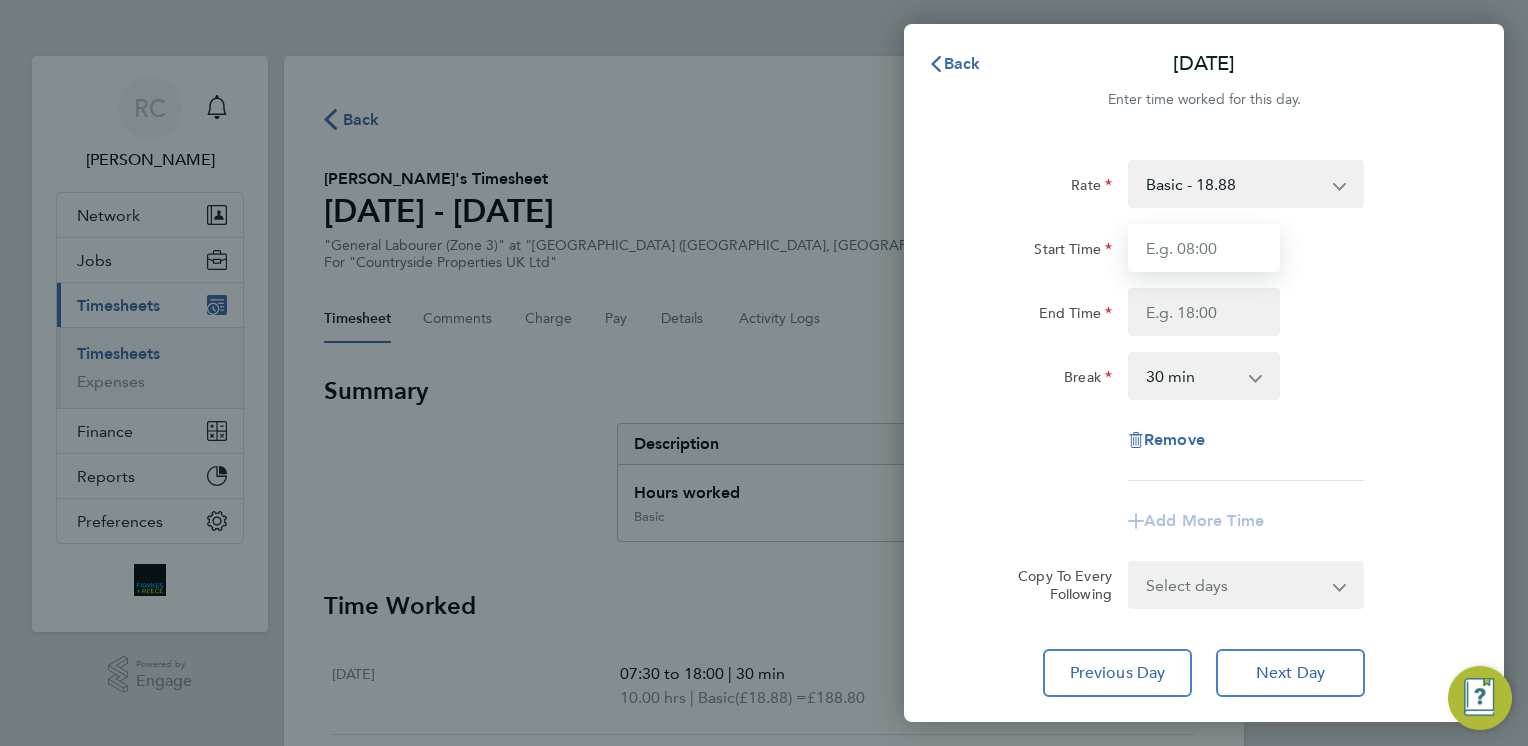 click on "Start Time" at bounding box center (1204, 248) 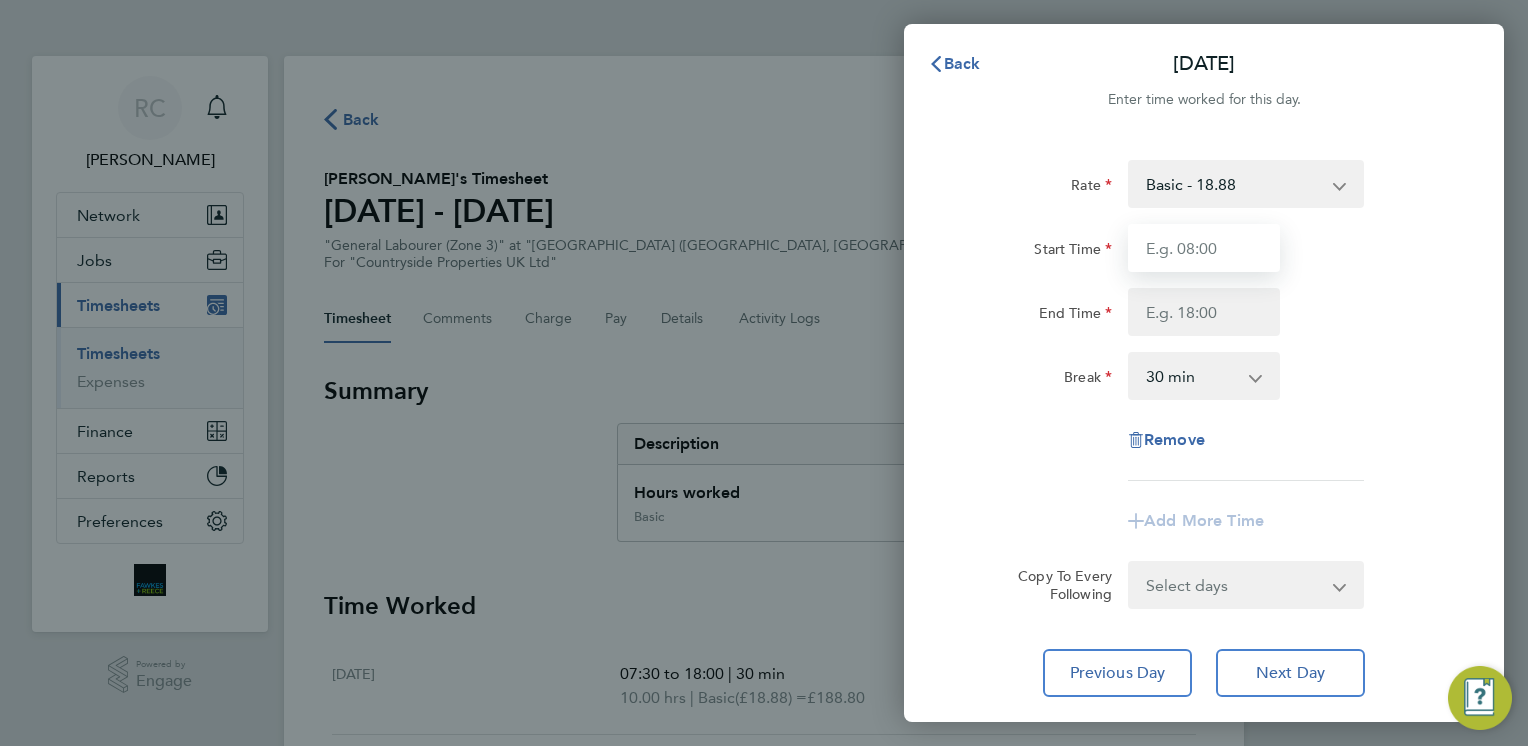 type on "07:30" 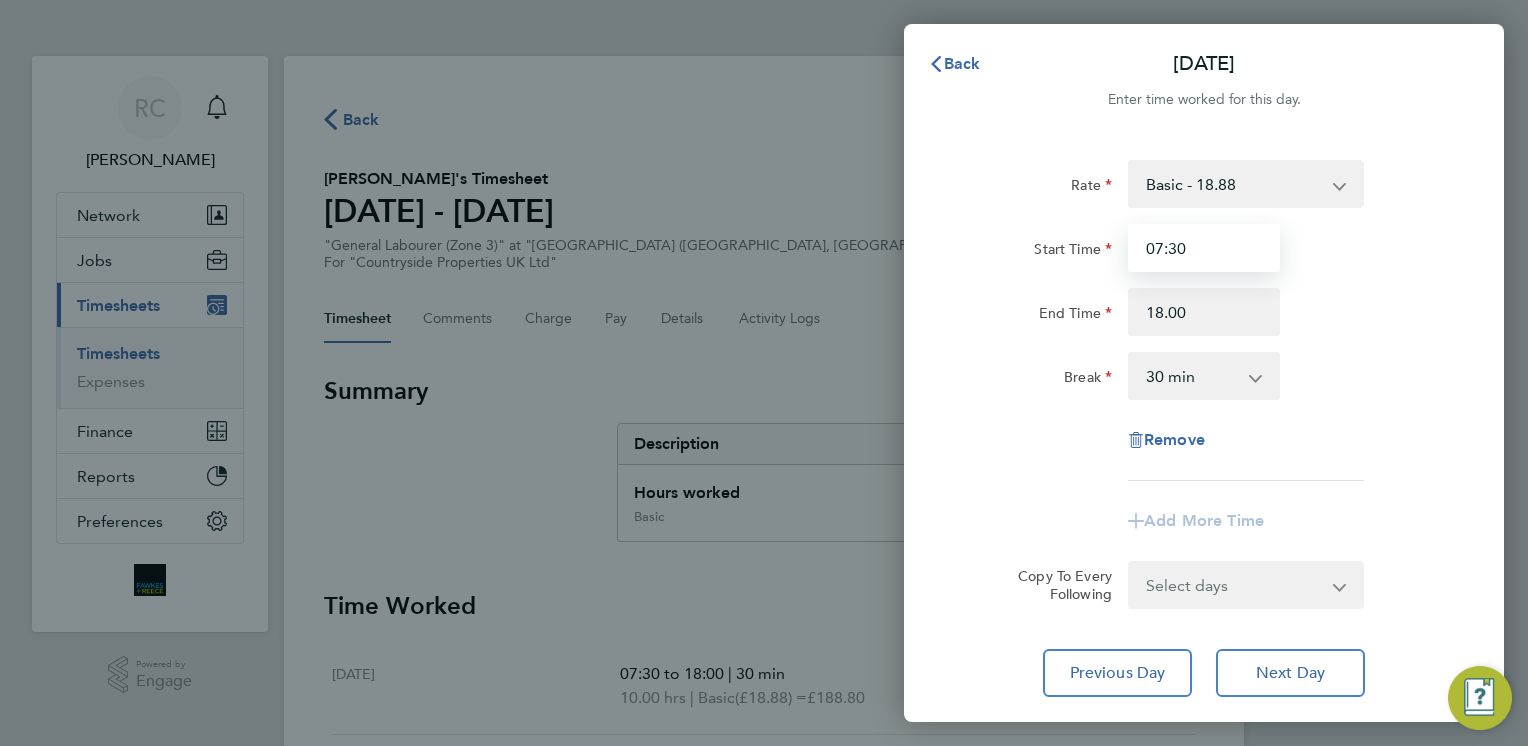 type on "18:00" 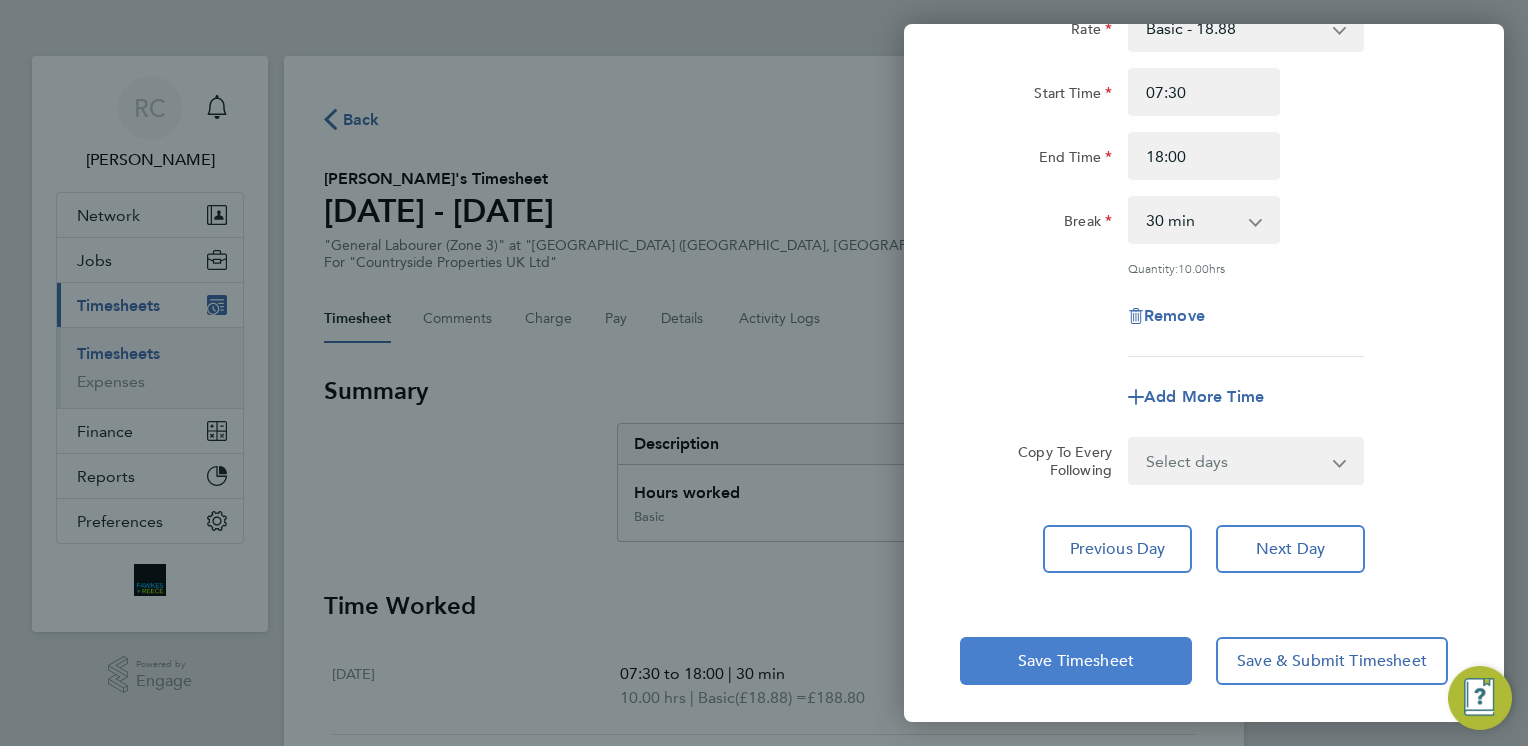 click on "Save Timesheet" 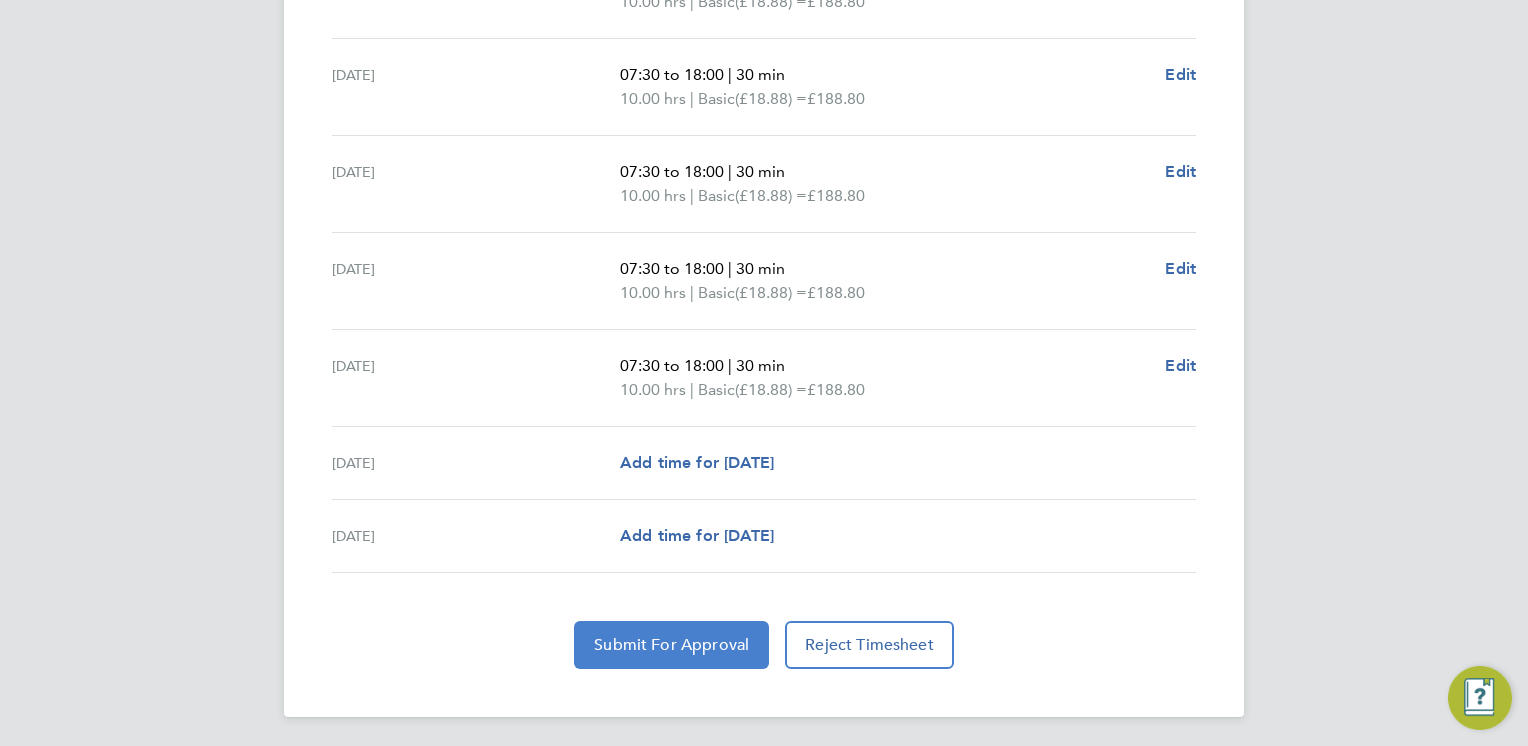 click on "Submit For Approval" 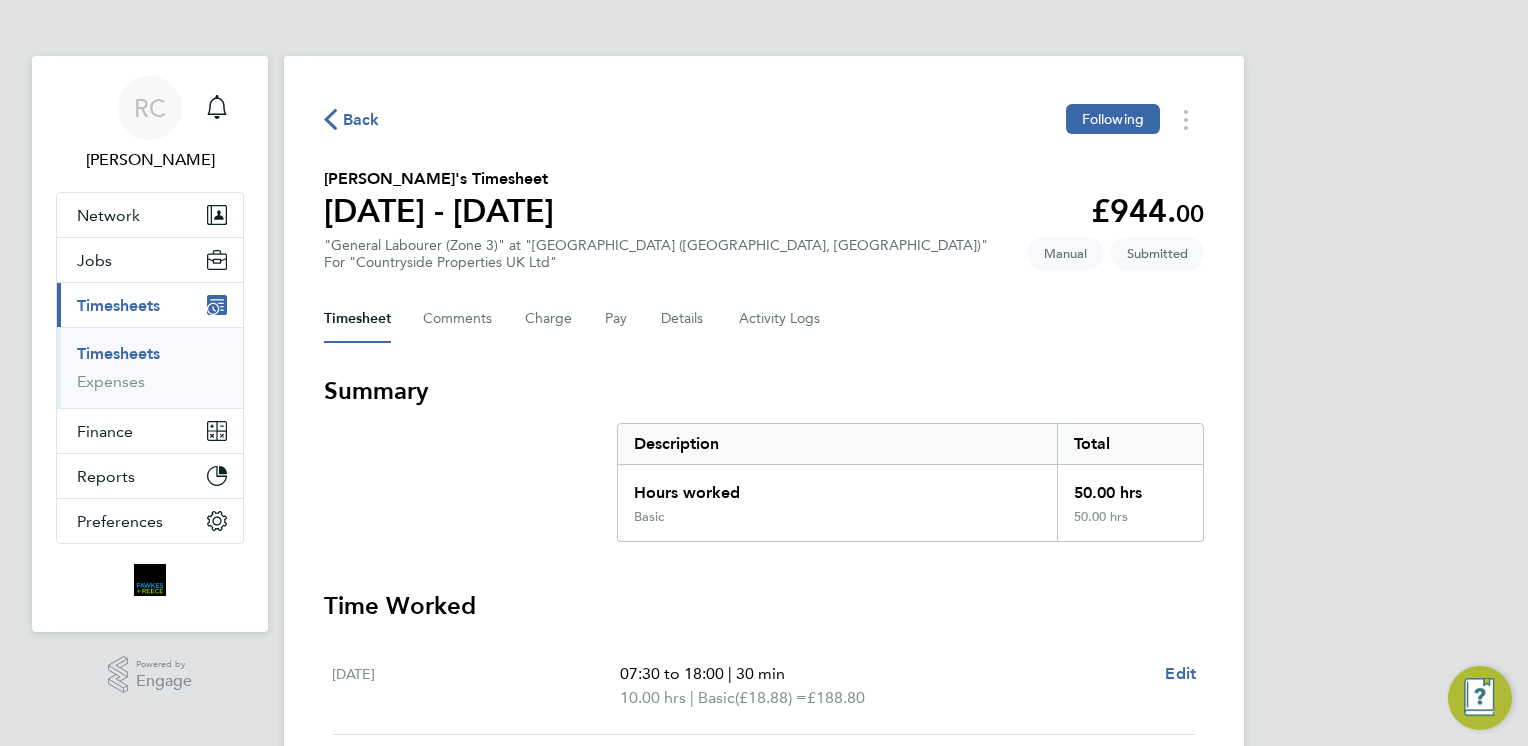 click on "Back" 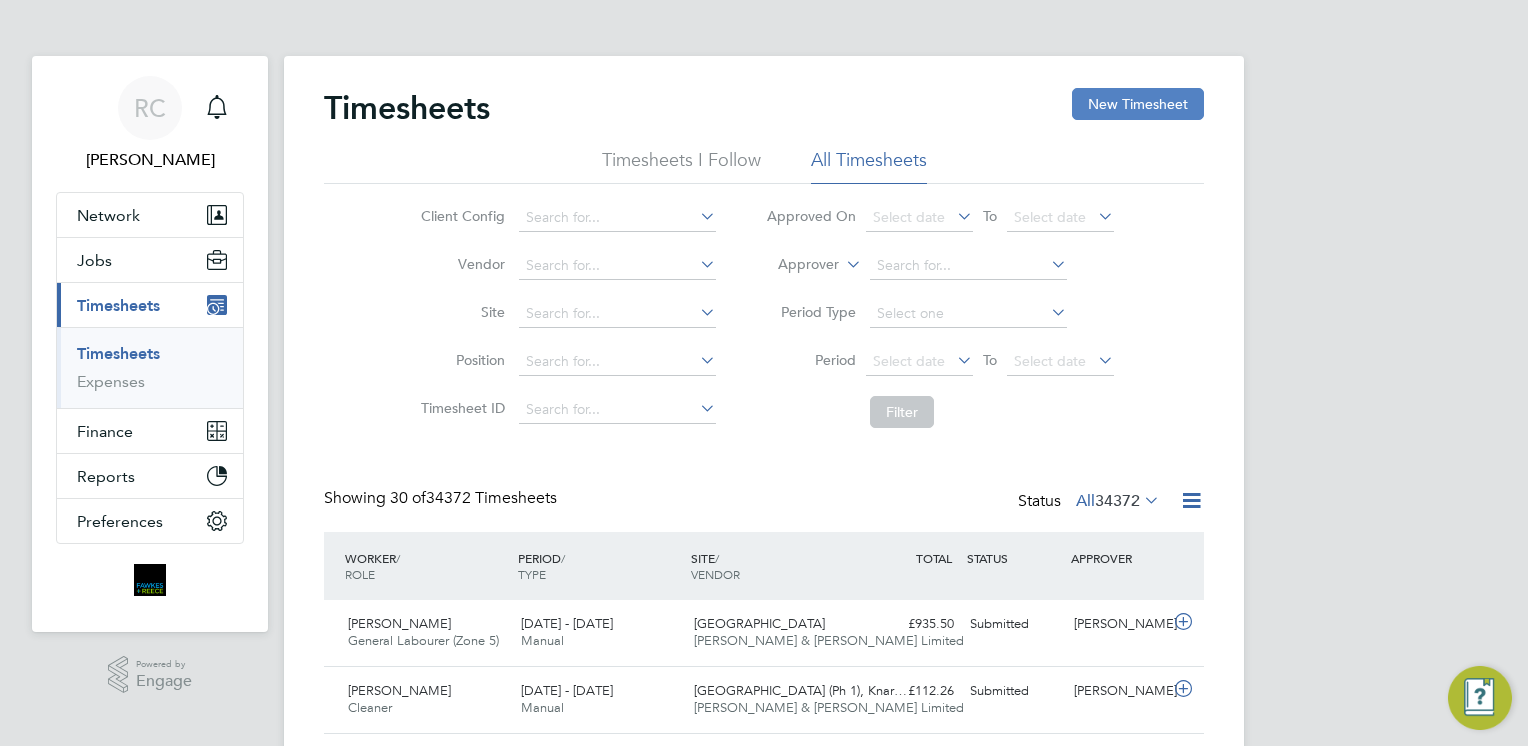 click on "New Timesheet" 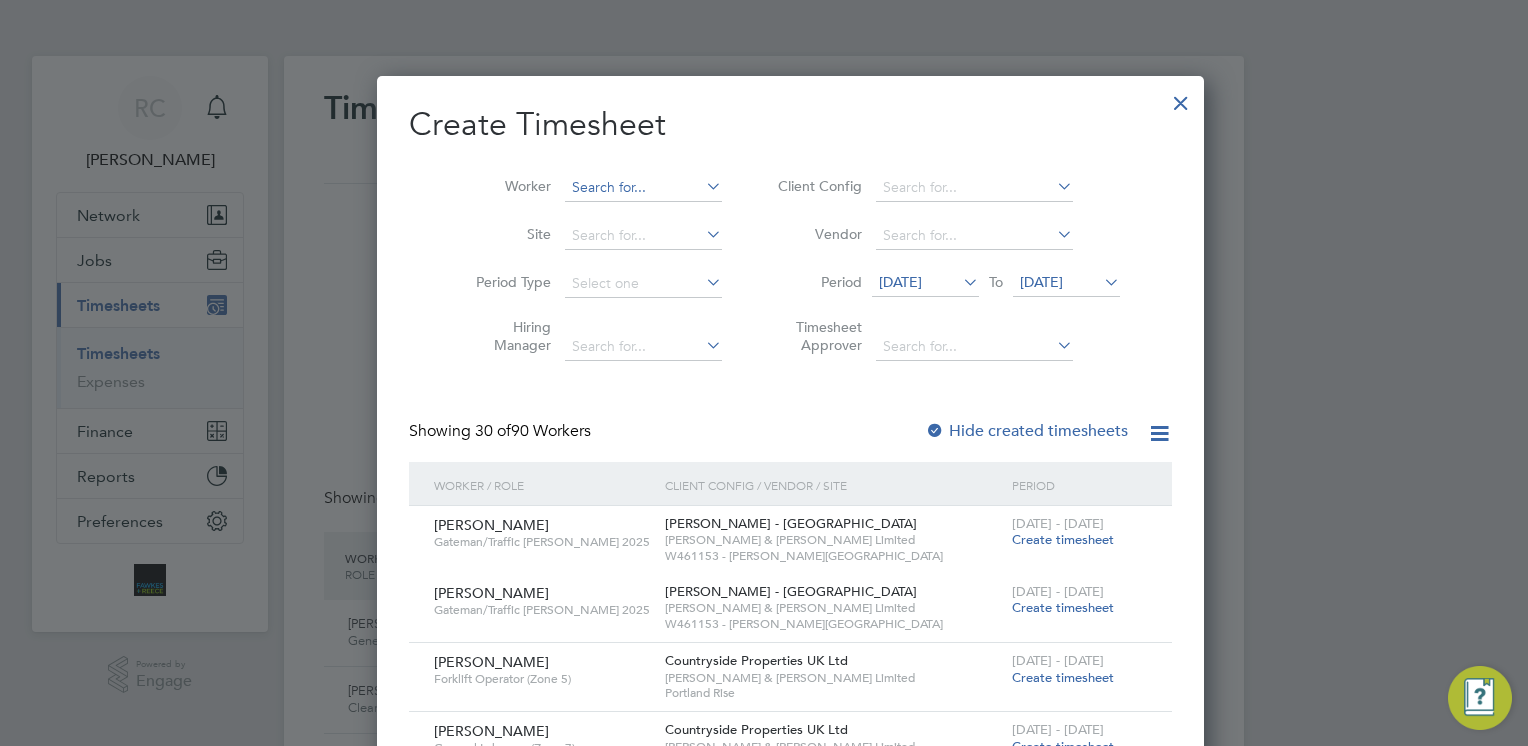 click at bounding box center [643, 188] 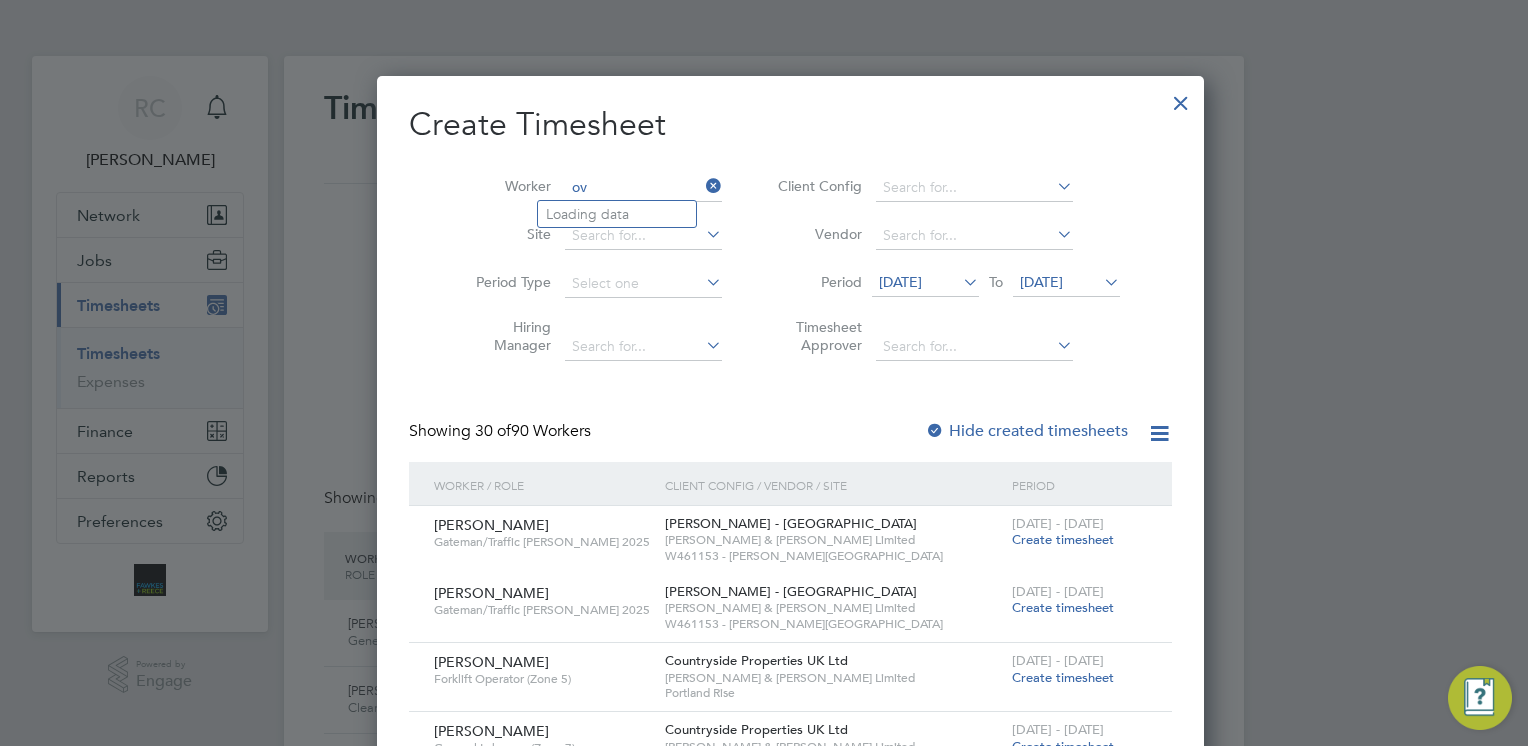 type on "o" 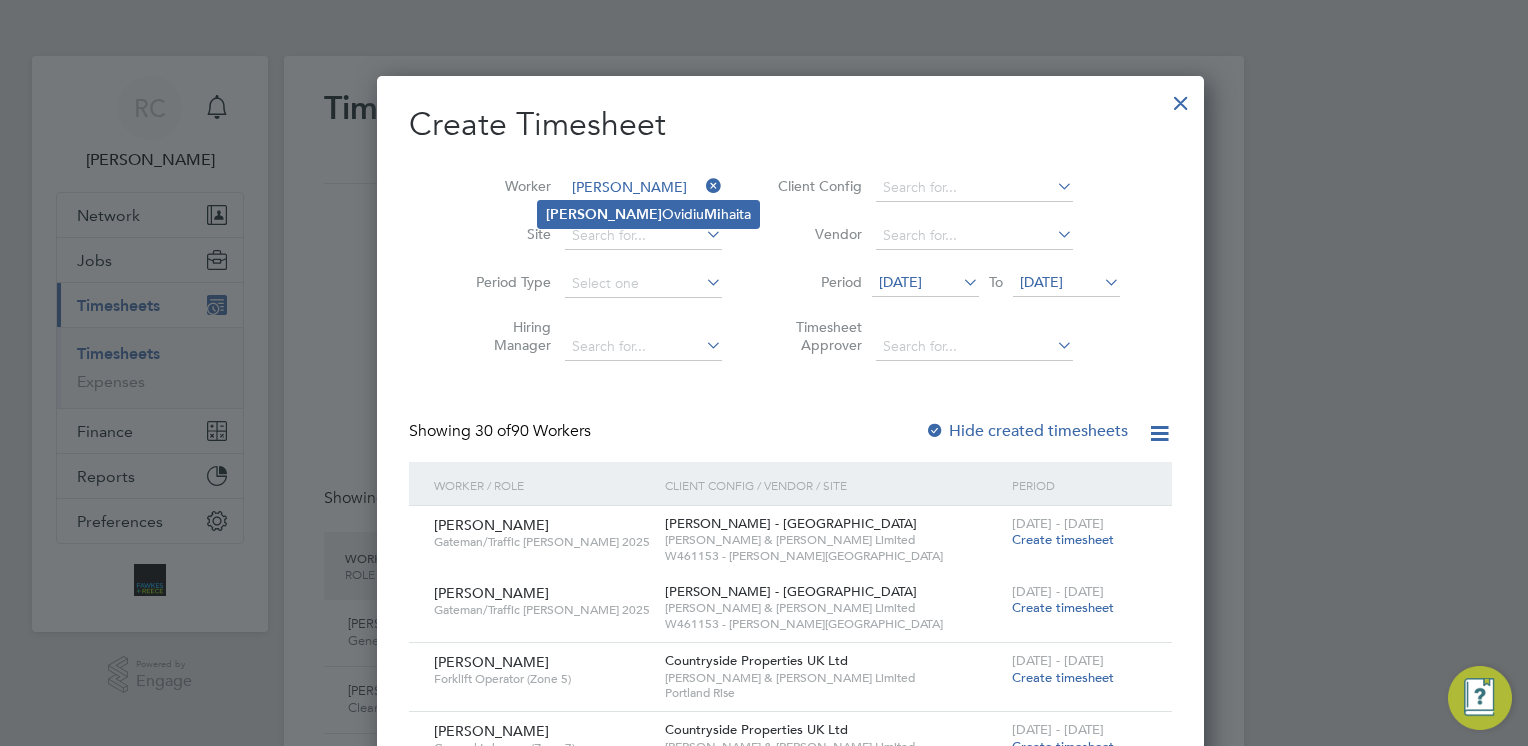 click on "[PERSON_NAME]  Mi haita" 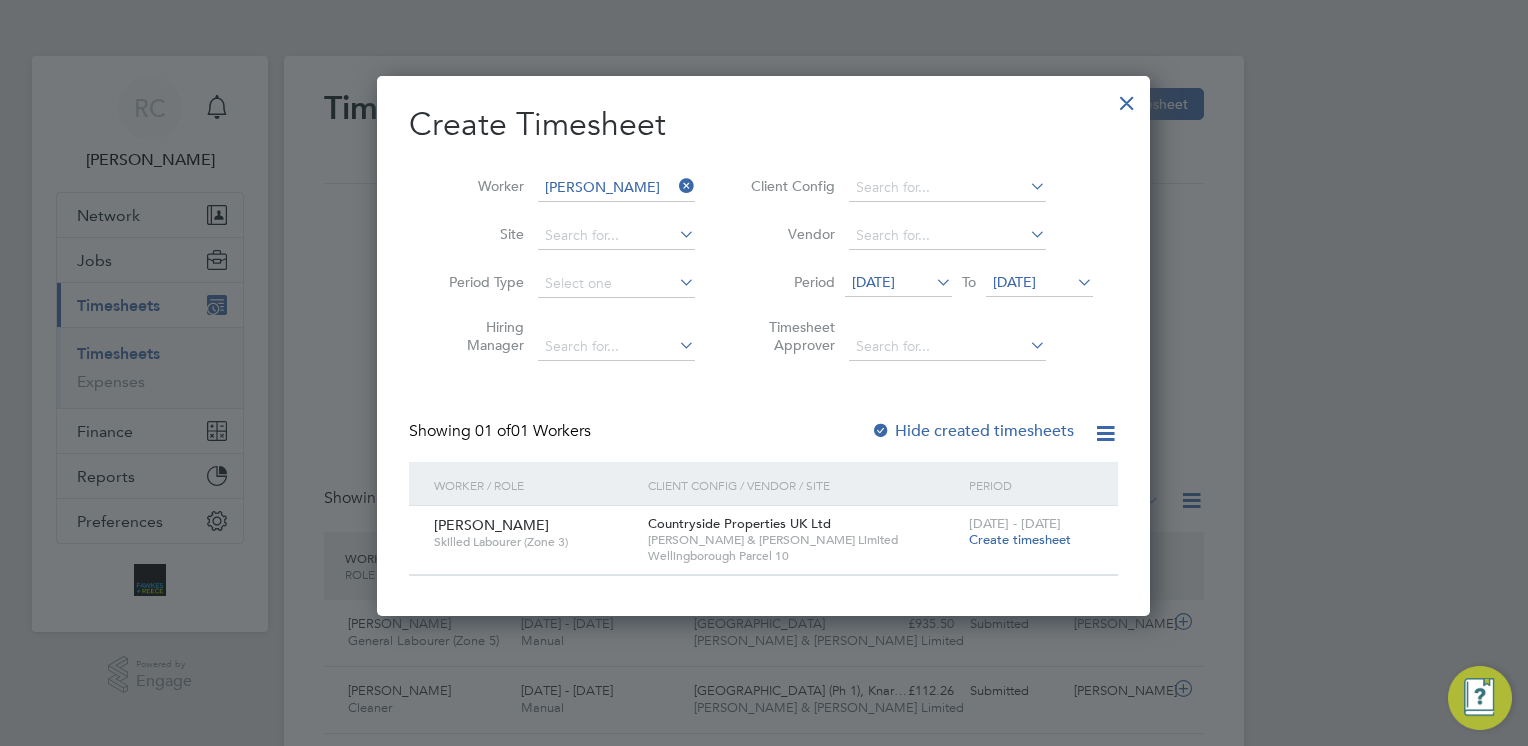 click on "Create timesheet" at bounding box center [1020, 539] 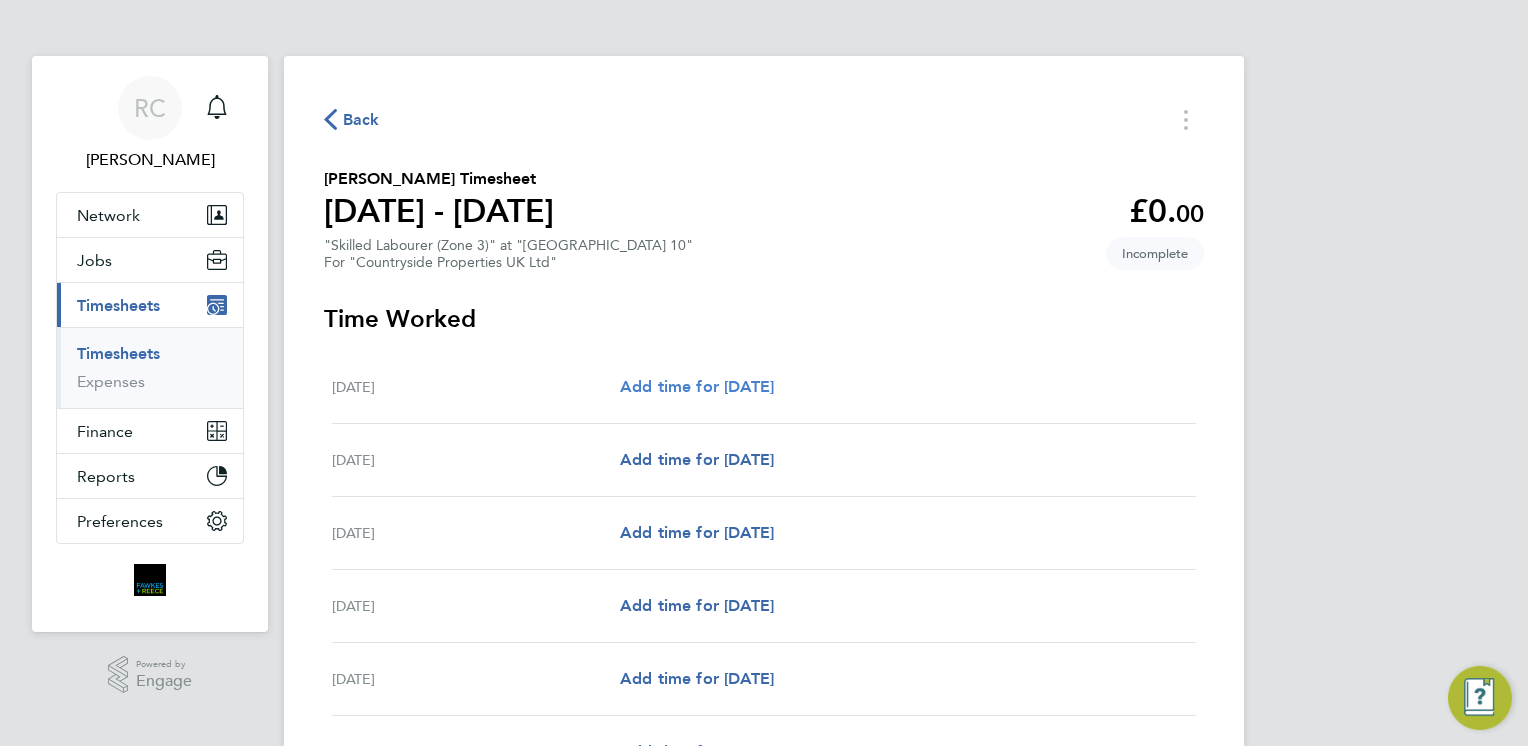 click on "Add time for [DATE]" at bounding box center (697, 386) 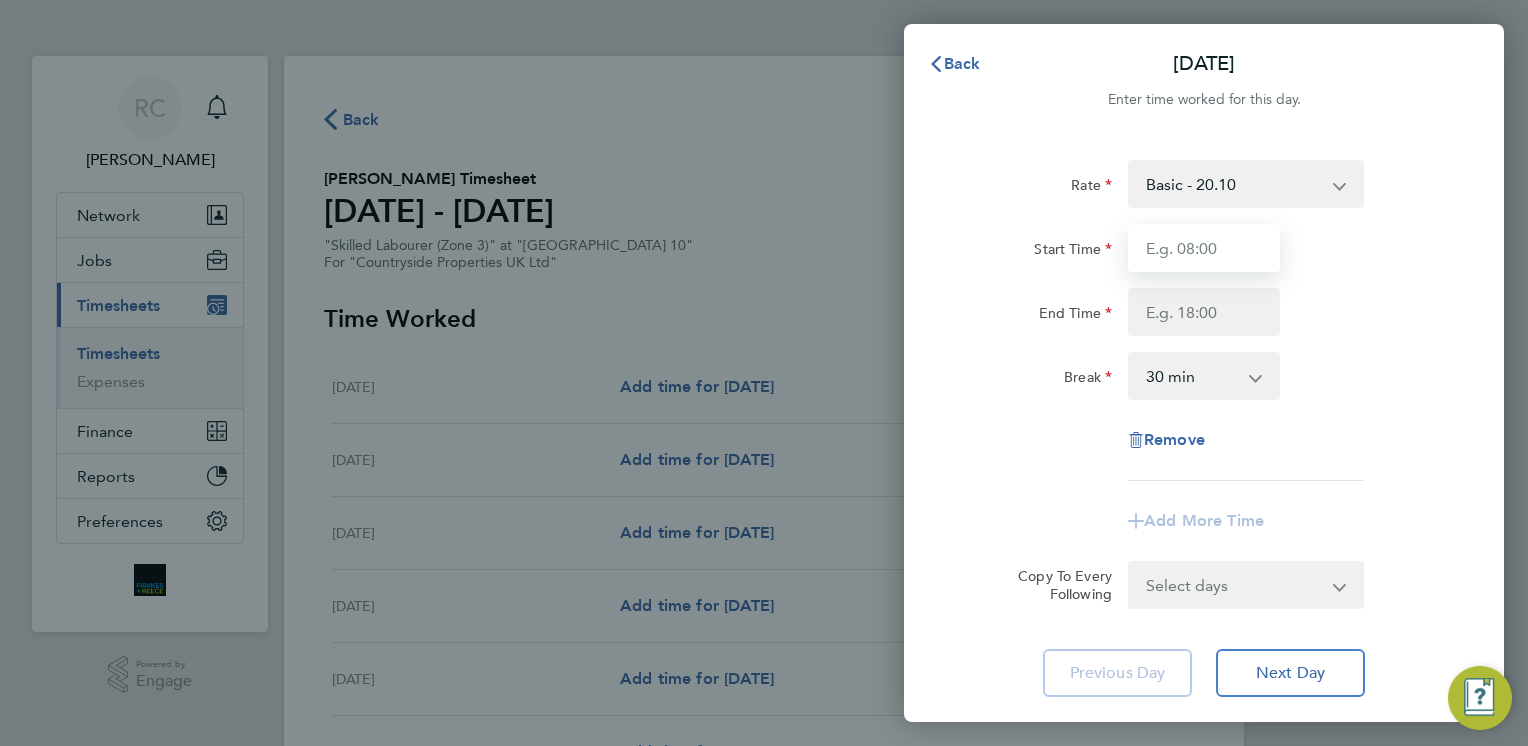 click on "Start Time" at bounding box center (1204, 248) 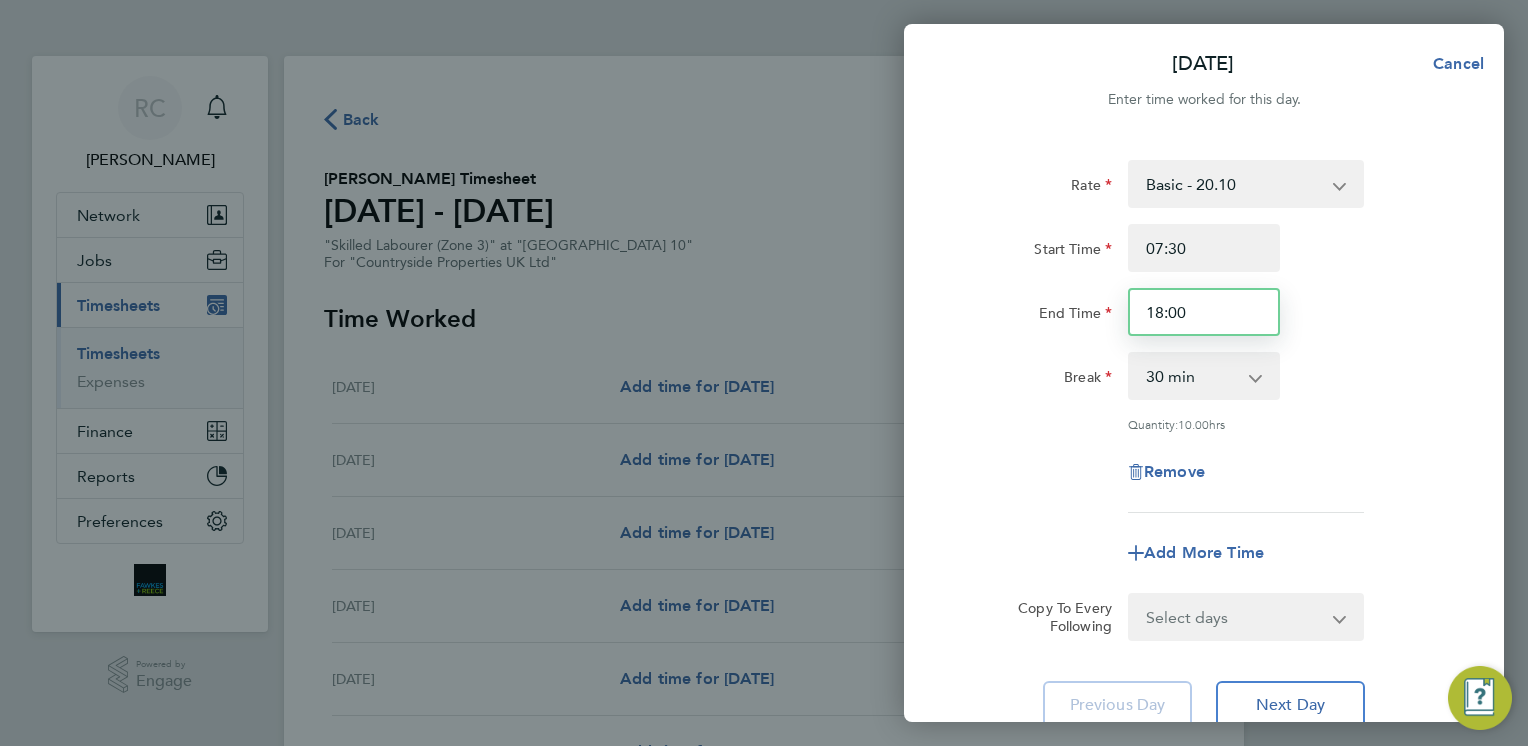 click on "18:00" at bounding box center (1204, 312) 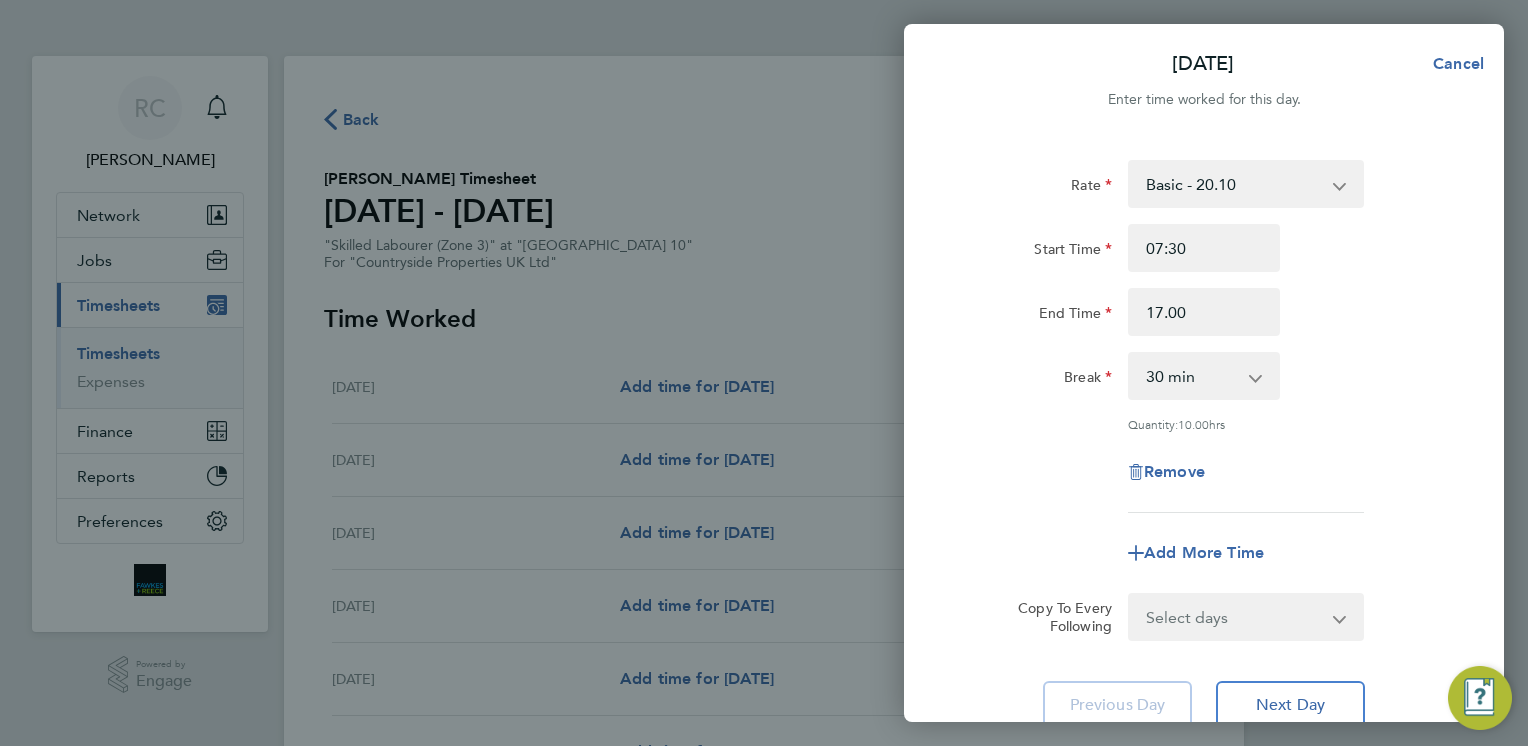 type on "17:00" 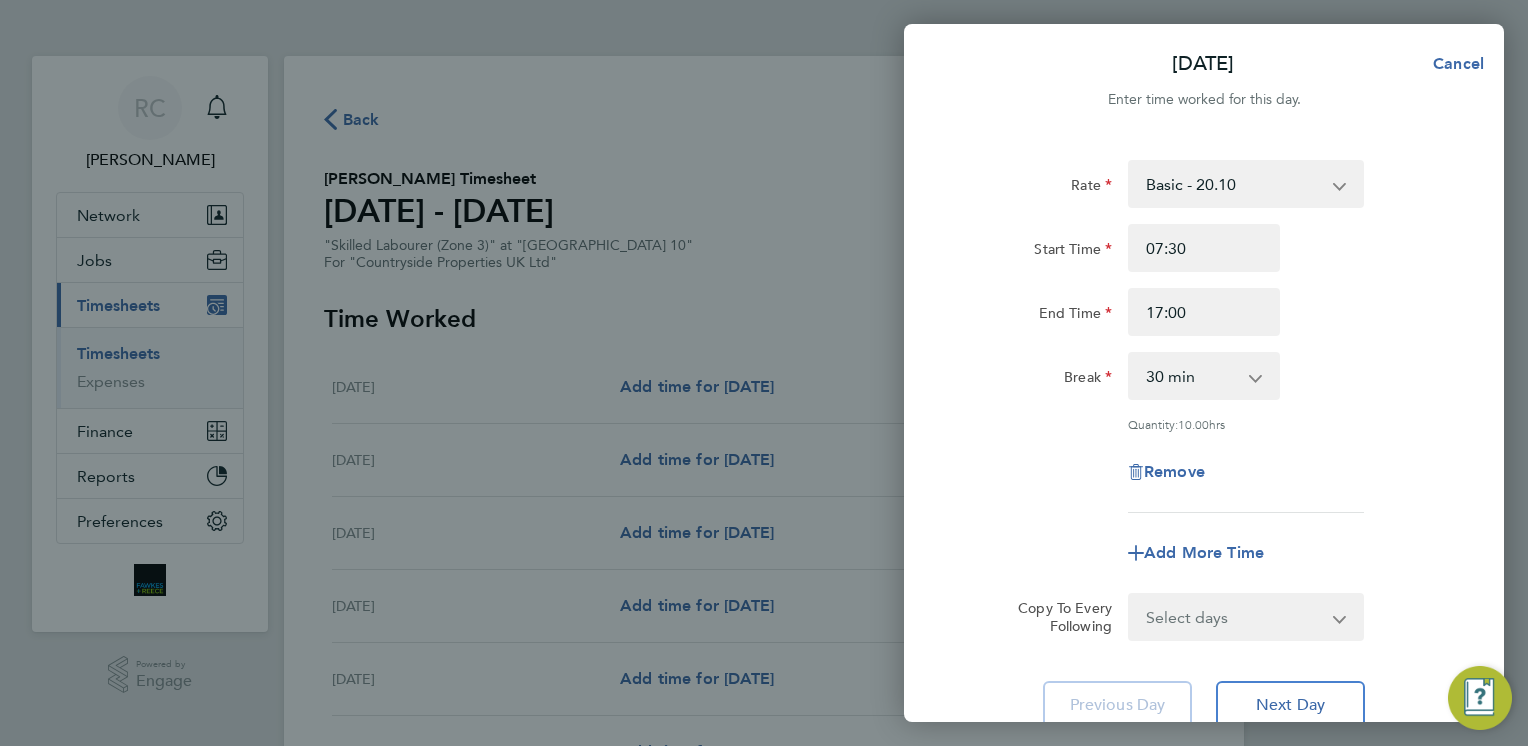 click on "Start Time 07:30" 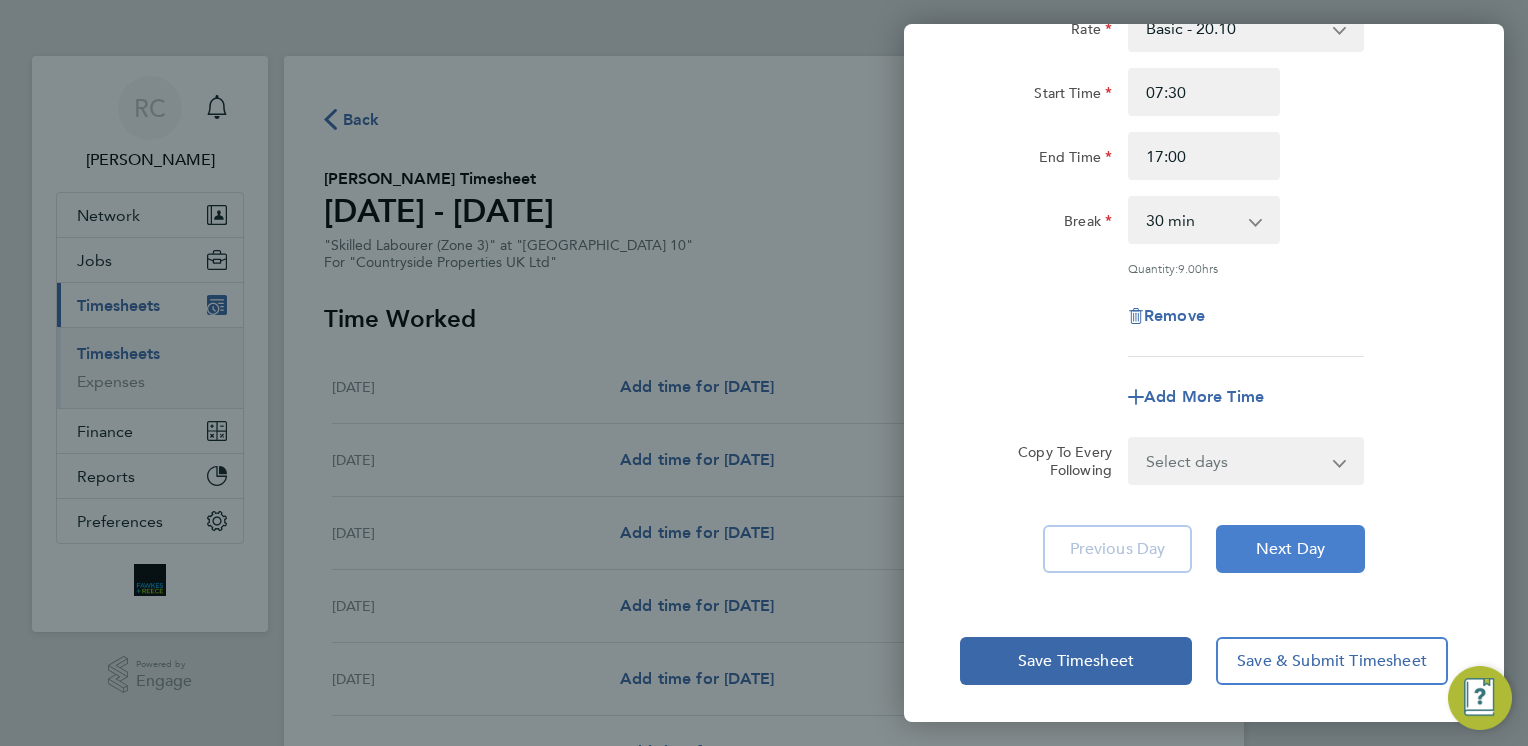 drag, startPoint x: 1260, startPoint y: 541, endPoint x: 1248, endPoint y: 501, distance: 41.761227 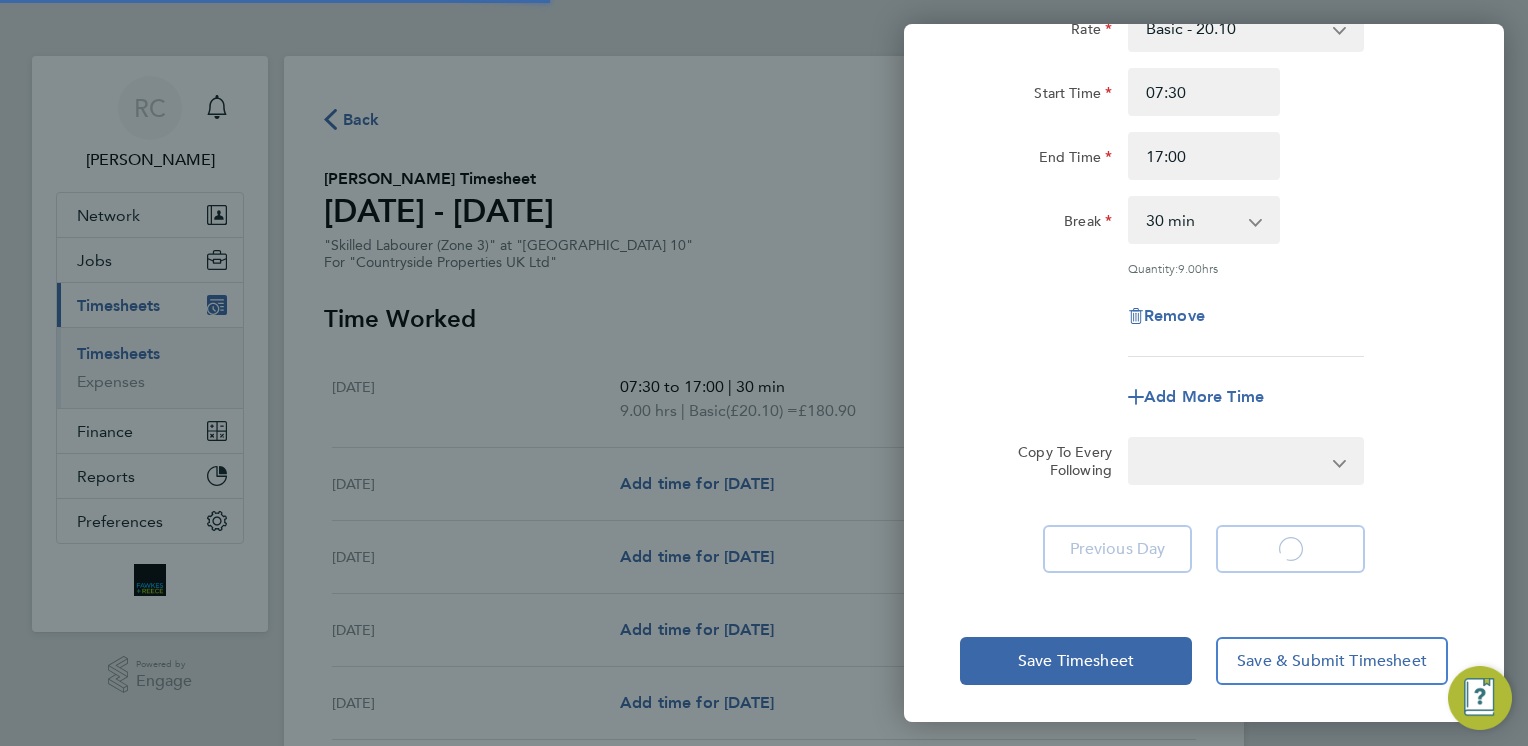 select on "30" 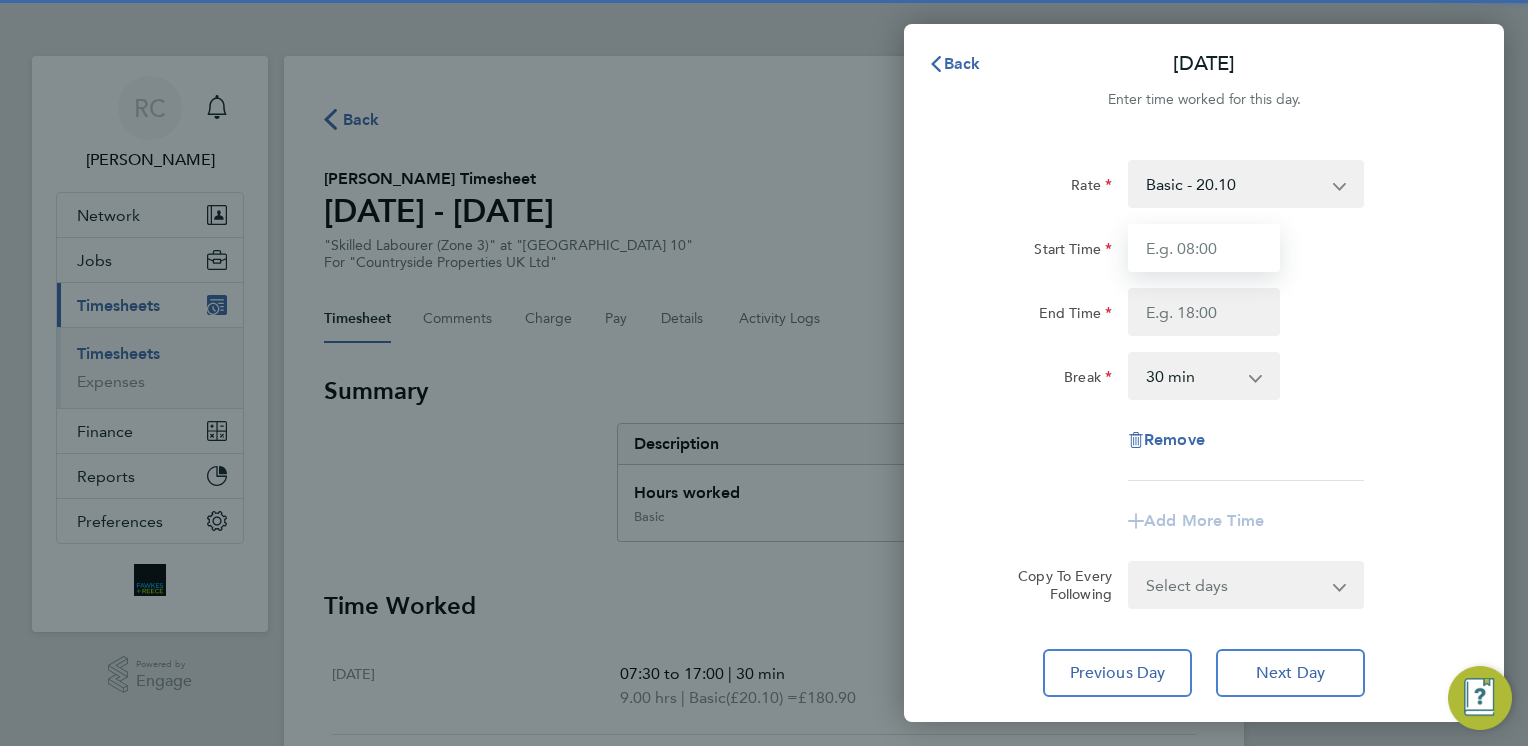 click on "Start Time" at bounding box center (1204, 248) 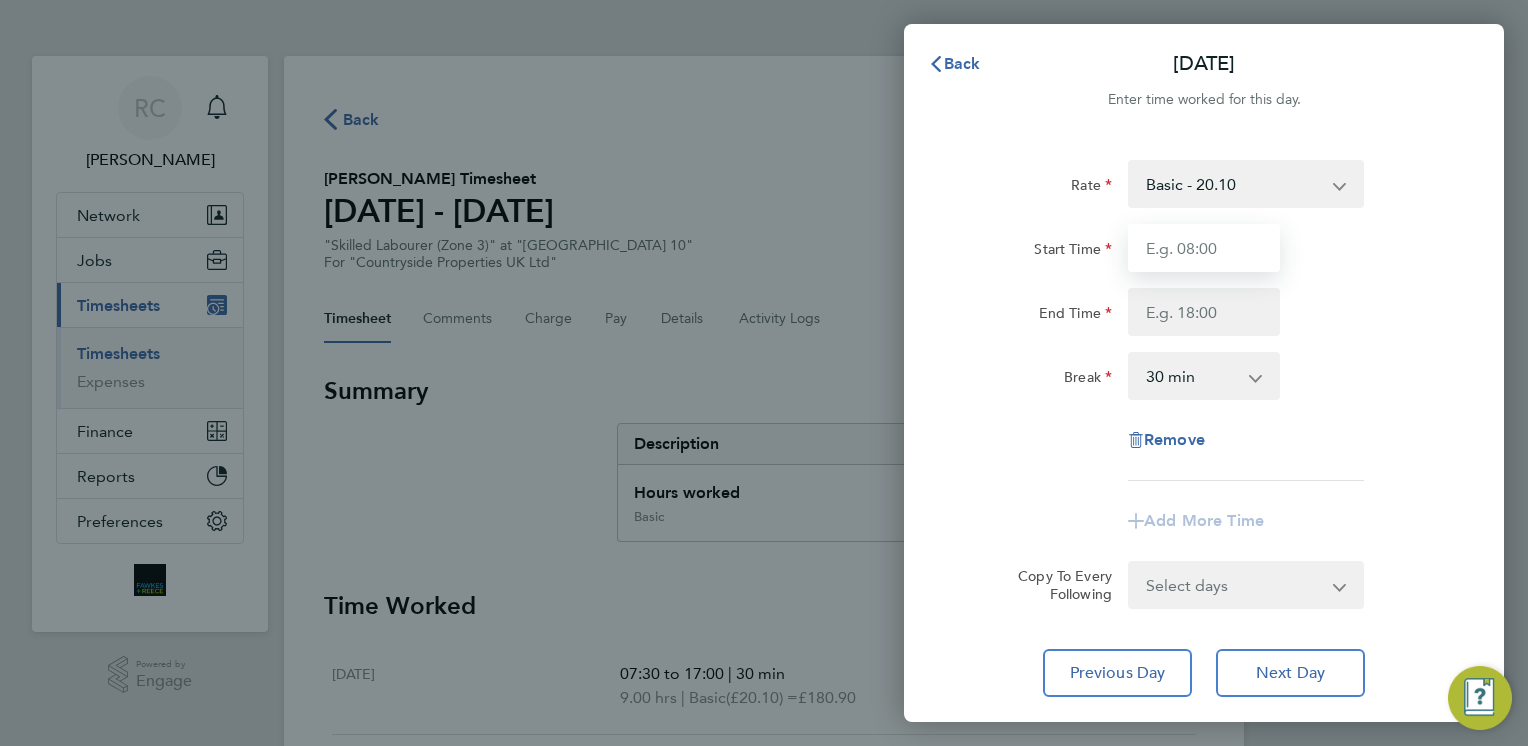 type on "07:30" 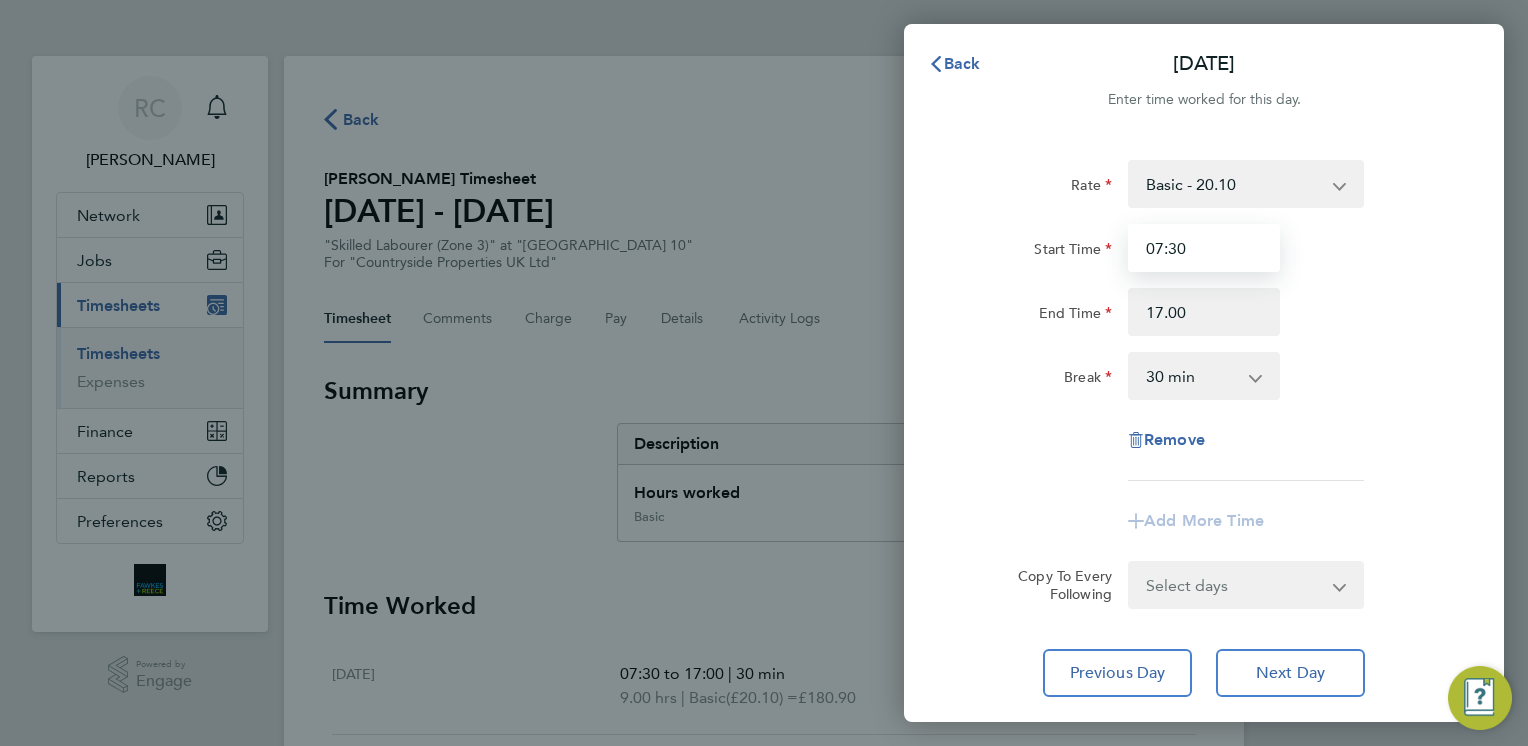 type on "17:00" 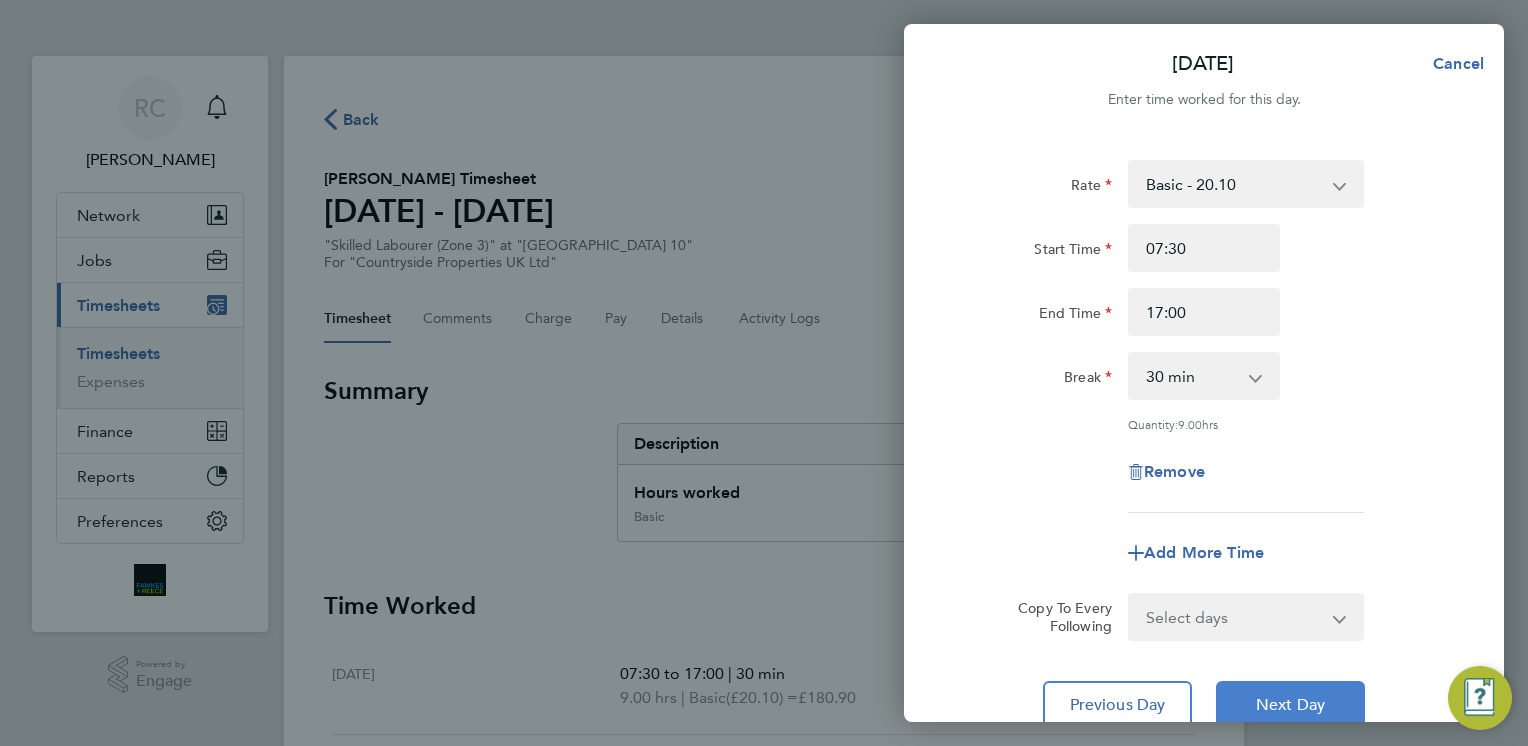 click on "Next Day" 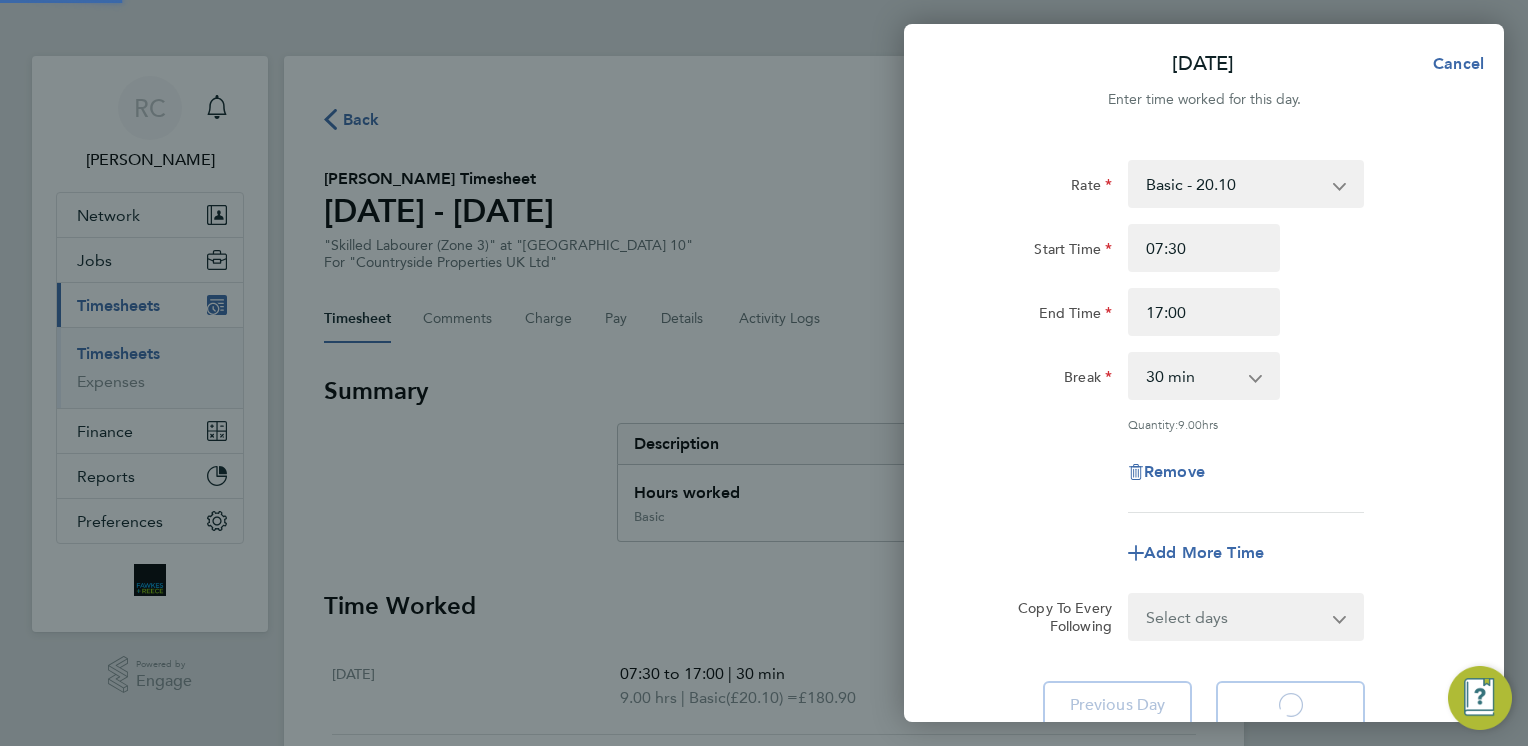select on "30" 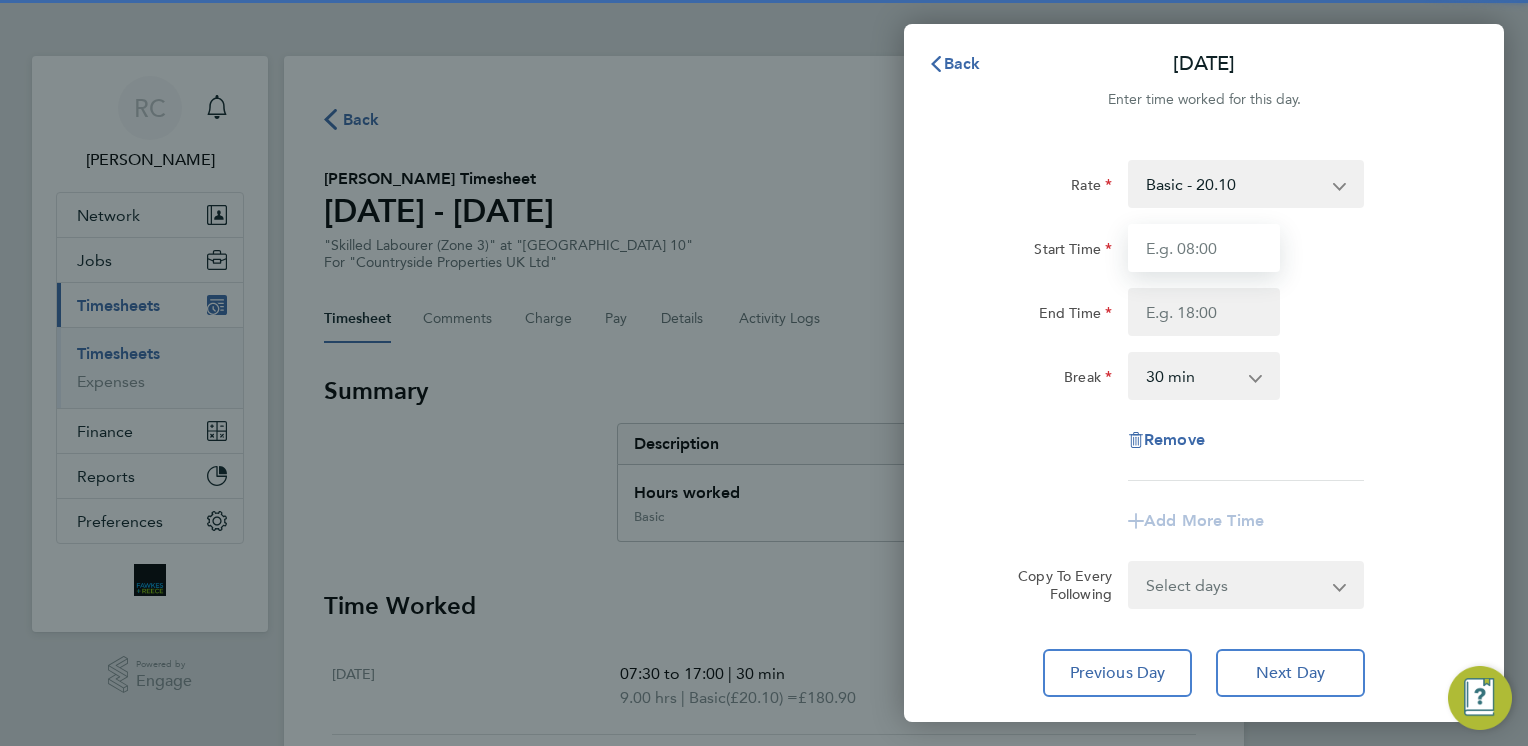 click on "Start Time" at bounding box center (1204, 248) 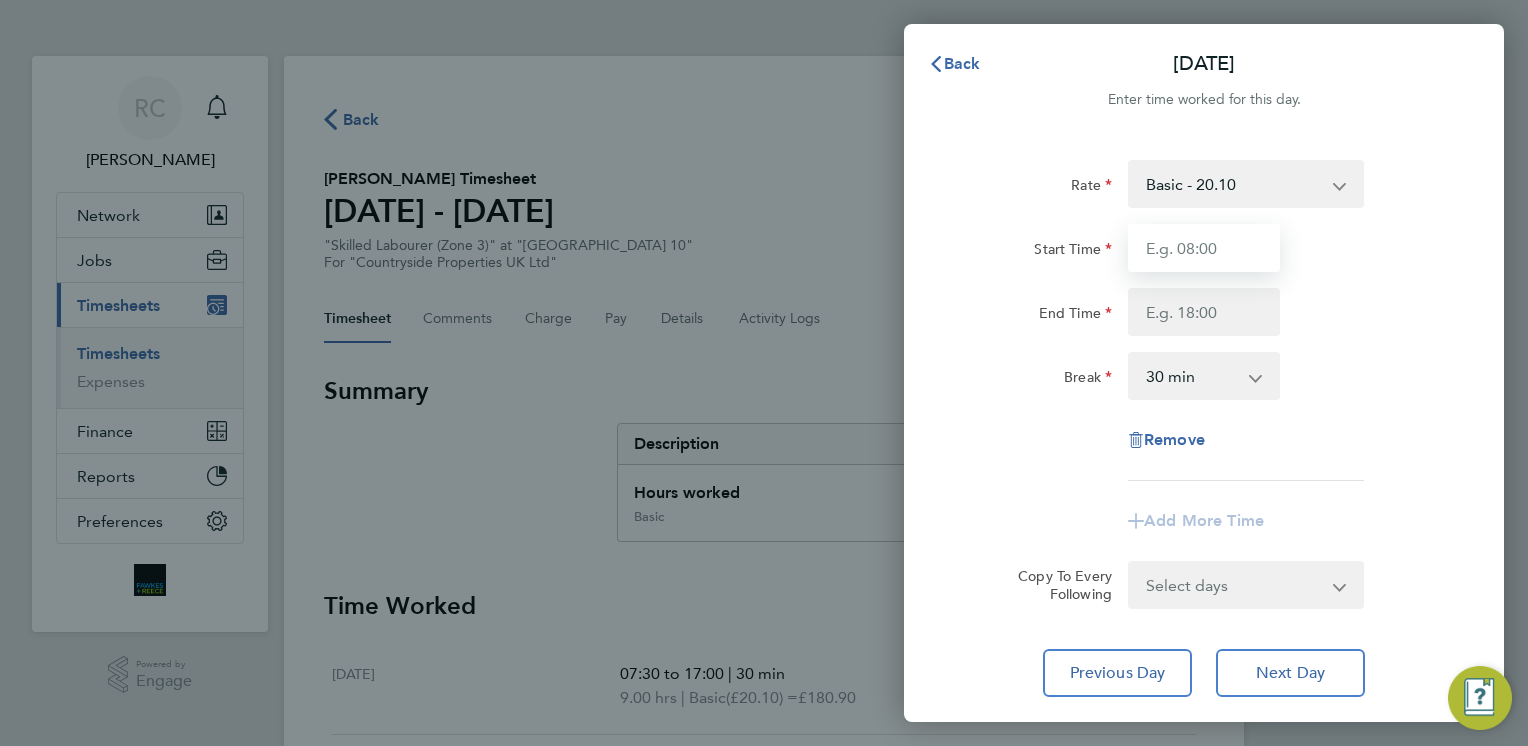 type on "07:30" 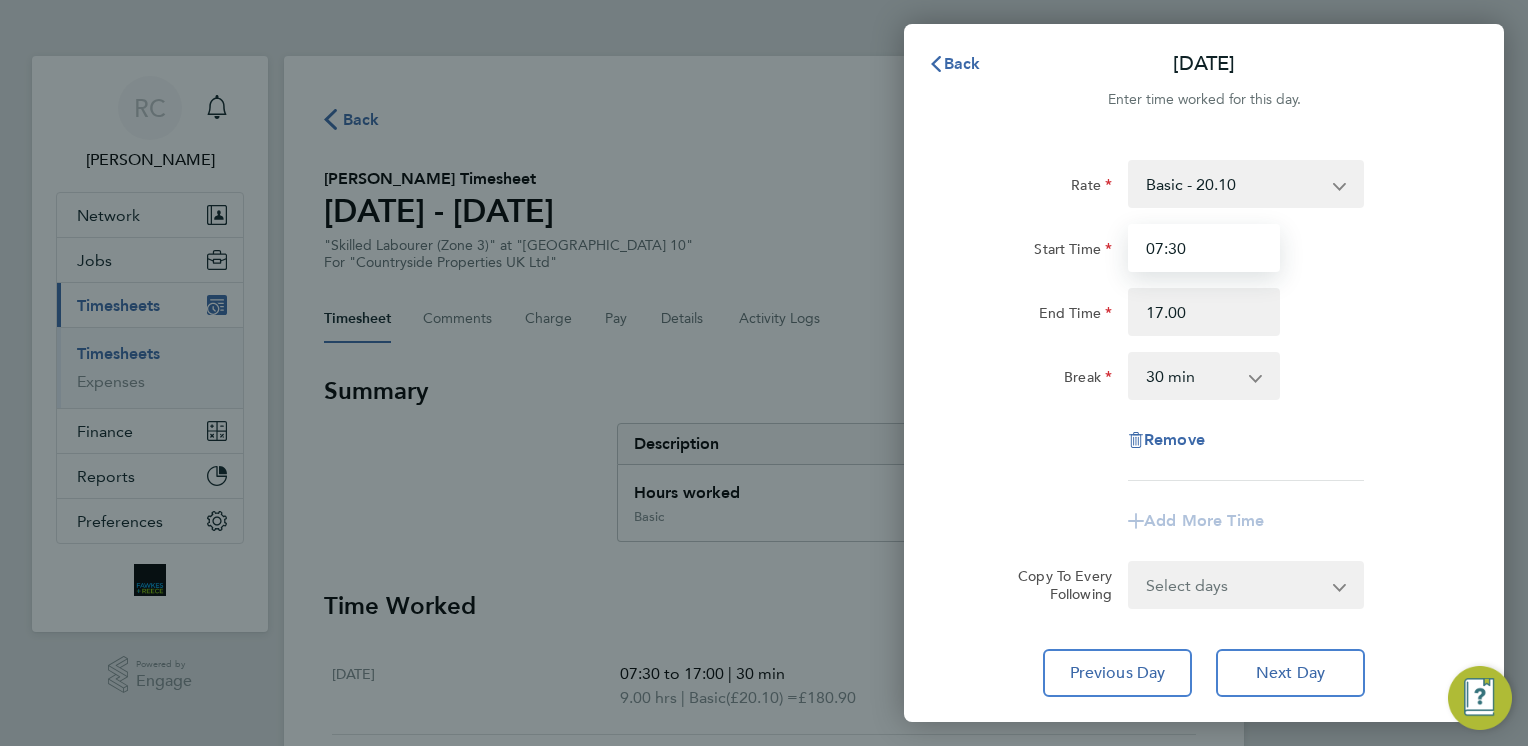 type on "17:00" 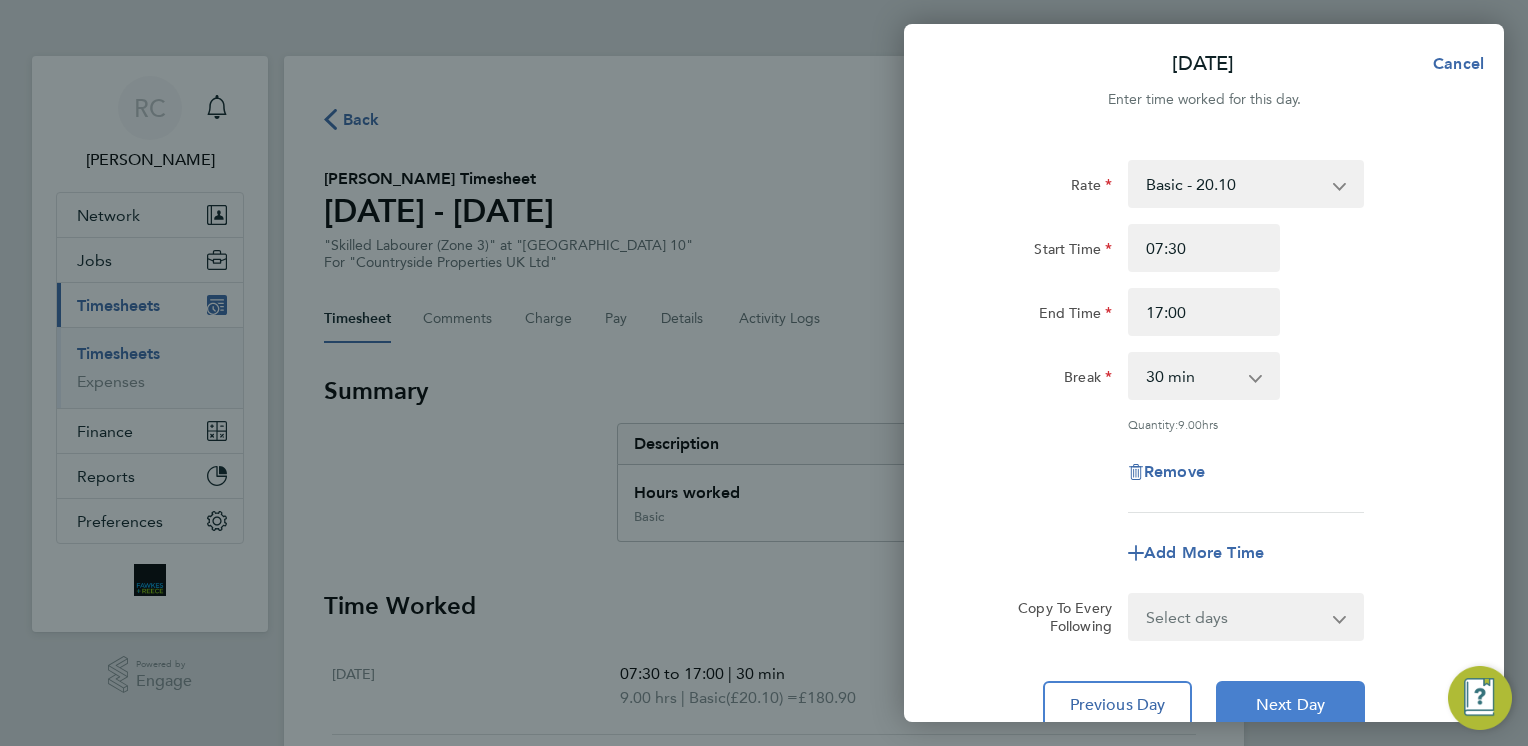click on "Next Day" 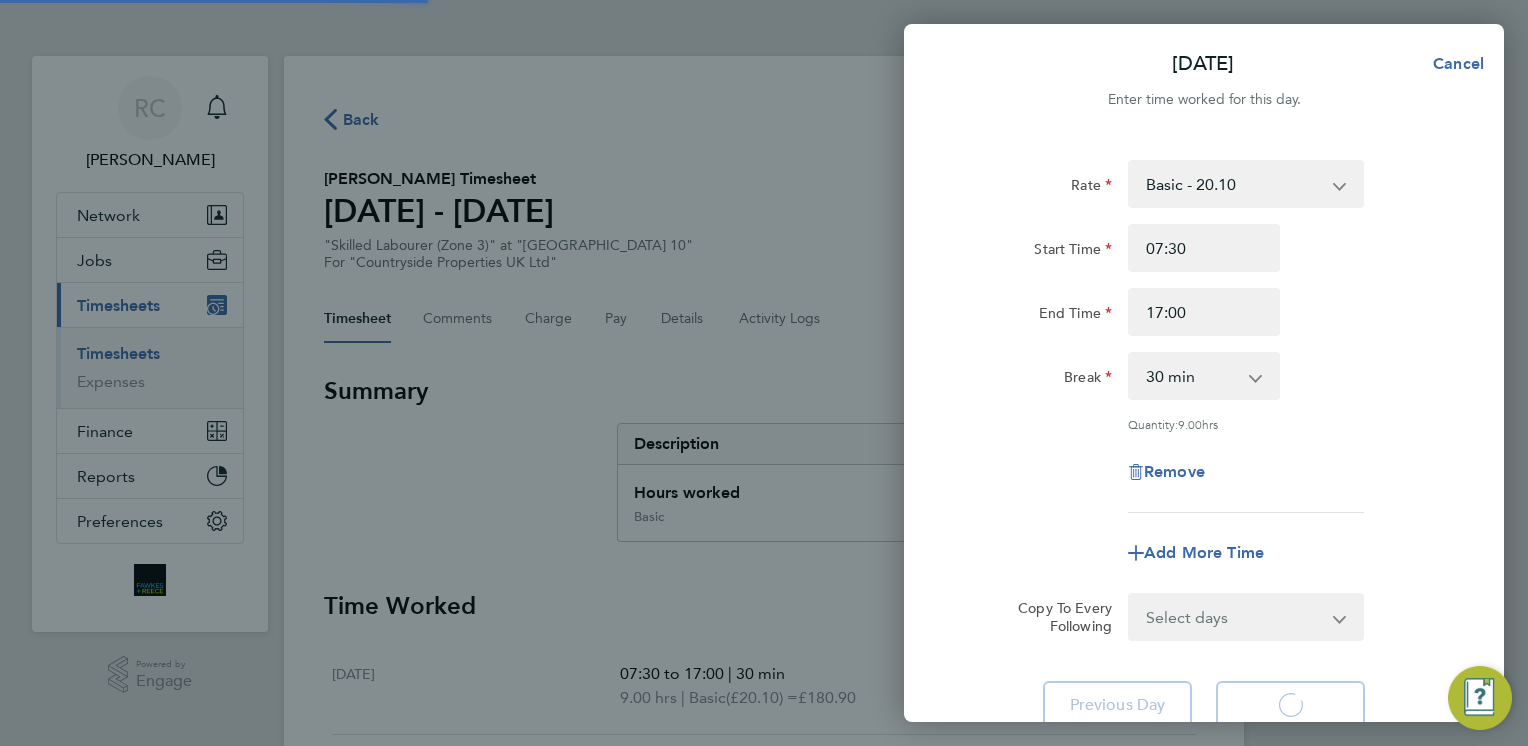 select on "30" 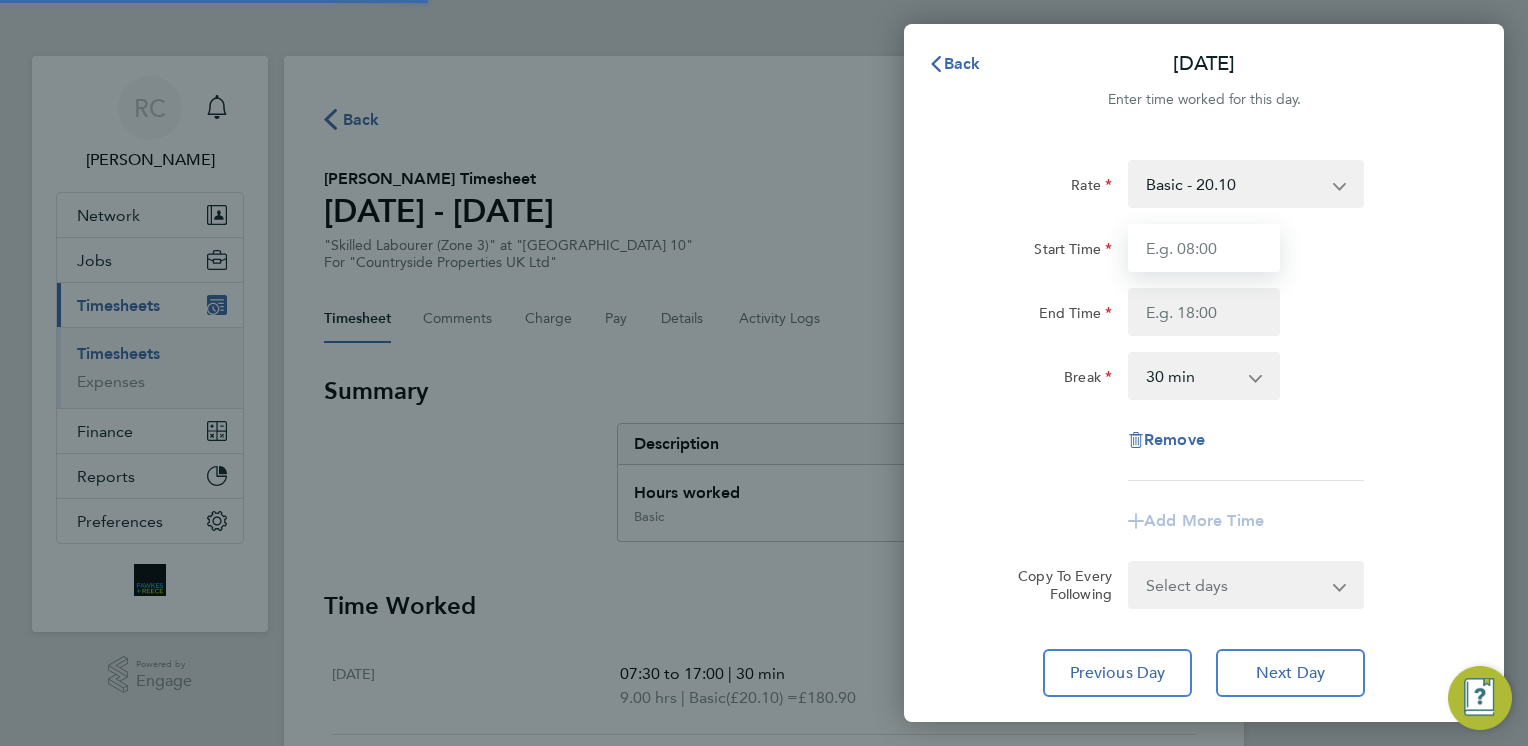 click on "Start Time" at bounding box center (1204, 248) 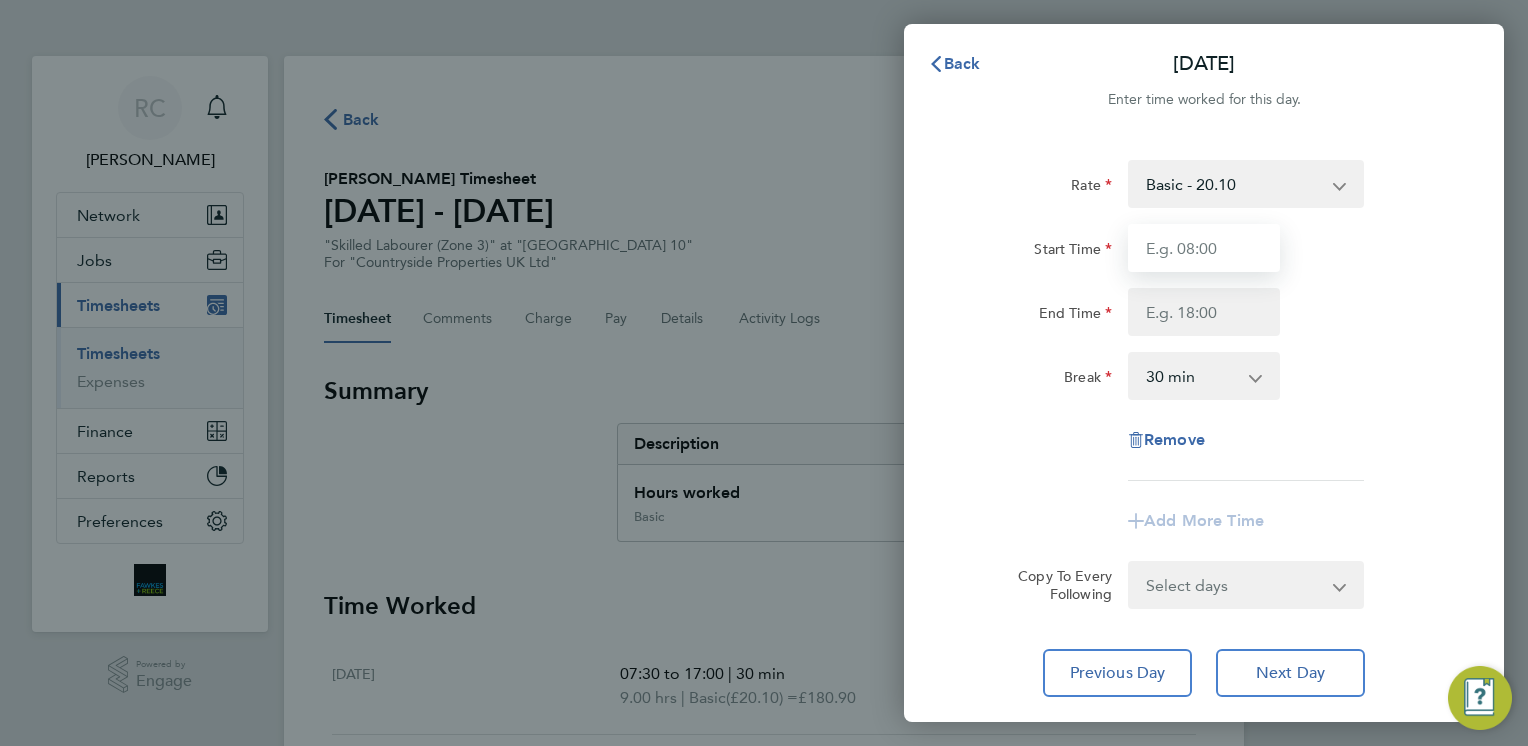 type on "07:30" 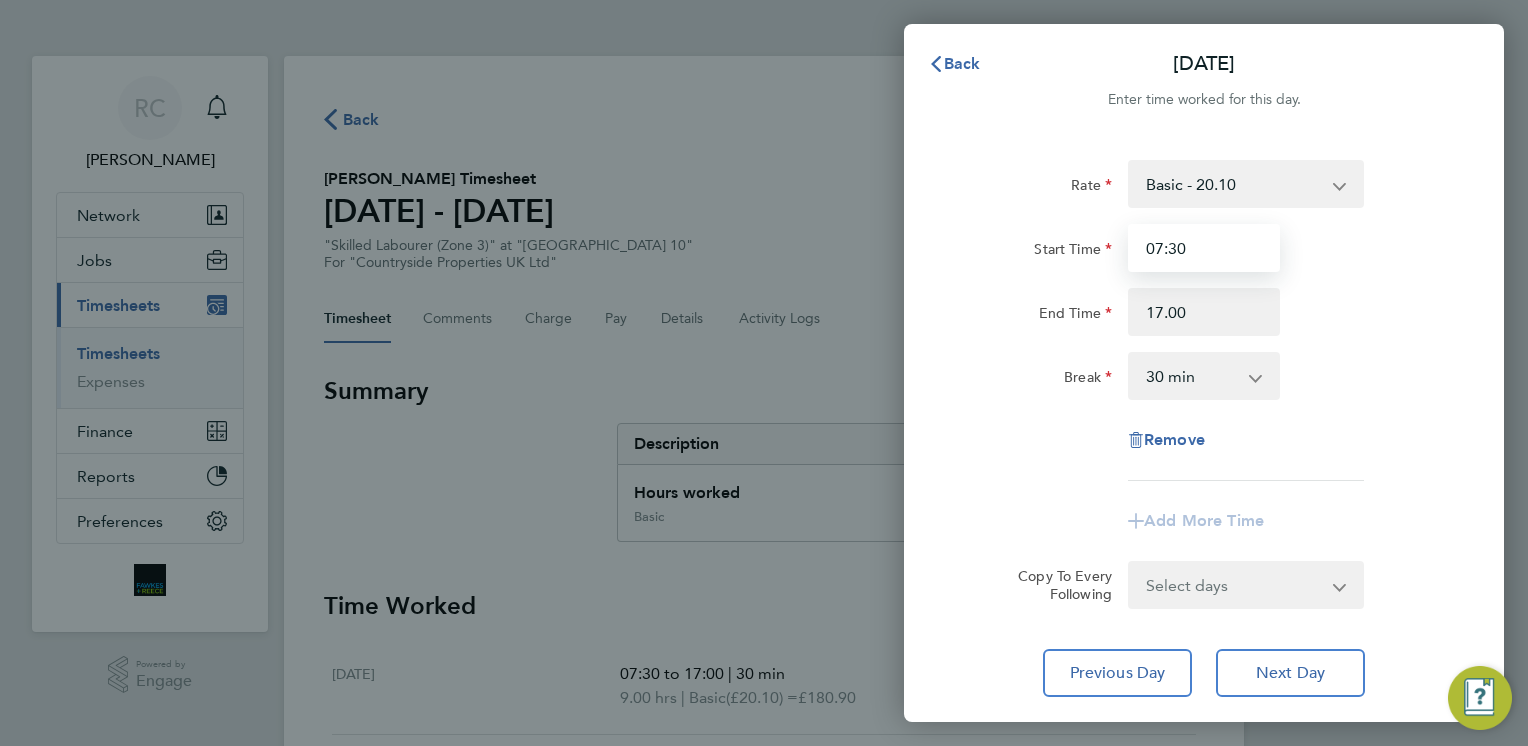 type on "17:00" 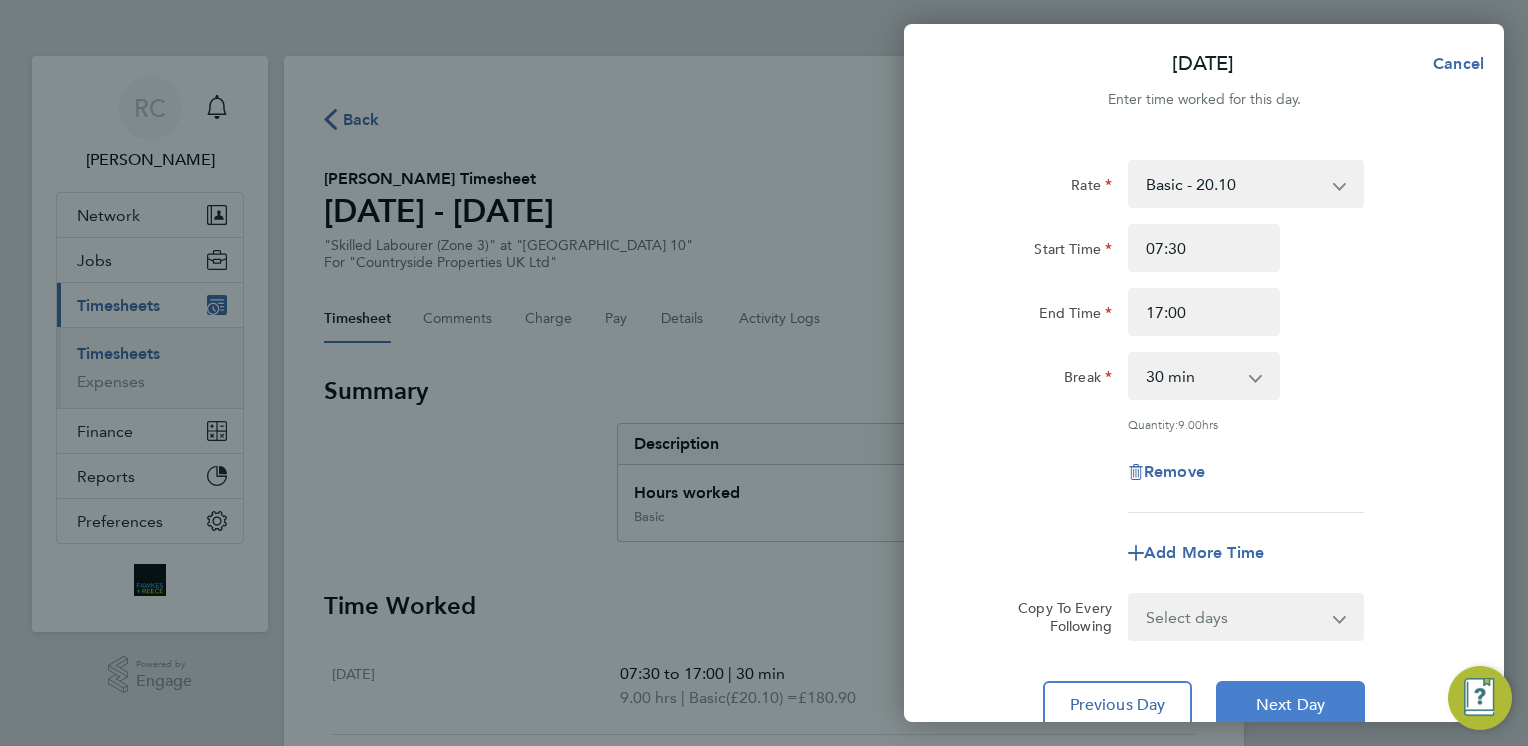 click on "Next Day" 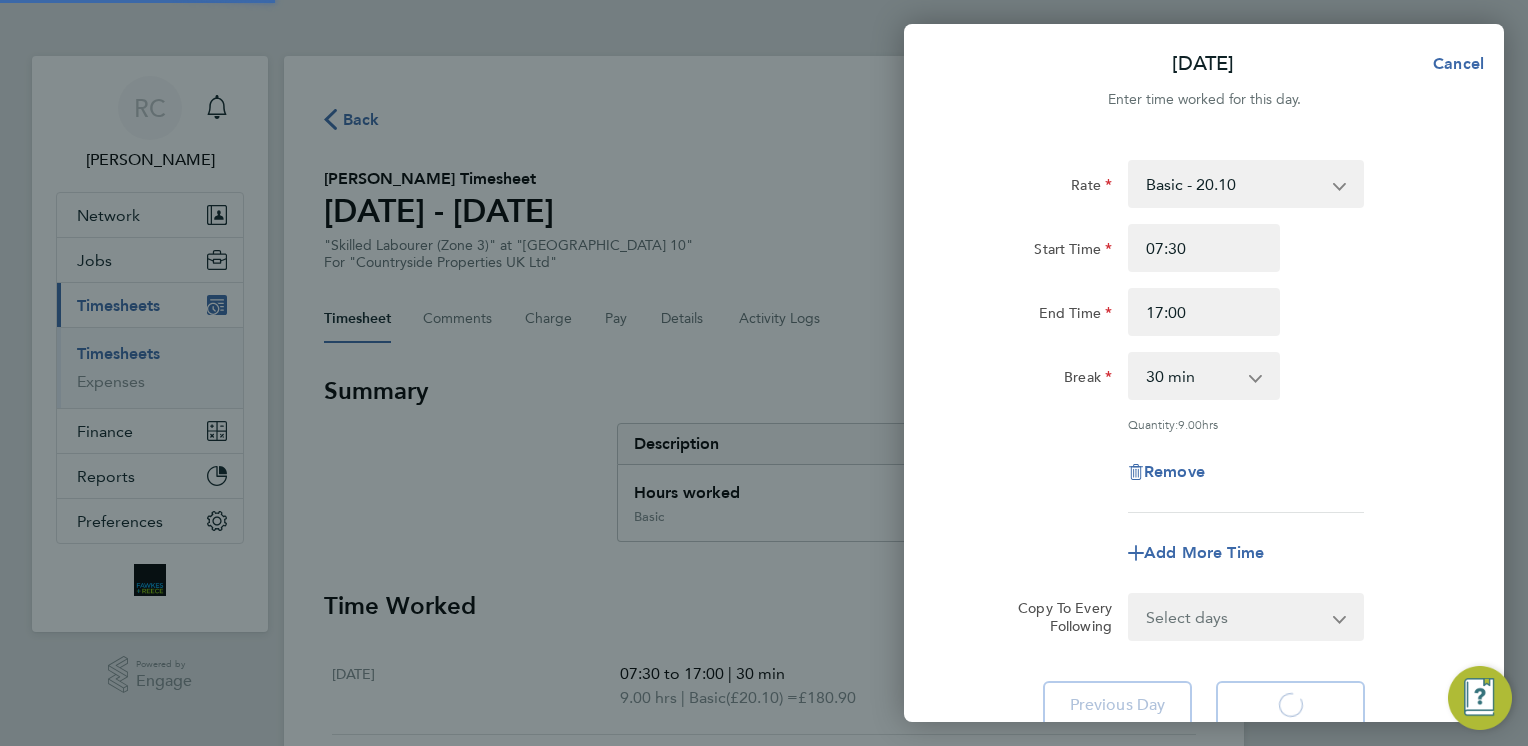 select on "30" 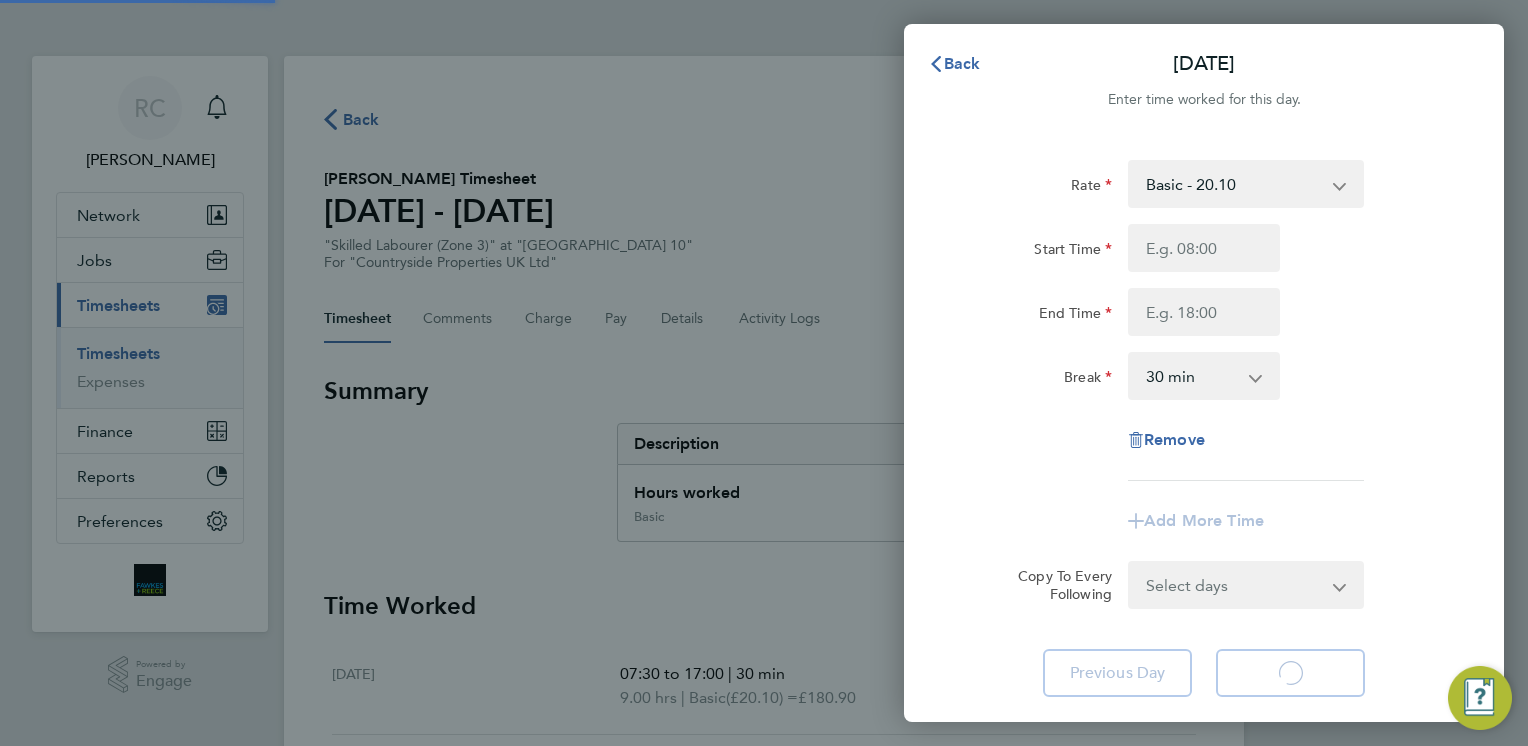 select on "30" 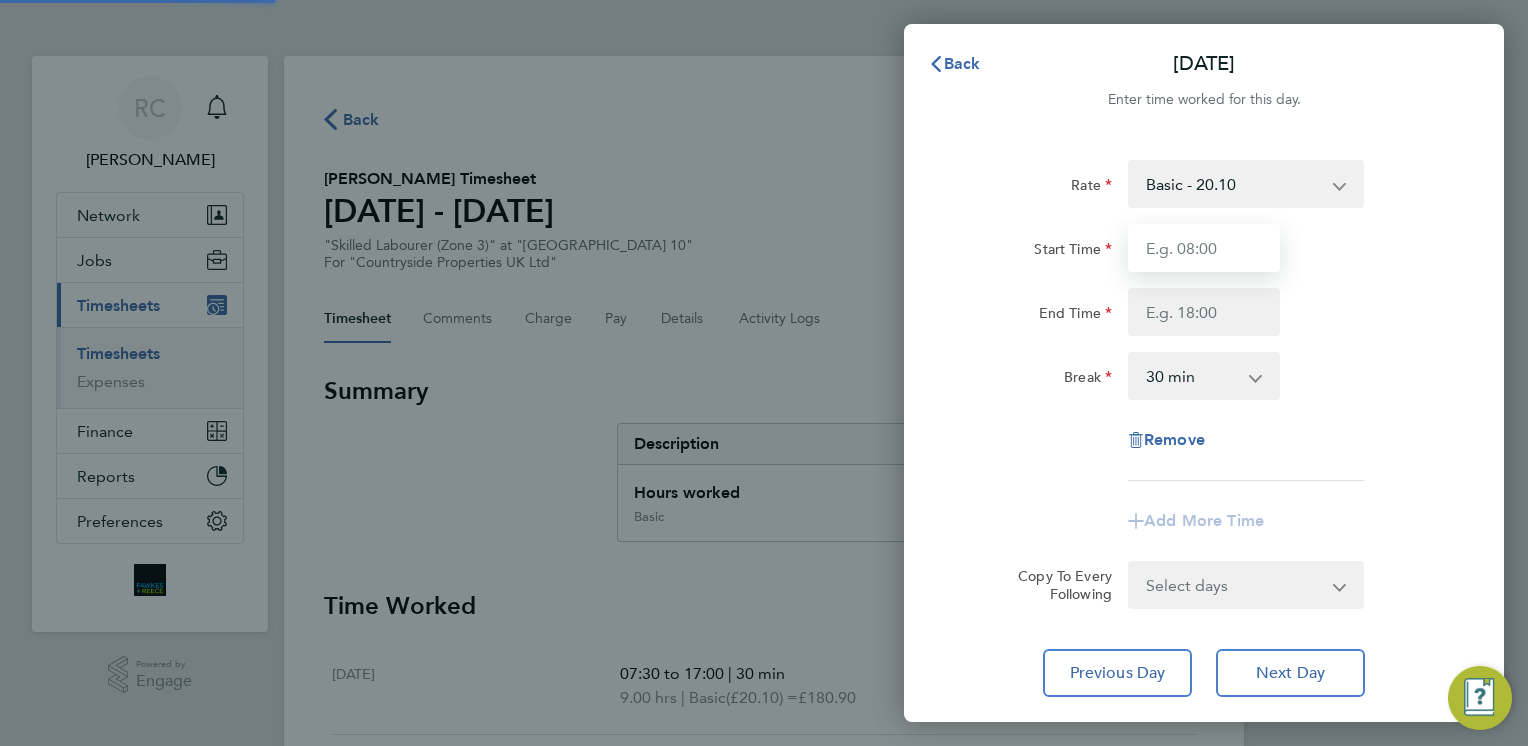 click on "Start Time" at bounding box center [1204, 248] 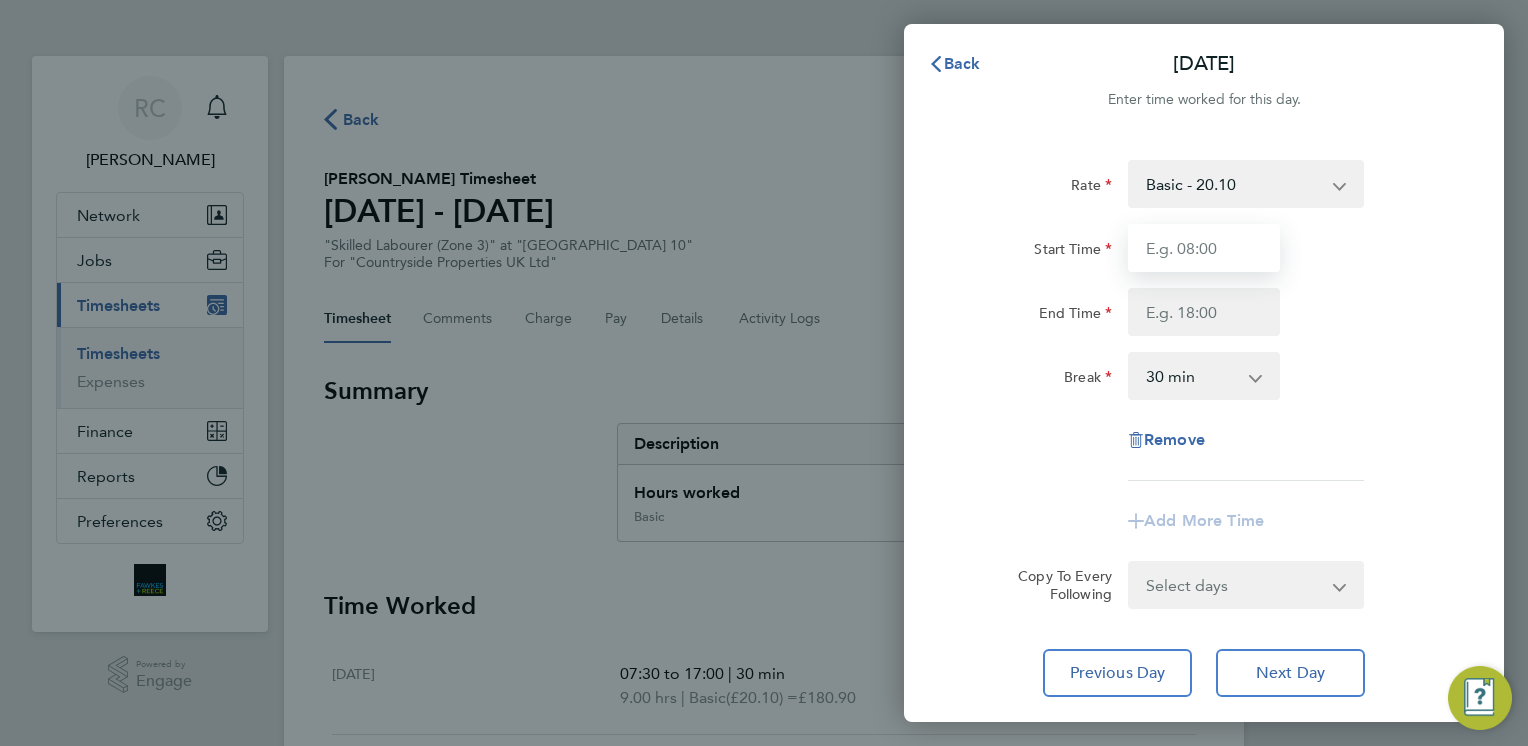 type on "07:30" 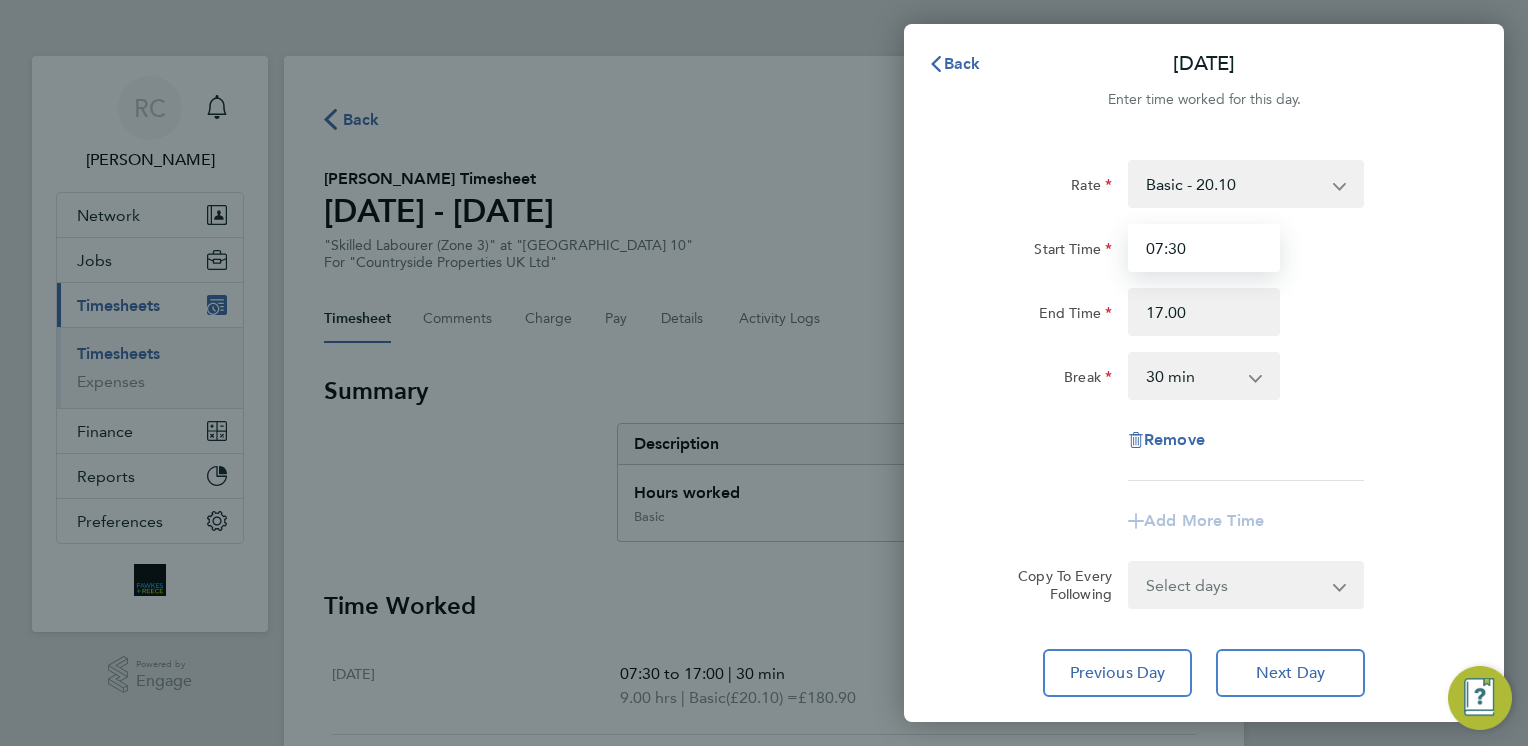 type on "17:00" 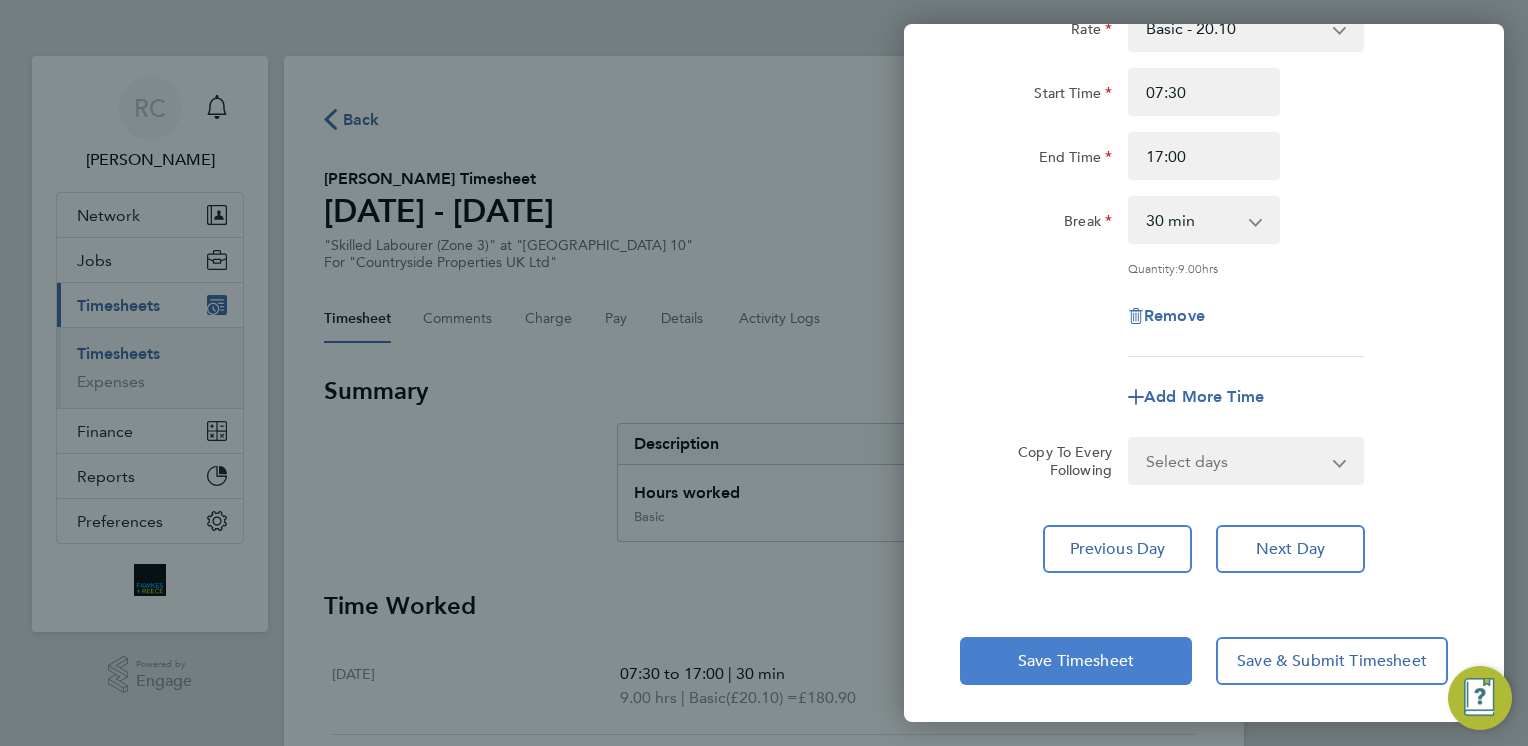 click on "Save Timesheet" 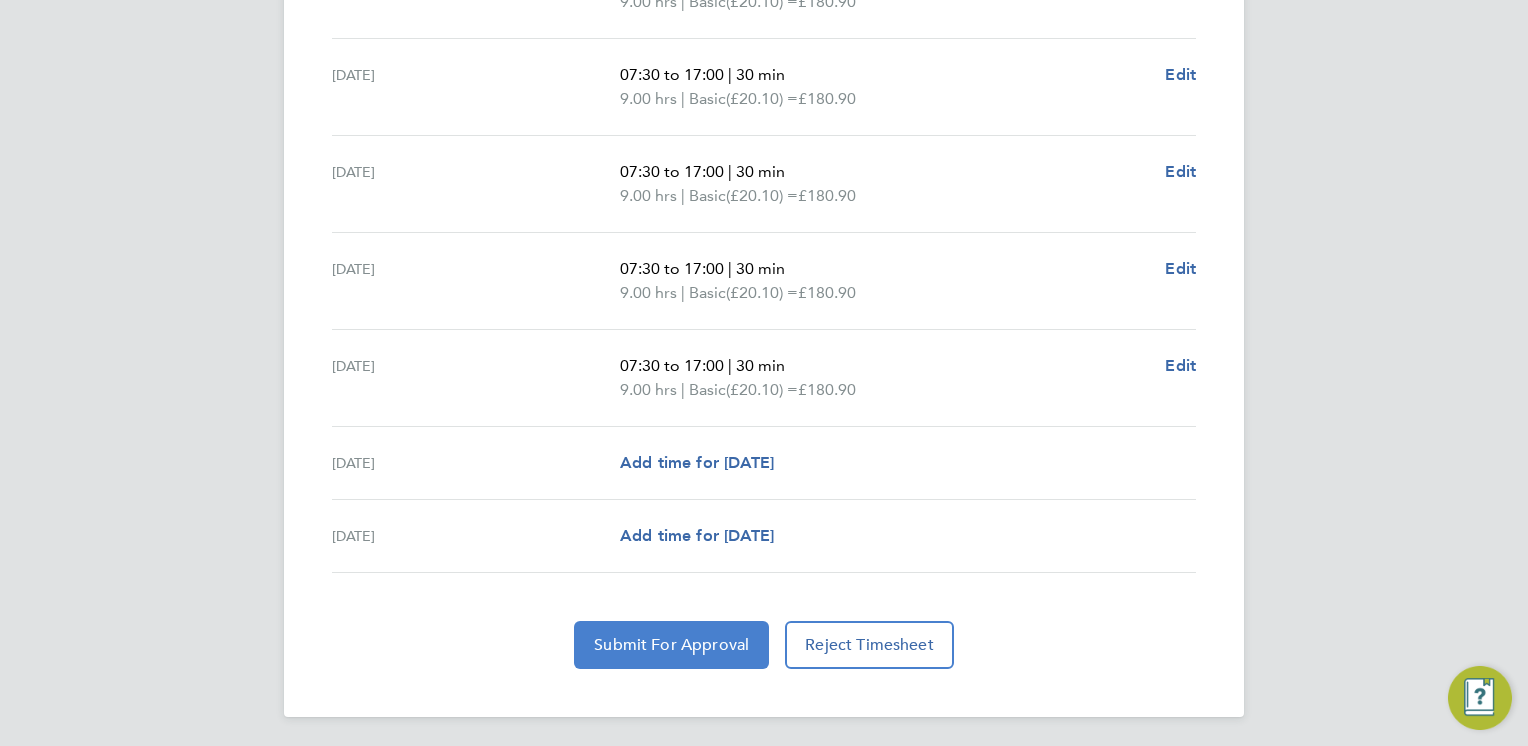 click on "Submit For Approval" 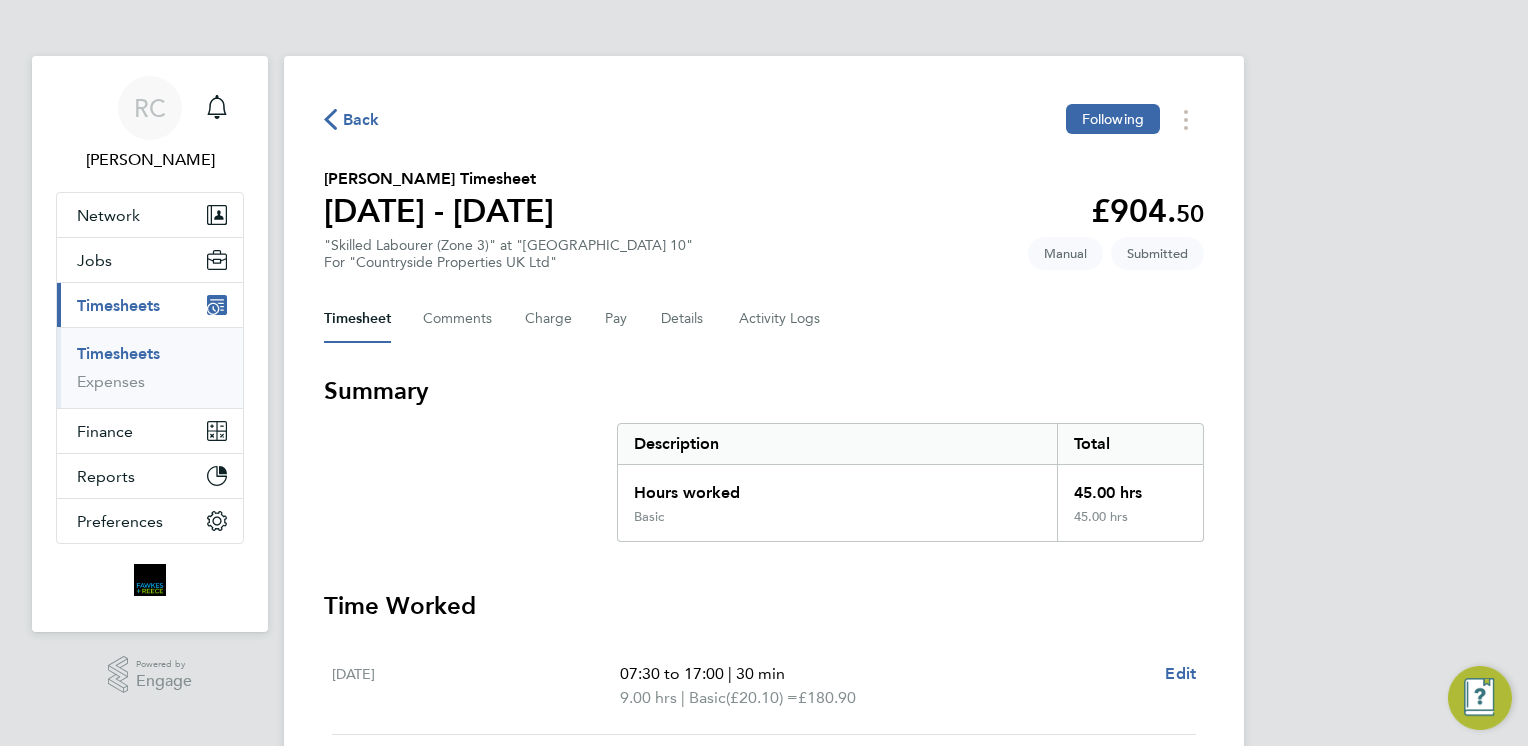click 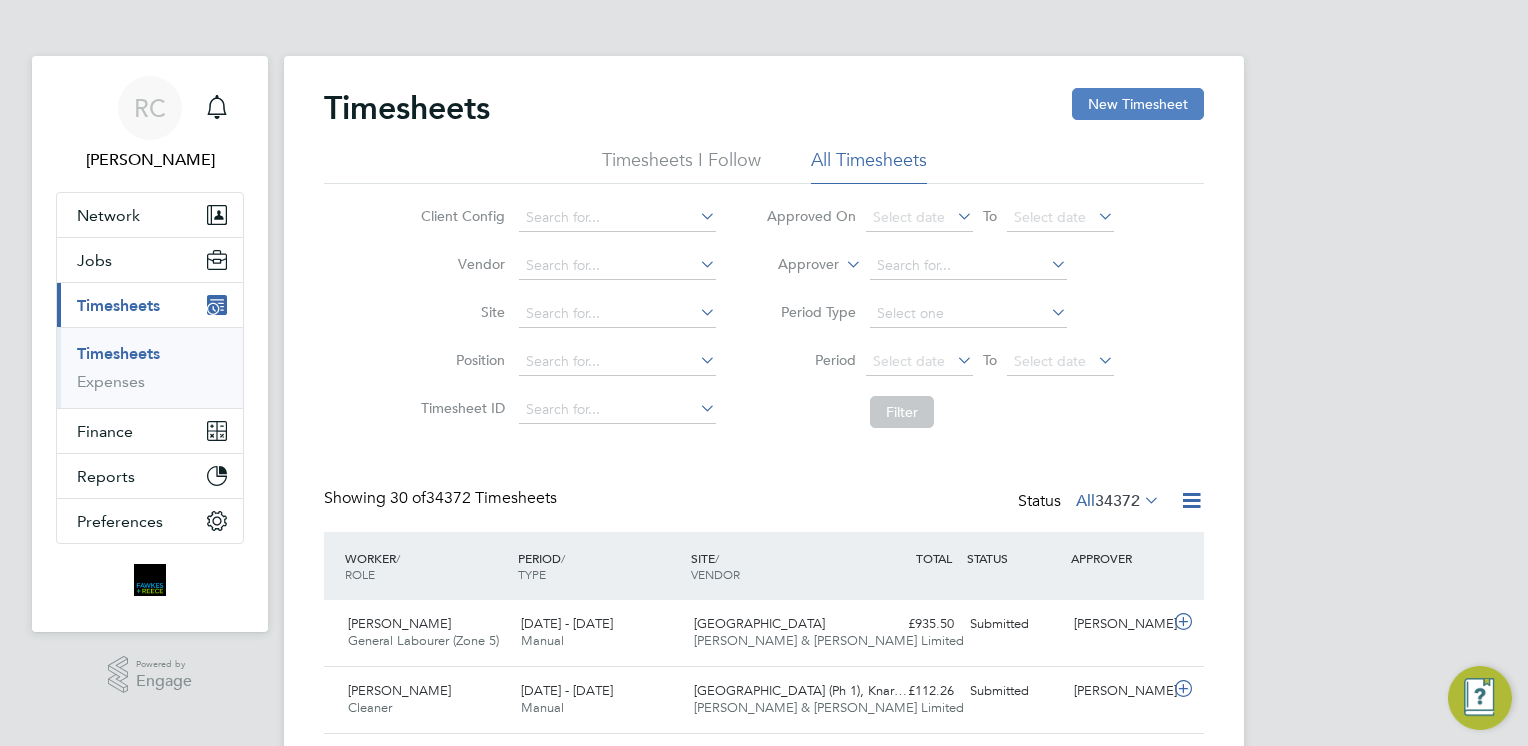 click on "New Timesheet" 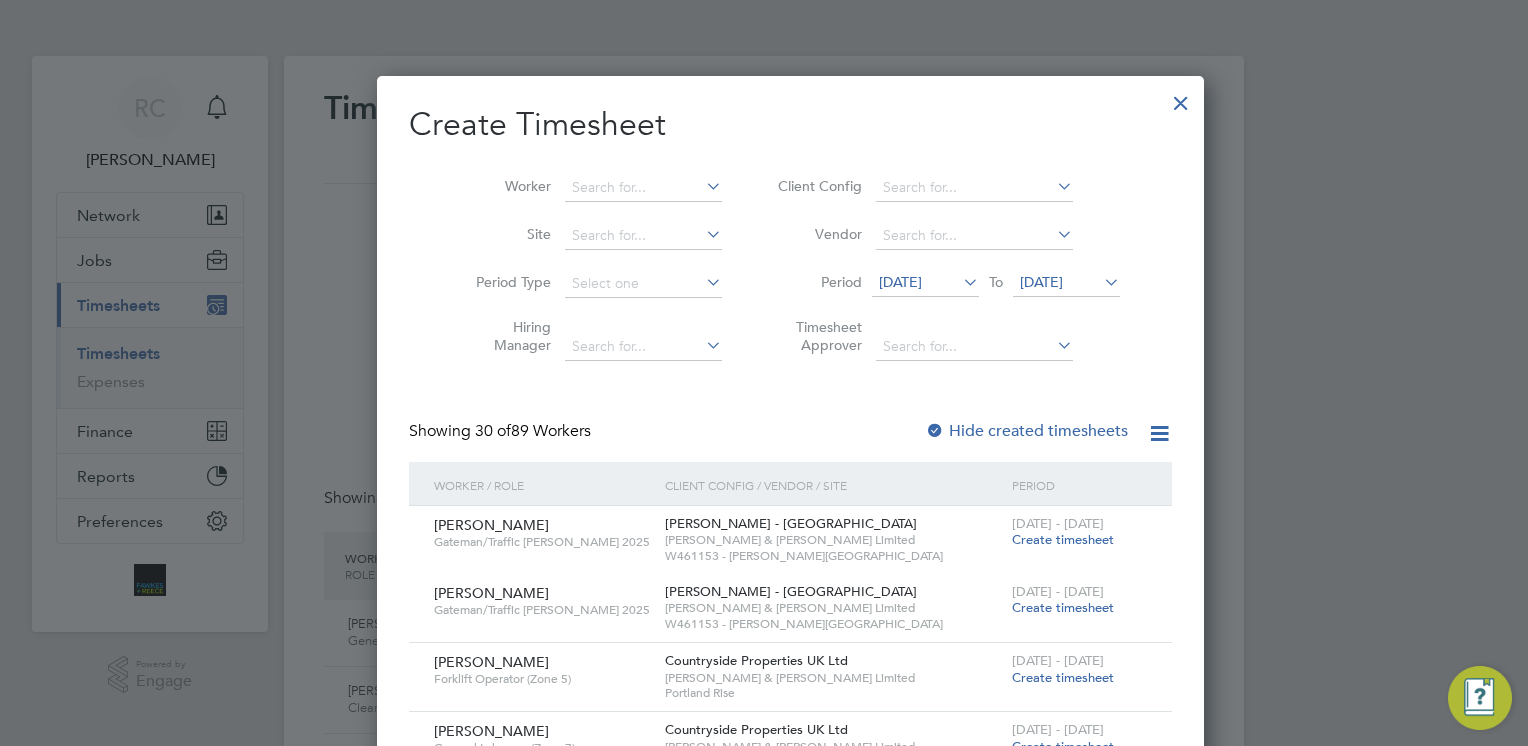 type 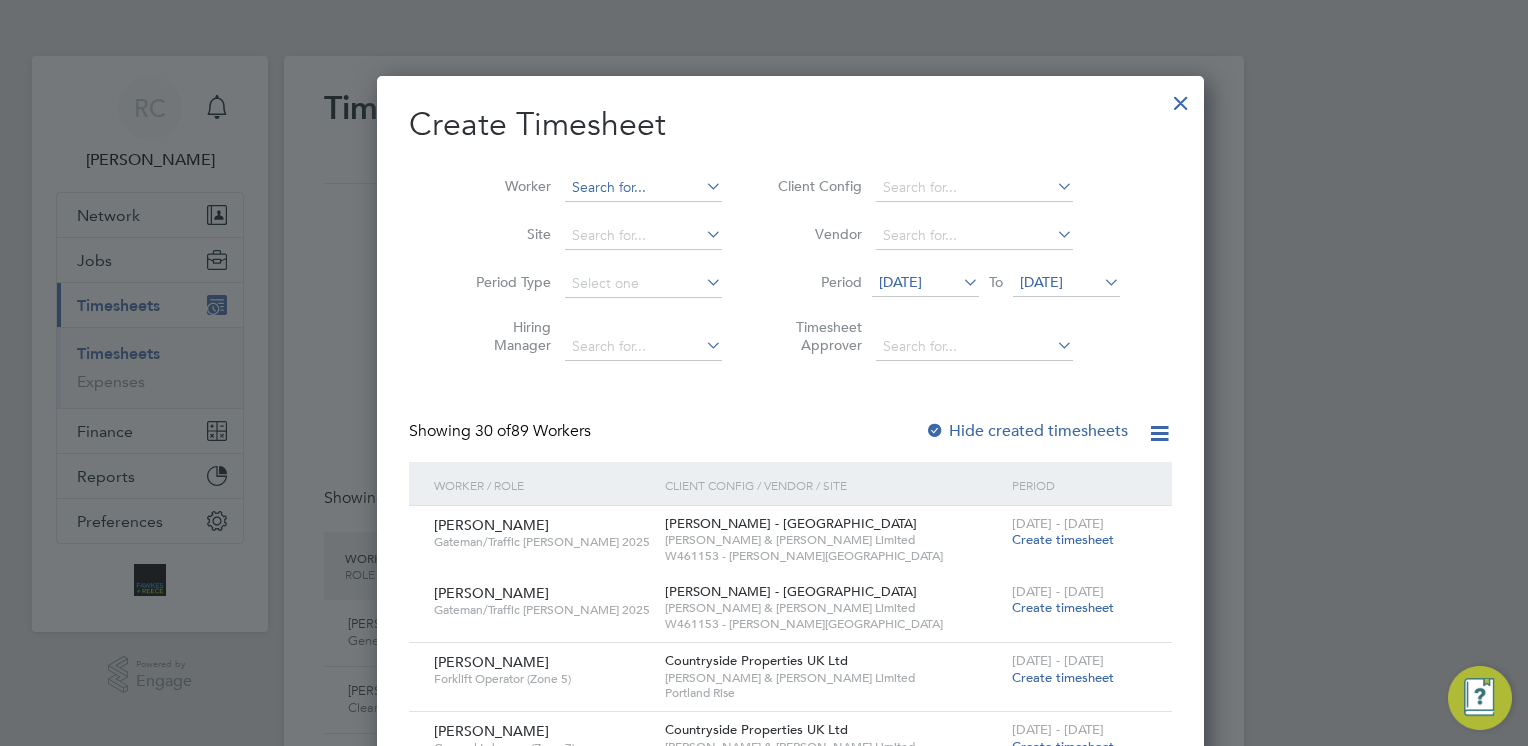 click at bounding box center [643, 188] 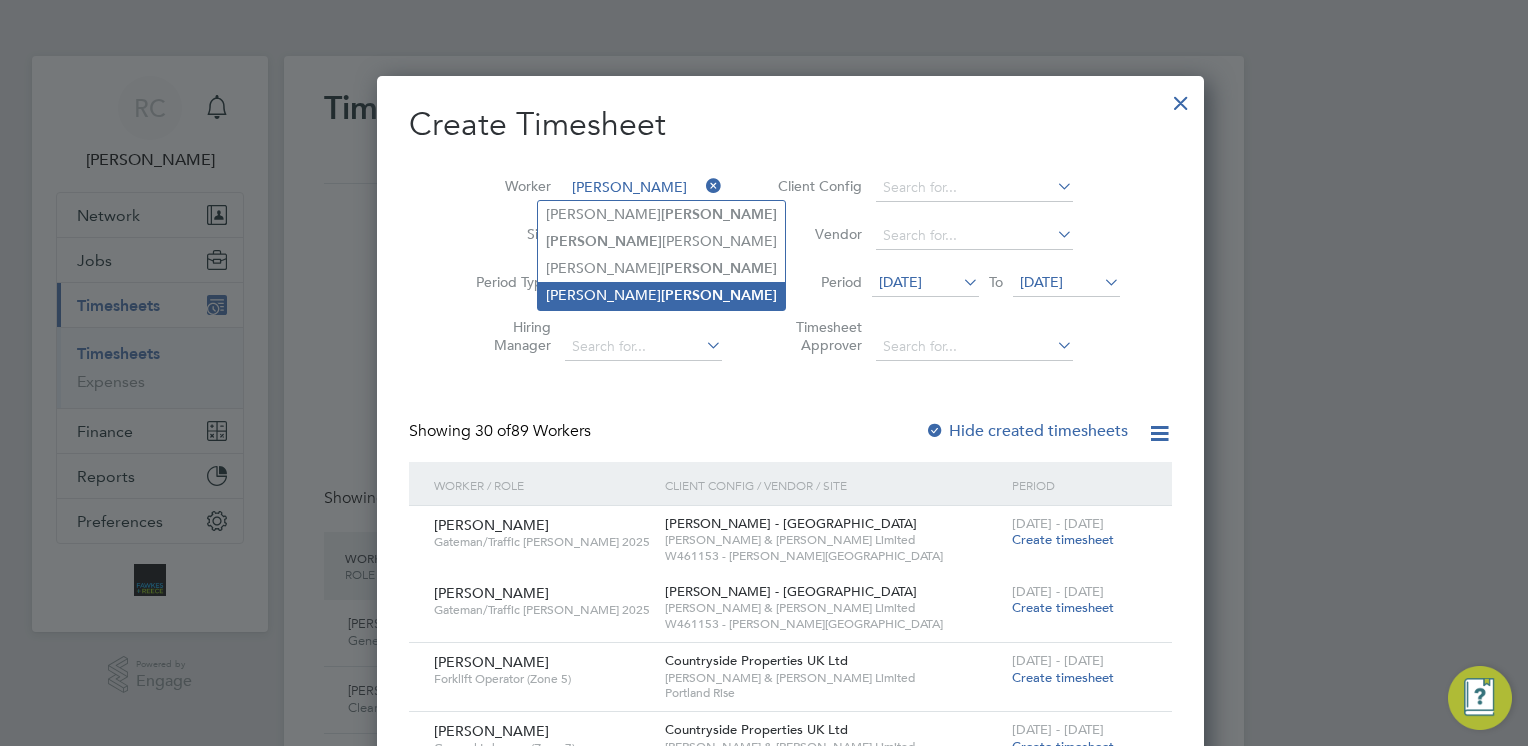 click on "[PERSON_NAME]" 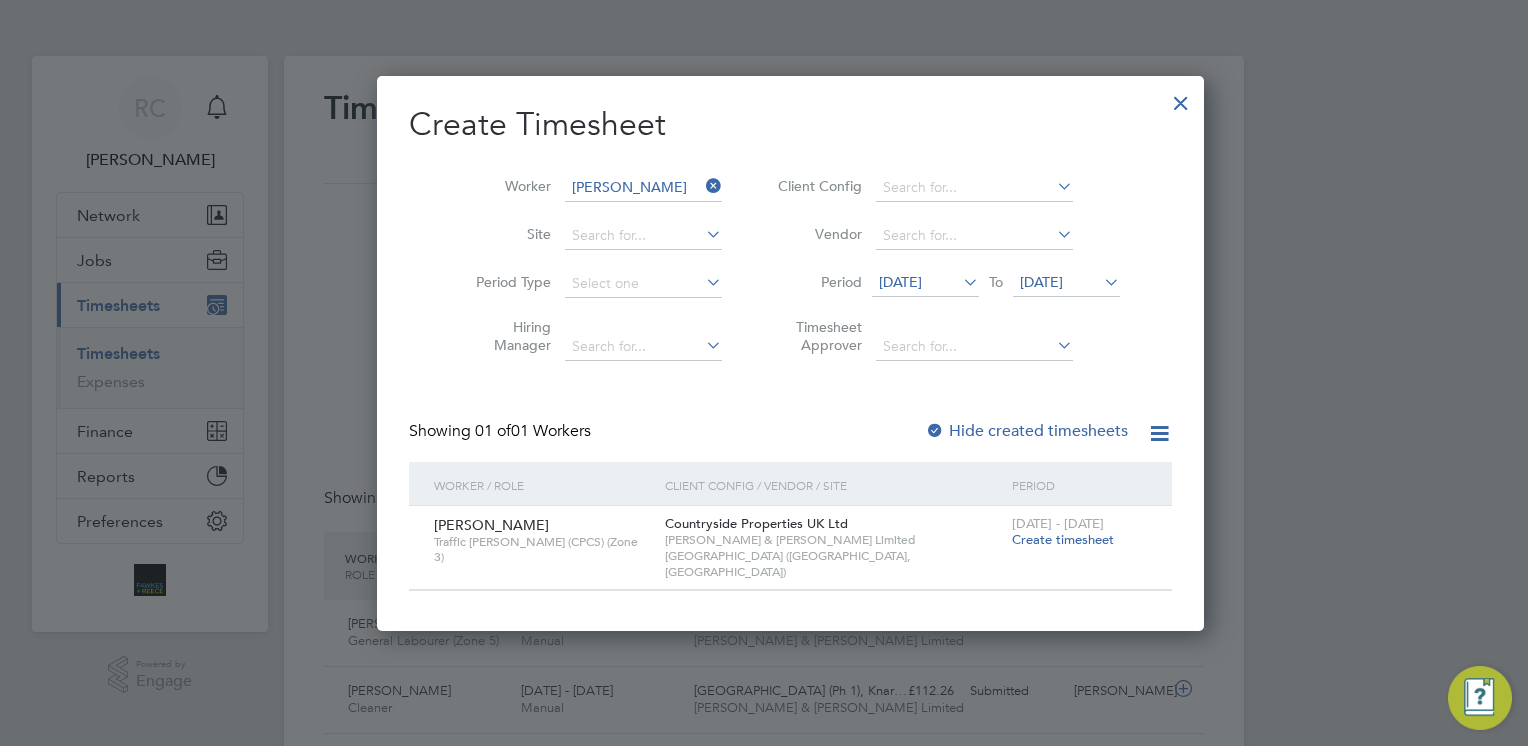 click on "Create timesheet" at bounding box center (1063, 539) 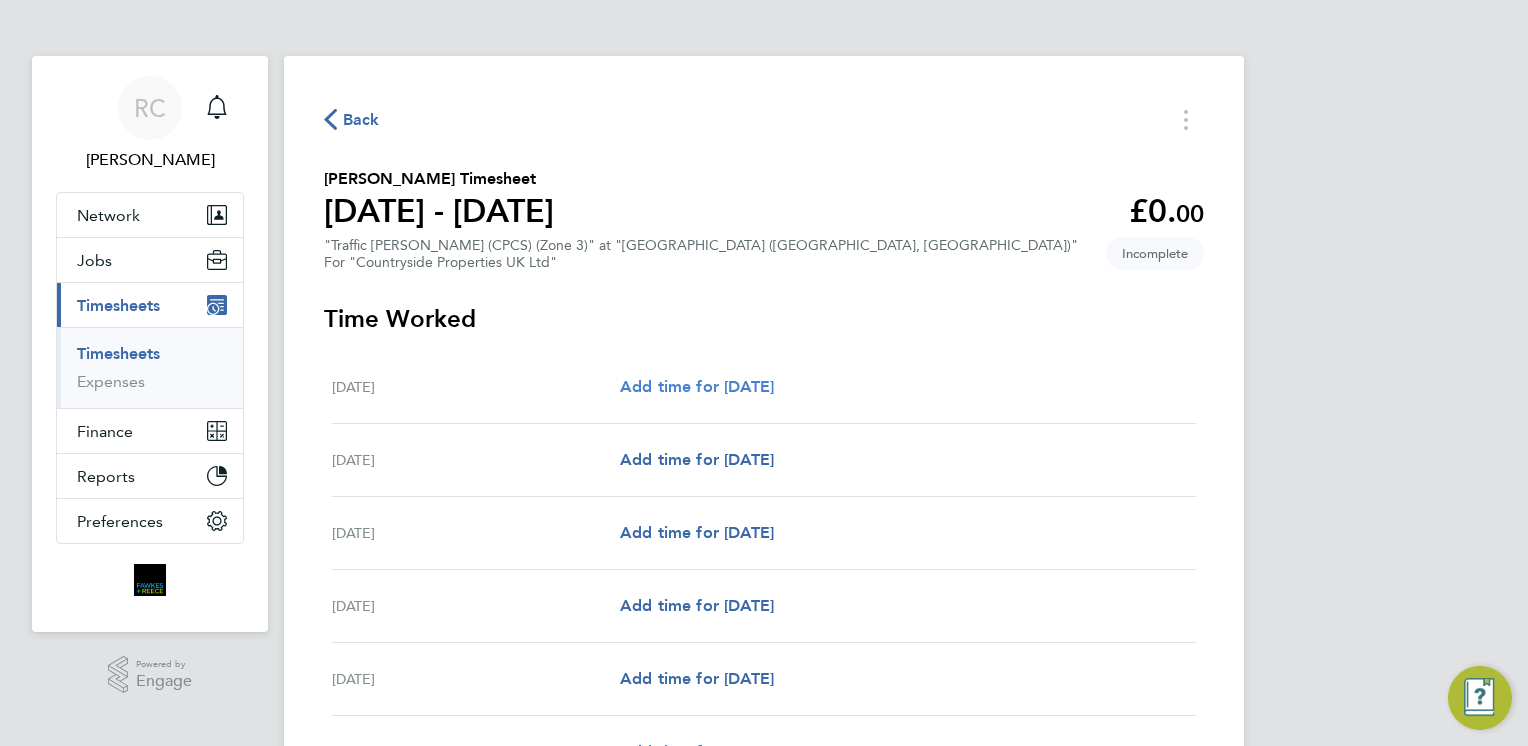 click on "Add time for [DATE]" at bounding box center (697, 386) 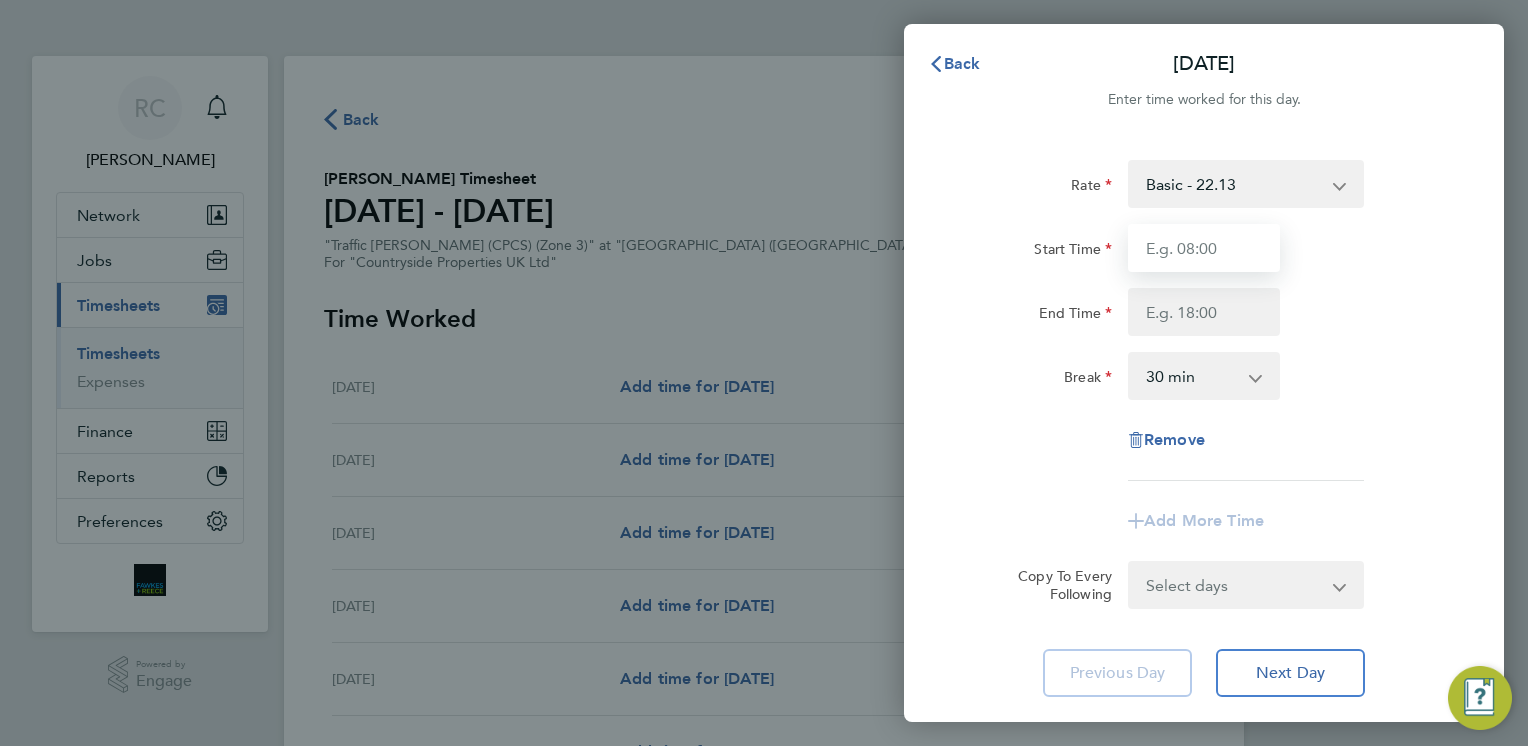 click on "Start Time" at bounding box center [1204, 248] 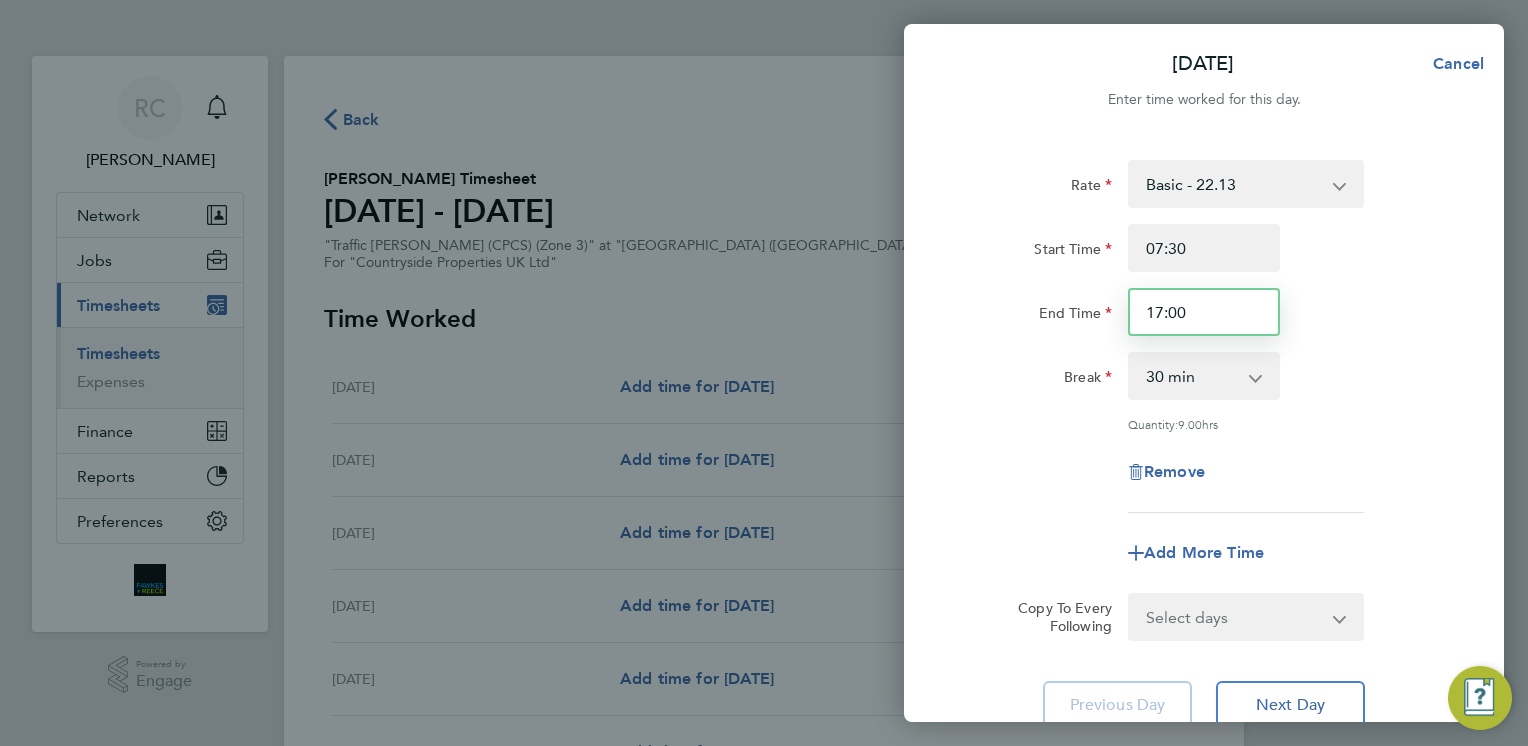 click on "17:00" at bounding box center (1204, 312) 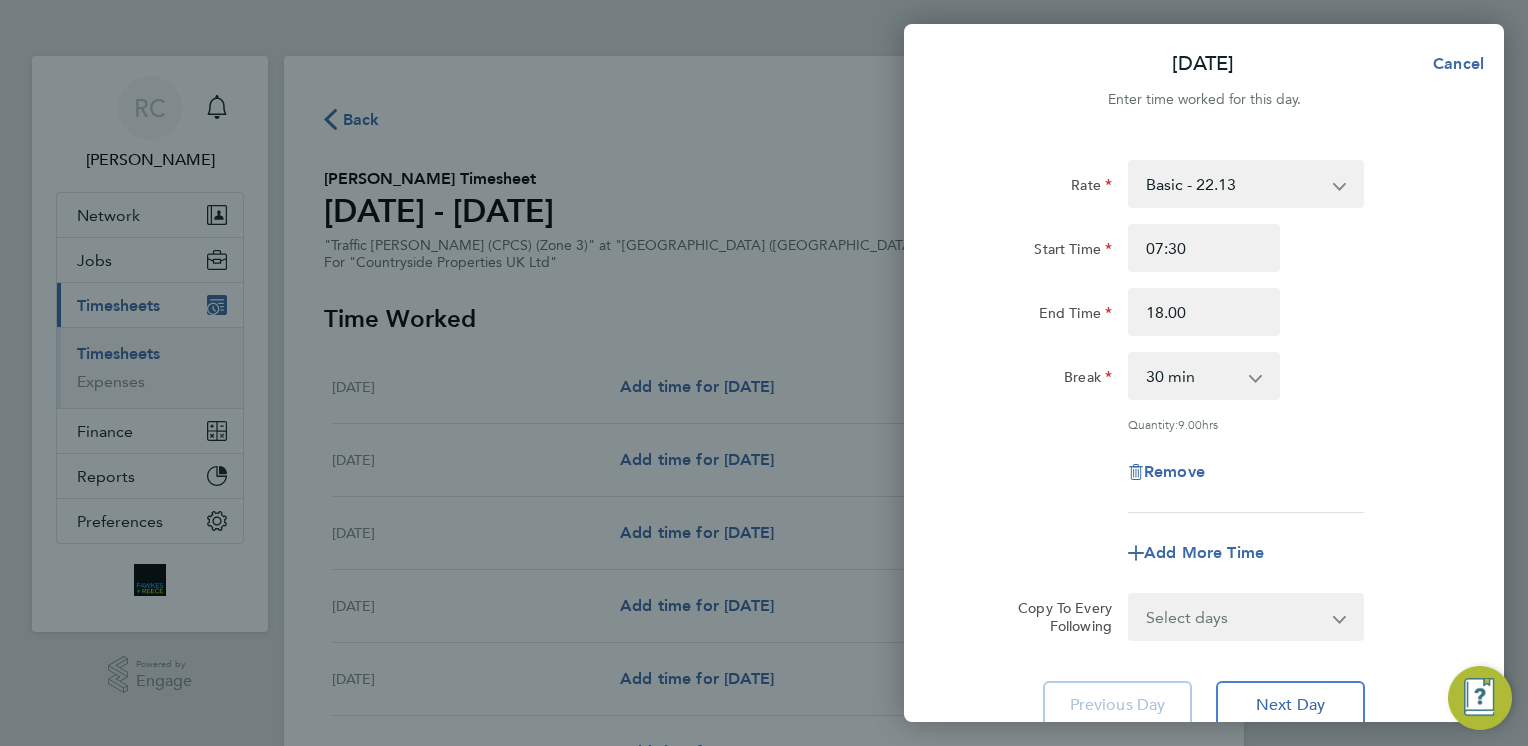 type on "18:00" 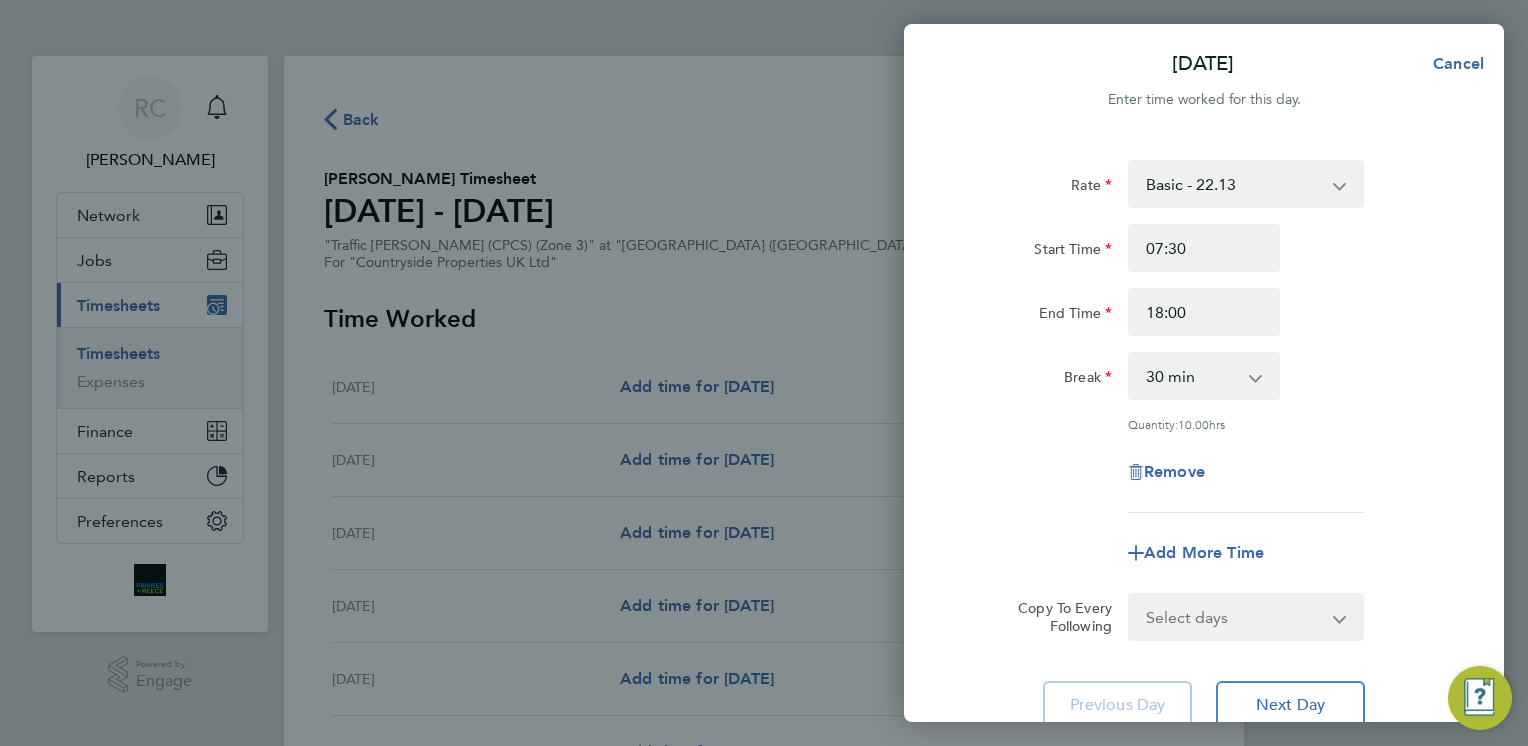 drag, startPoint x: 1351, startPoint y: 280, endPoint x: 1330, endPoint y: 268, distance: 24.186773 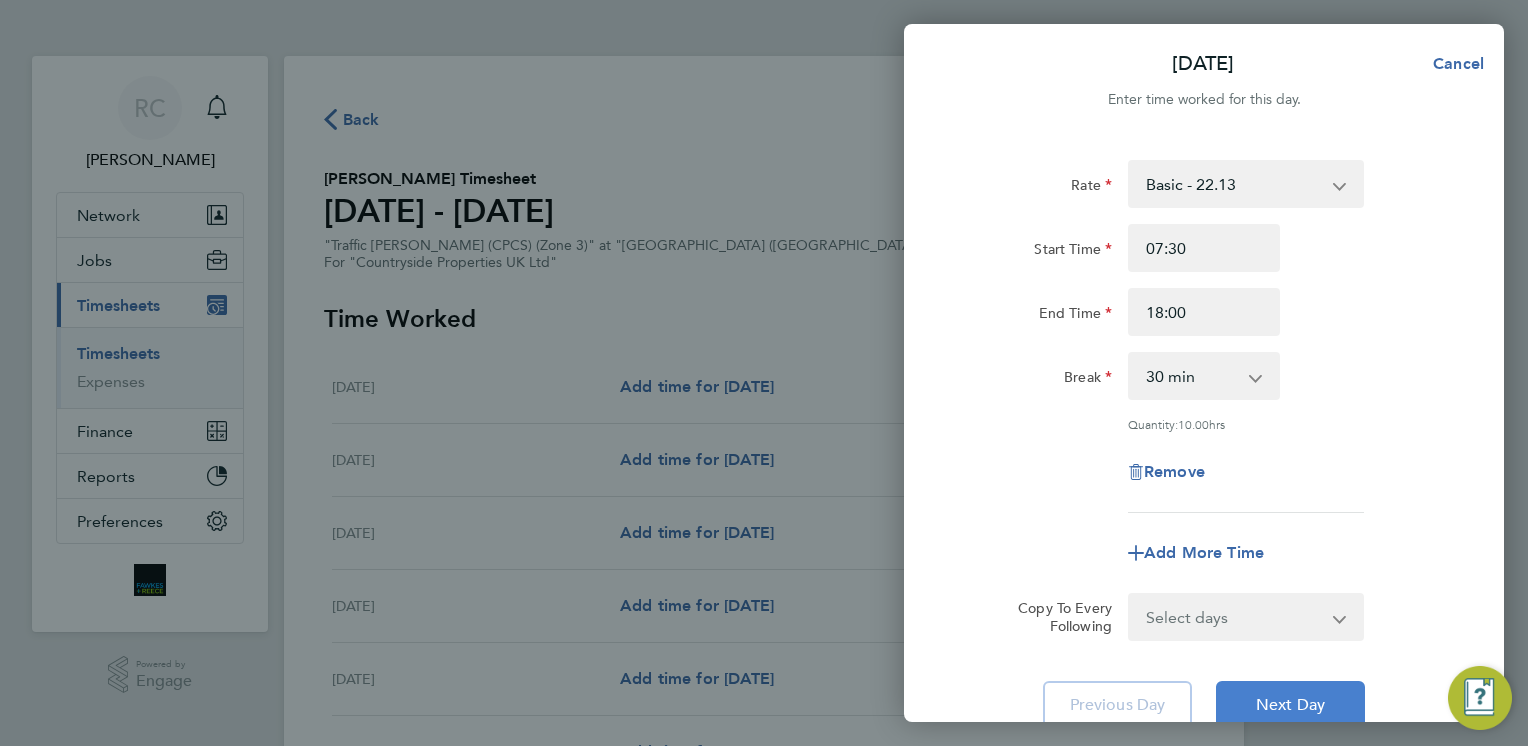 click on "Next Day" 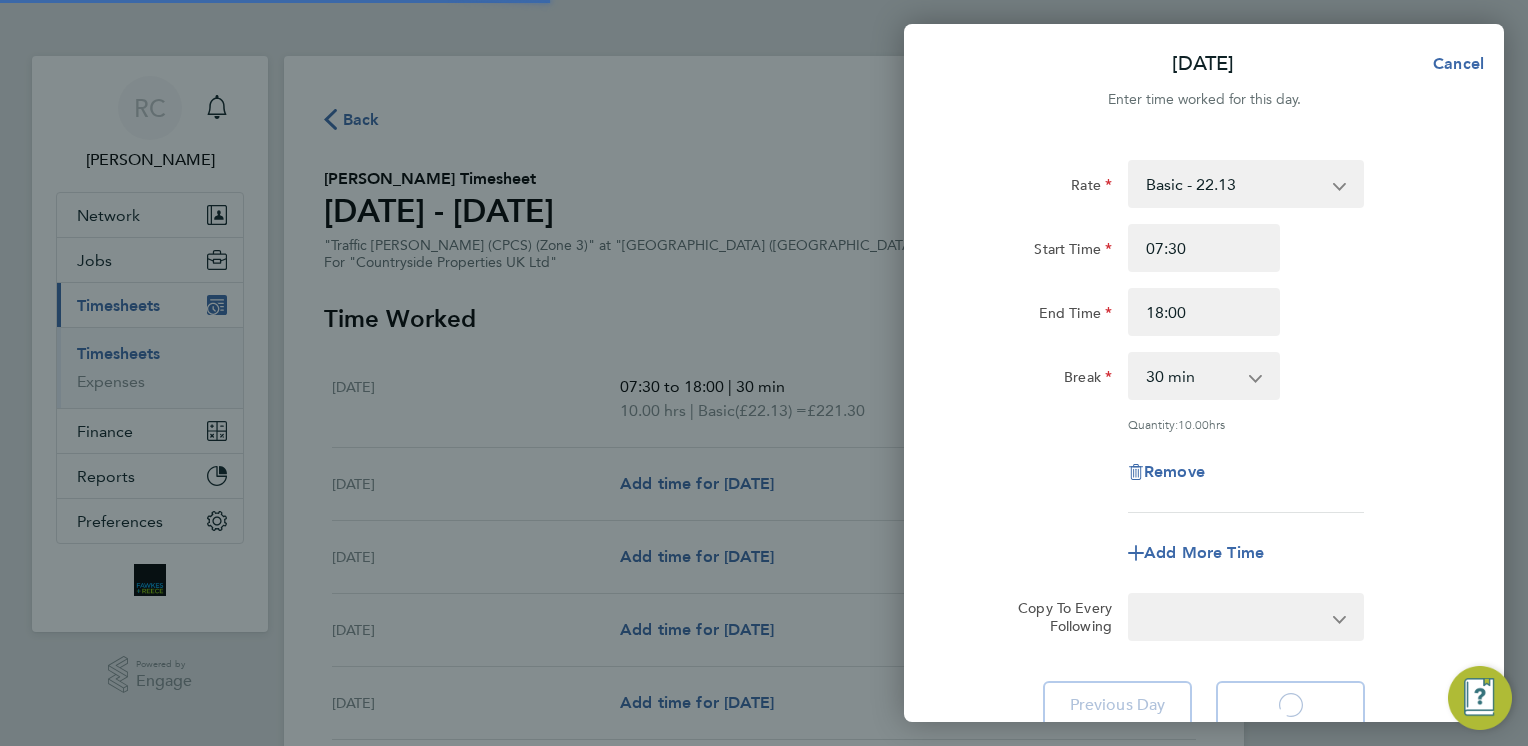 select on "30" 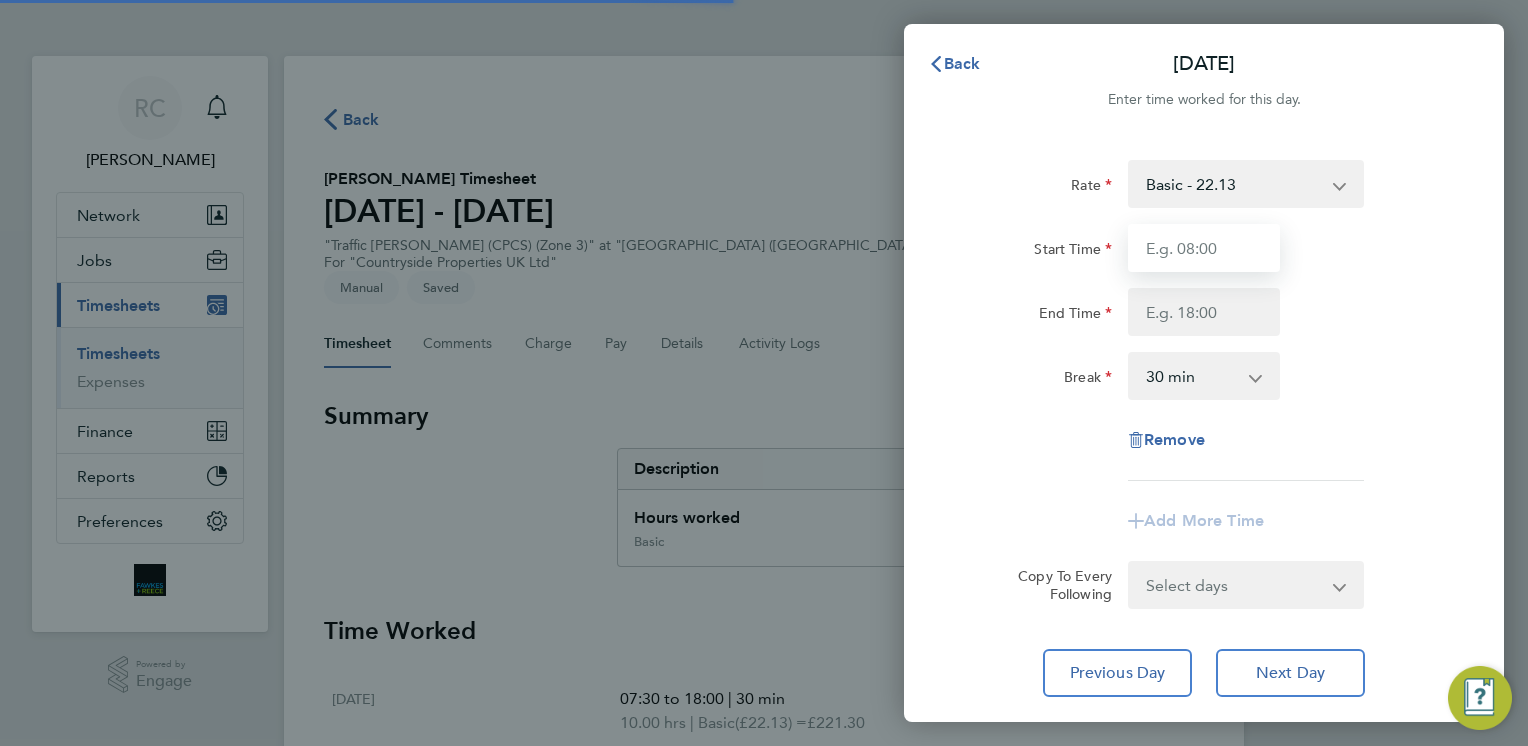 click on "Start Time" at bounding box center [1204, 248] 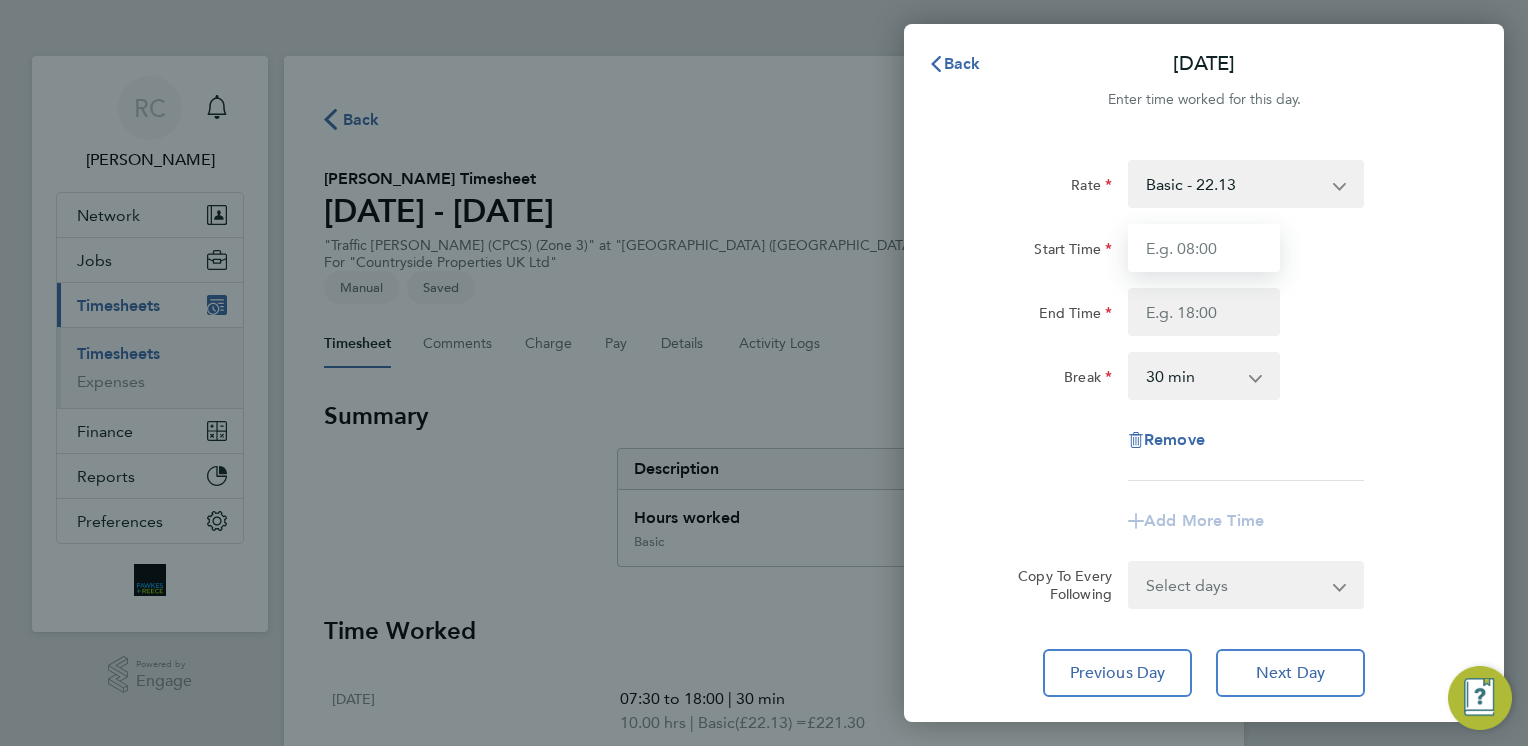 type on "07:30" 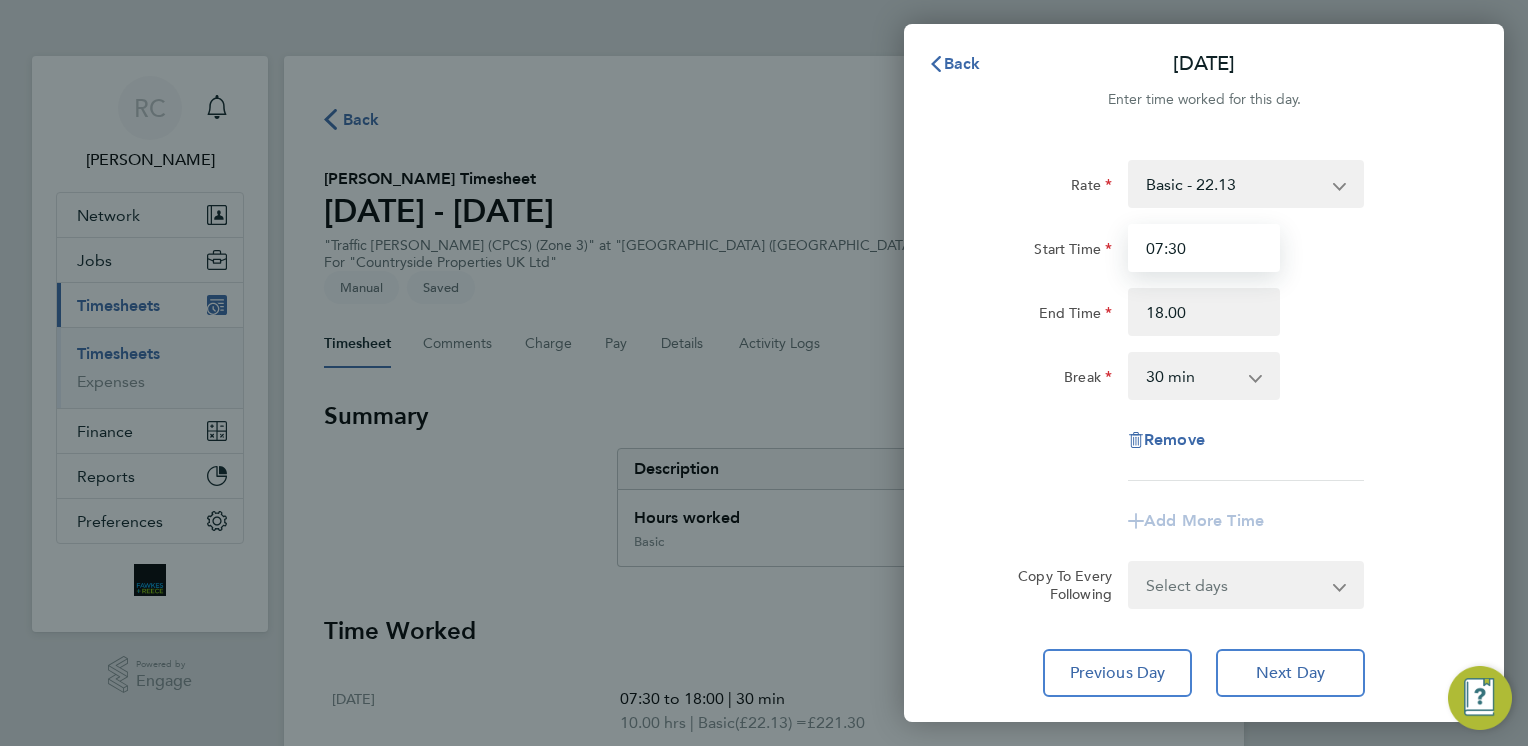 type on "18:00" 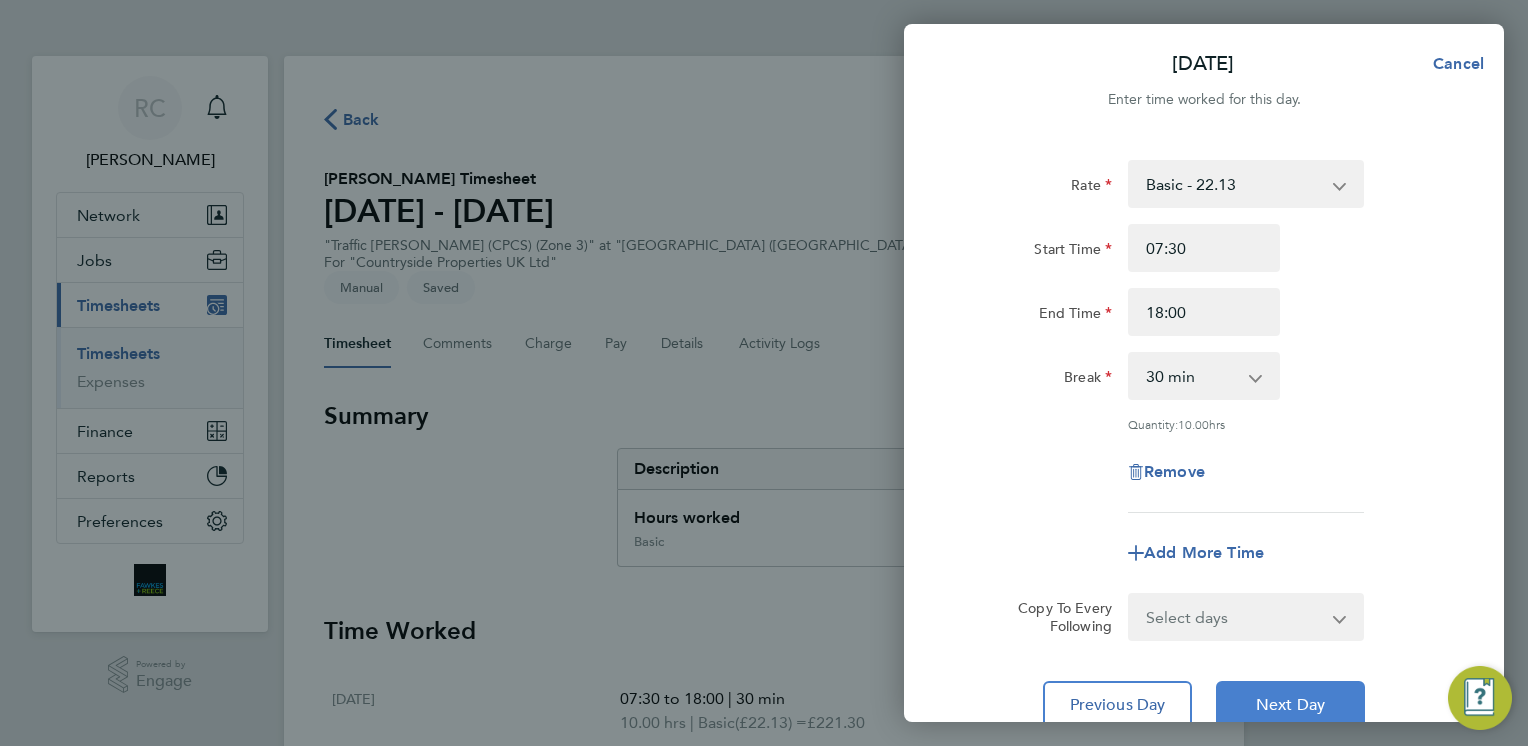 click on "Next Day" 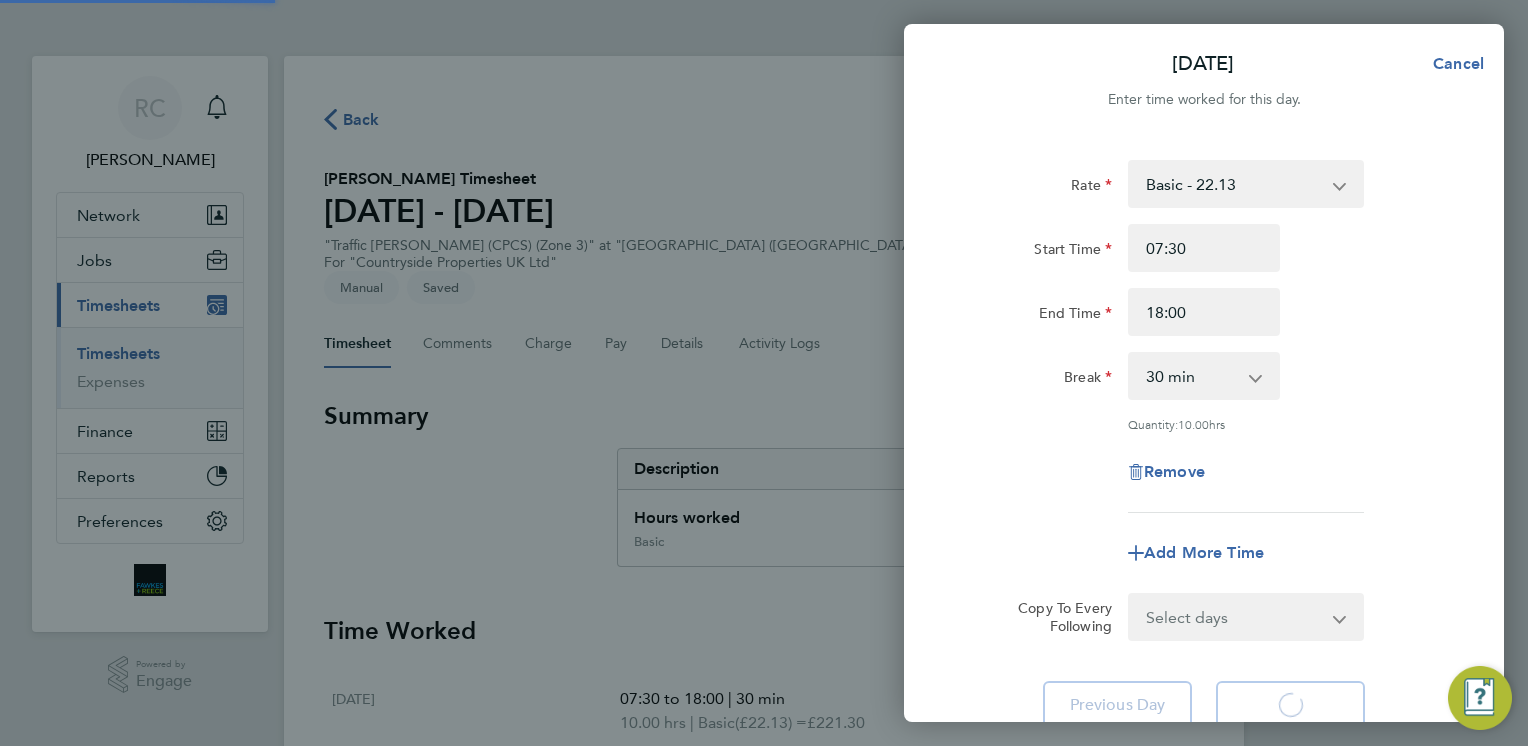 select on "30" 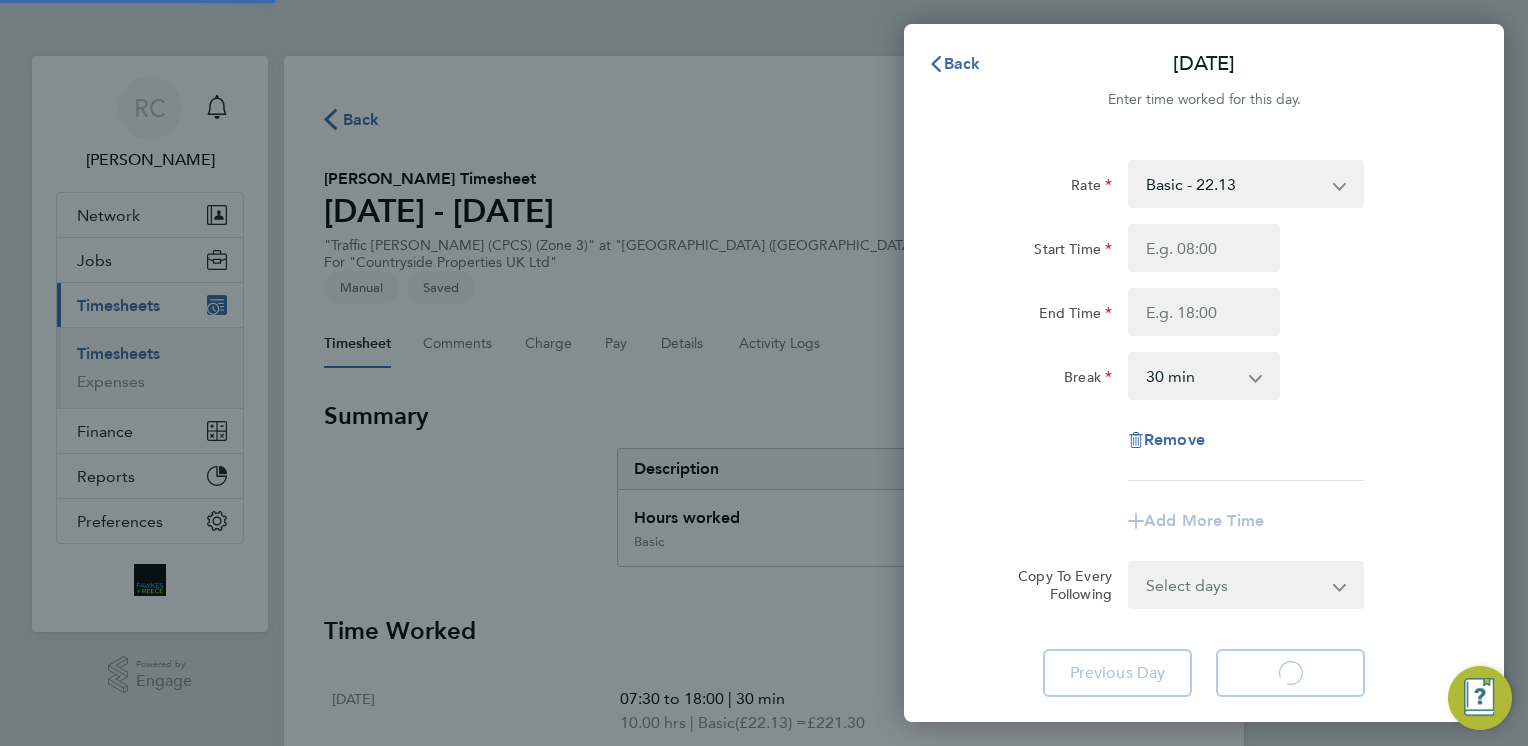 select on "30" 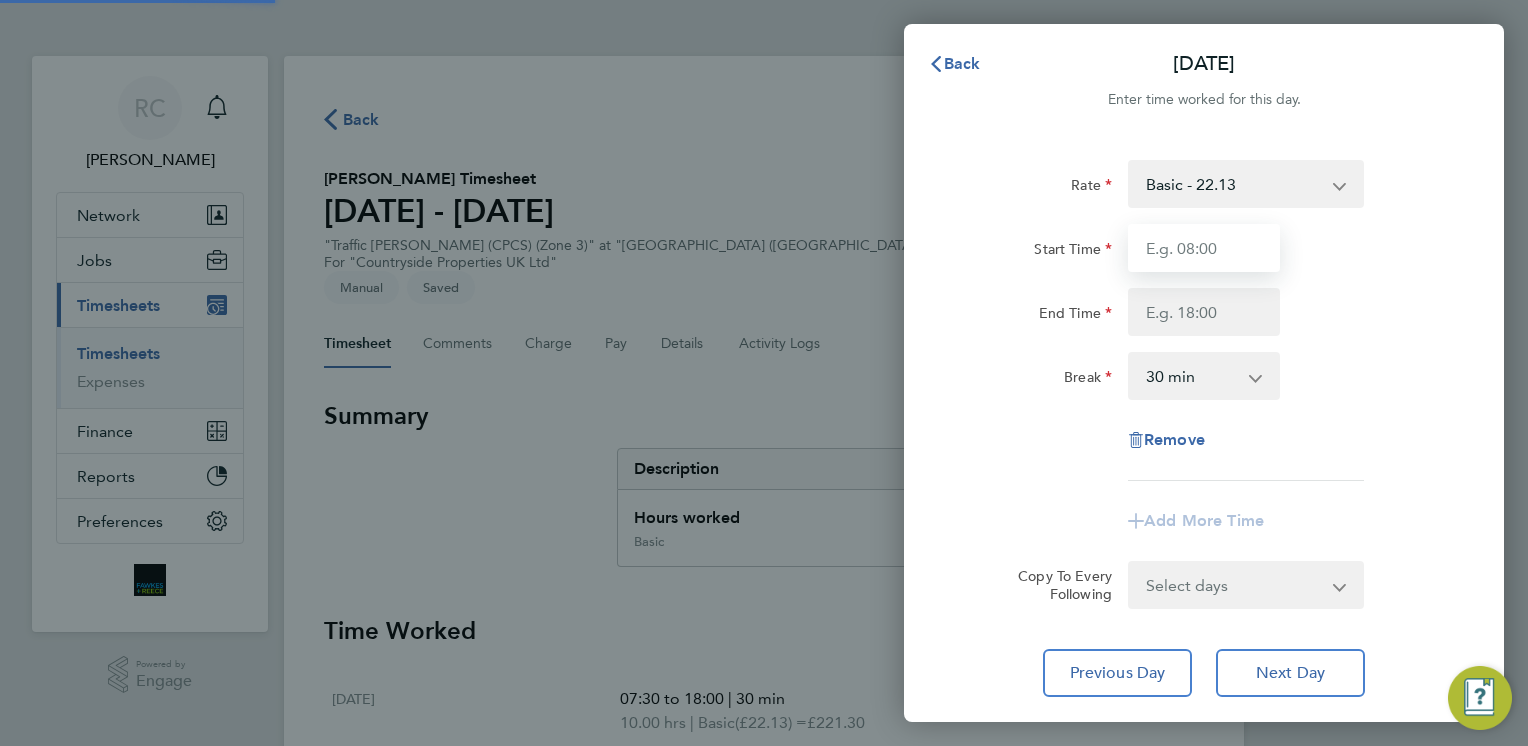 drag, startPoint x: 1216, startPoint y: 276, endPoint x: 1209, endPoint y: 254, distance: 23.086792 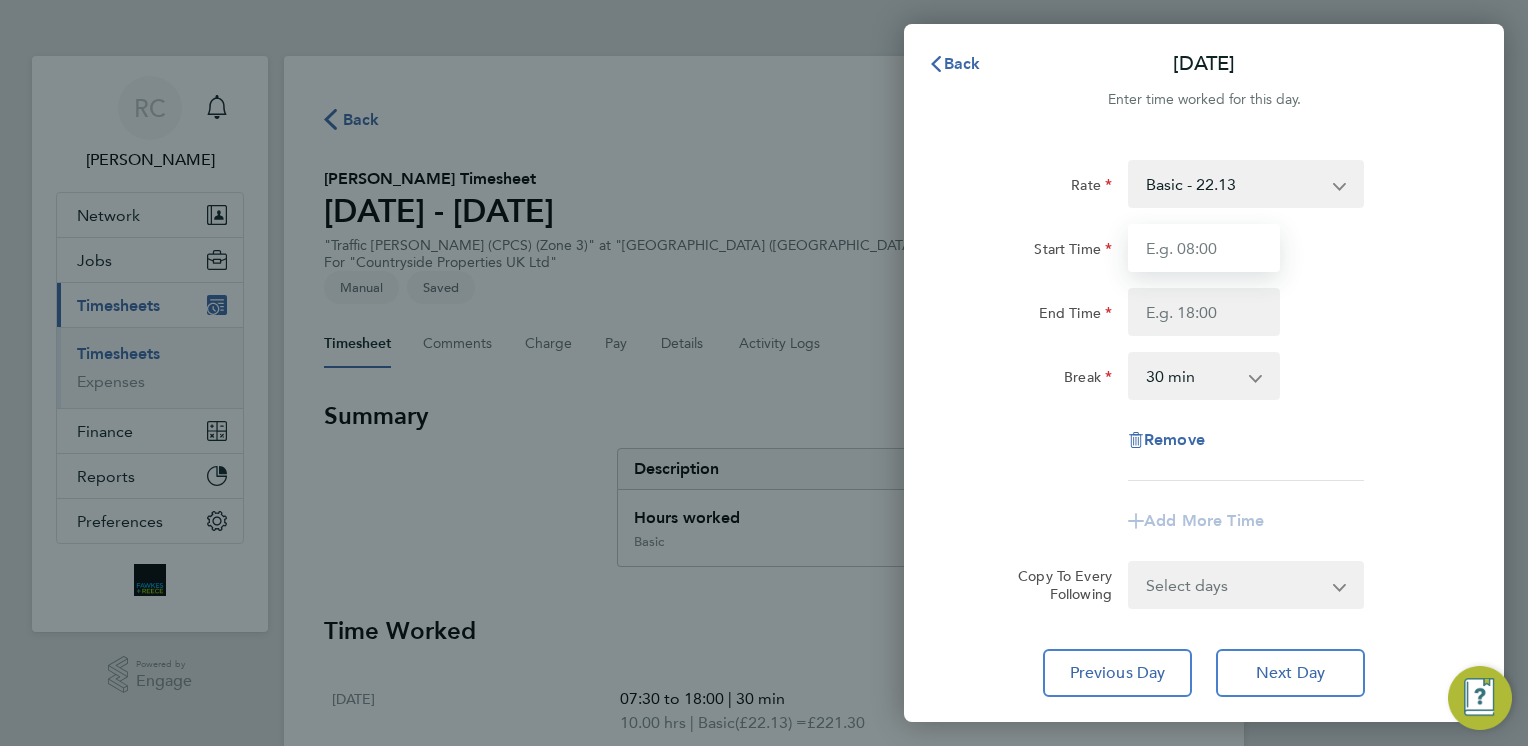 type on "07:30" 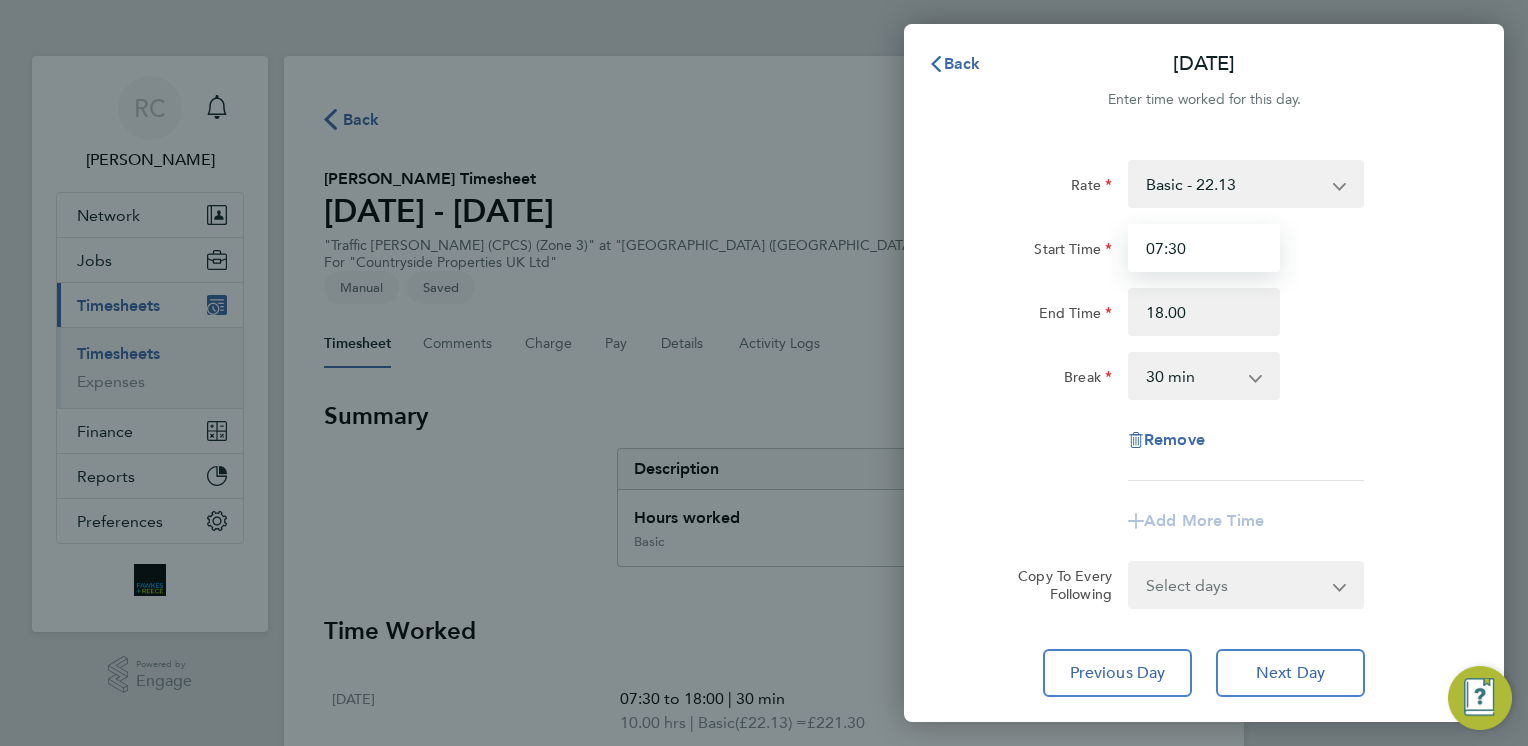 type on "18:00" 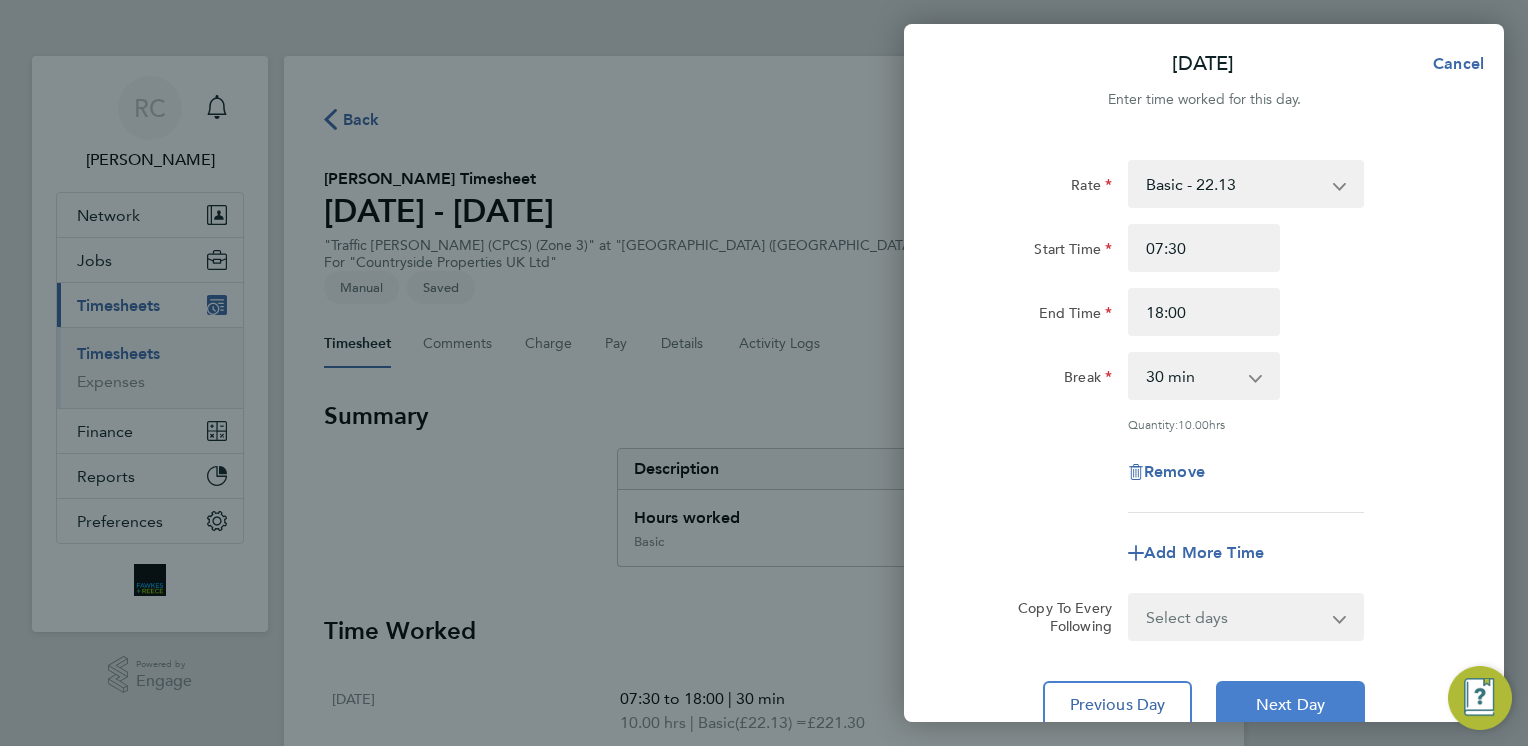 click on "Next Day" 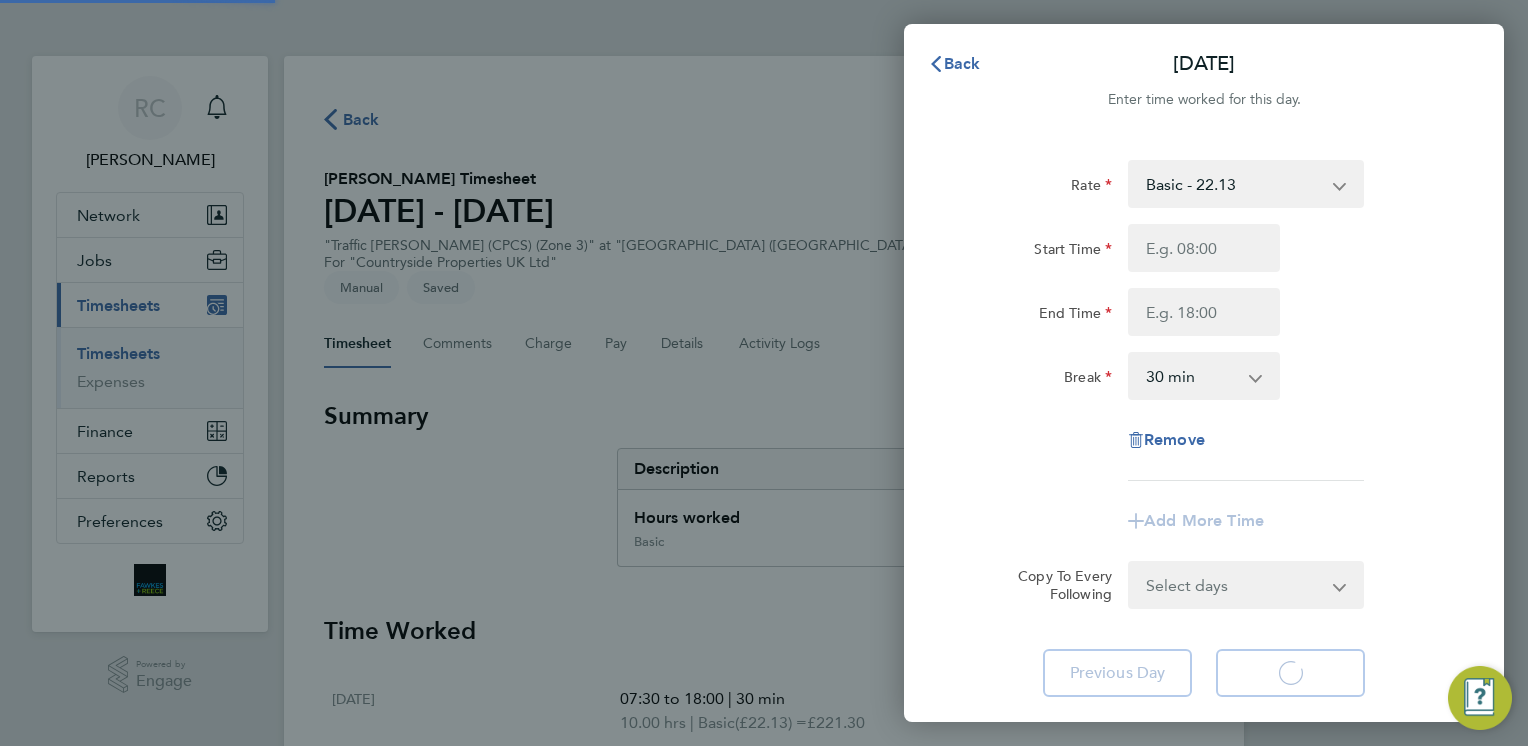 select on "30" 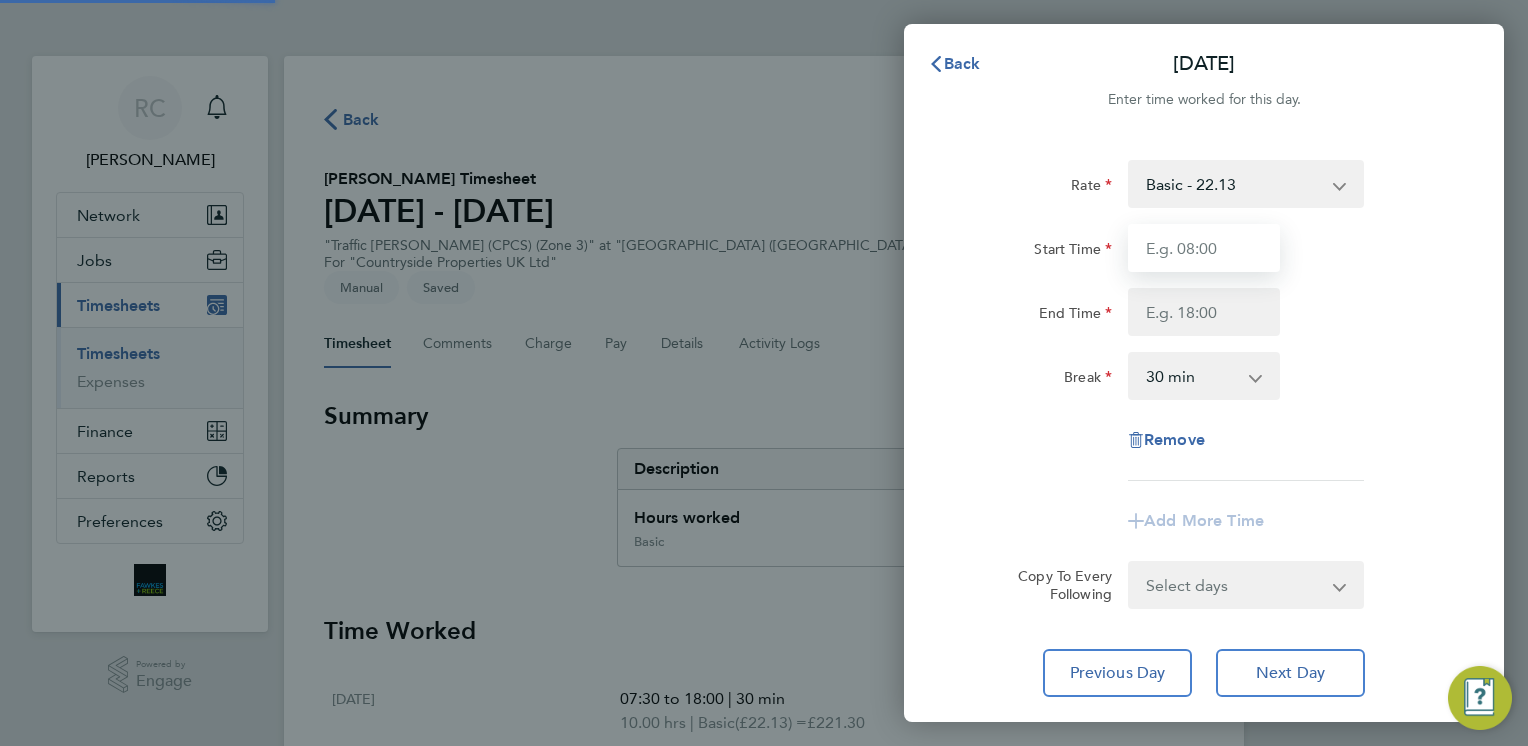 click on "Start Time" at bounding box center [1204, 248] 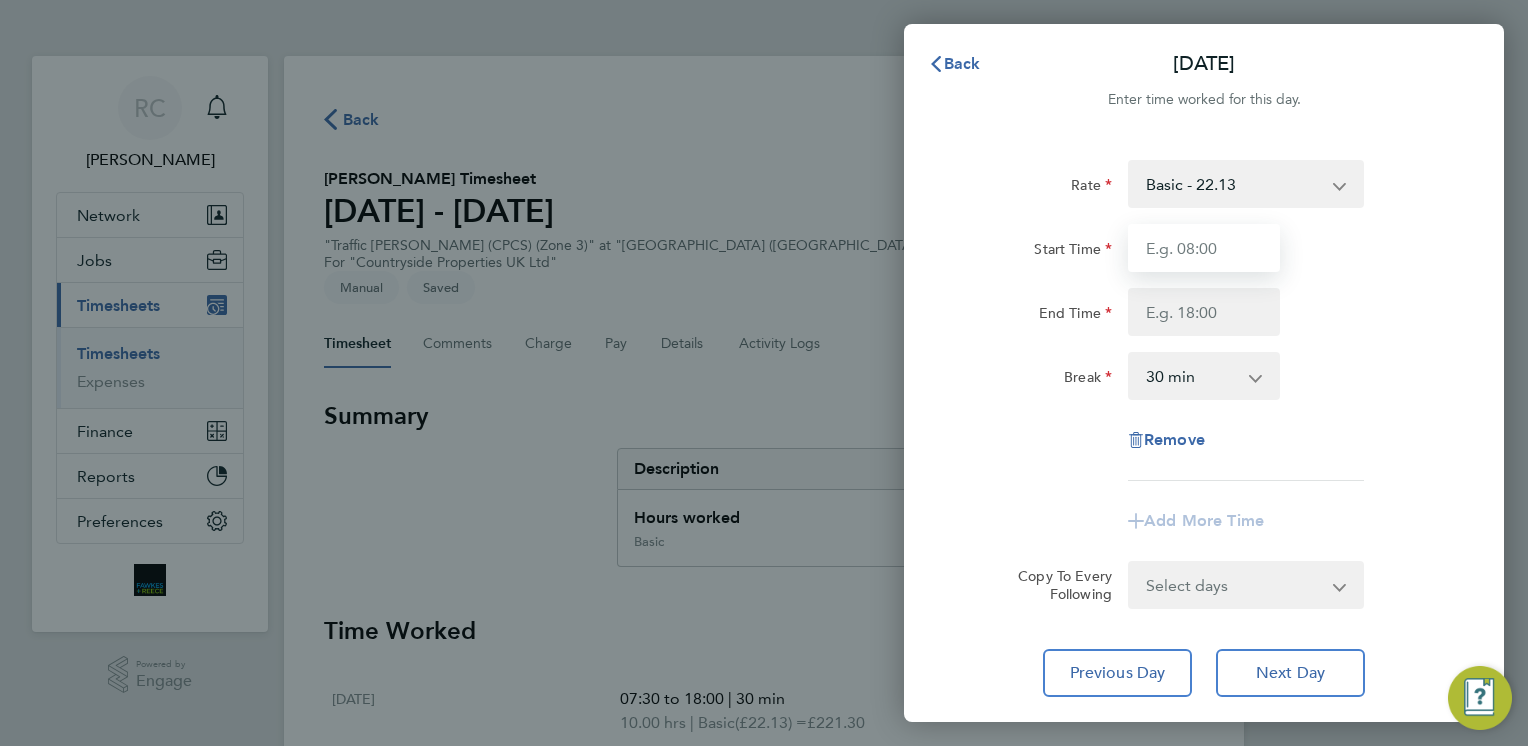 type on "07:30" 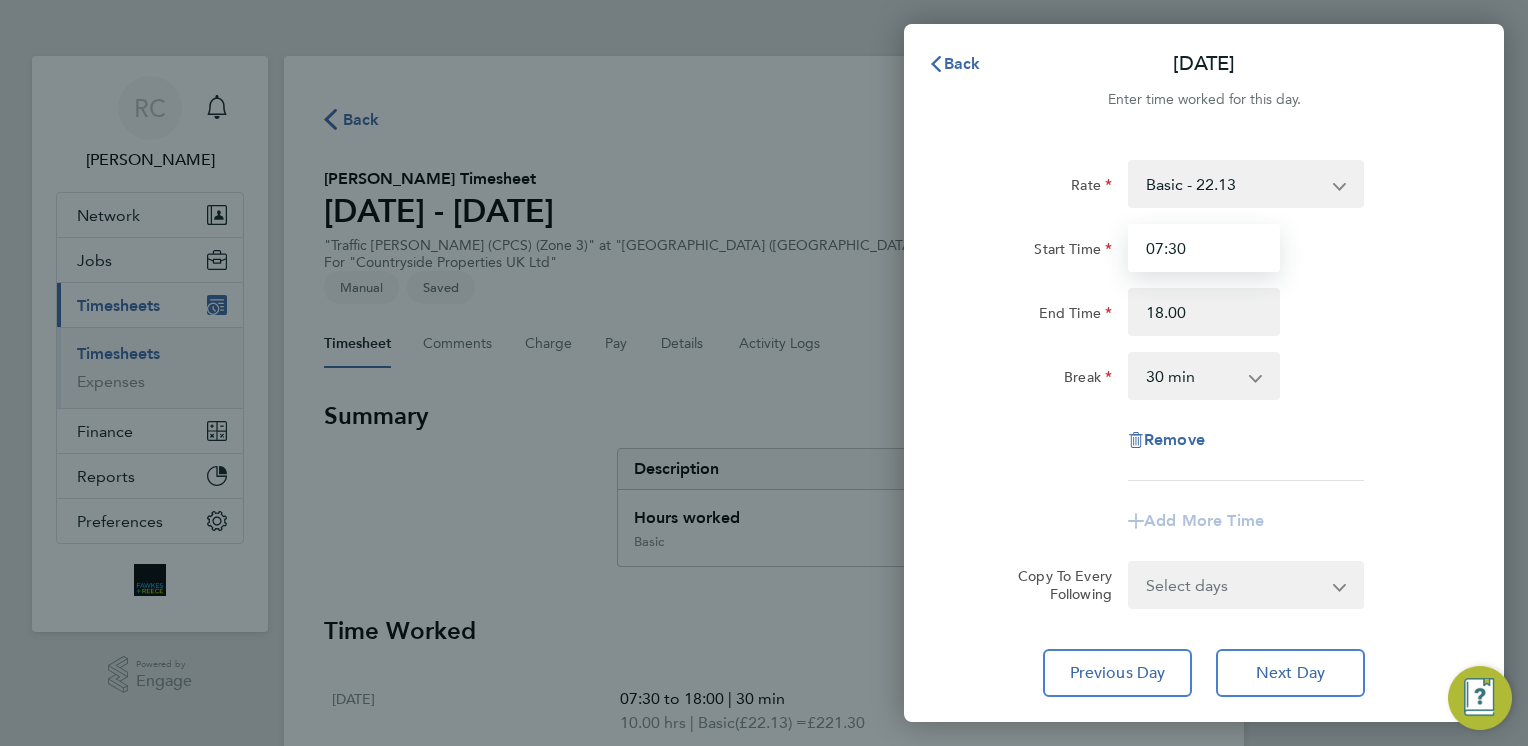 type on "18:00" 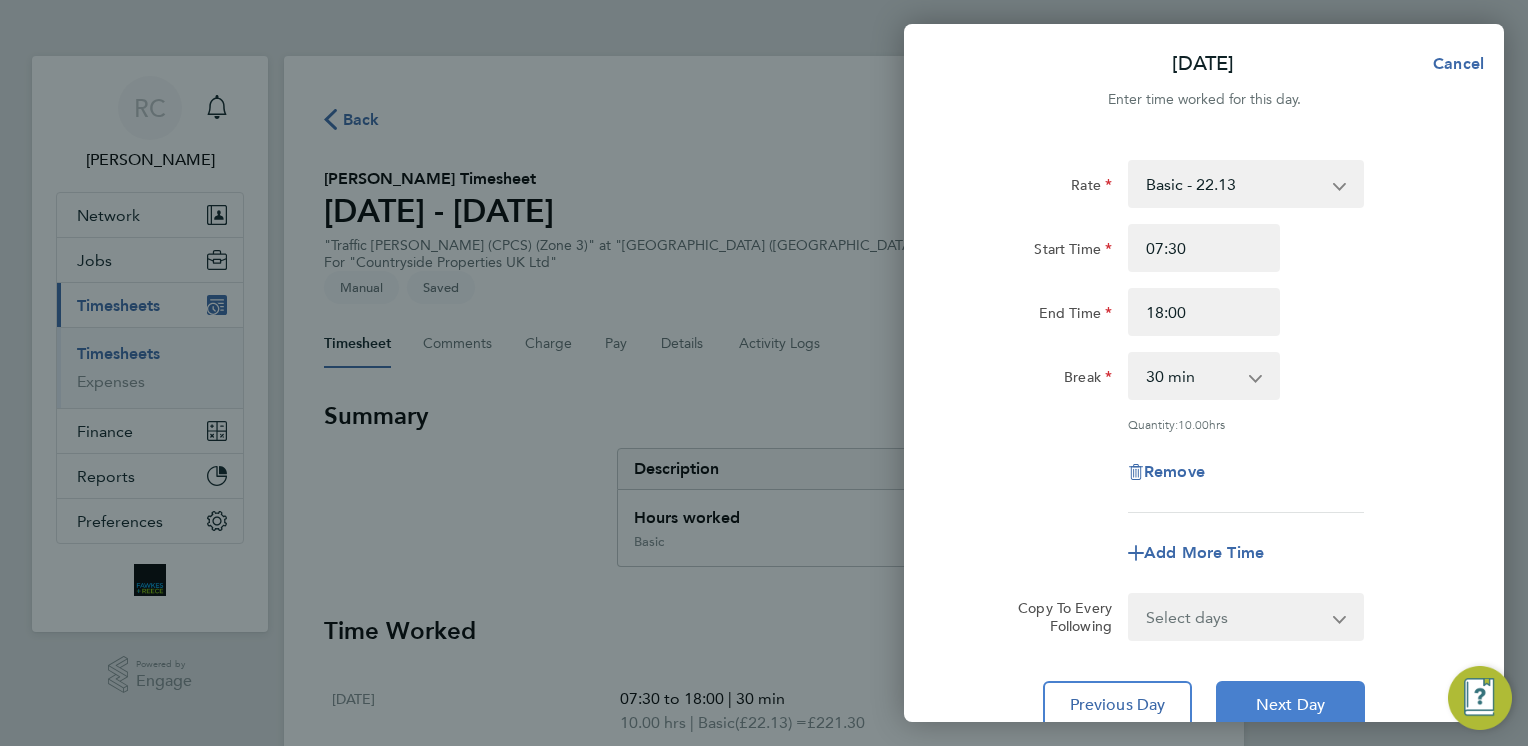 click on "Next Day" 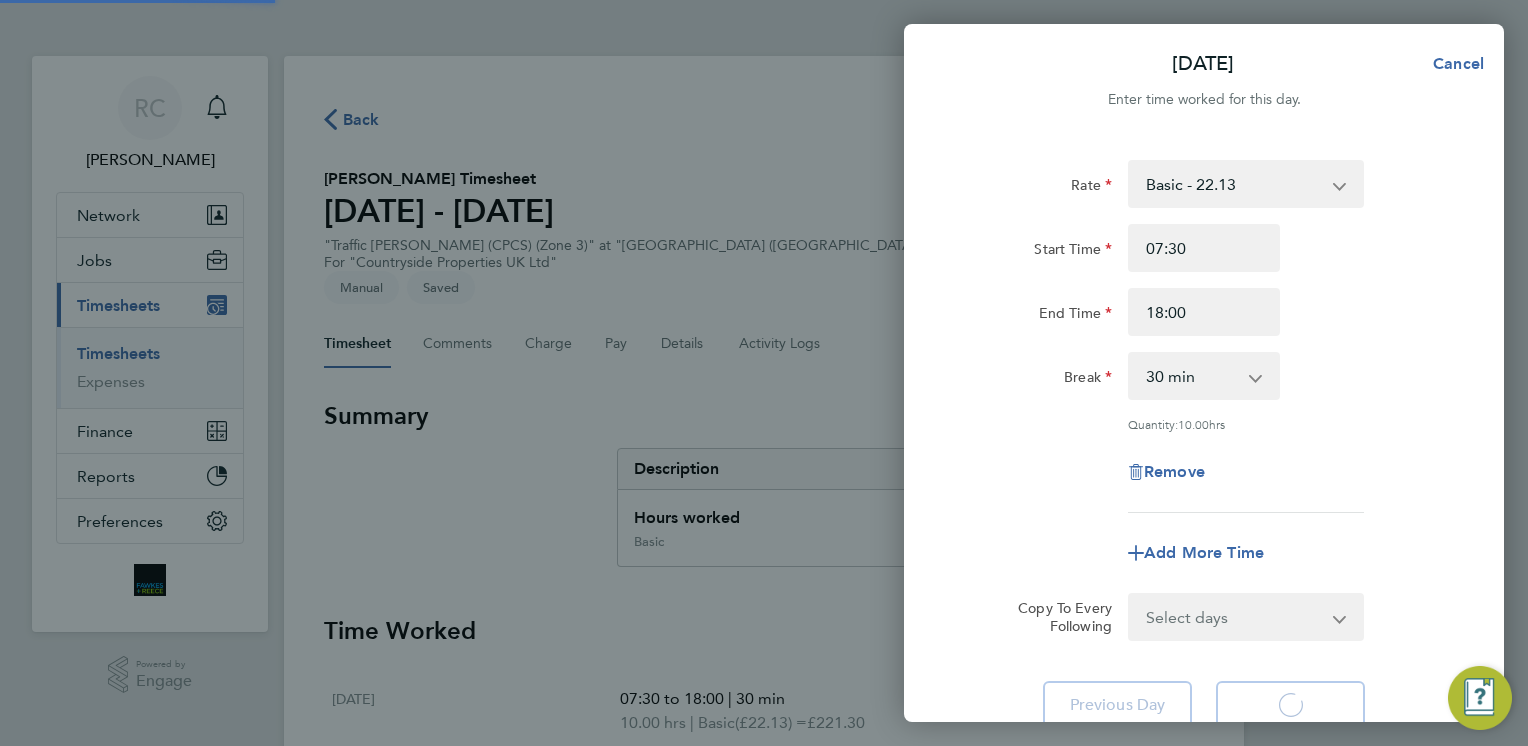 select on "30" 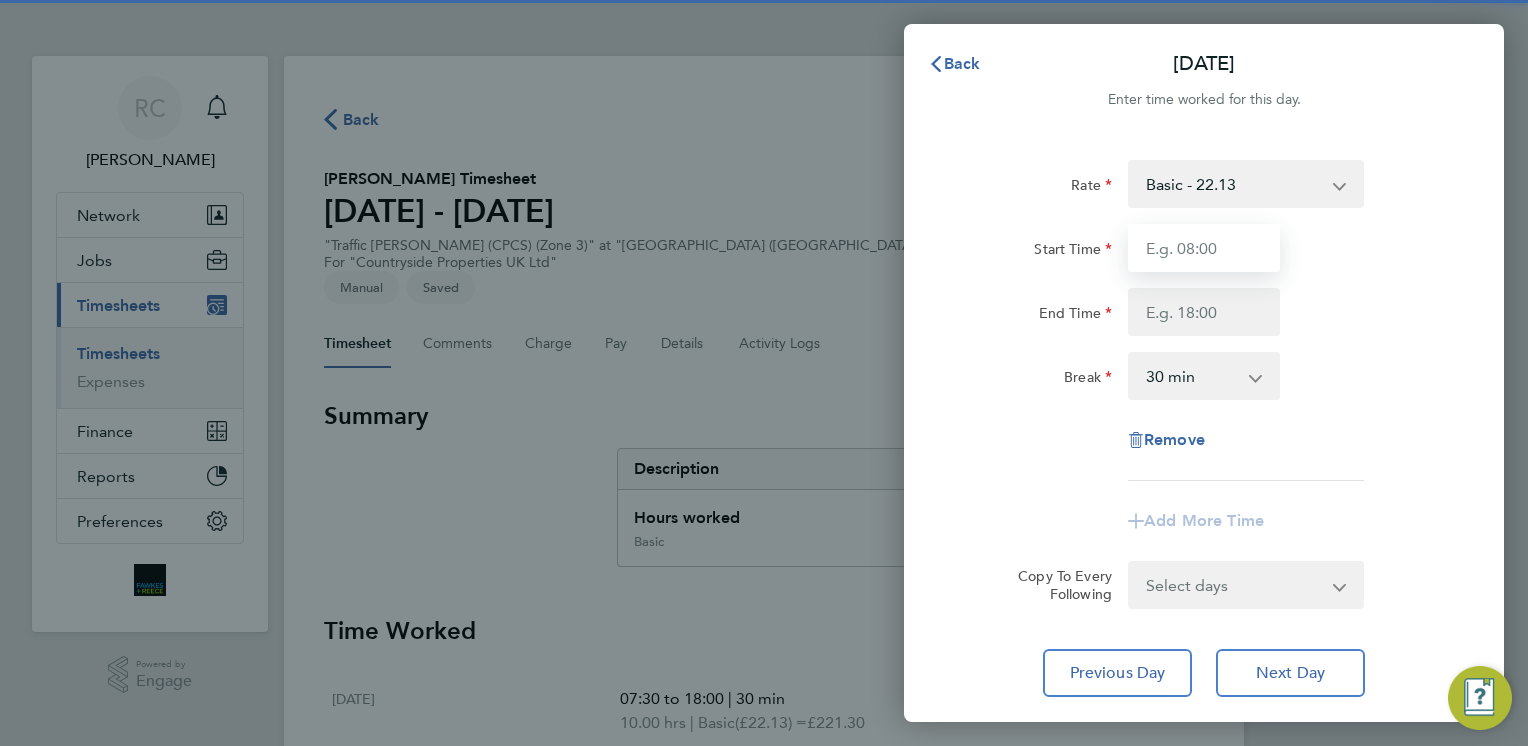 click on "Start Time" at bounding box center [1204, 248] 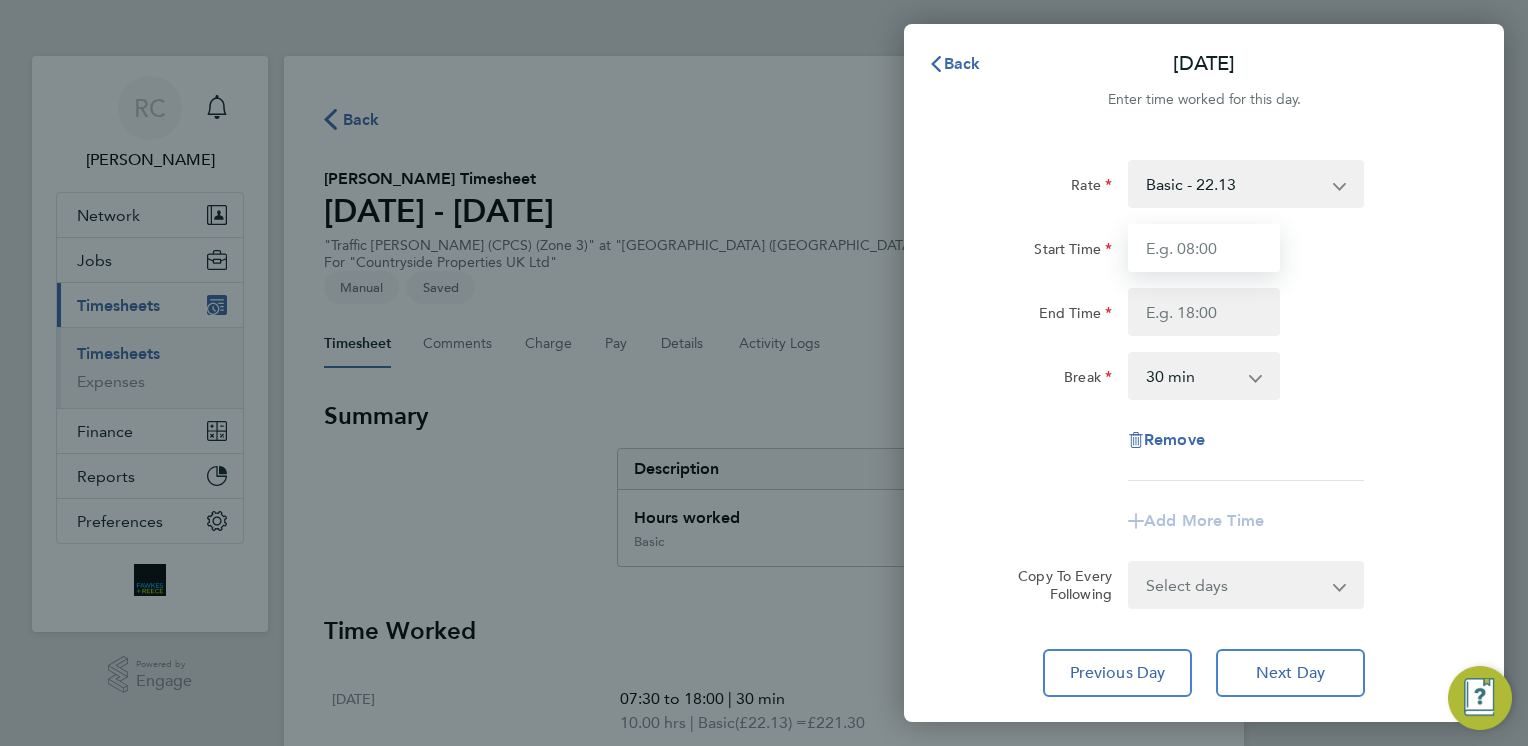 type on "07:30" 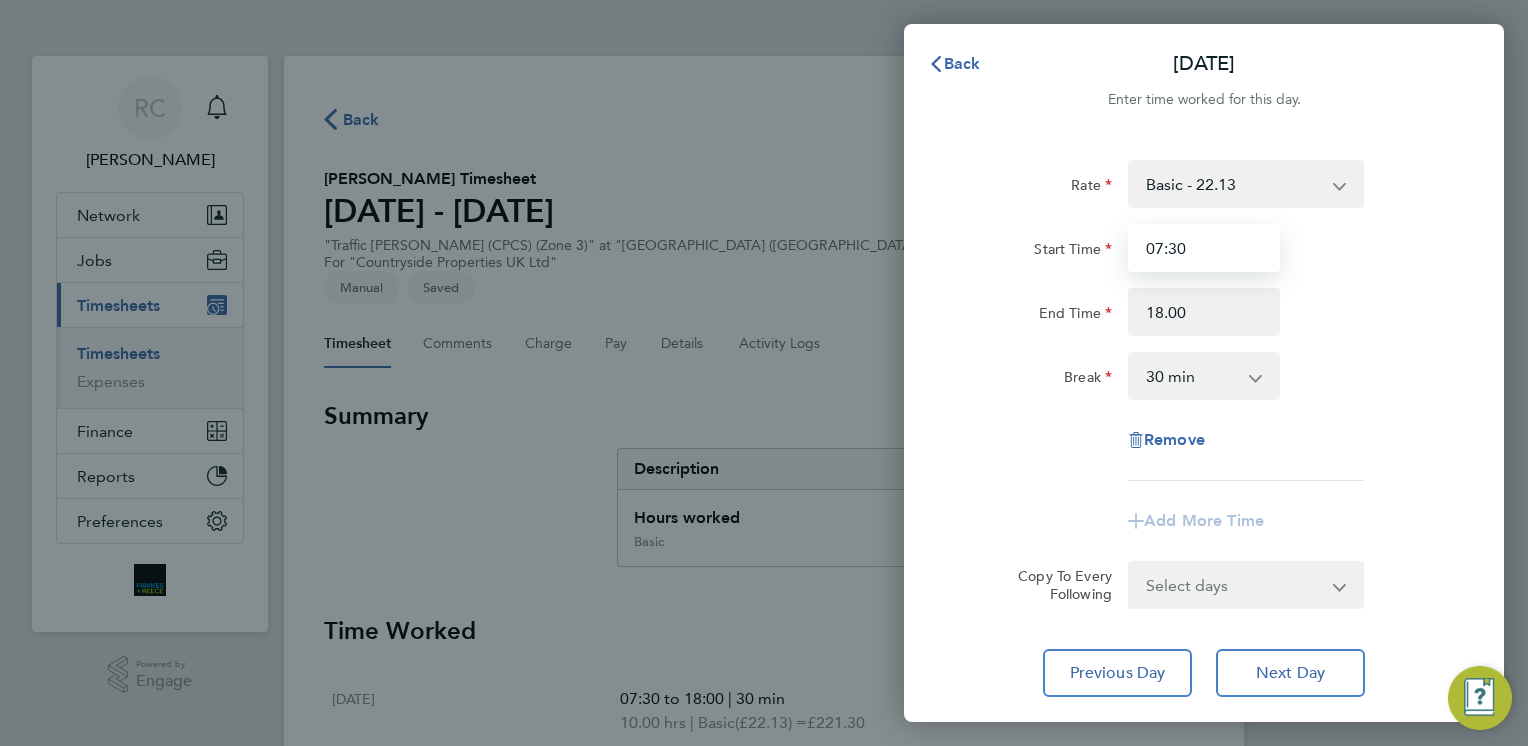 type on "18:00" 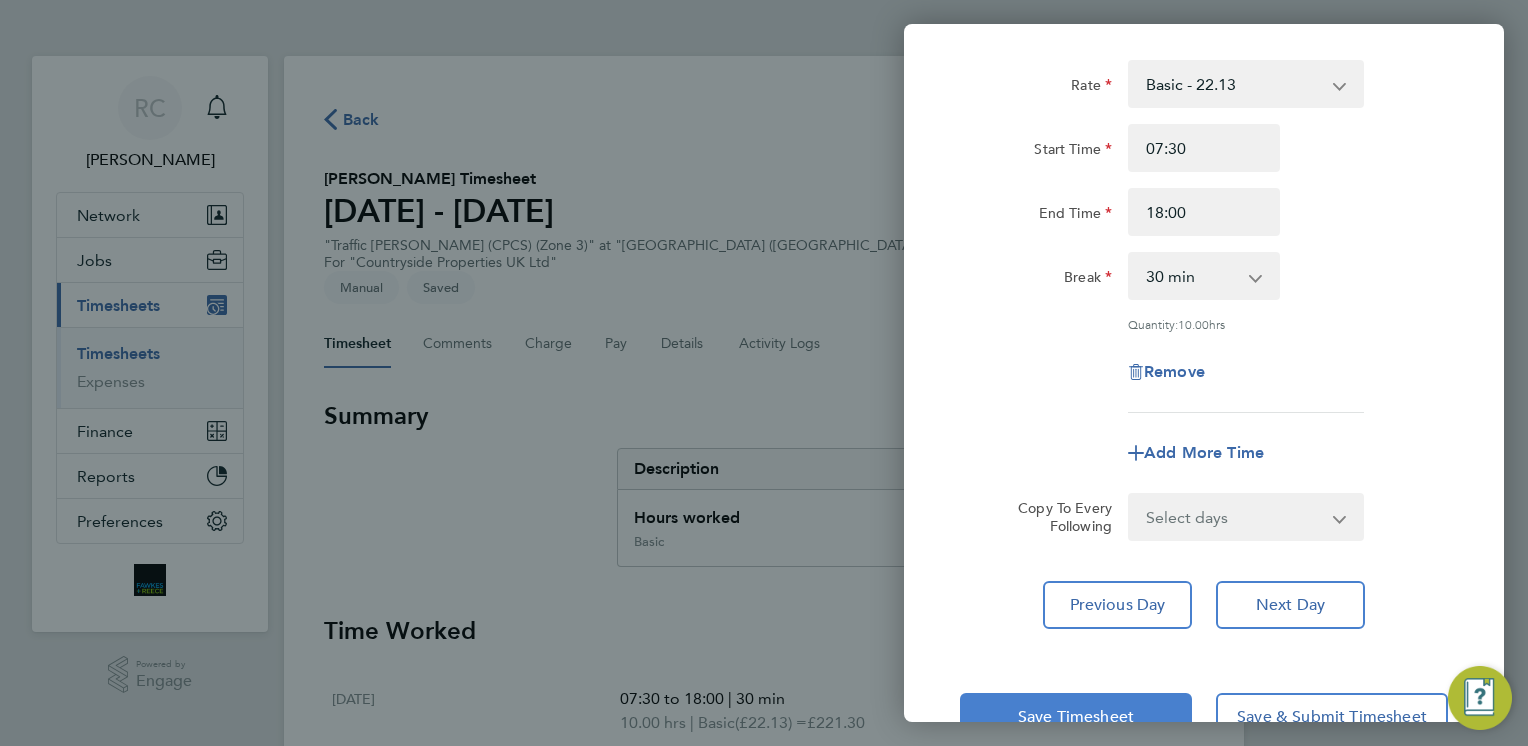 click on "Save Timesheet" 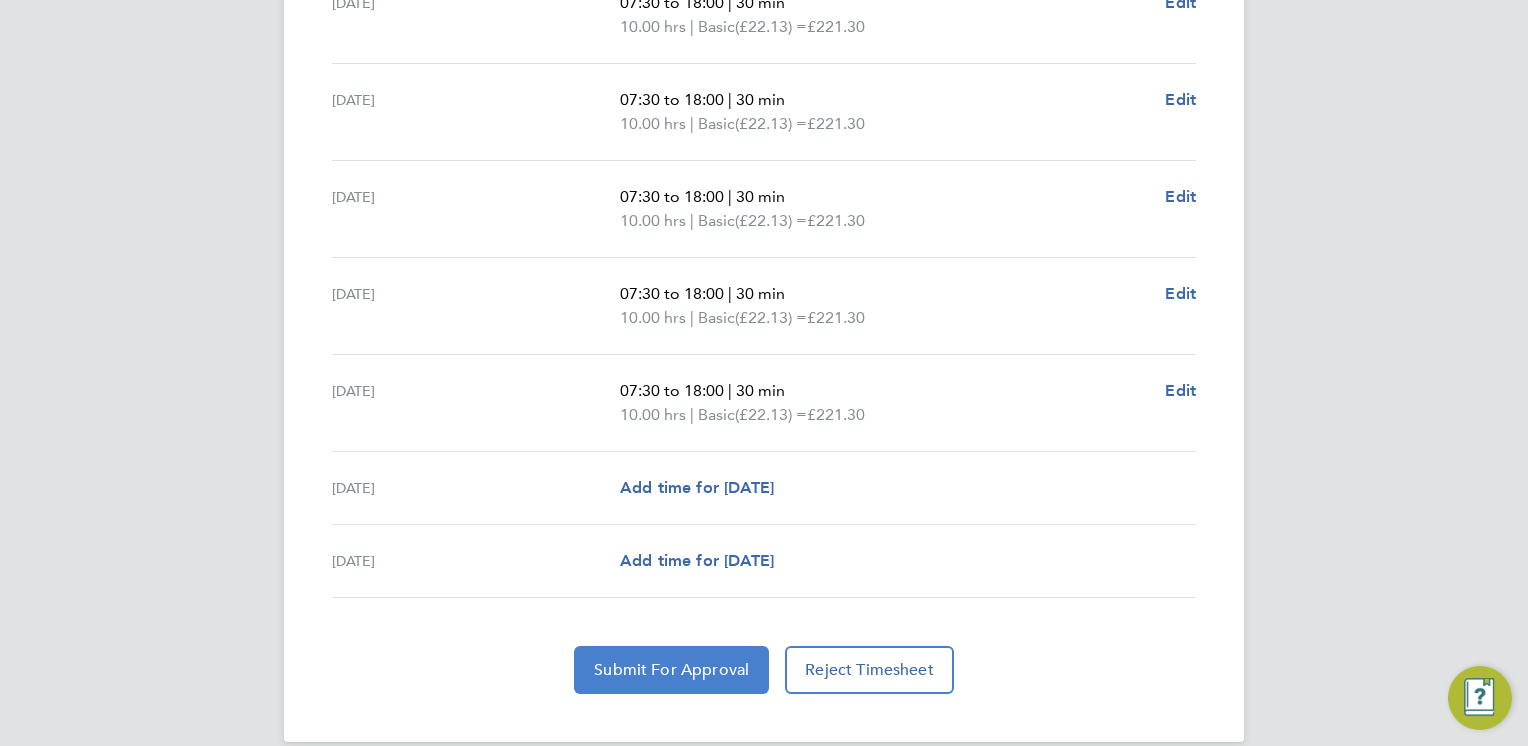 click on "Submit For Approval" 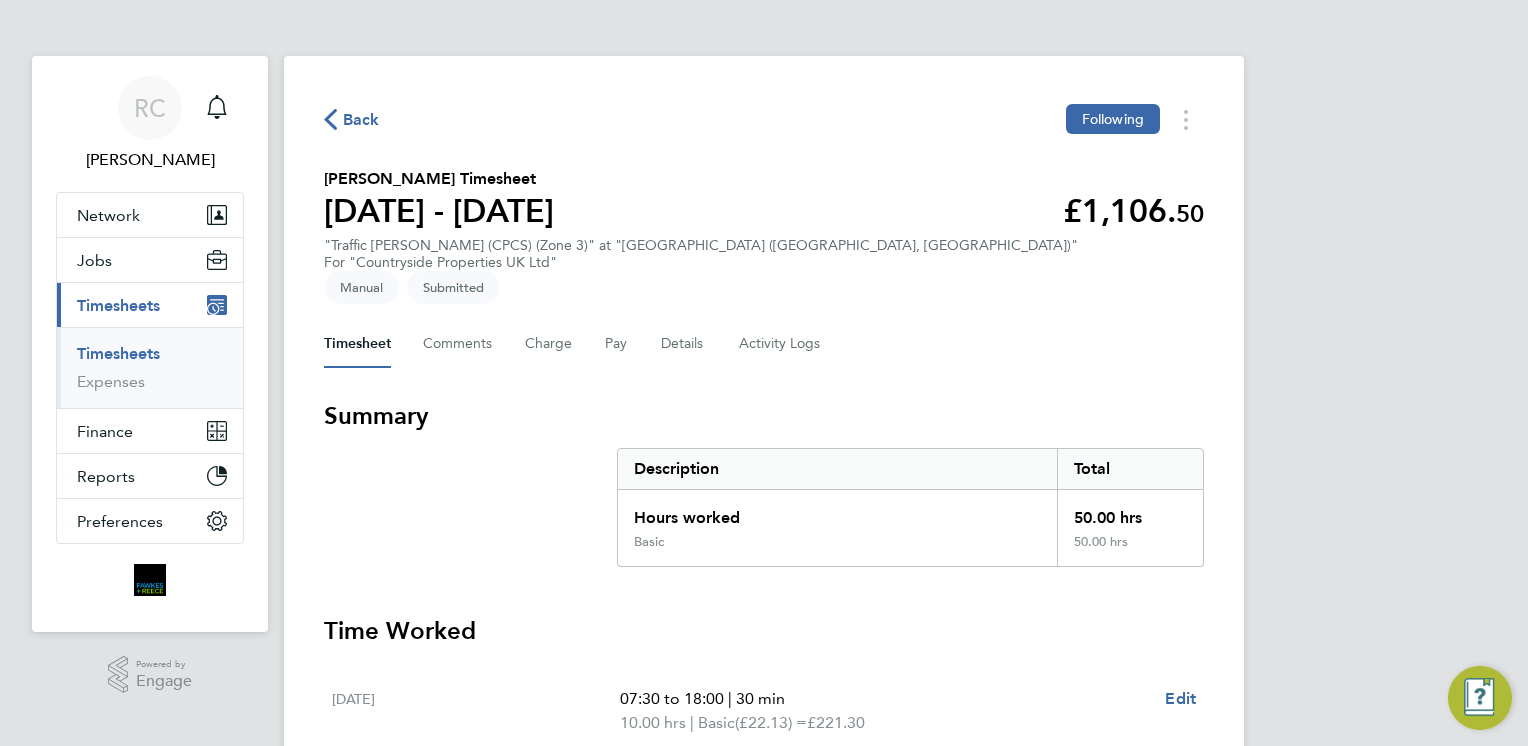 click on "Back" 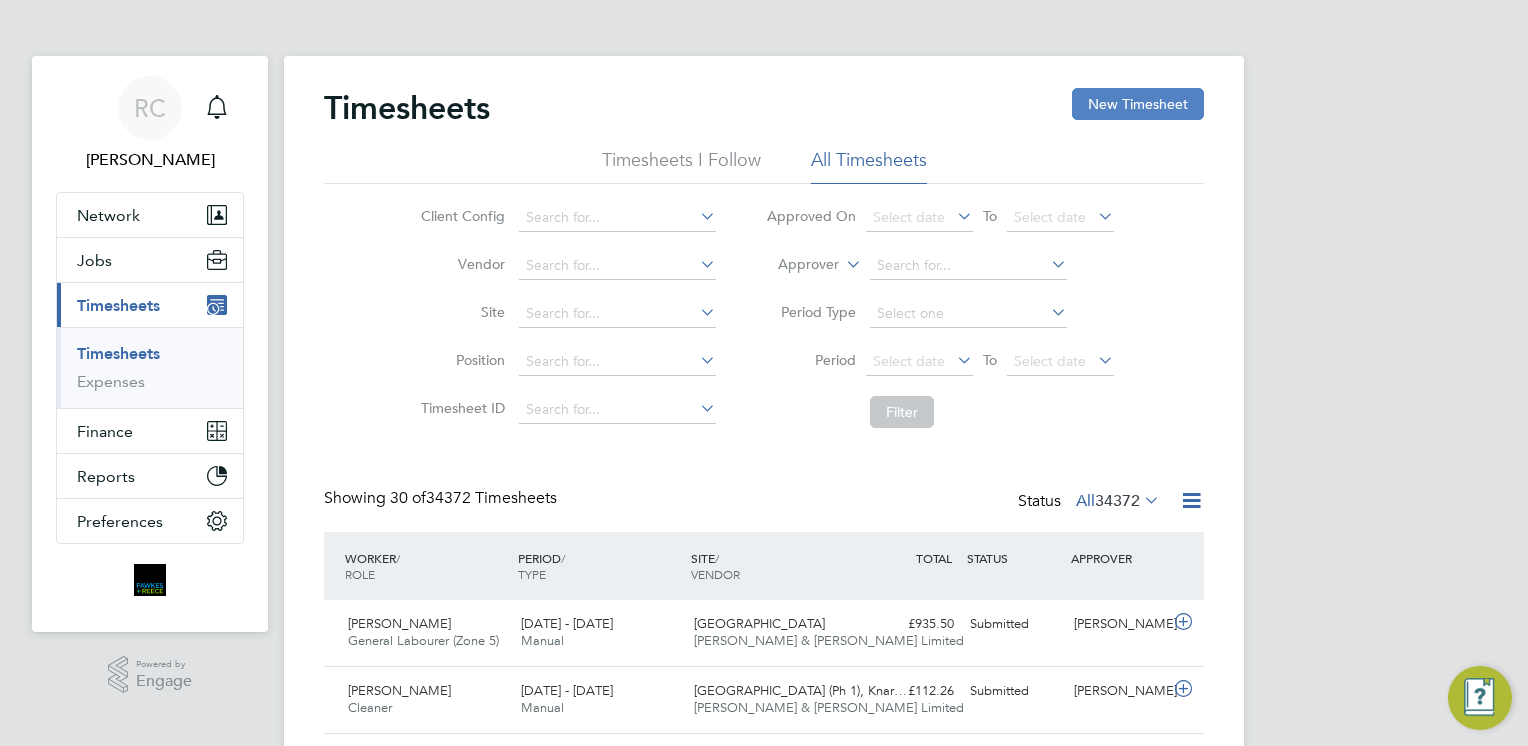 drag, startPoint x: 1173, startPoint y: 107, endPoint x: 1164, endPoint y: 114, distance: 11.401754 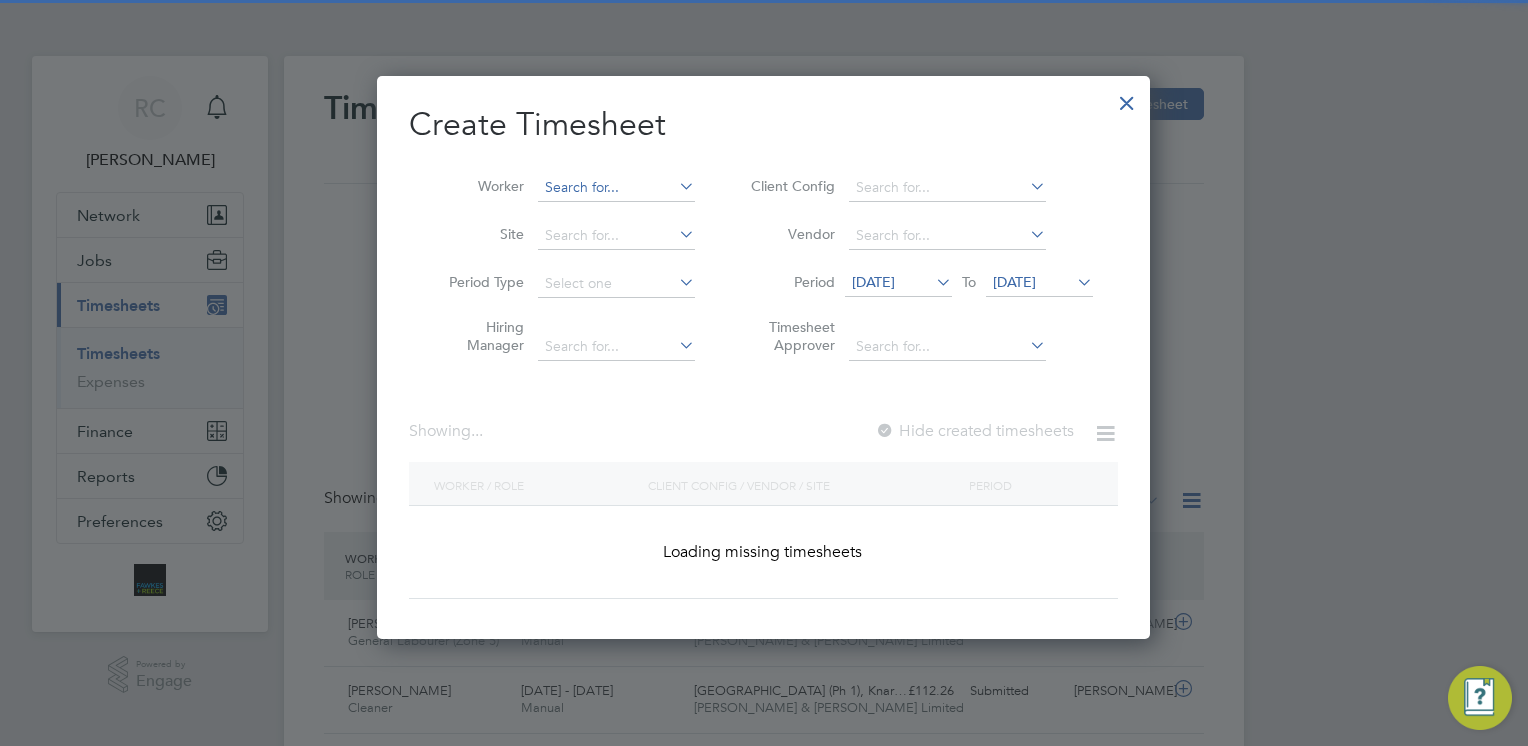 click at bounding box center (616, 188) 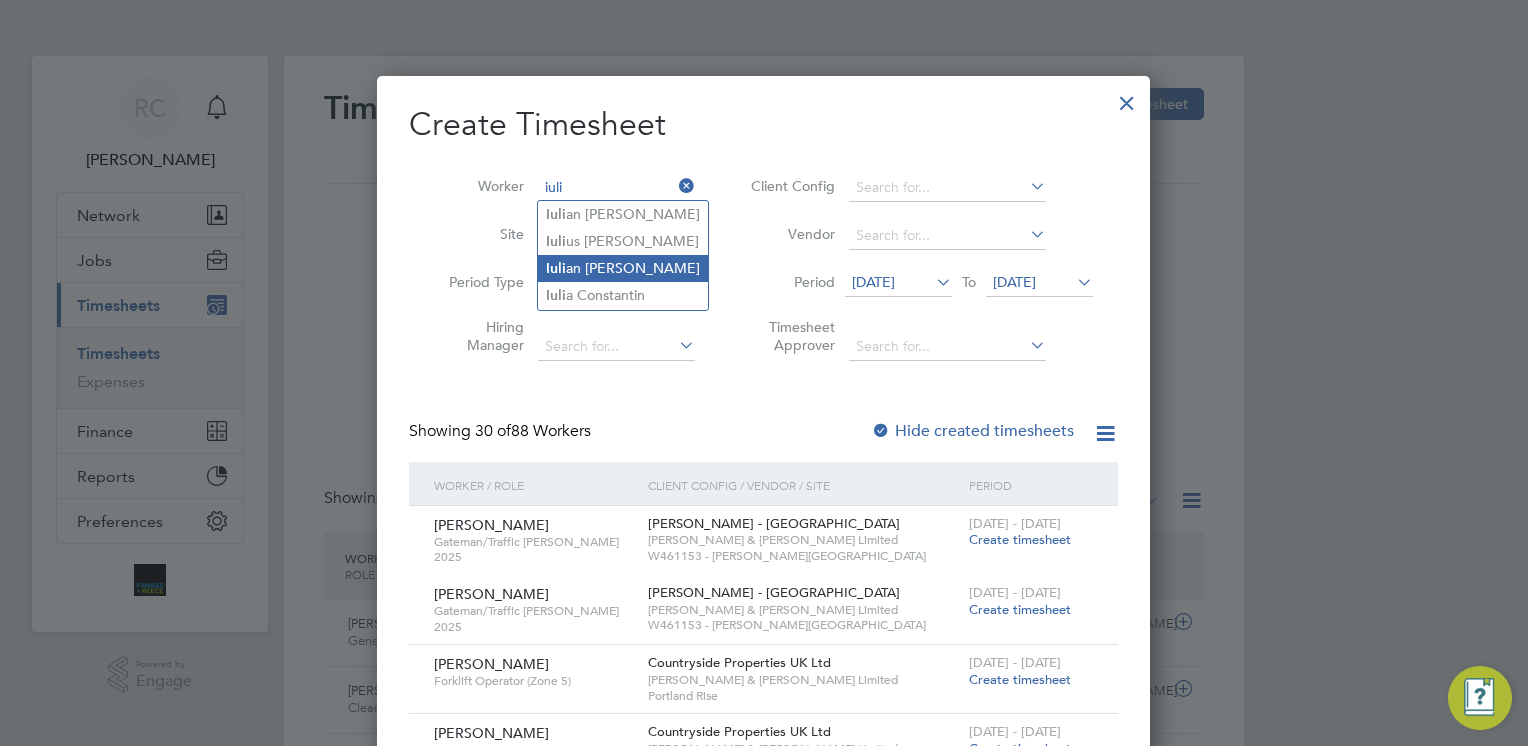 click on "Iuli an [PERSON_NAME]" 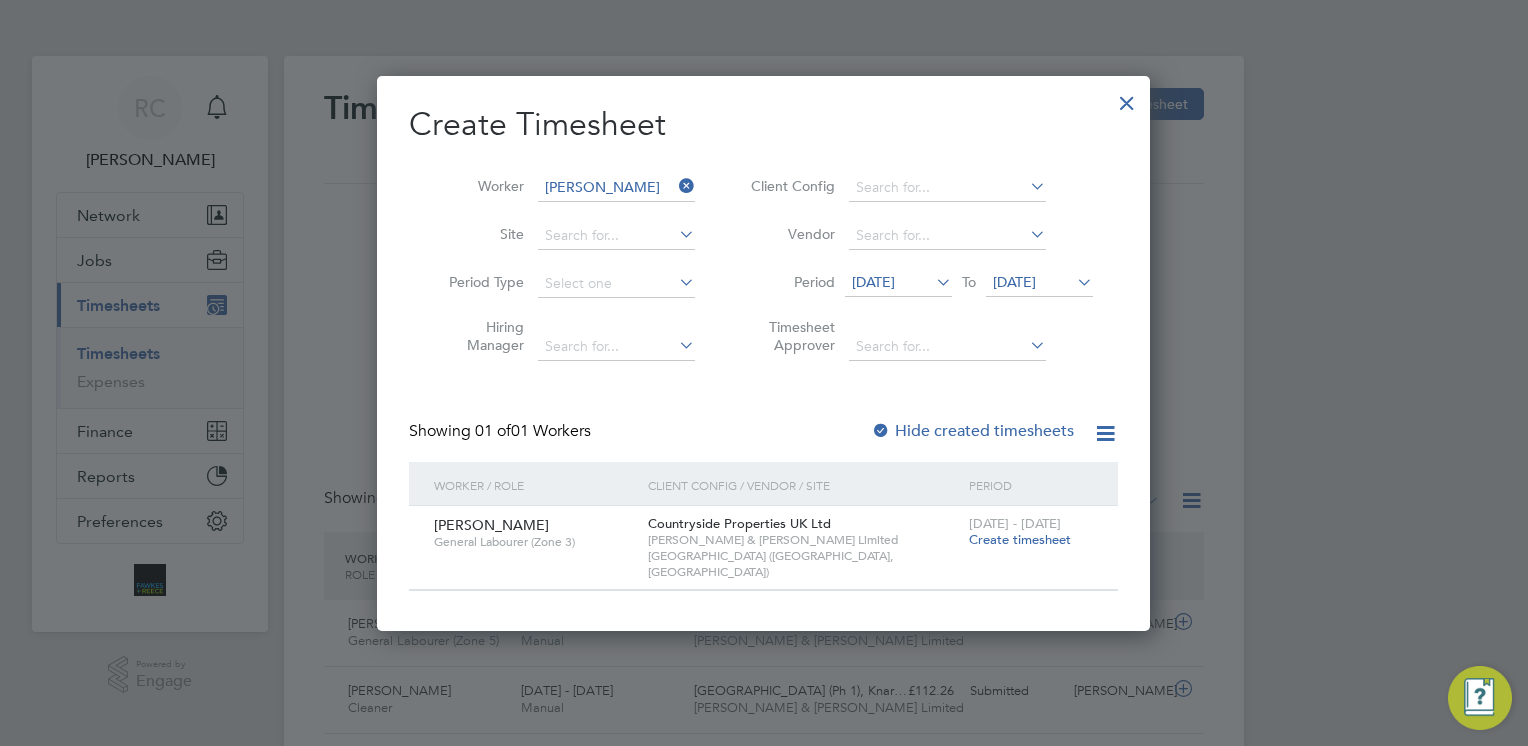 drag, startPoint x: 994, startPoint y: 537, endPoint x: 1012, endPoint y: 517, distance: 26.907248 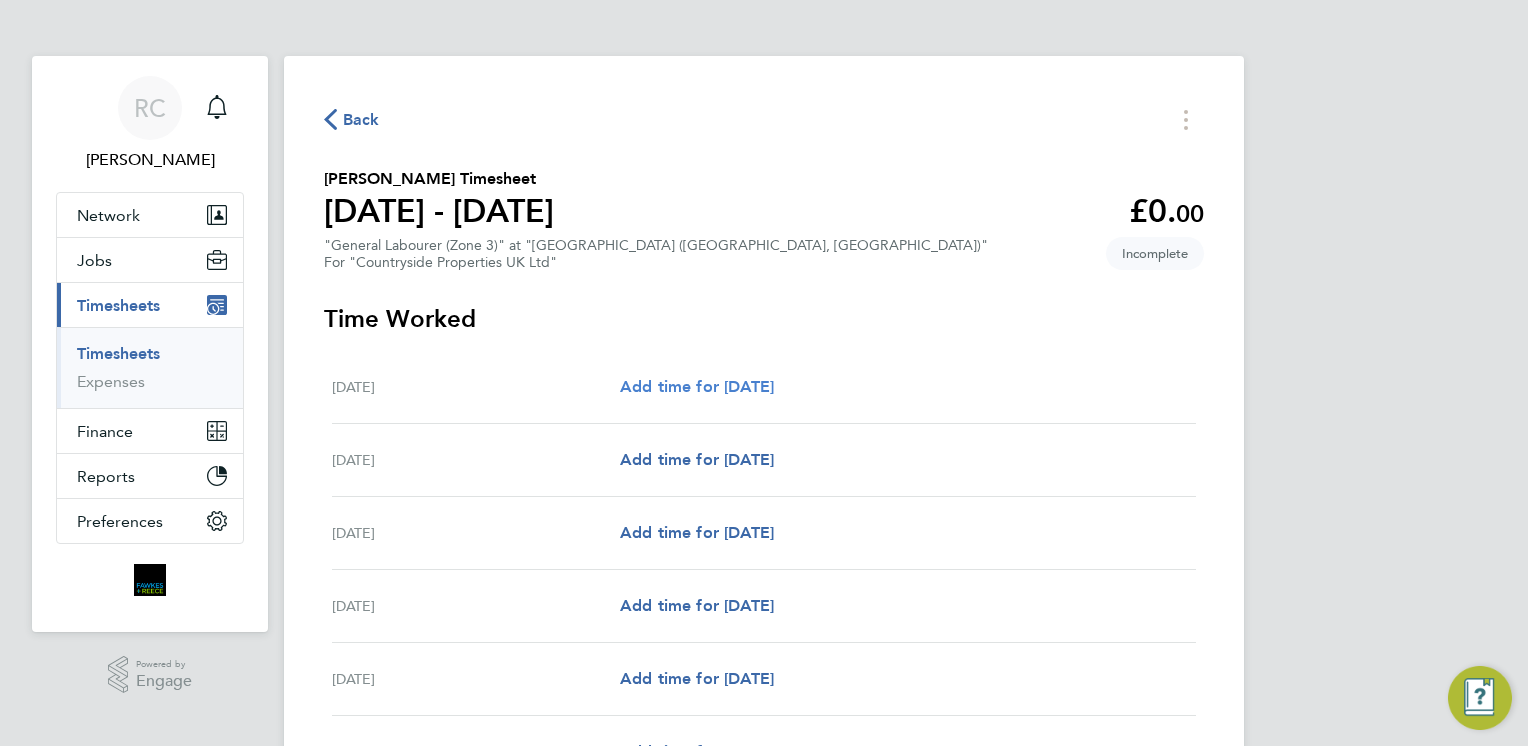 click on "Add time for [DATE]" at bounding box center [697, 386] 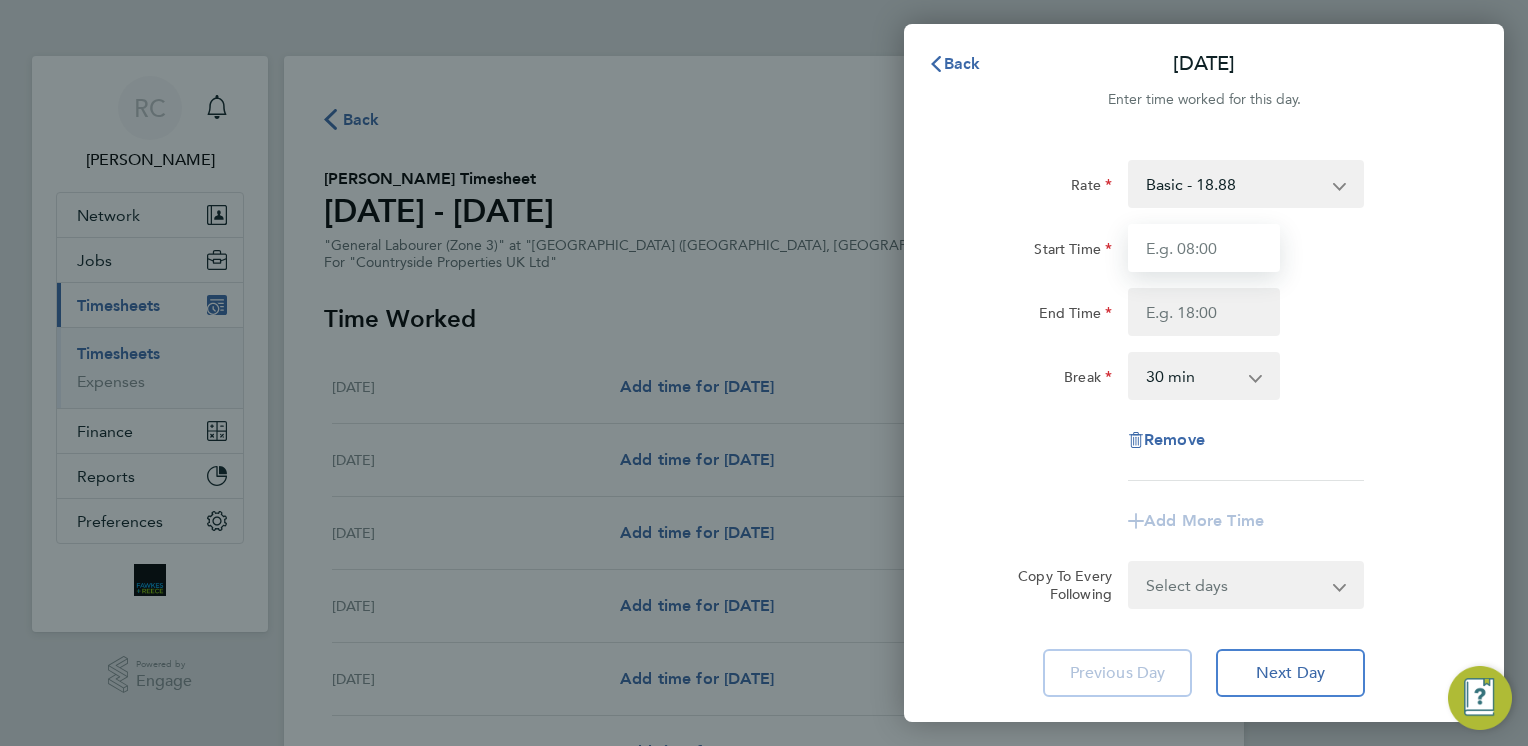 drag, startPoint x: 1193, startPoint y: 239, endPoint x: 1199, endPoint y: 251, distance: 13.416408 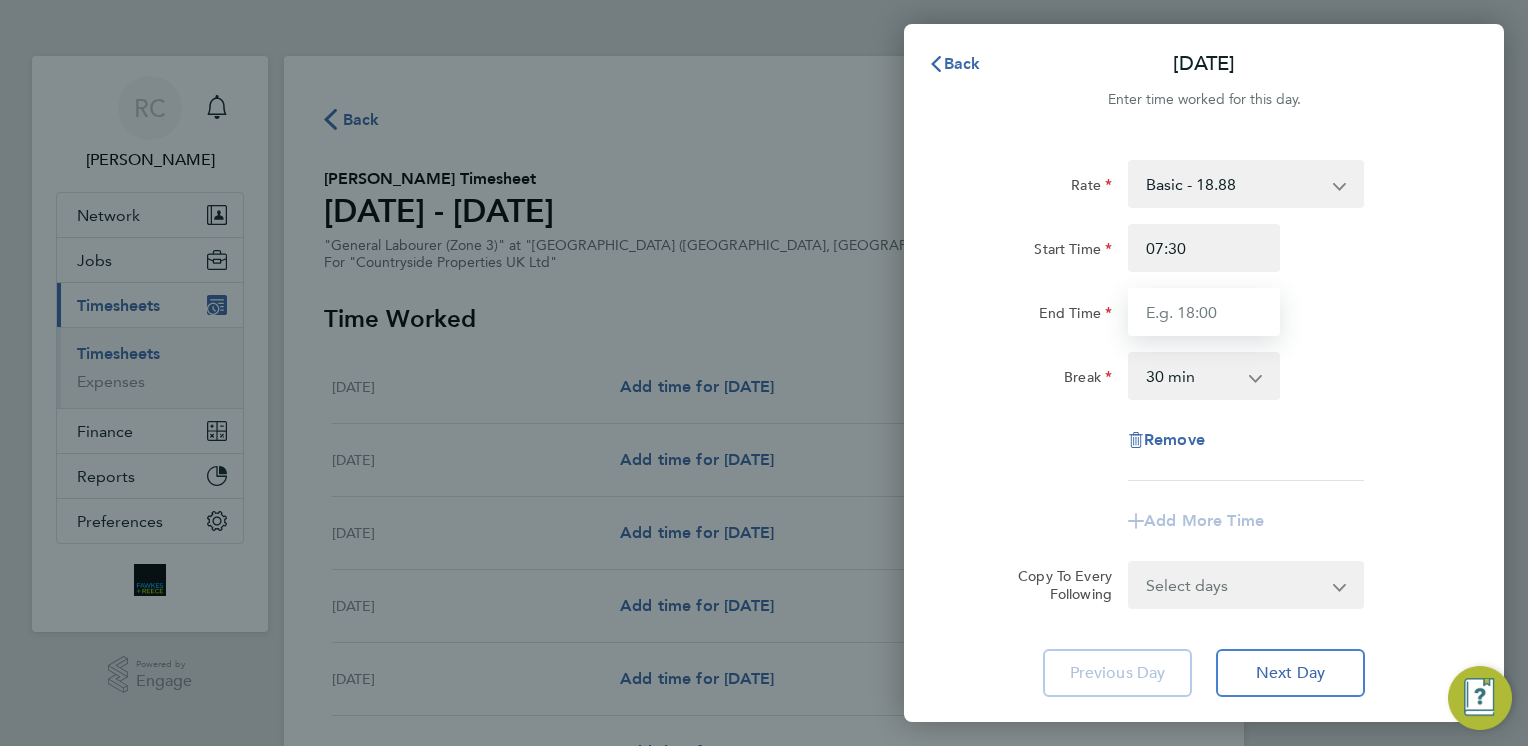 type on "18:00" 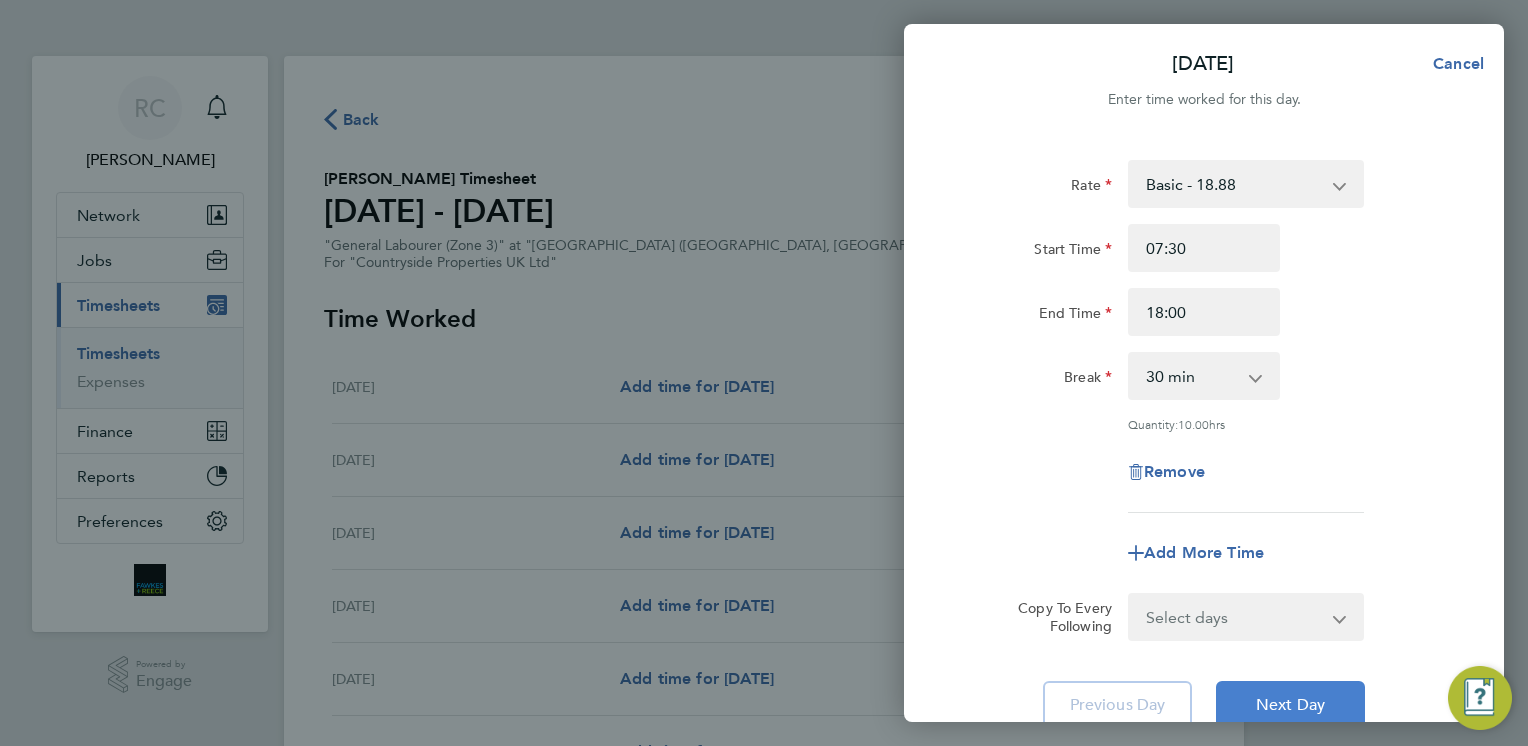 click on "Next Day" 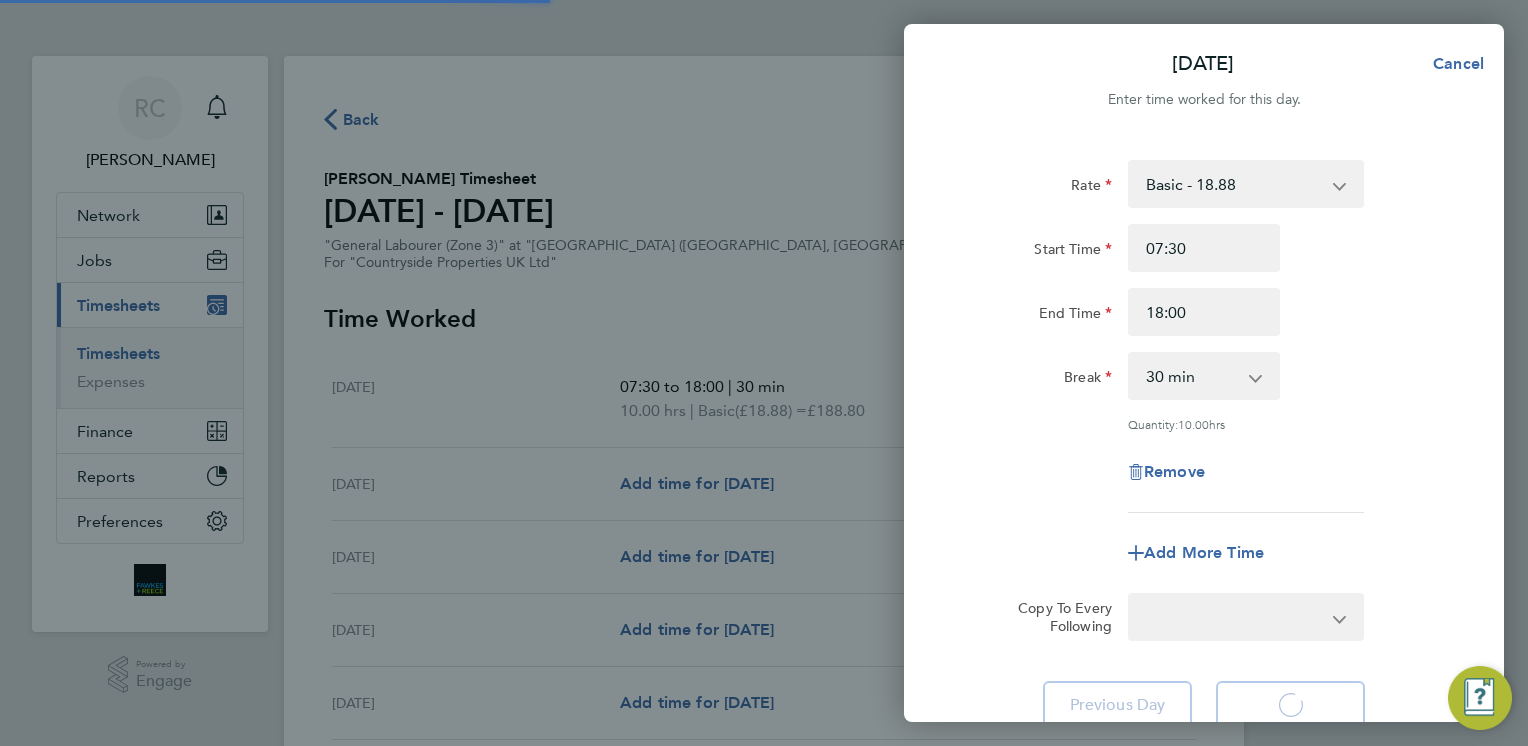 select on "30" 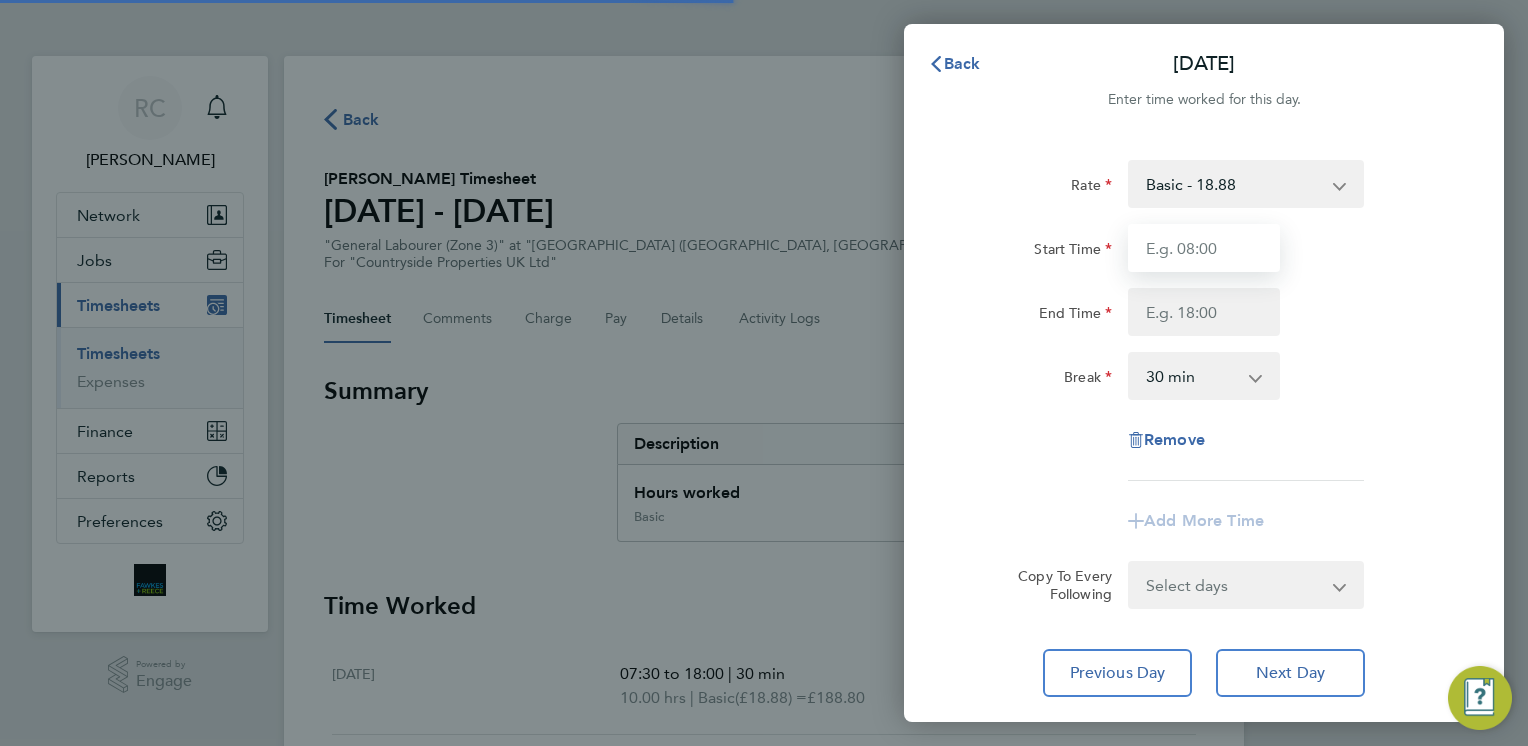 click on "Start Time" at bounding box center (1204, 248) 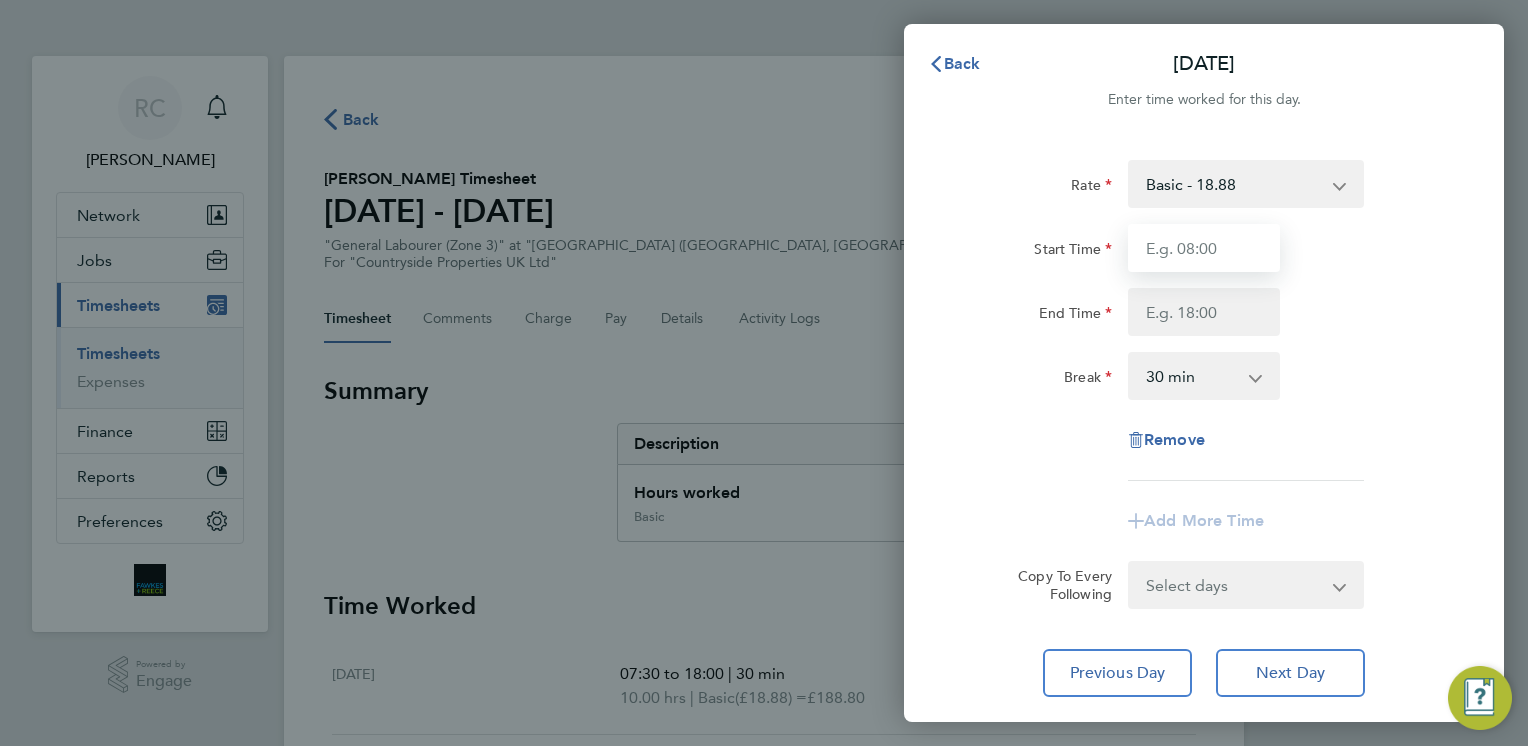 type on "07:30" 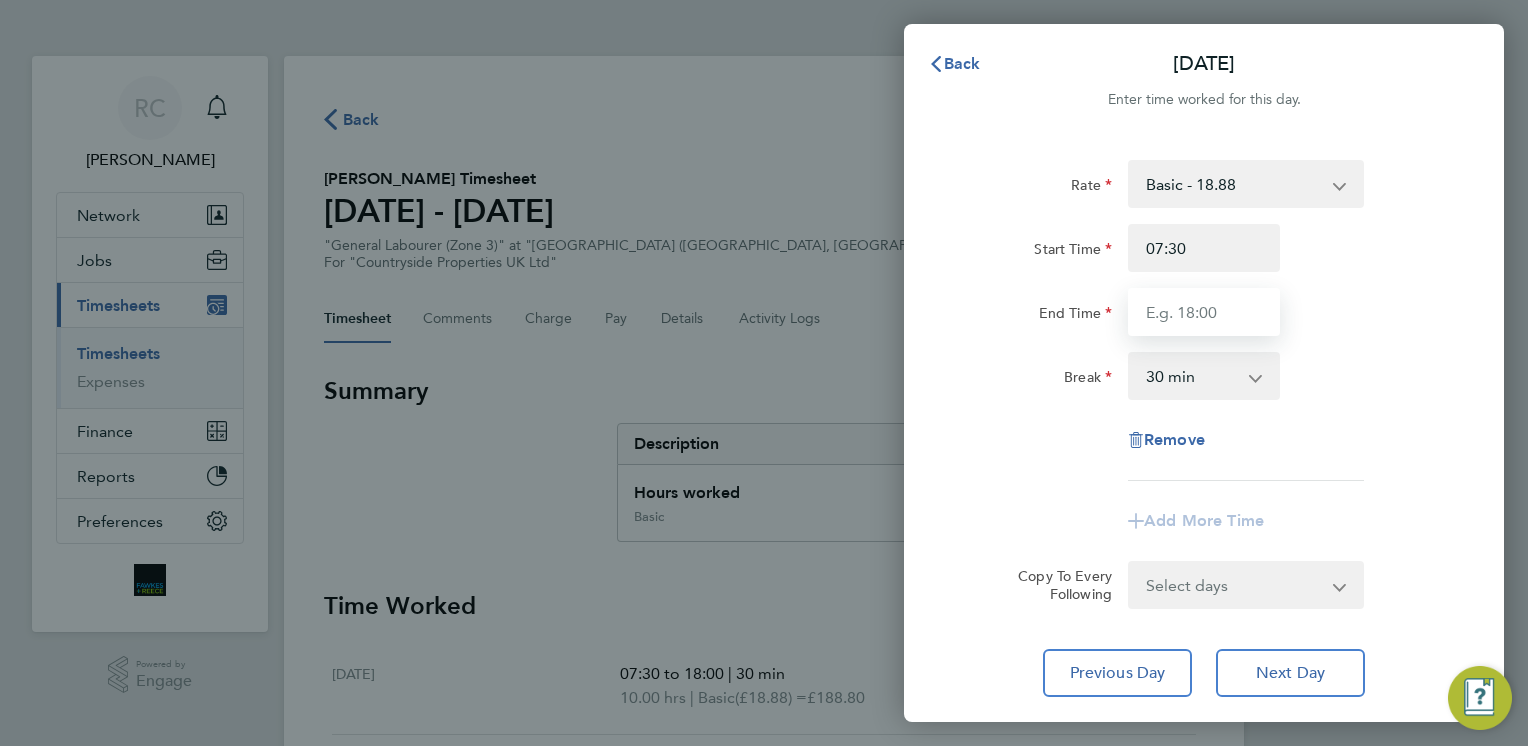 type on "18:00" 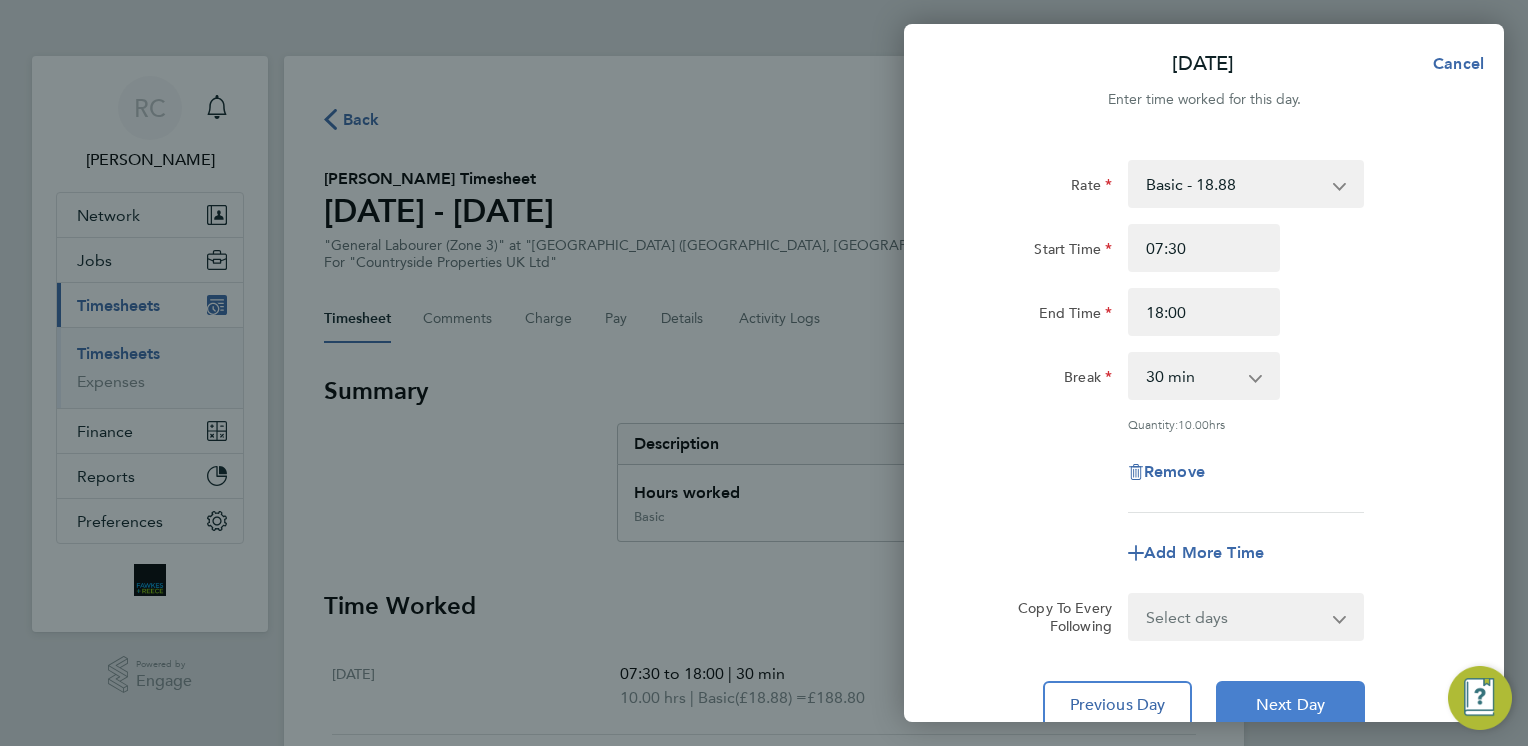 click on "Next Day" 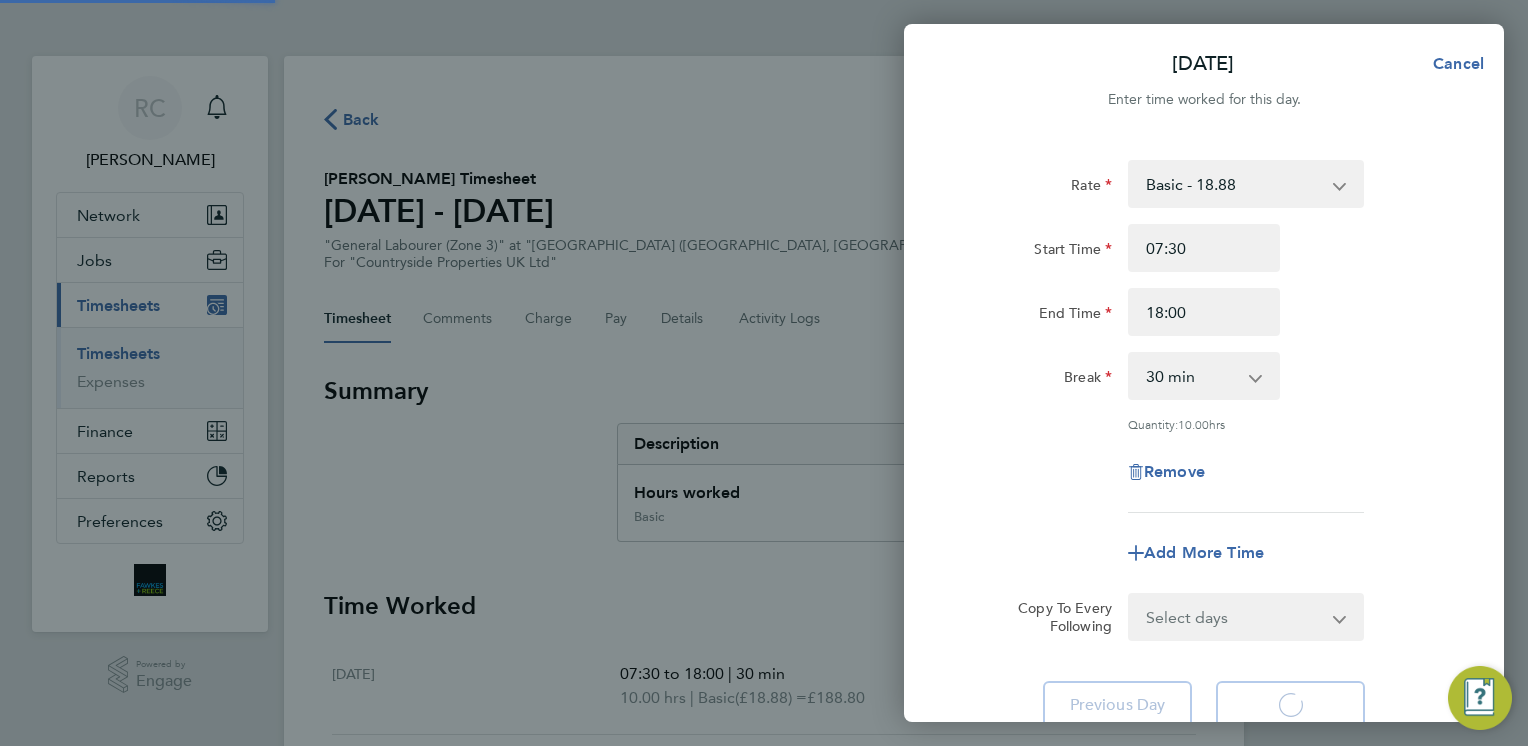 select on "30" 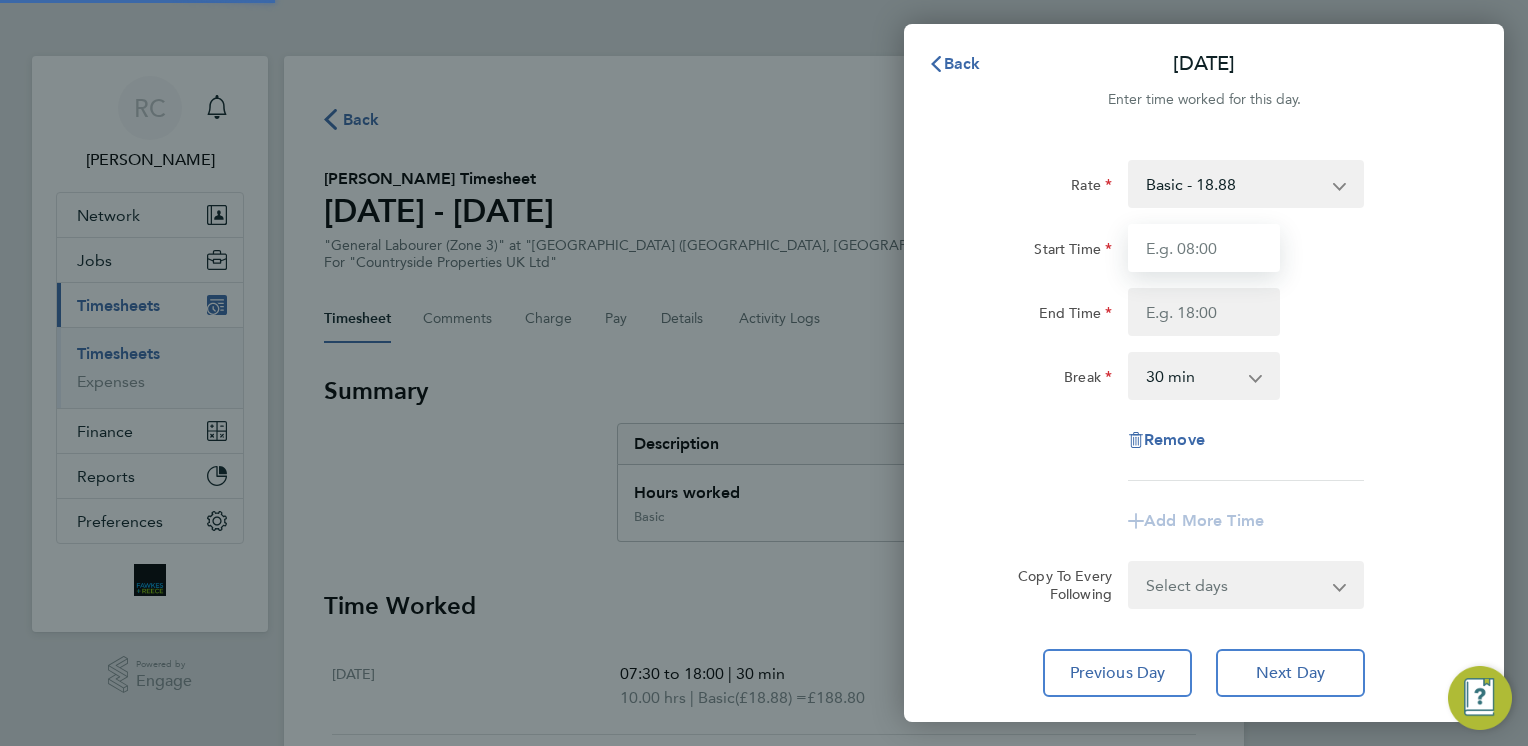 click on "Start Time" at bounding box center [1204, 248] 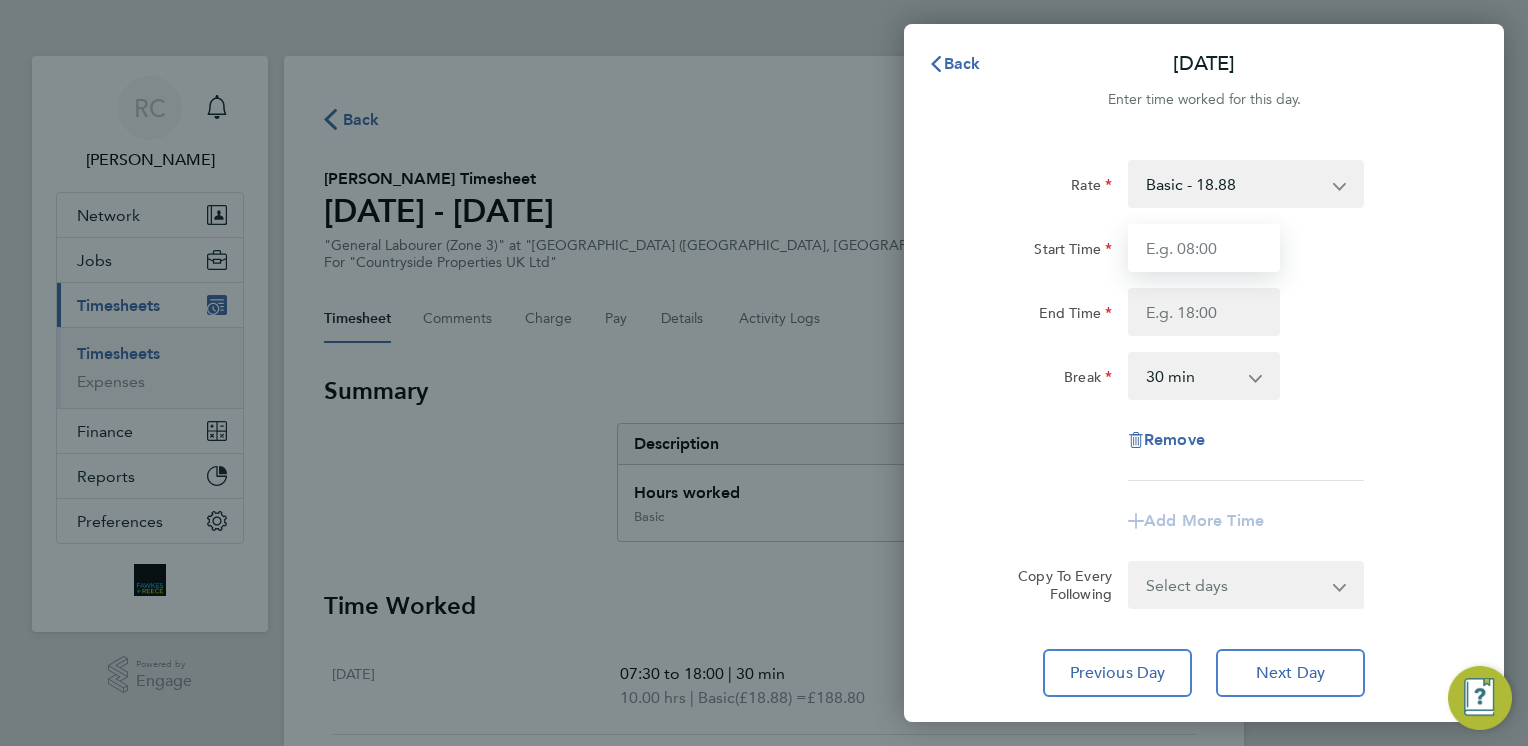 type on "07:30" 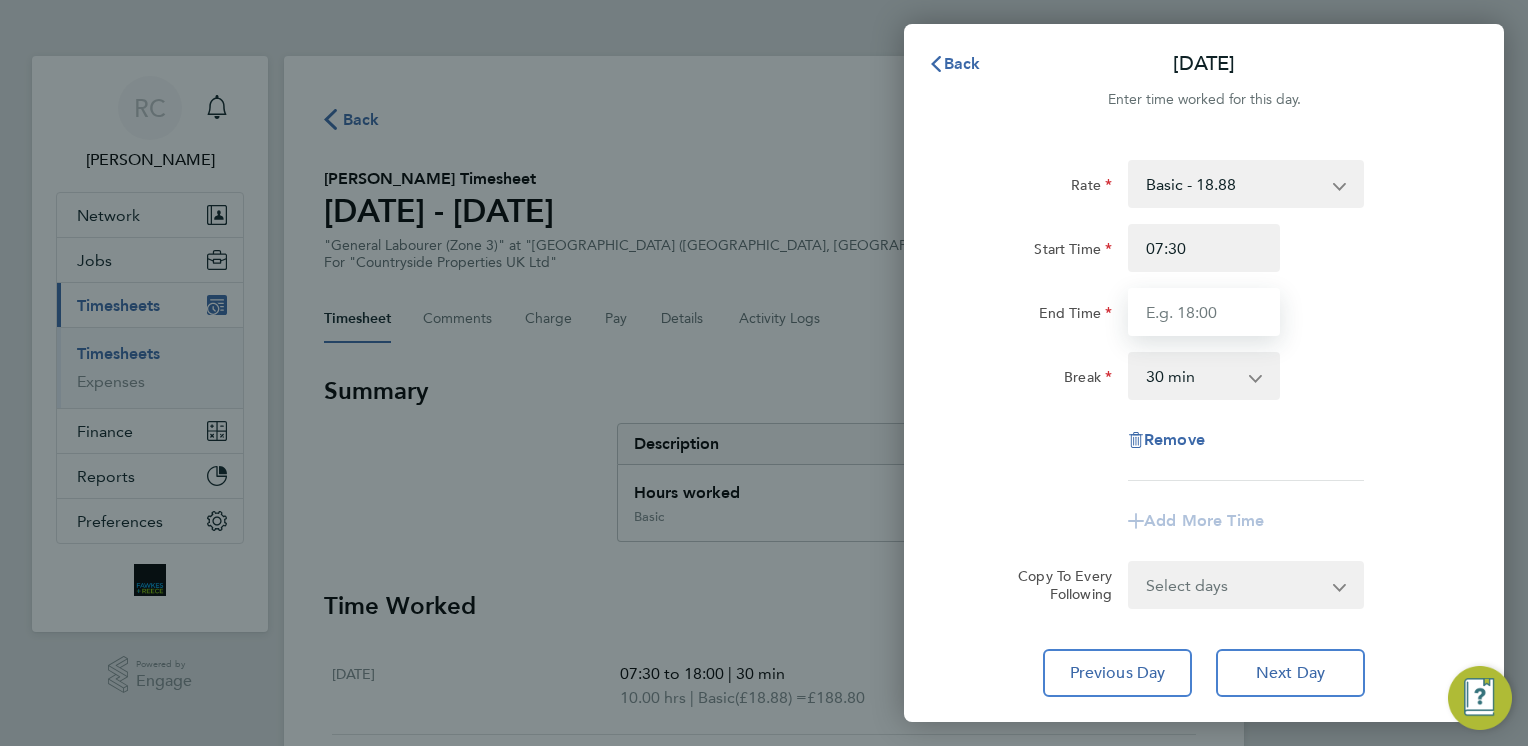 type on "18:00" 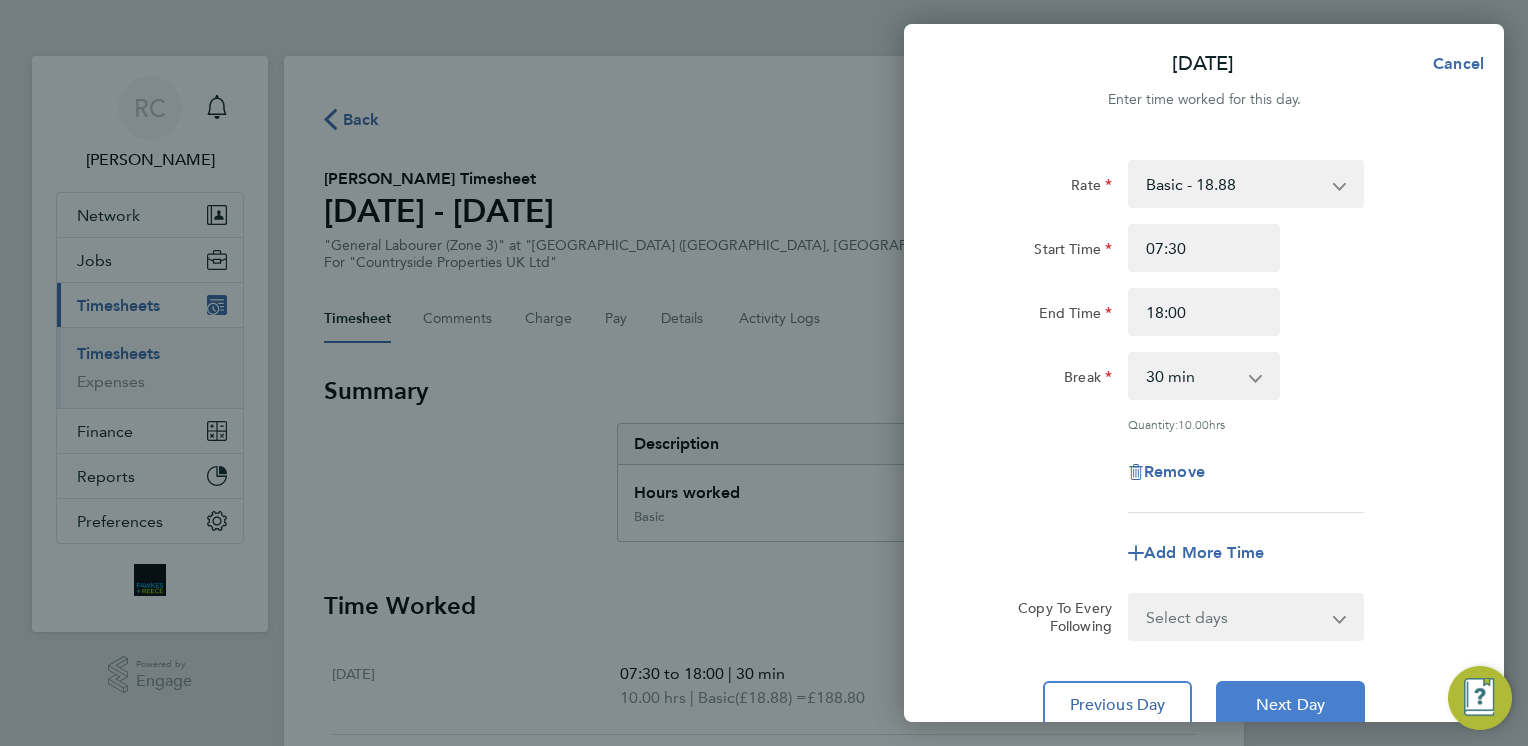 click on "Next Day" 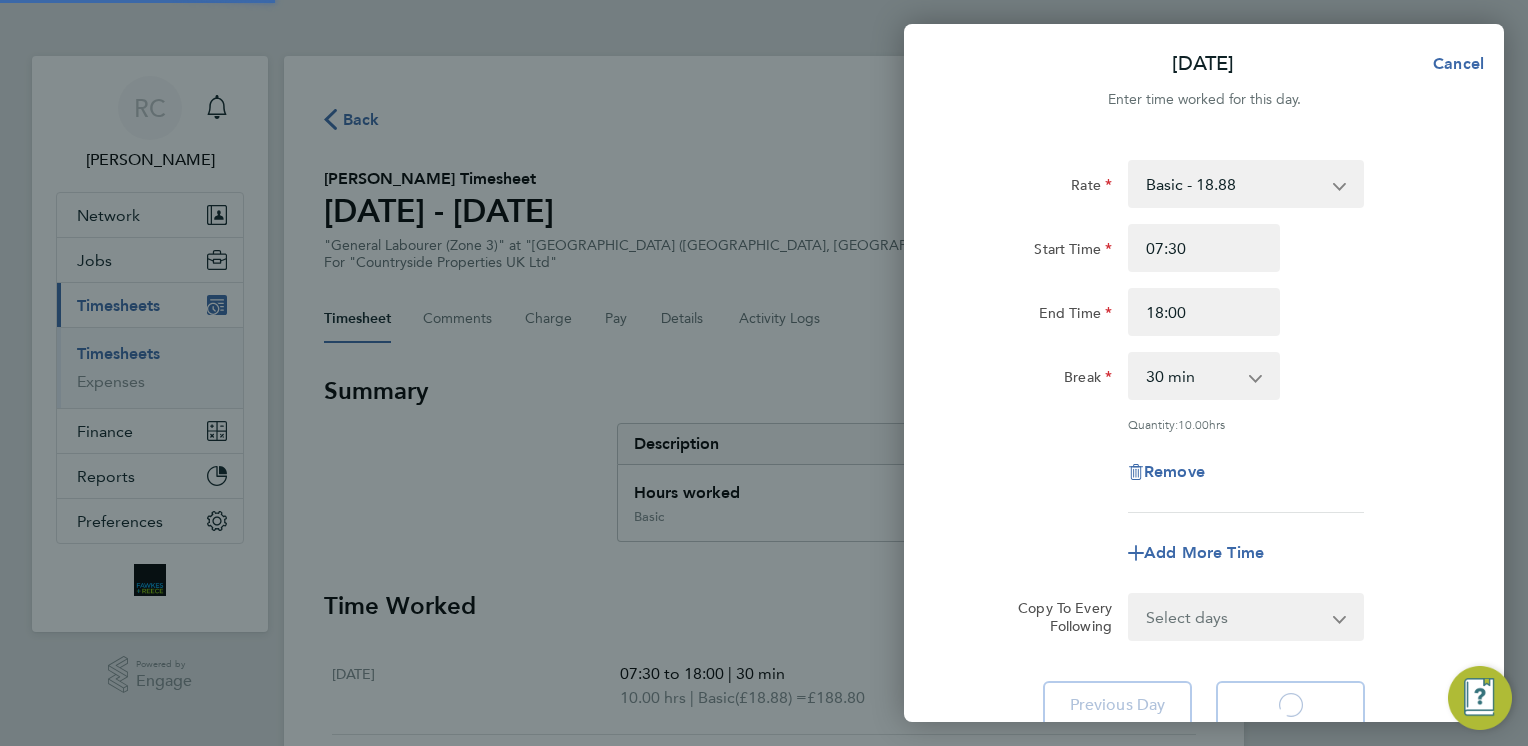 select on "30" 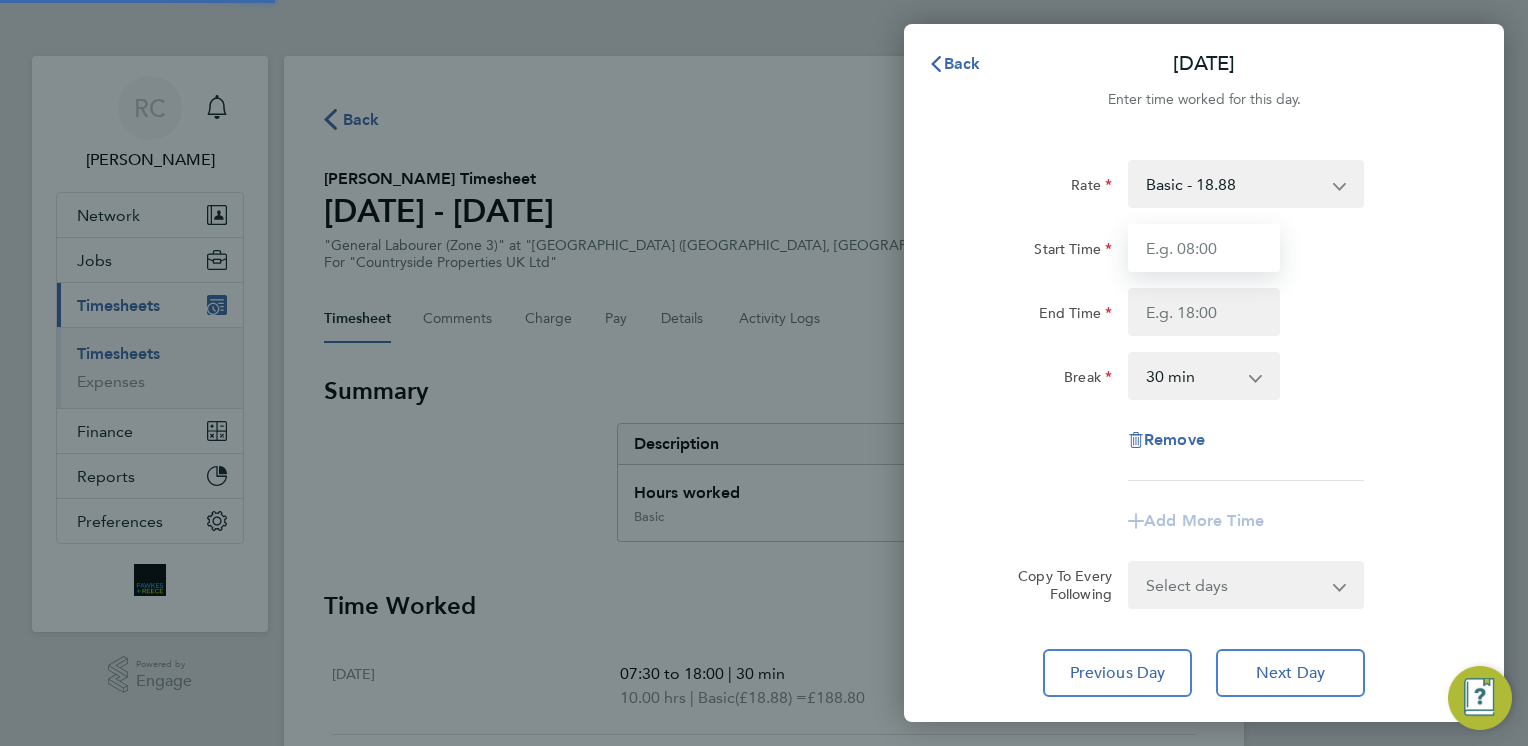 click on "Start Time" at bounding box center (1204, 248) 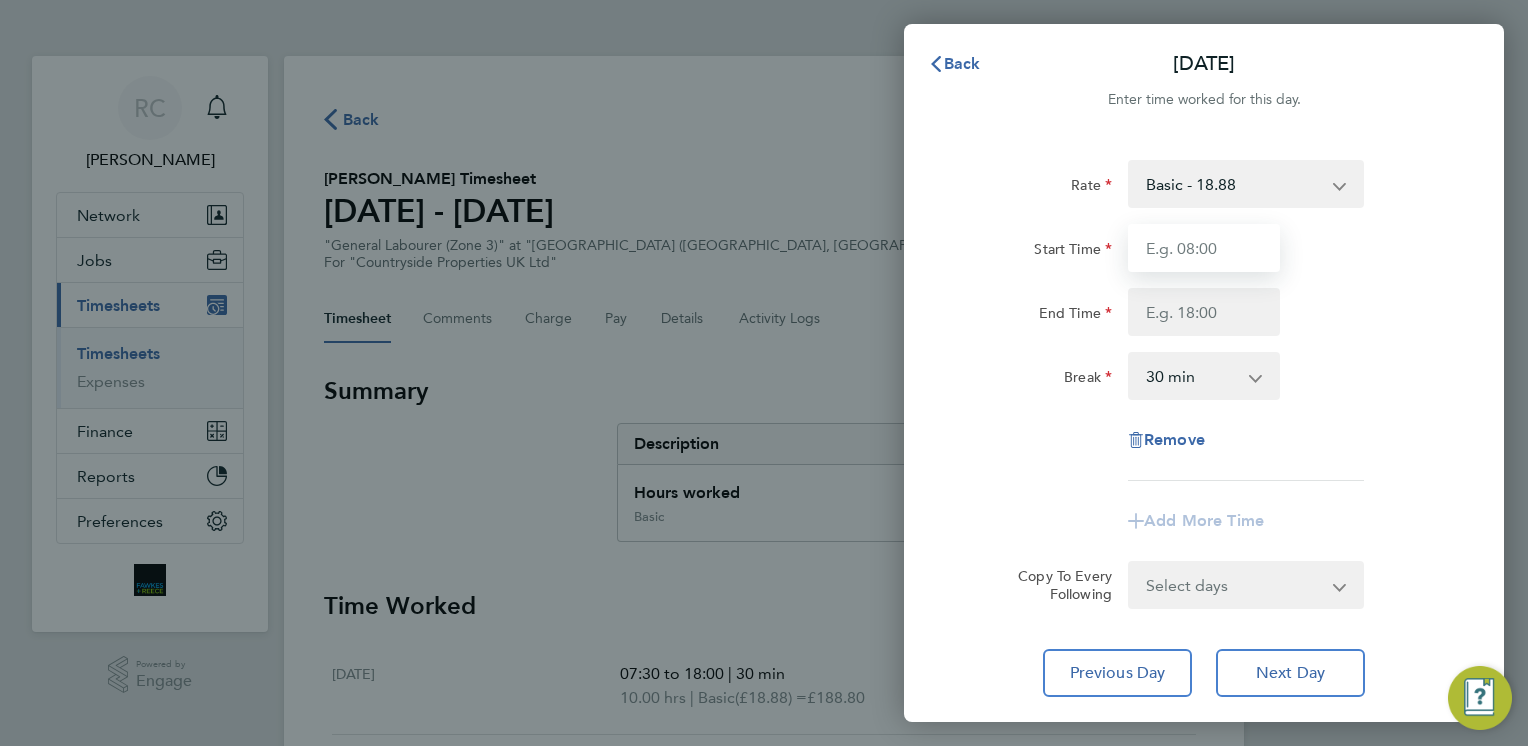 type on "07:30" 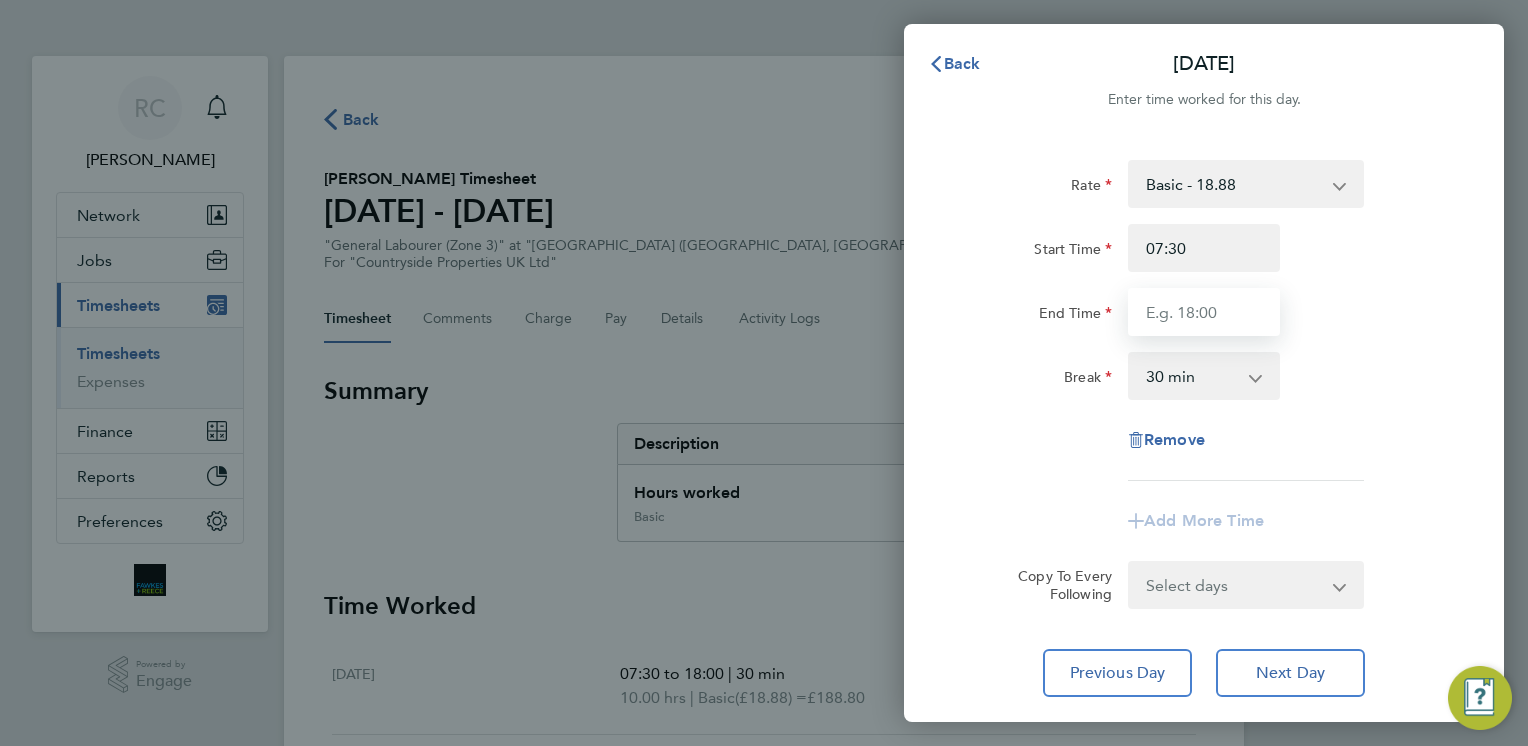 type on "18:00" 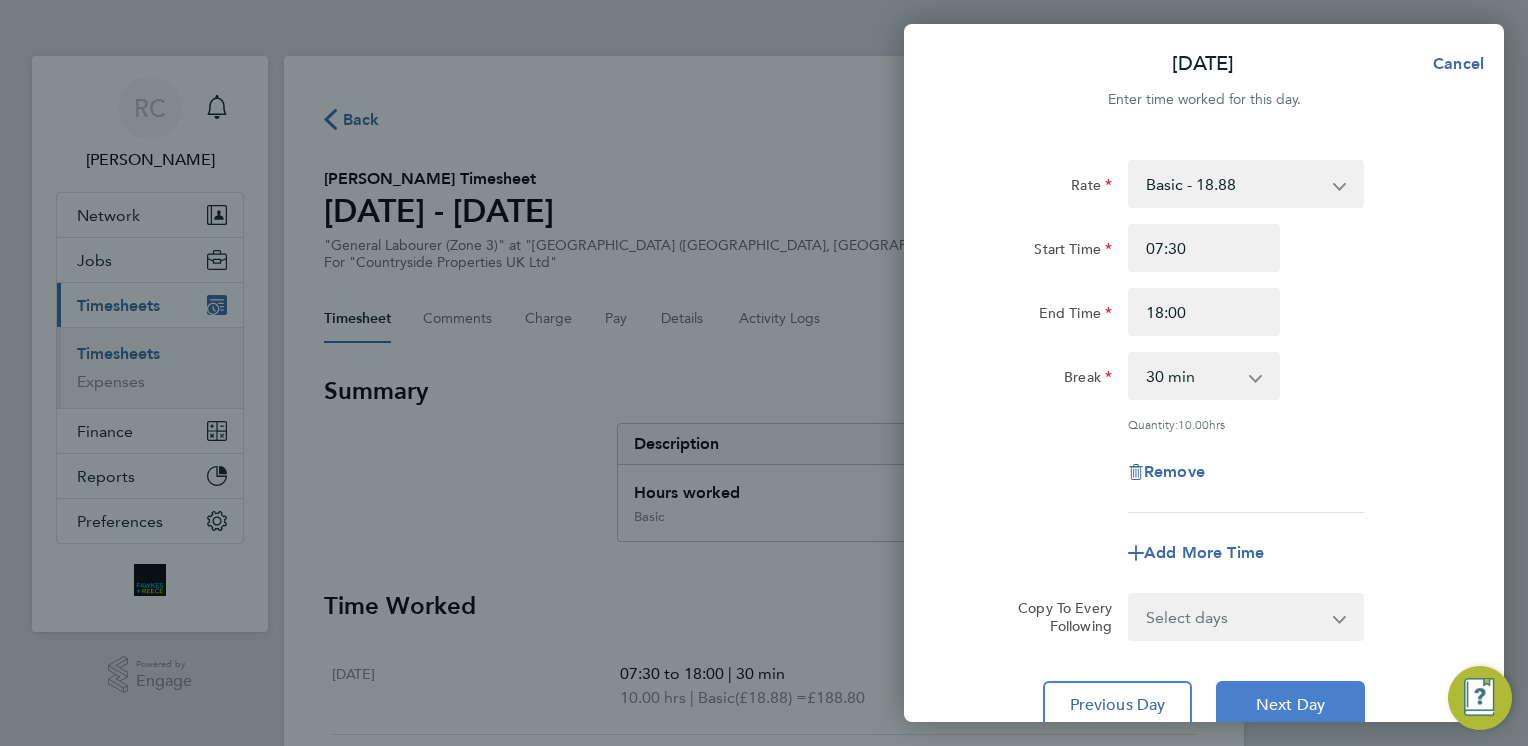 click on "Next Day" 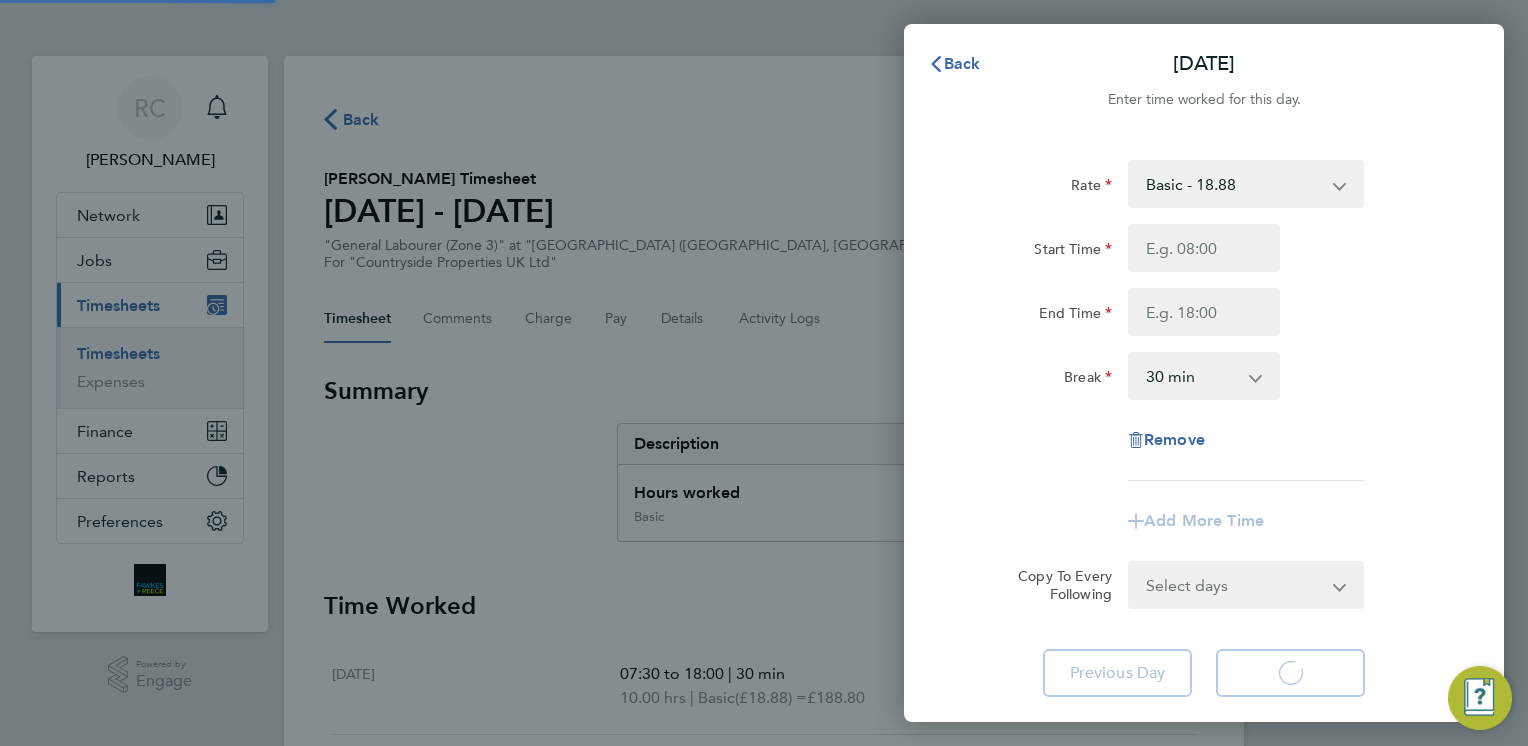 select on "30" 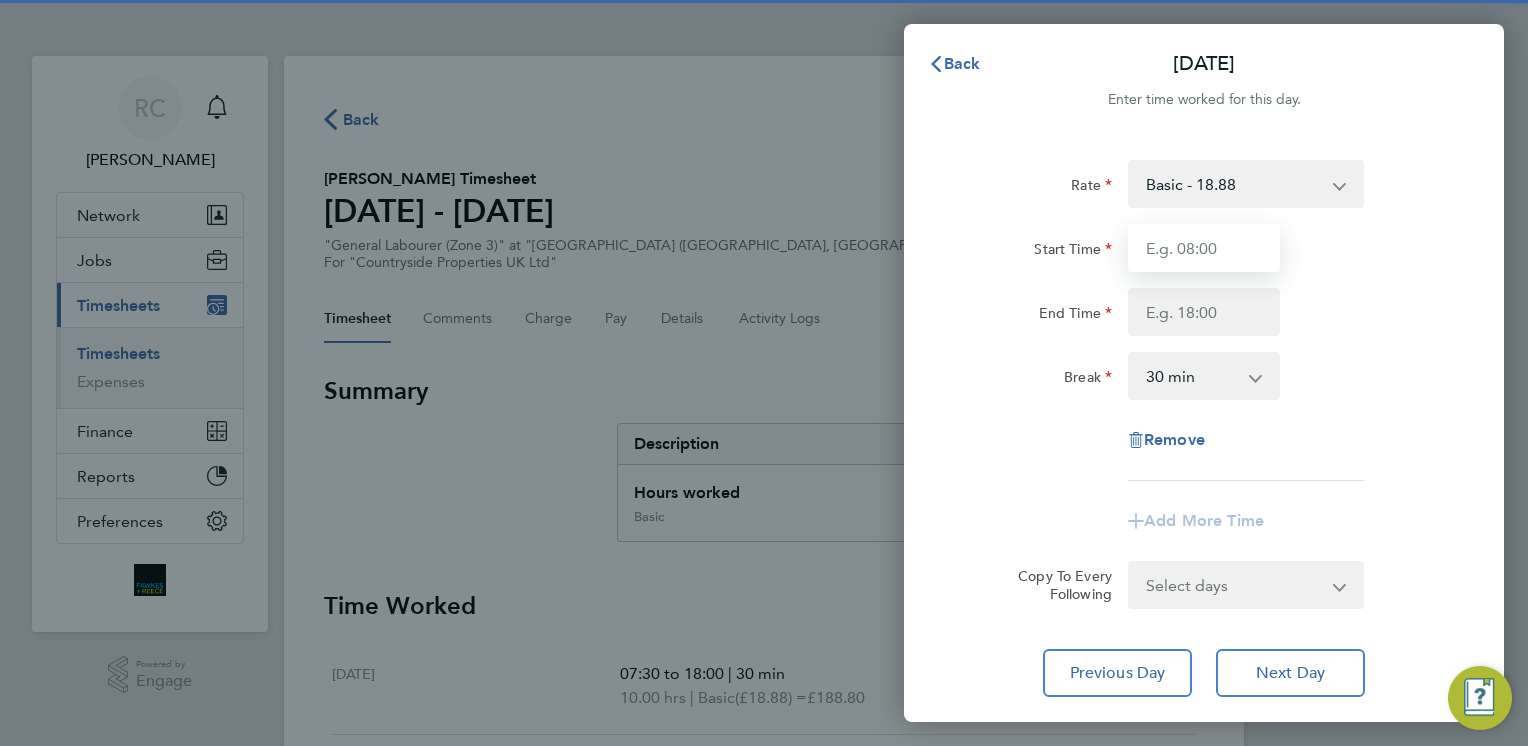 drag, startPoint x: 1211, startPoint y: 249, endPoint x: 1218, endPoint y: 262, distance: 14.764823 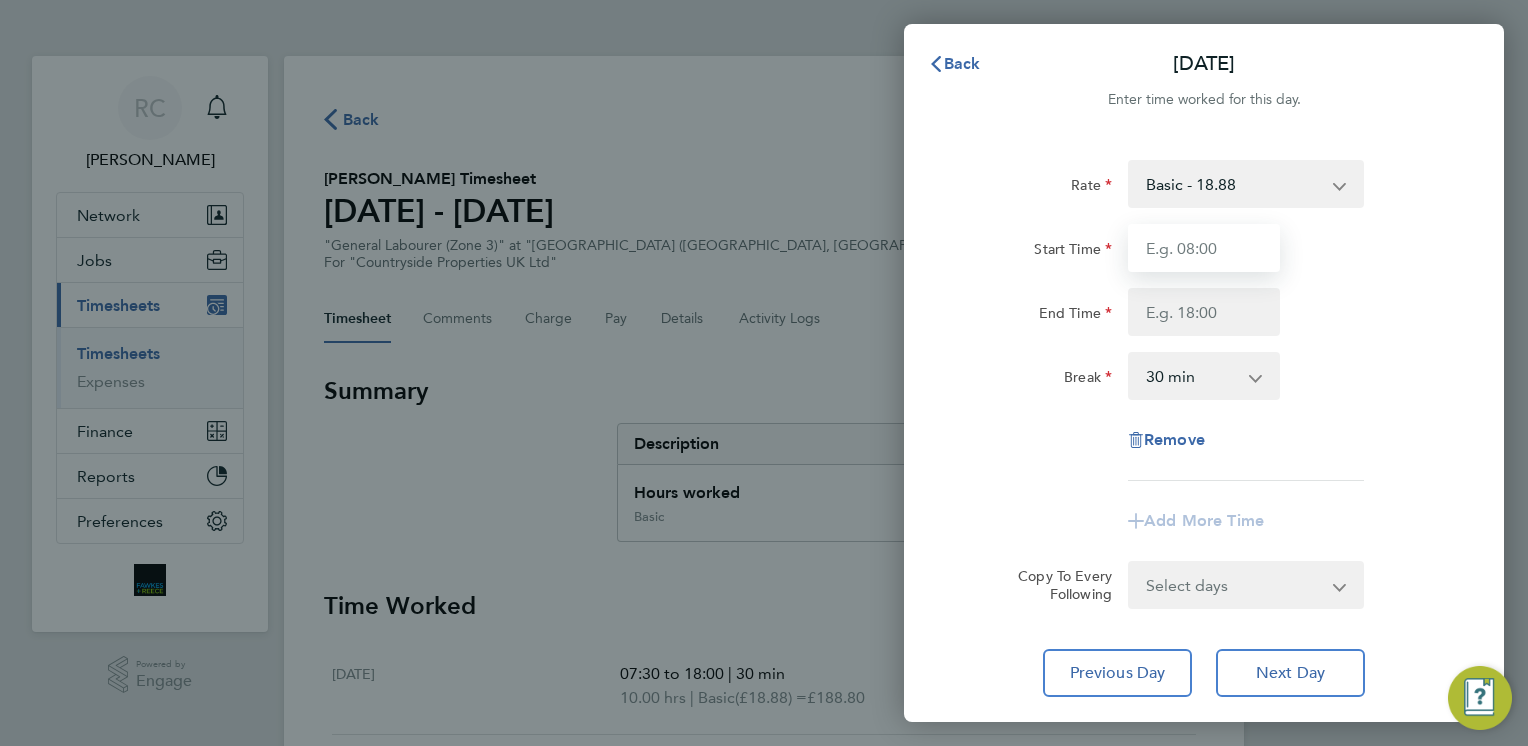 type on "07:30" 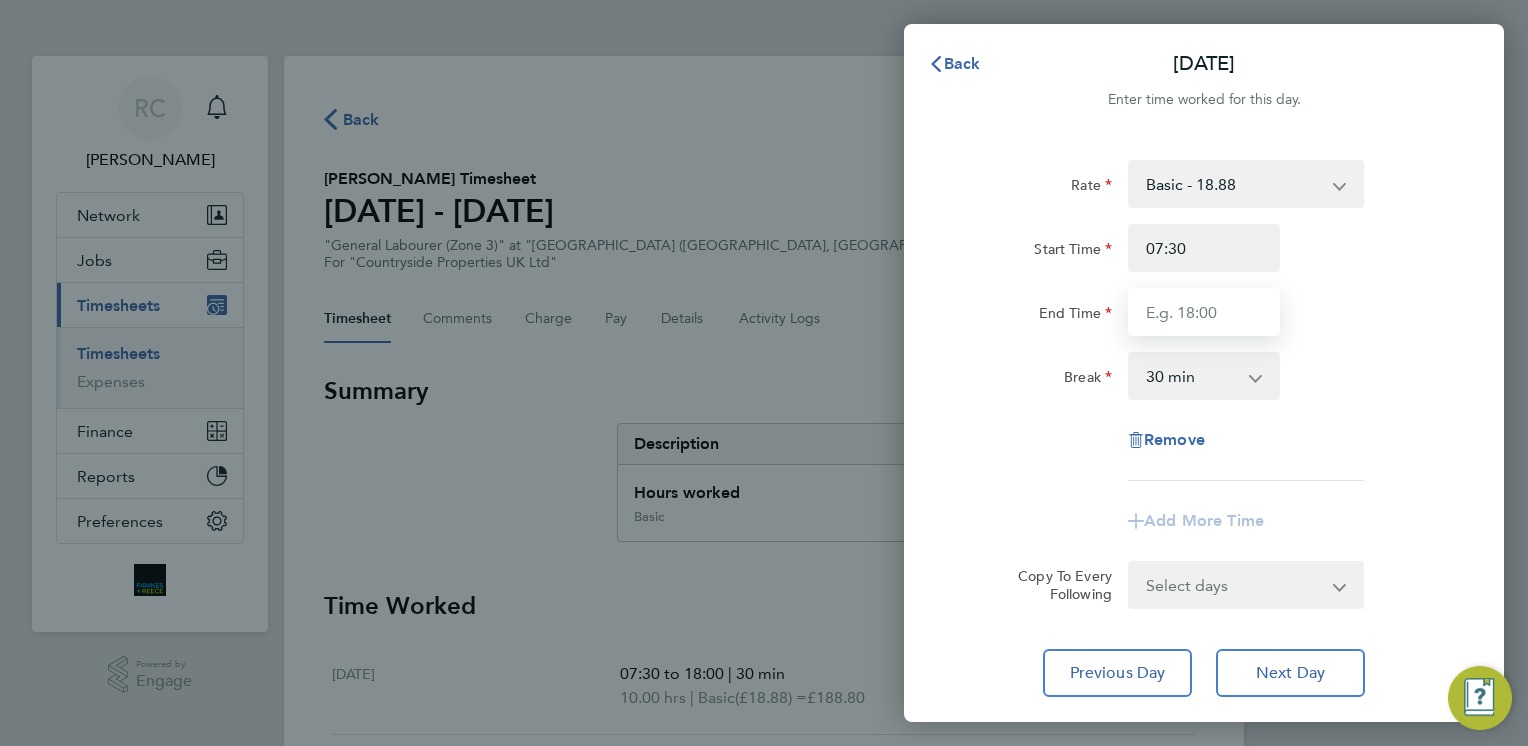 type on "18:00" 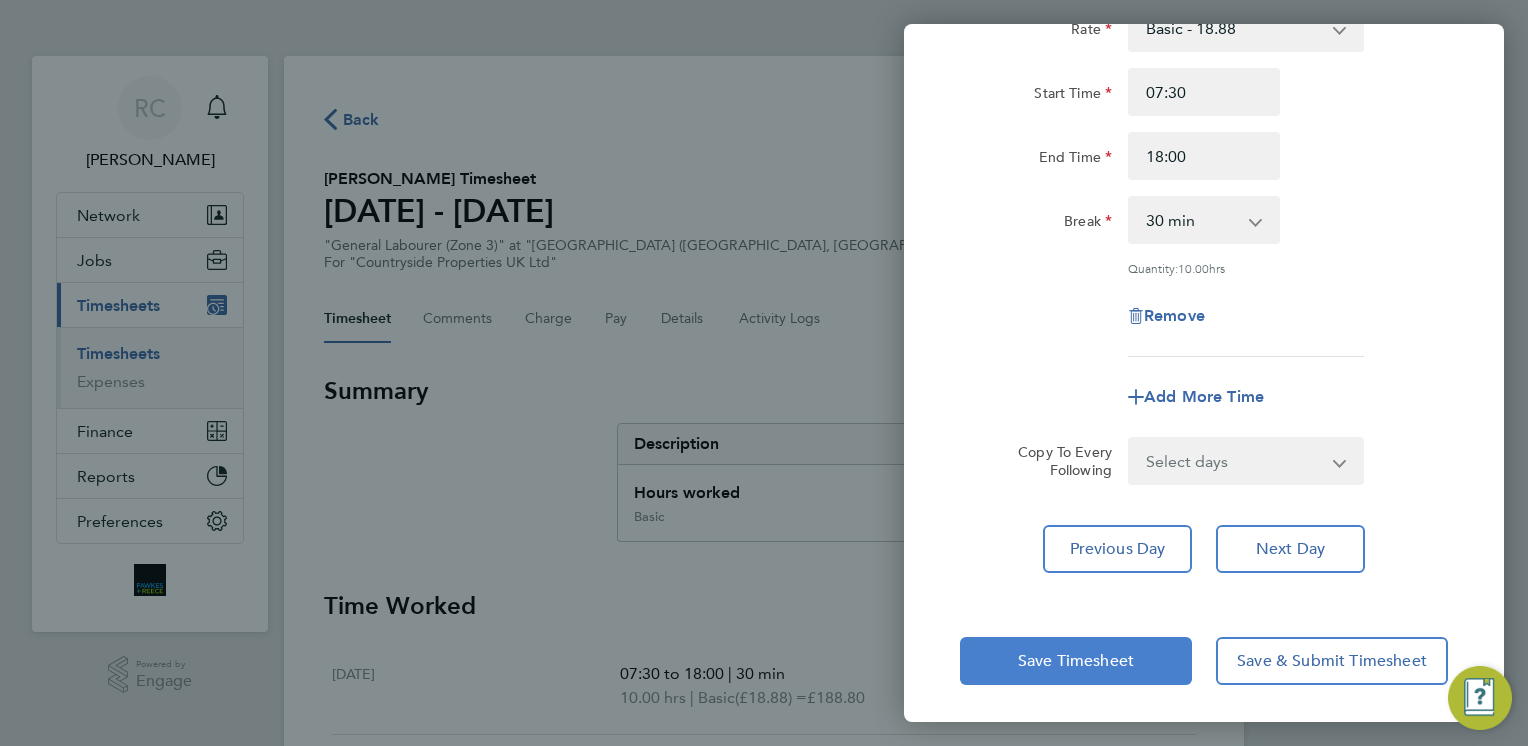click on "Save Timesheet" 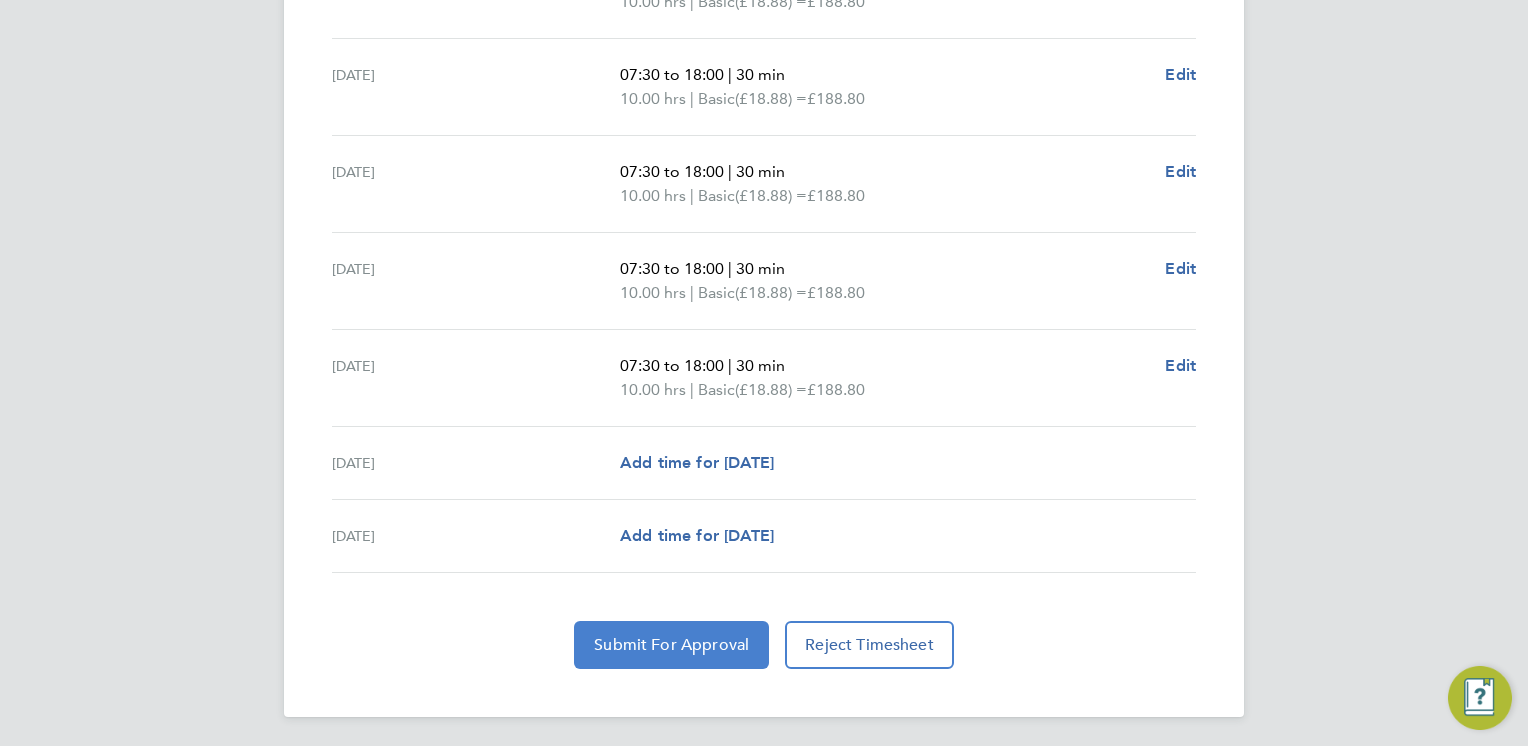 click on "Submit For Approval" 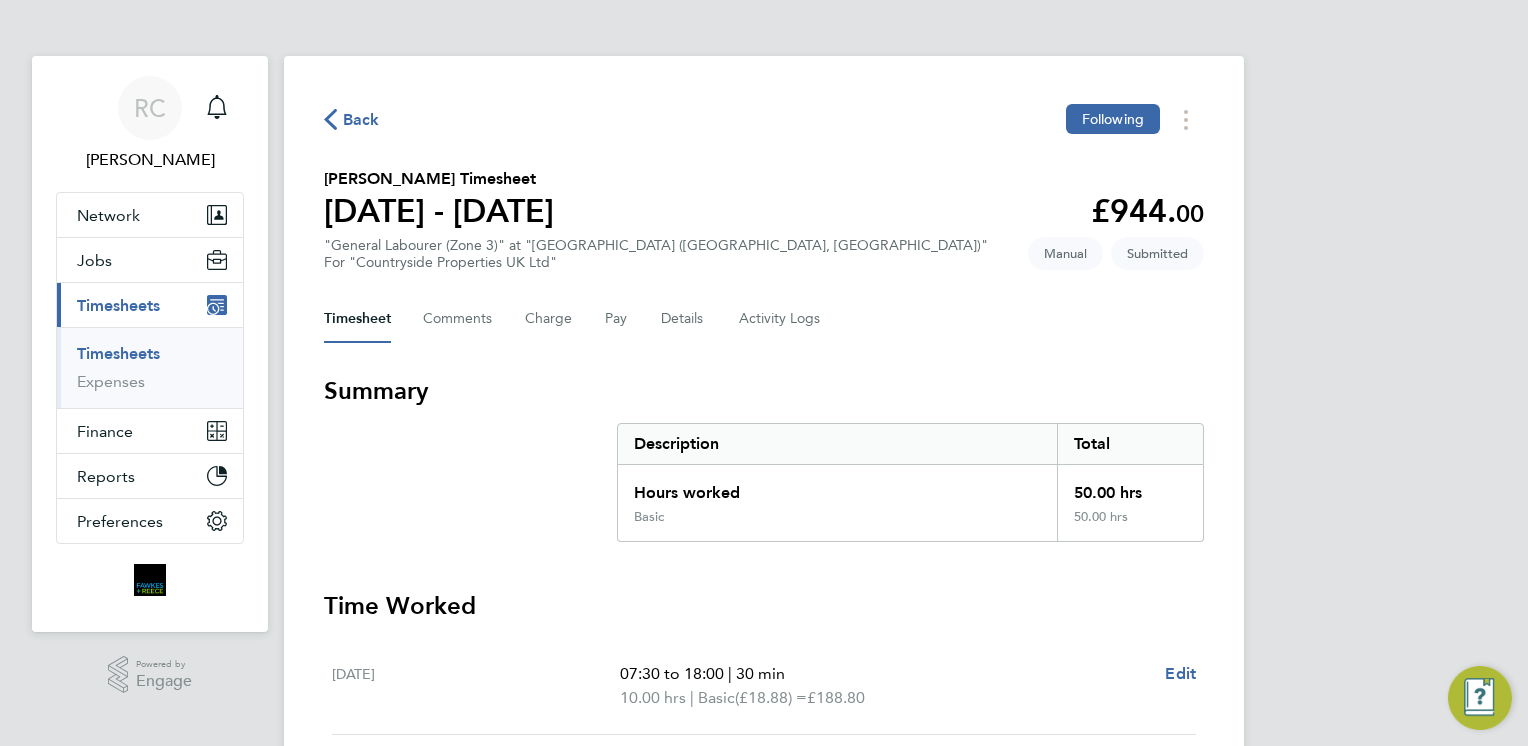 click on "Back" 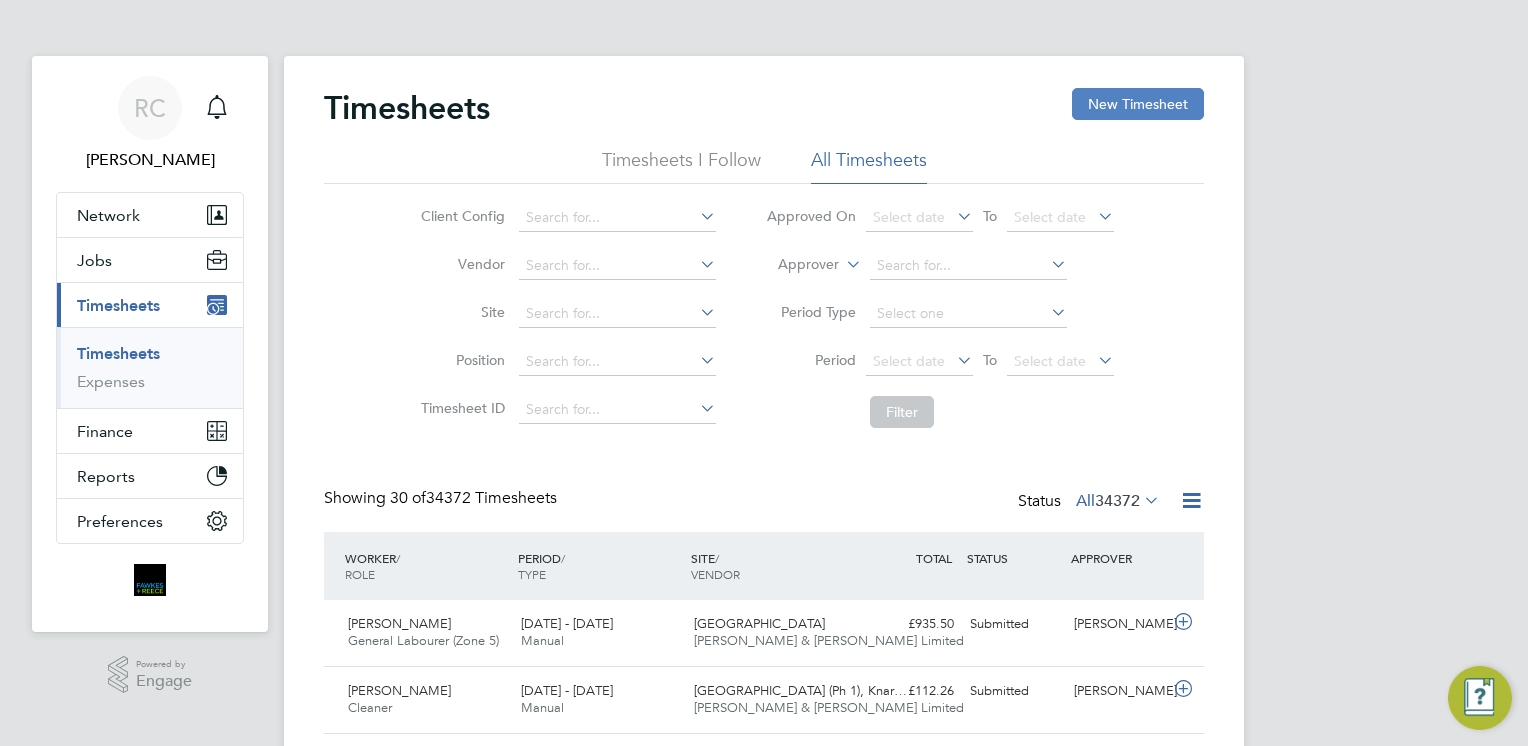 click on "New Timesheet" 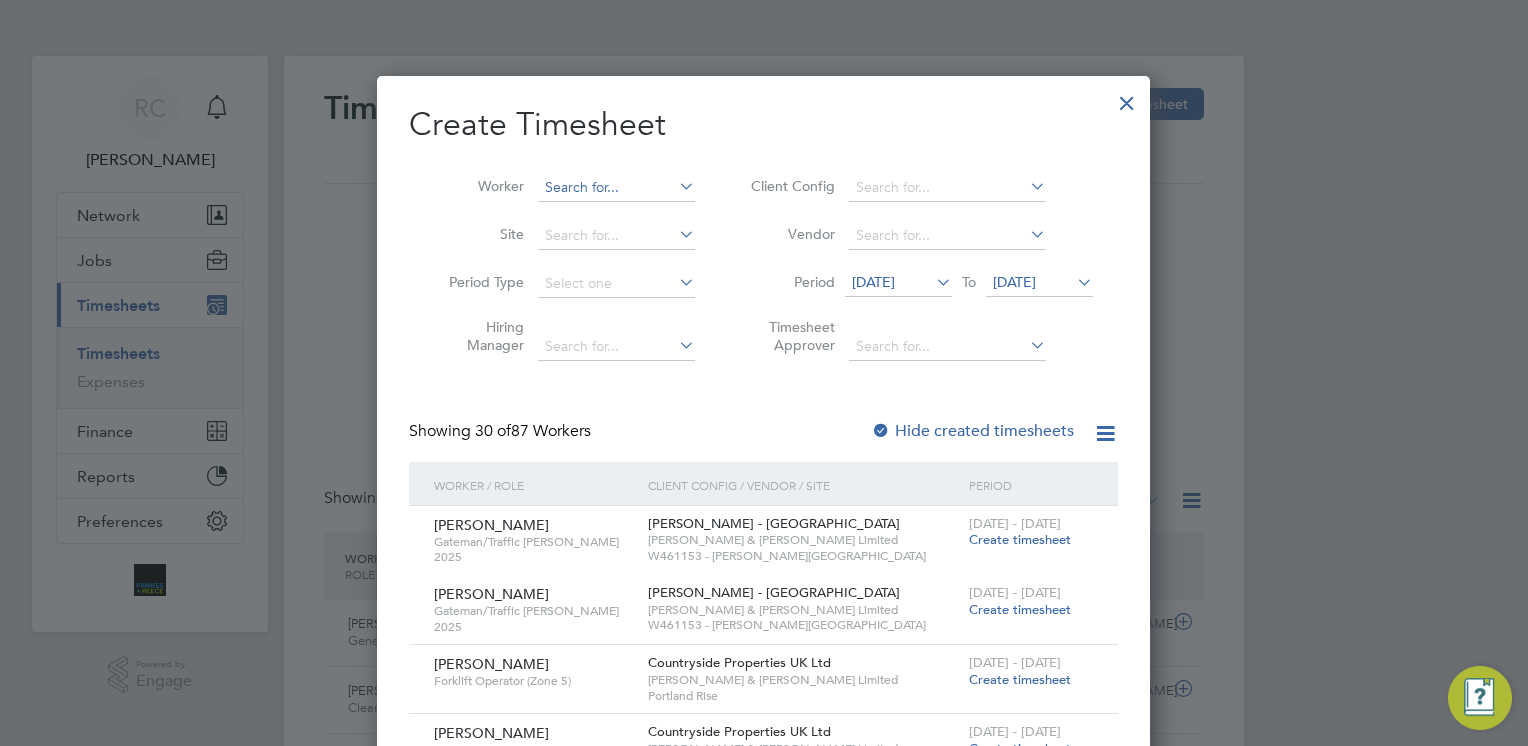 click at bounding box center [616, 188] 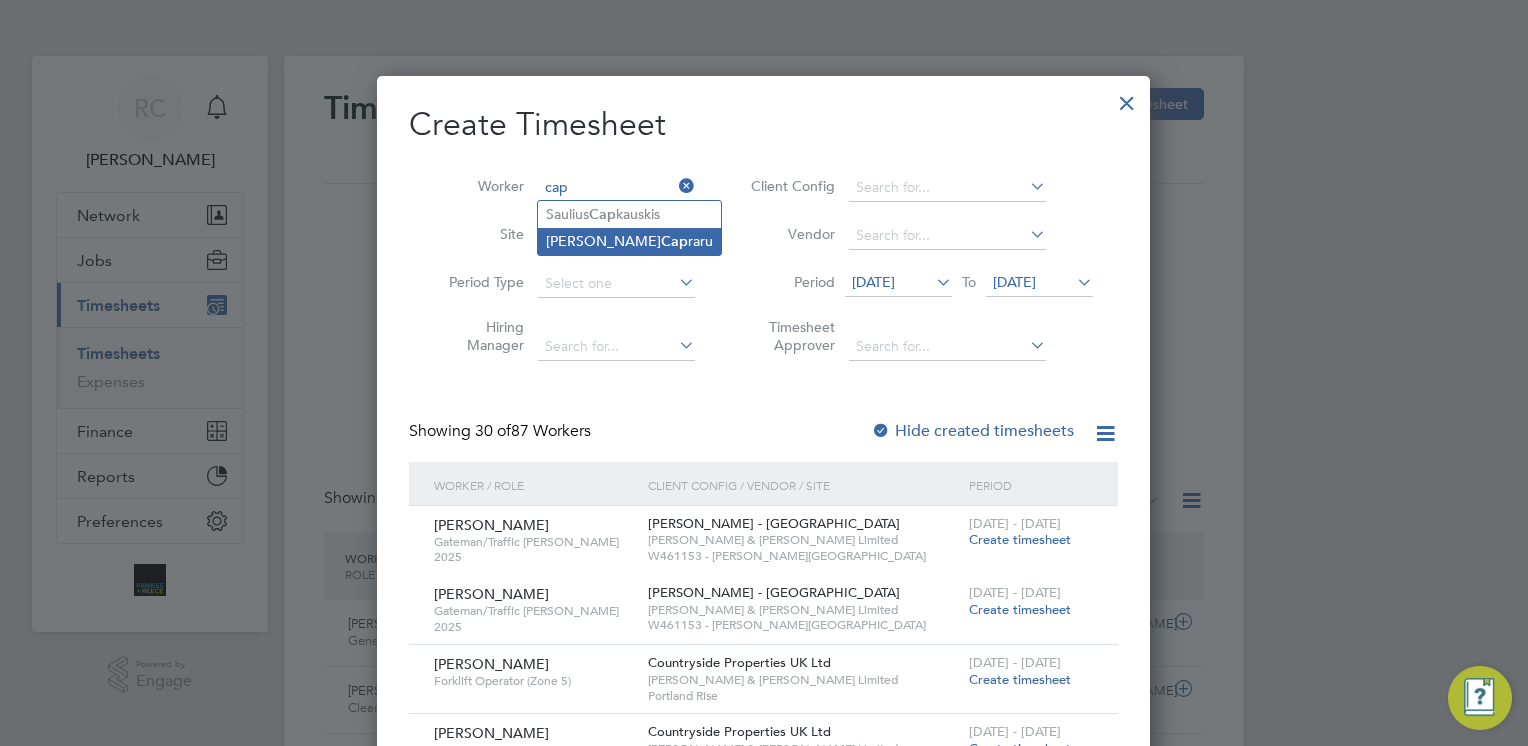 click on "[PERSON_NAME]  Cap raru" 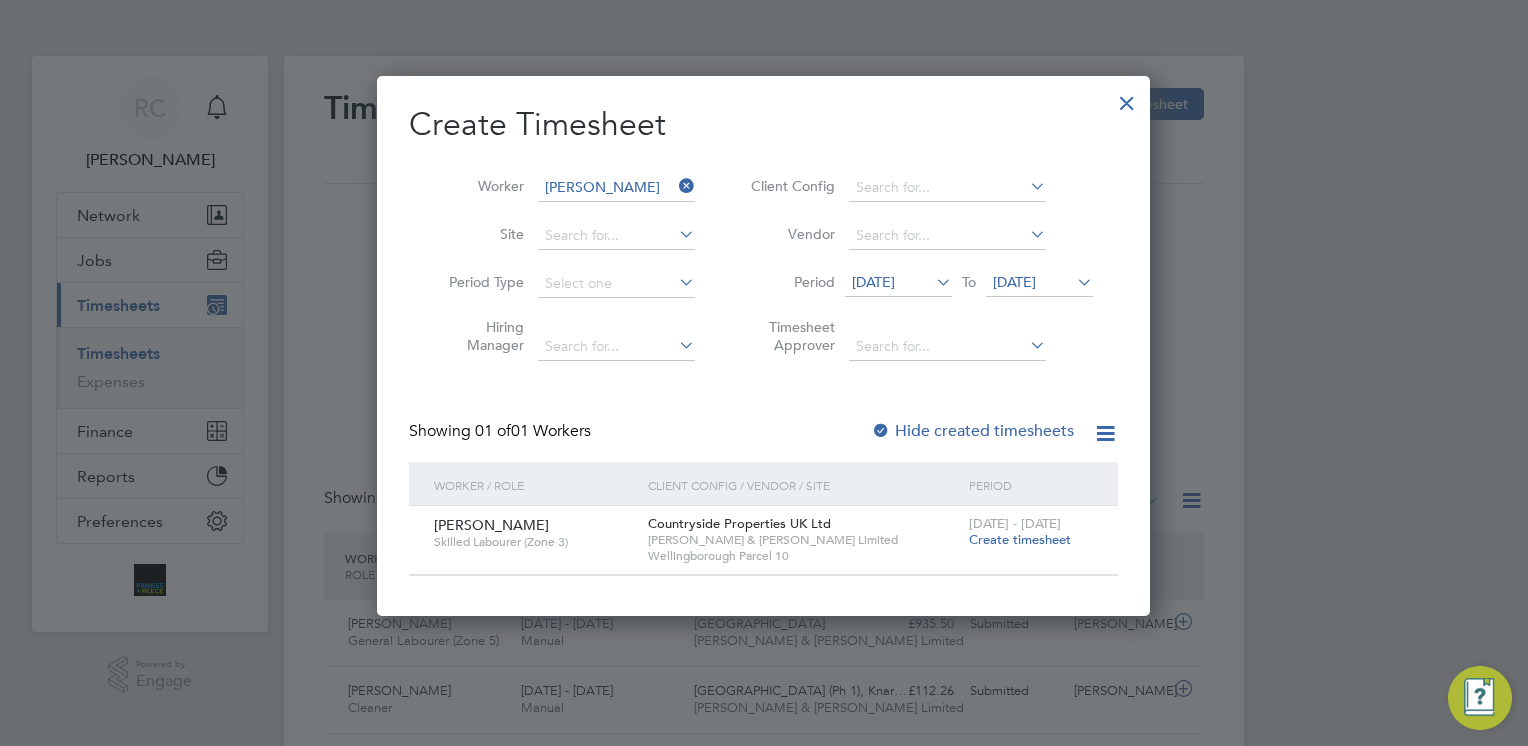 click on "Create timesheet" at bounding box center (1020, 539) 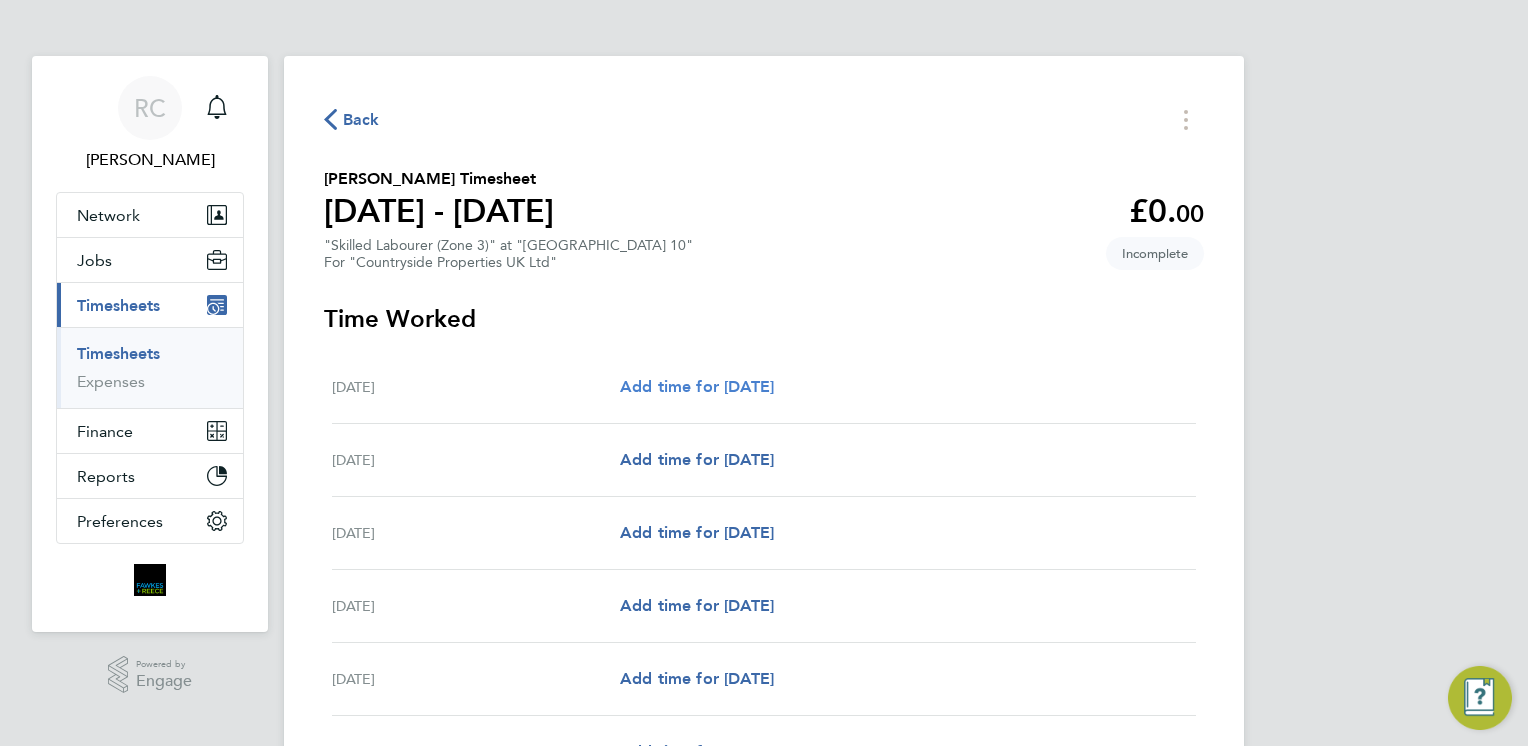 click on "Add time for [DATE]" at bounding box center [697, 386] 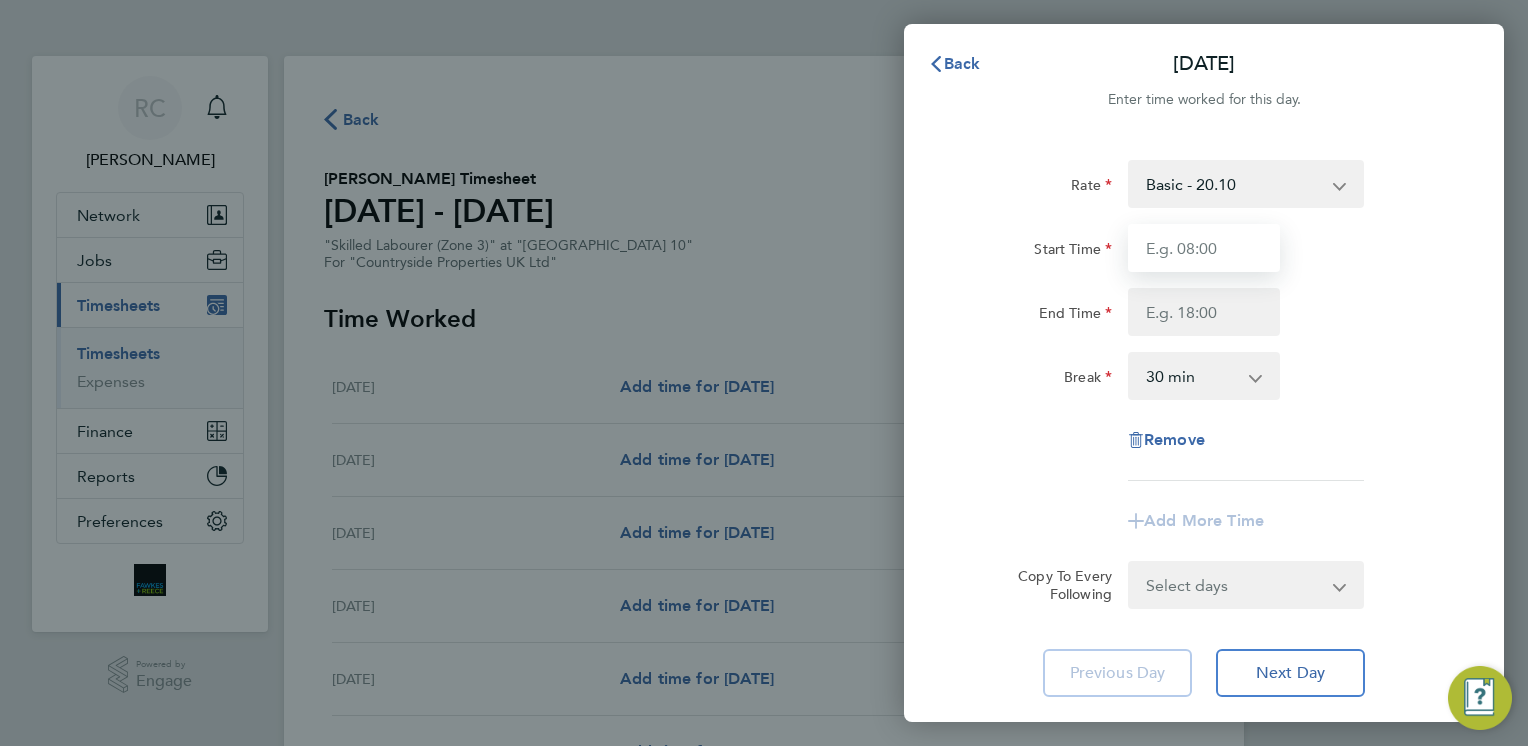 drag, startPoint x: 1202, startPoint y: 243, endPoint x: 1210, endPoint y: 258, distance: 17 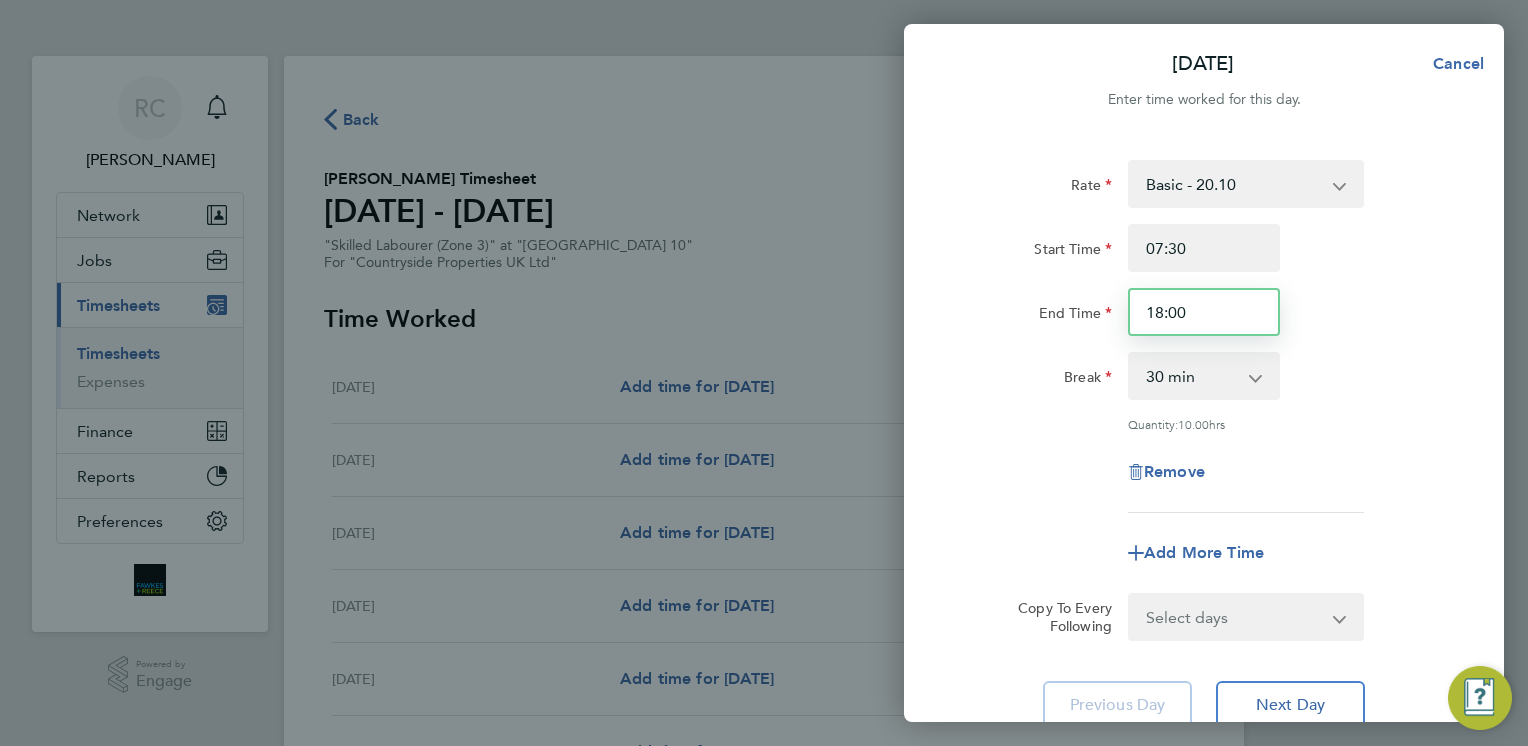 drag, startPoint x: 1200, startPoint y: 314, endPoint x: 1114, endPoint y: 319, distance: 86.145226 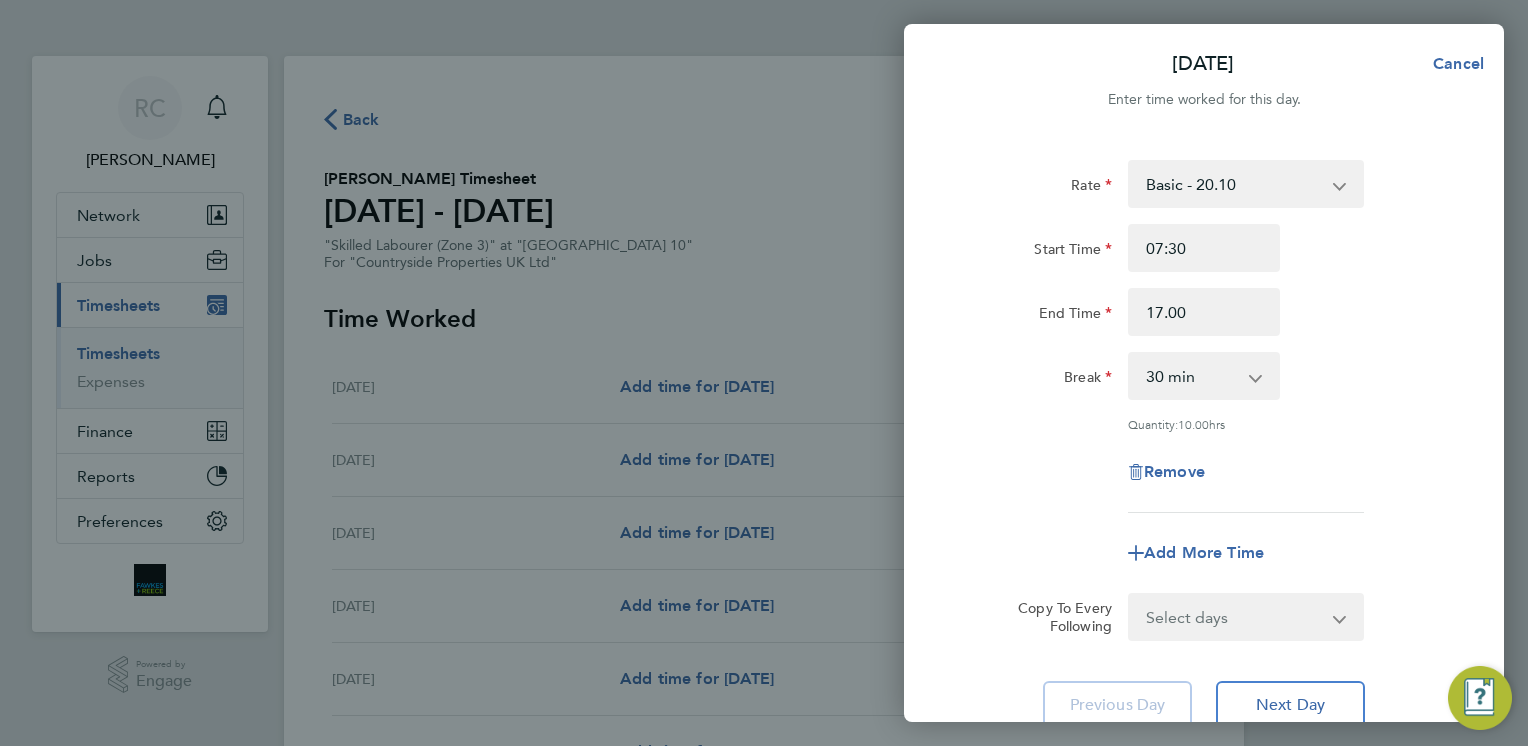 type on "17:00" 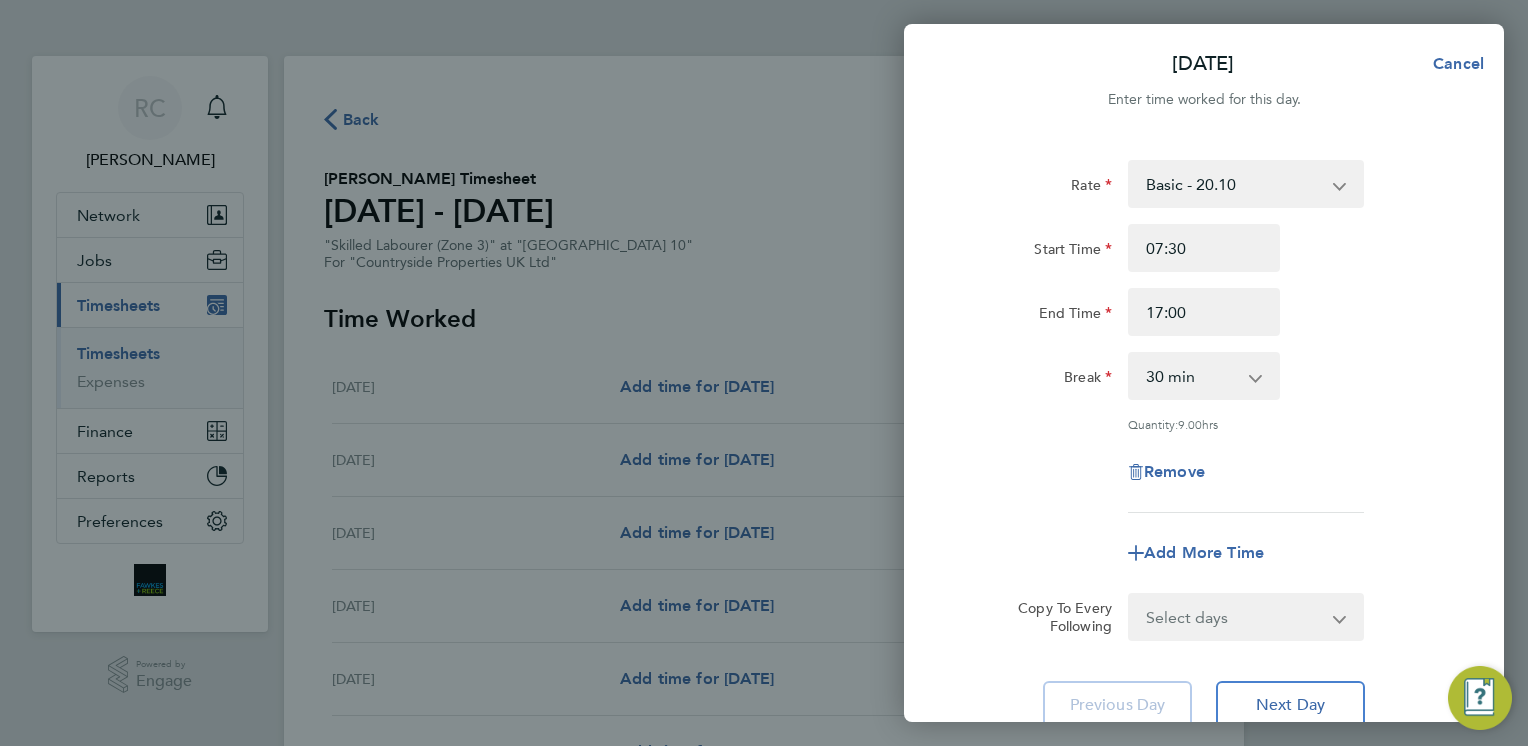 drag, startPoint x: 1347, startPoint y: 272, endPoint x: 1336, endPoint y: 265, distance: 13.038404 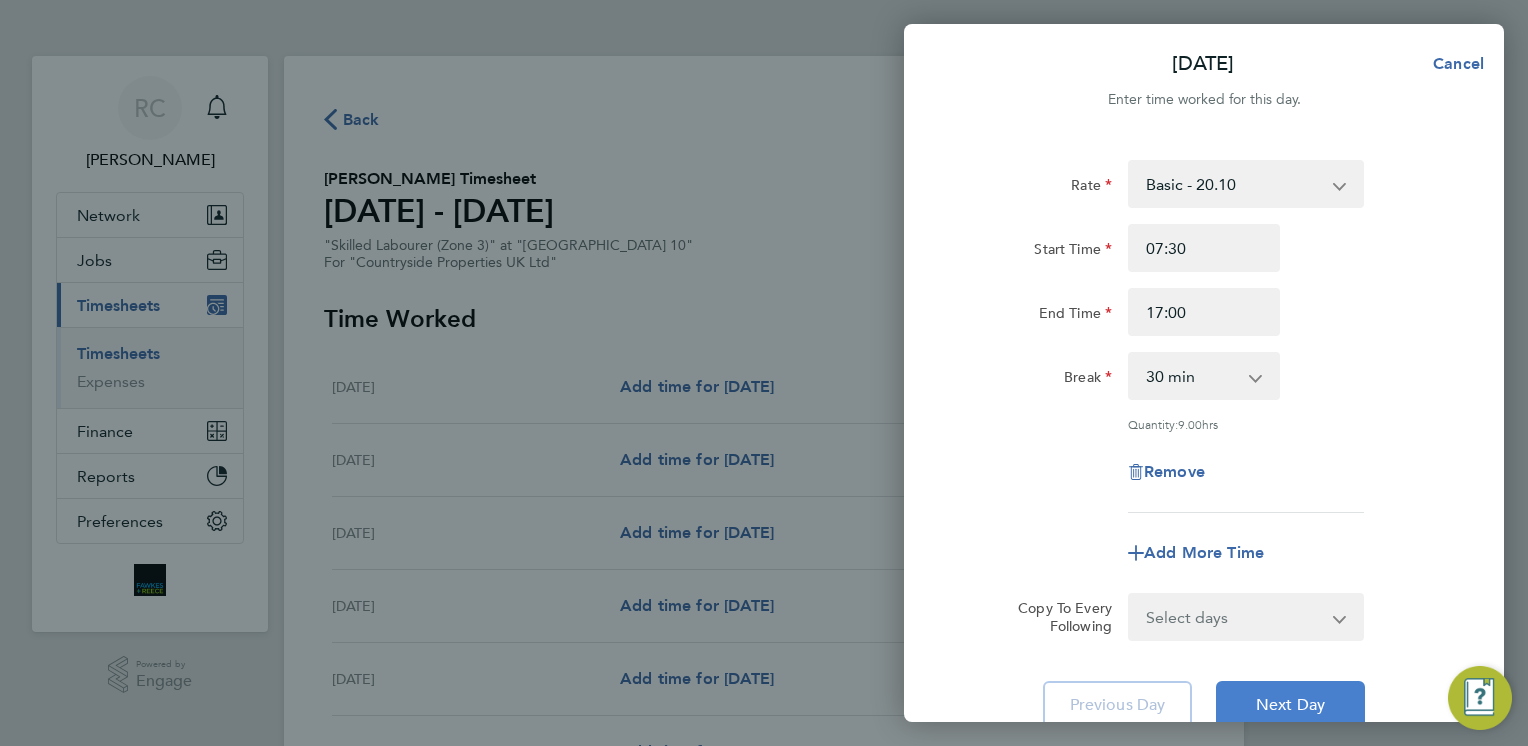 click on "Next Day" 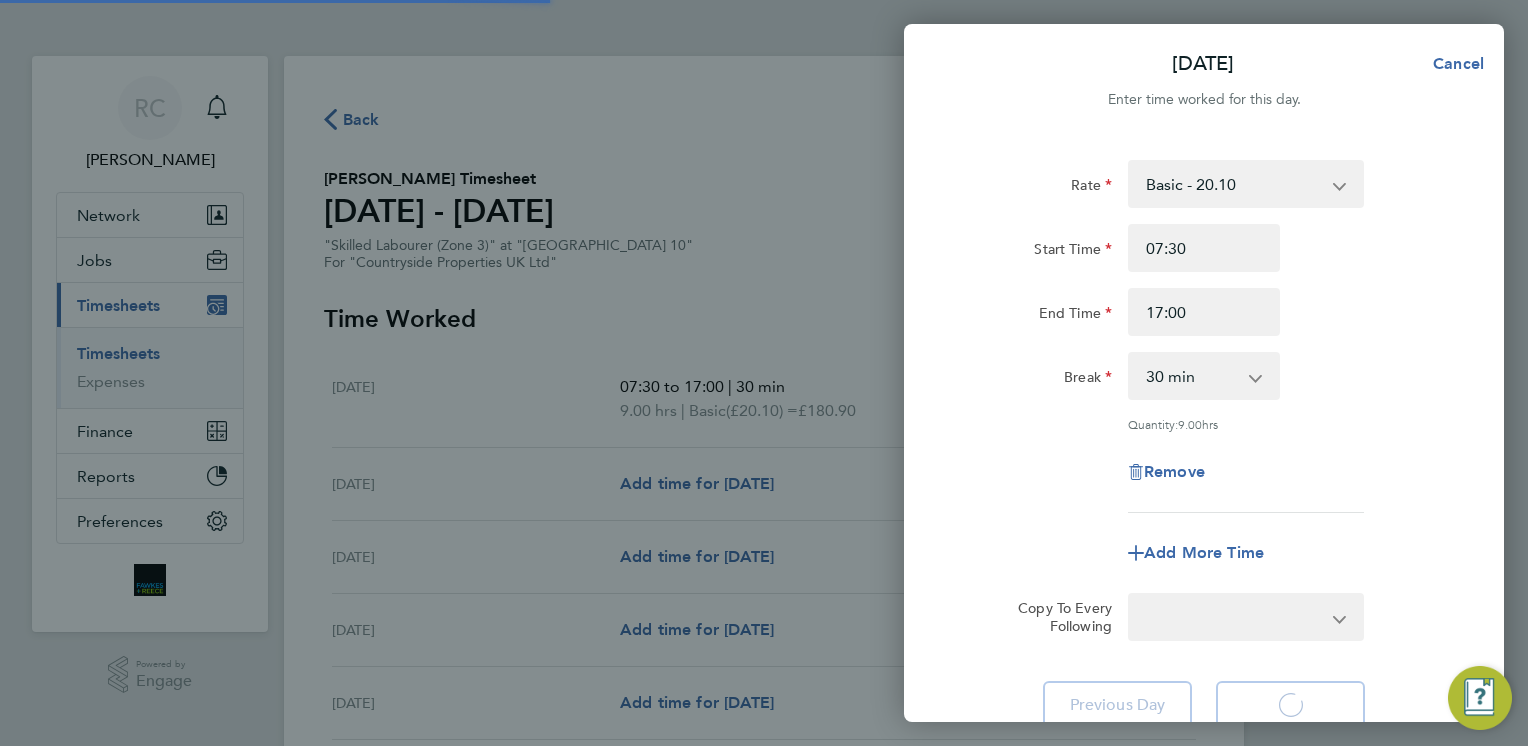 select on "30" 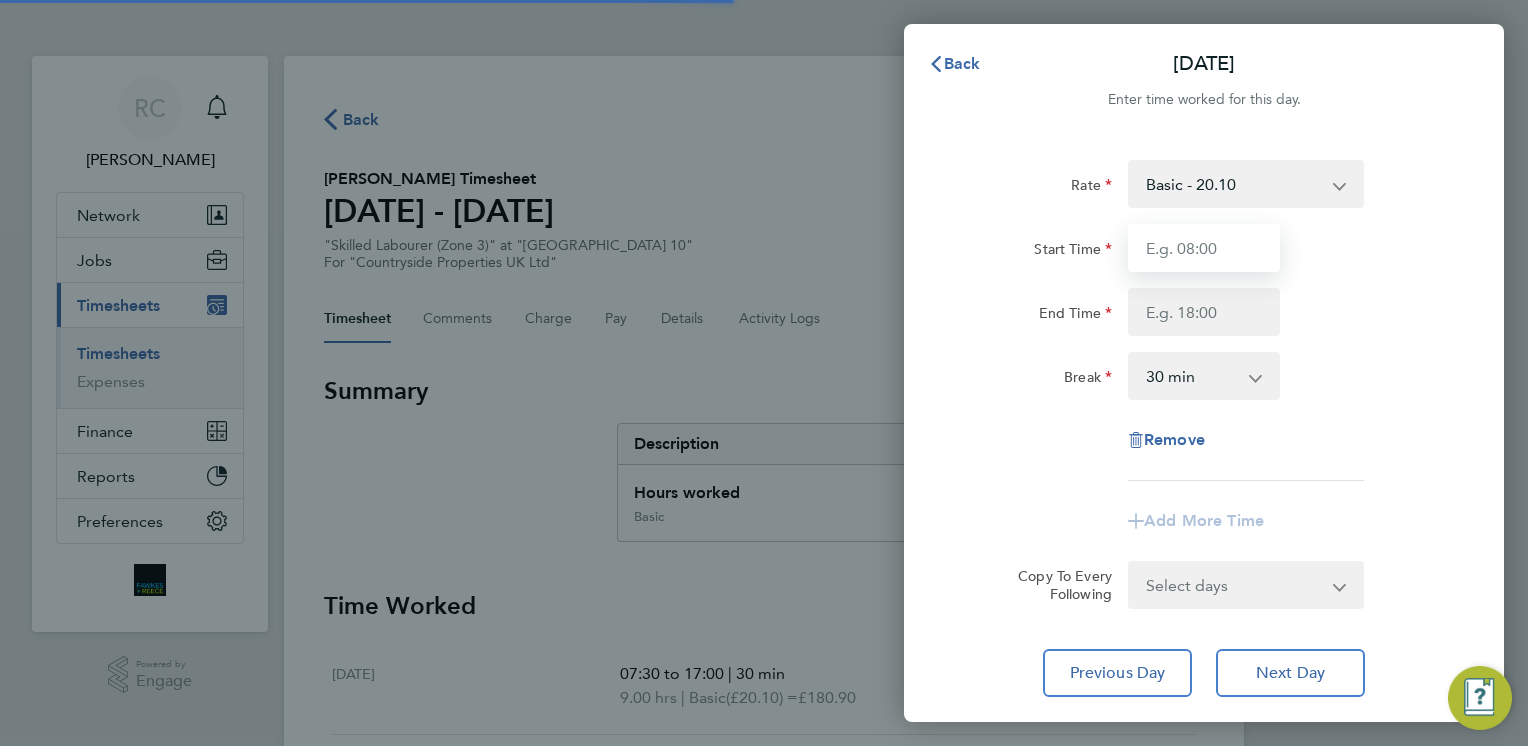 click on "Start Time" at bounding box center (1204, 248) 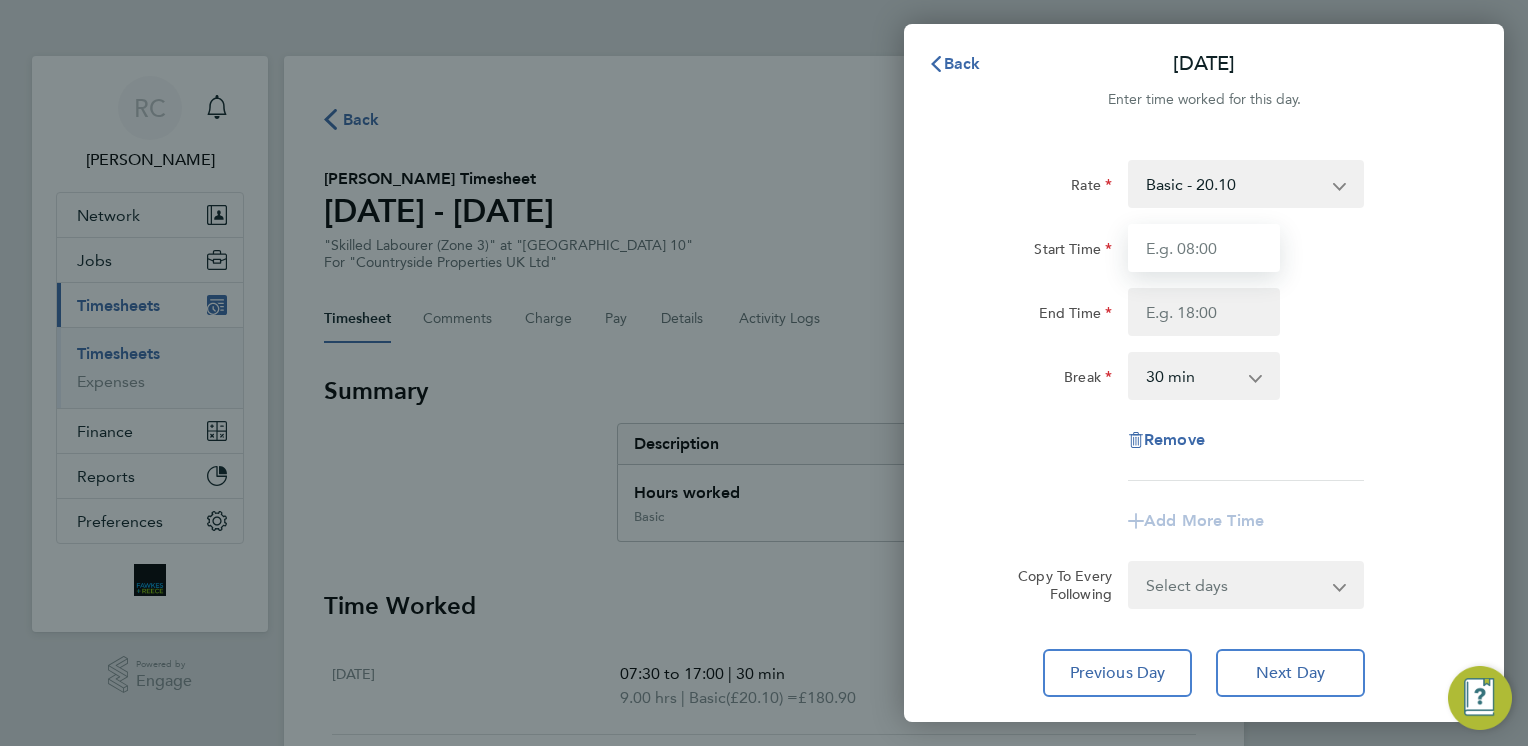 type on "07:30" 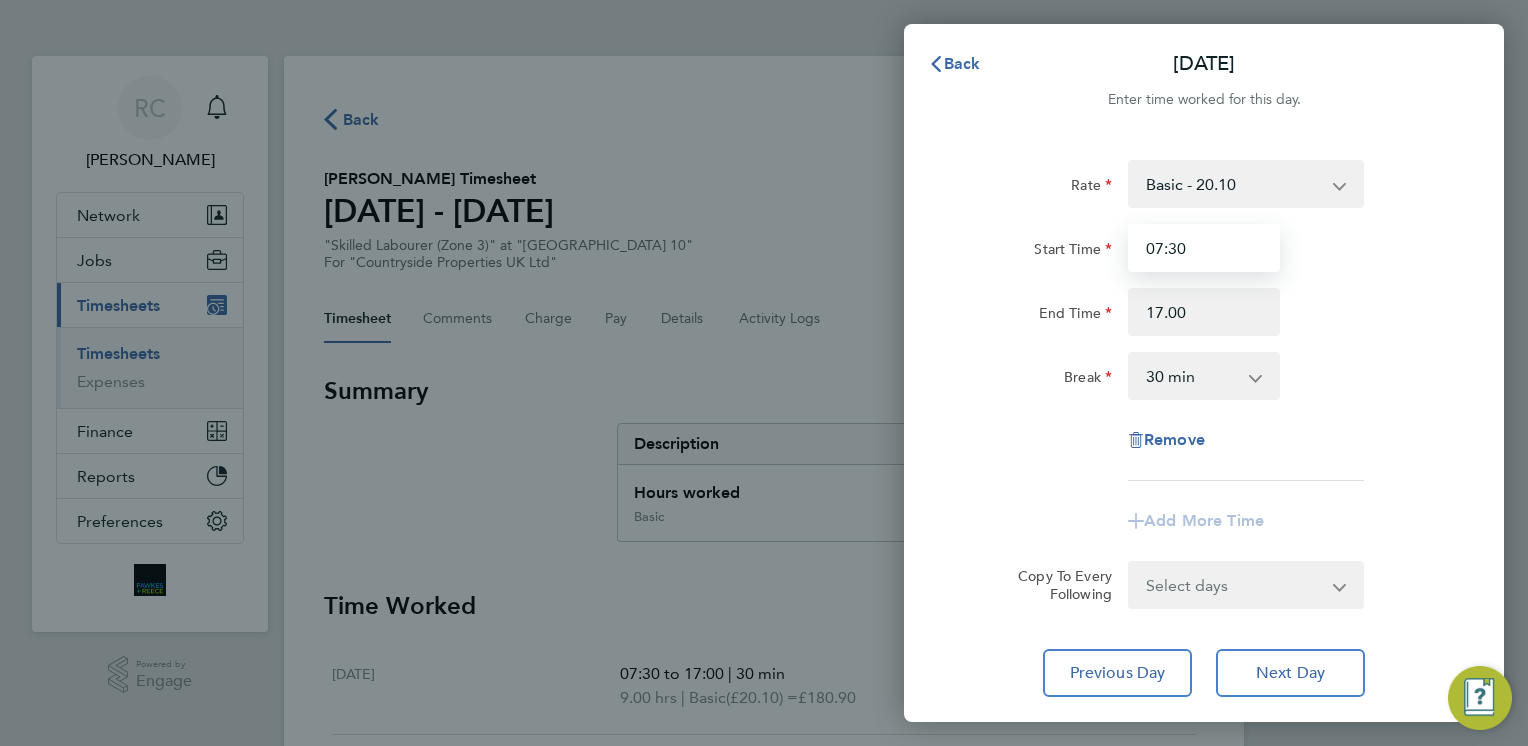 type on "17:00" 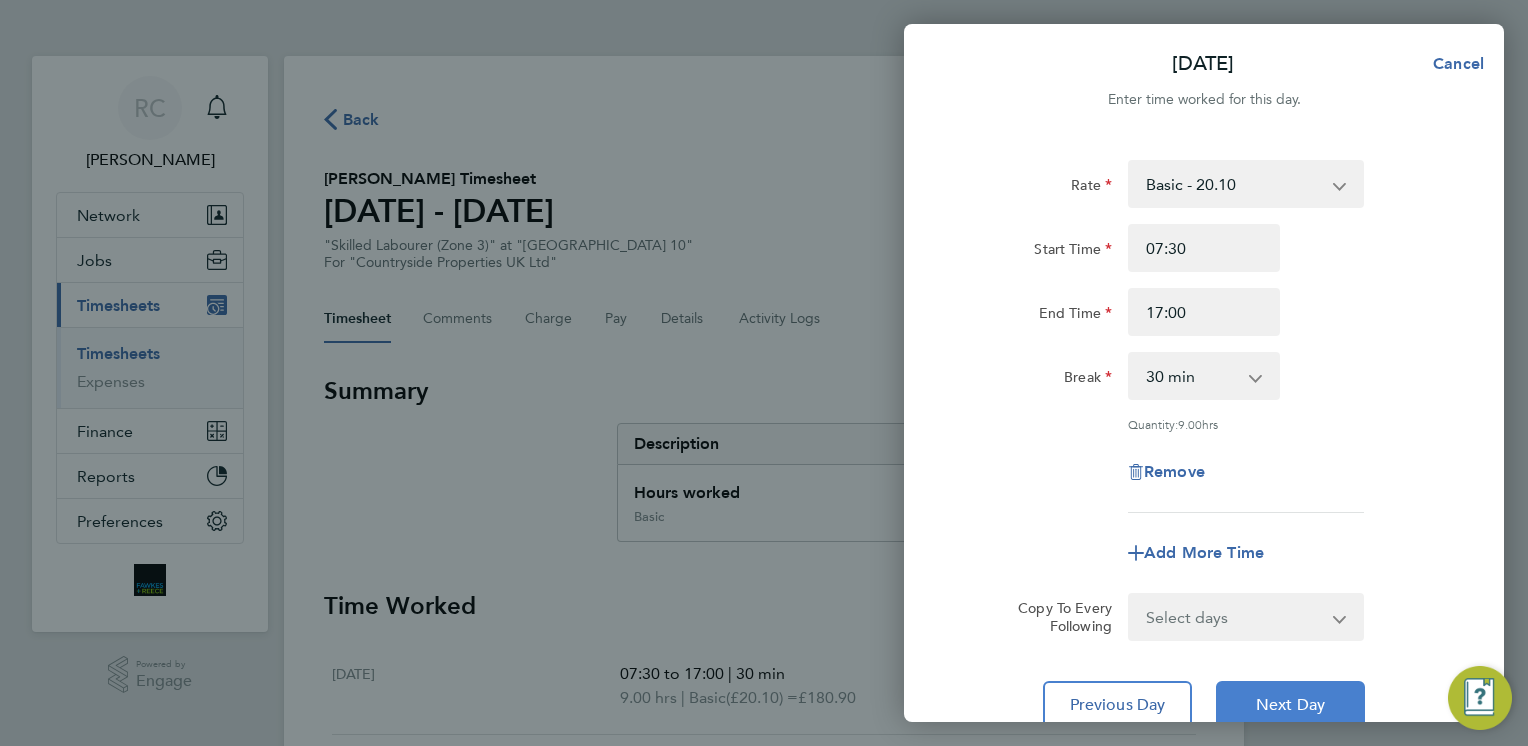 click on "Next Day" 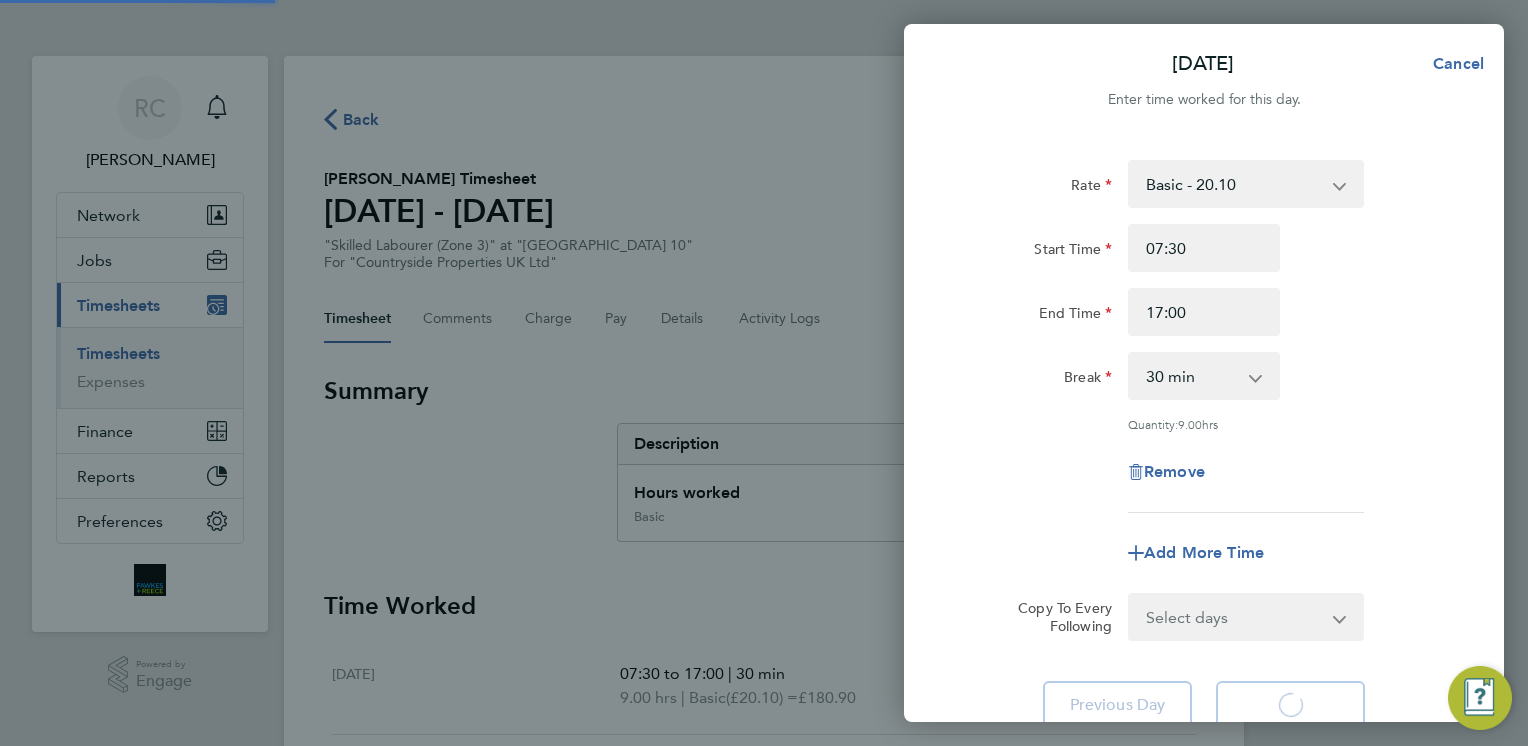 select on "30" 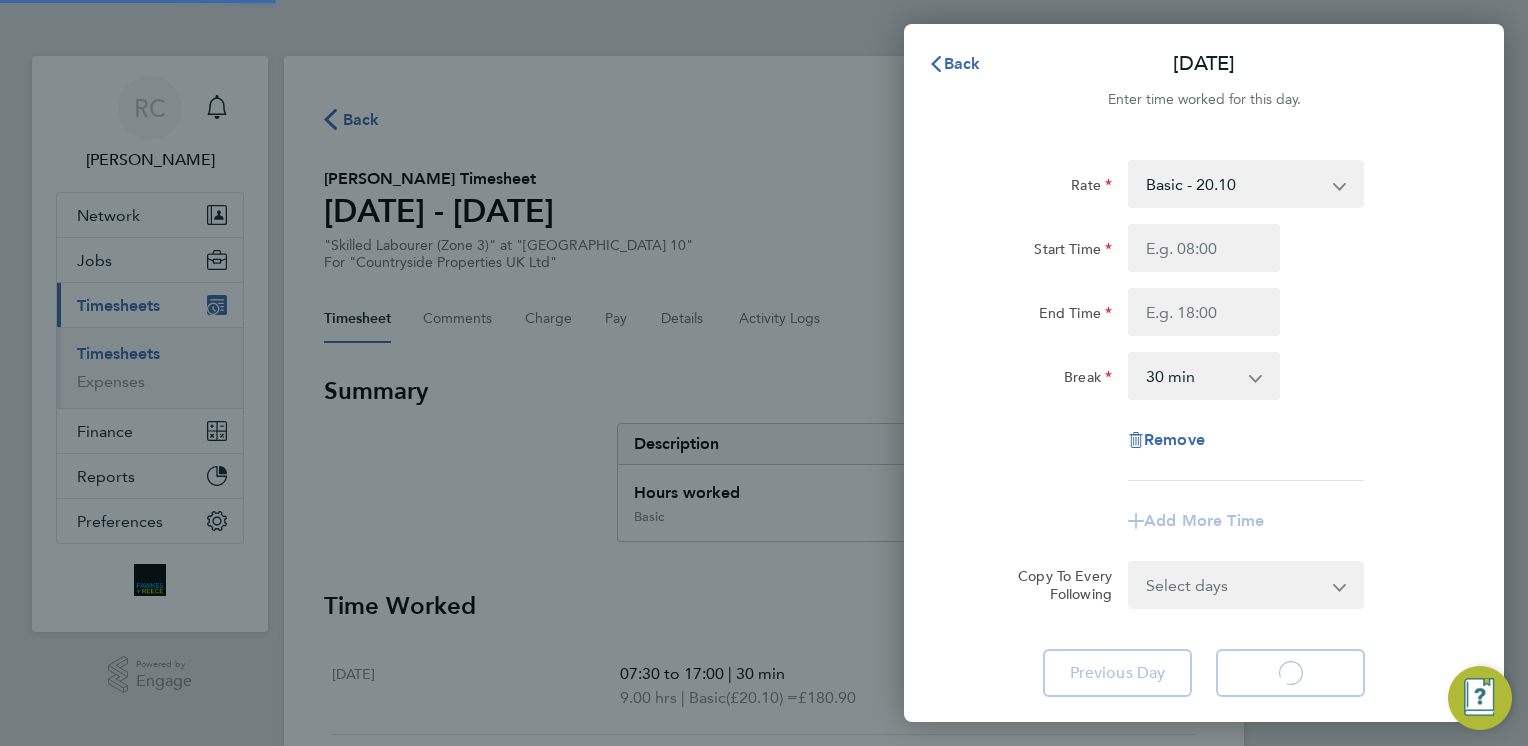 select on "30" 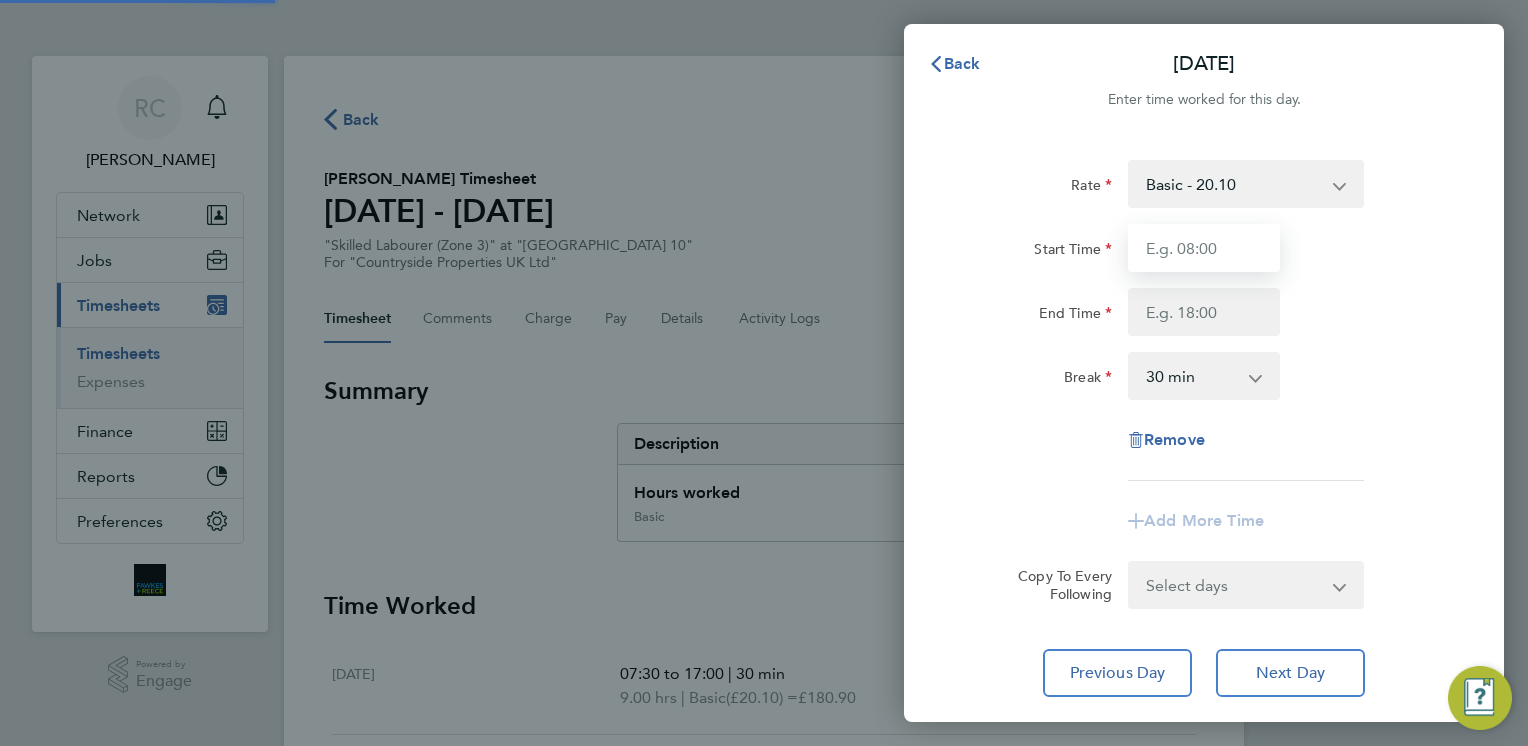 click on "Start Time" at bounding box center [1204, 248] 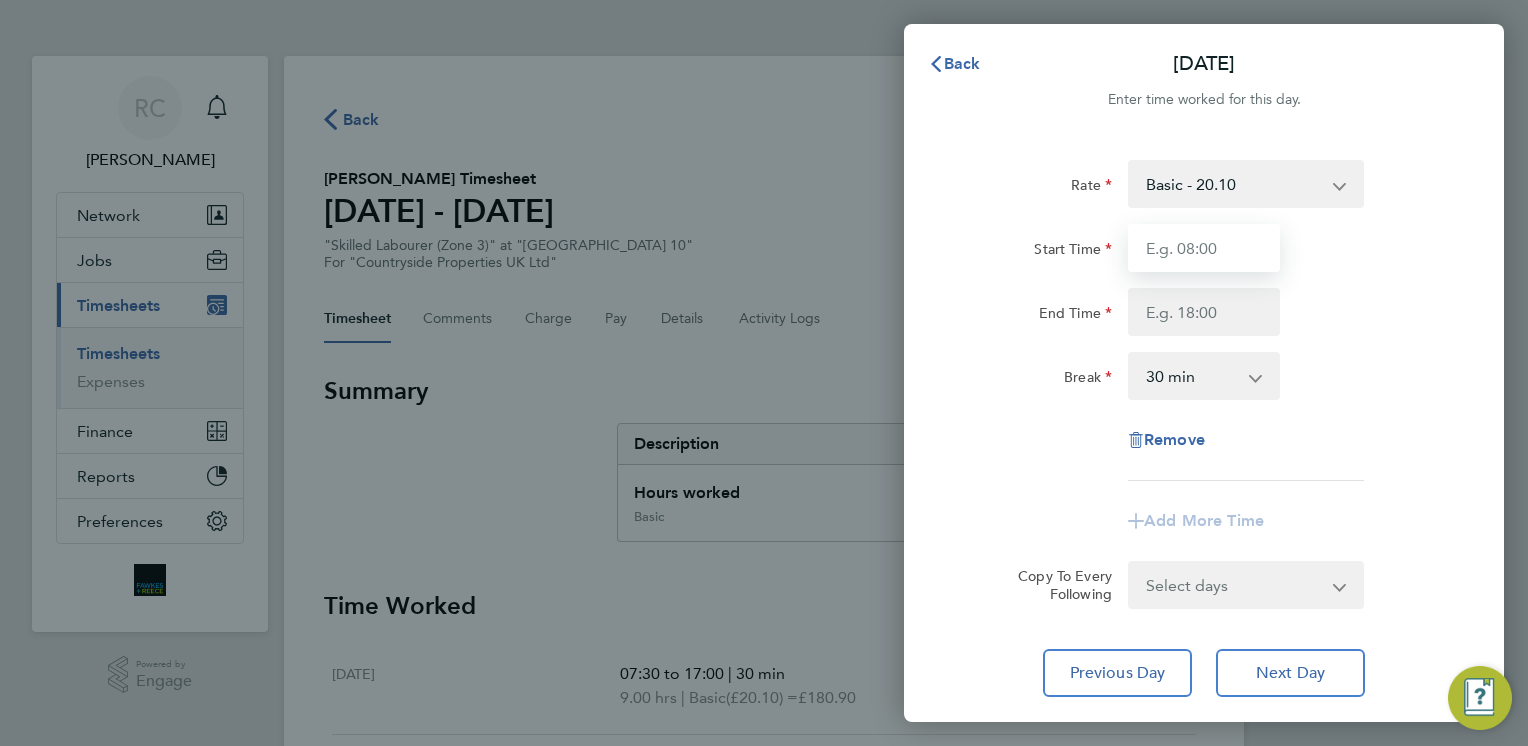 type on "07:30" 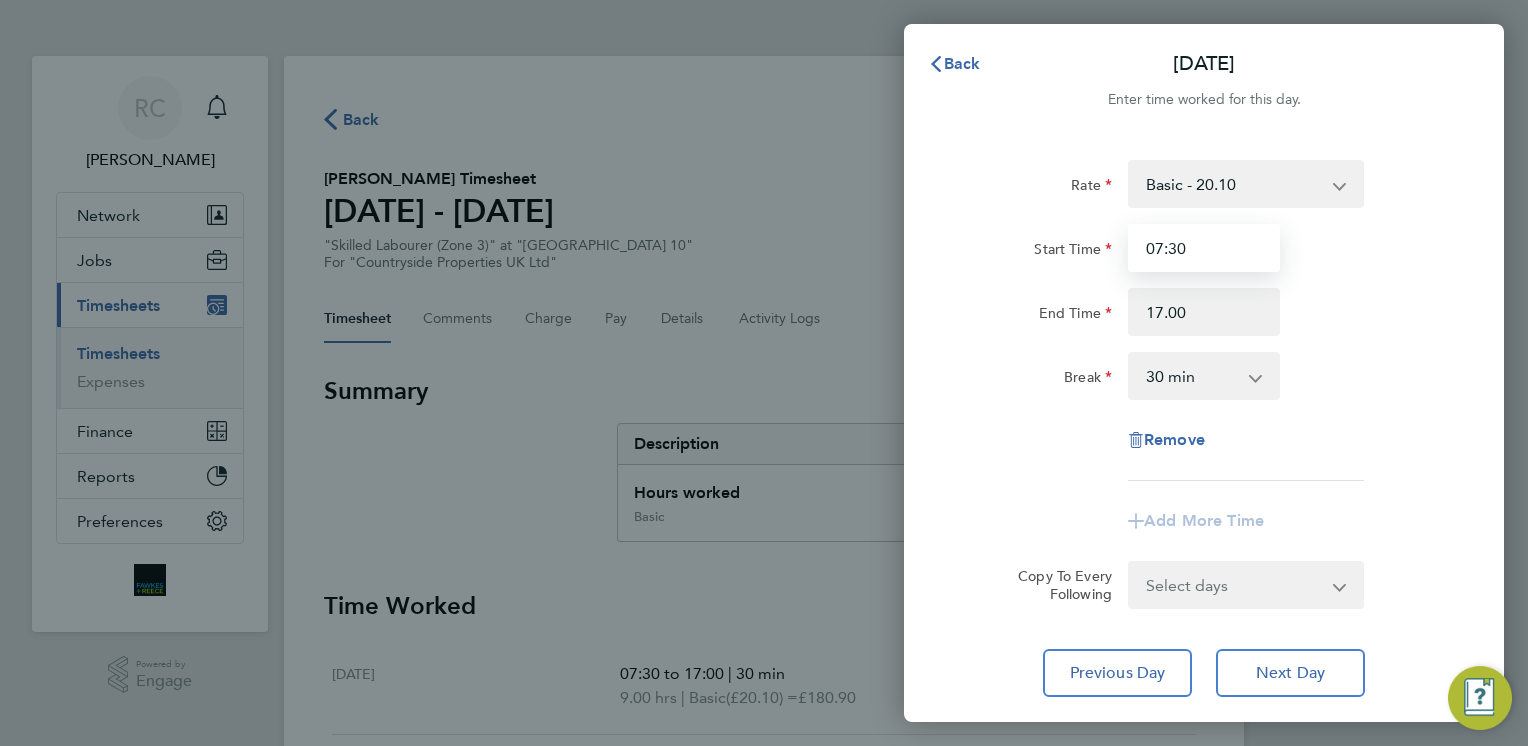 type on "17:00" 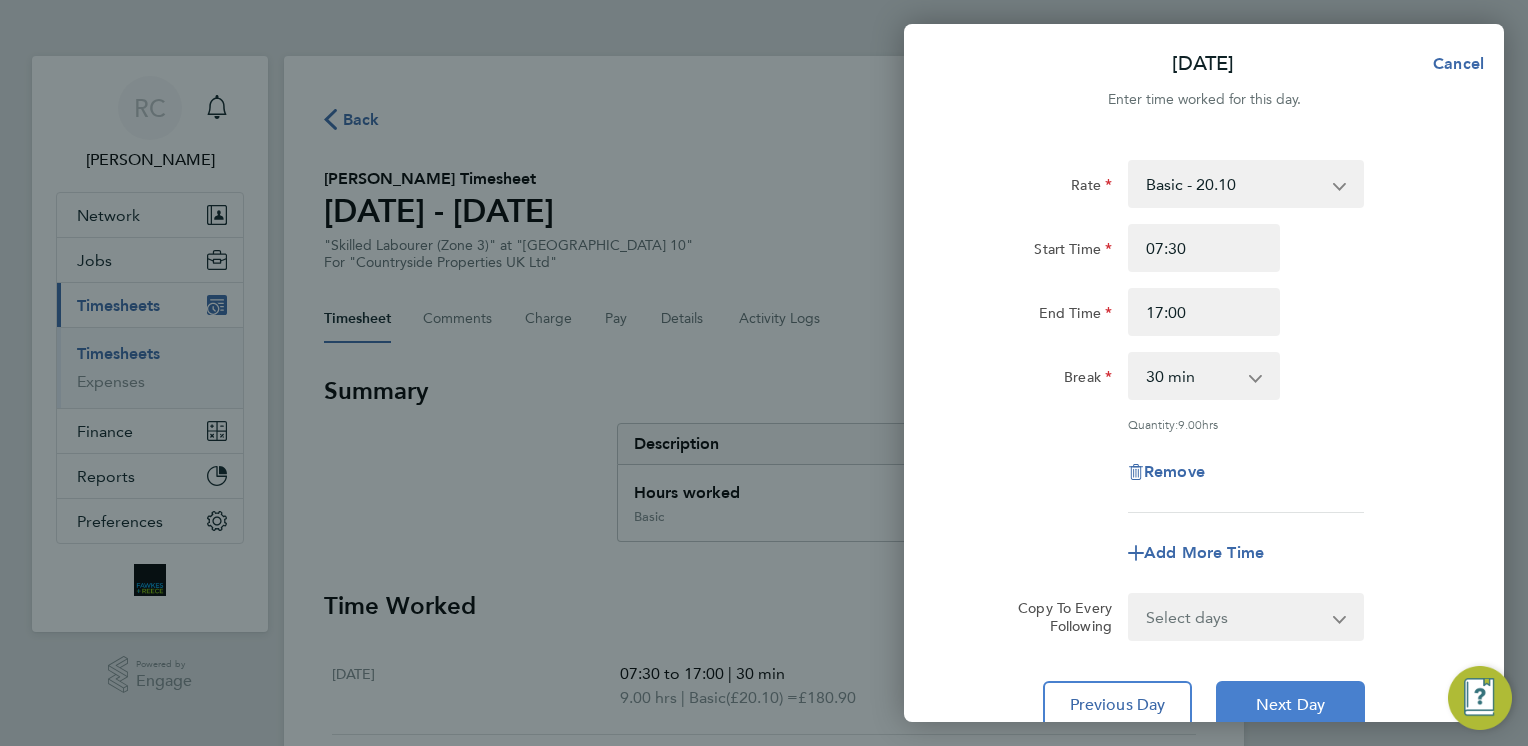 click on "Next Day" 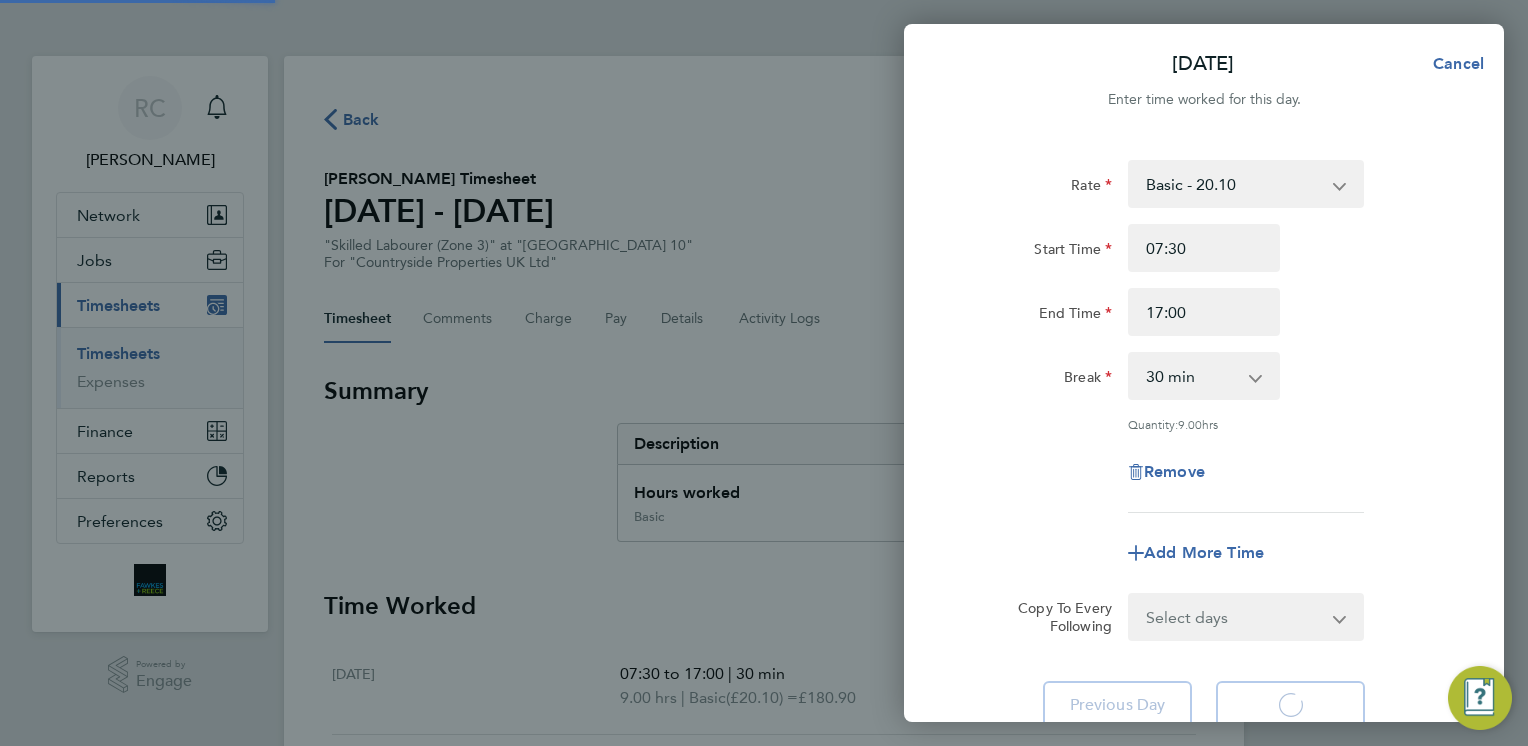 select on "30" 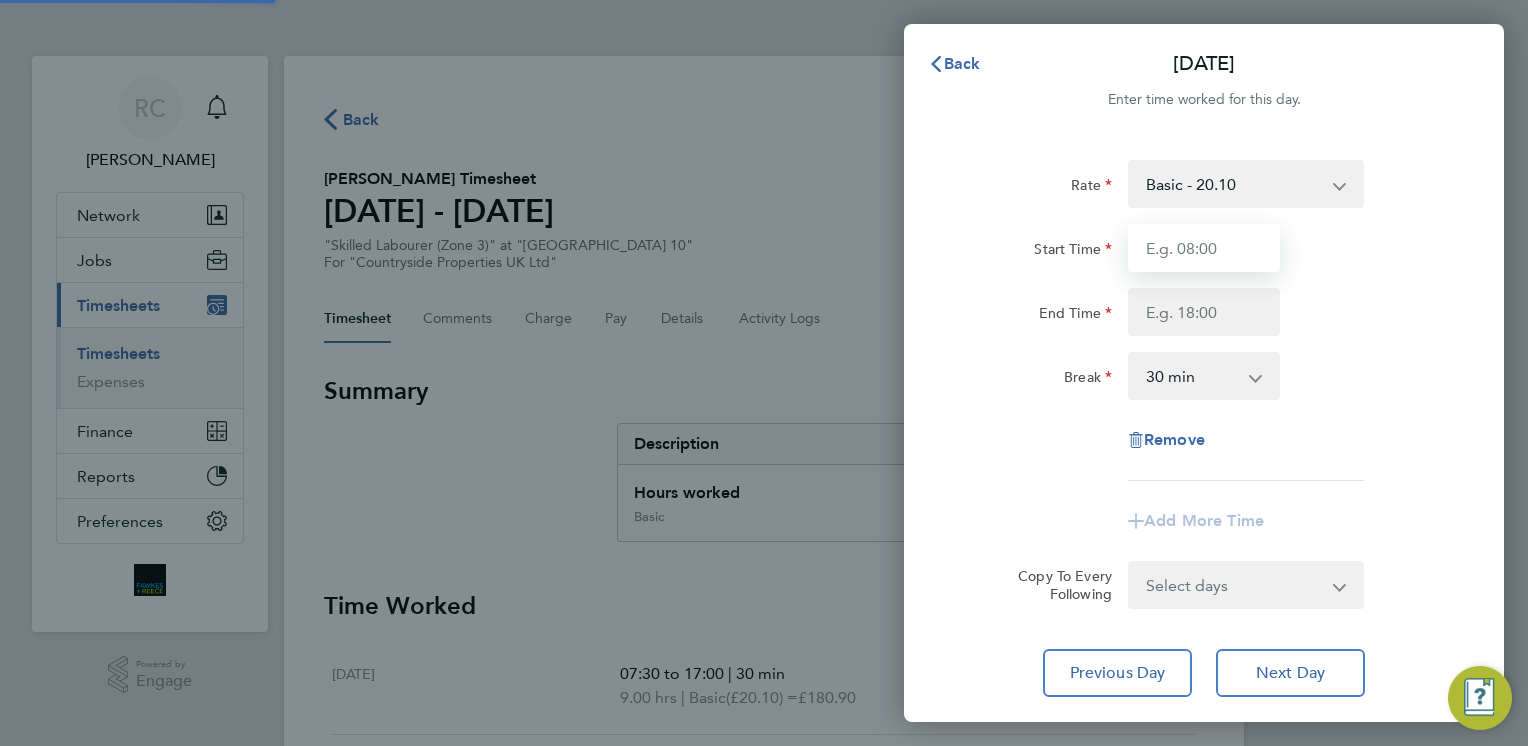 drag, startPoint x: 1212, startPoint y: 246, endPoint x: 1215, endPoint y: 258, distance: 12.369317 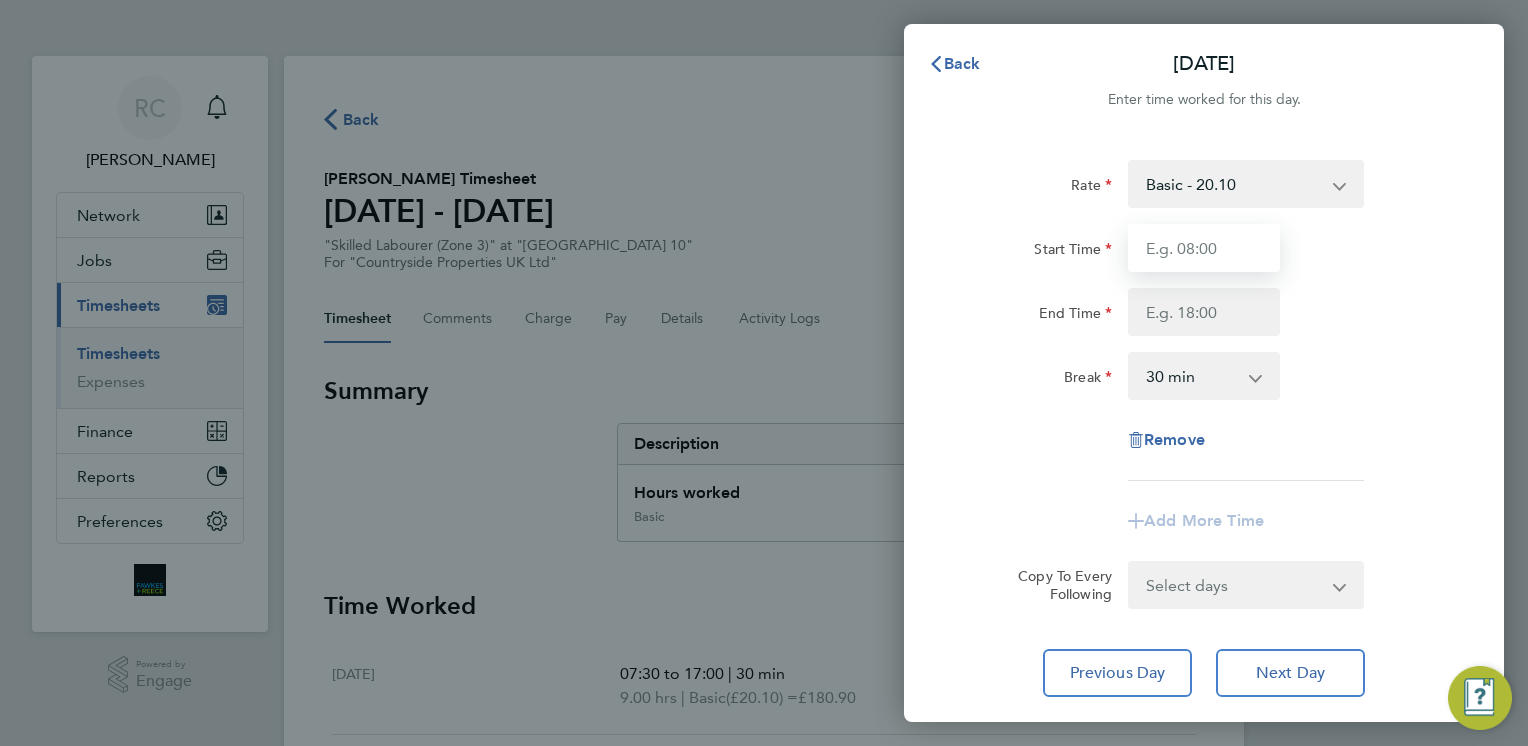type on "07:30" 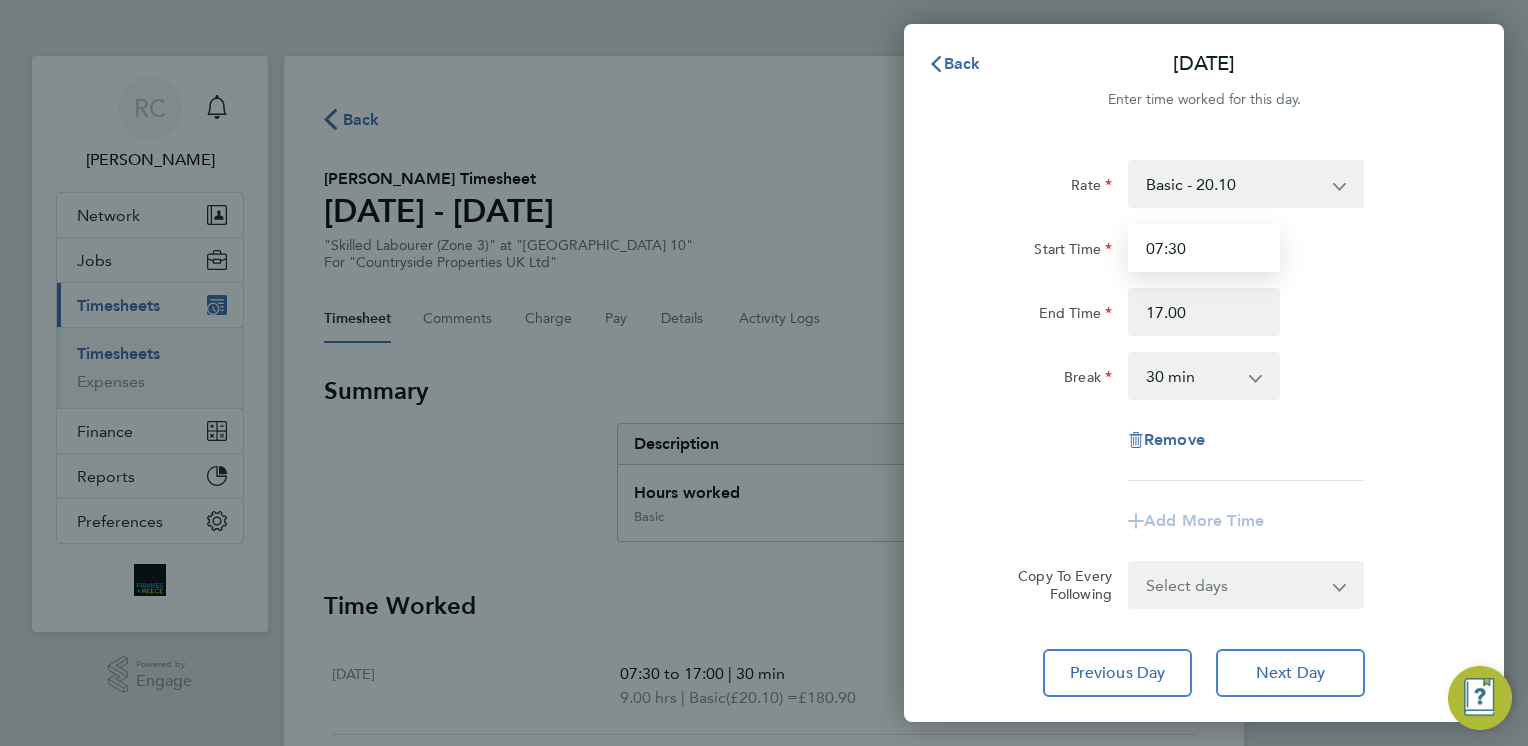 type on "17:00" 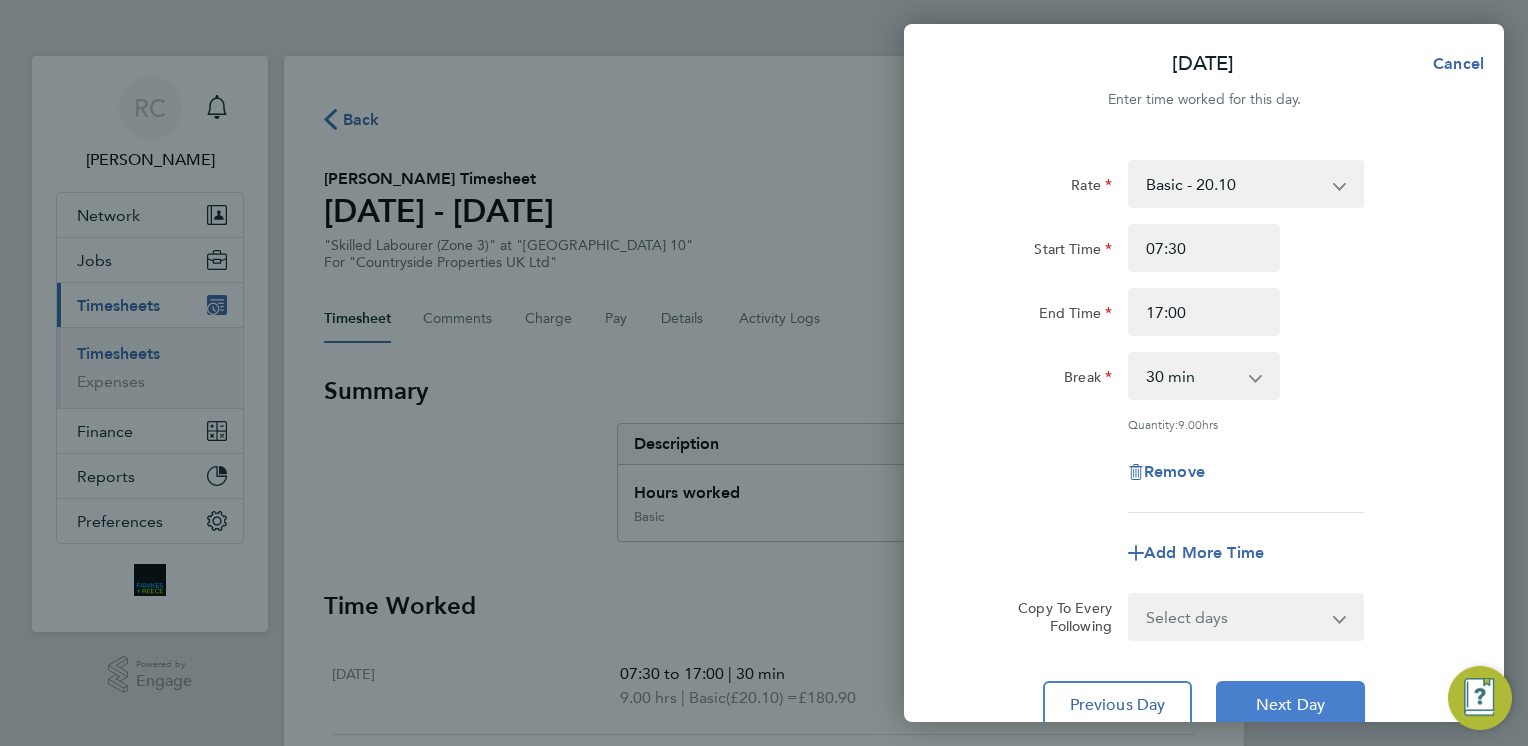click on "Next Day" 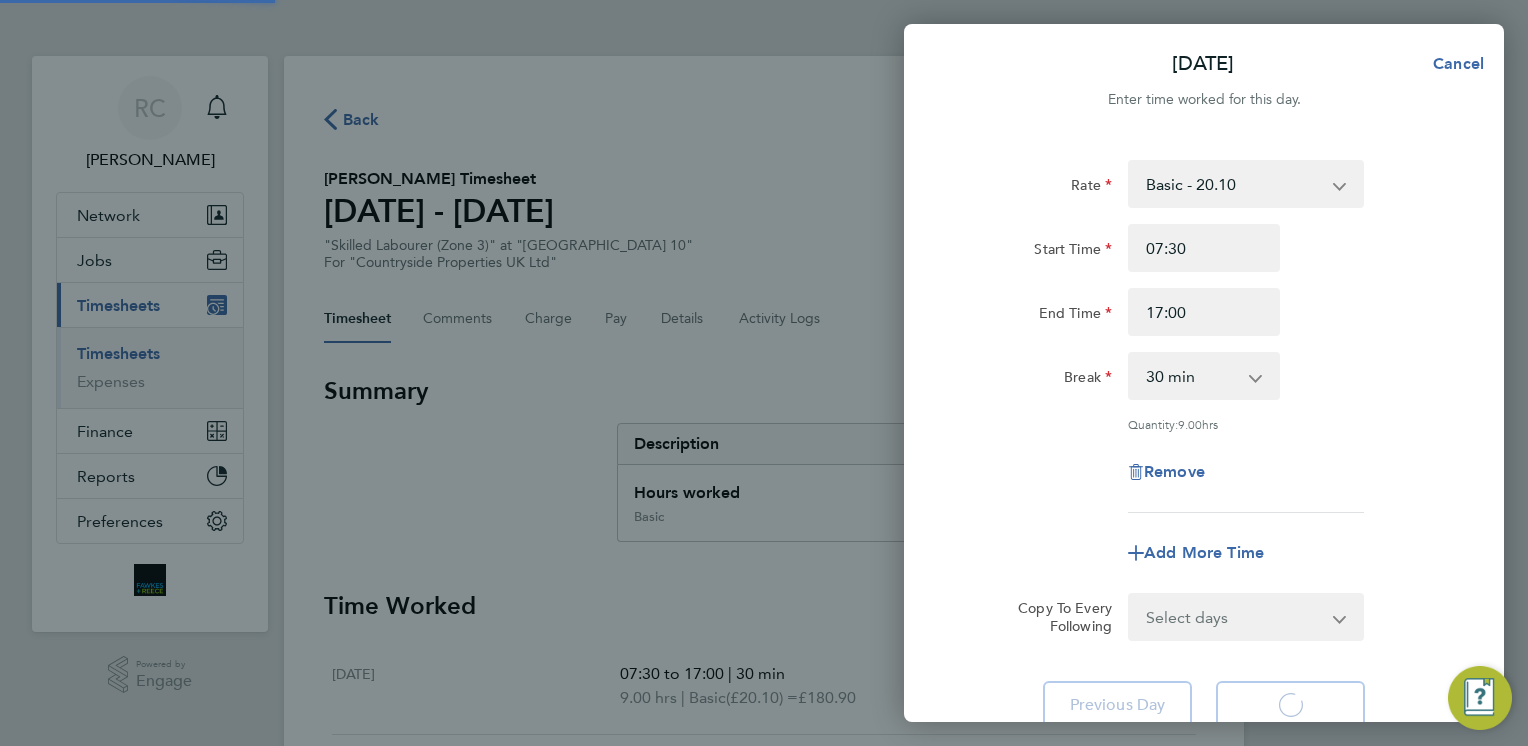 select on "30" 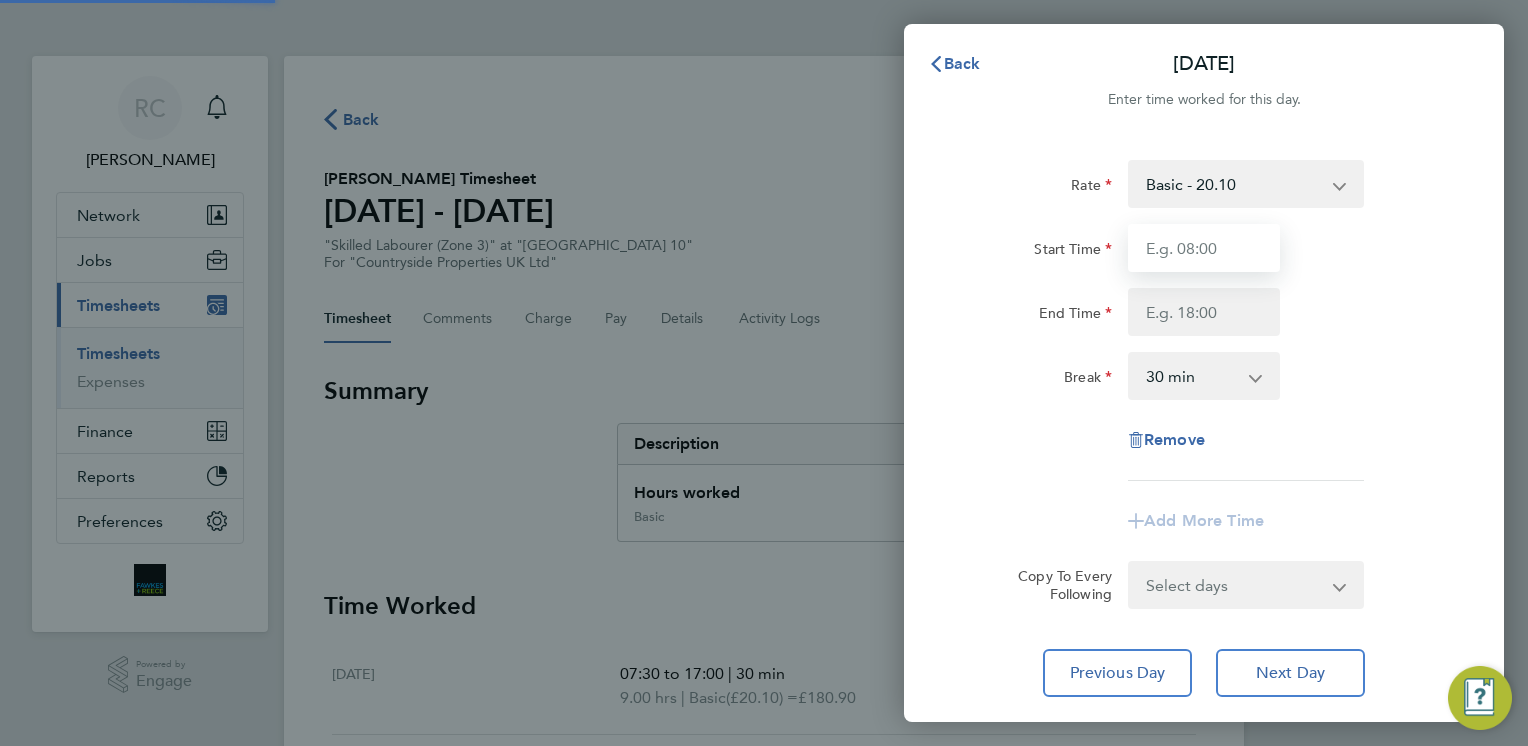 click on "Start Time" at bounding box center [1204, 248] 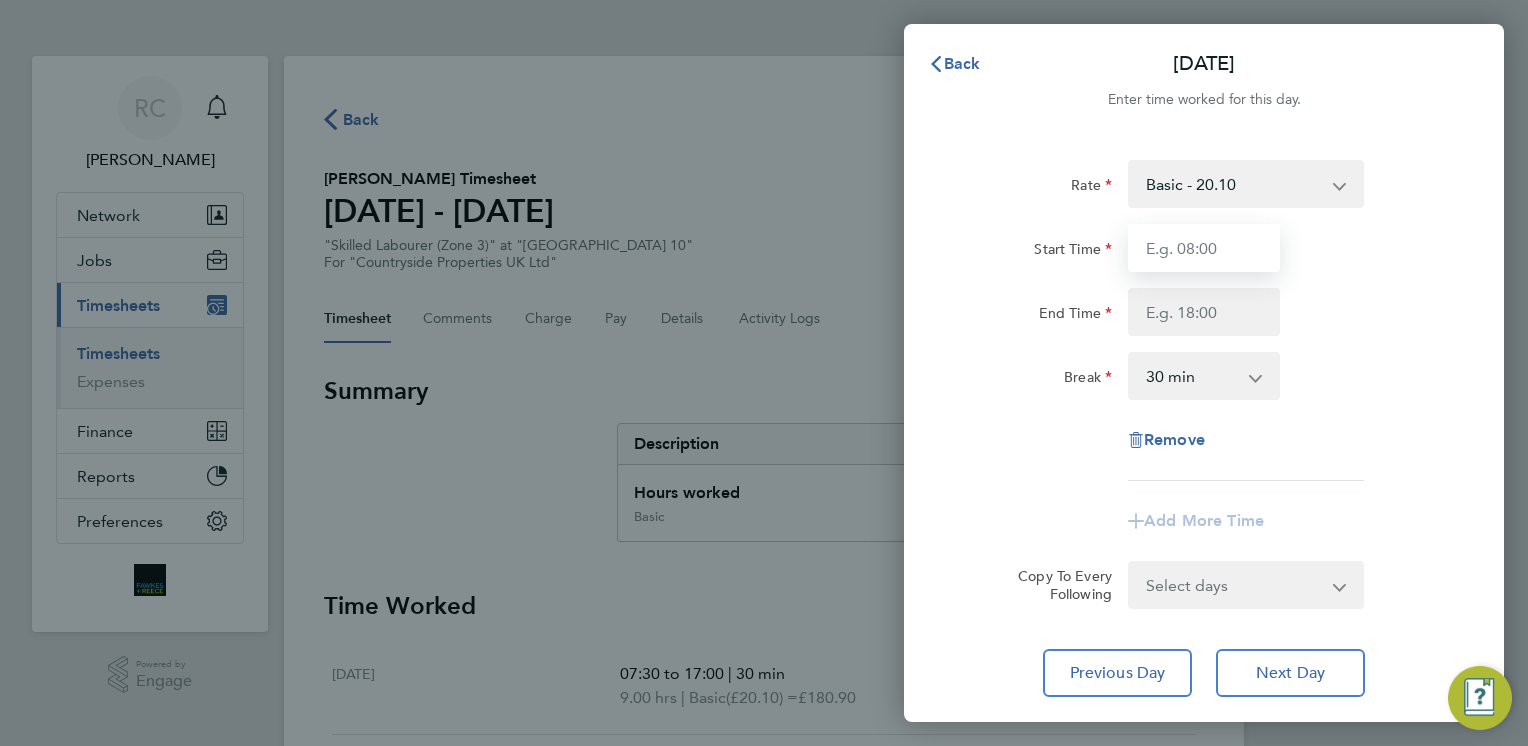 type on "07:30" 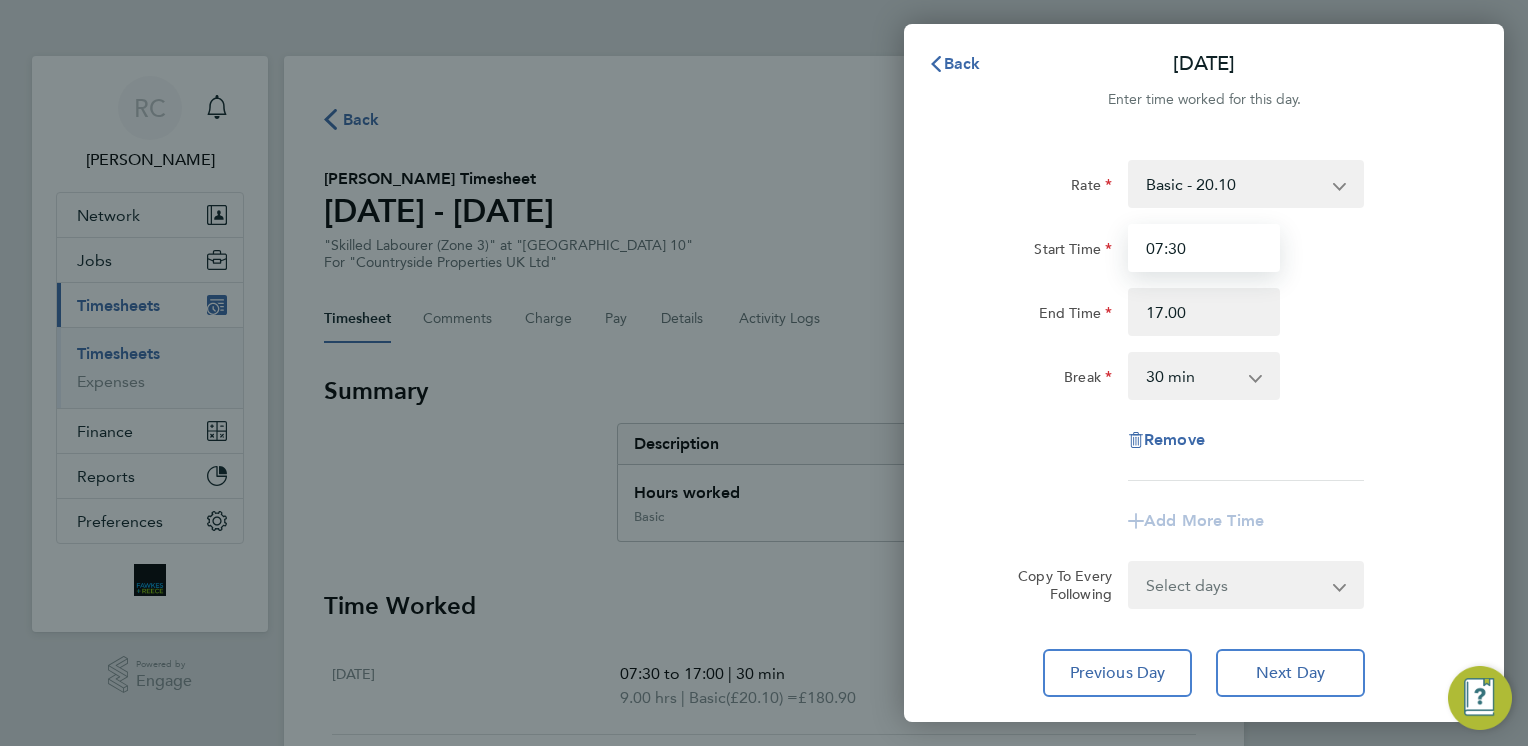type on "17:00" 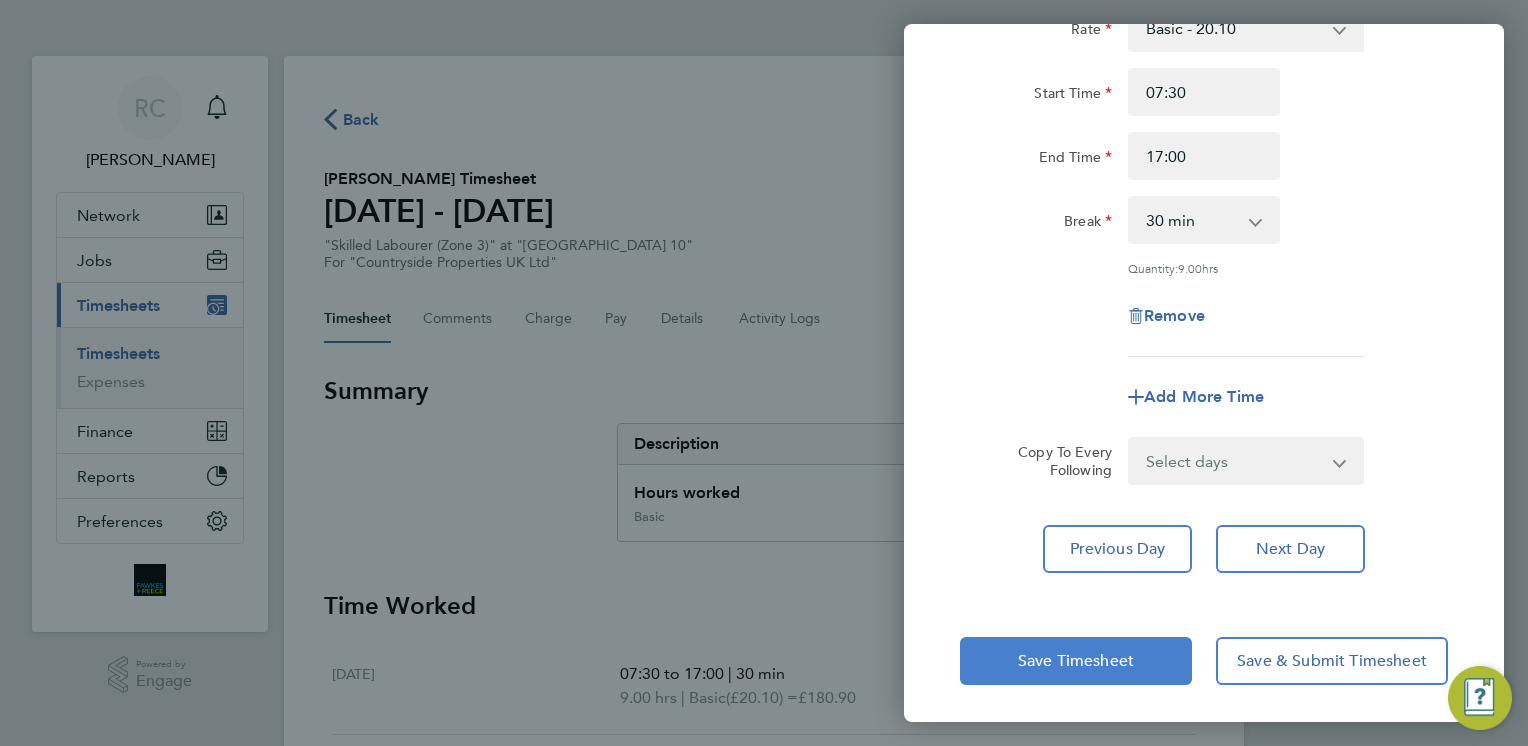 click on "Save Timesheet" 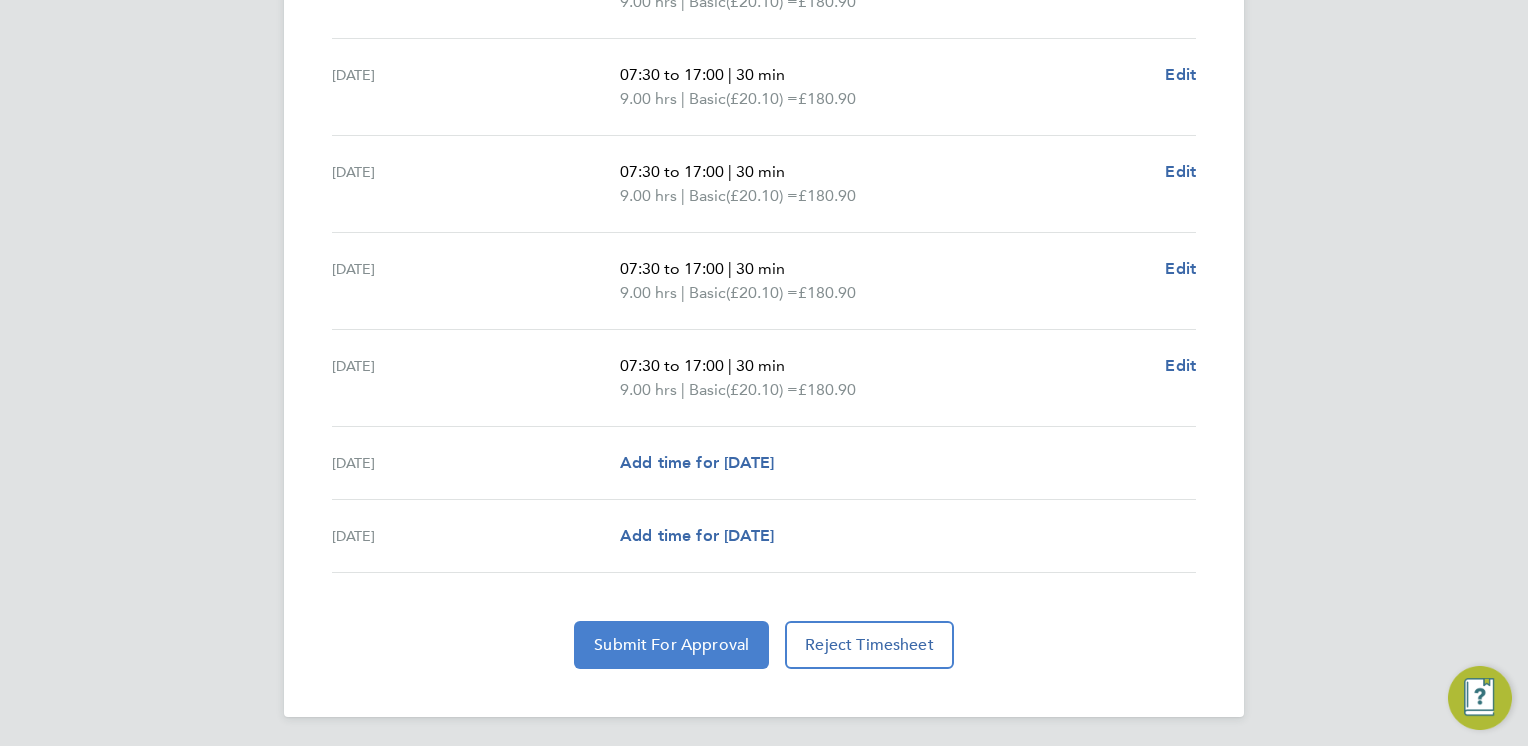 click on "Submit For Approval" 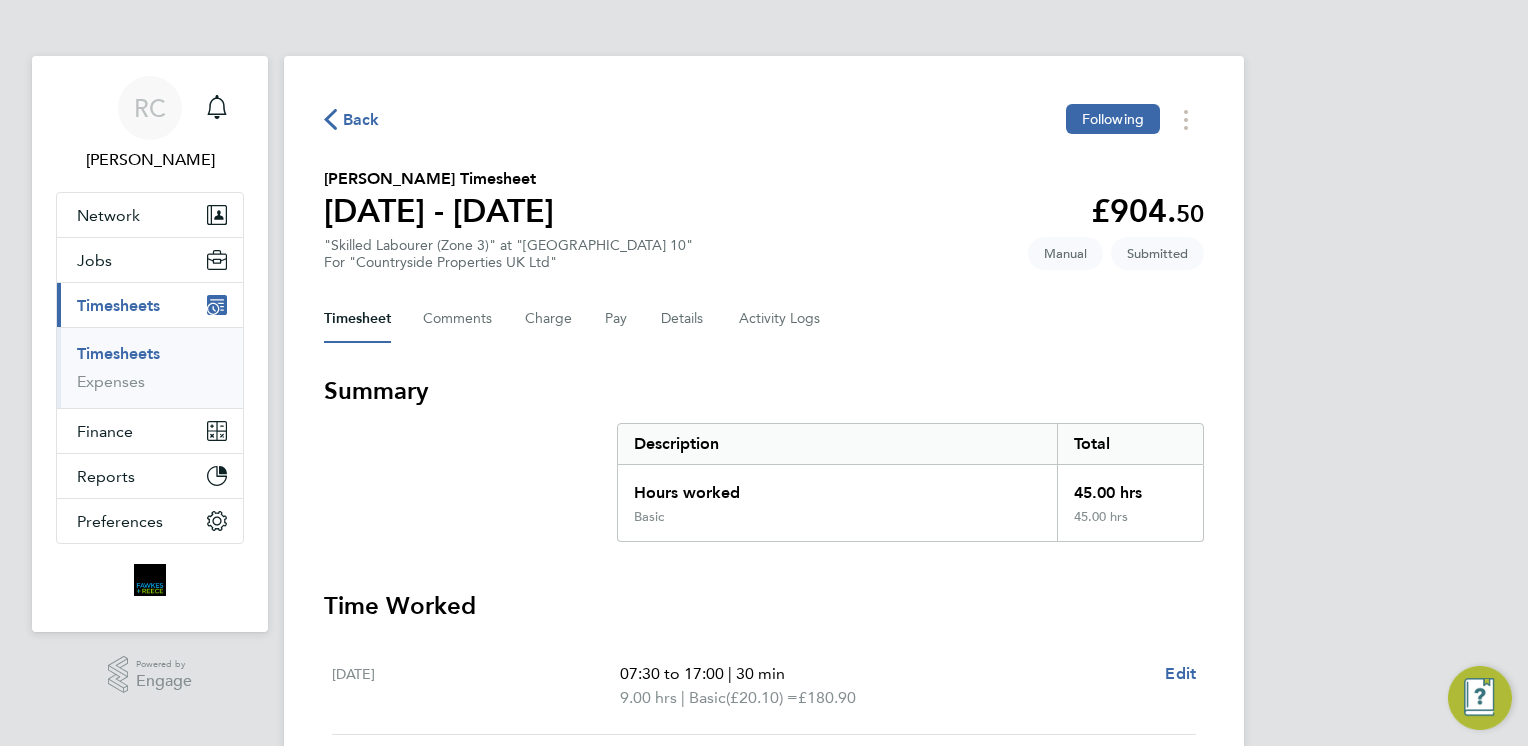 click on "Back" 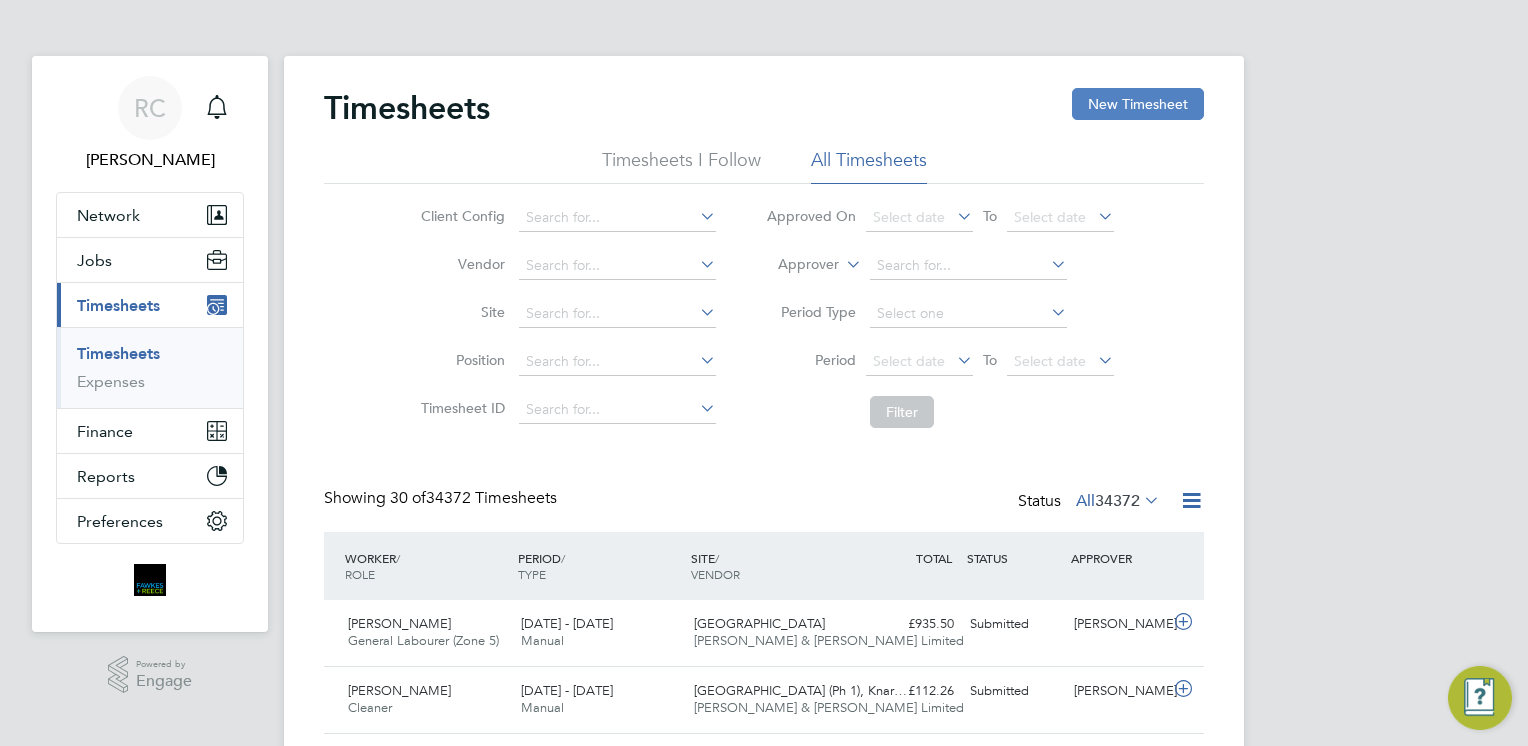 click on "New Timesheet" 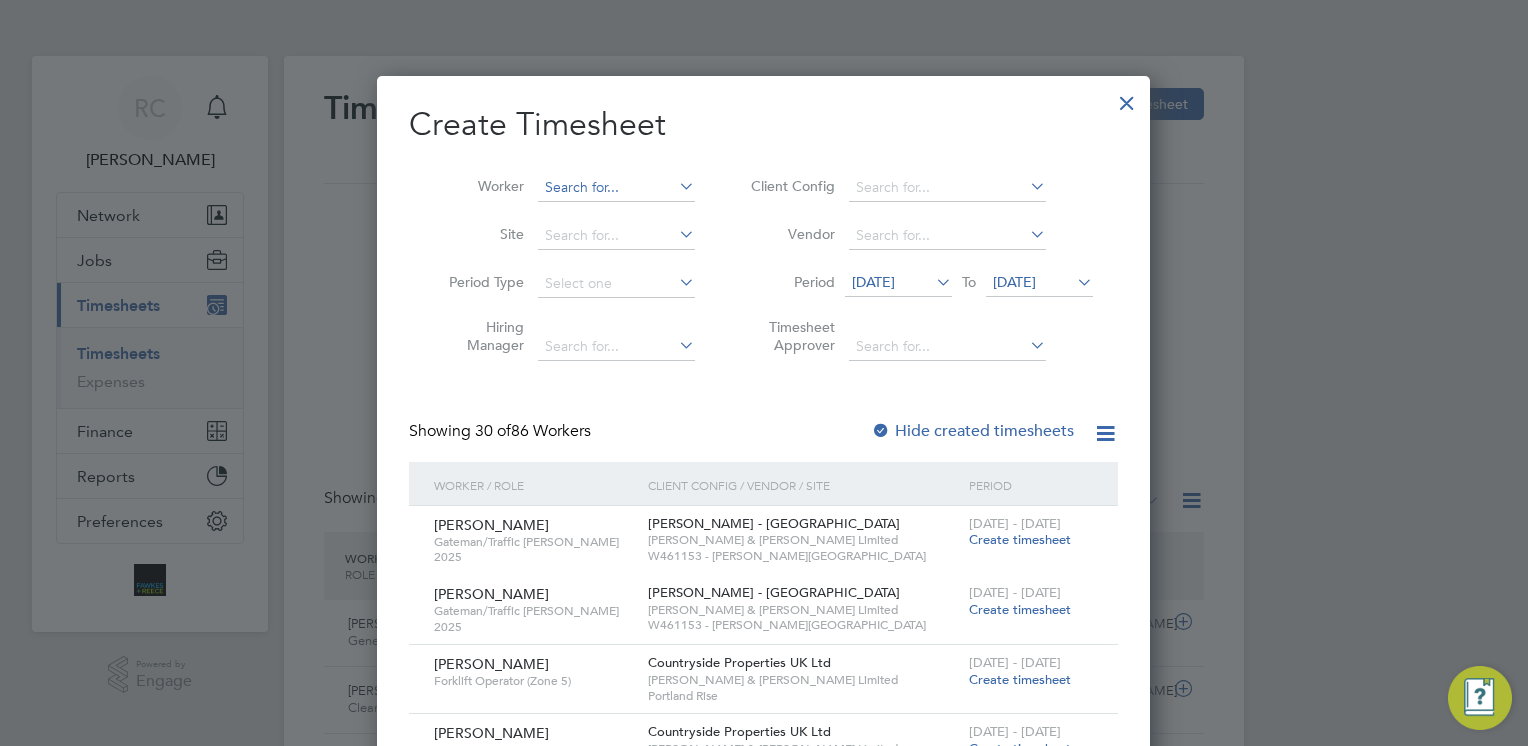 click at bounding box center (616, 188) 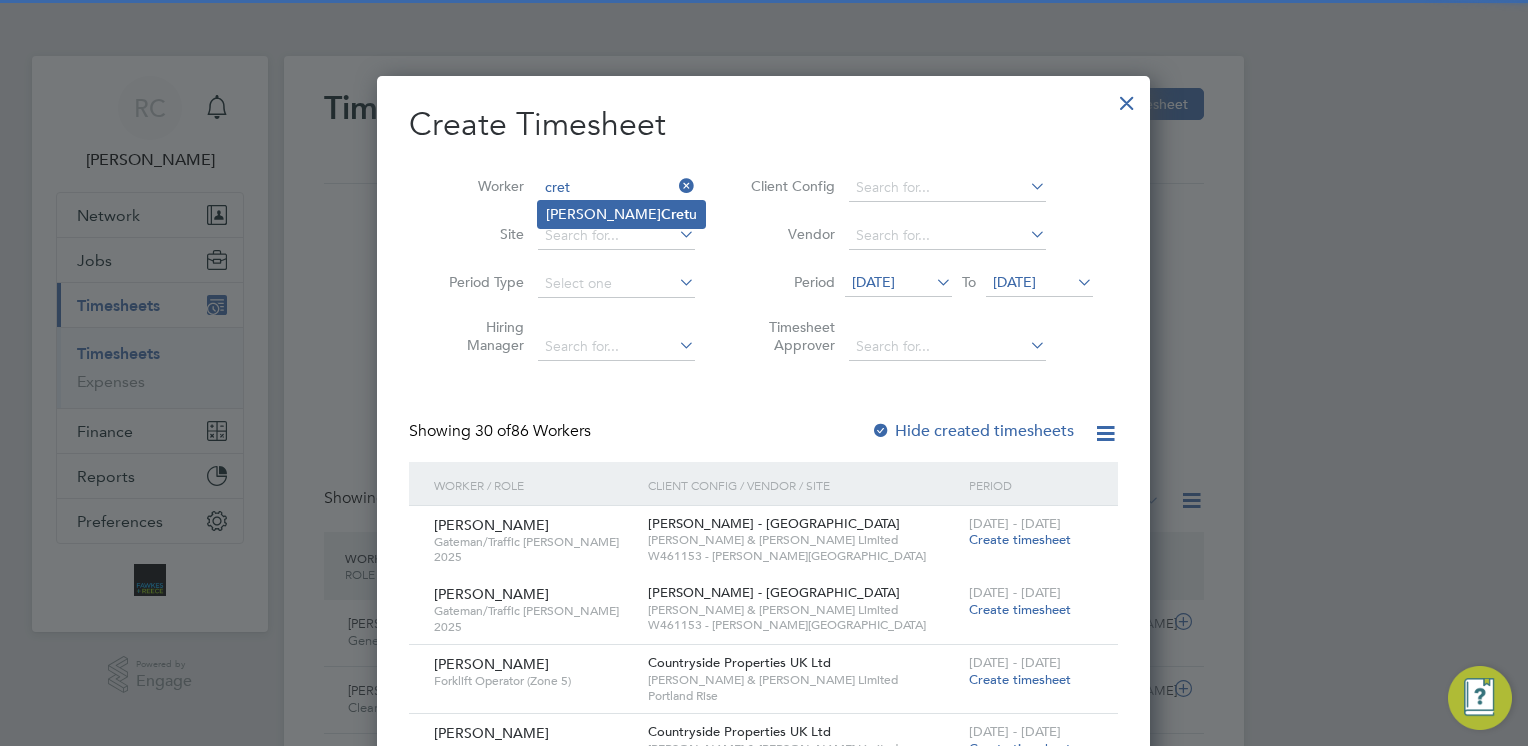 click on "[PERSON_NAME]-[PERSON_NAME] u" 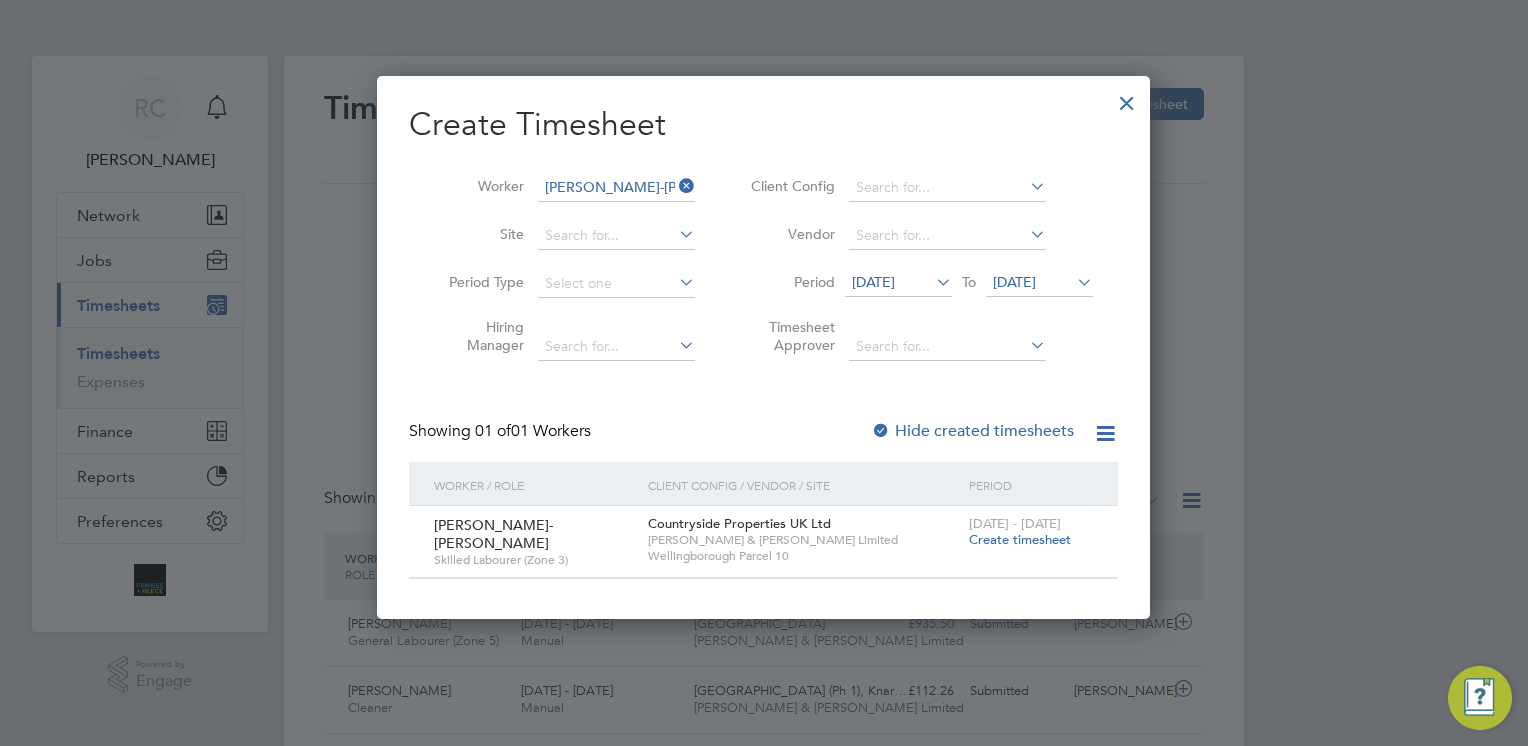 click on "Create timesheet" at bounding box center [1020, 539] 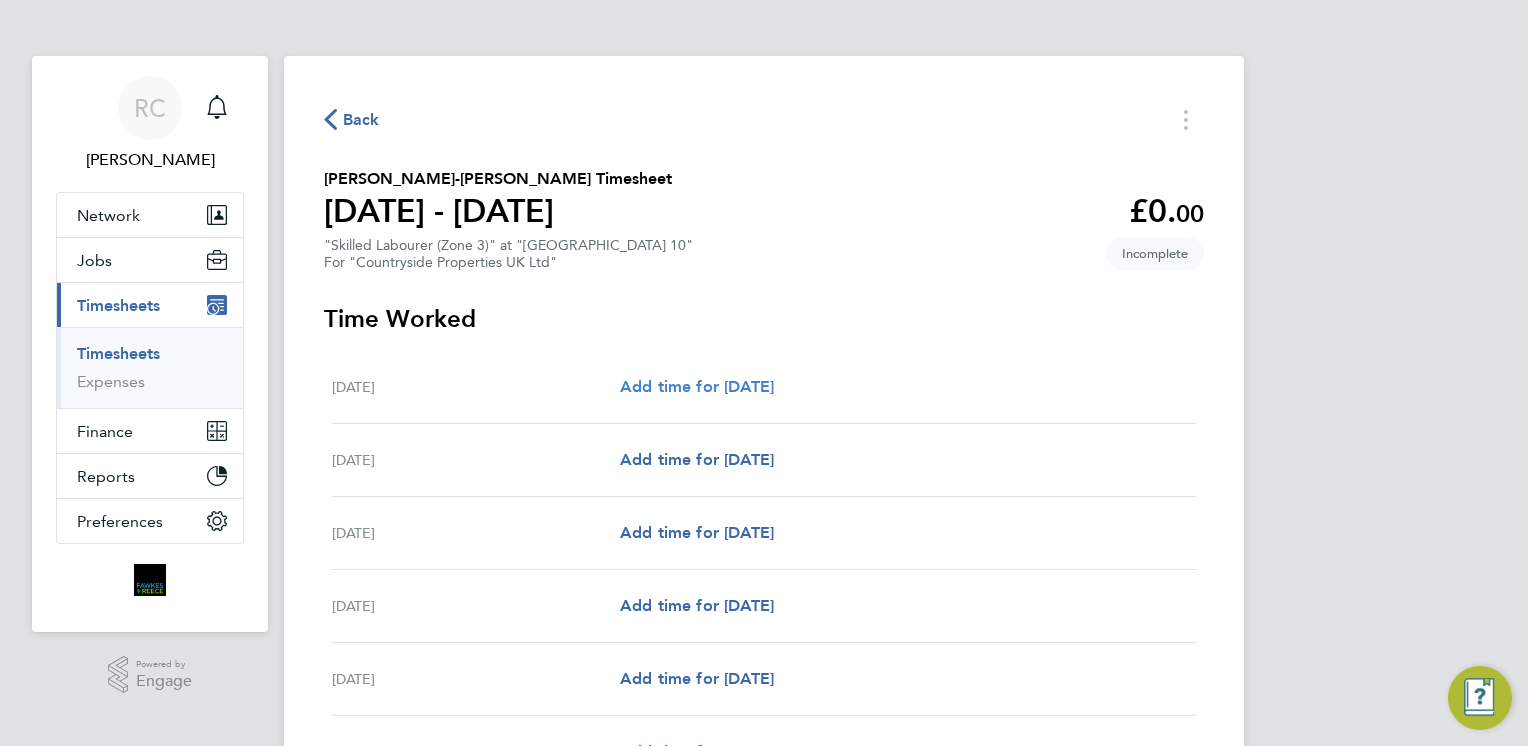 click on "Add time for [DATE]" at bounding box center [697, 386] 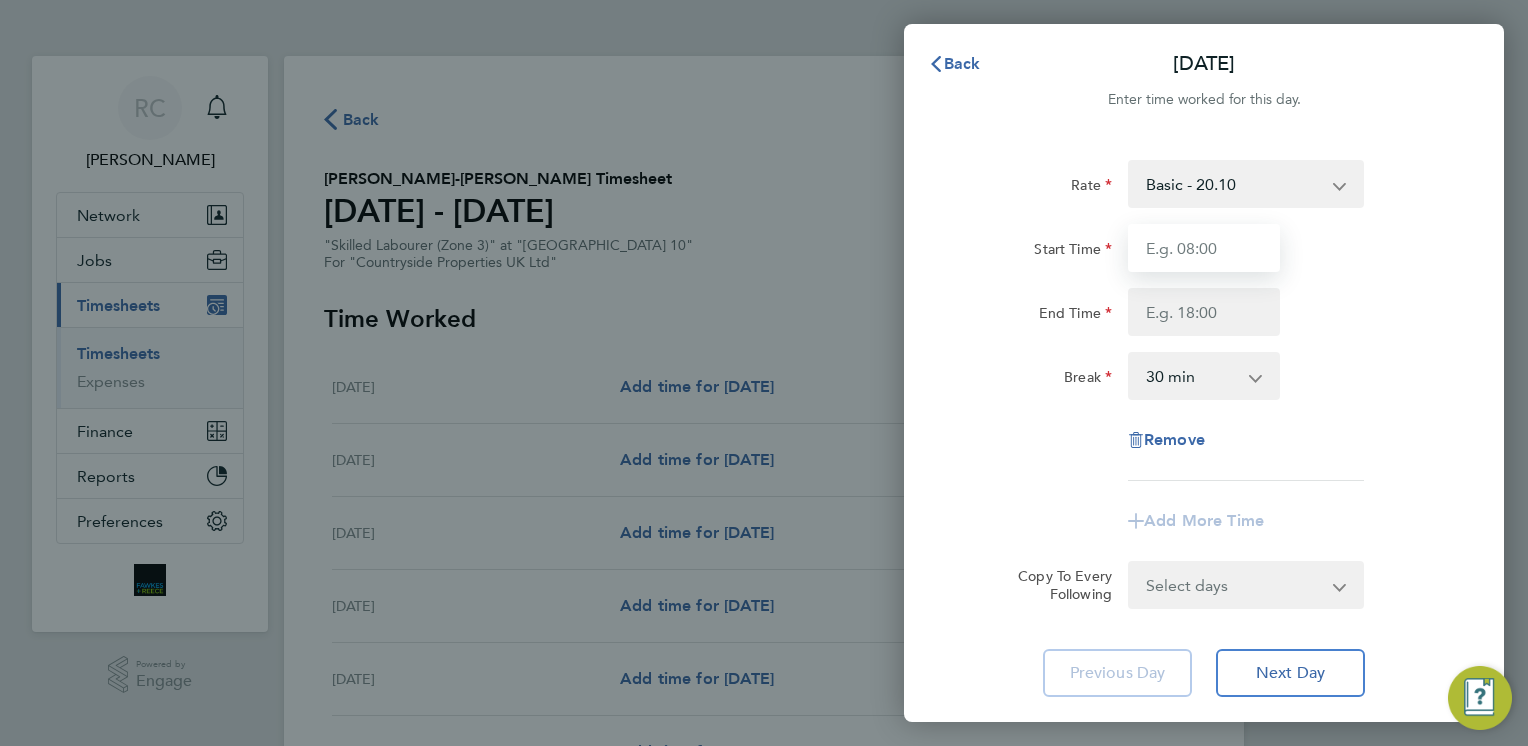 click on "Start Time" at bounding box center [1204, 248] 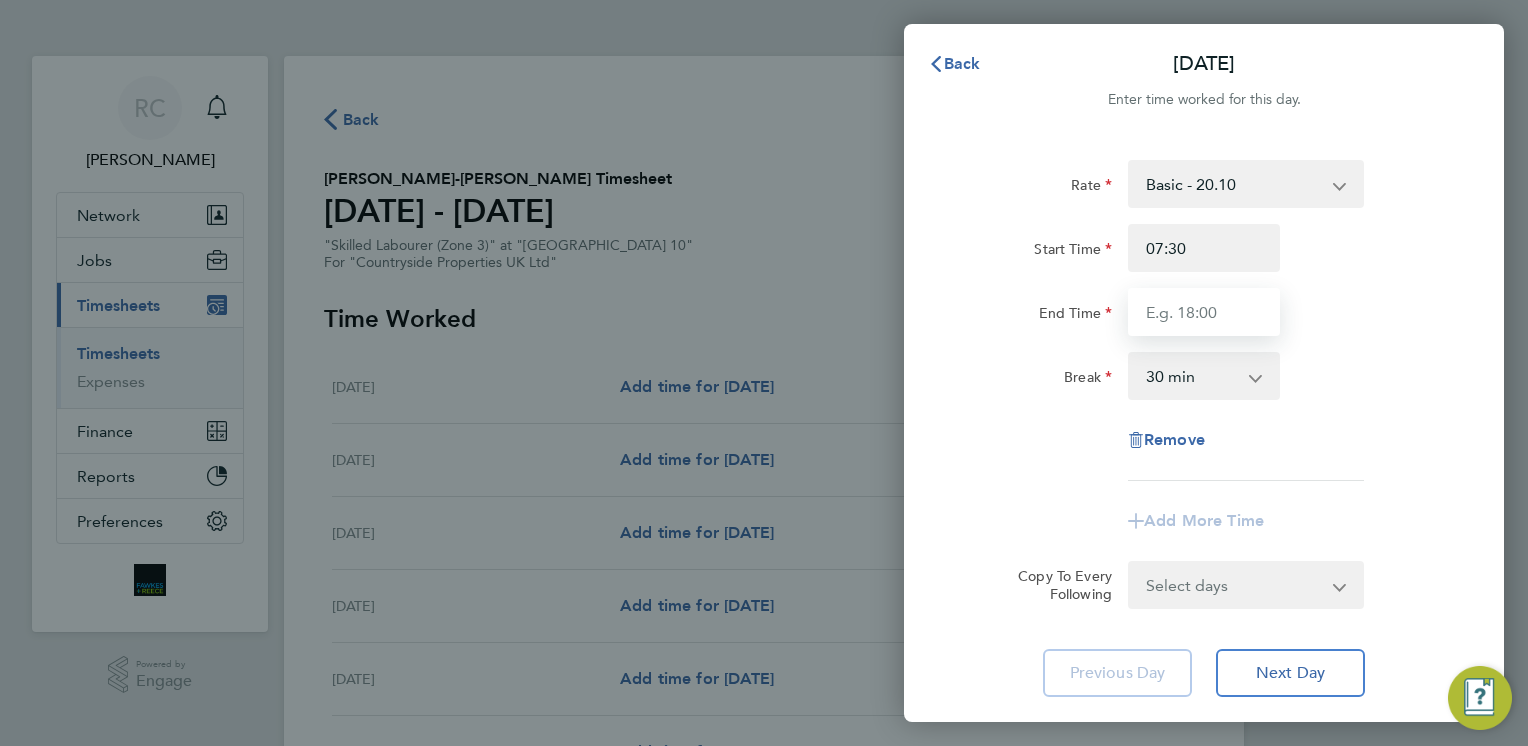 type on "17:00" 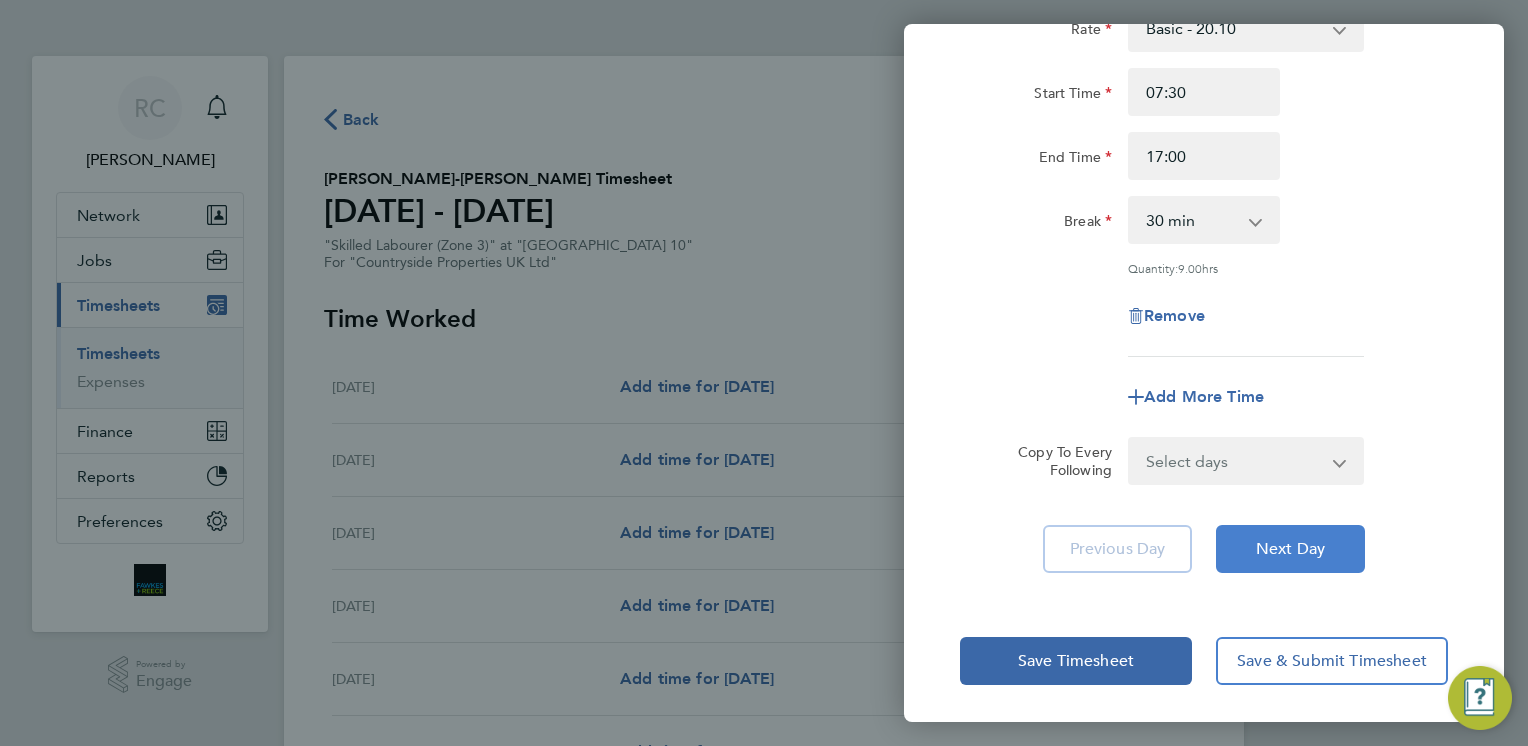 drag, startPoint x: 1311, startPoint y: 554, endPoint x: 1246, endPoint y: 433, distance: 137.35356 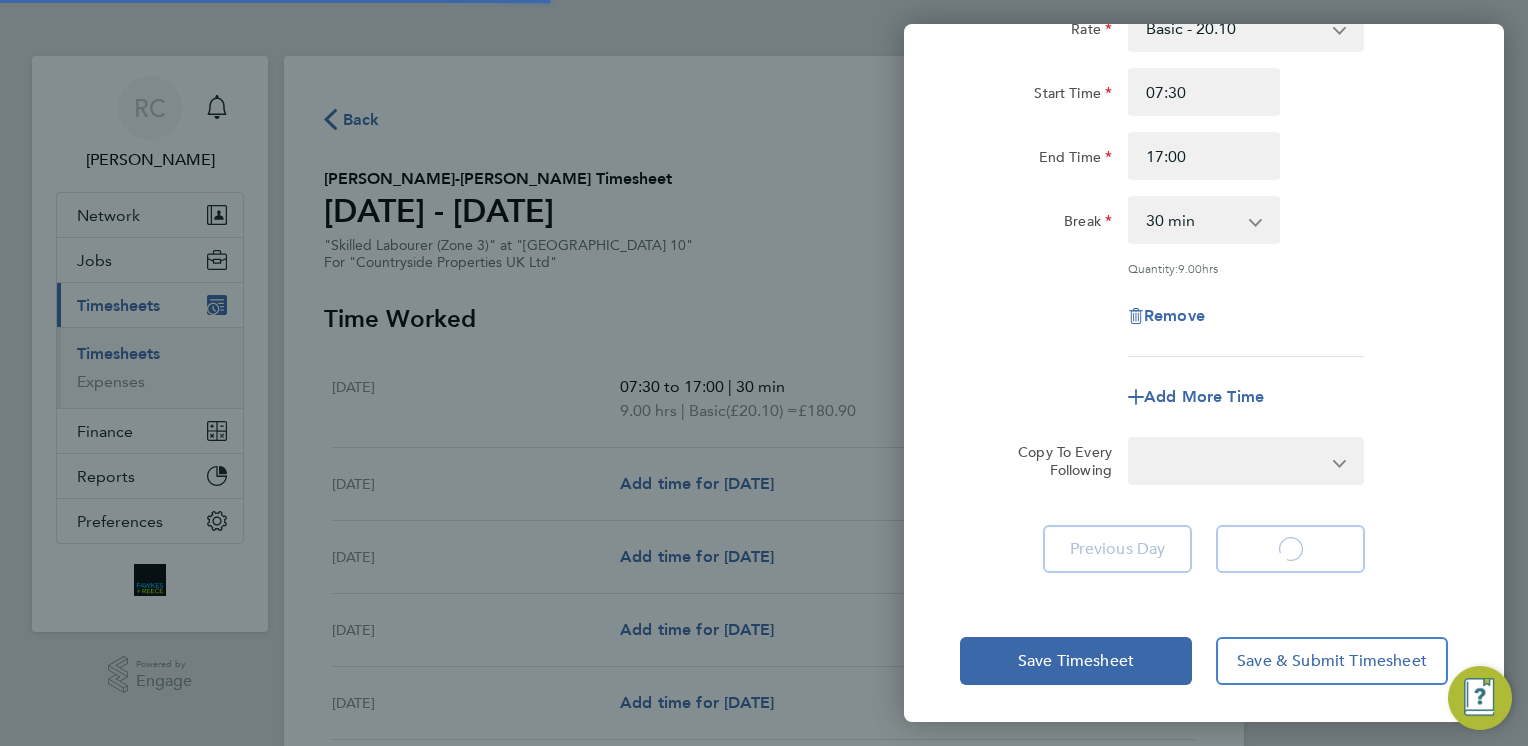 select on "30" 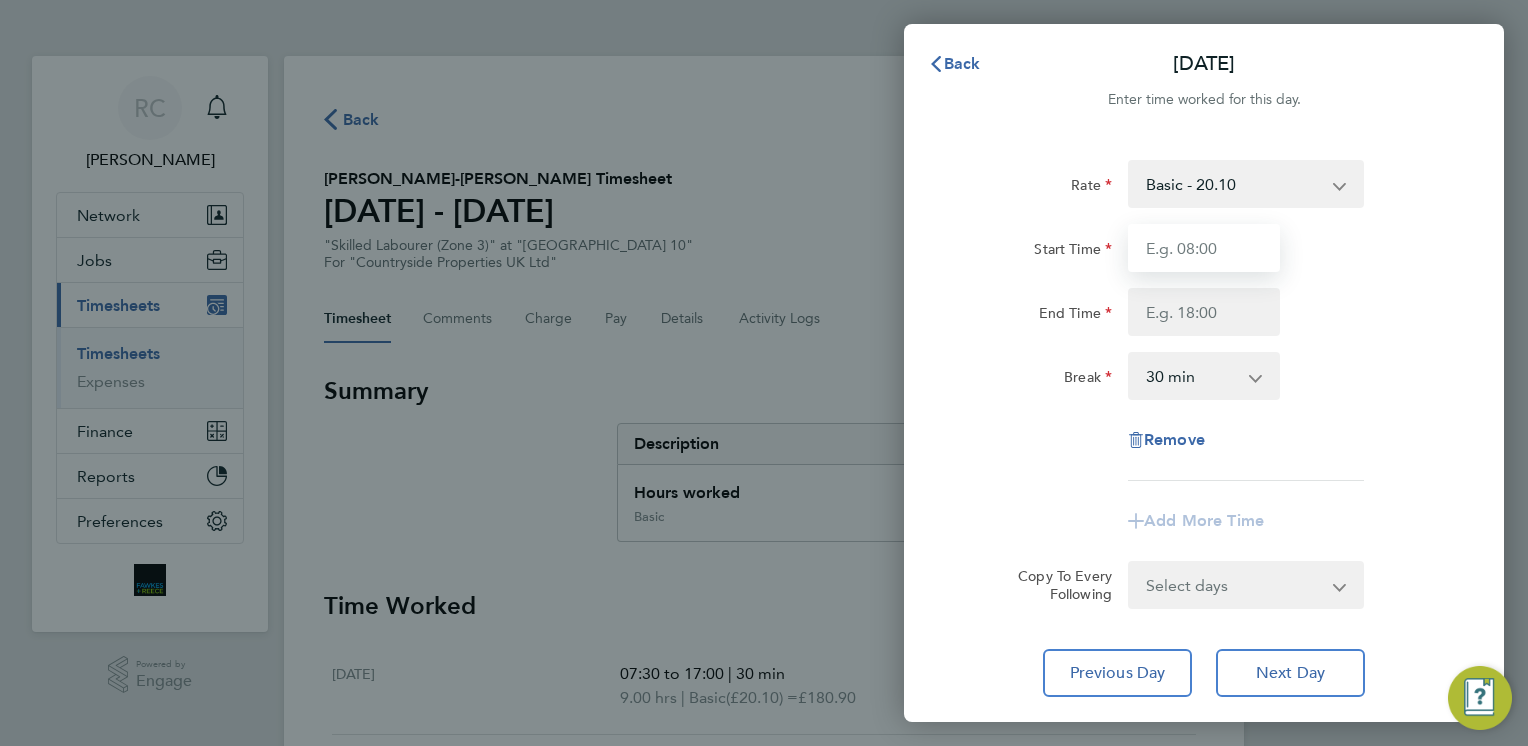 click on "Start Time" at bounding box center (1204, 248) 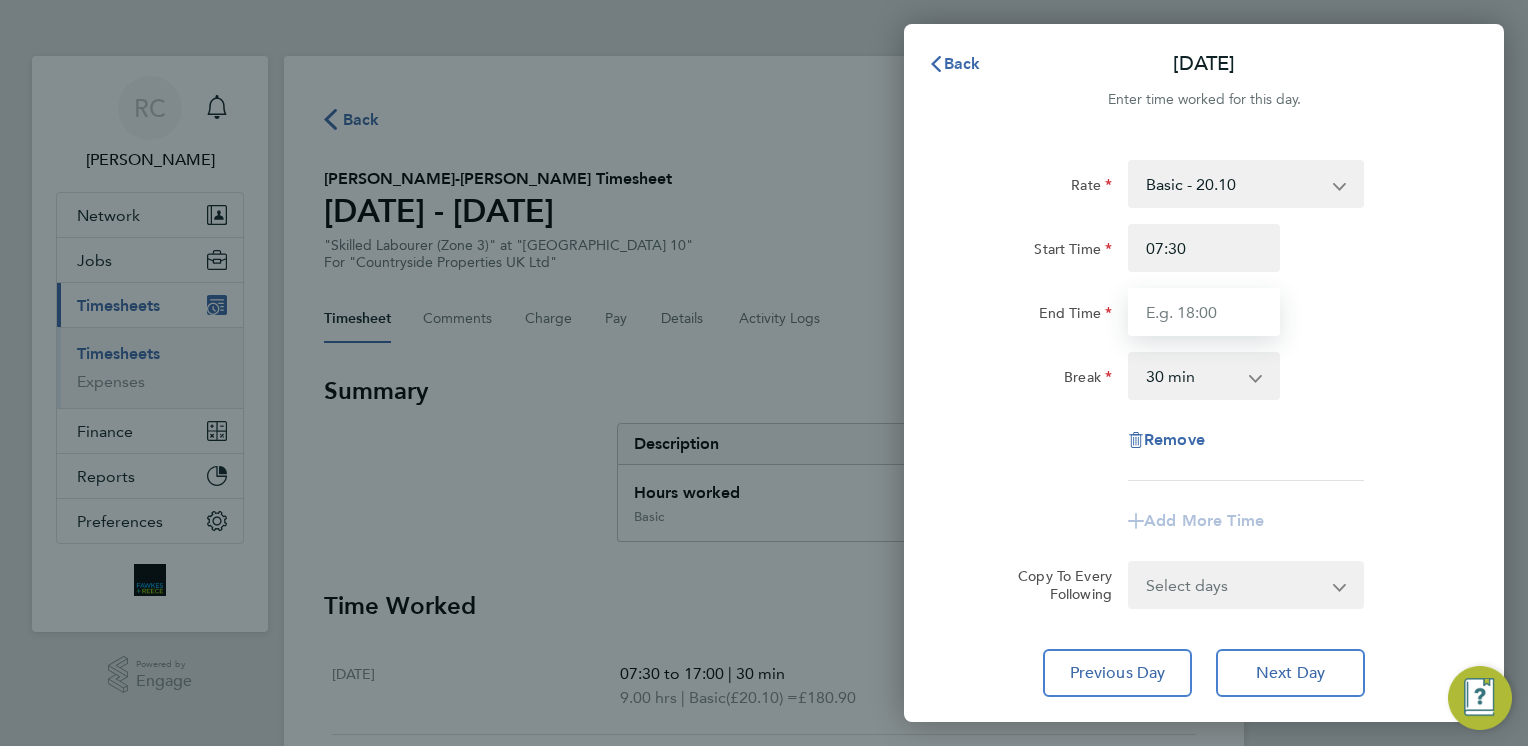 type on "17:00" 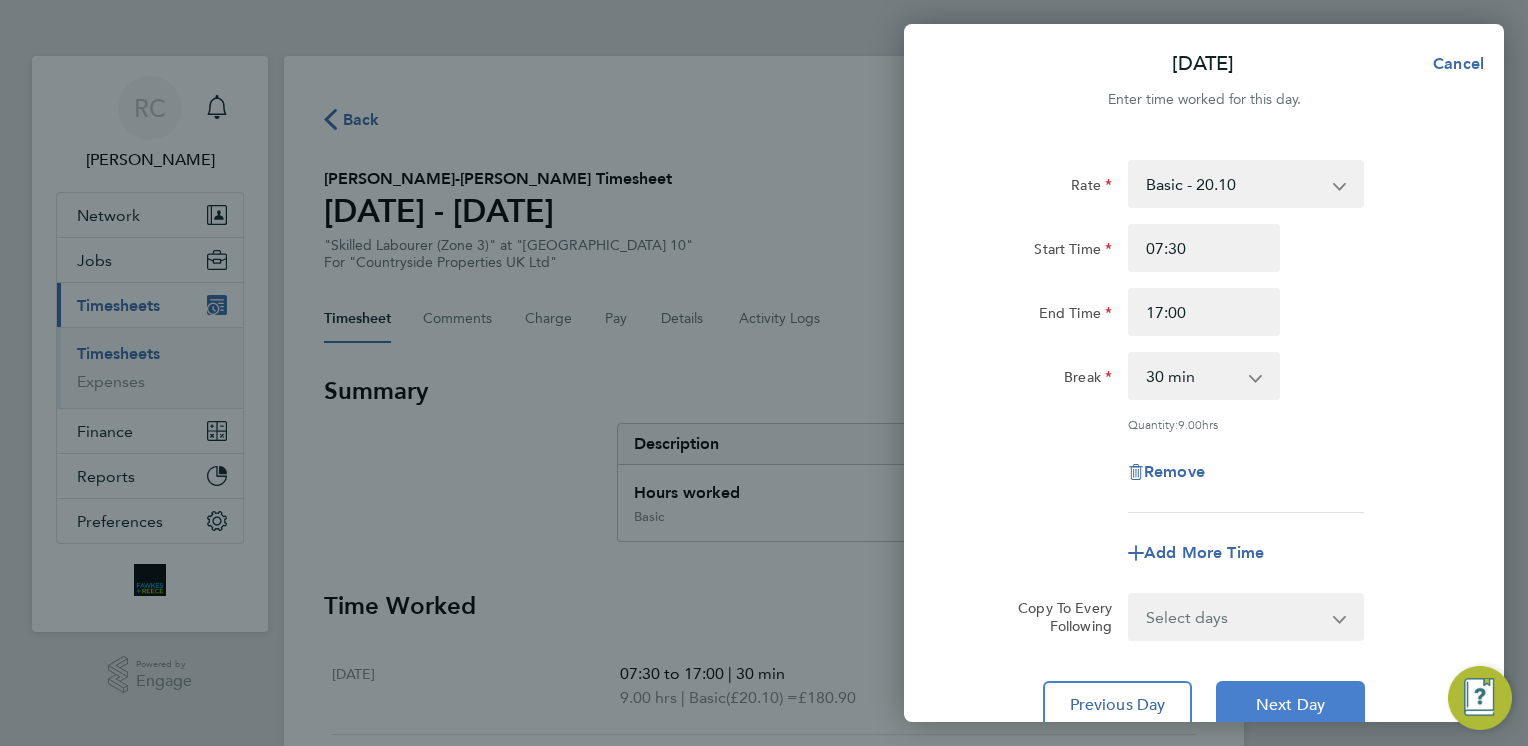 drag, startPoint x: 1276, startPoint y: 707, endPoint x: 1276, endPoint y: 638, distance: 69 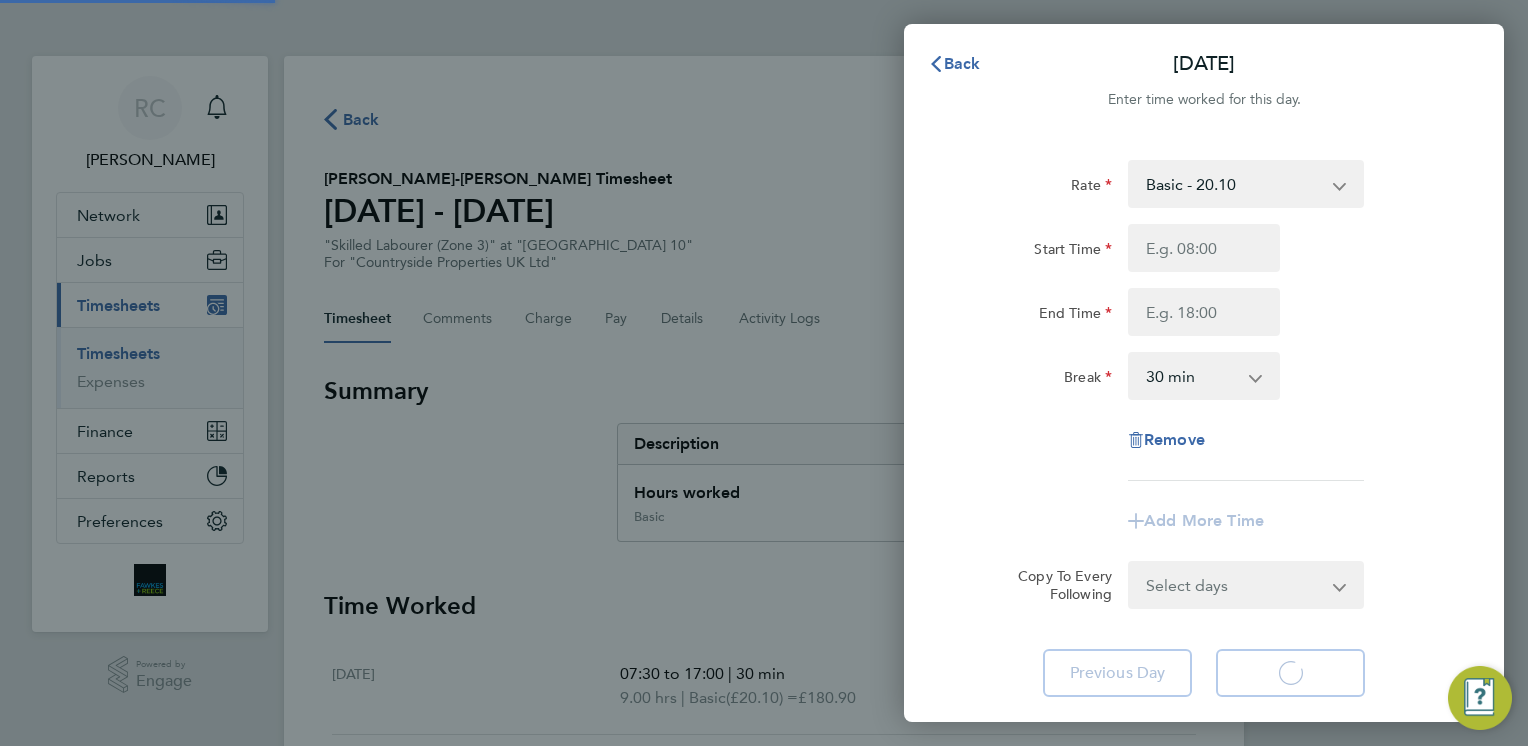 select on "30" 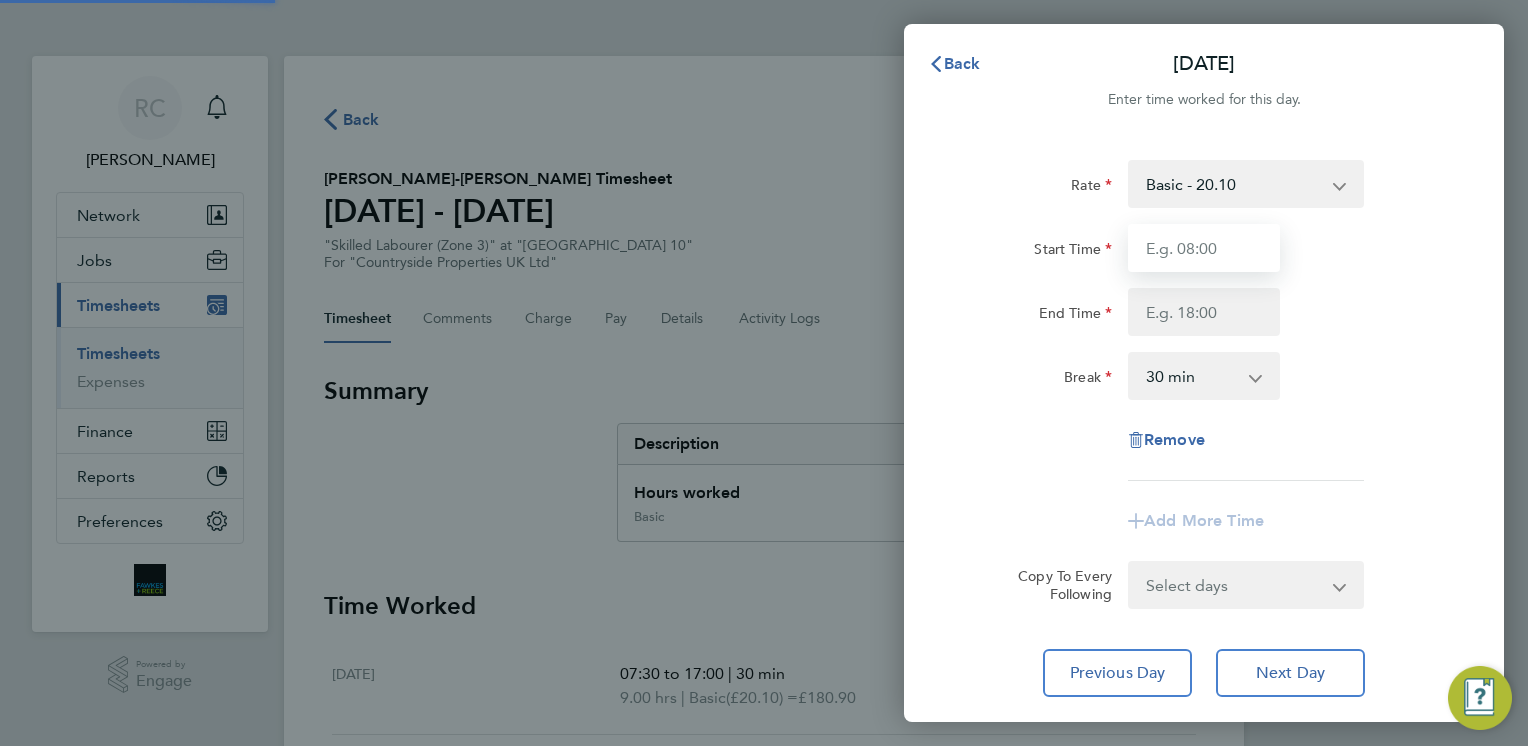 click on "Start Time" at bounding box center [1204, 248] 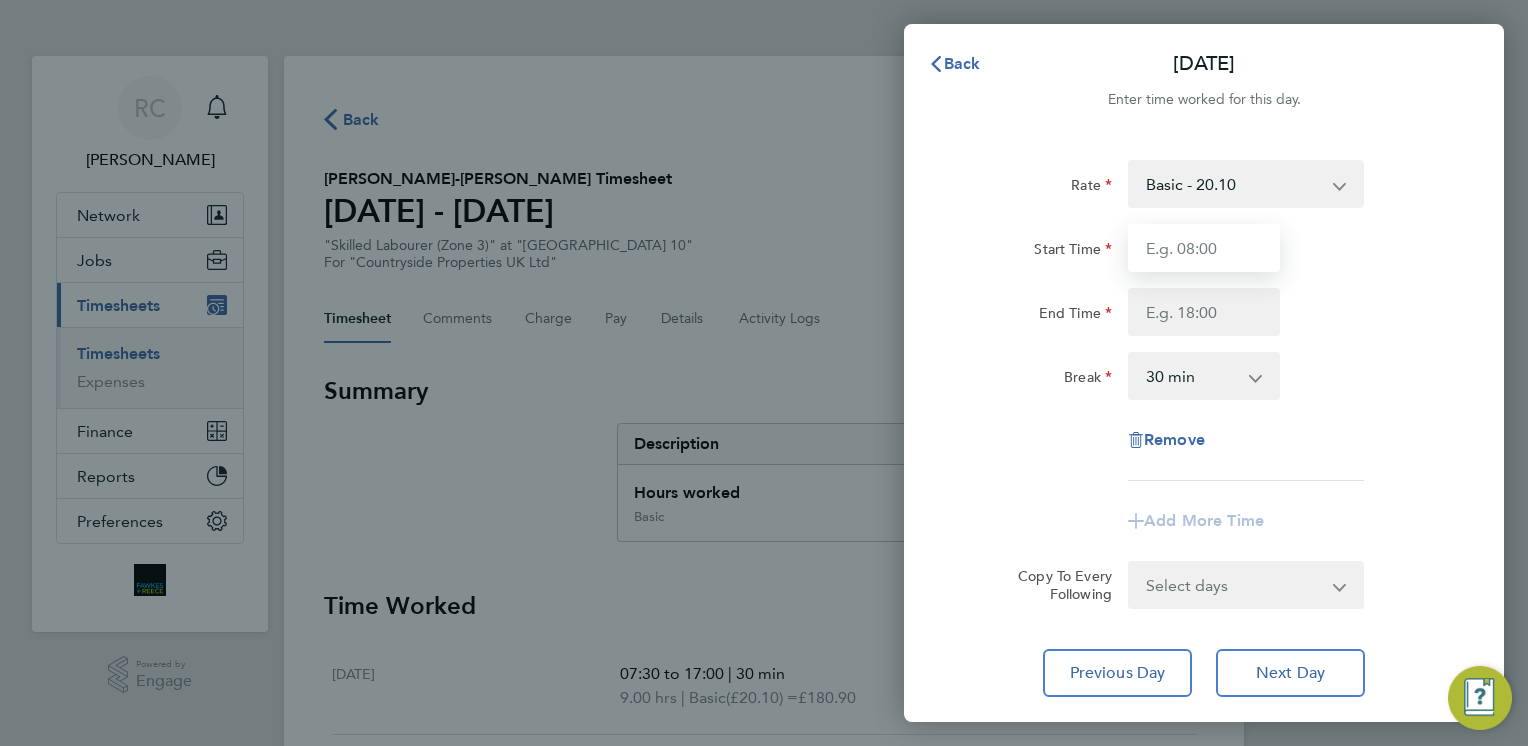 type on "07:30" 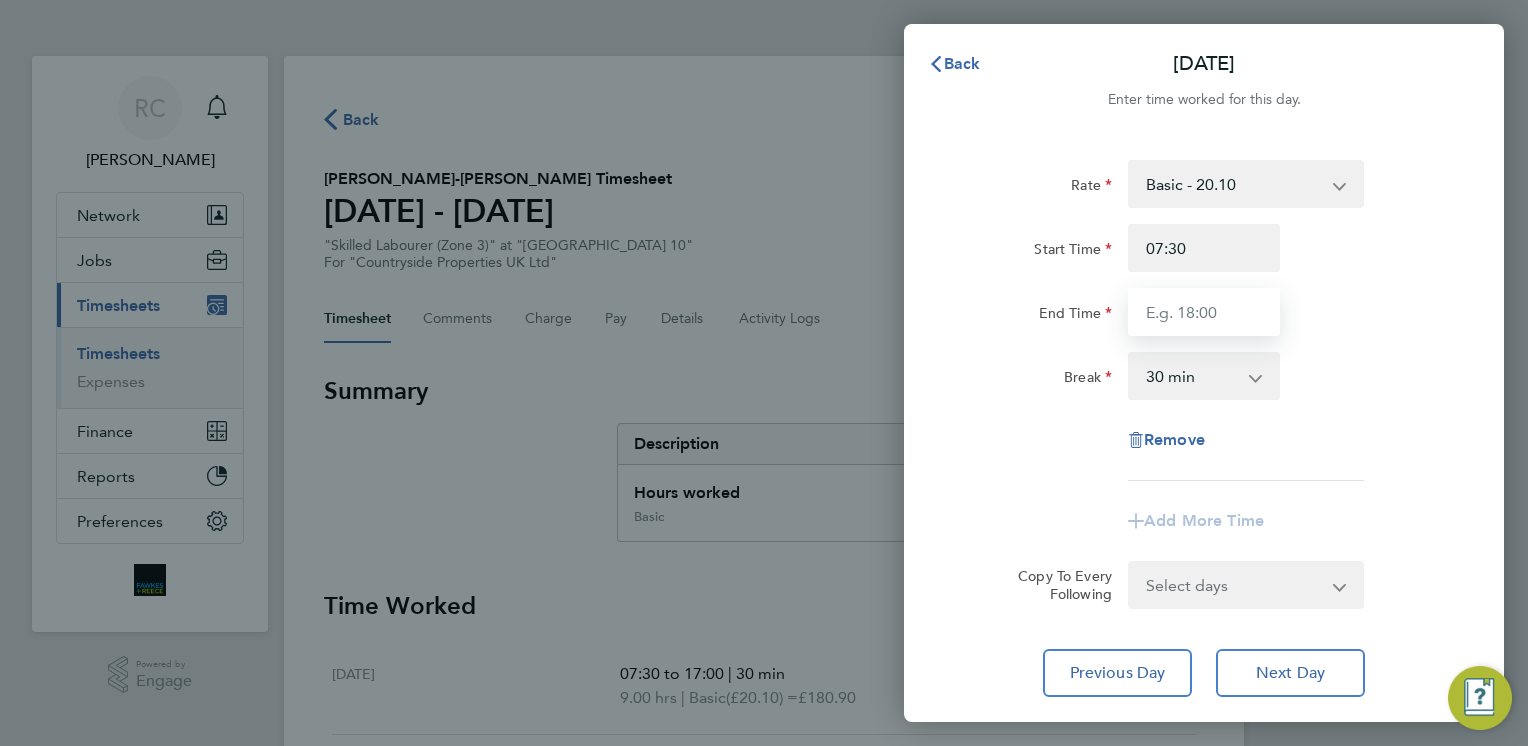 type on "17:00" 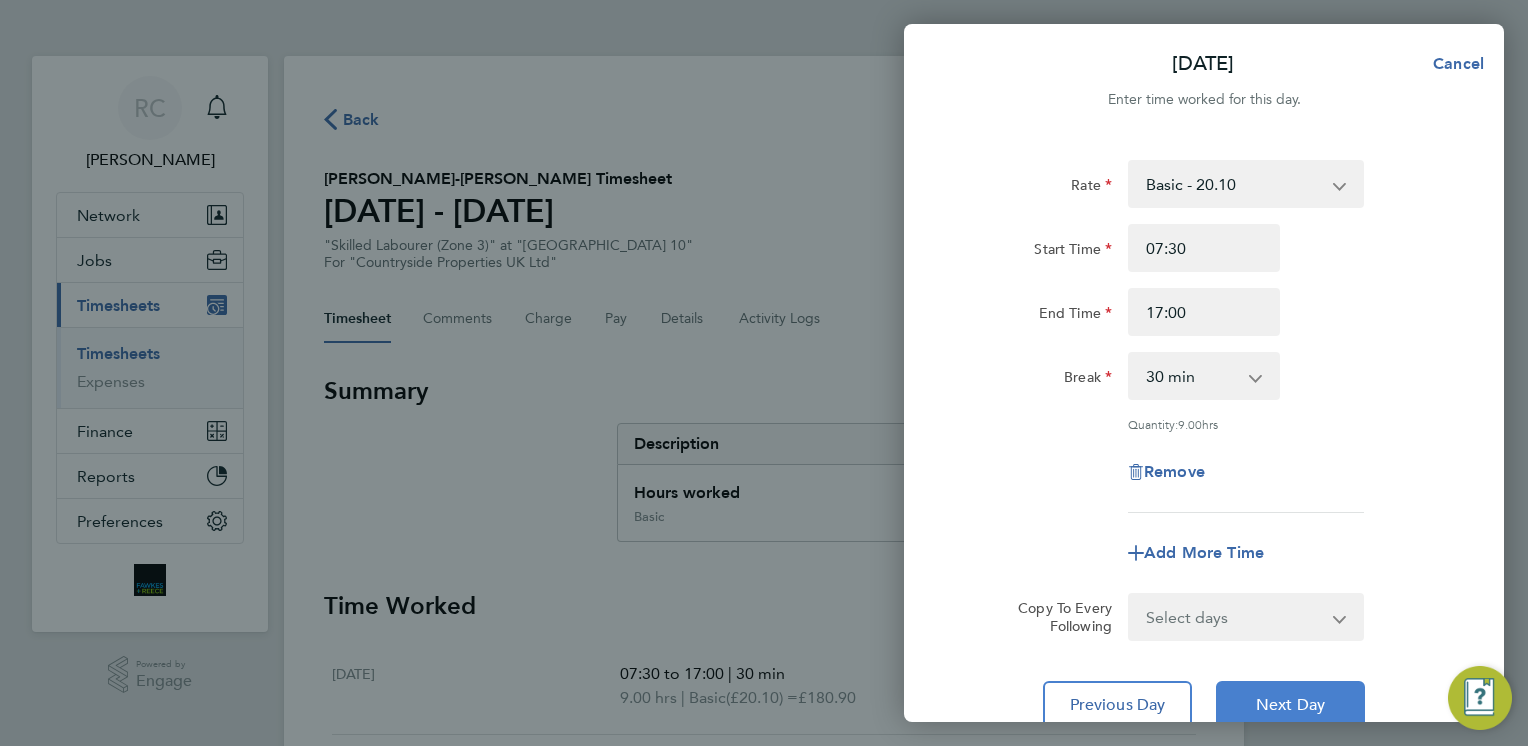 click on "Next Day" 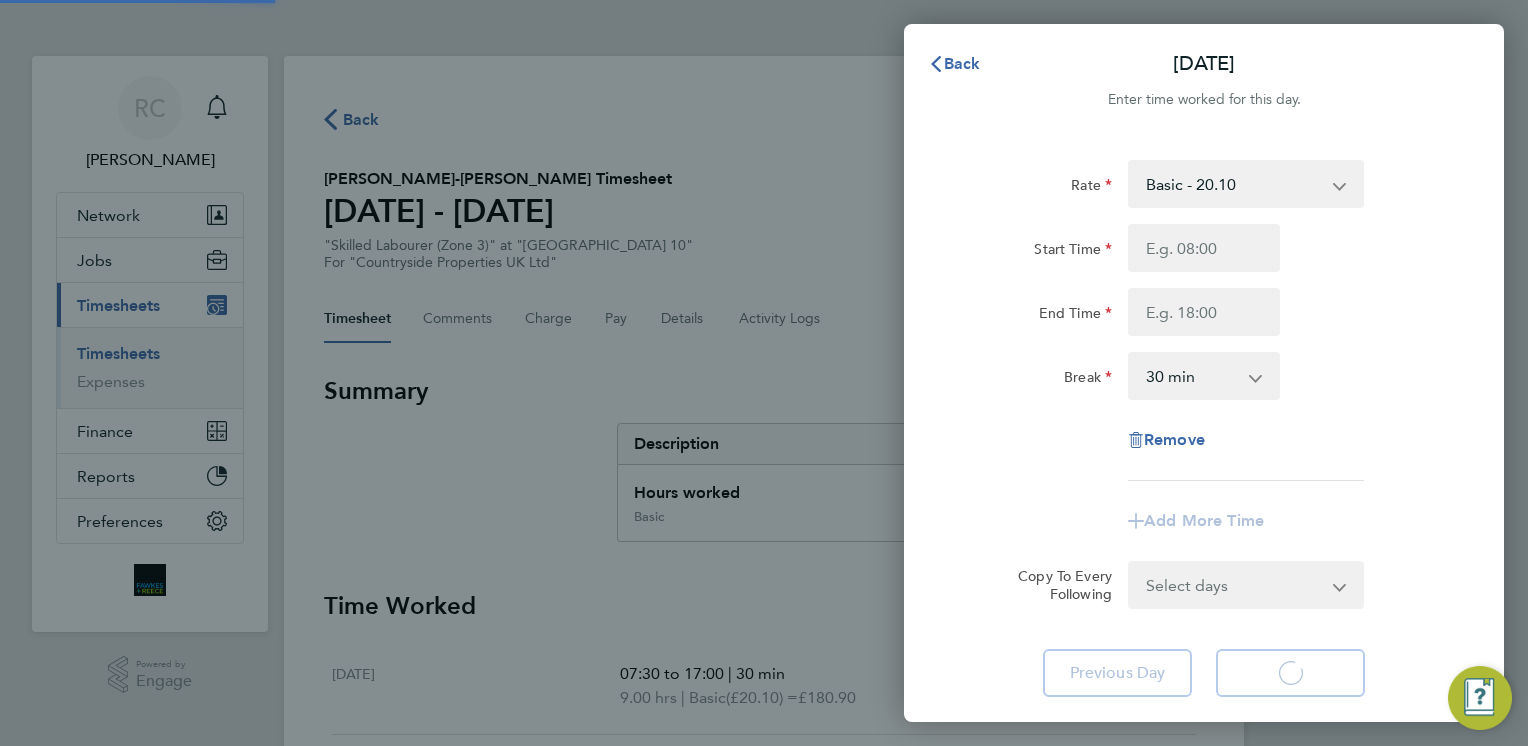 select on "30" 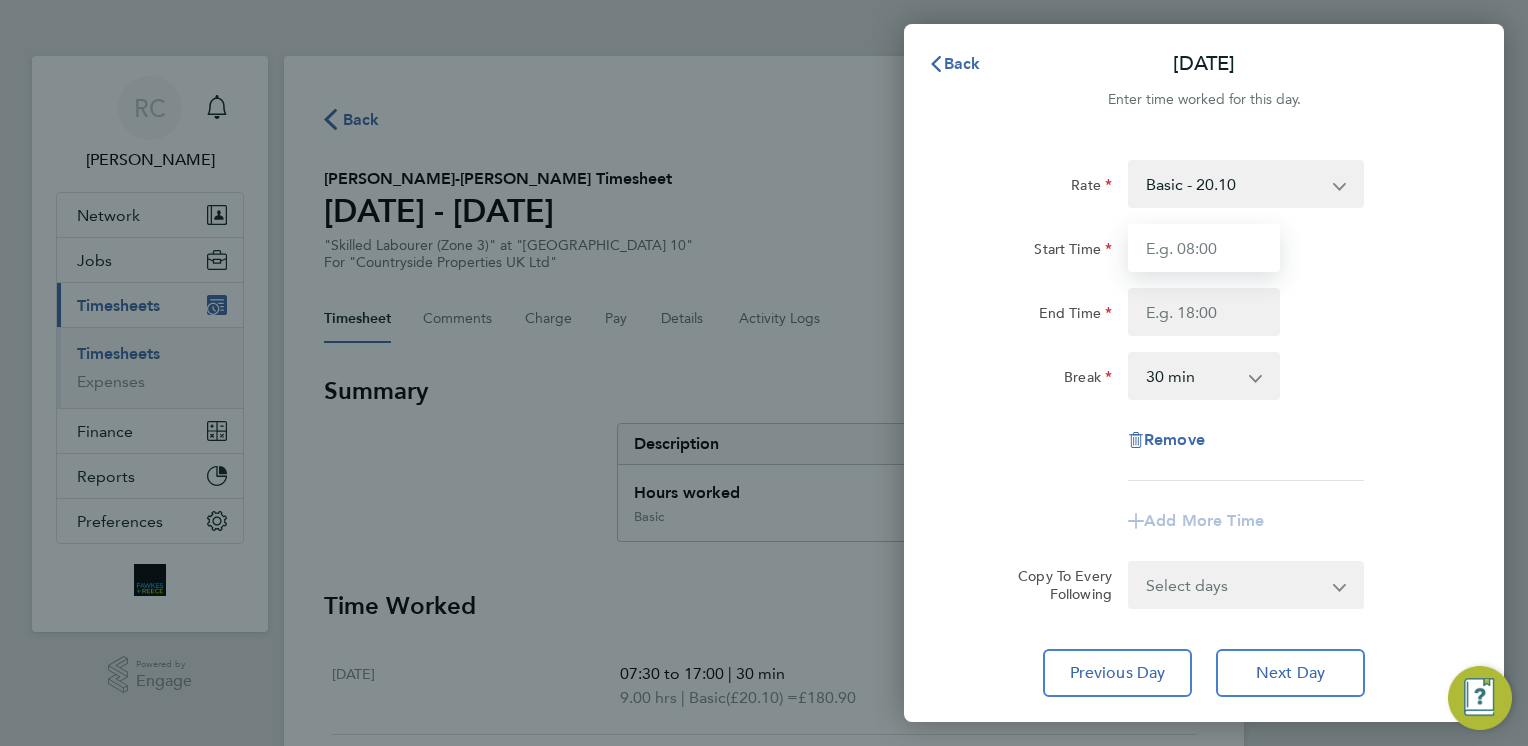 click on "Start Time" at bounding box center [1204, 248] 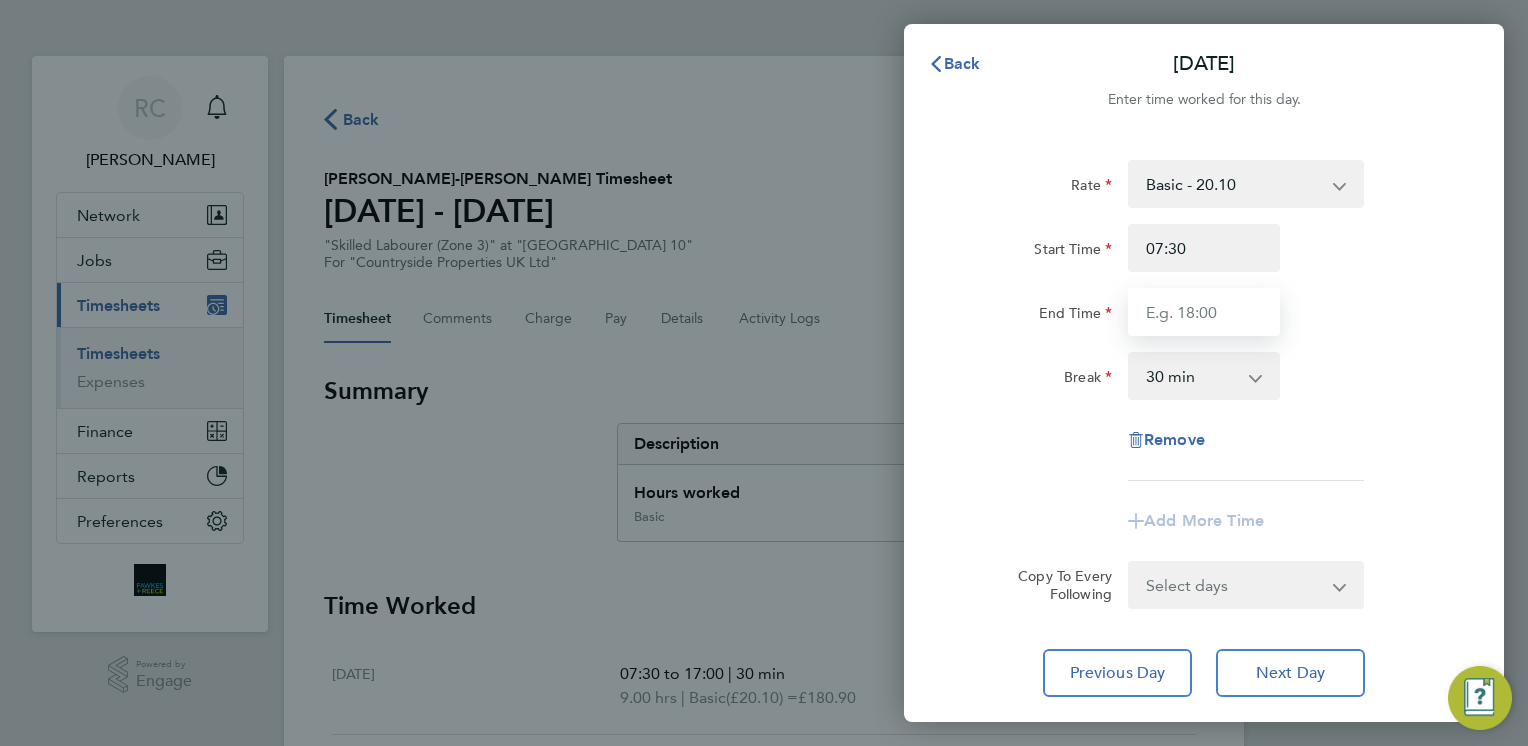 type on "17:00" 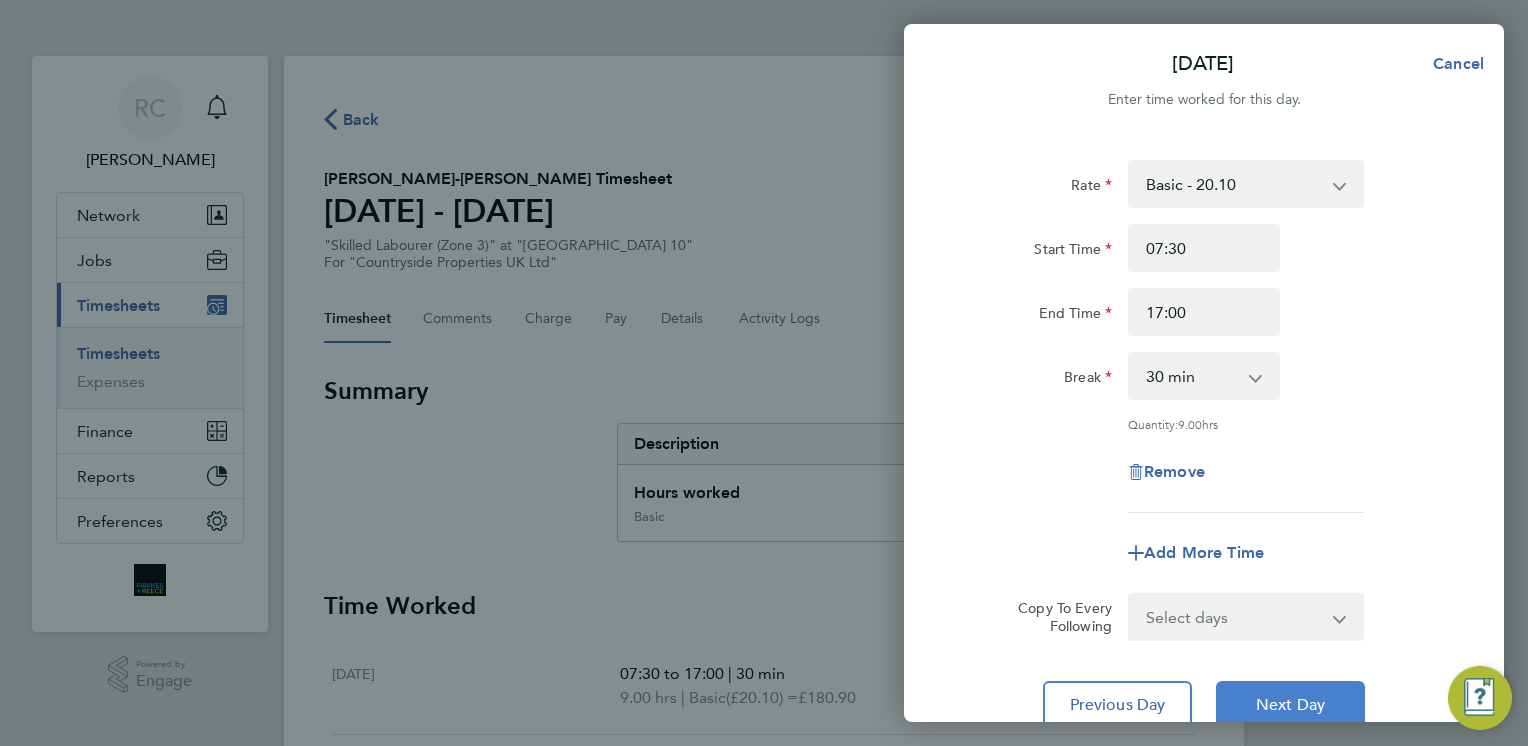 click on "Next Day" 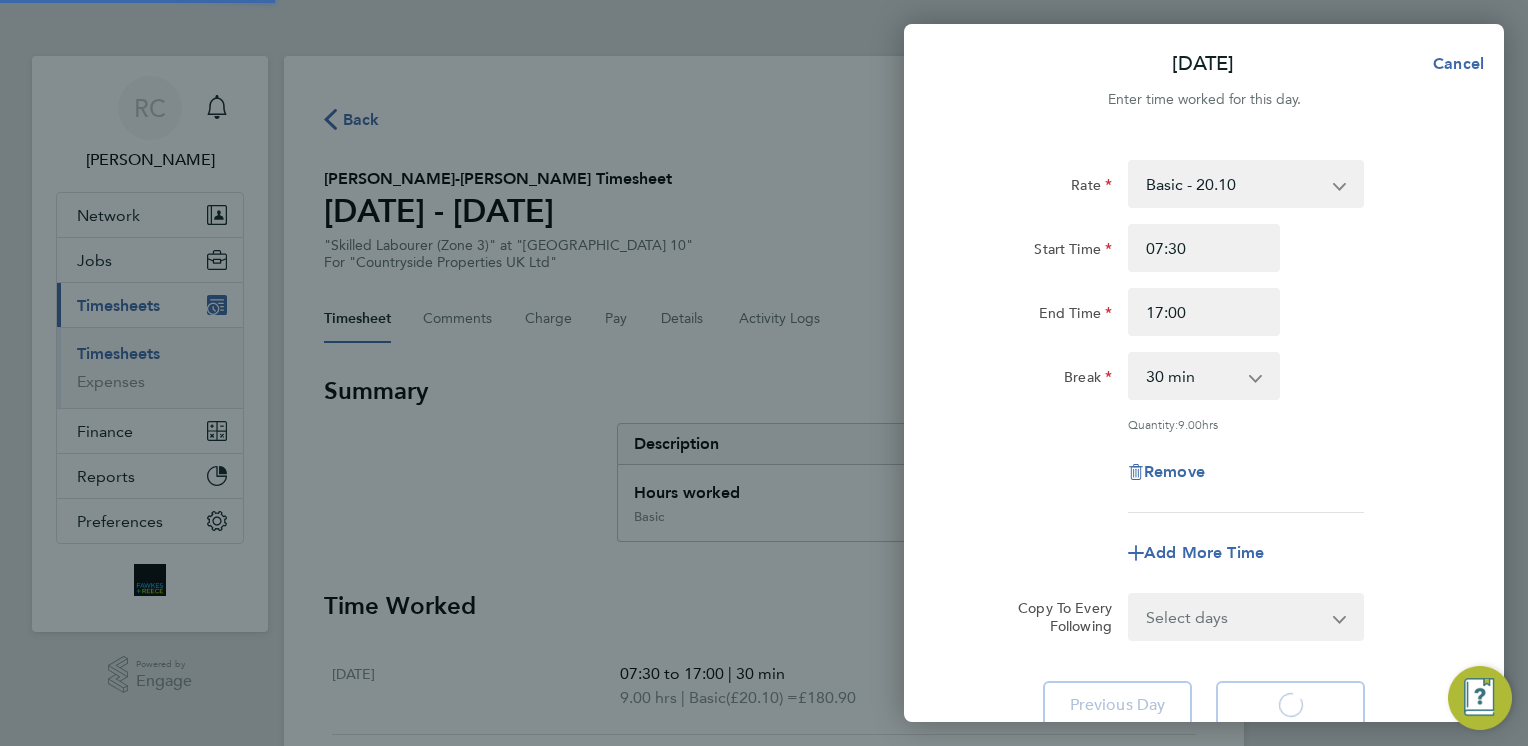 select on "30" 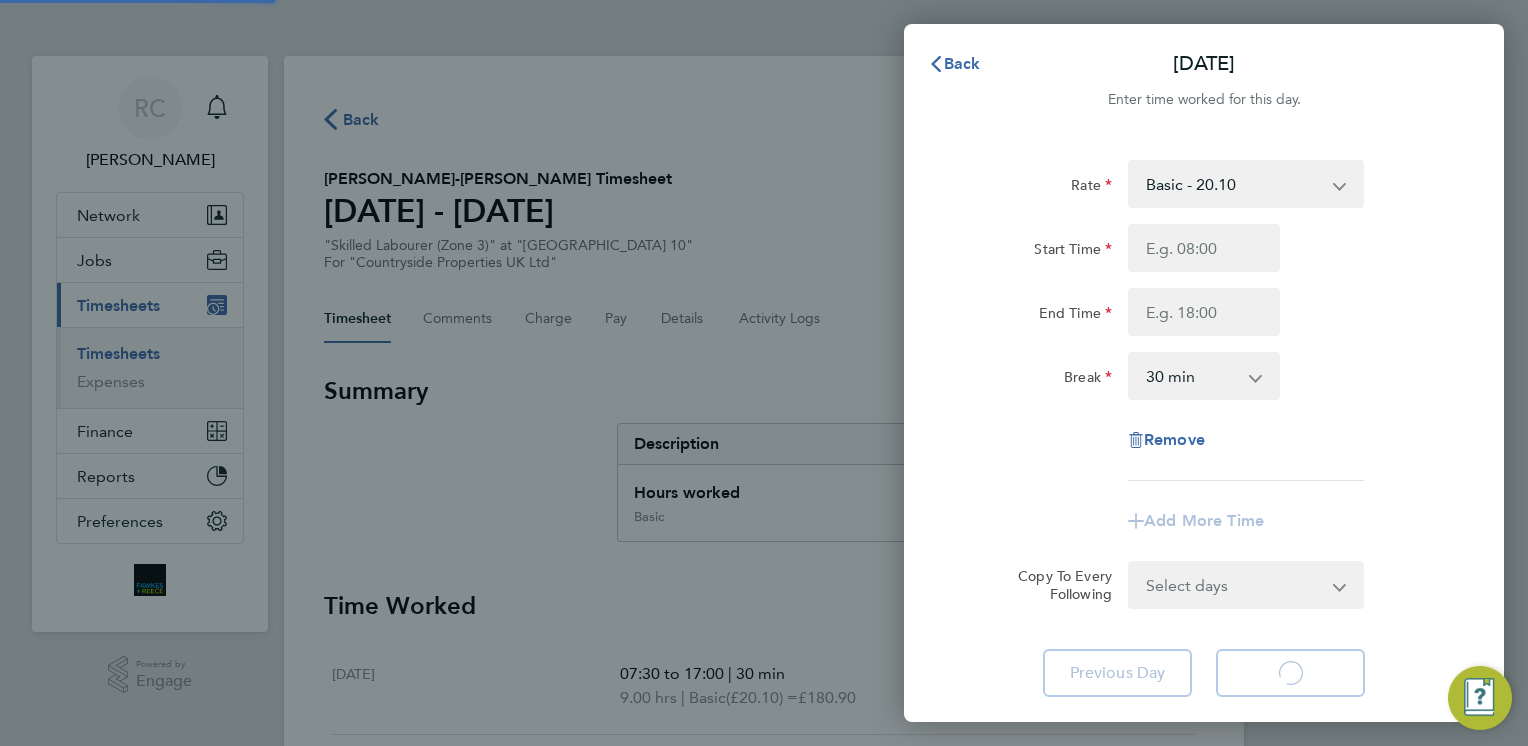 select on "30" 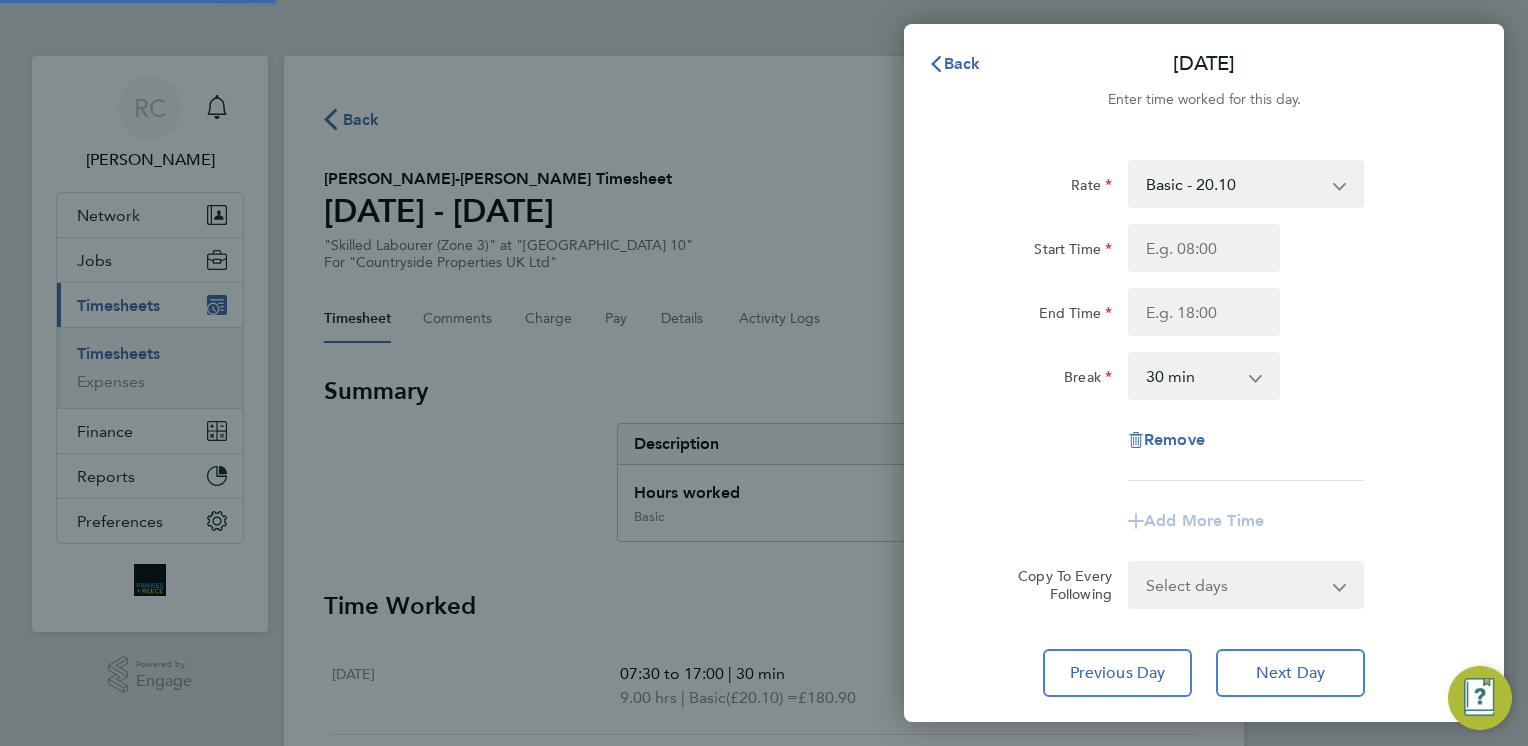 click on "Start Time" at bounding box center [1204, 248] 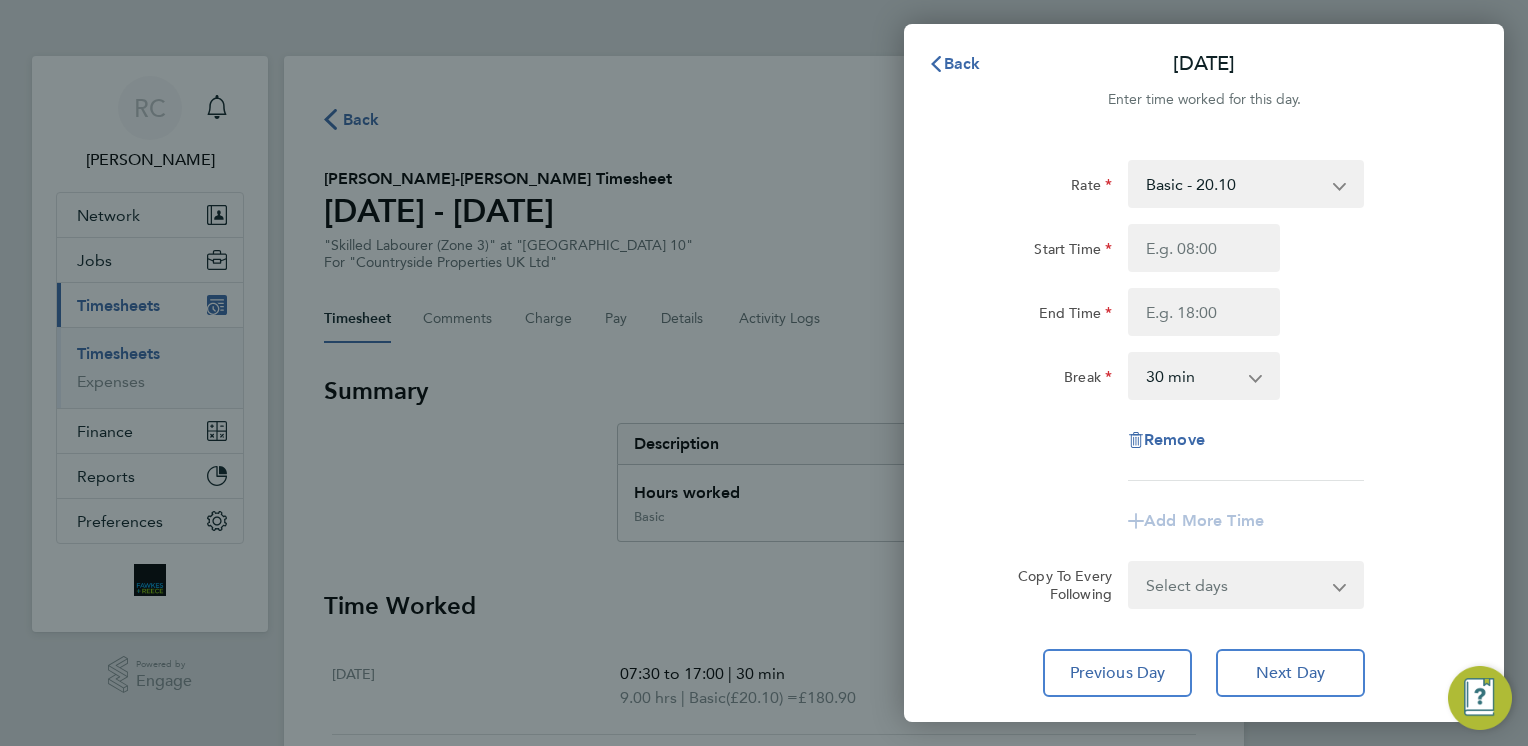type on "07:30" 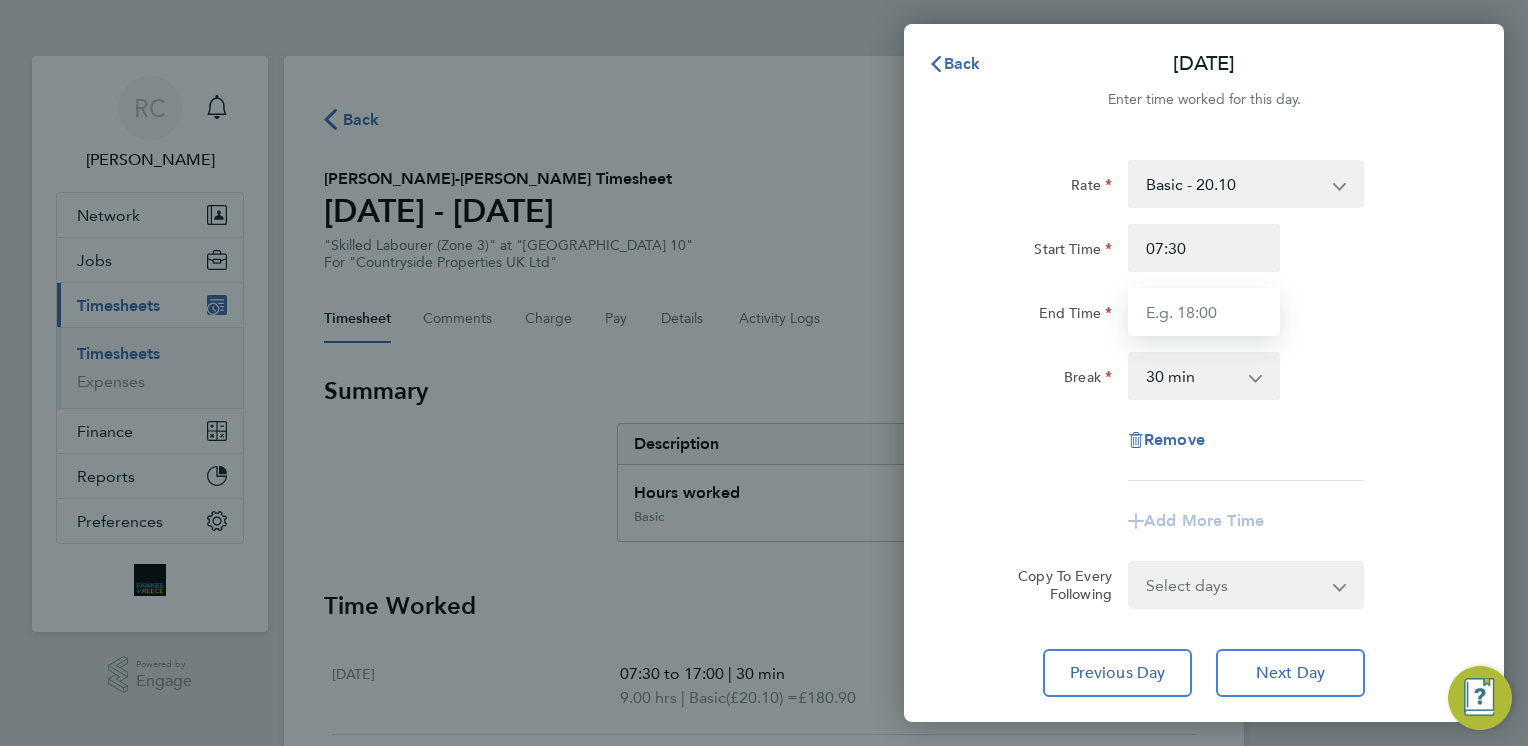 type on "17:00" 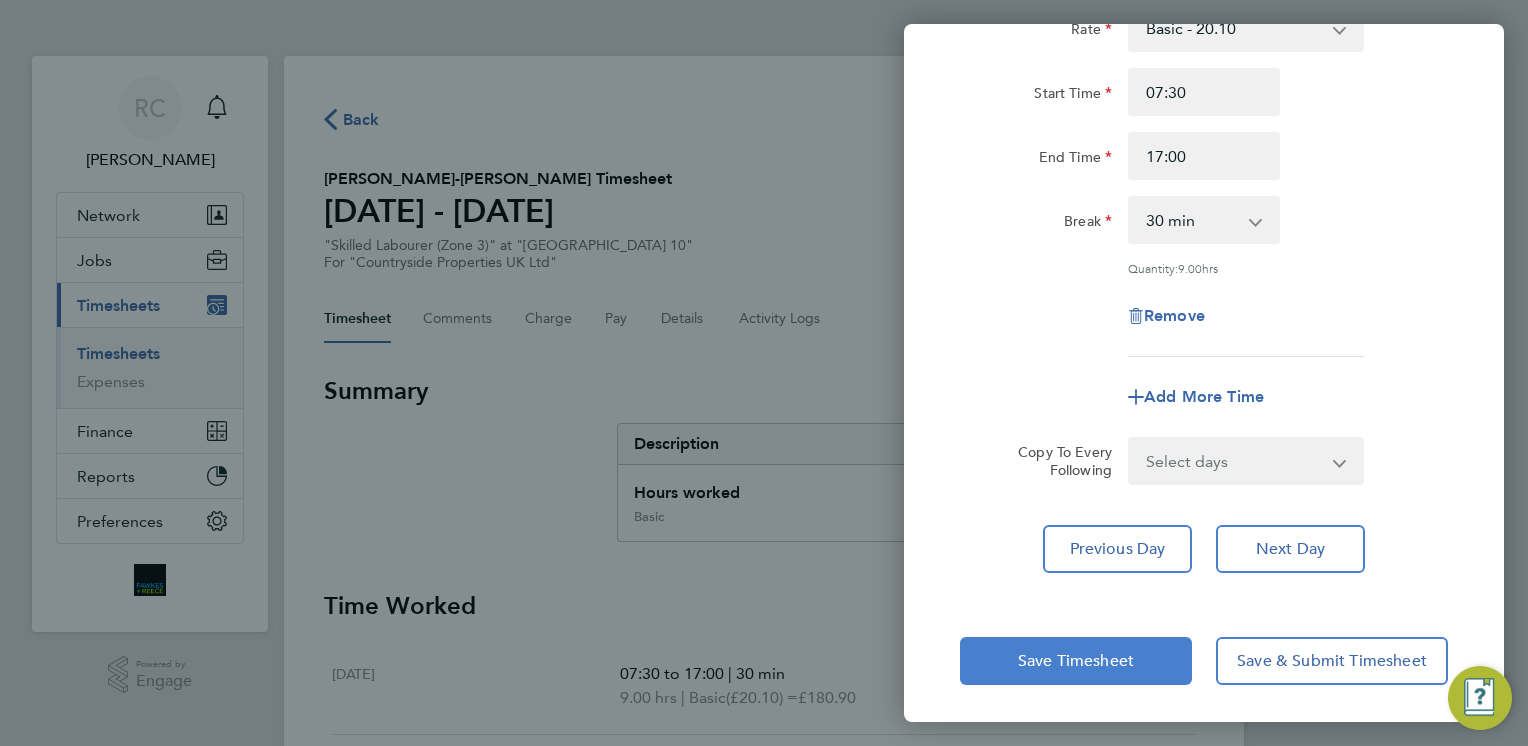 click on "Save Timesheet" 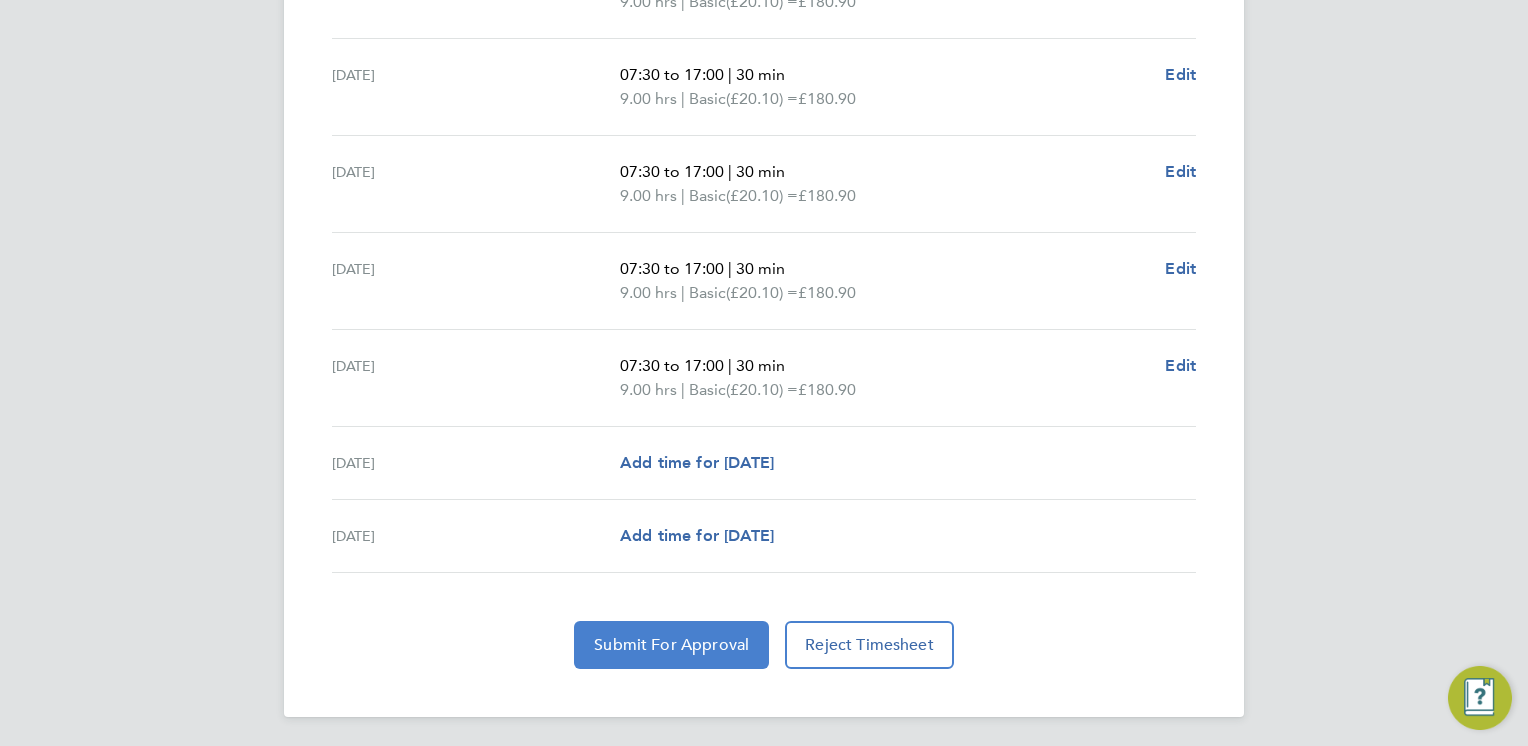 click on "Submit For Approval" 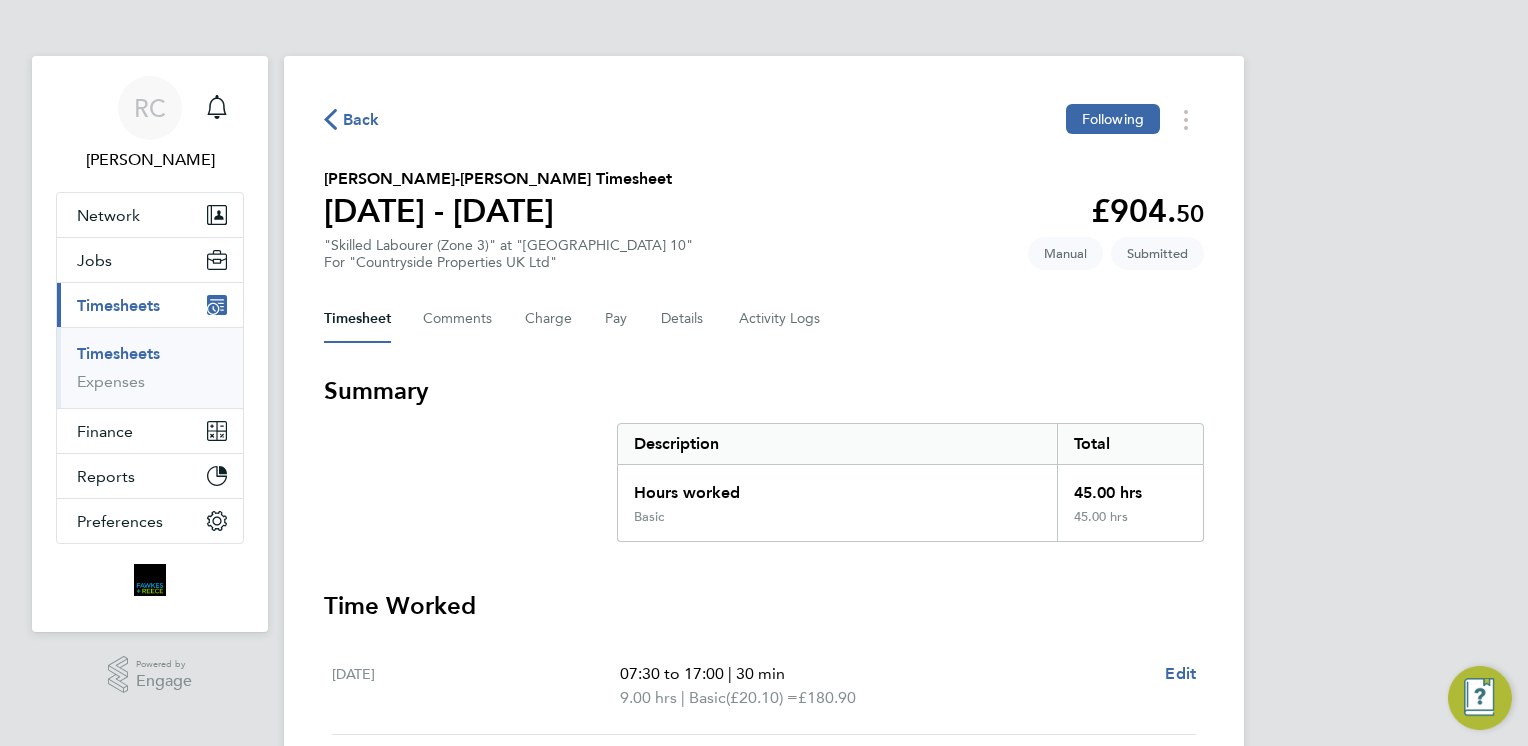 click on "Back" 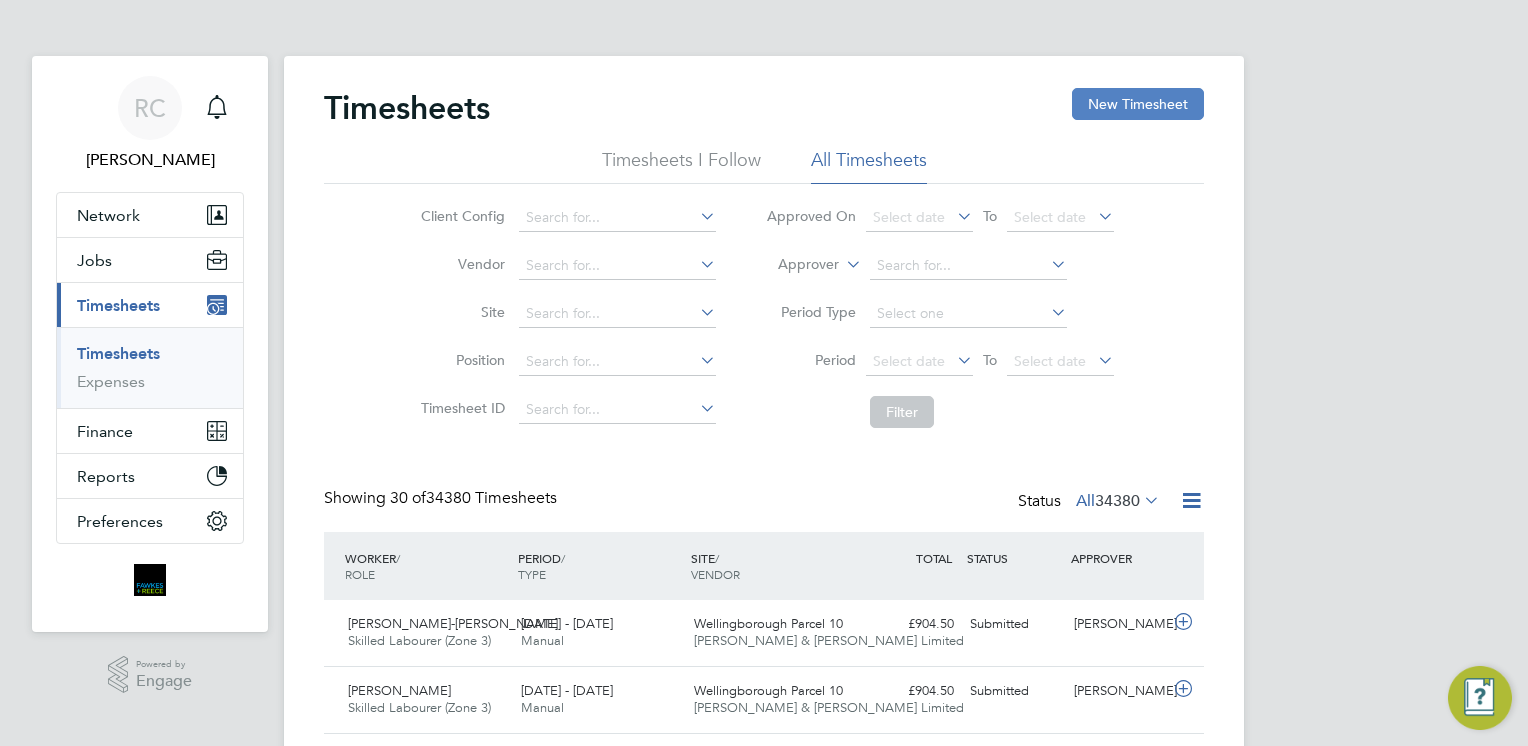 click on "New Timesheet" 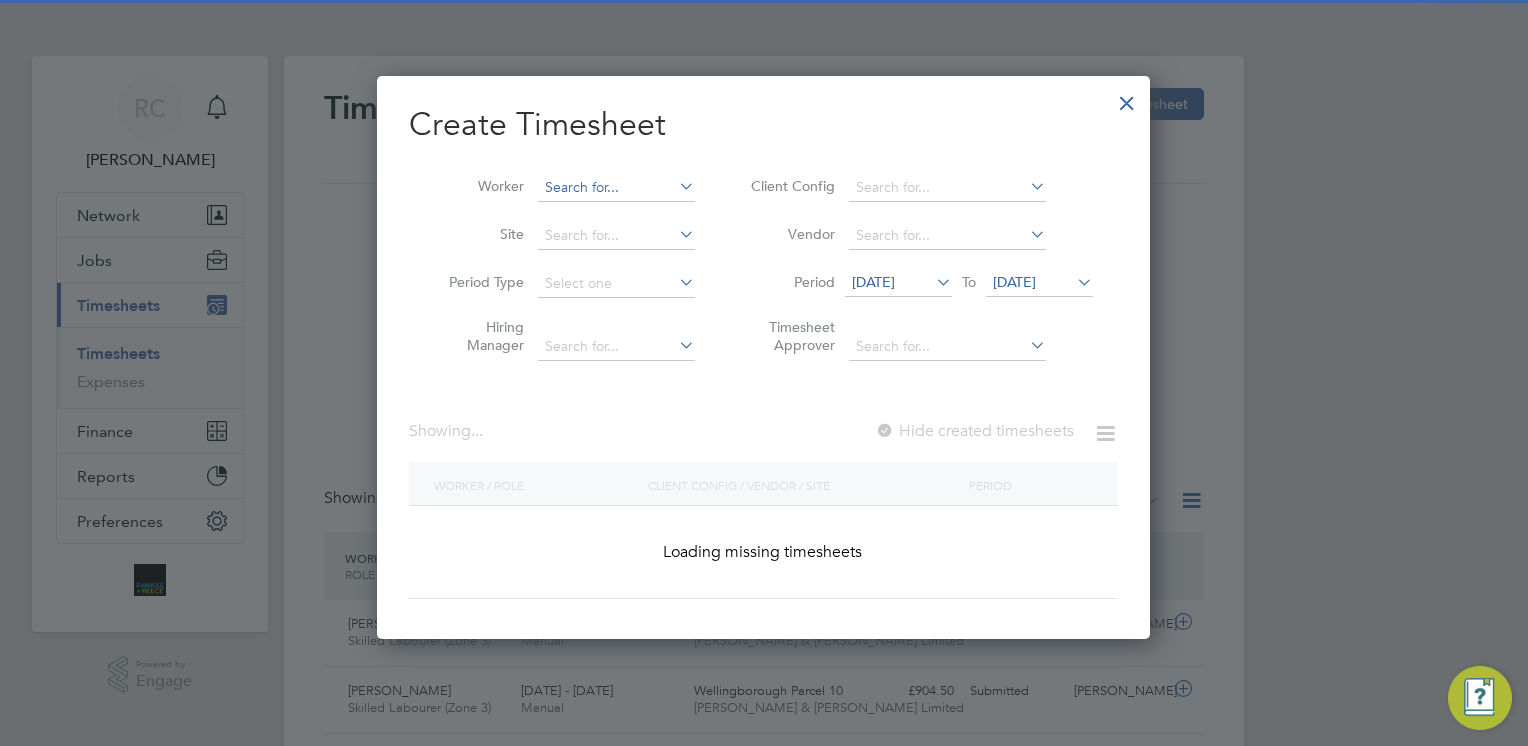 click at bounding box center [616, 188] 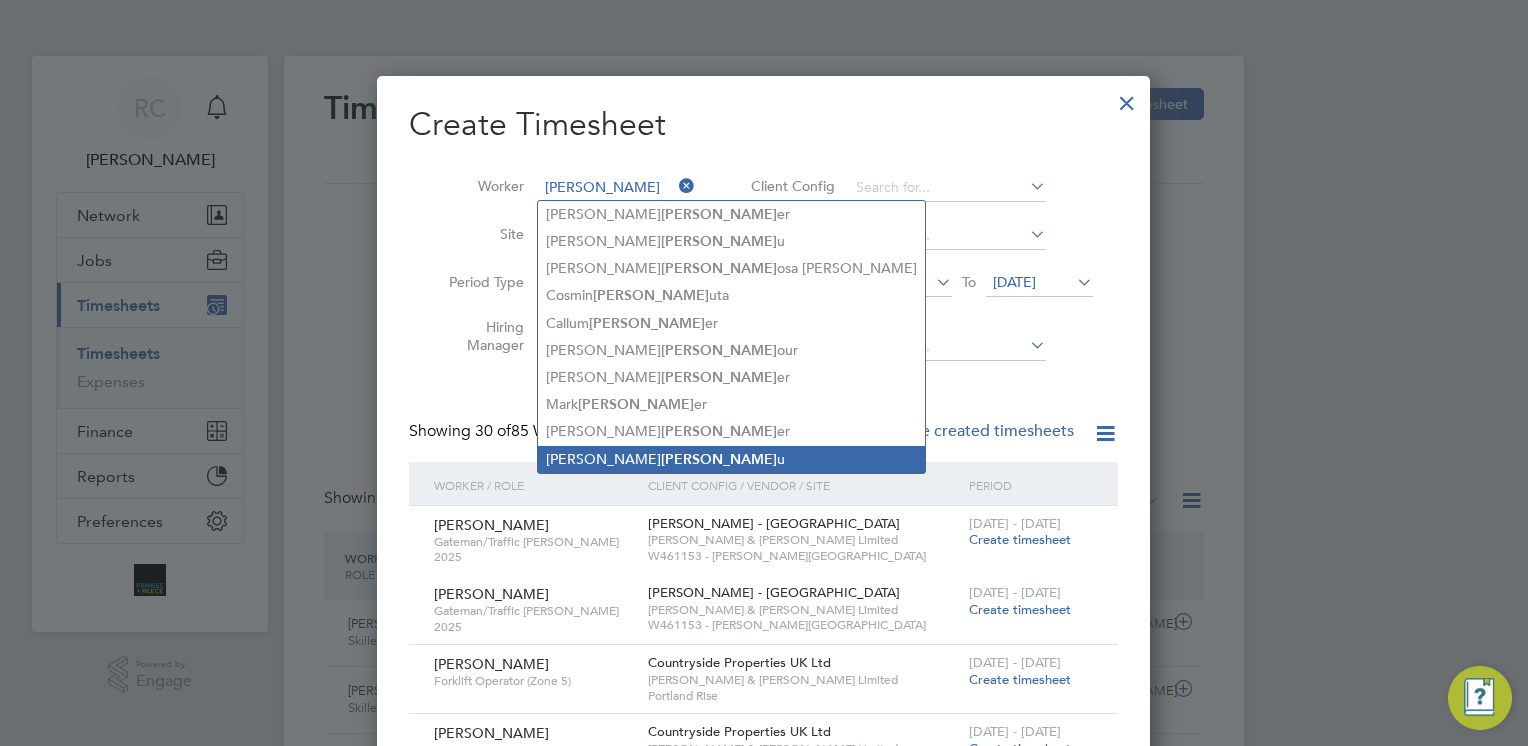 click on "[PERSON_NAME] u" 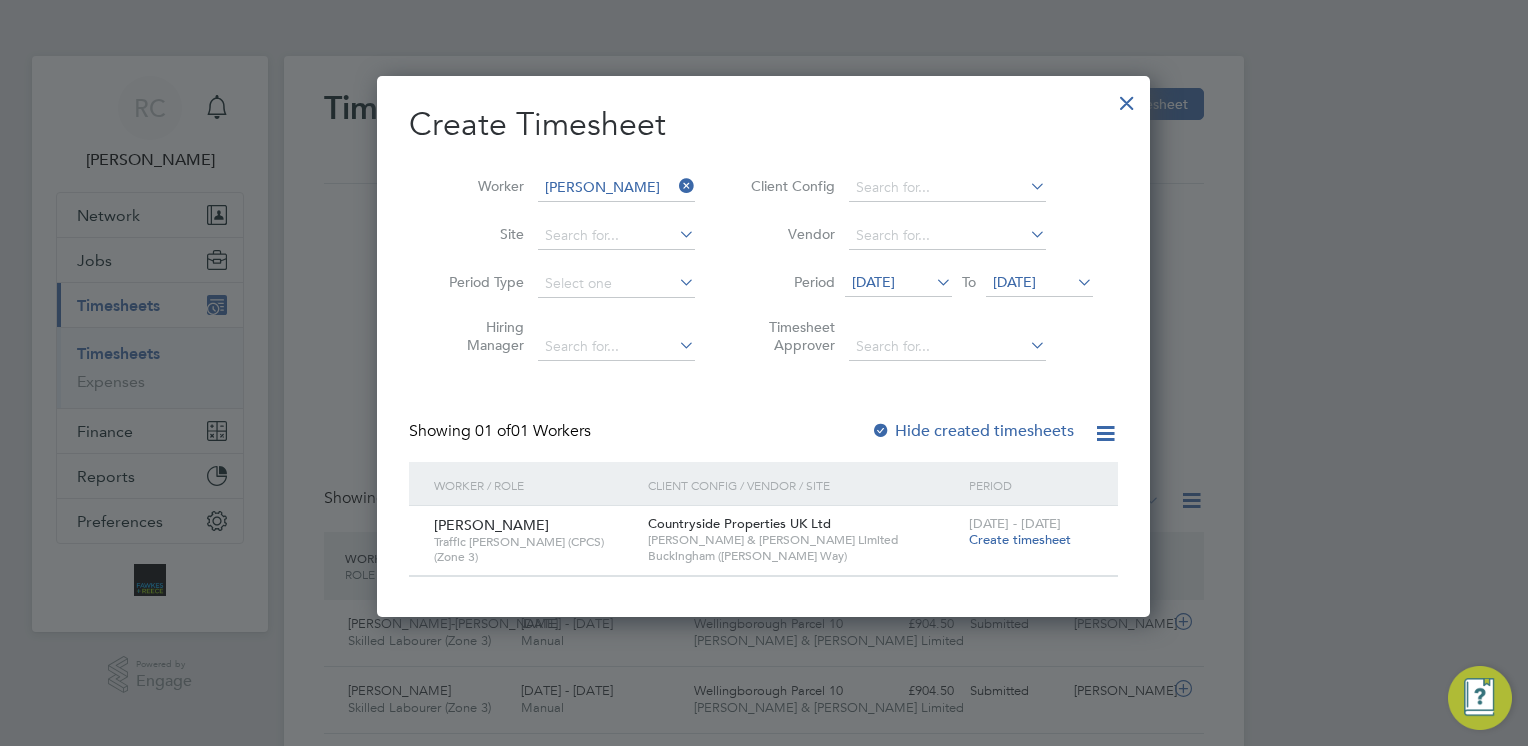 click on "Create timesheet" at bounding box center [1020, 539] 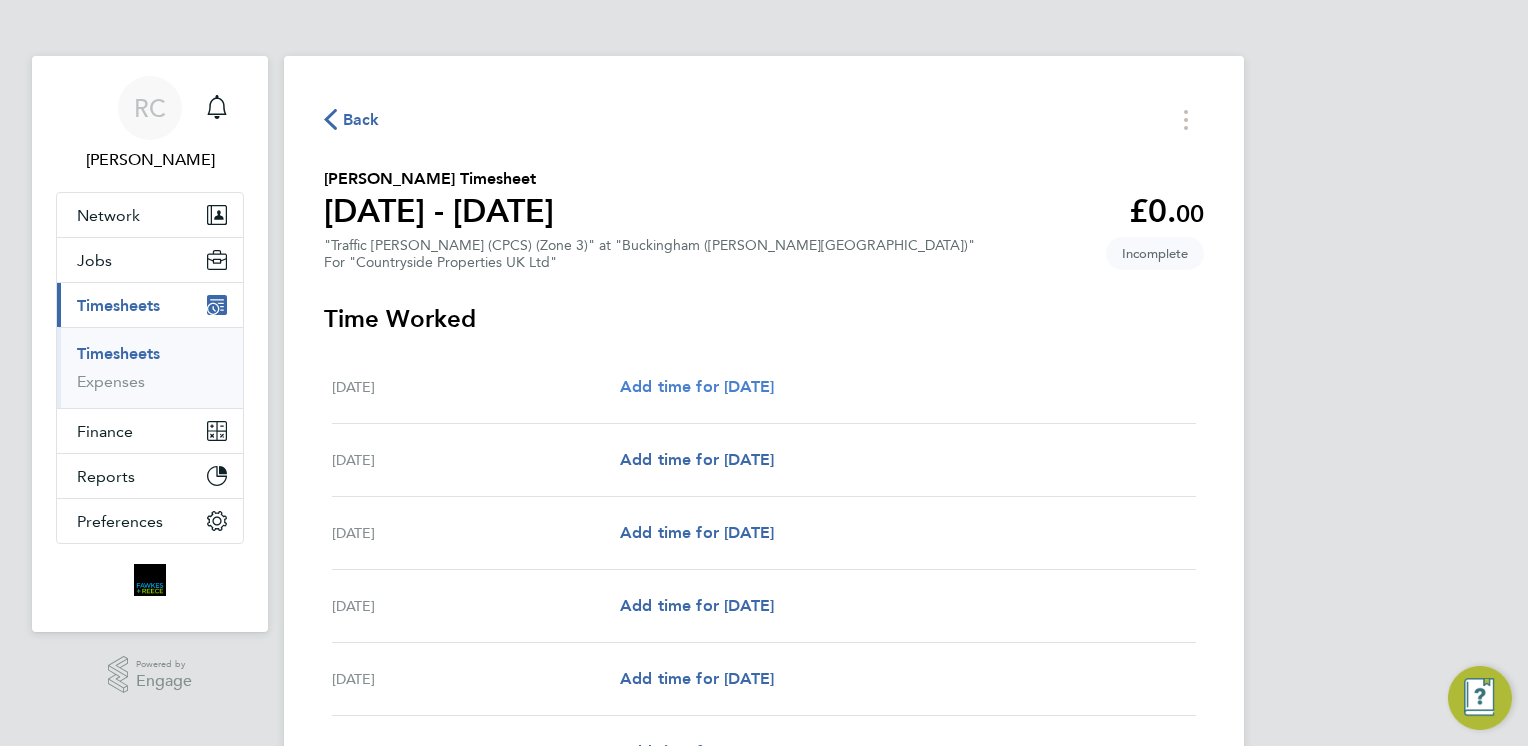 click on "Add time for [DATE]" at bounding box center [697, 386] 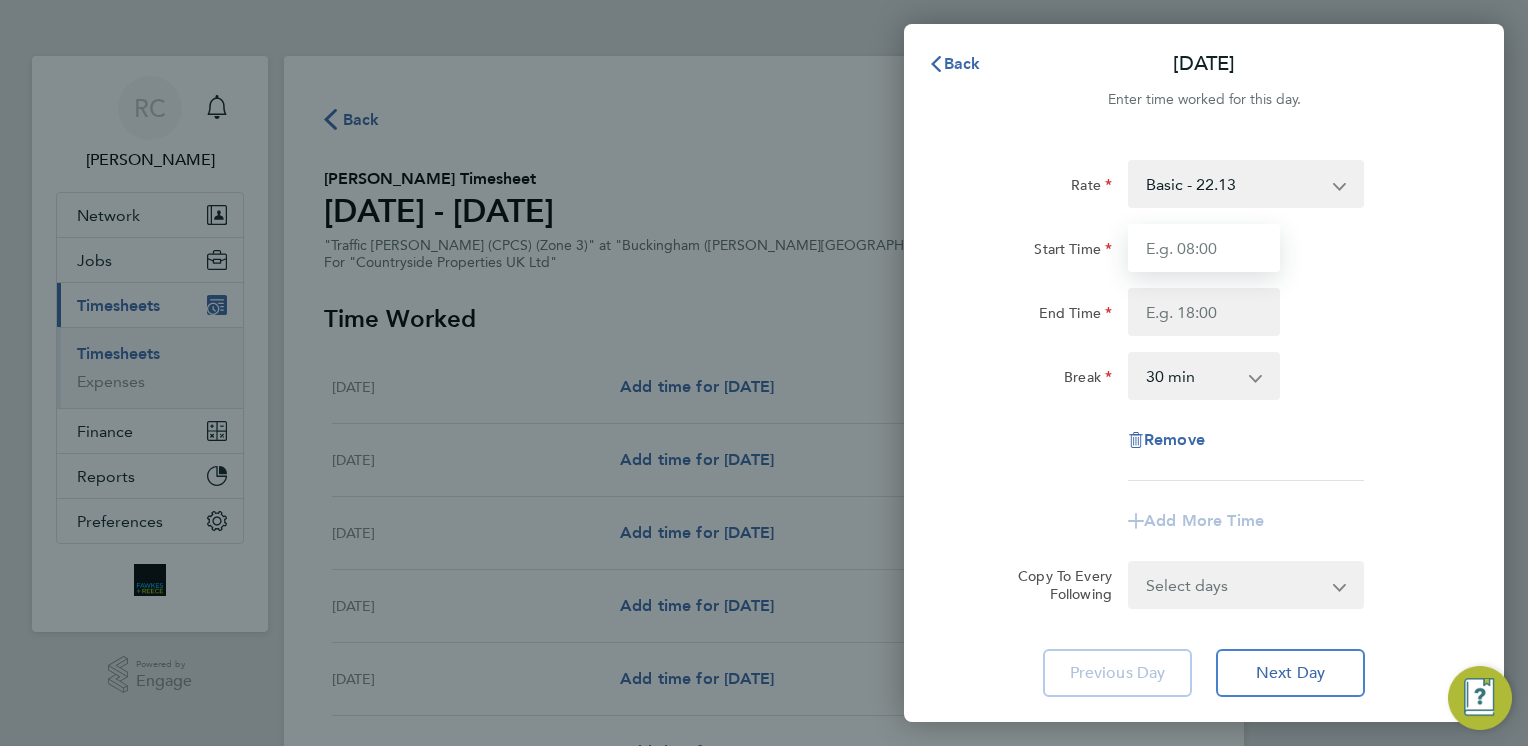 drag, startPoint x: 1184, startPoint y: 242, endPoint x: 1196, endPoint y: 250, distance: 14.422205 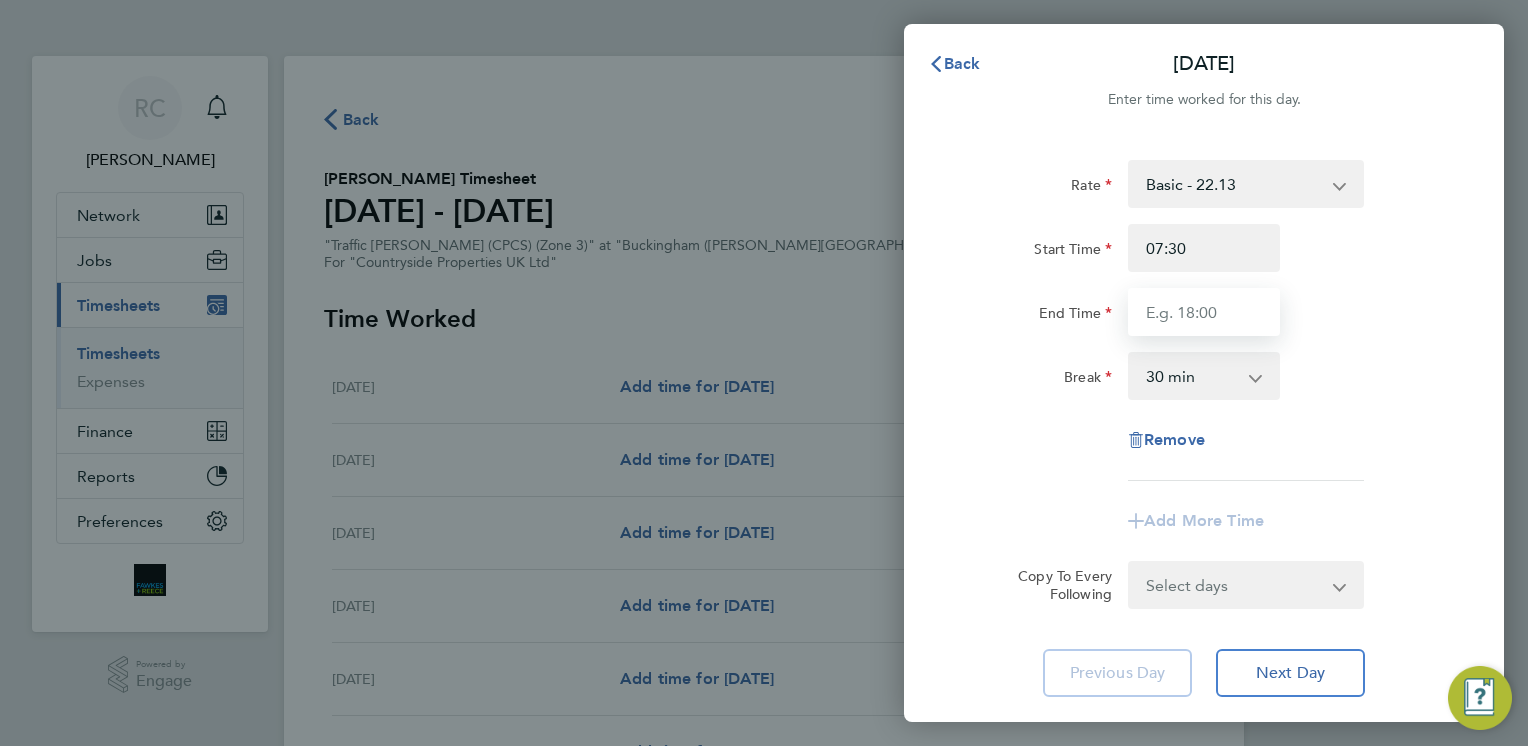 type on "17:00" 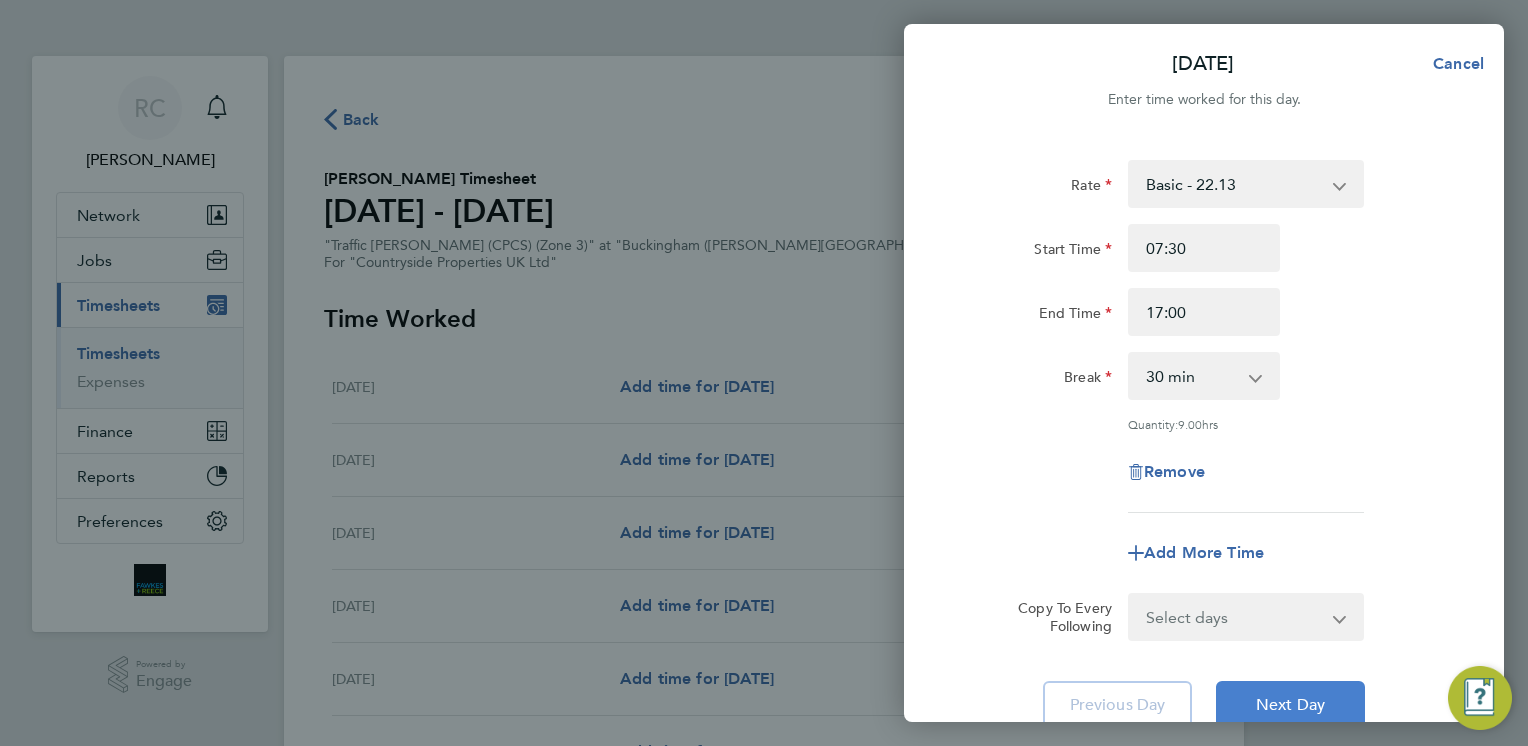 click on "Next Day" 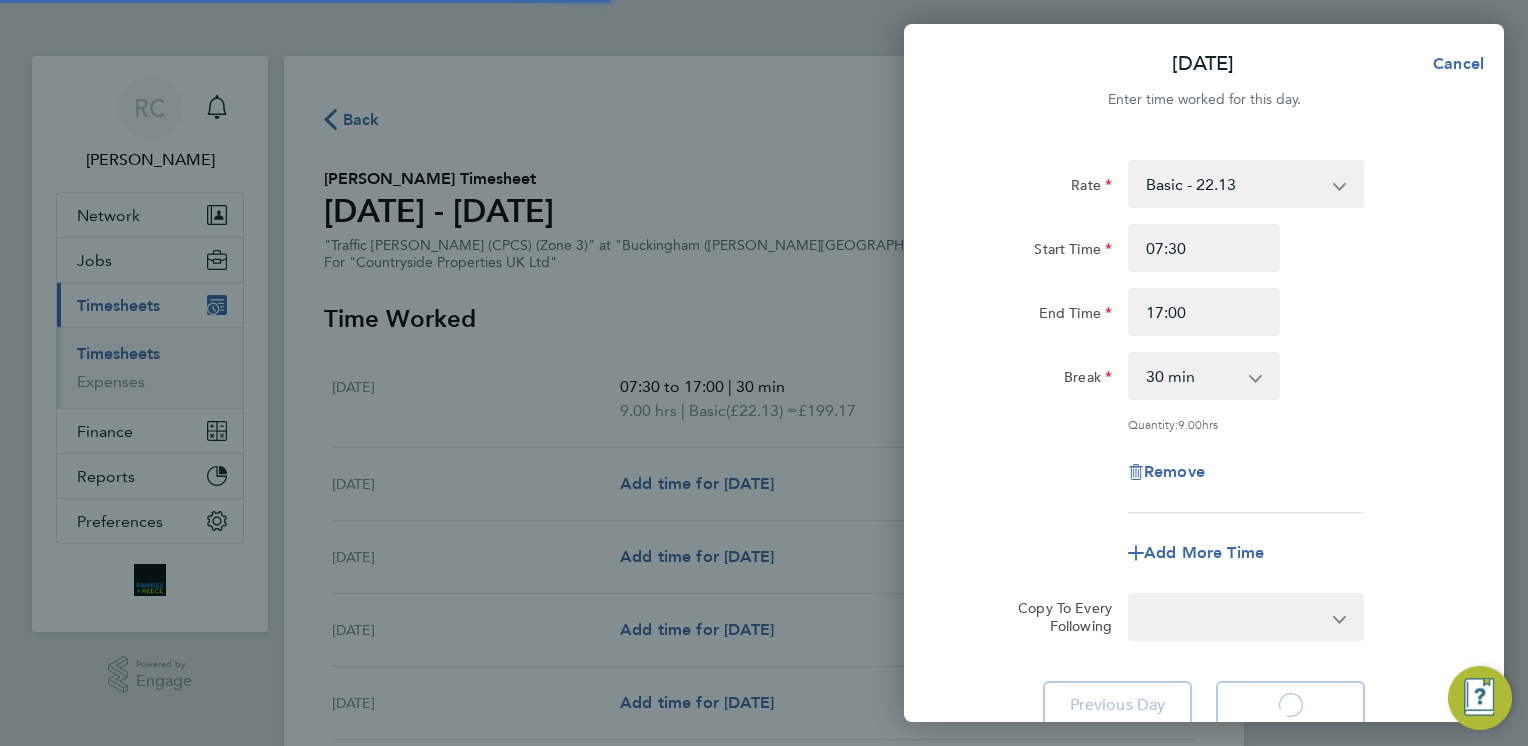 select on "30" 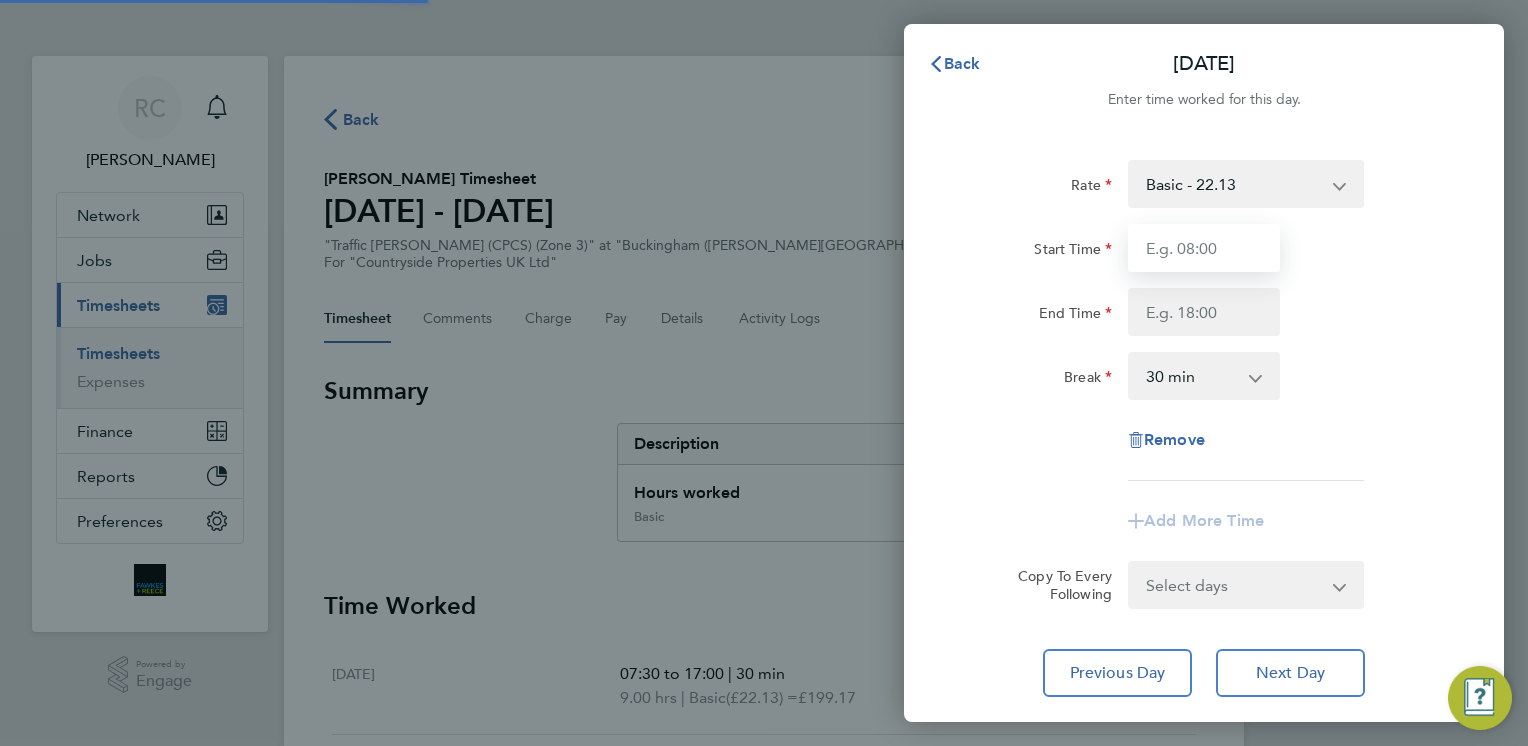 click on "Start Time" at bounding box center [1204, 248] 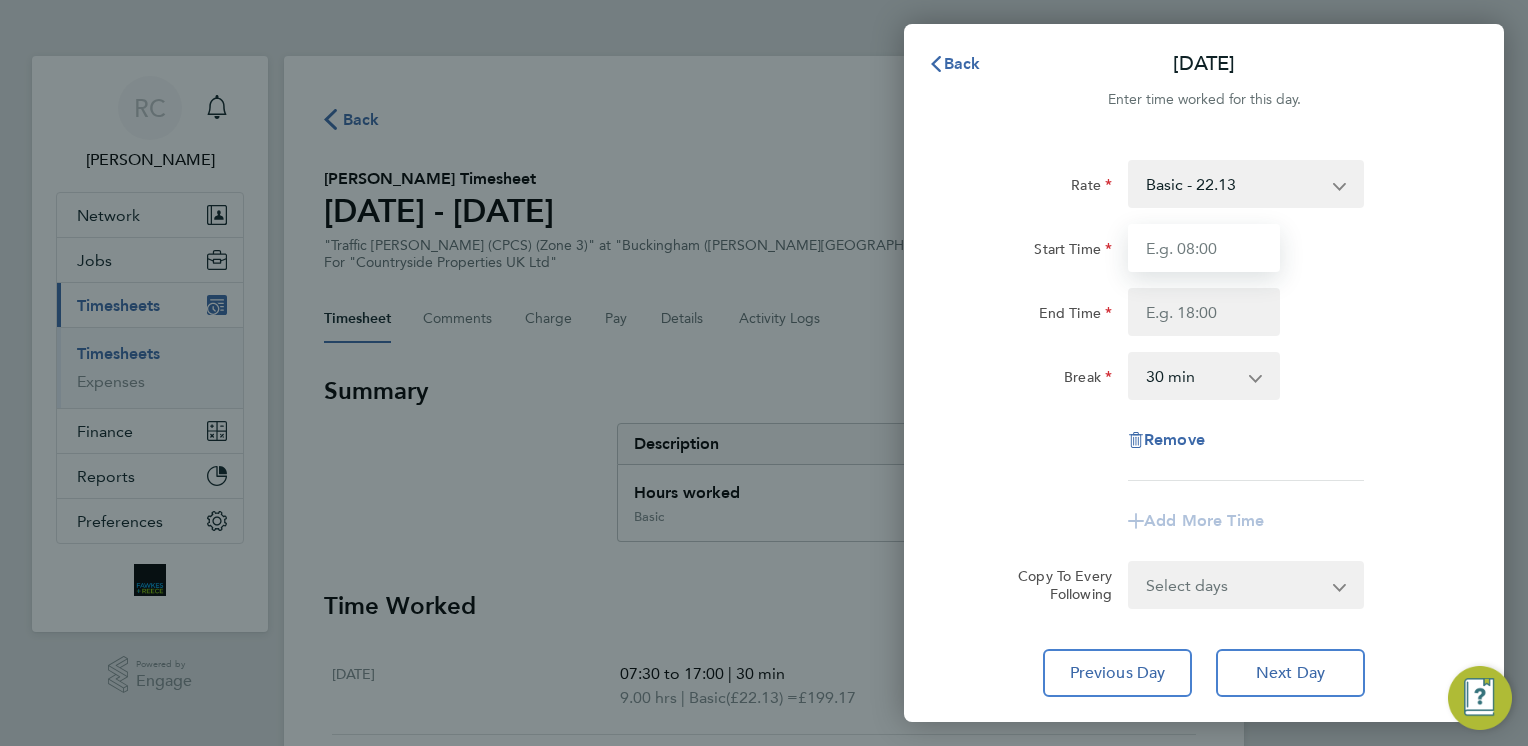 type on "07:30" 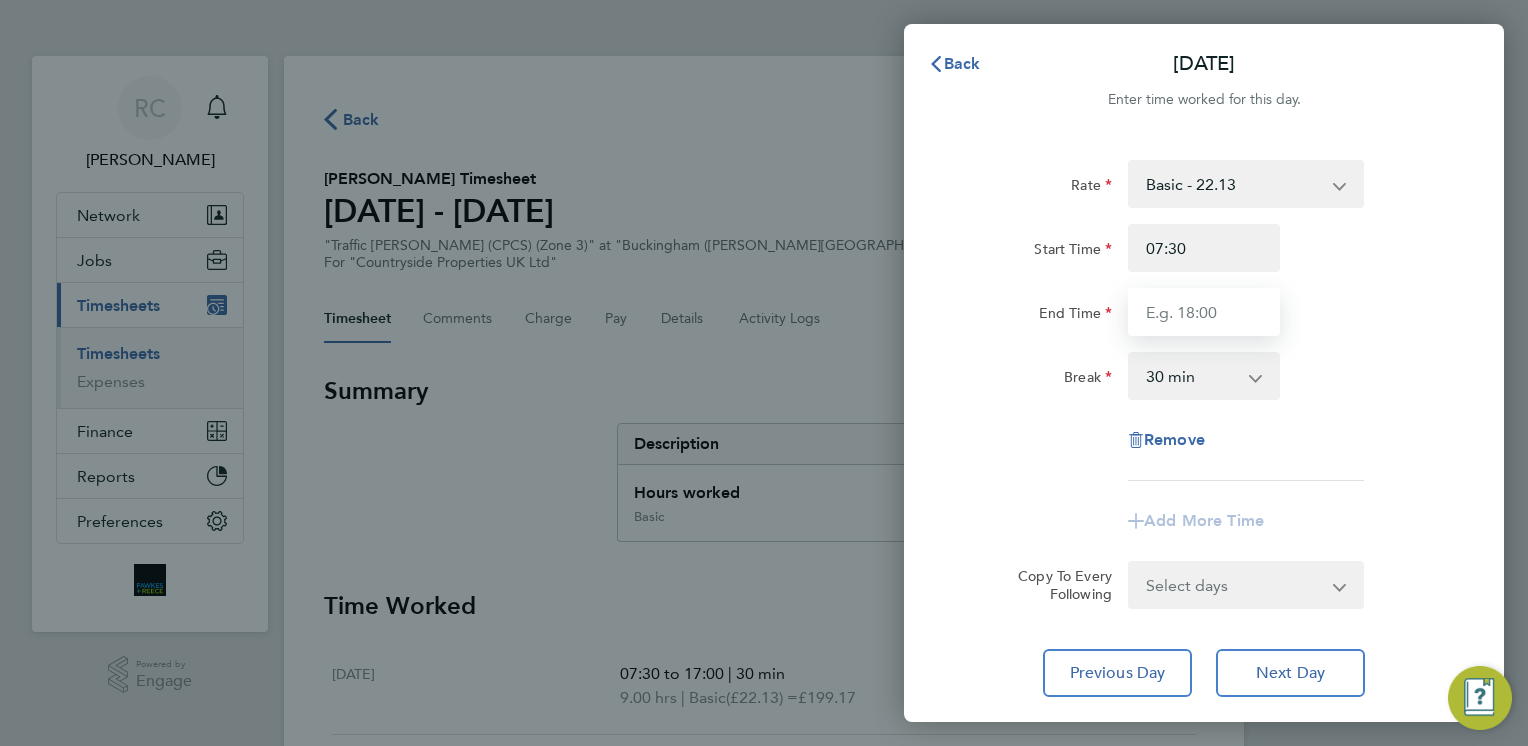 type on "17:00" 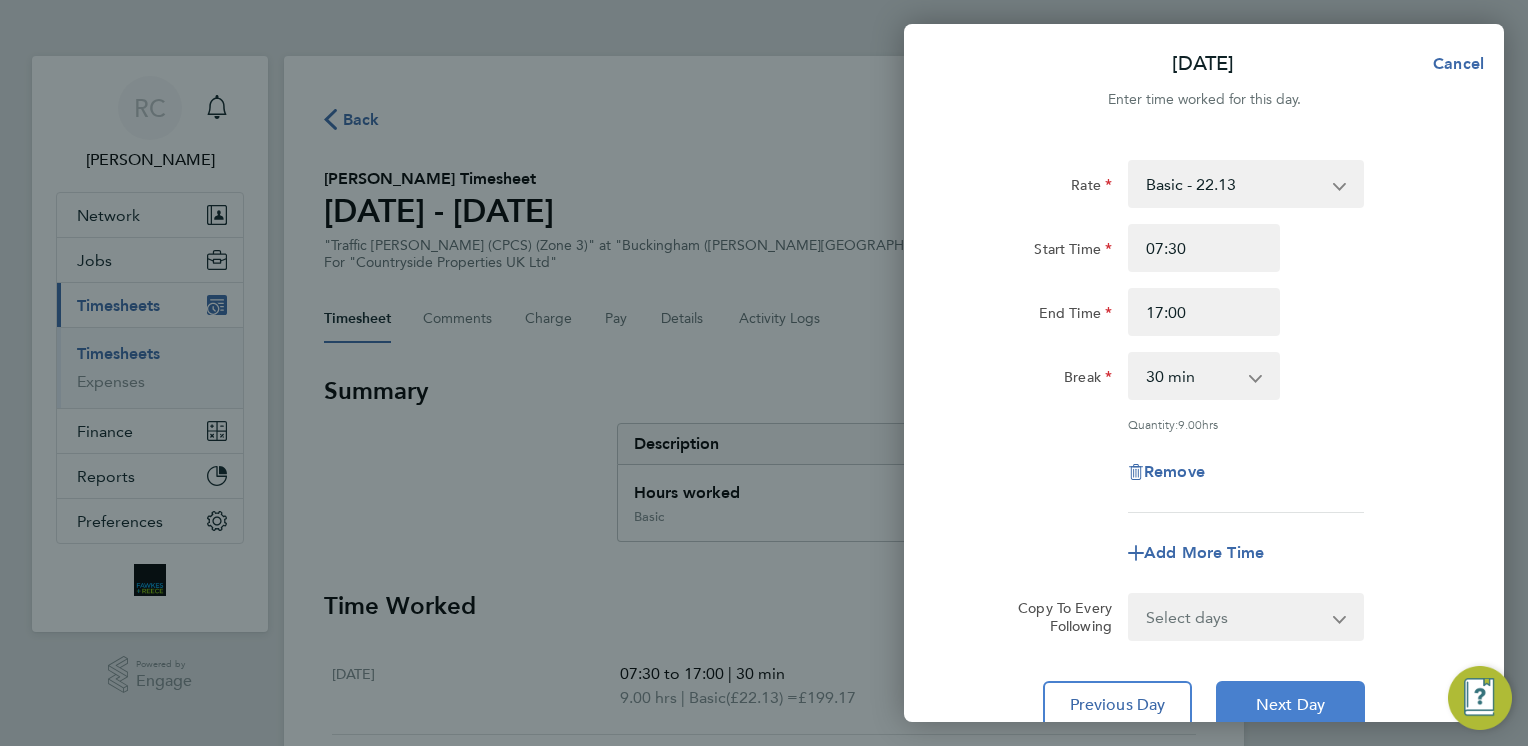 click on "Next Day" 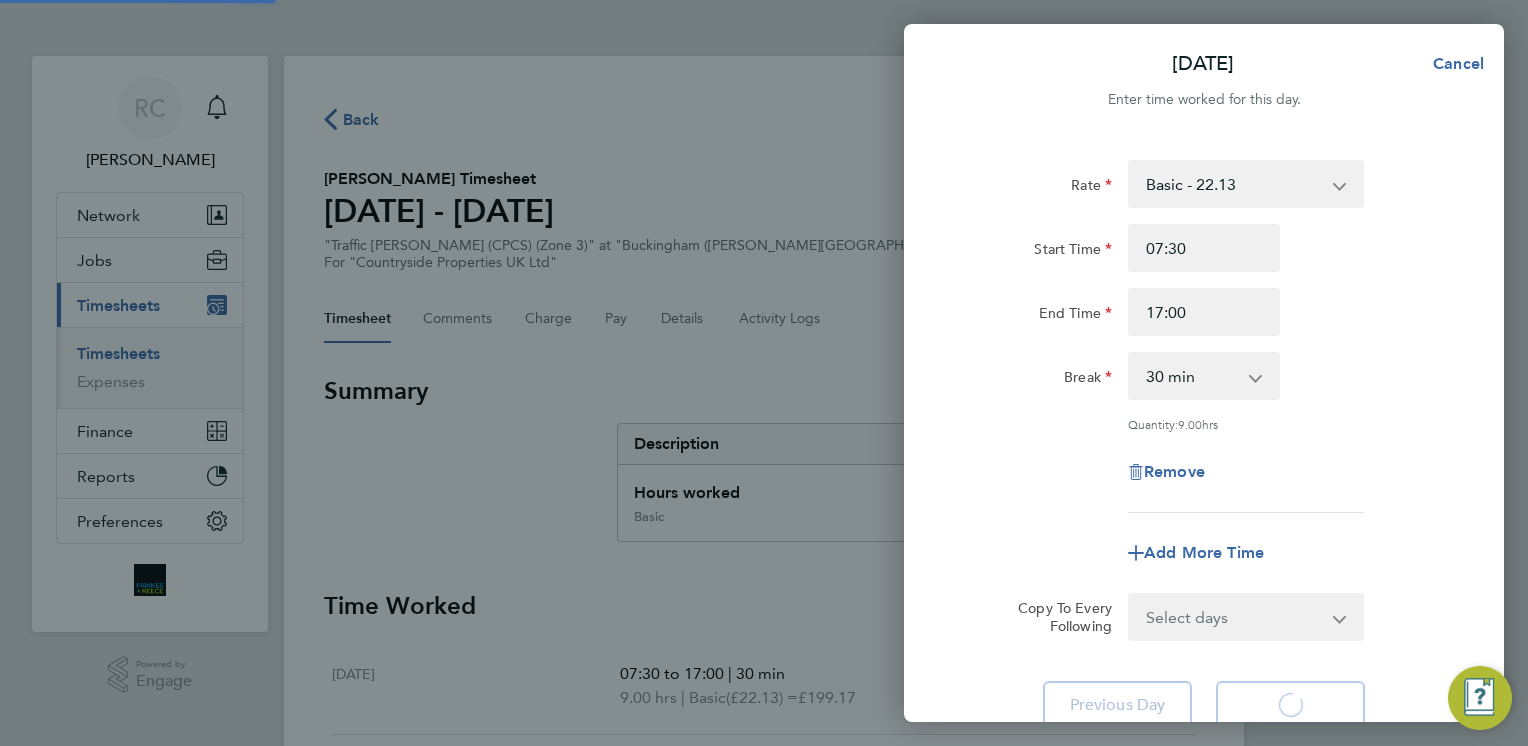 select on "30" 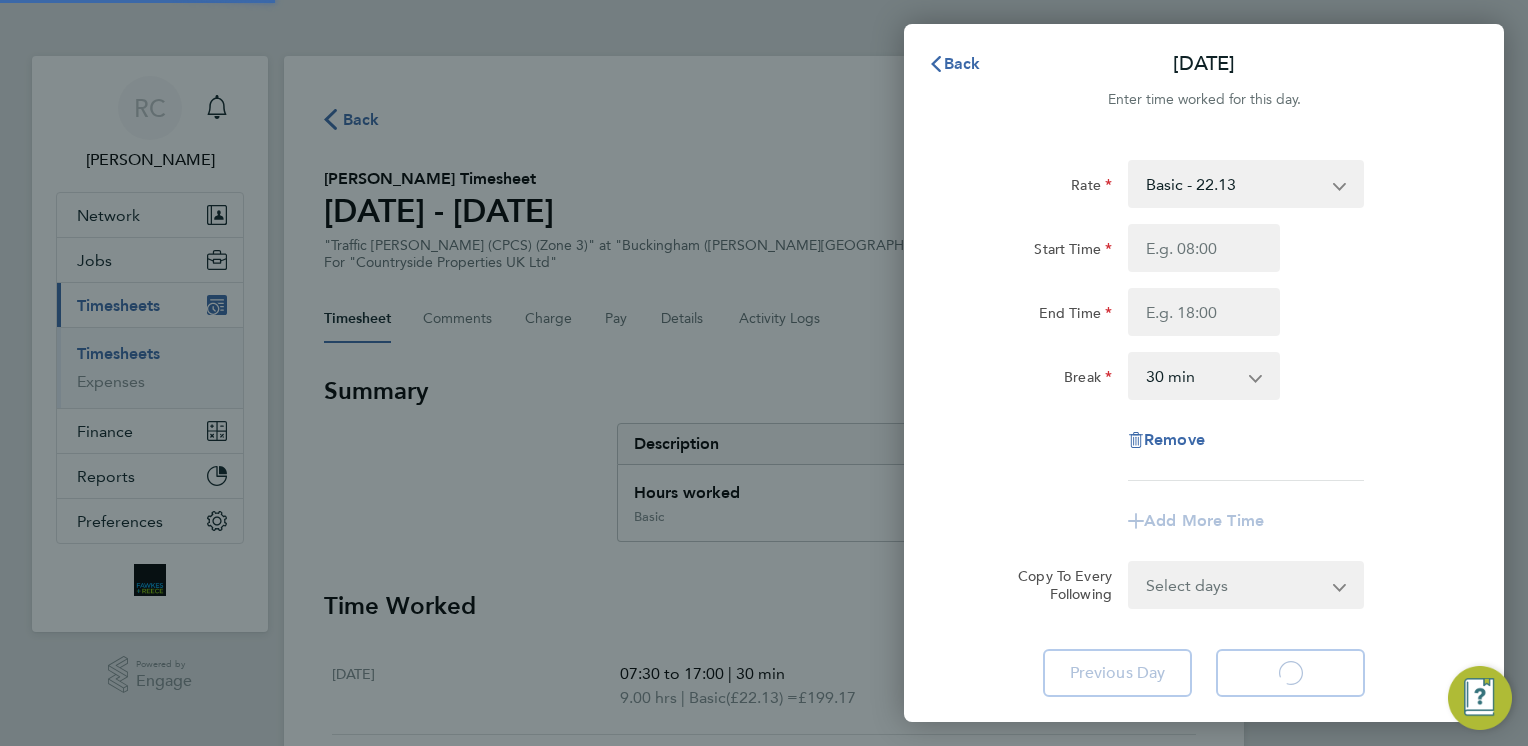 select on "30" 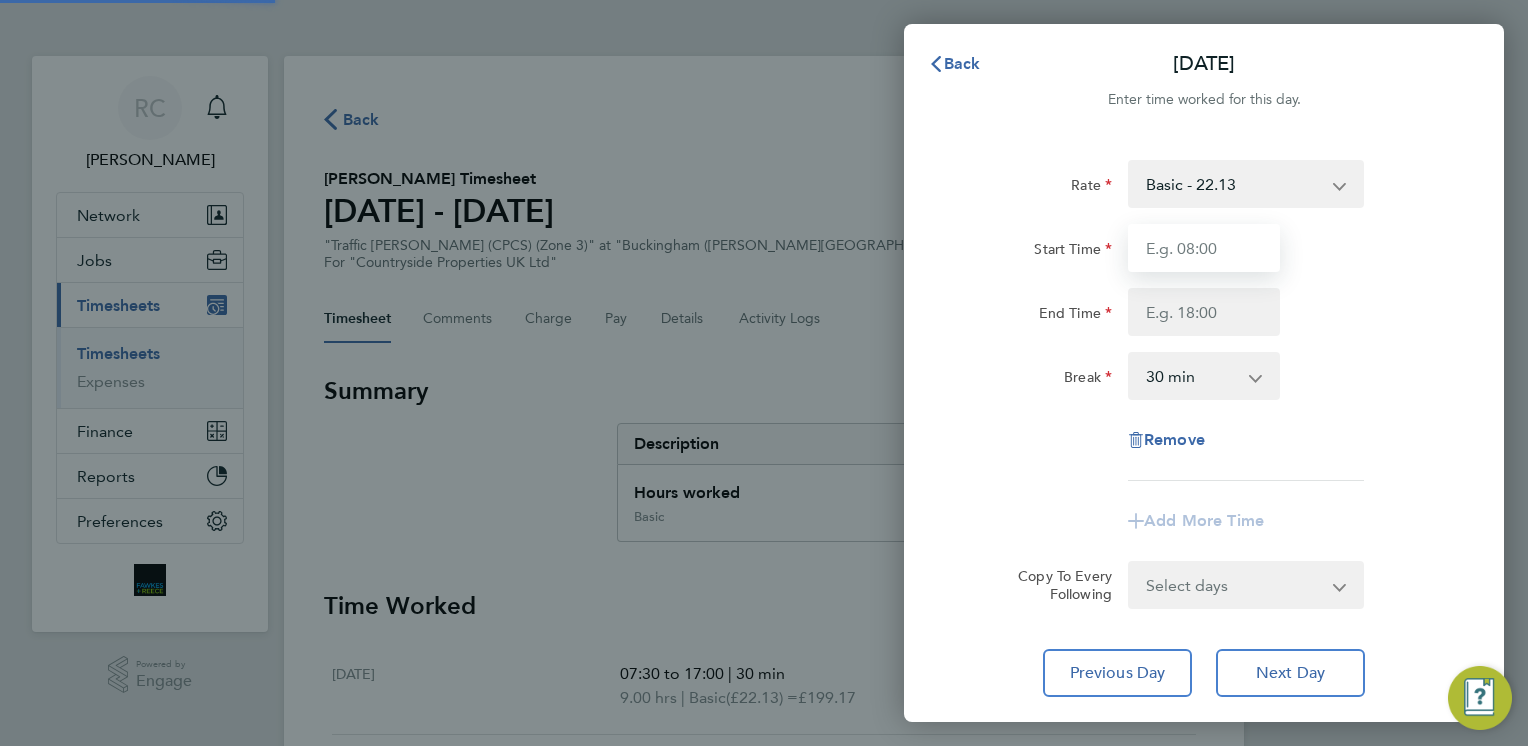 click on "Start Time" at bounding box center (1204, 248) 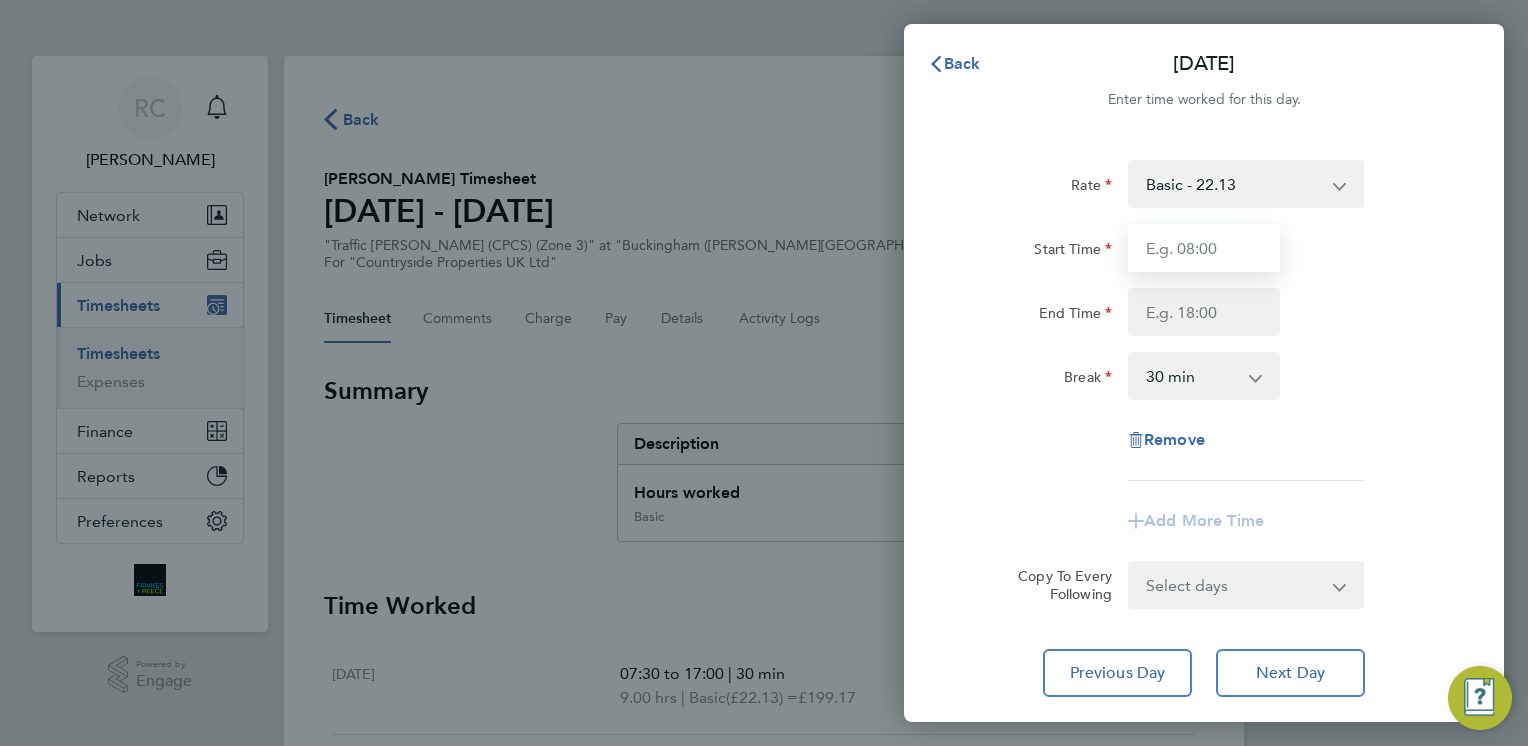 type on "07:30" 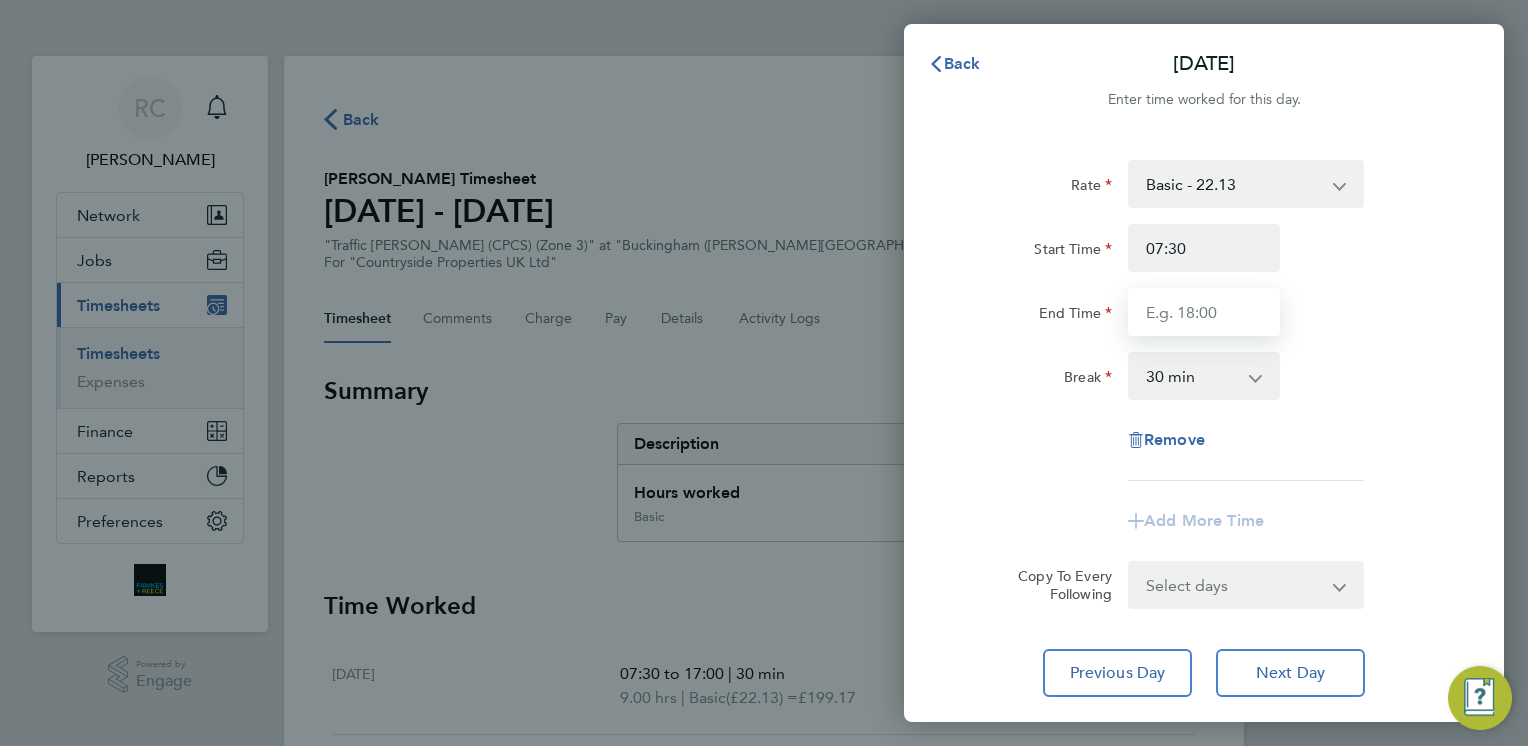 type on "17:00" 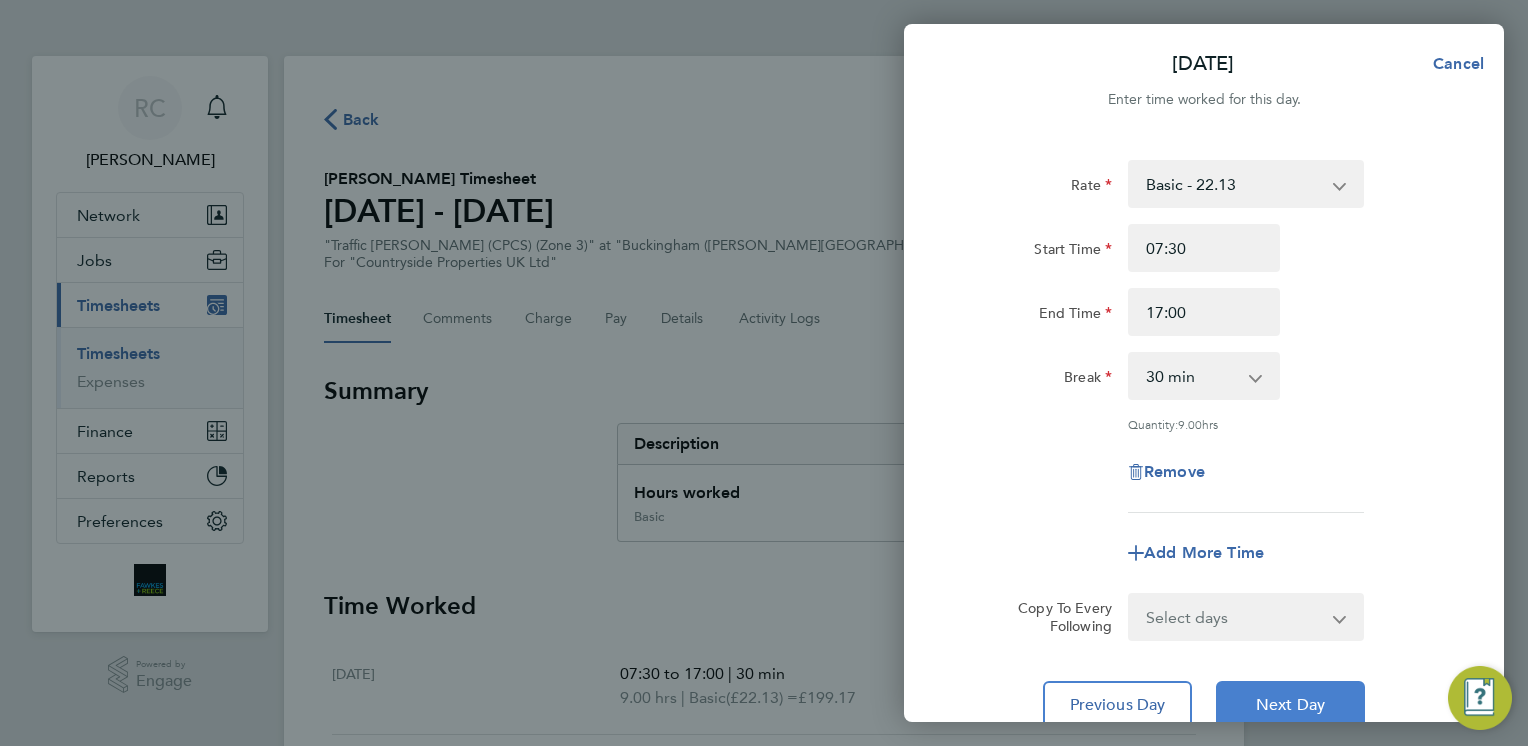 click on "Next Day" 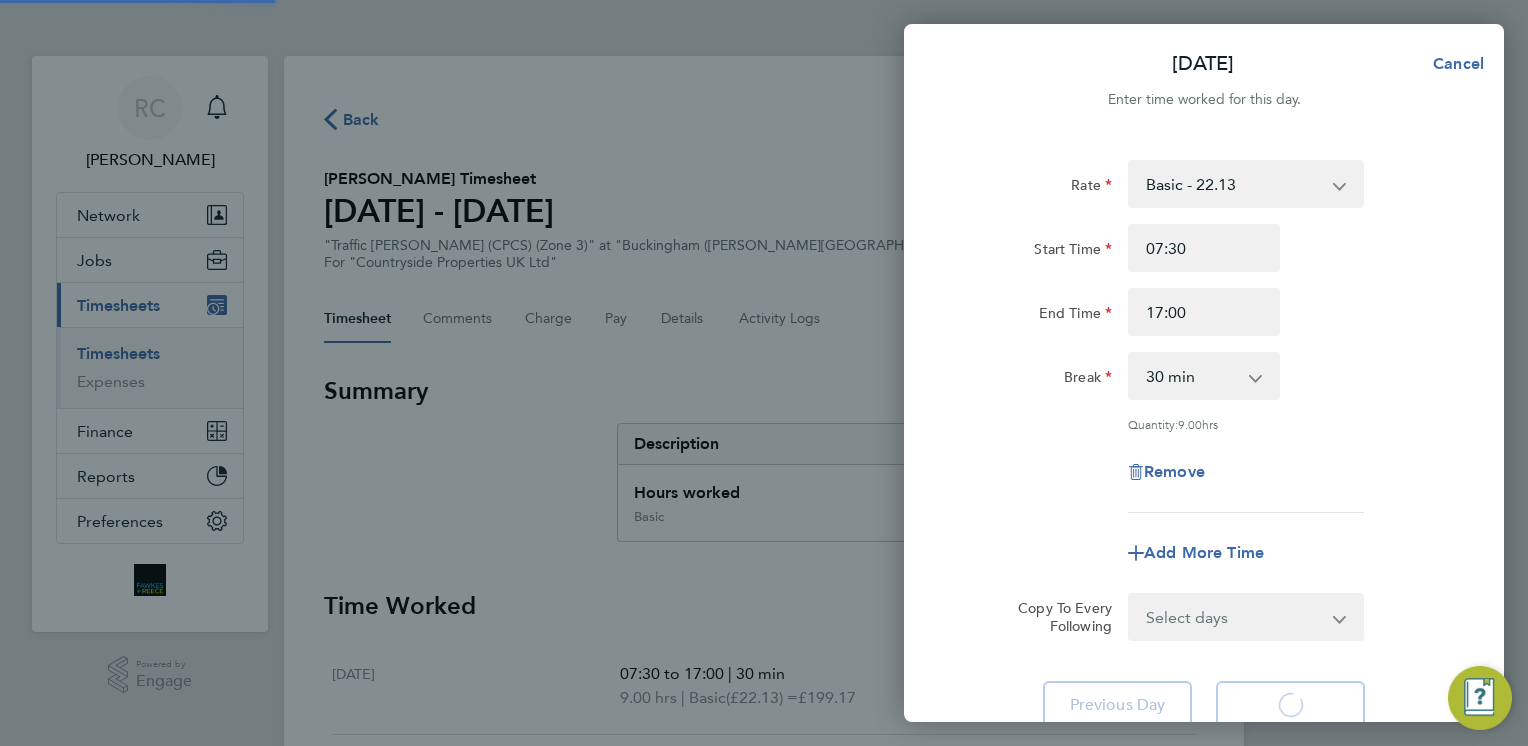 select on "30" 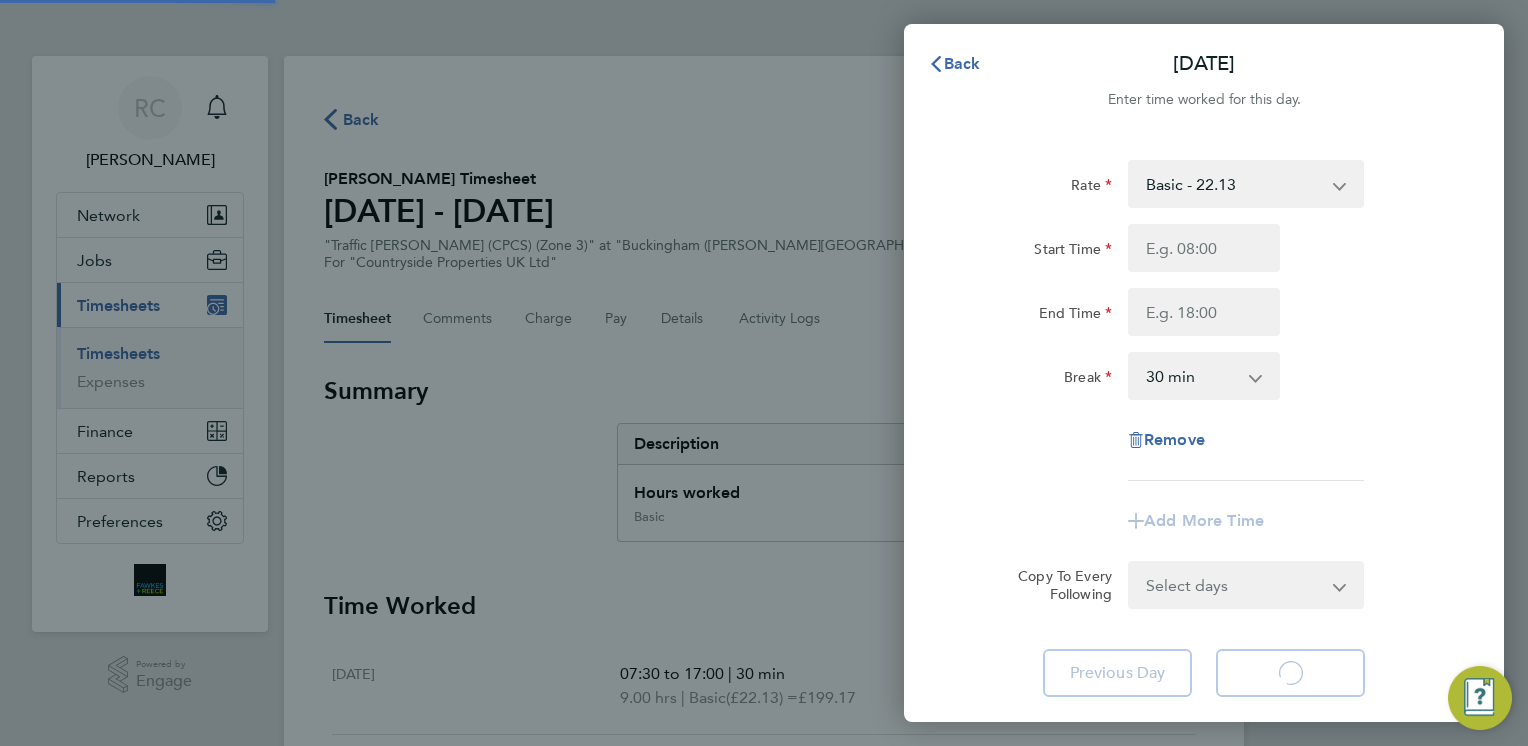 select on "30" 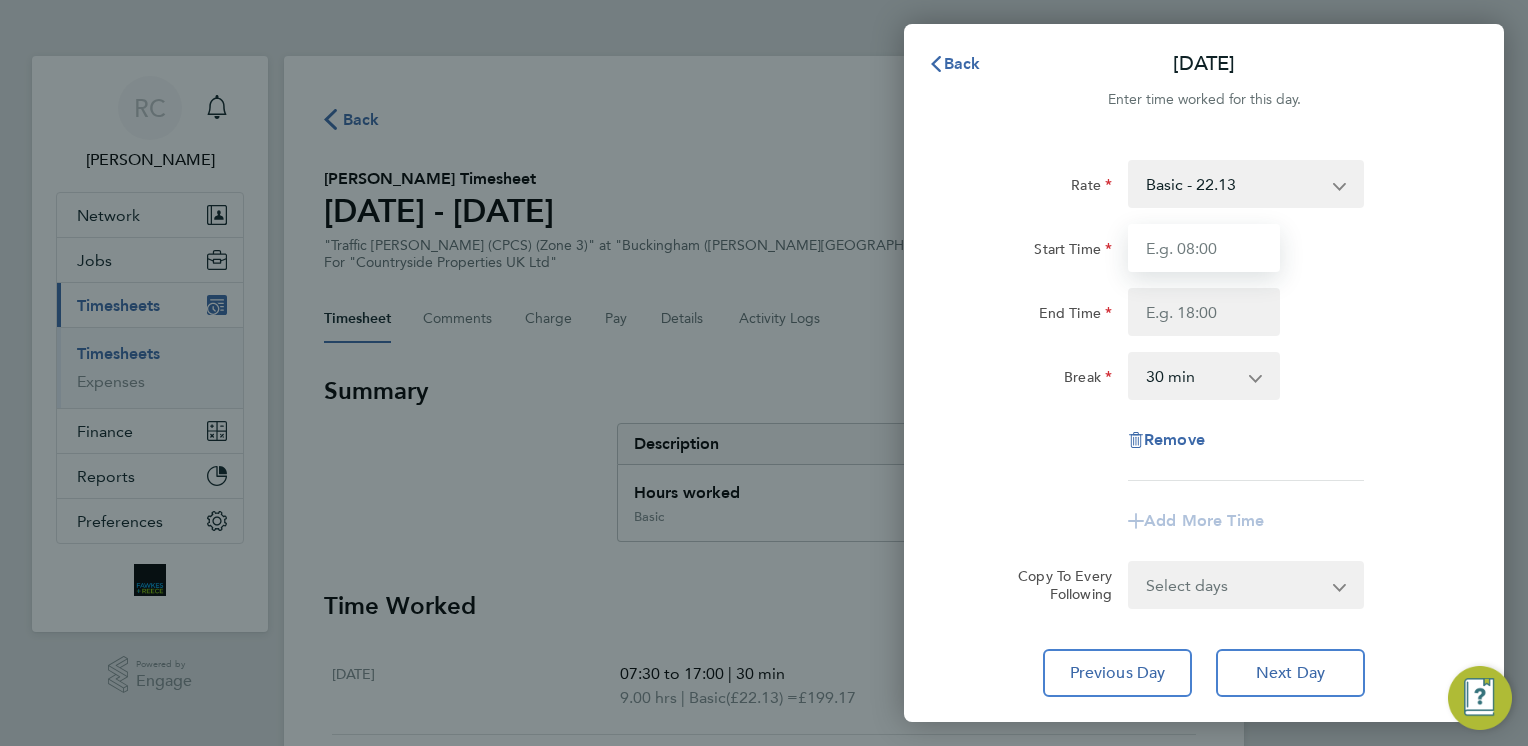 click on "Start Time" at bounding box center [1204, 248] 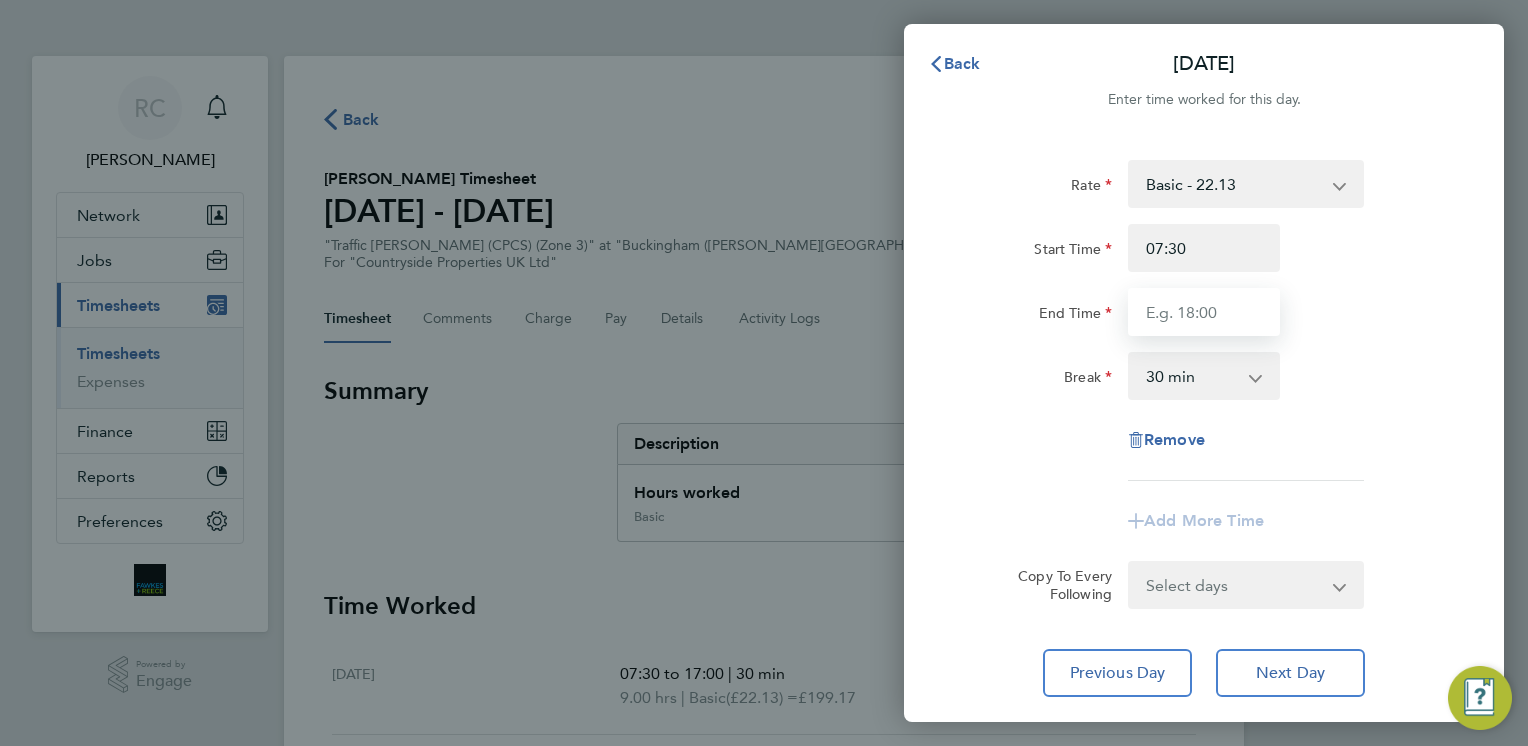 type on "17:00" 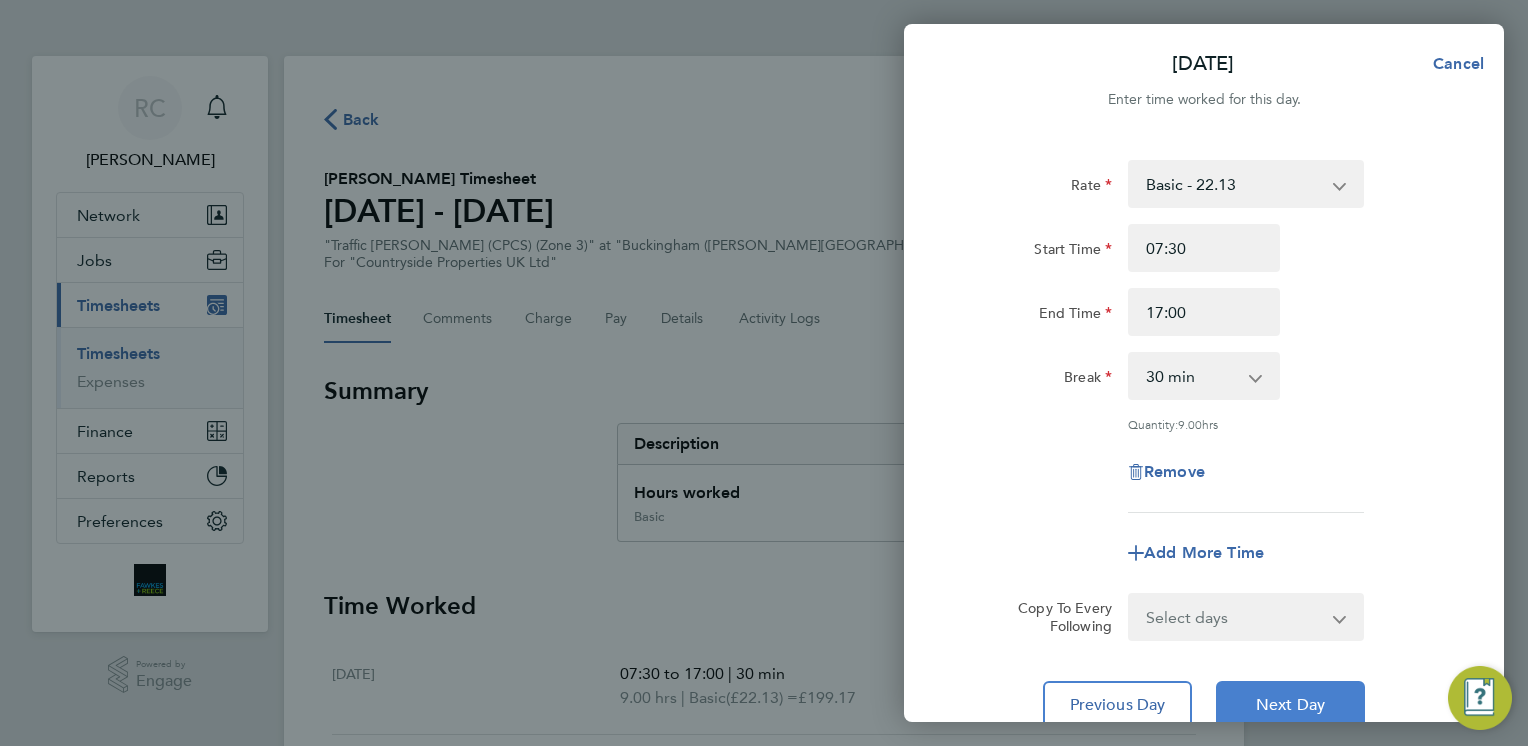 click on "Next Day" 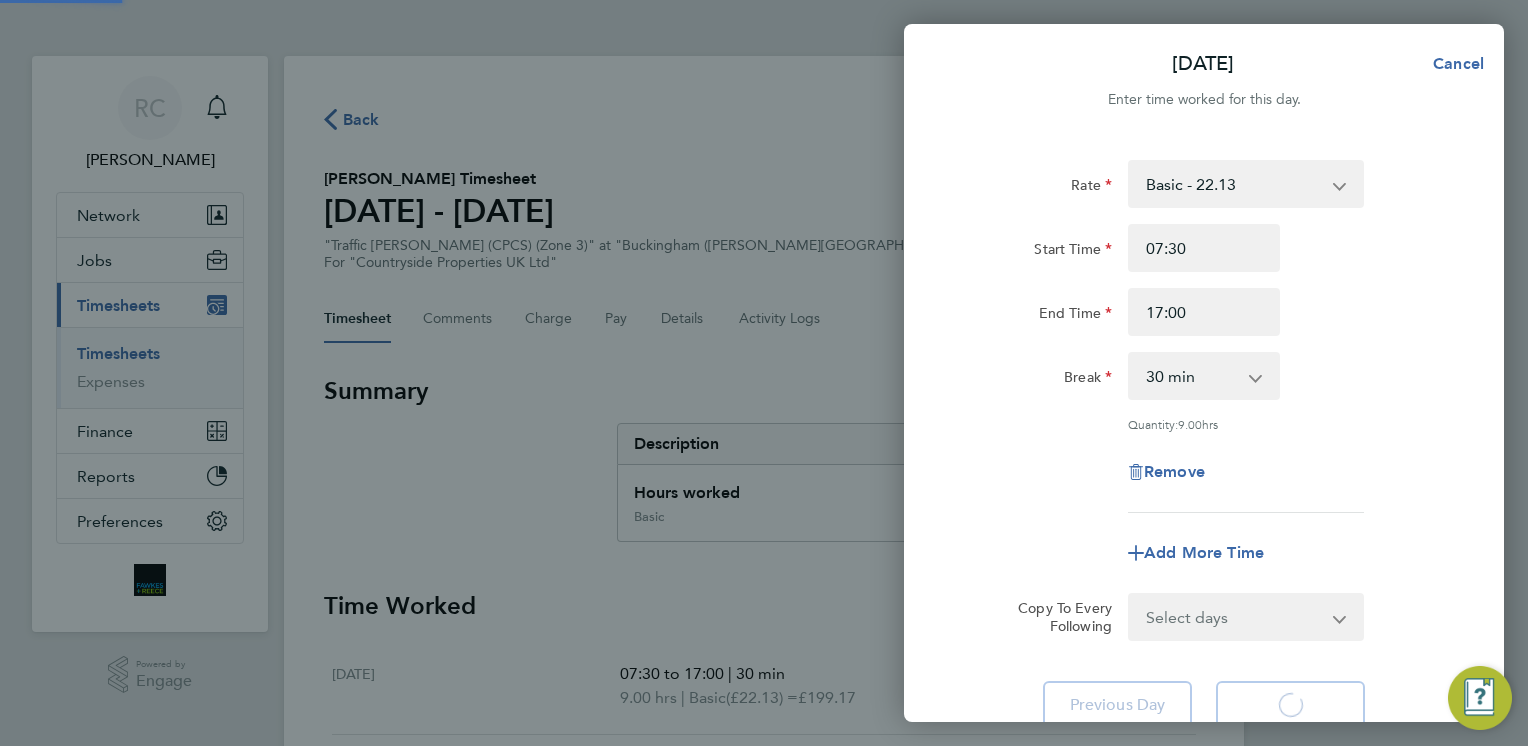 select on "30" 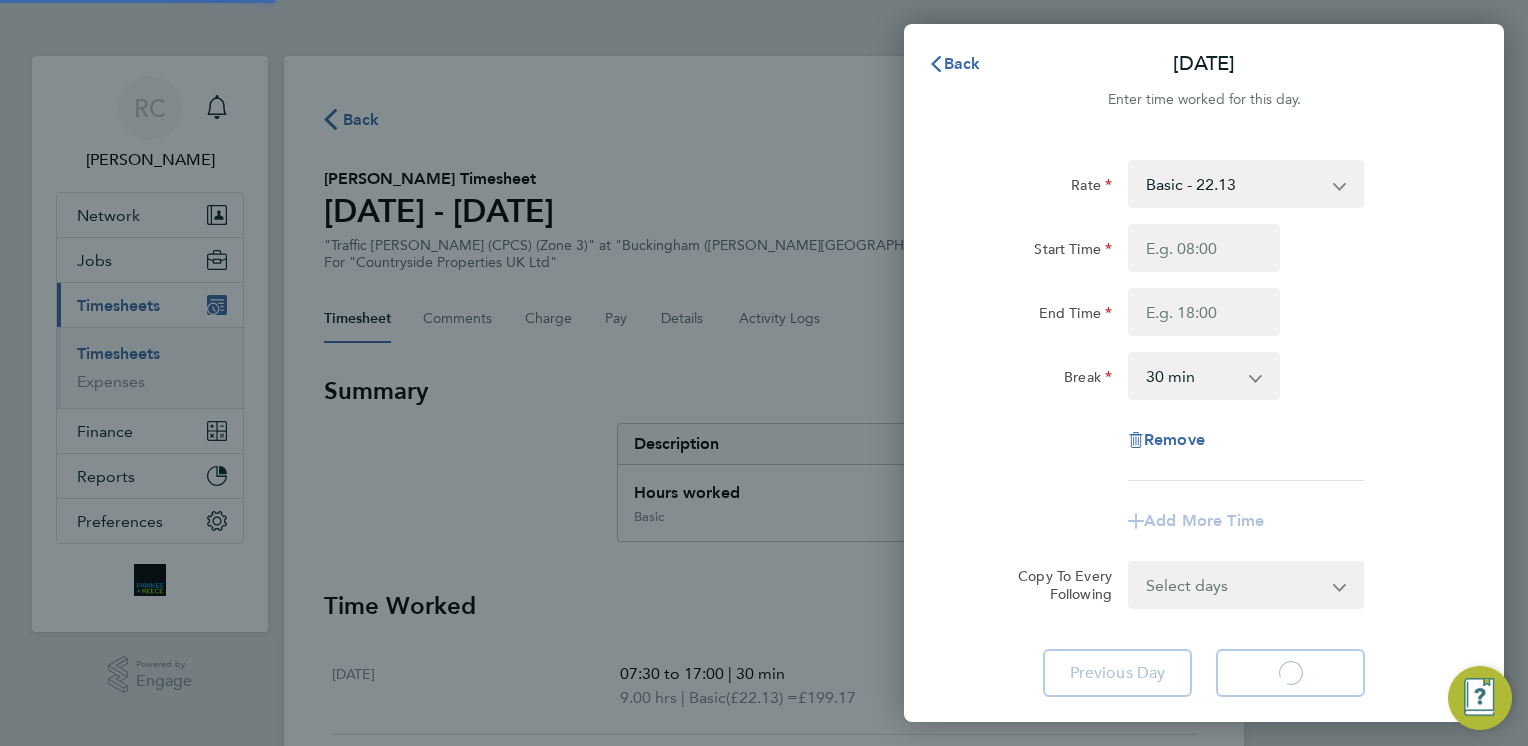 select on "30" 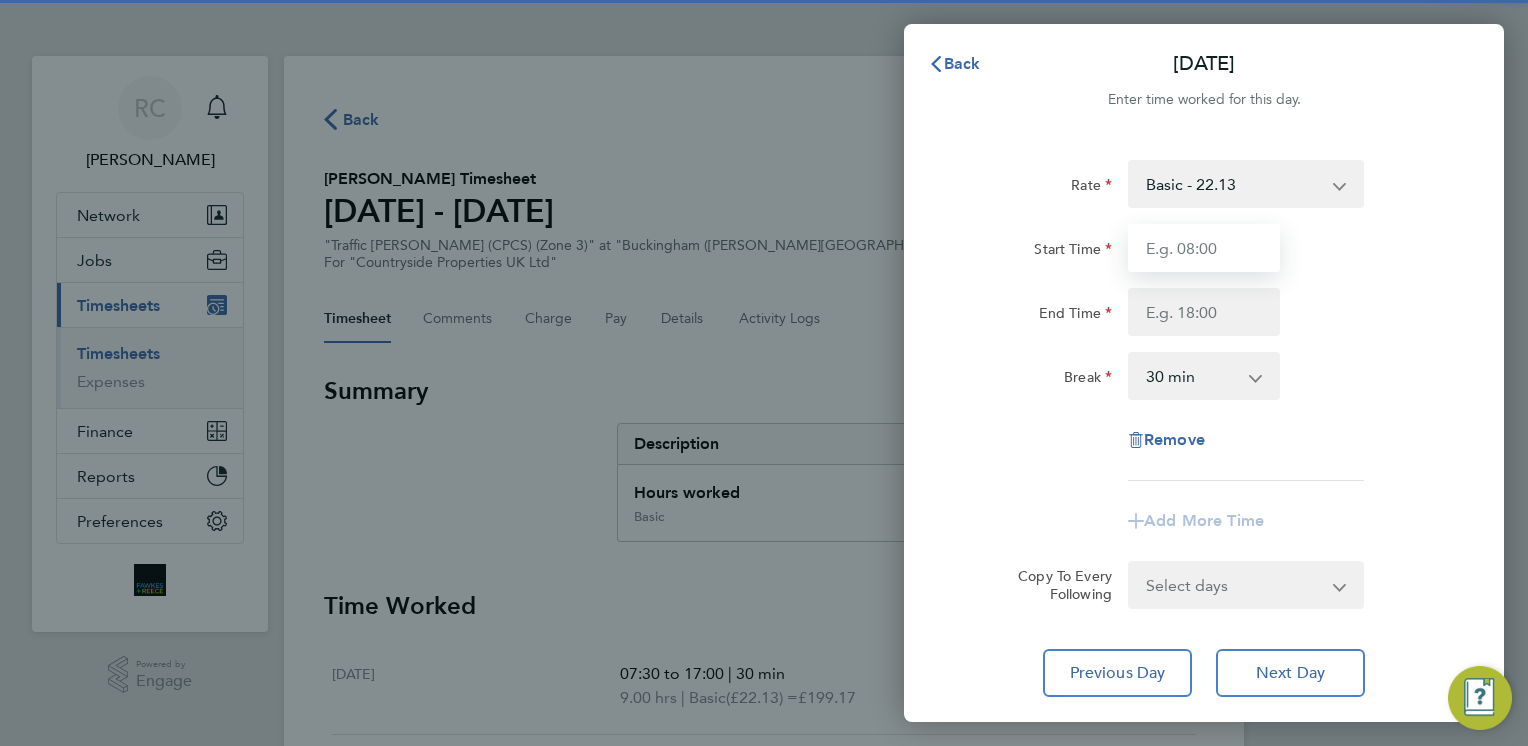 click on "Start Time" at bounding box center (1204, 248) 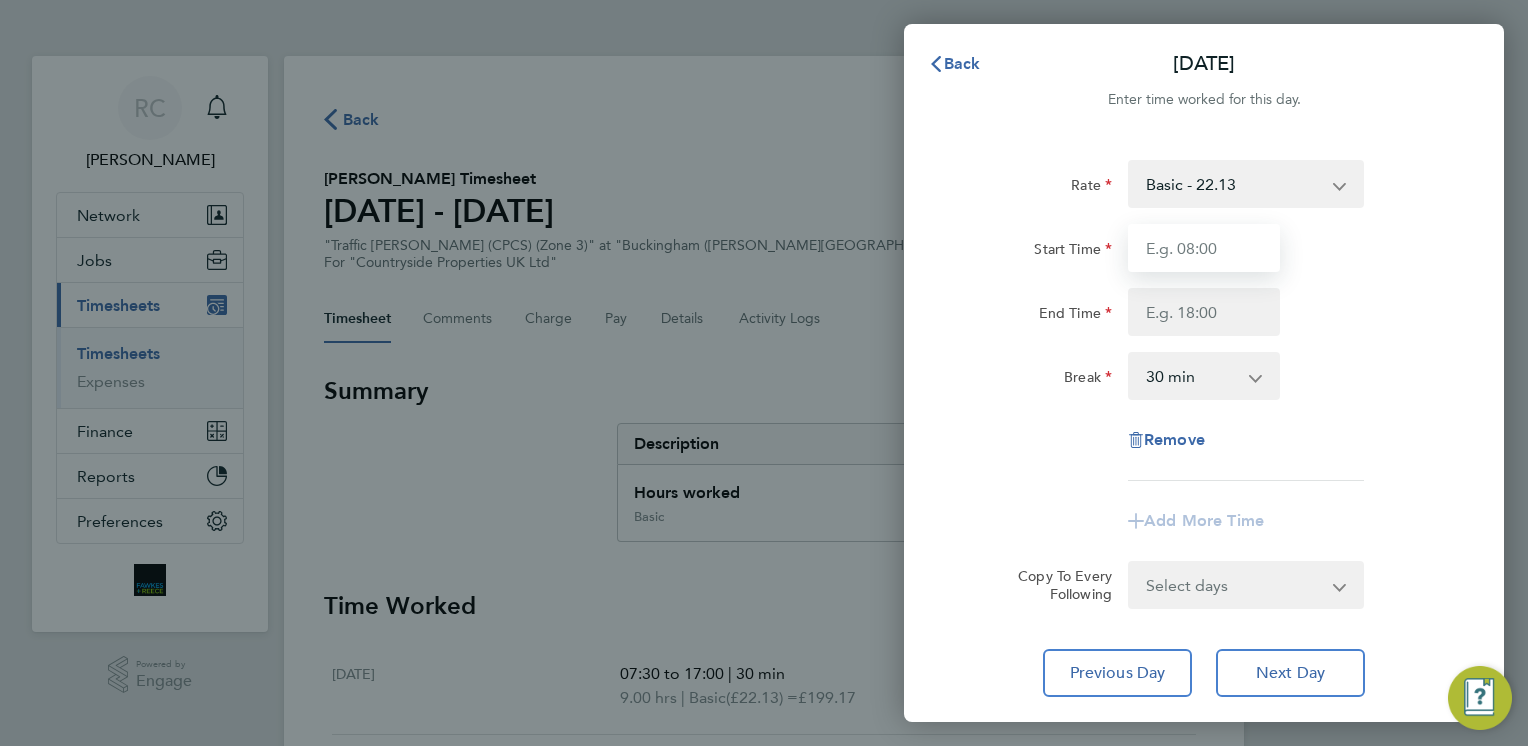 type on "07:30" 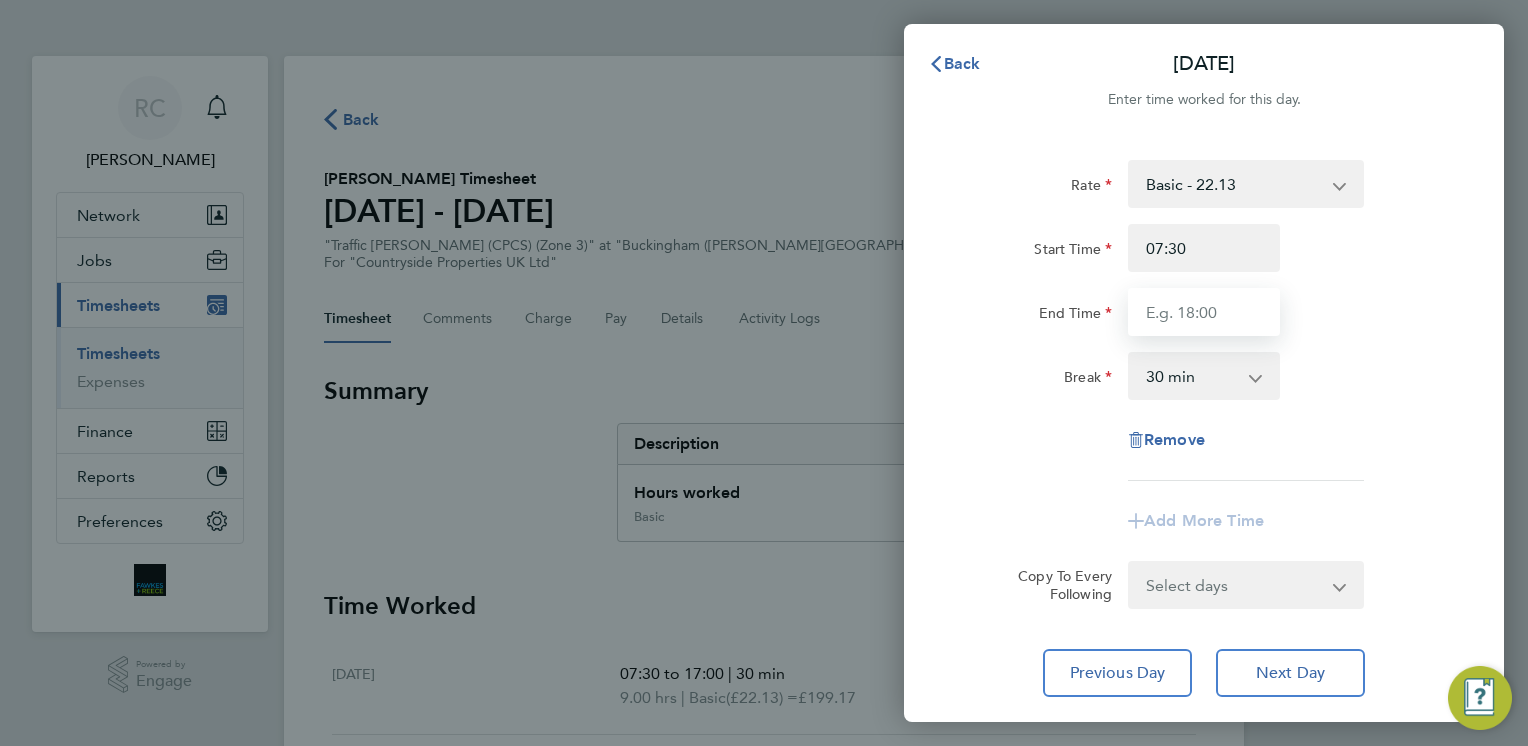 type on "17:00" 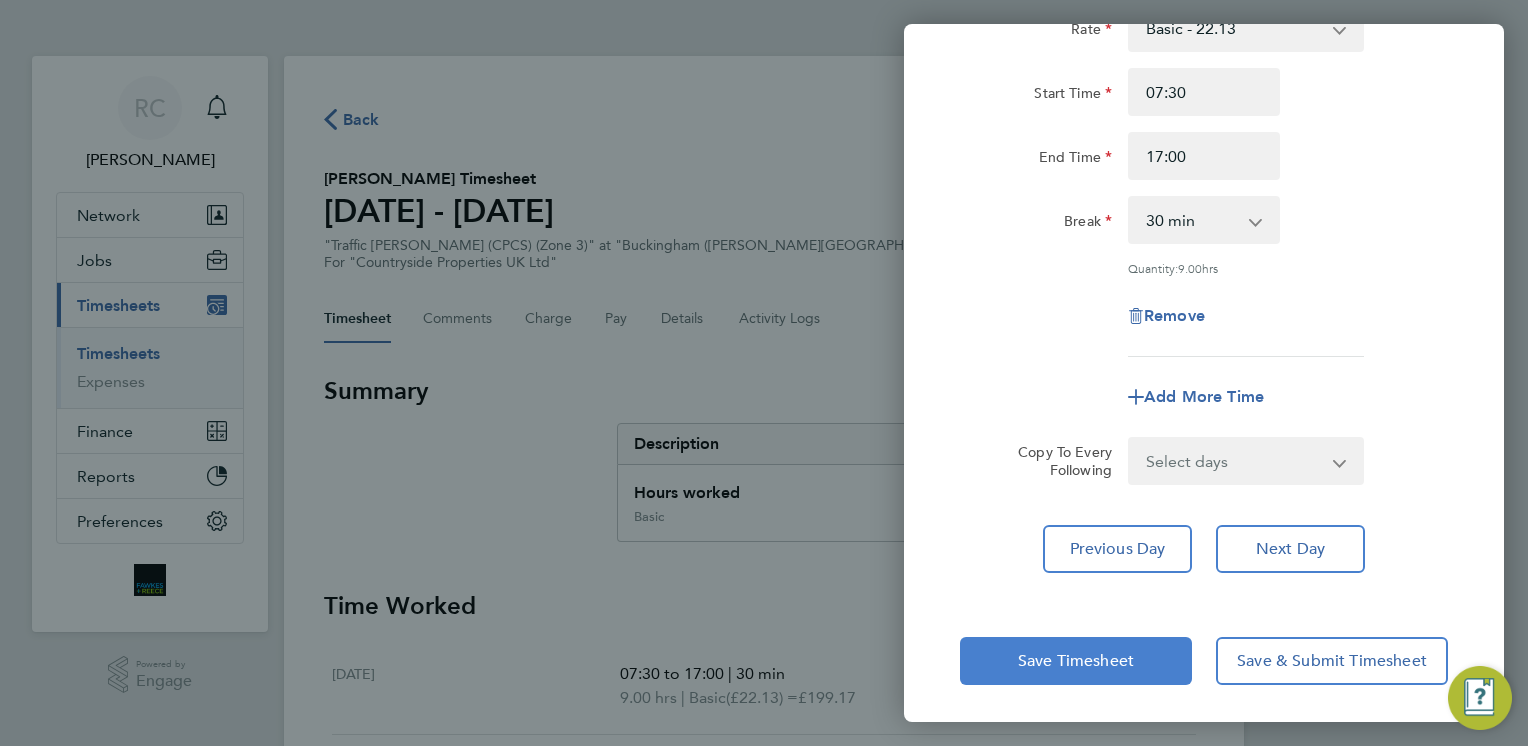 click on "Save Timesheet" 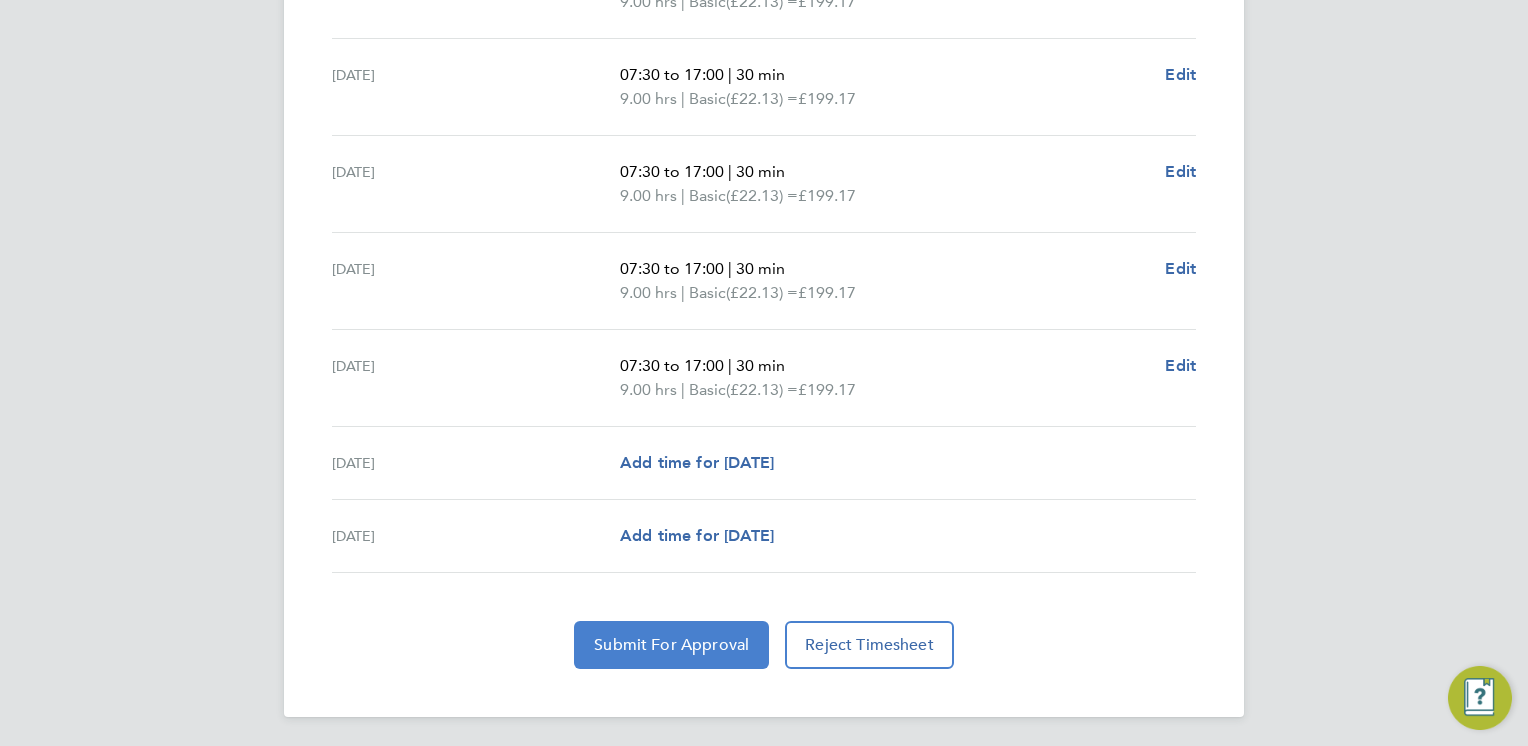 click on "Submit For Approval" 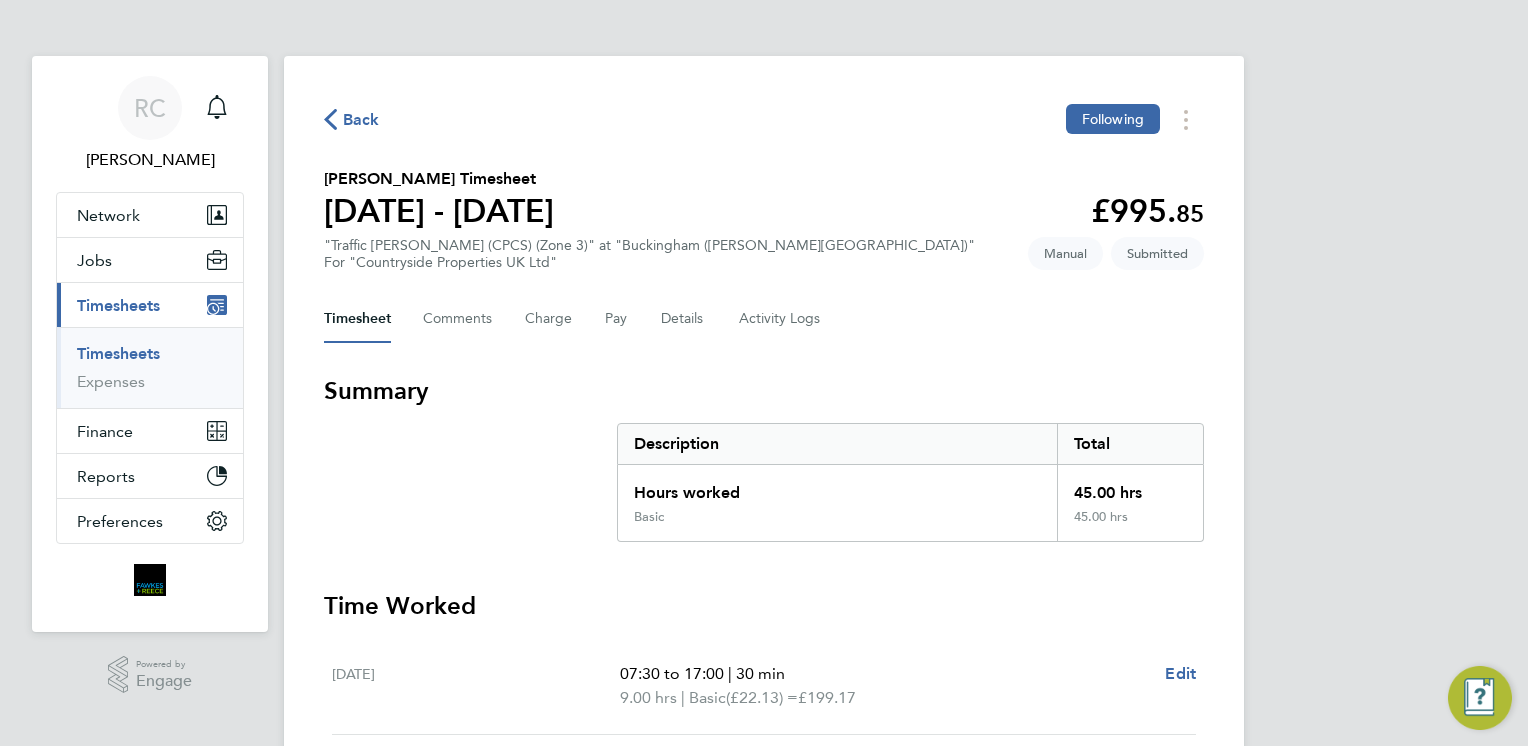 click on "Back" 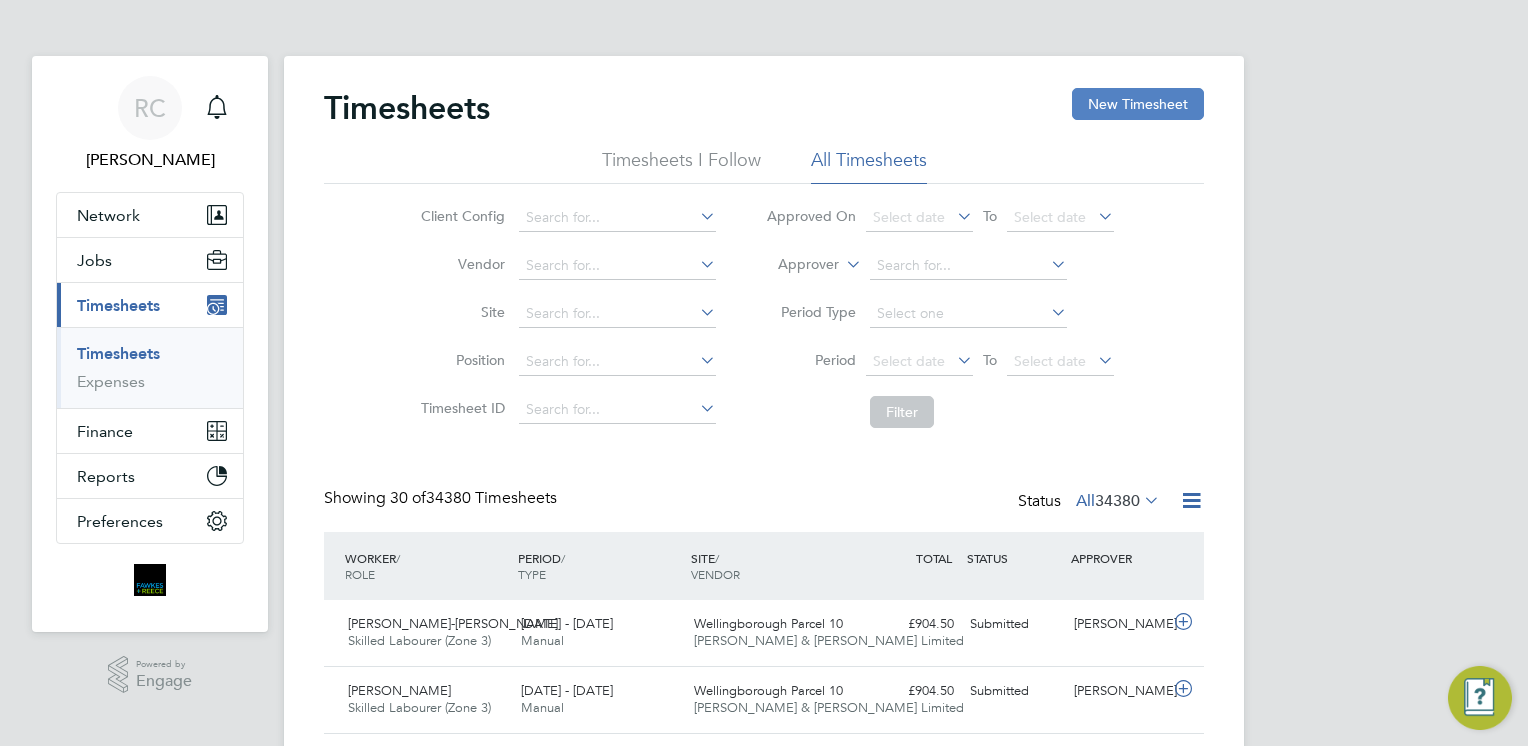 click on "New Timesheet" 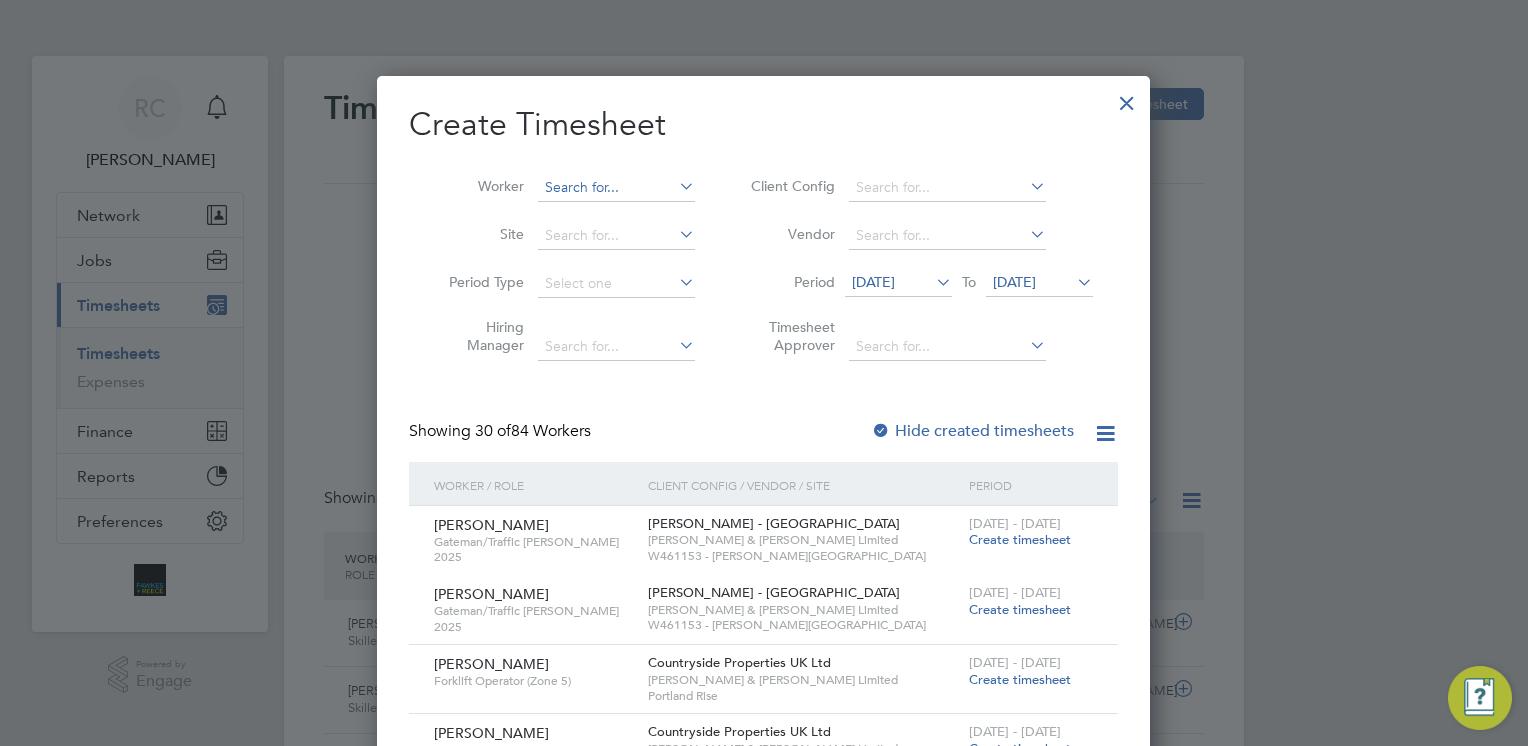 click at bounding box center [616, 188] 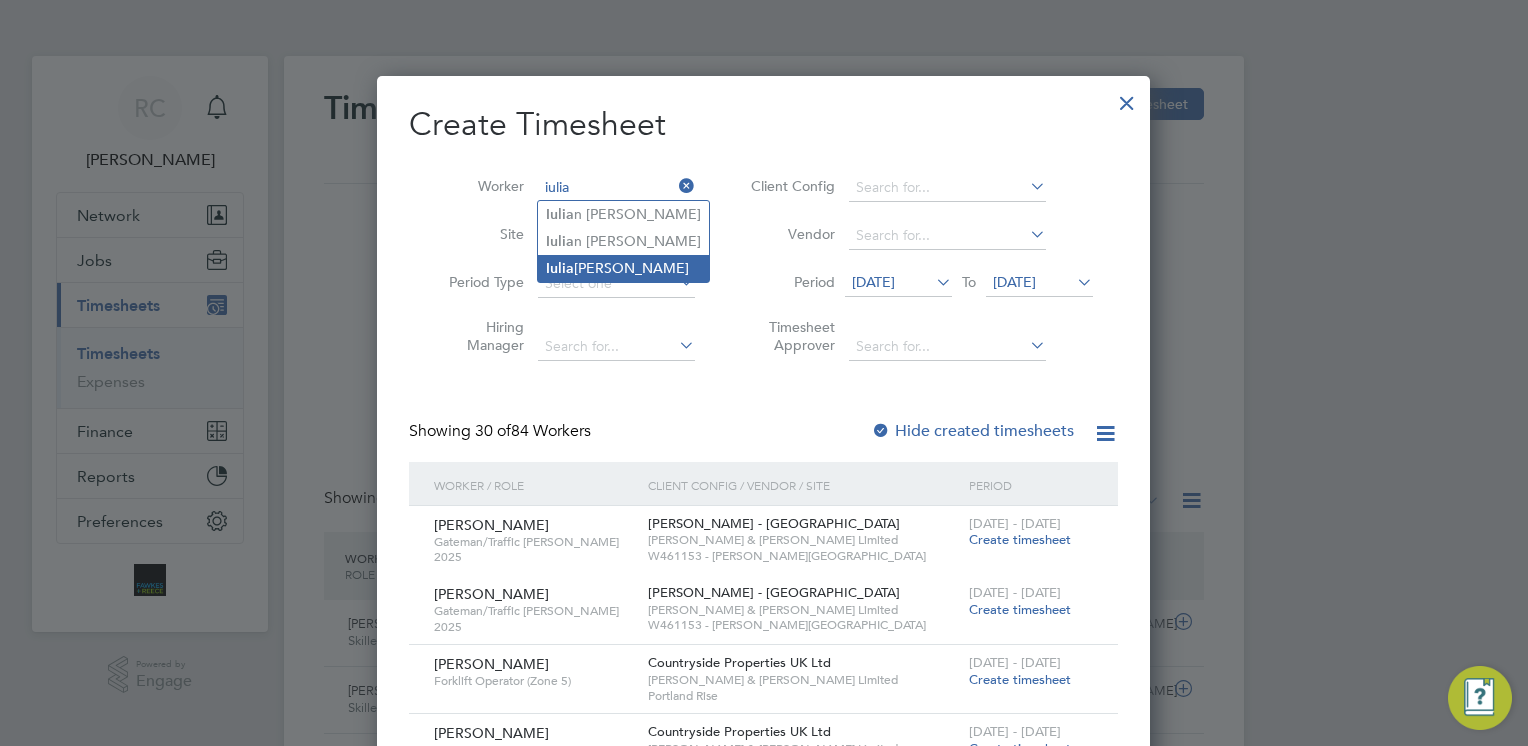click on "[PERSON_NAME]" 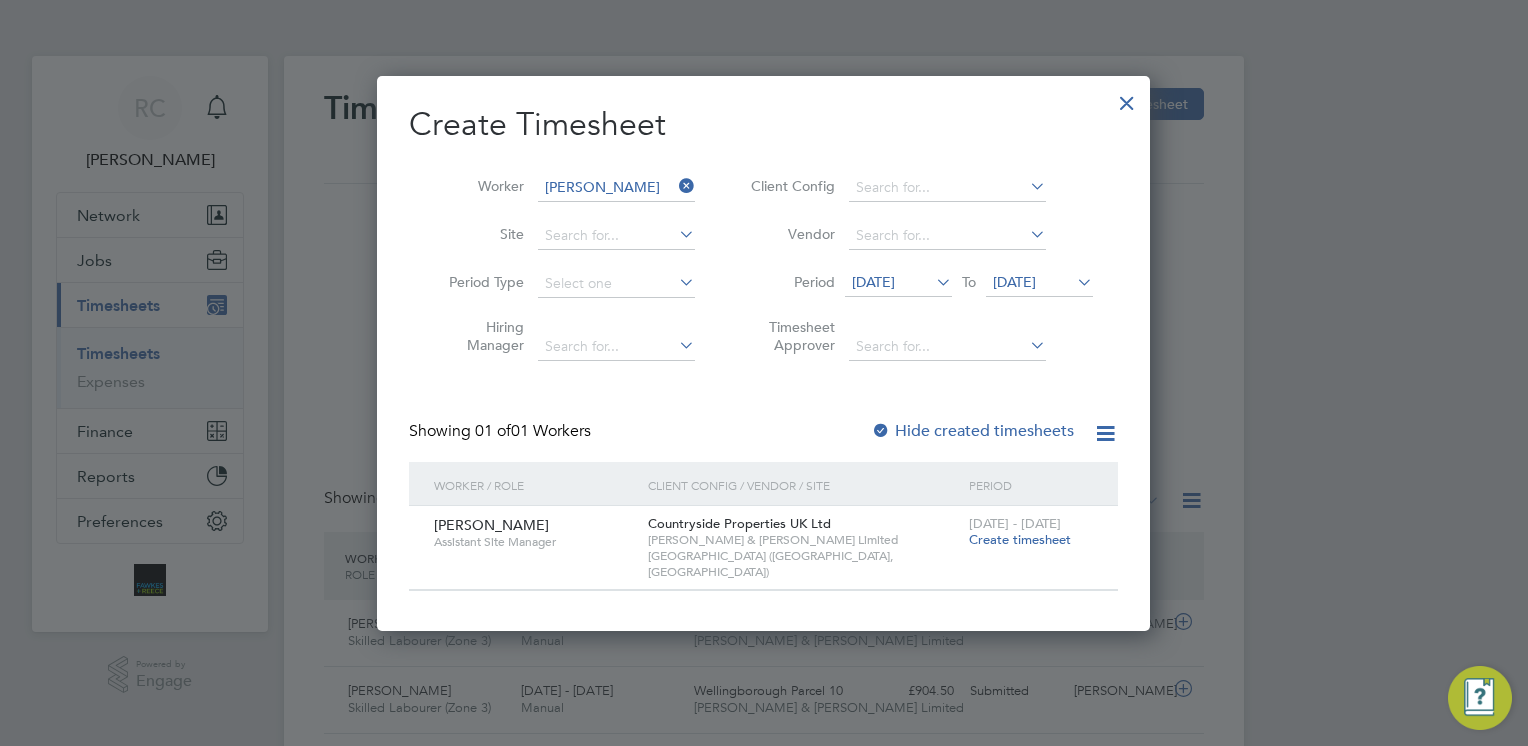 click on "Create timesheet" at bounding box center [1020, 539] 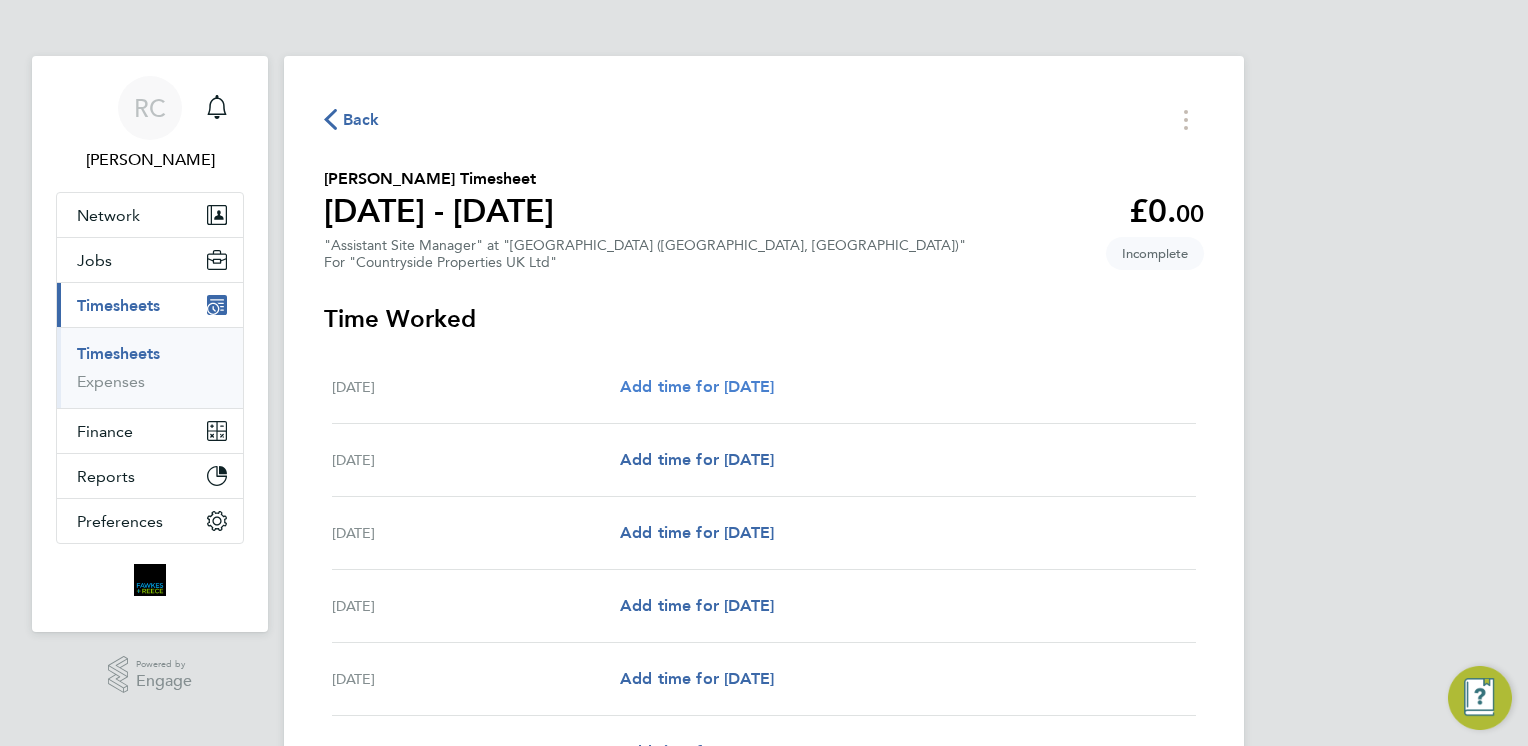 click on "Add time for [DATE]" at bounding box center [697, 386] 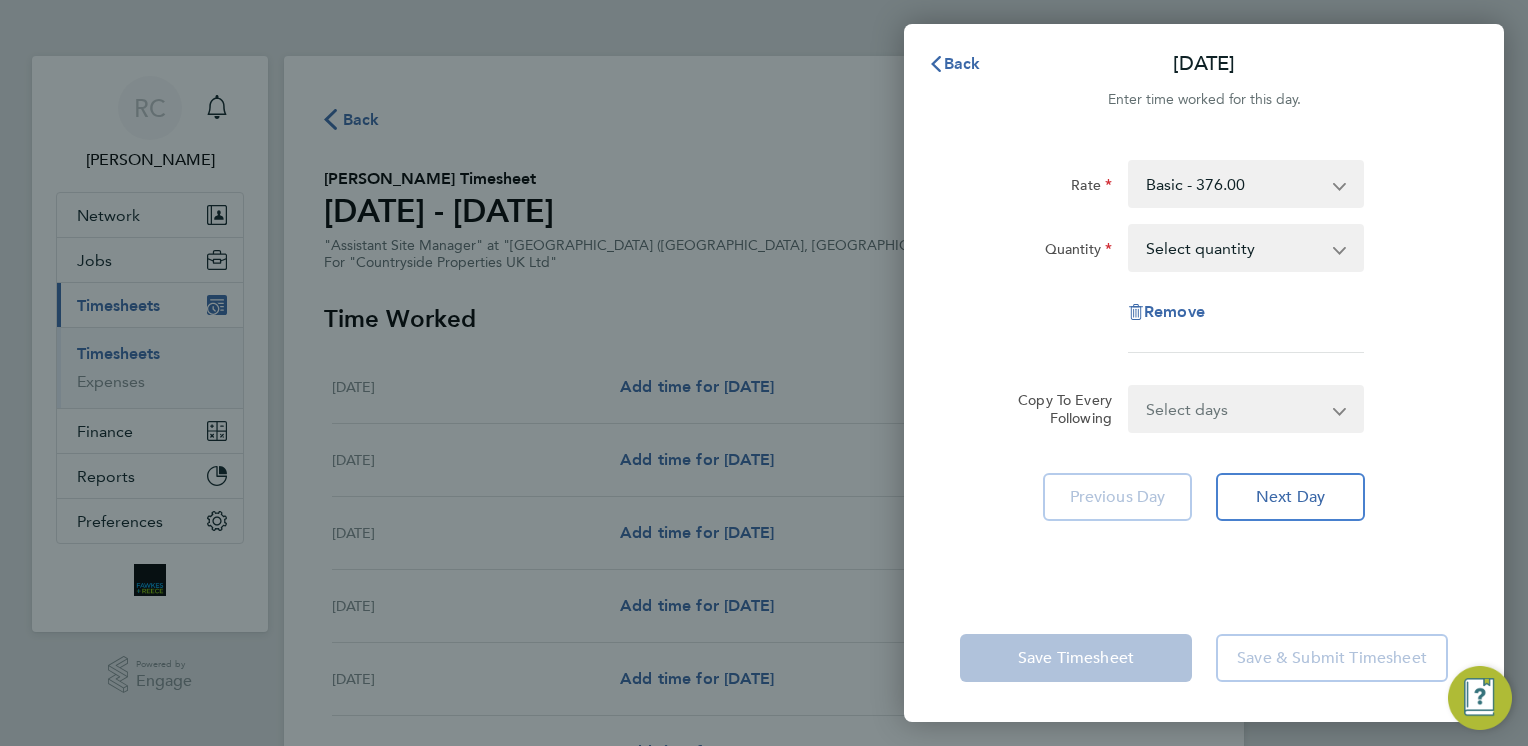 click on "Select quantity   0.5   1" at bounding box center (1234, 248) 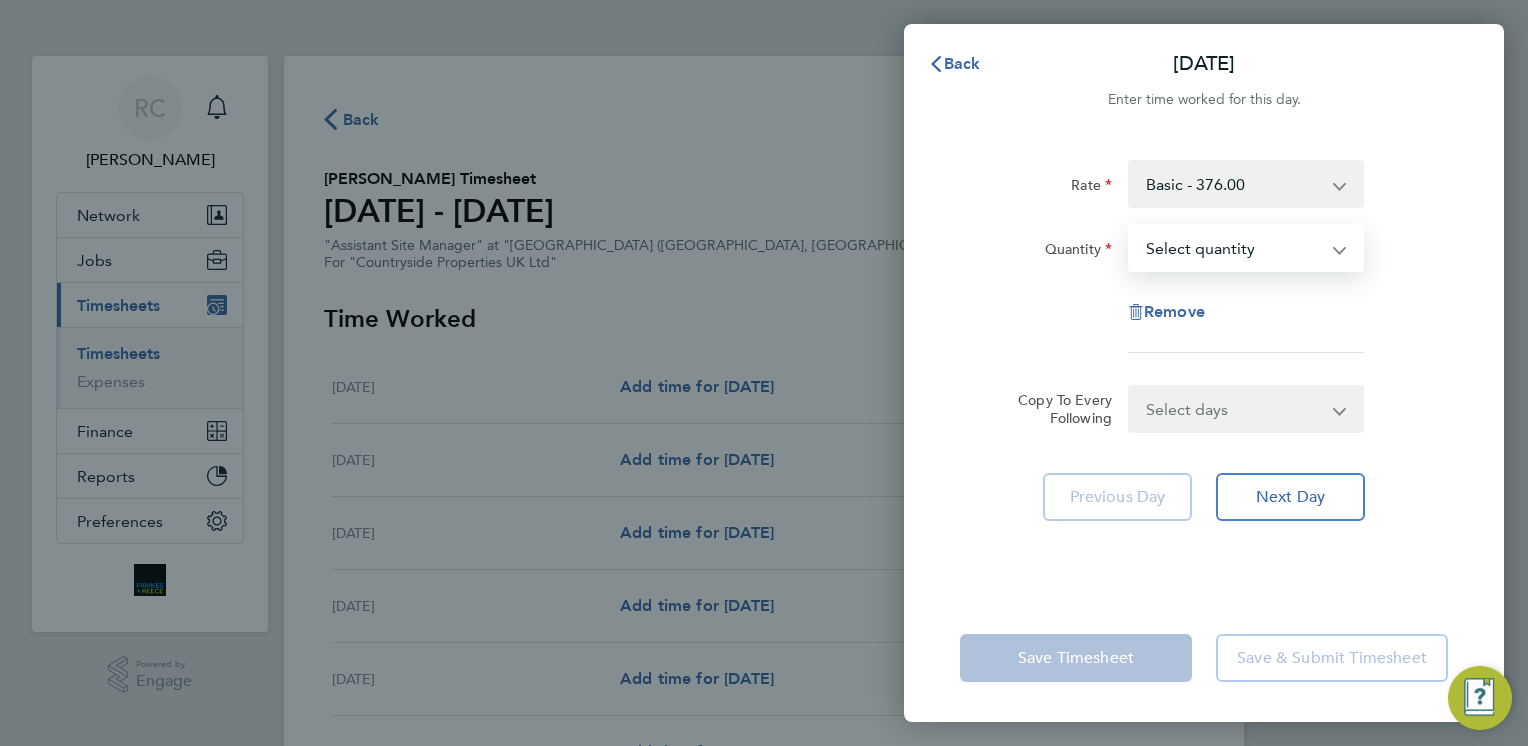 select on "1" 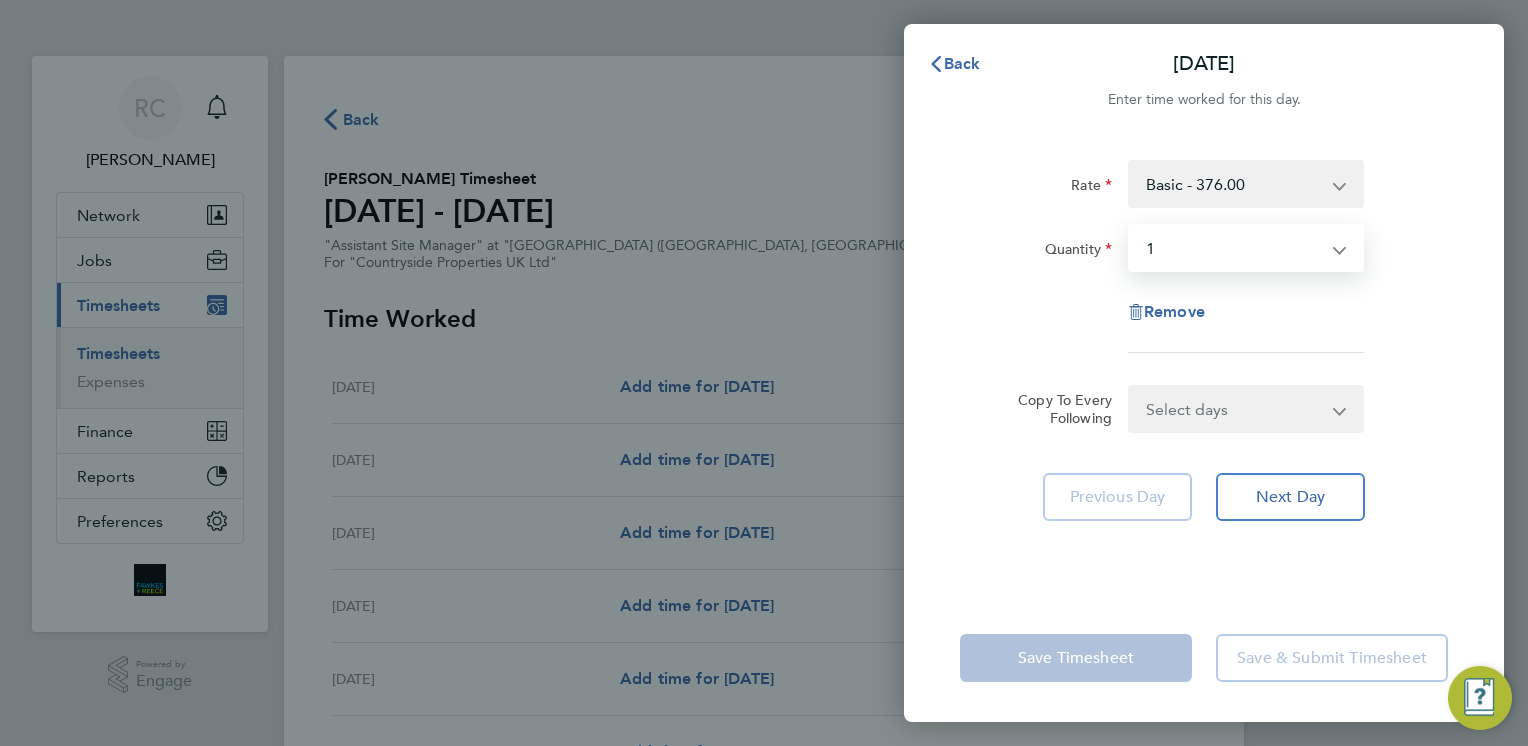 click on "Select quantity   0.5   1" at bounding box center [1234, 248] 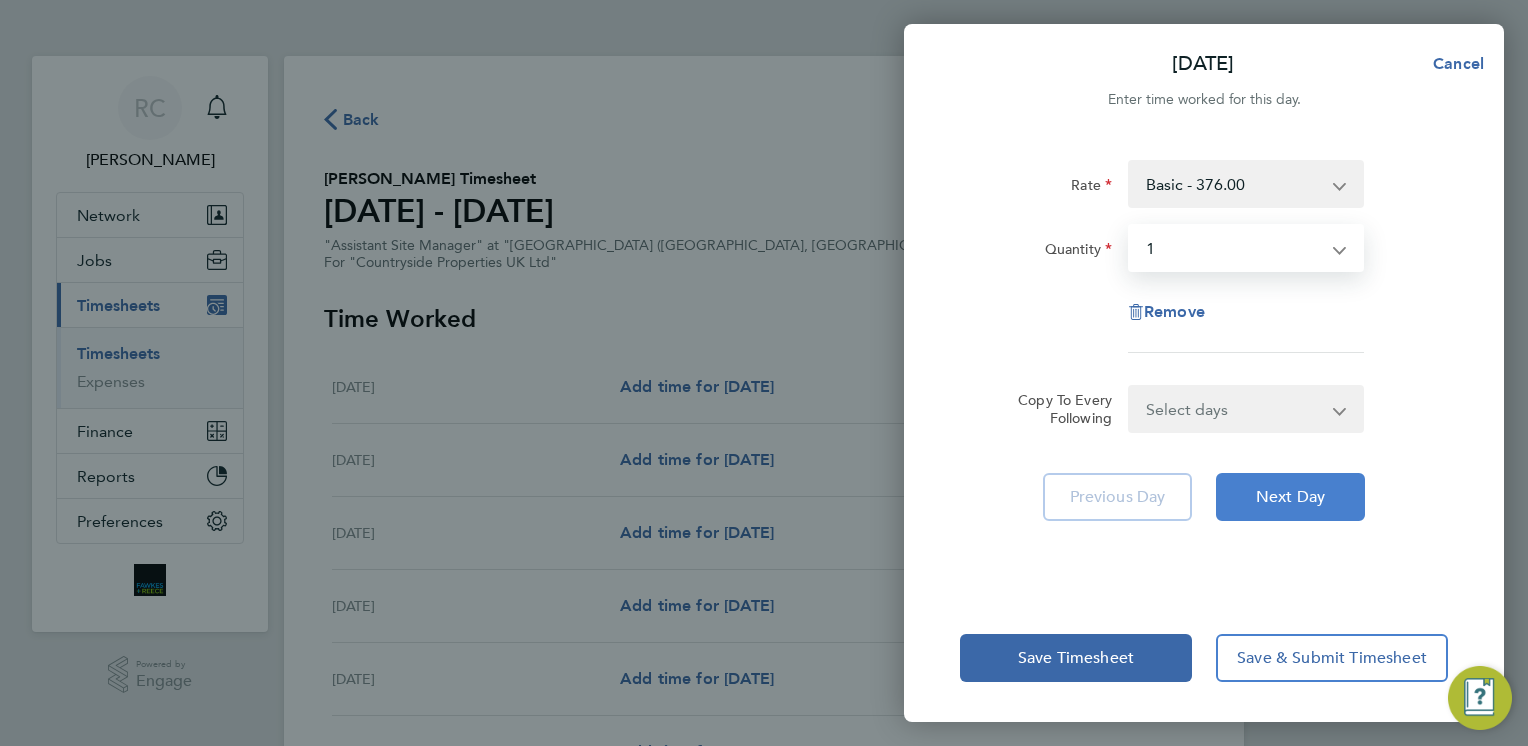 click on "Next Day" 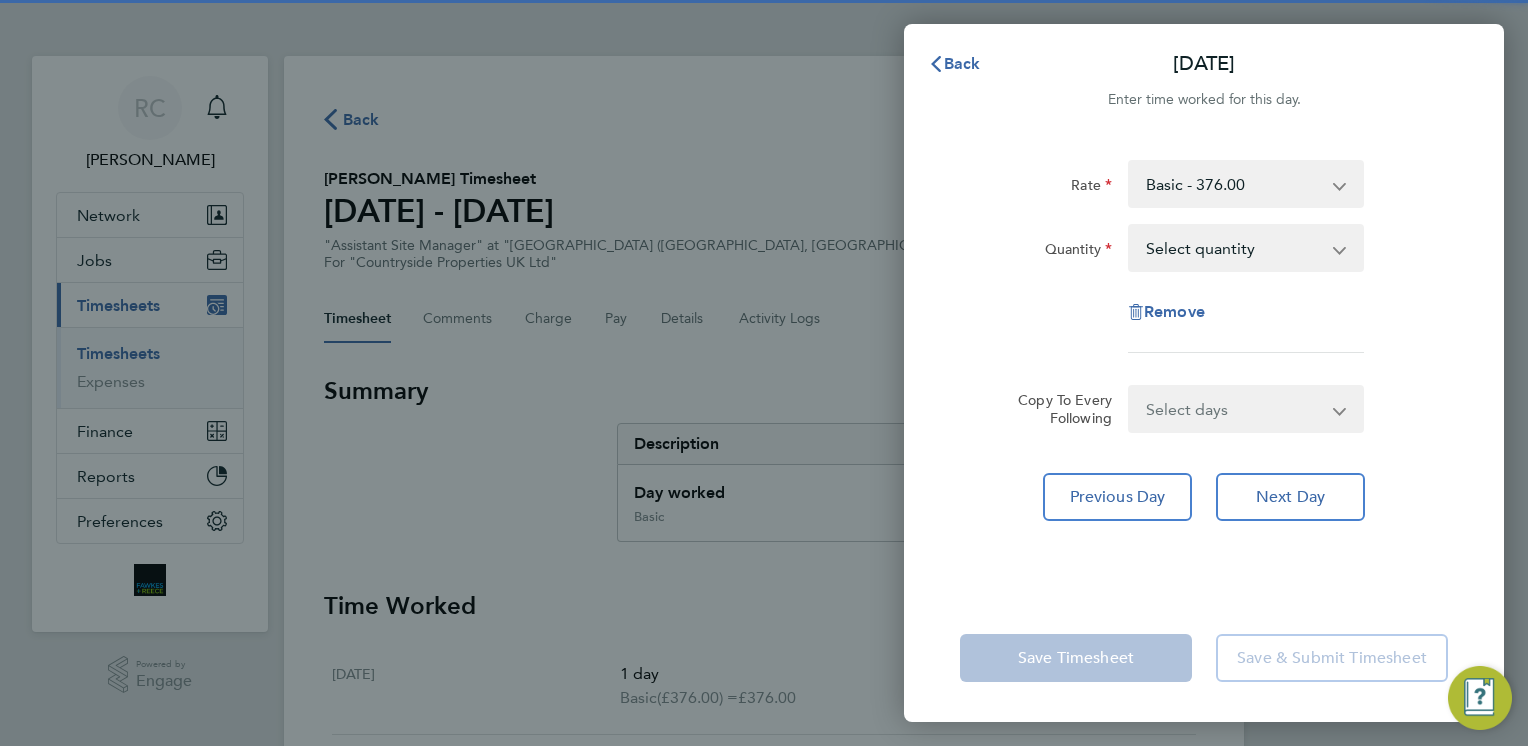 click on "Select quantity   0.5   1" at bounding box center [1234, 248] 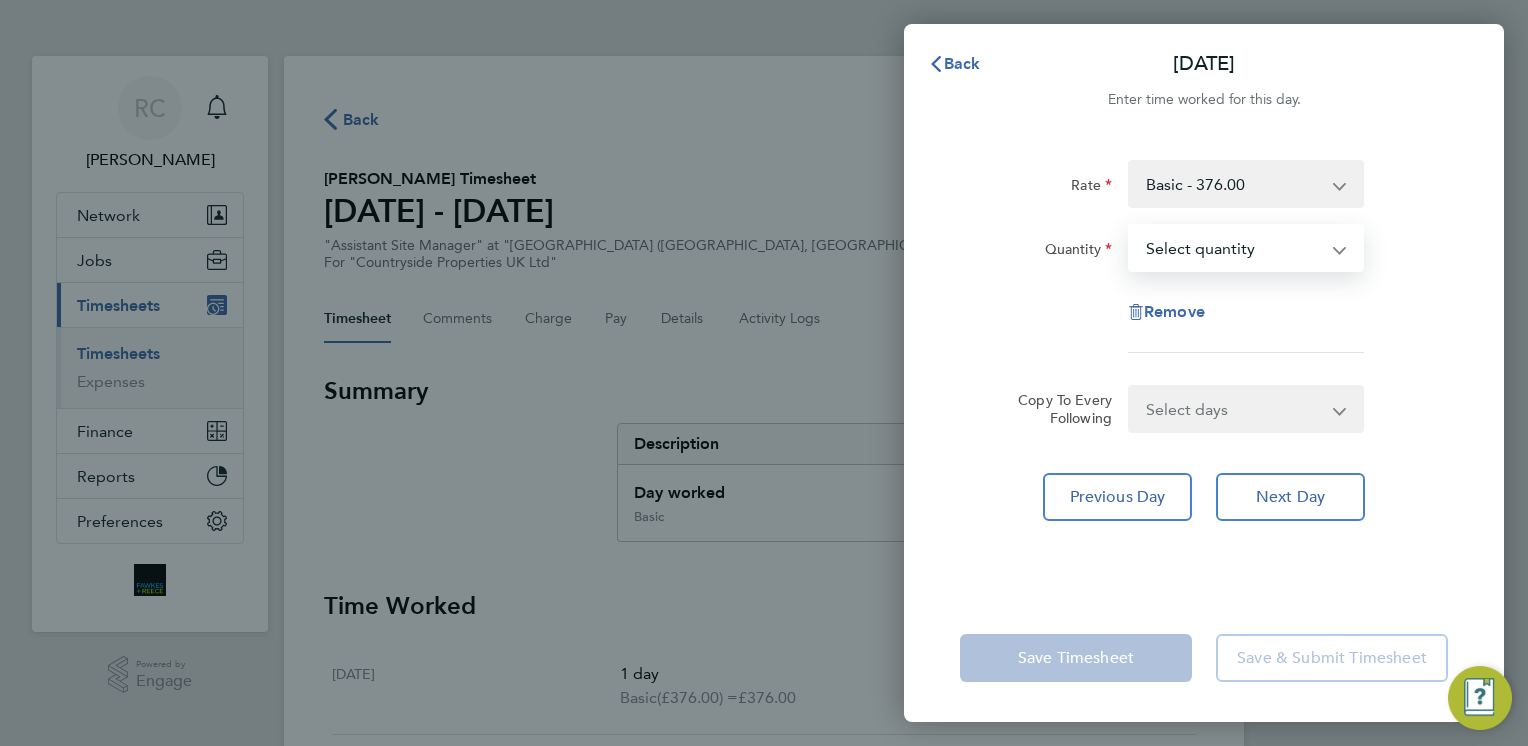 select on "1" 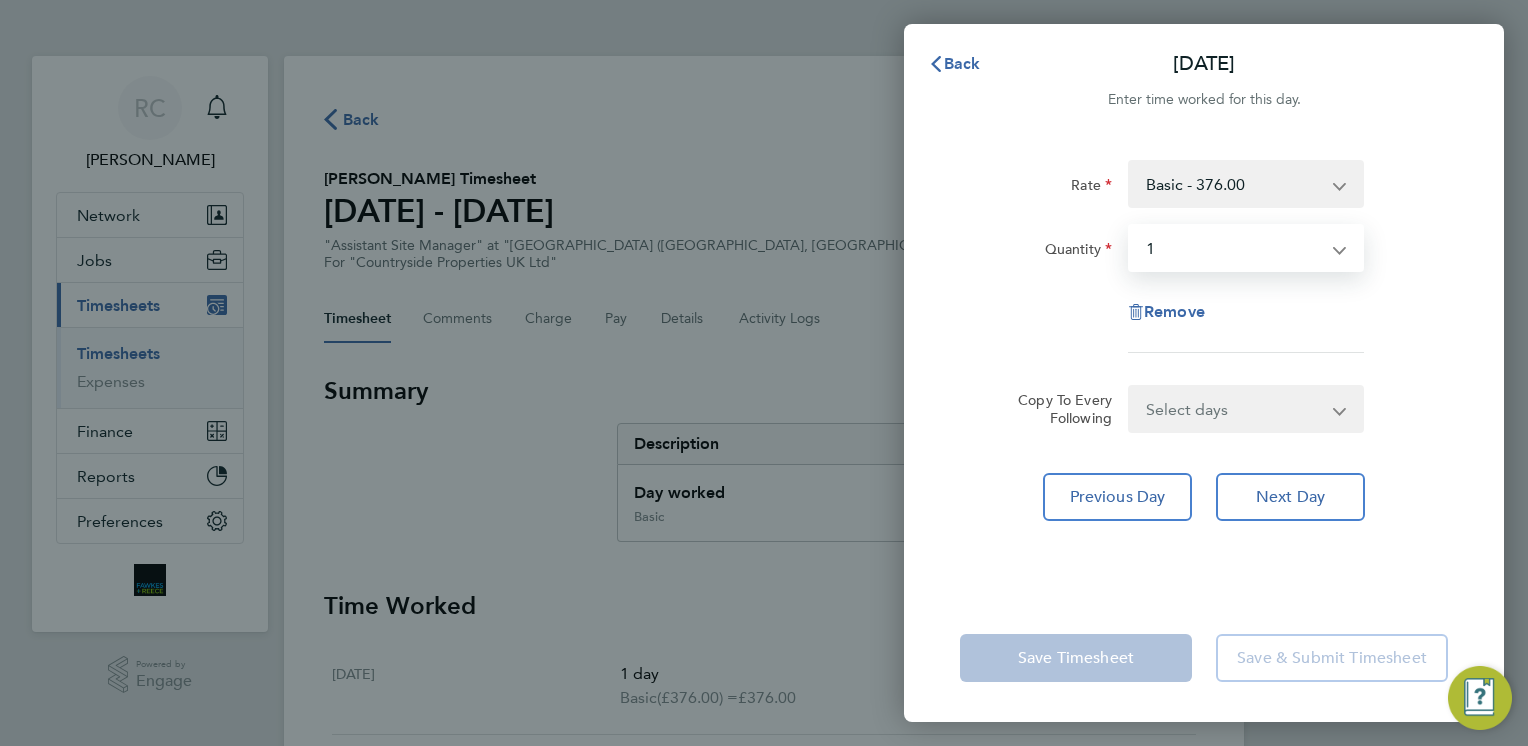 click on "Select quantity   0.5   1" at bounding box center [1234, 248] 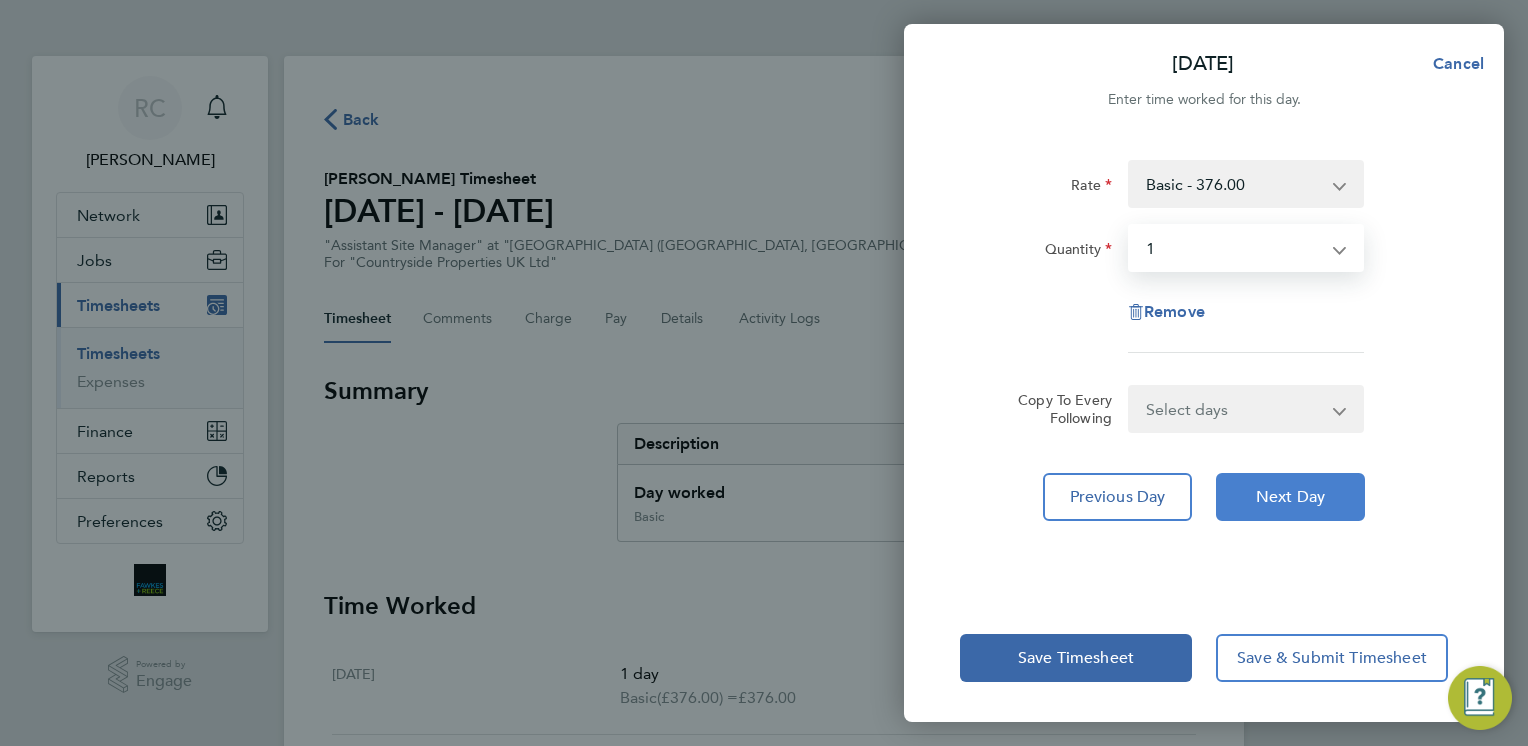click on "Next Day" 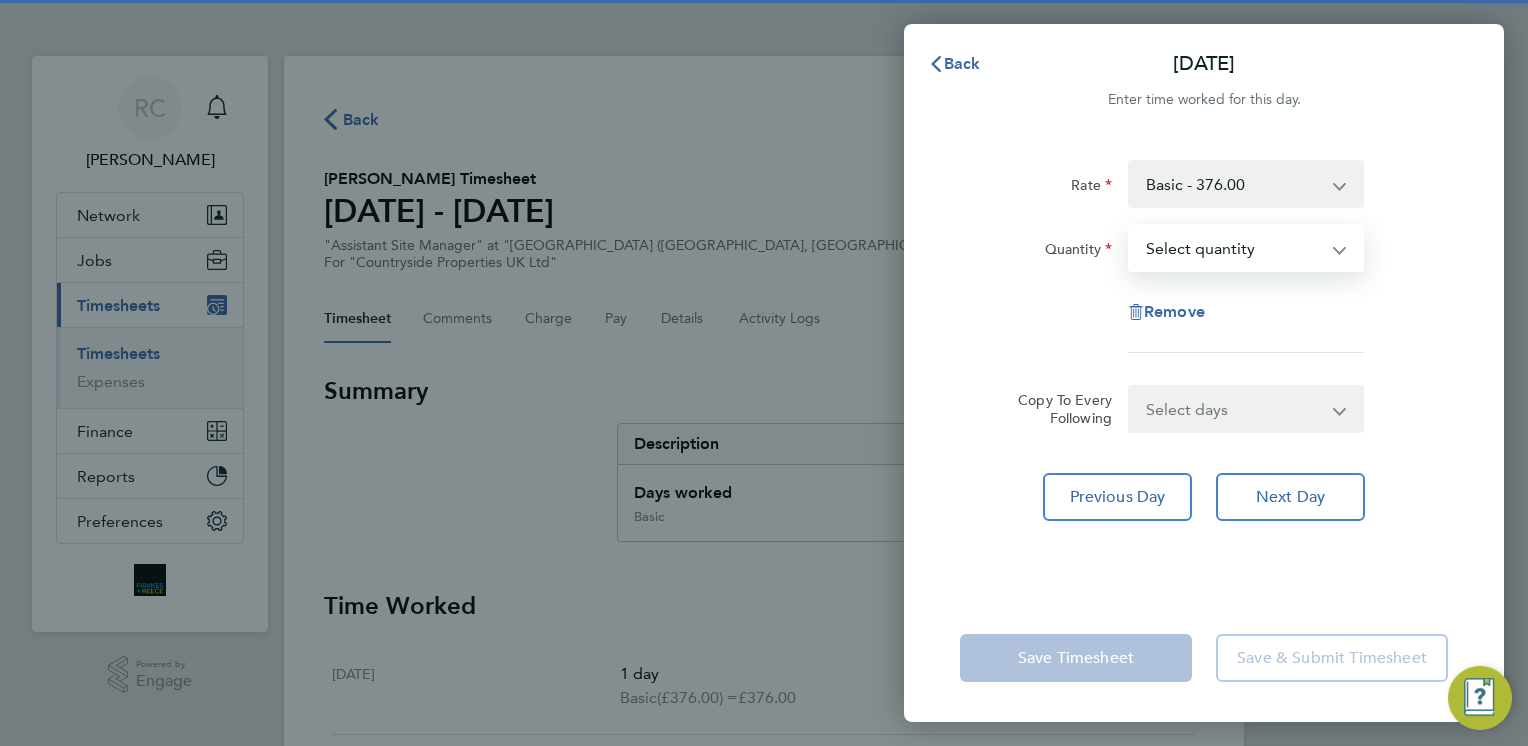 click on "Select quantity   0.5   1" at bounding box center [1234, 248] 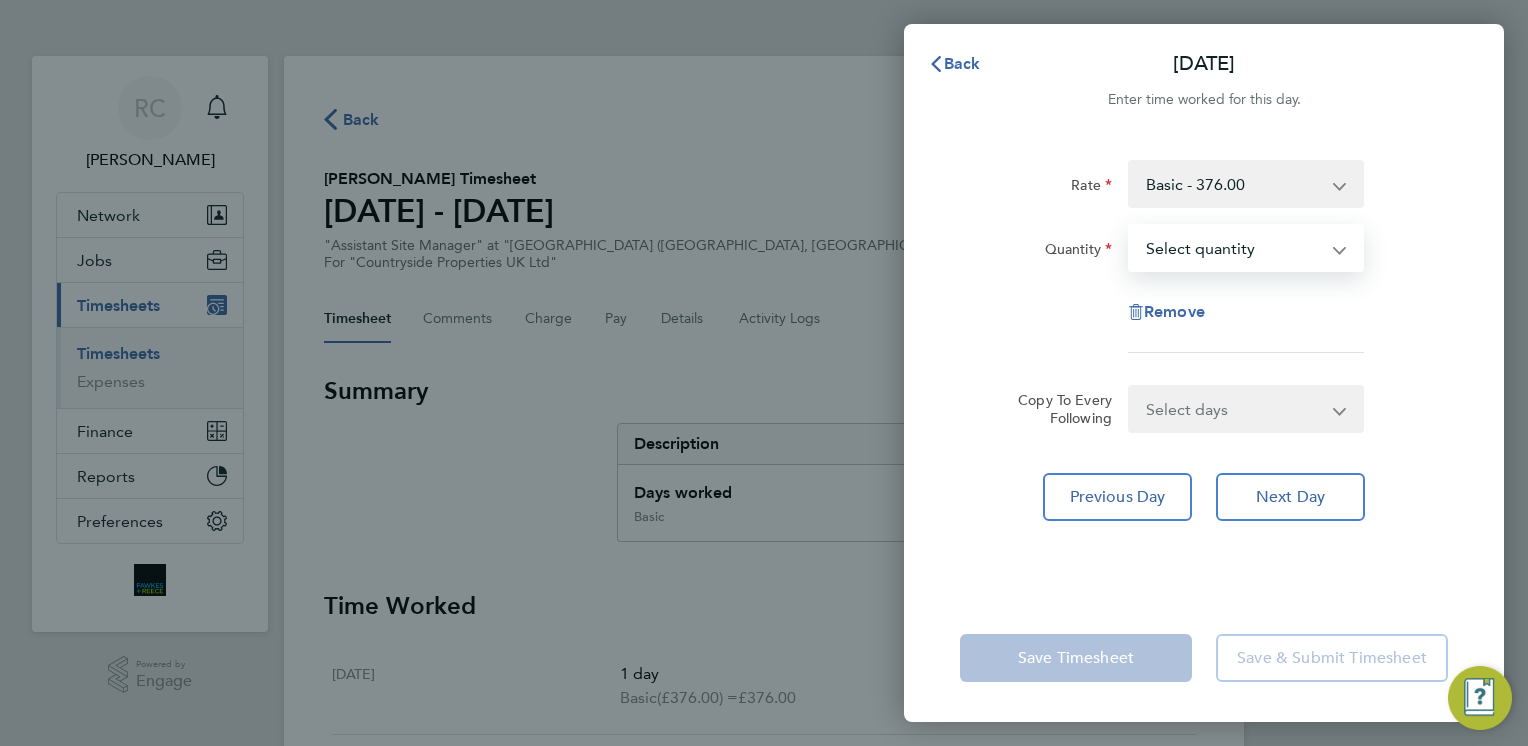 select on "1" 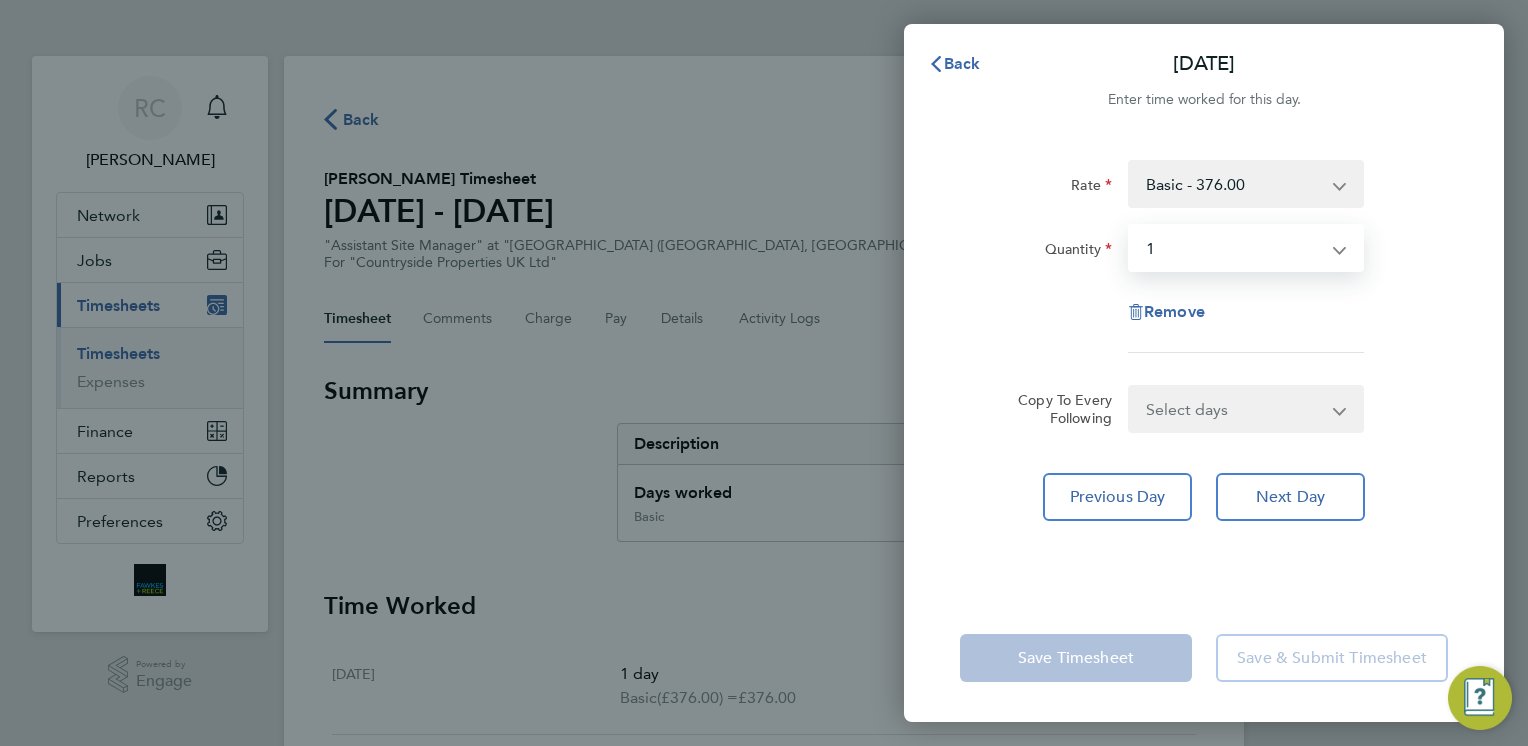 click on "Select quantity   0.5   1" at bounding box center (1234, 248) 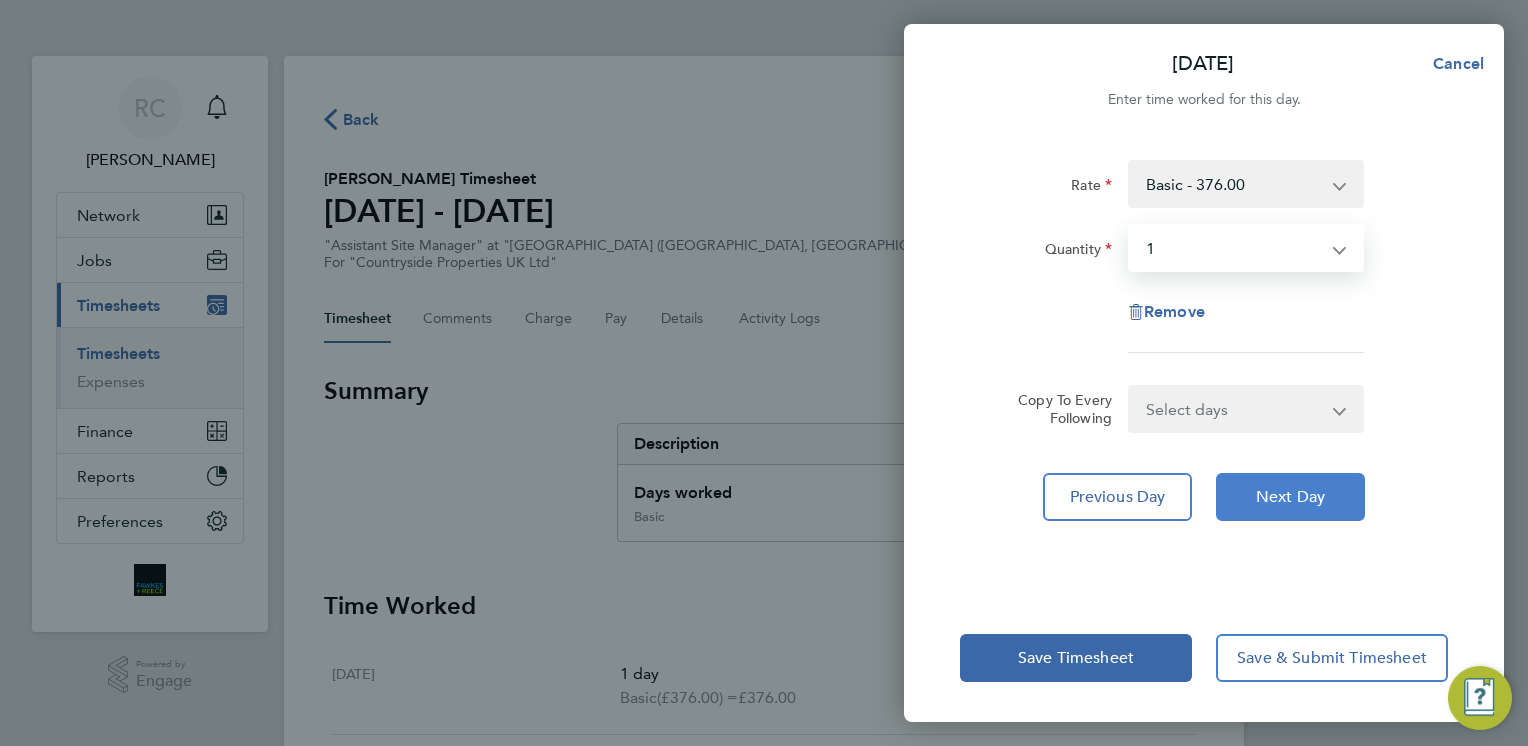 click on "Next Day" 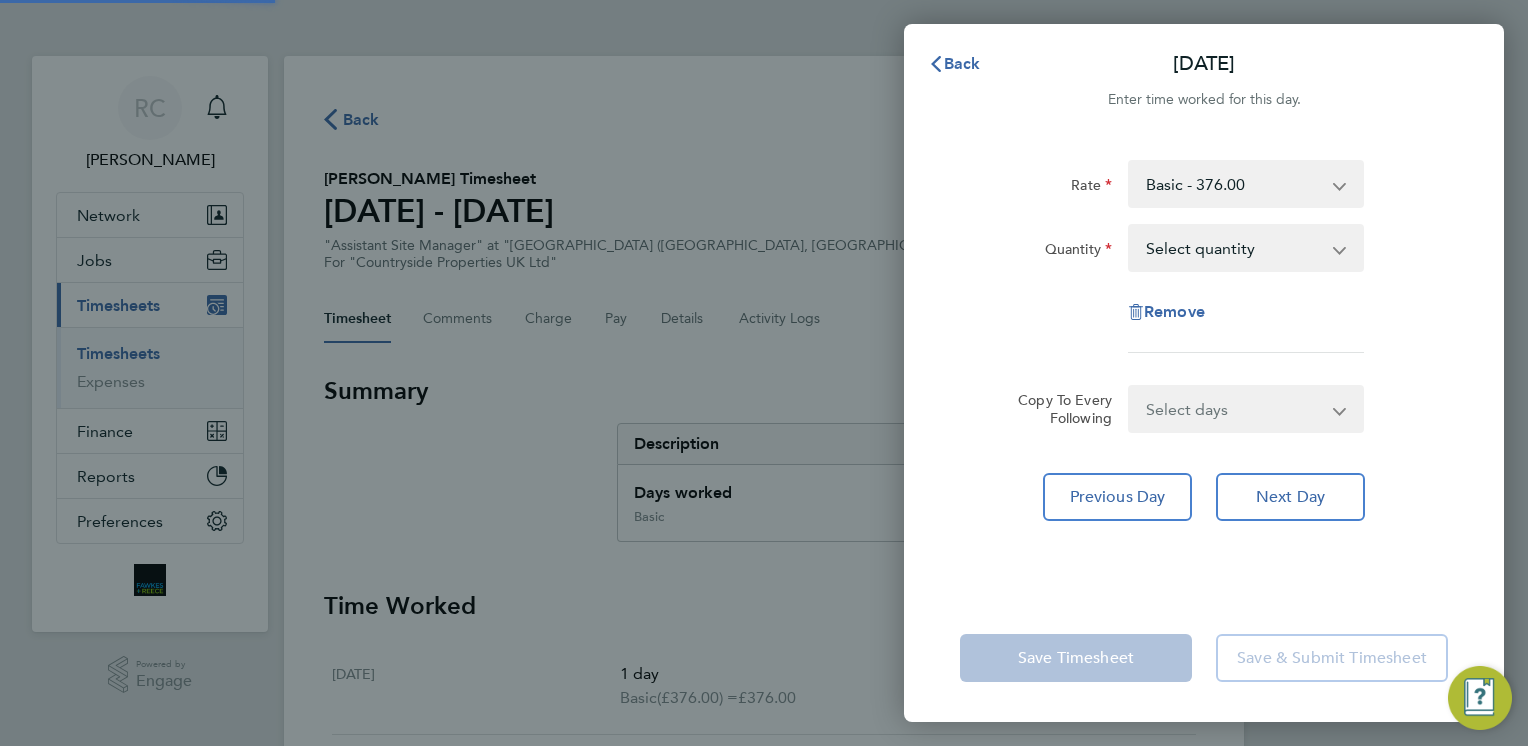 click on "Select quantity   0.5   1" at bounding box center (1234, 248) 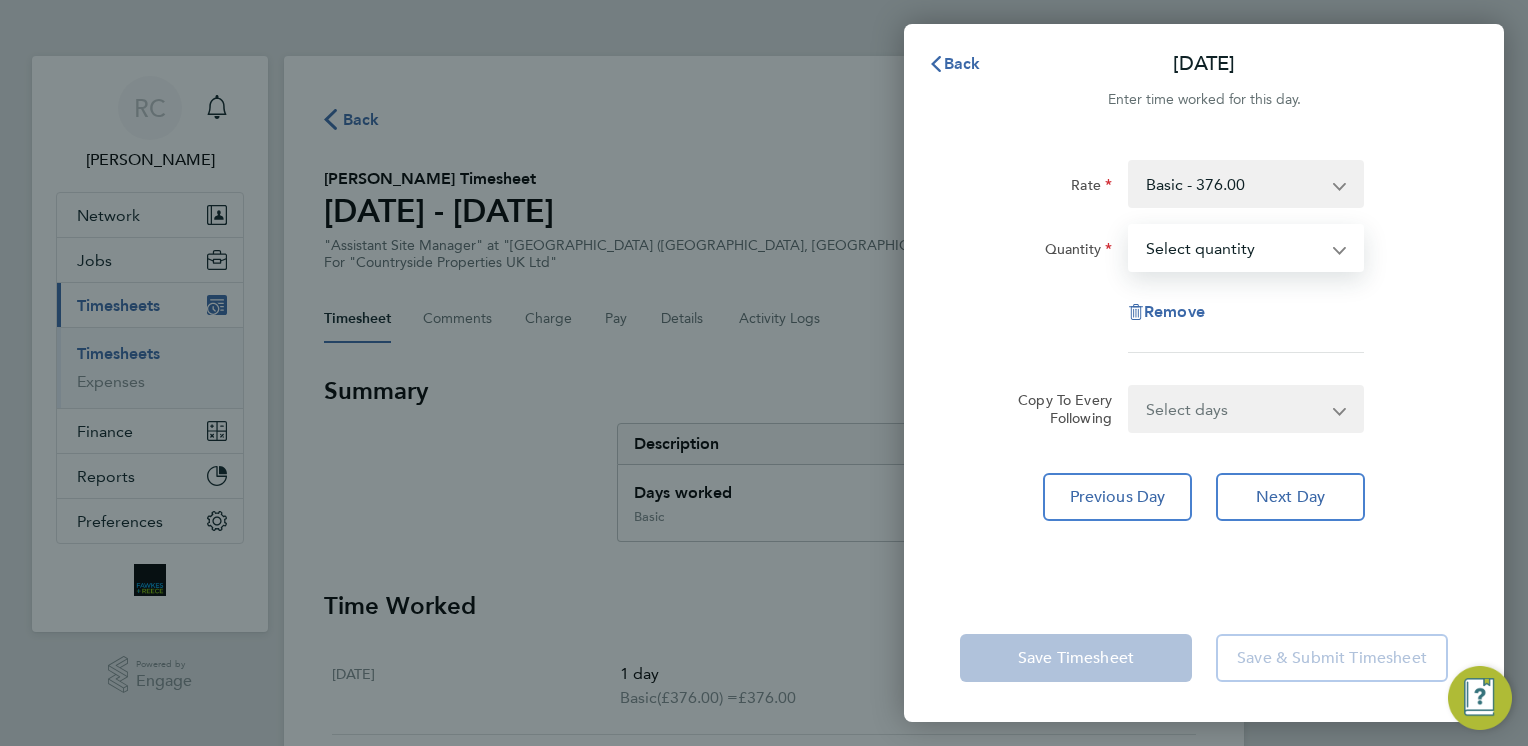 select on "1" 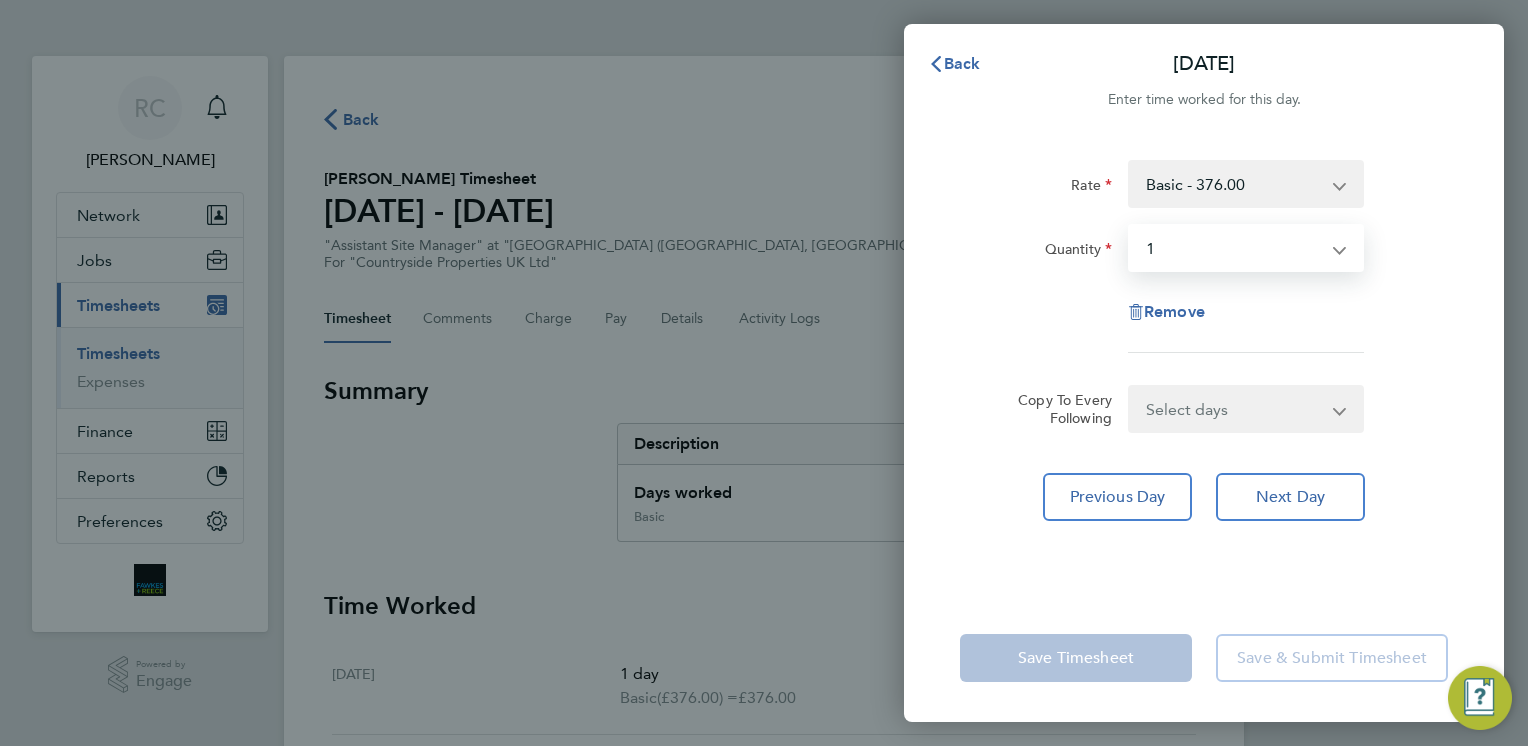 click on "Select quantity   0.5   1" at bounding box center [1234, 248] 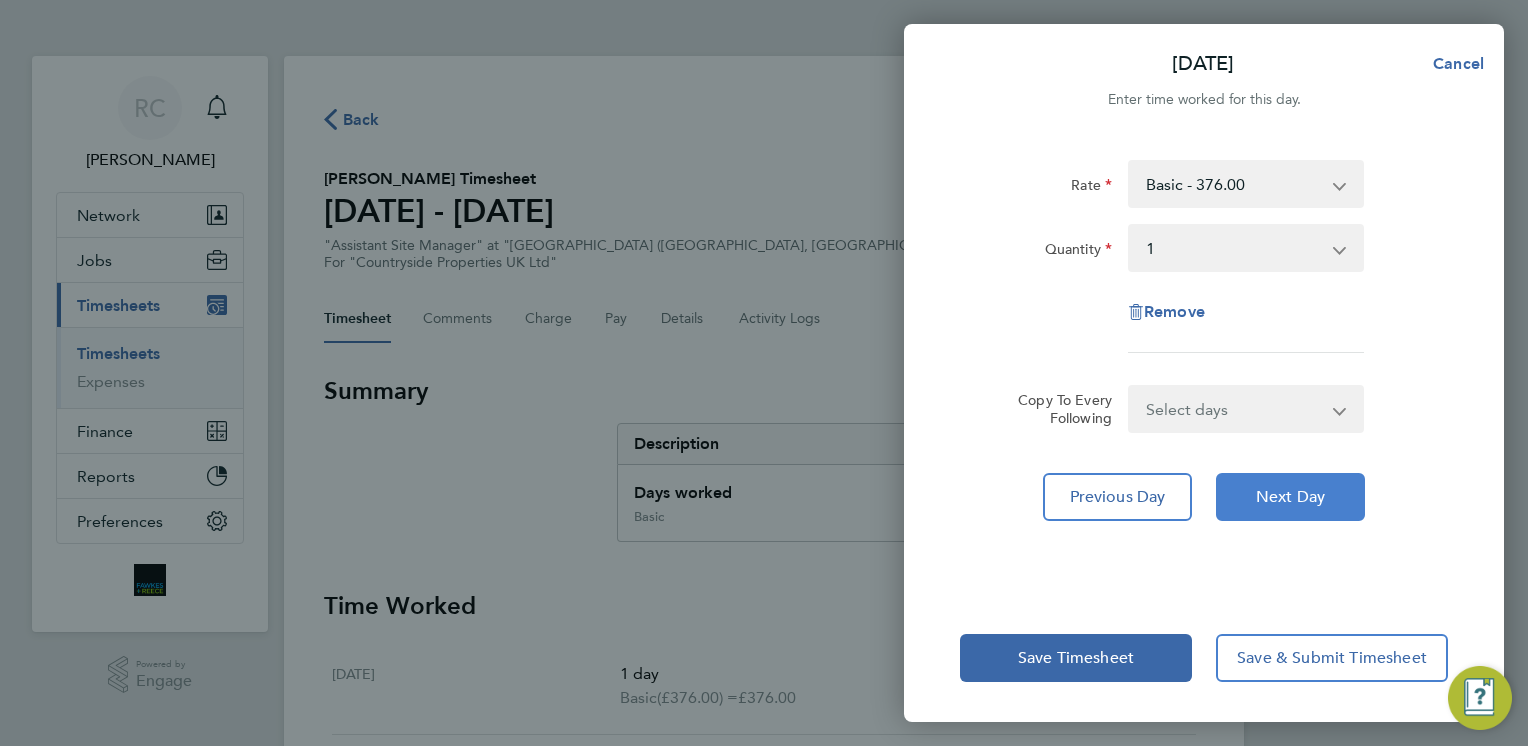 click on "Next Day" 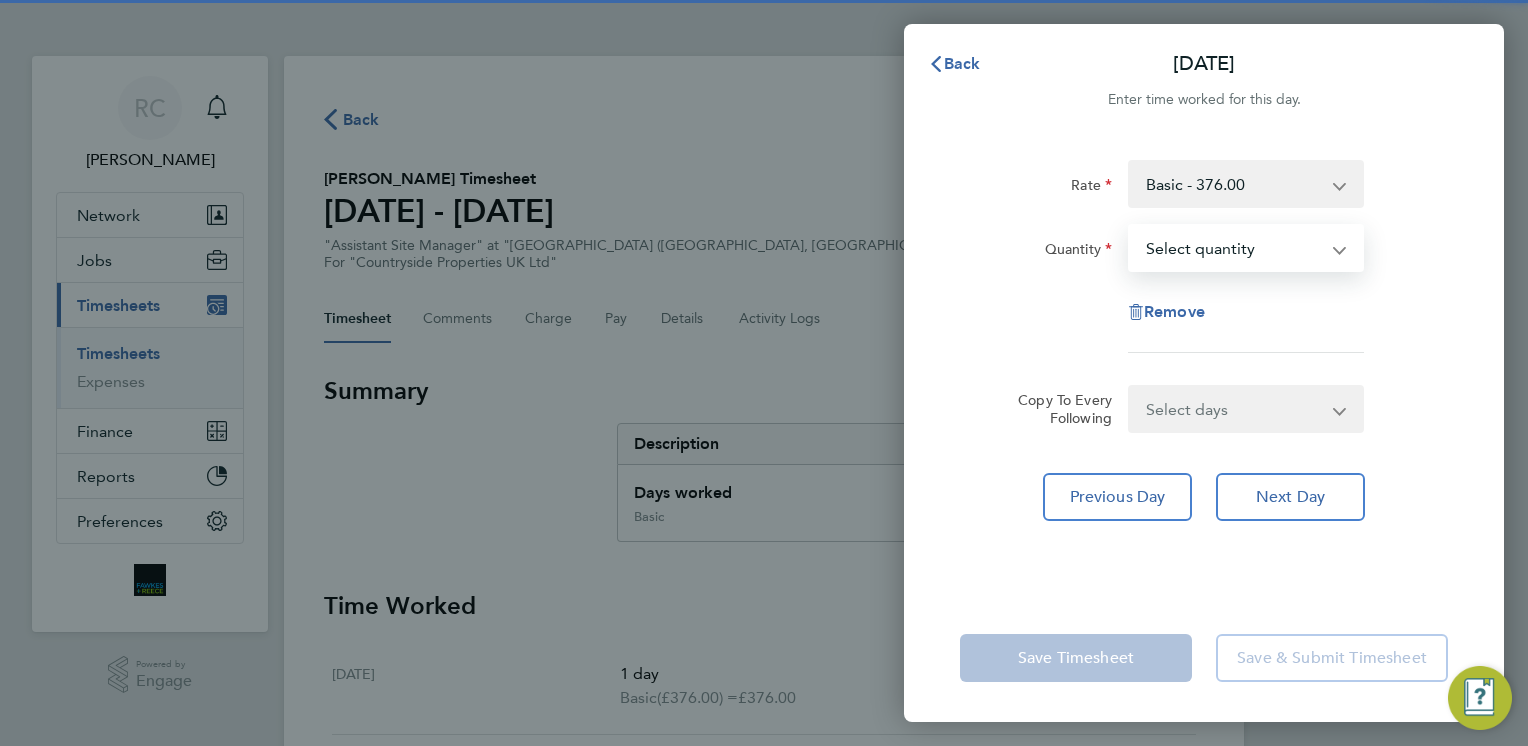 click on "Select quantity   0.5   1" at bounding box center (1234, 248) 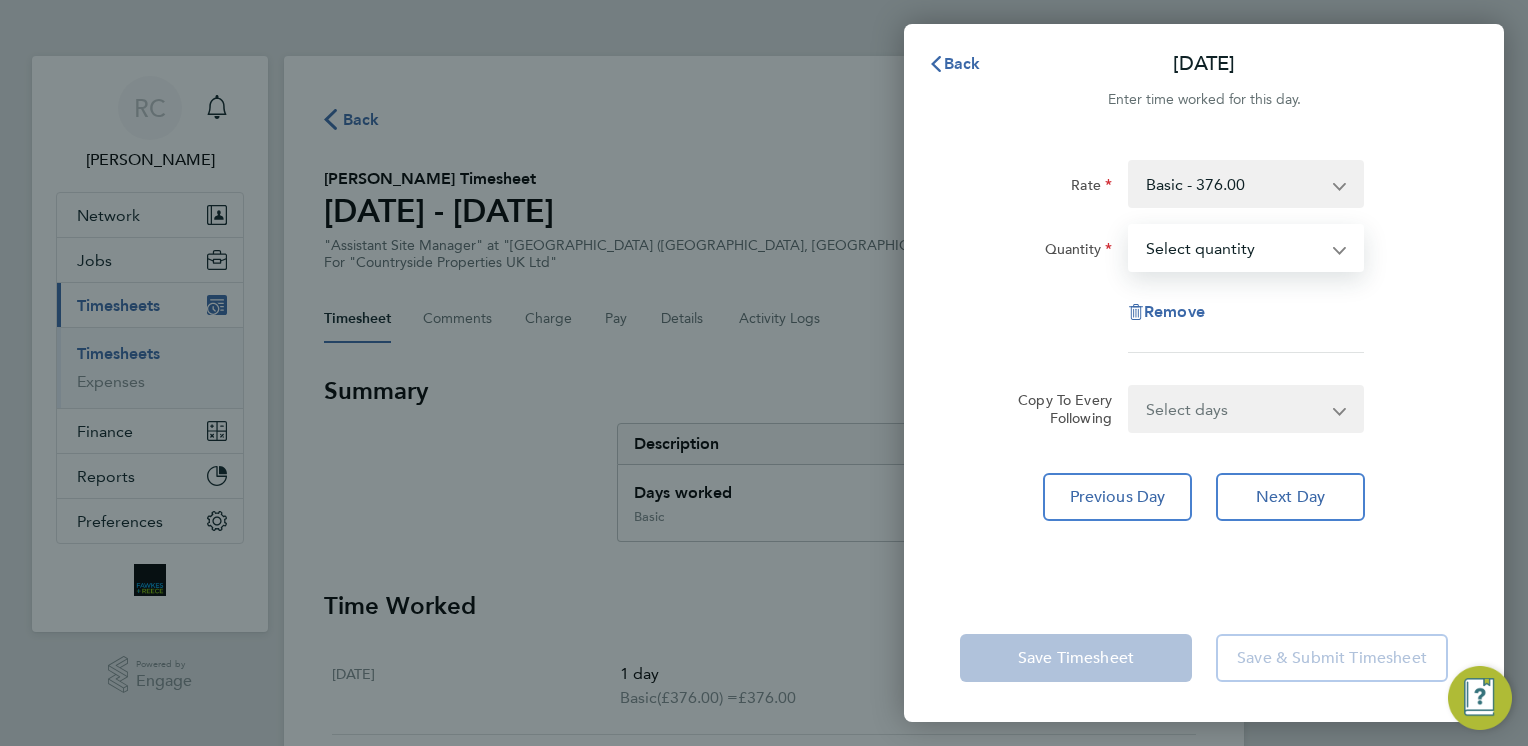 select on "1" 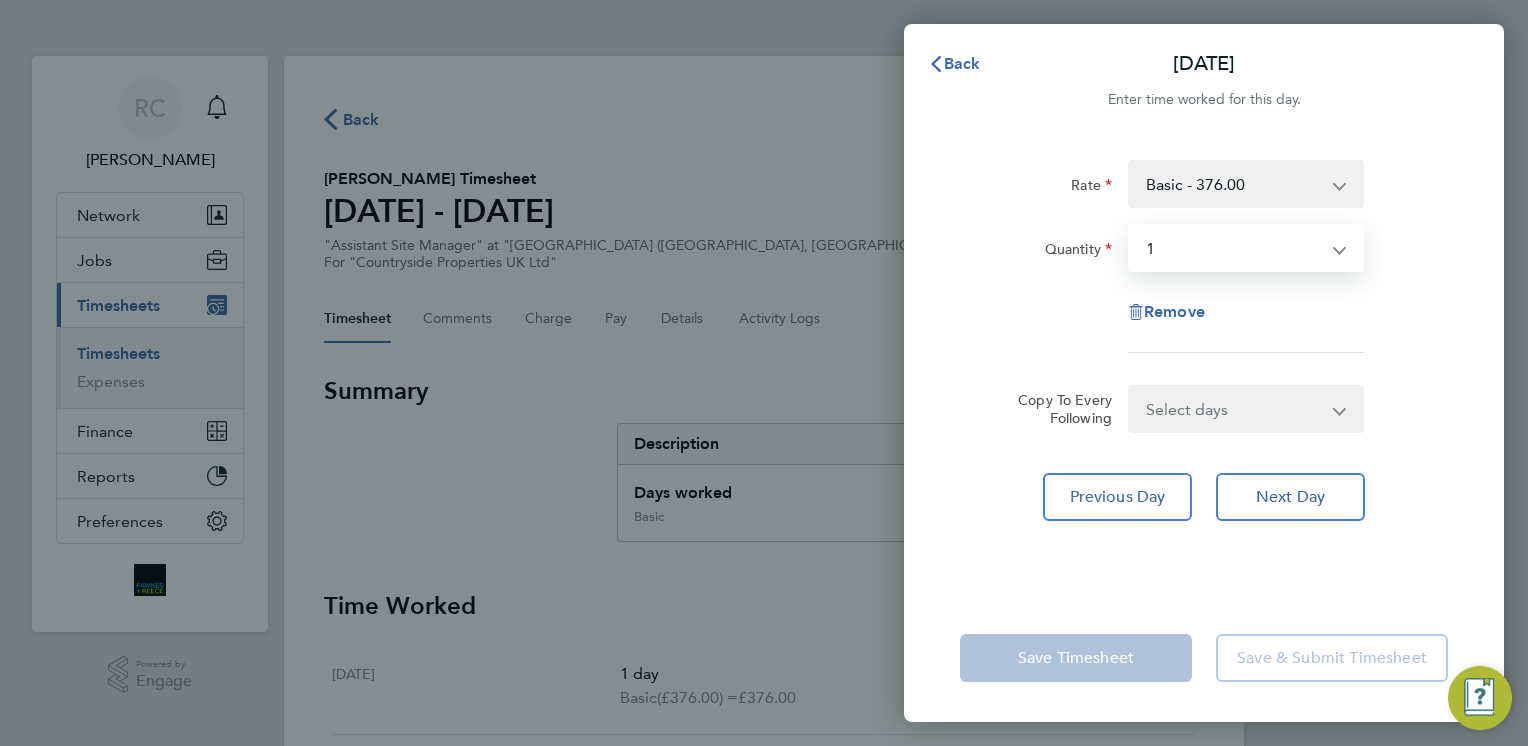 click on "Select quantity   0.5   1" at bounding box center [1234, 248] 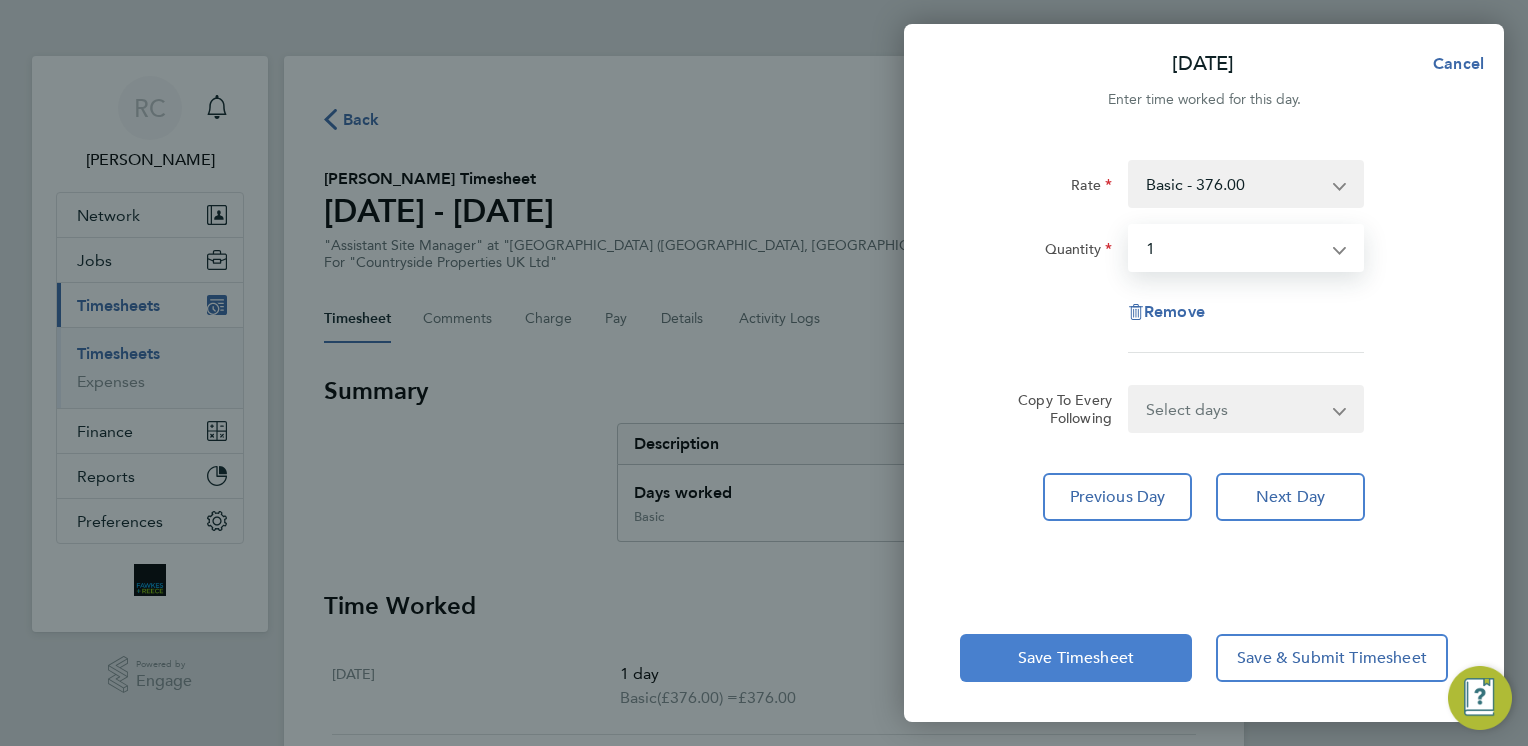 click on "Save Timesheet" 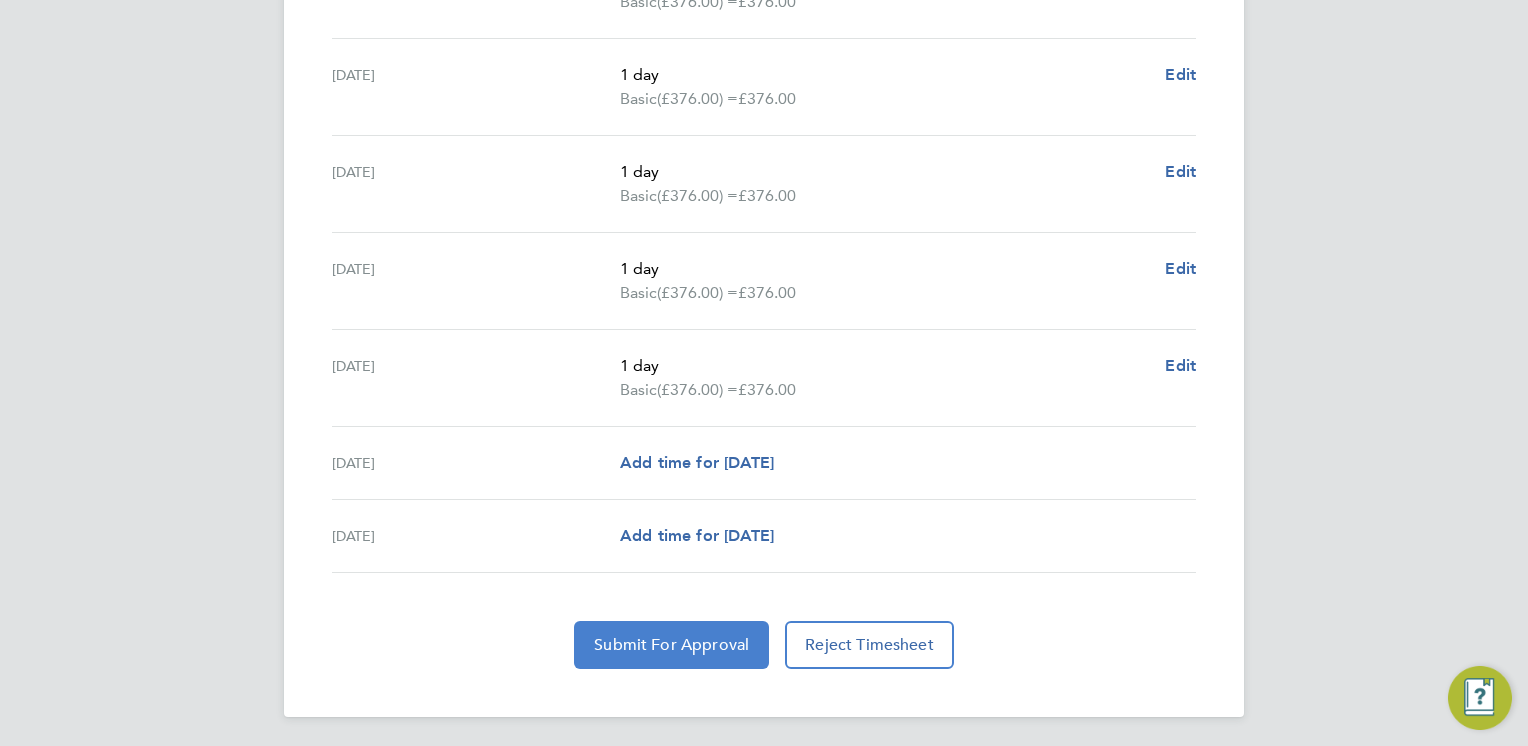 click on "Submit For Approval" 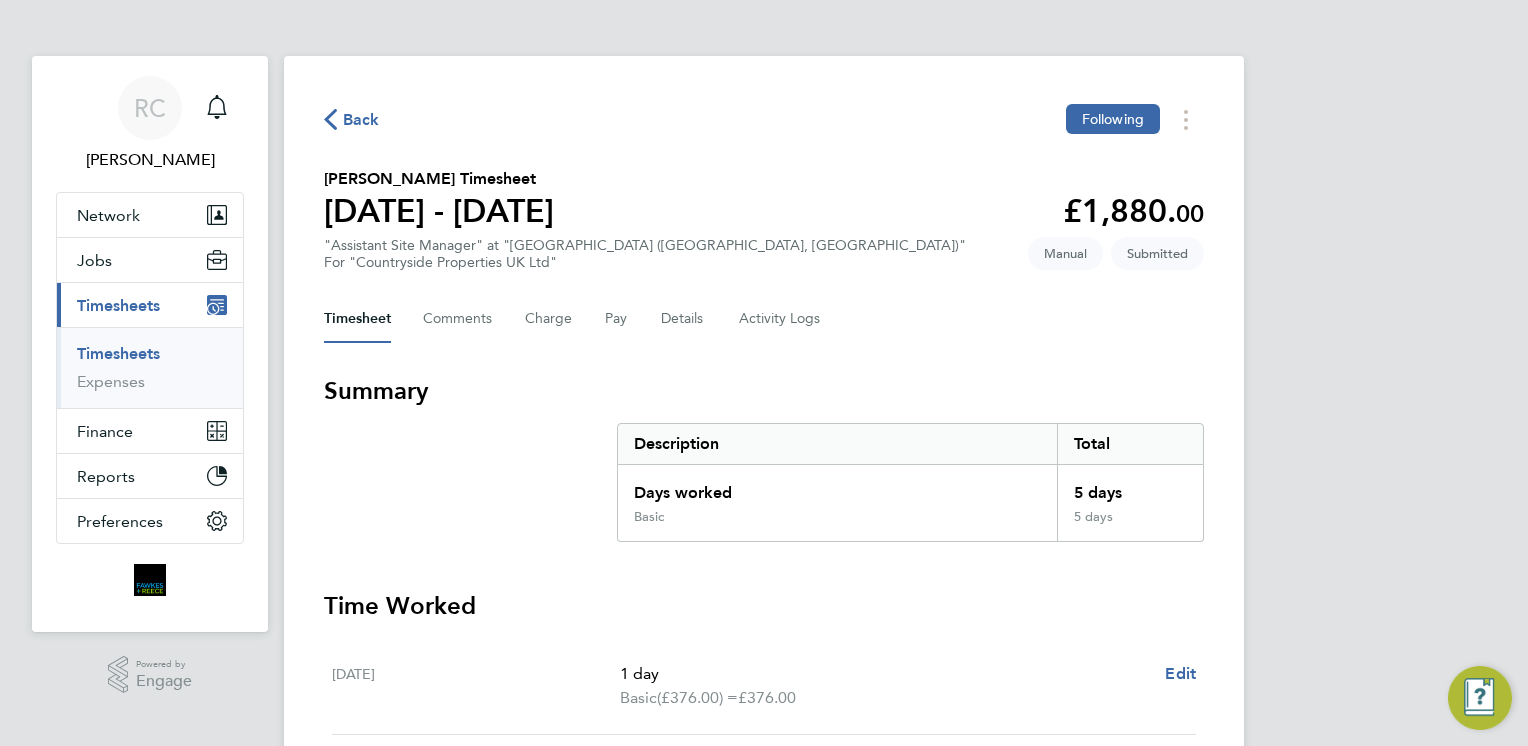 click on "Back" 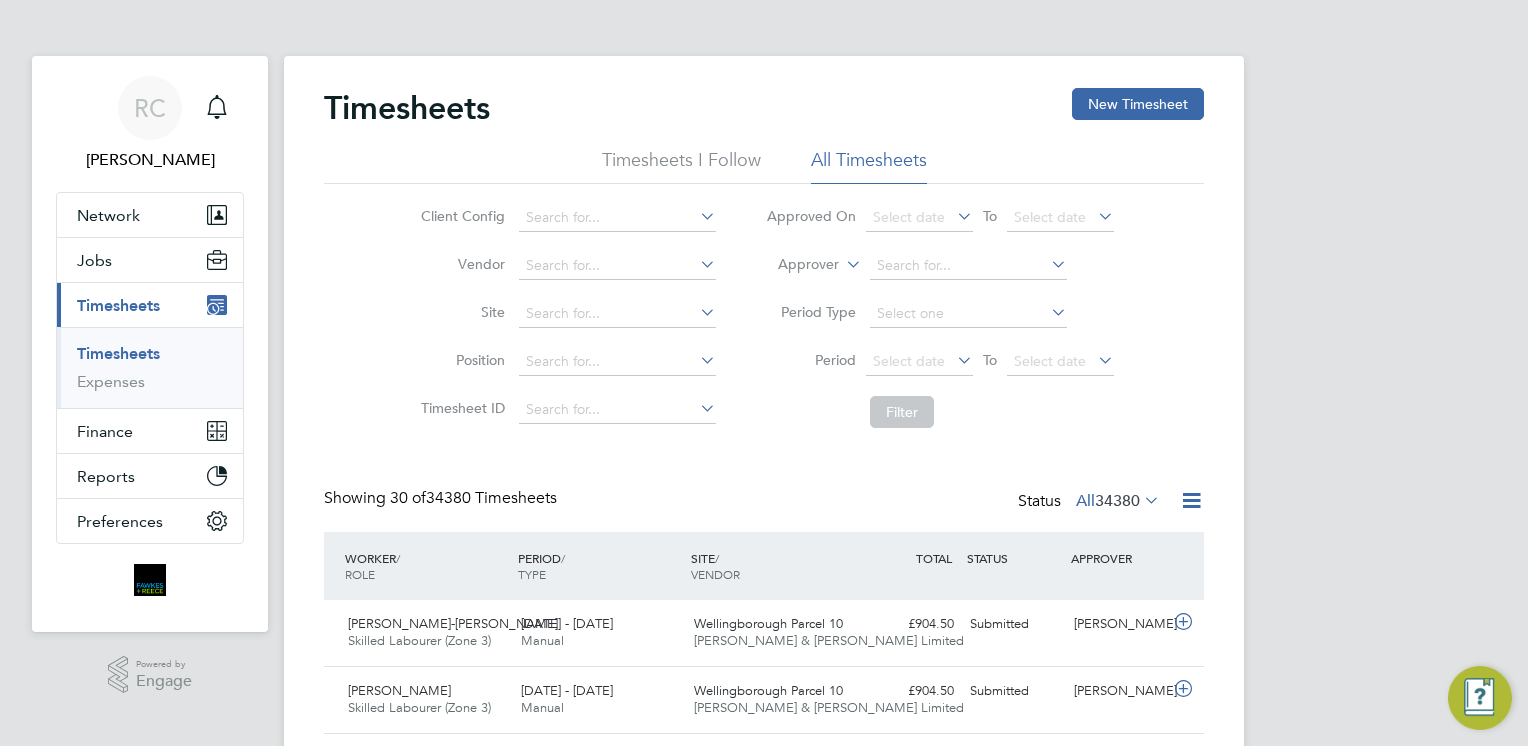 click on "Timesheets New Timesheet" 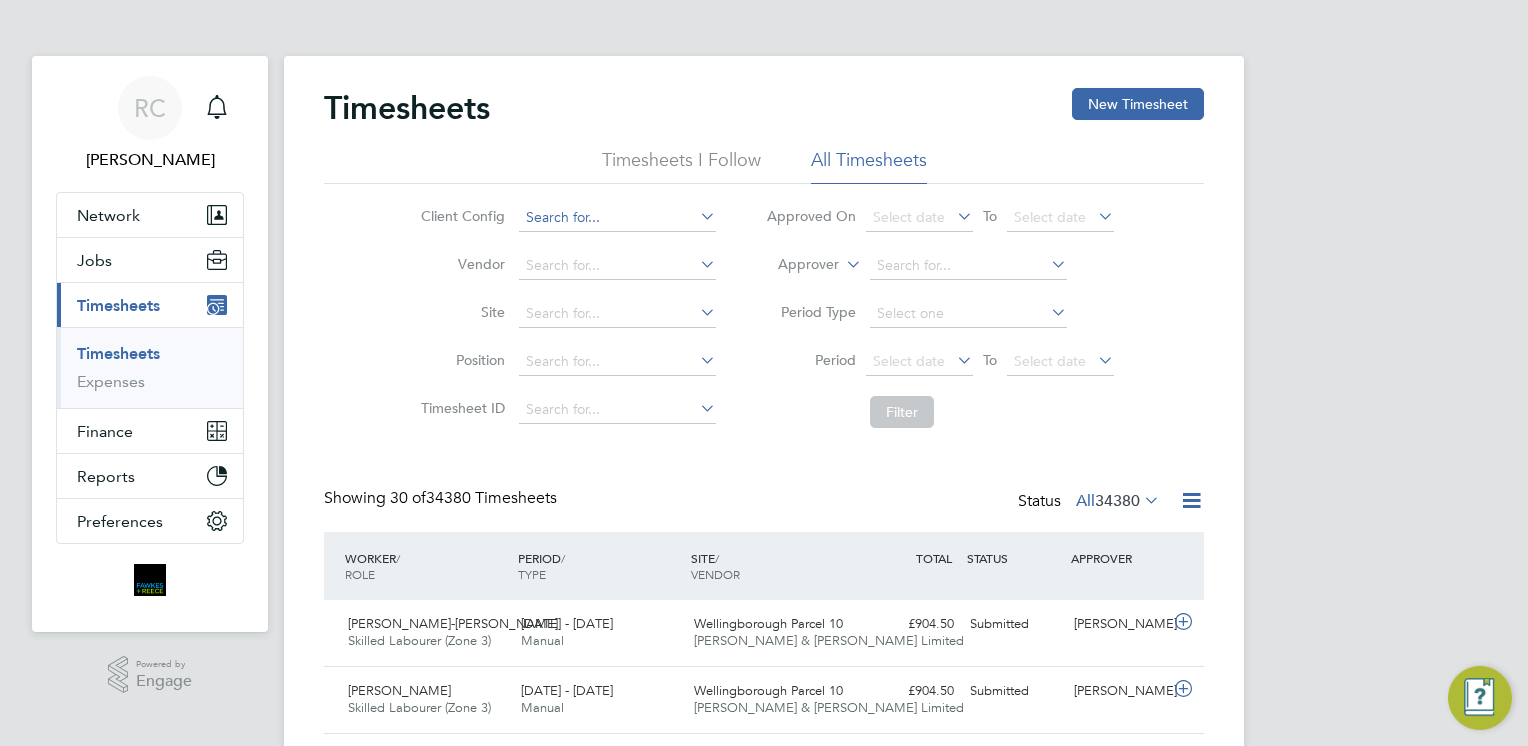 click 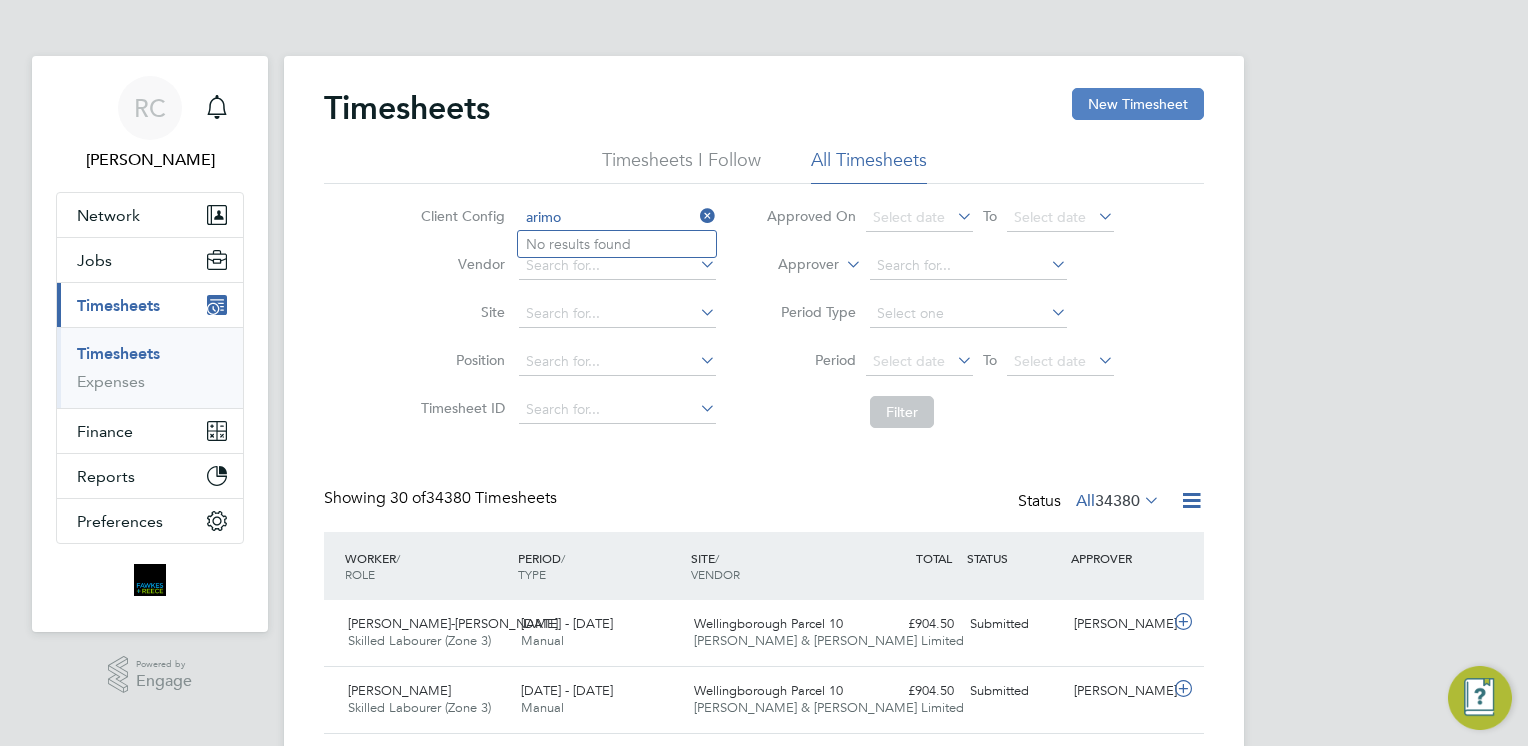 type on "arimo" 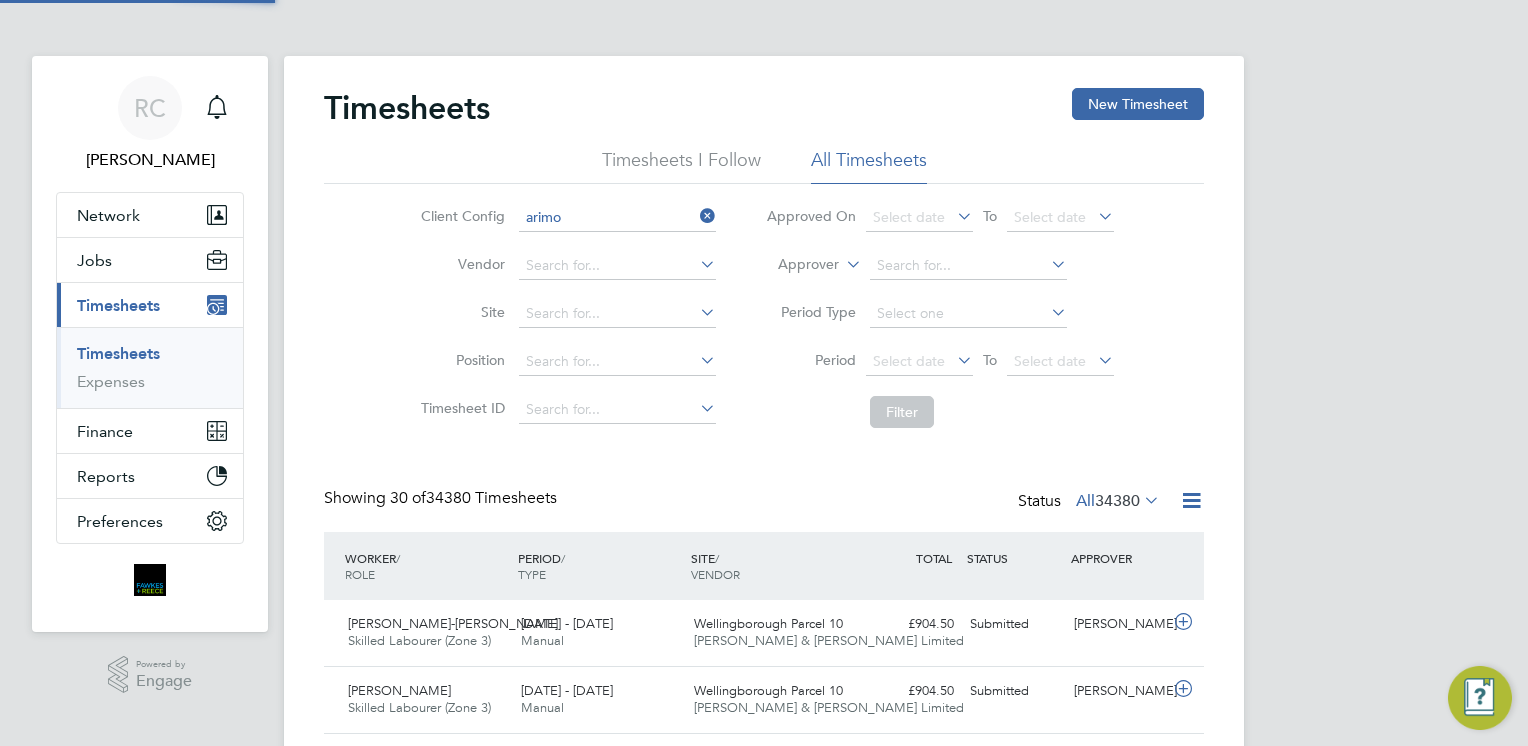 type 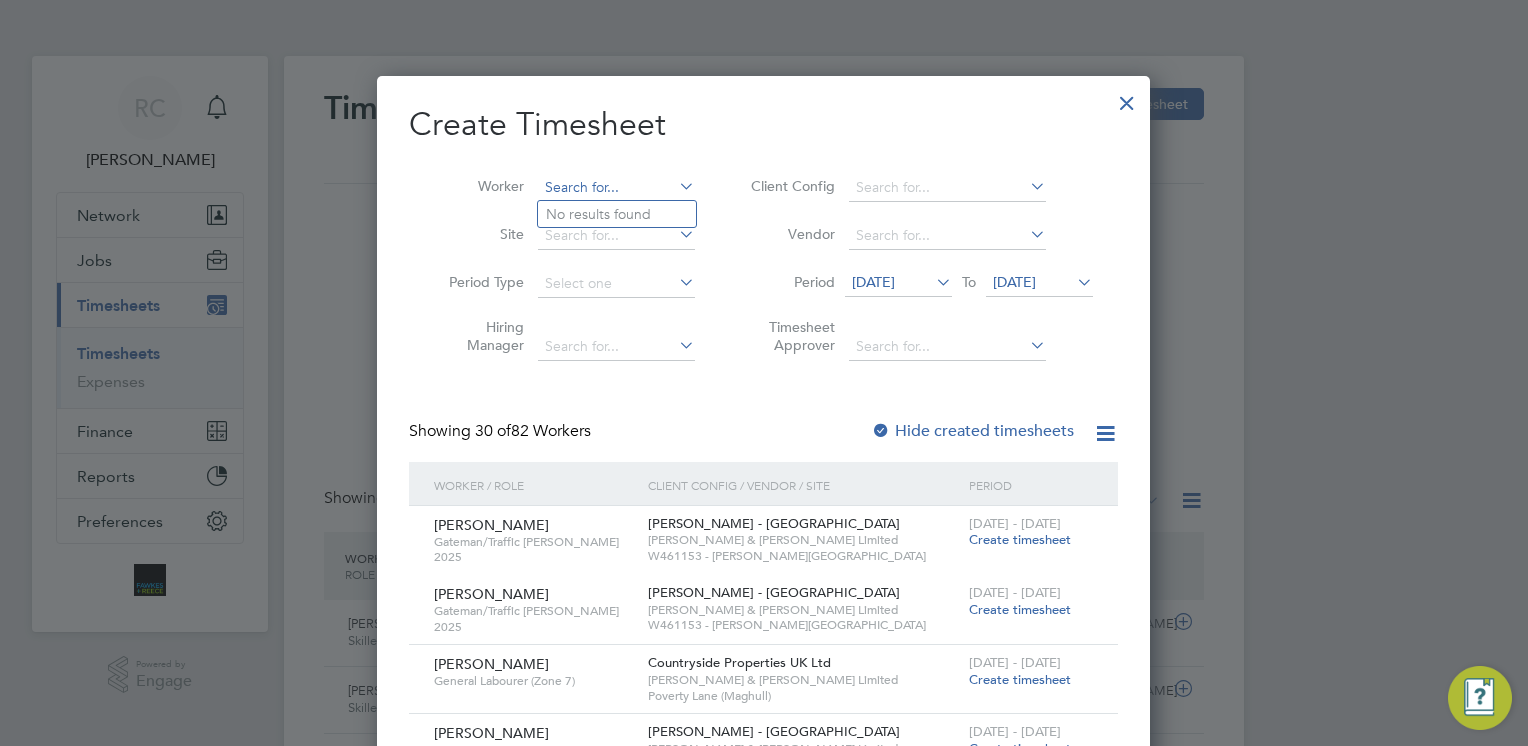 click at bounding box center [616, 188] 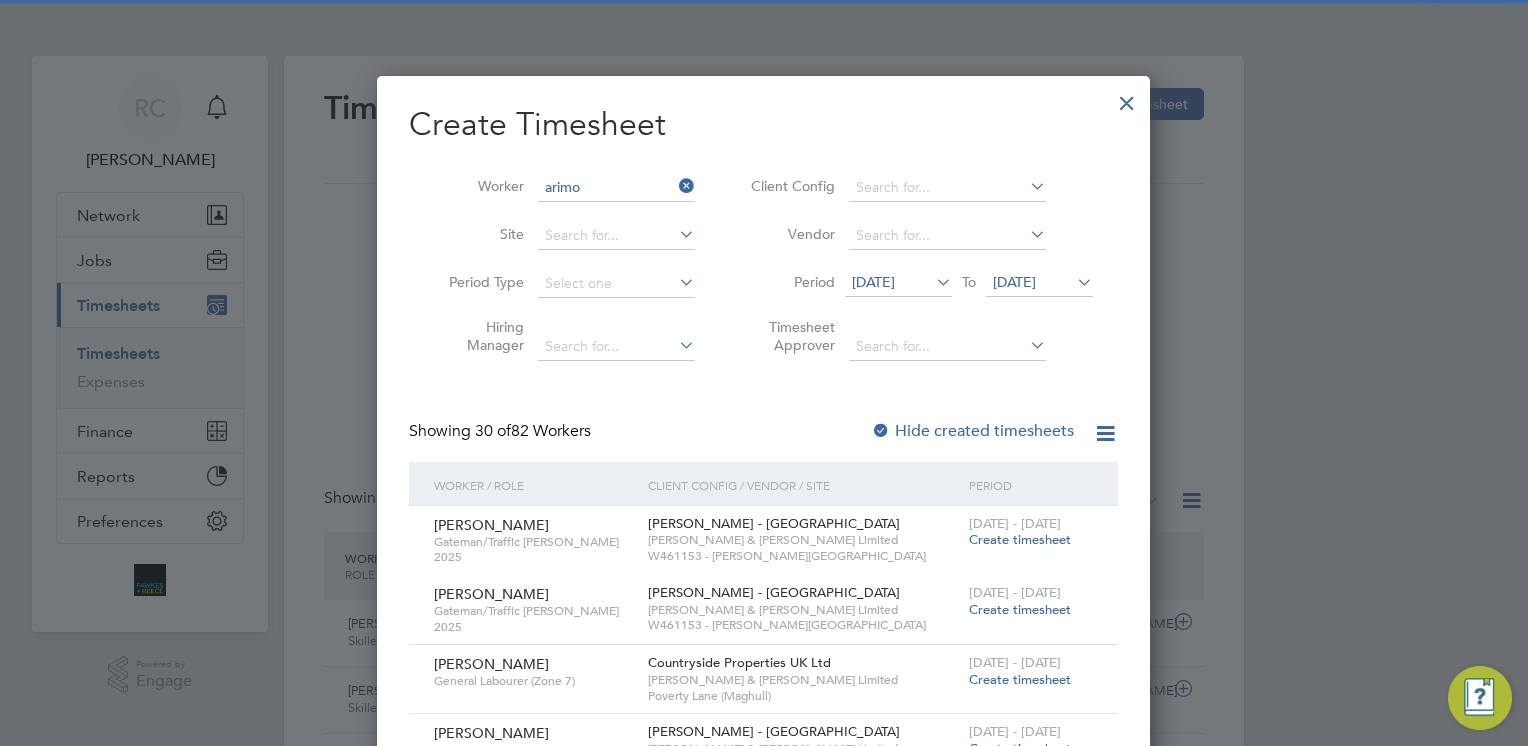 click on "[PERSON_NAME] ro" 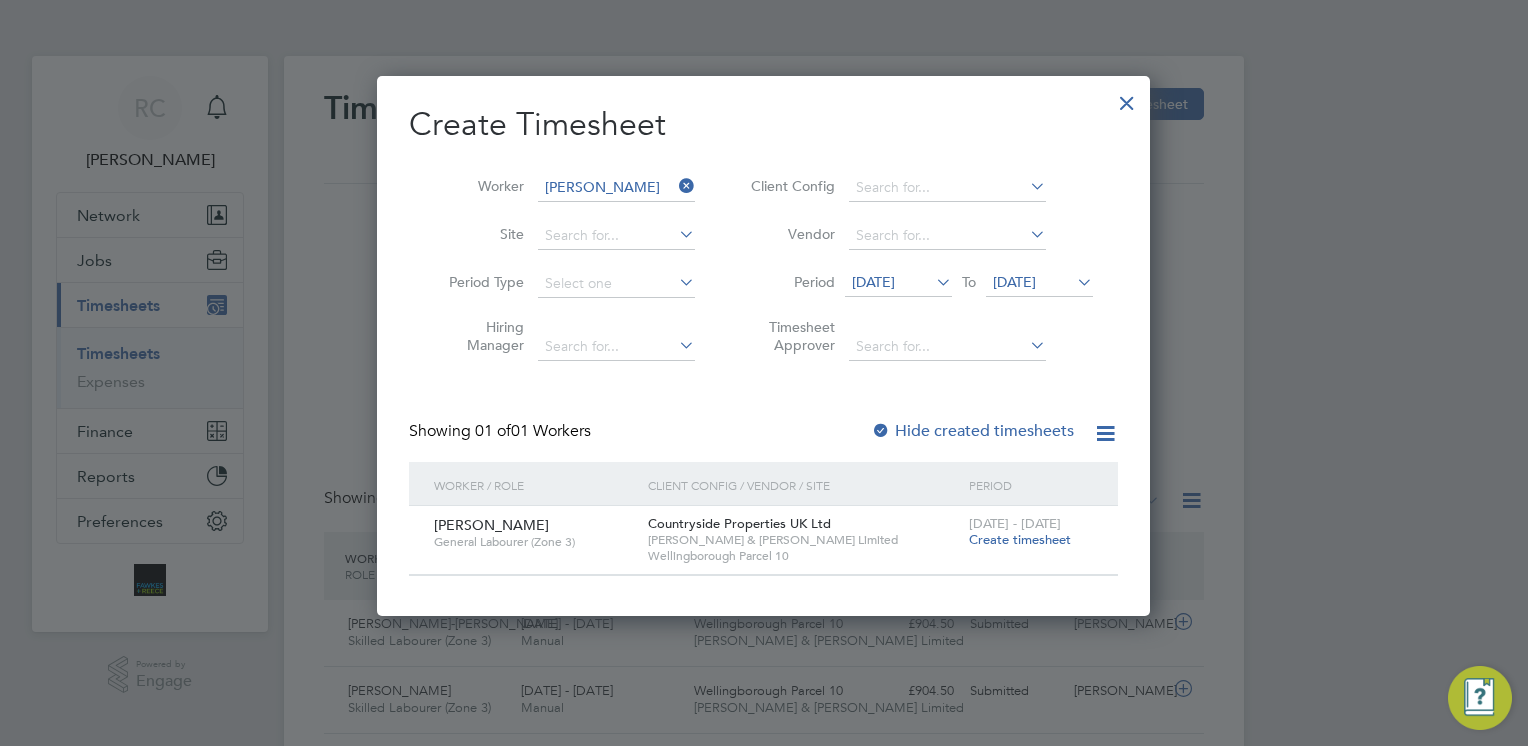 drag, startPoint x: 1005, startPoint y: 537, endPoint x: 903, endPoint y: 438, distance: 142.14429 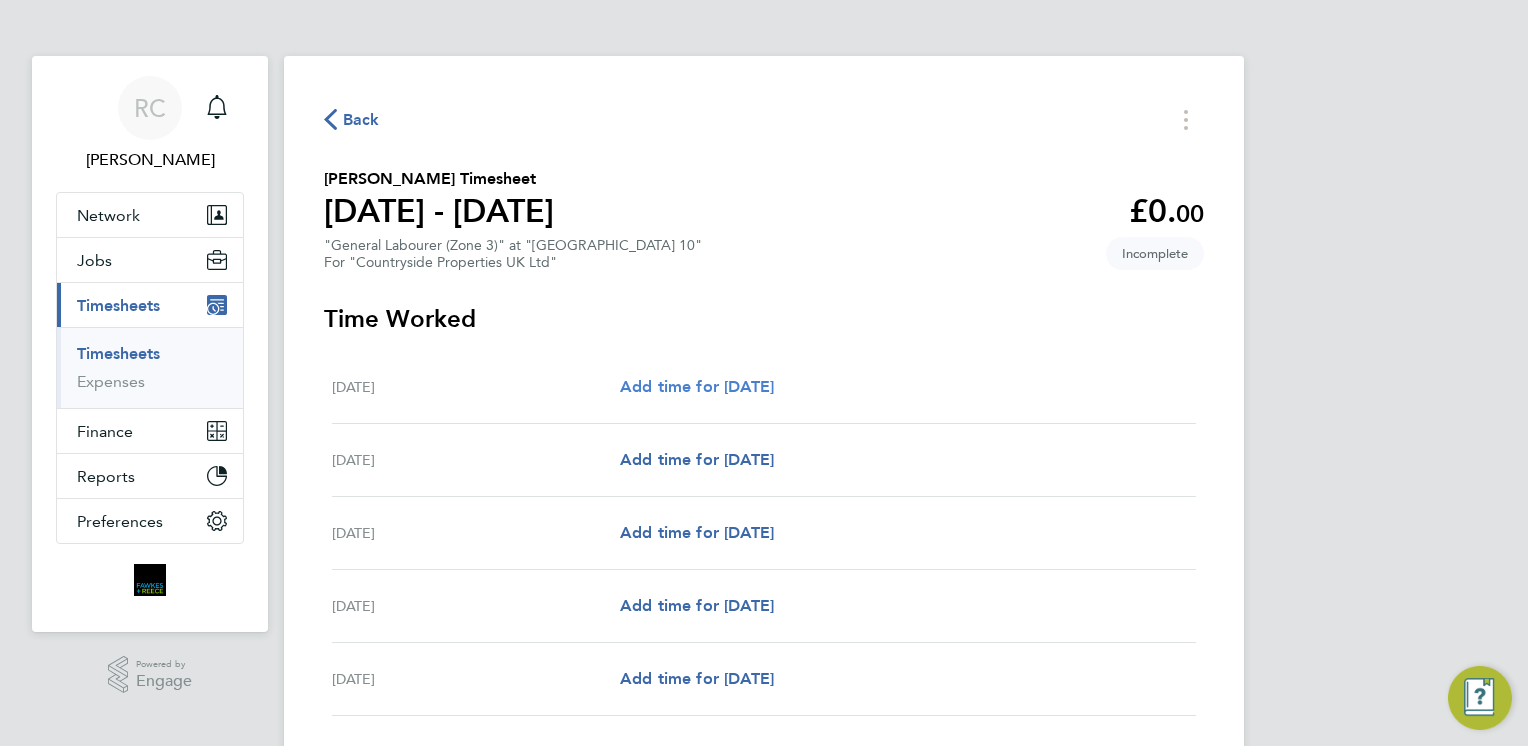 click on "Add time for [DATE]" at bounding box center [697, 386] 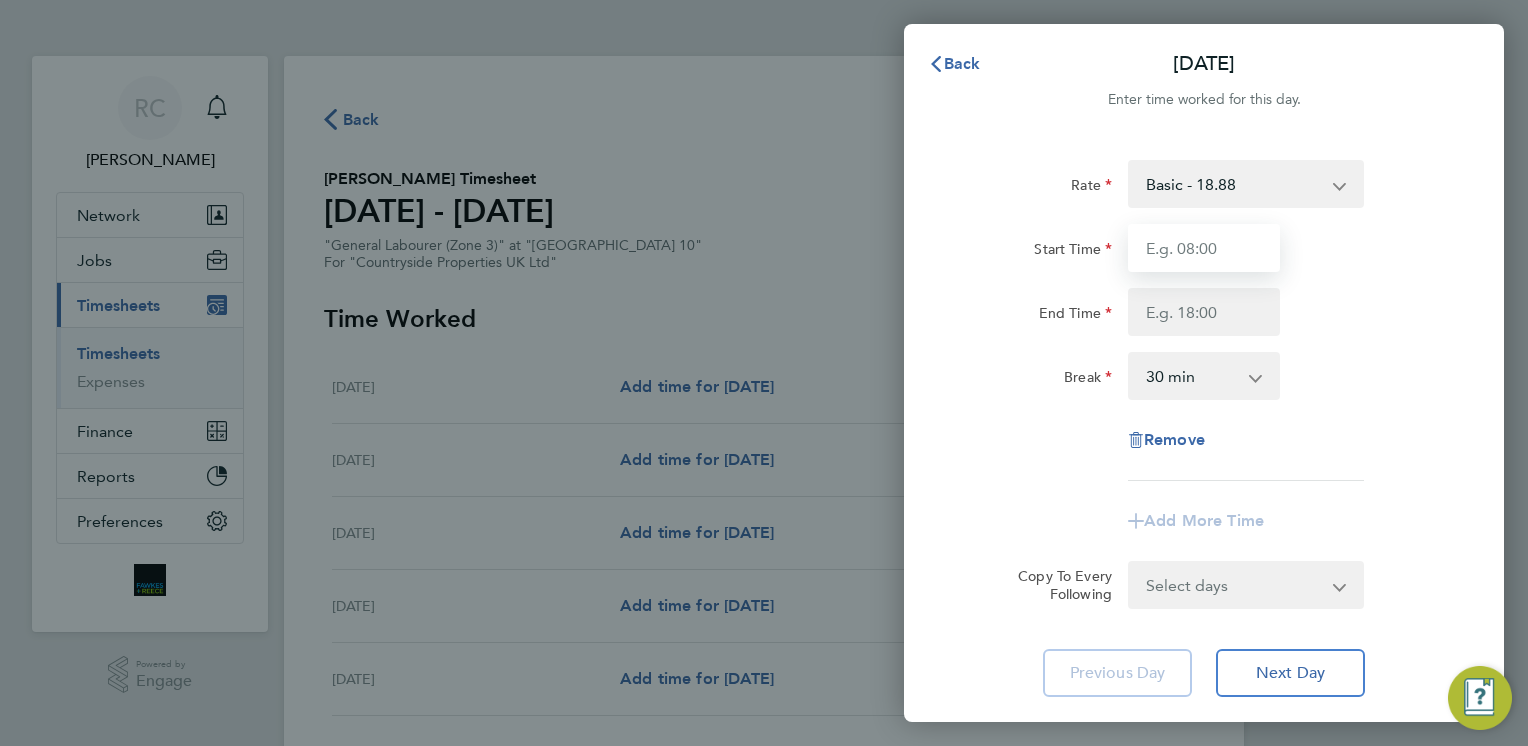 click on "Start Time" at bounding box center (1204, 248) 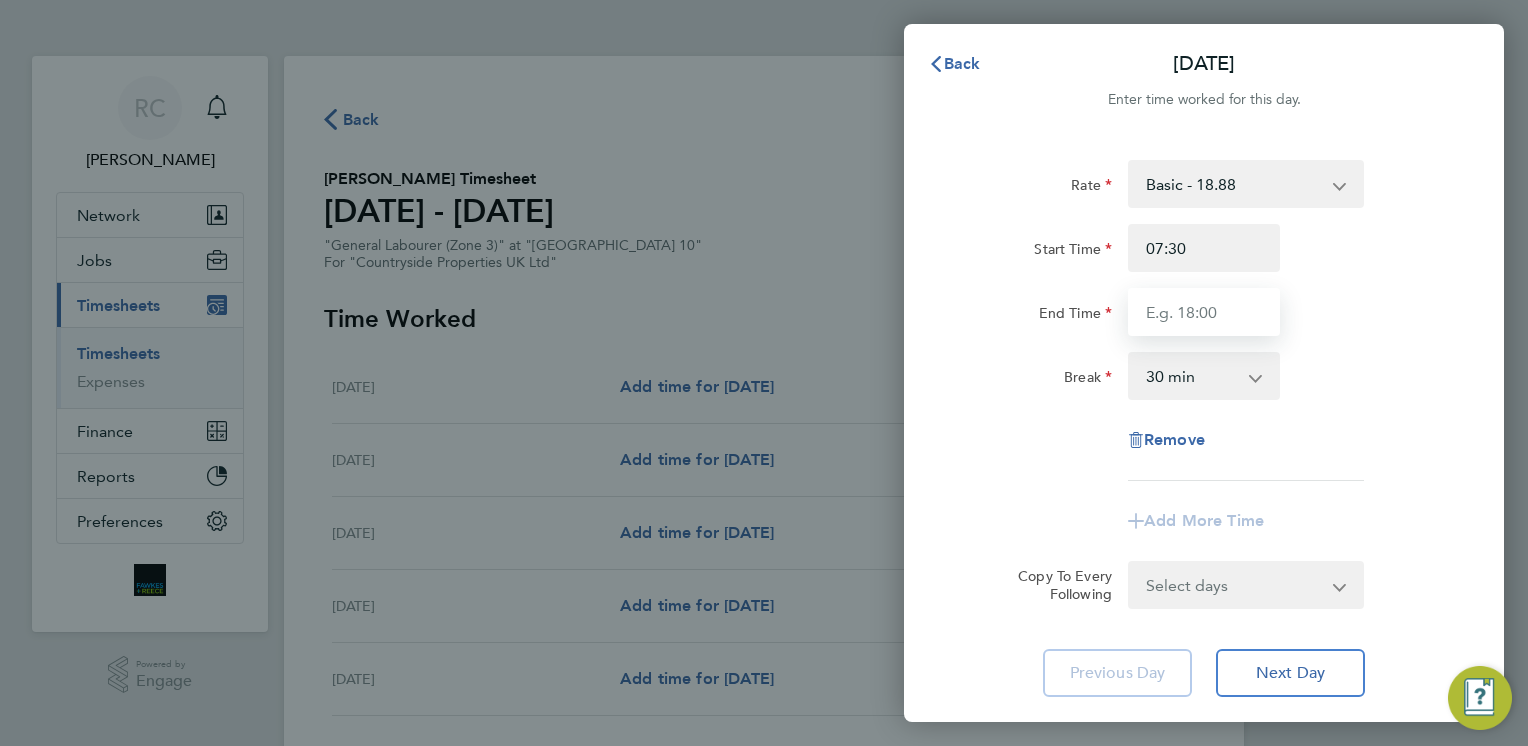type on "17:00" 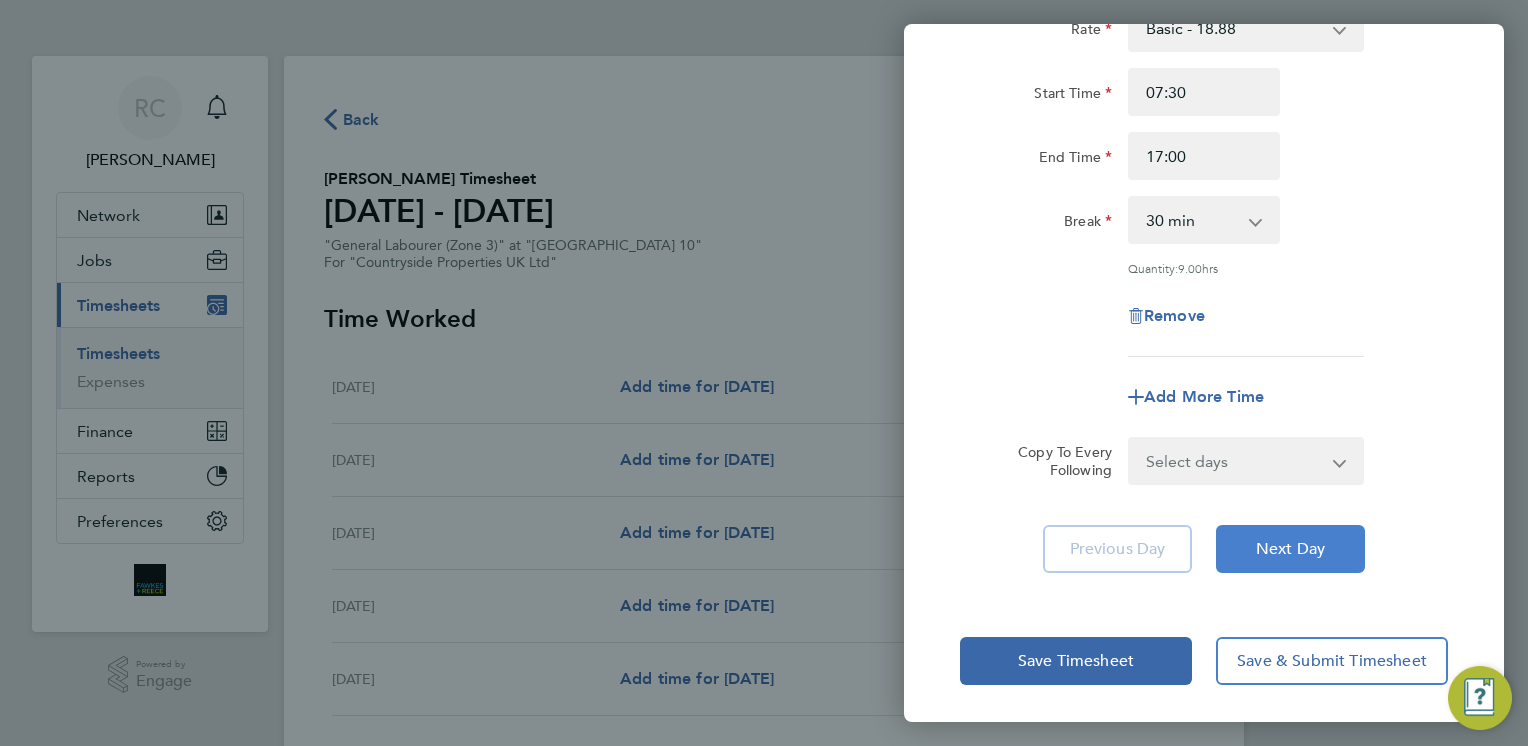 click on "Next Day" 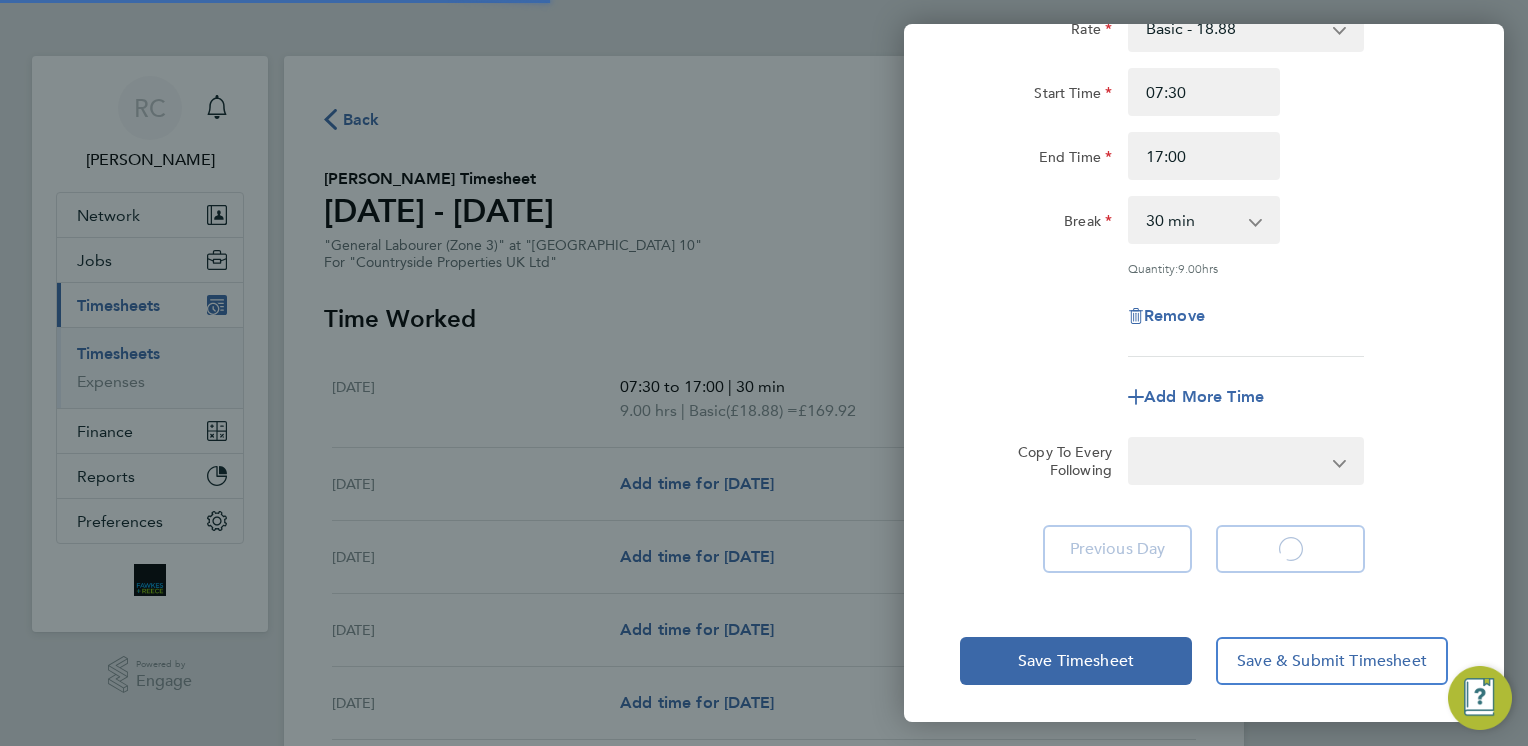 select on "30" 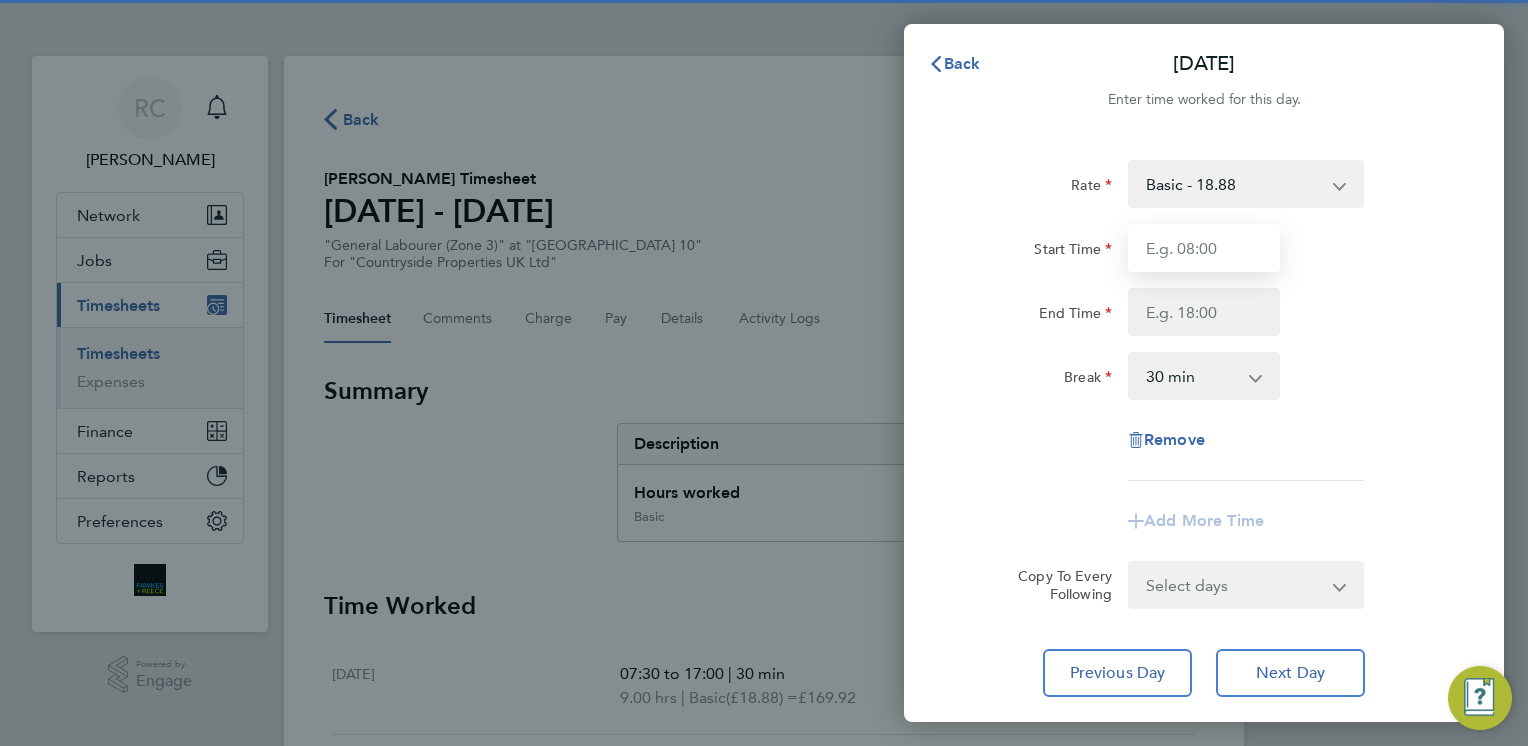 click on "Start Time" at bounding box center [1204, 248] 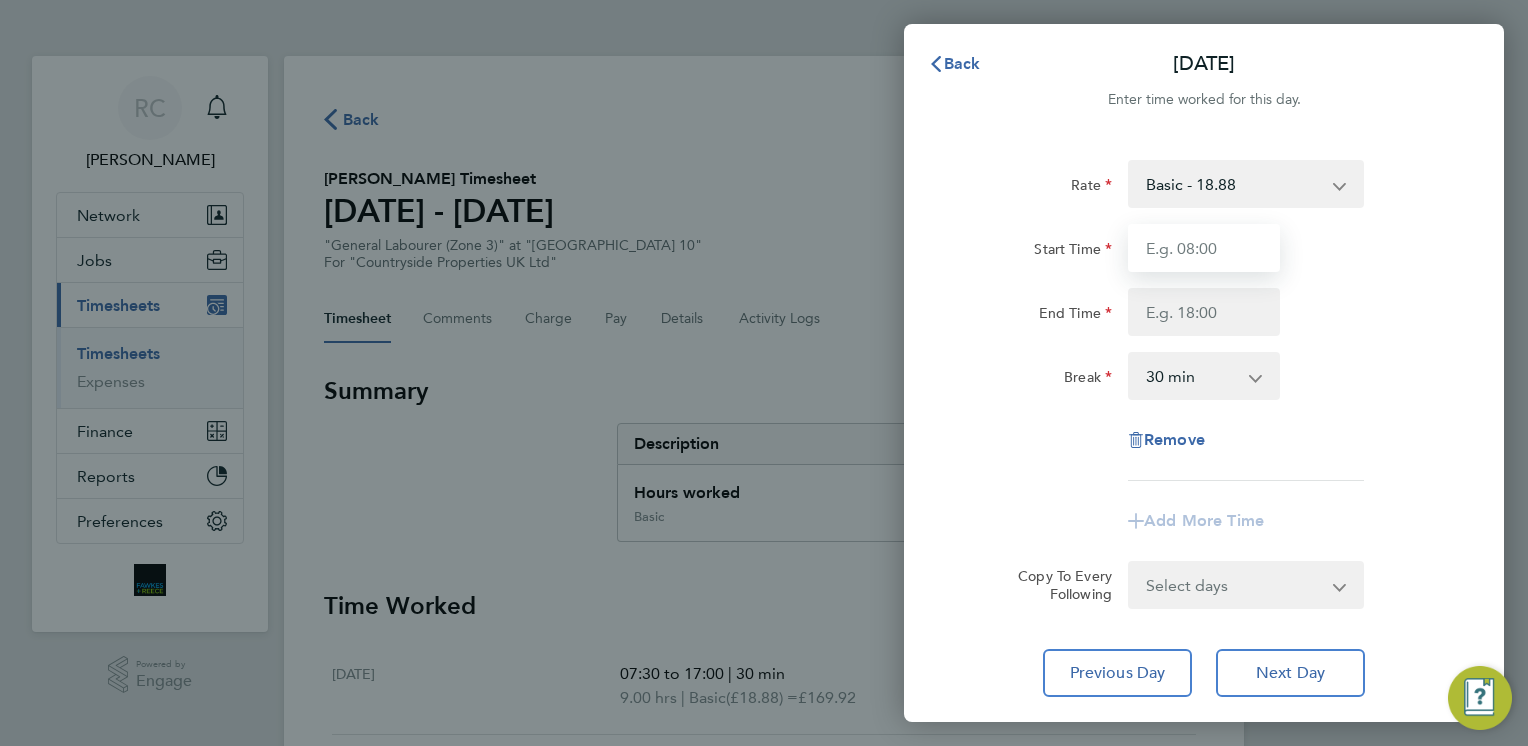 type on "07:30" 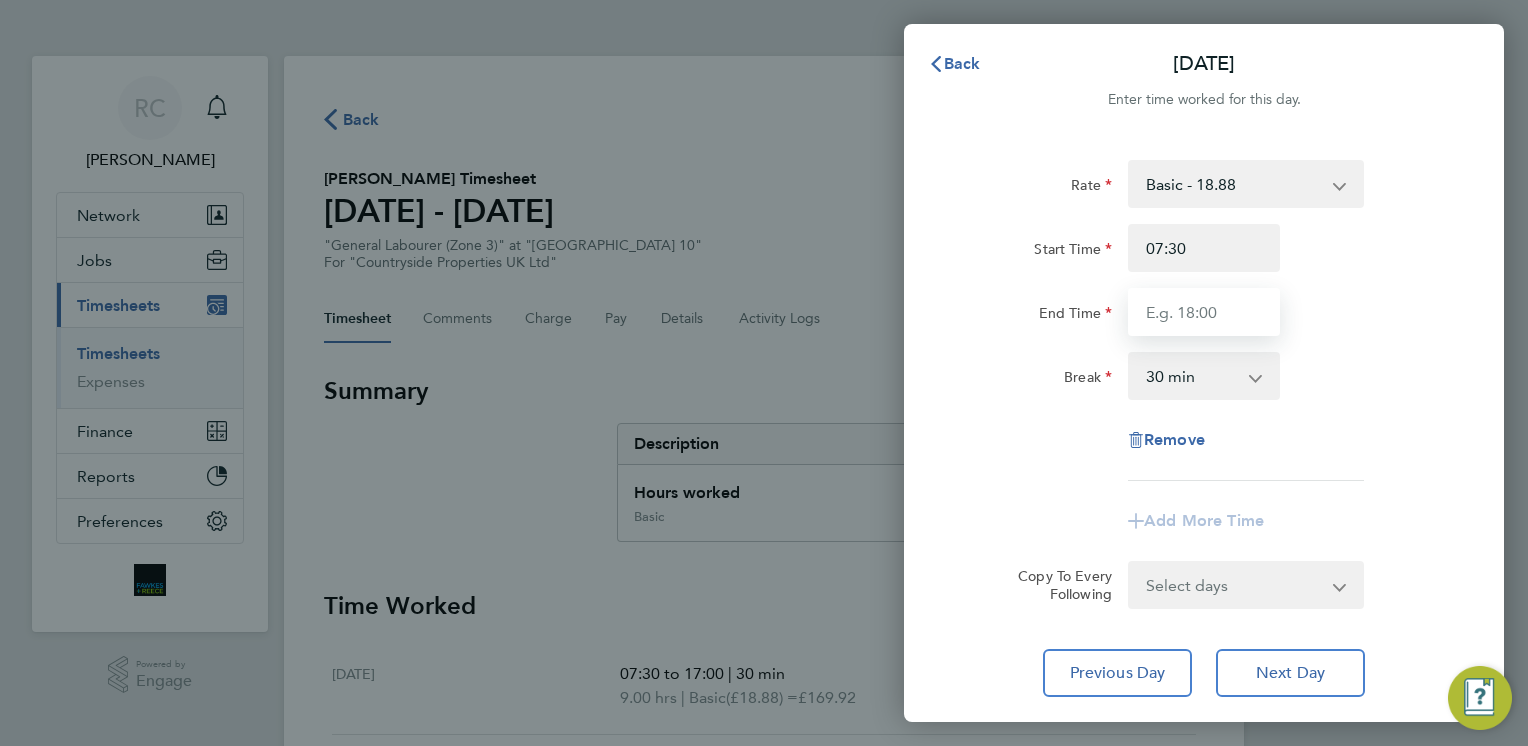 type on "17:00" 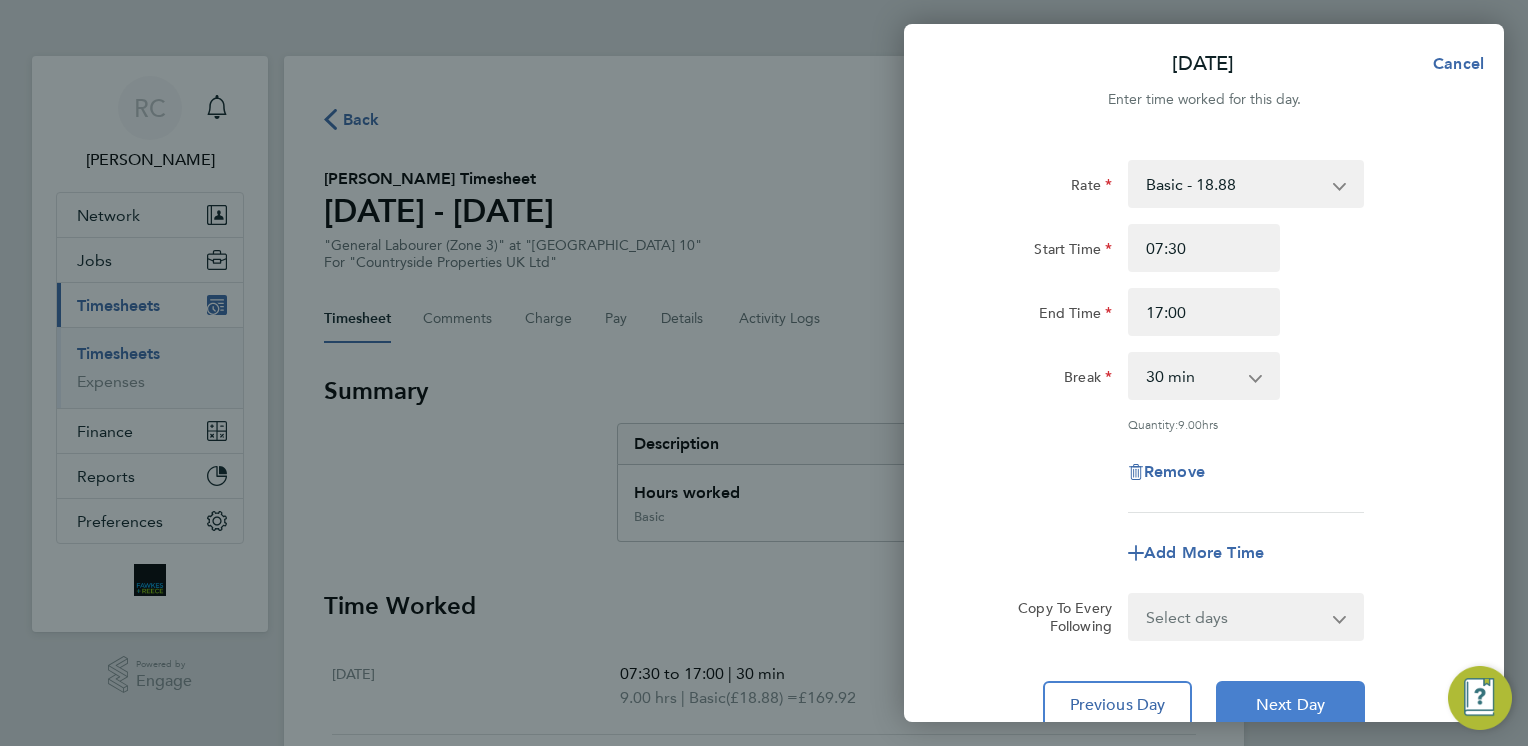 click on "Next Day" 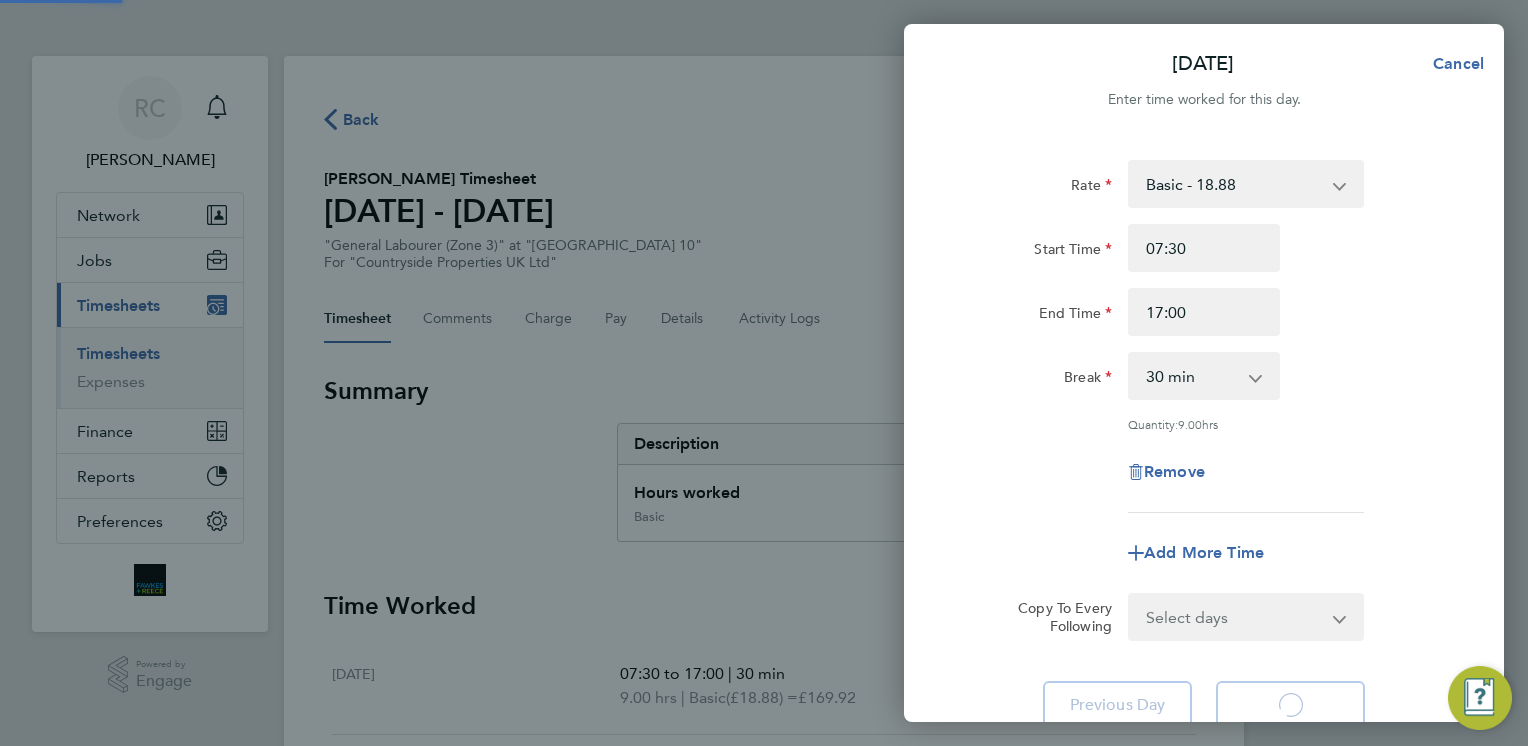 select on "30" 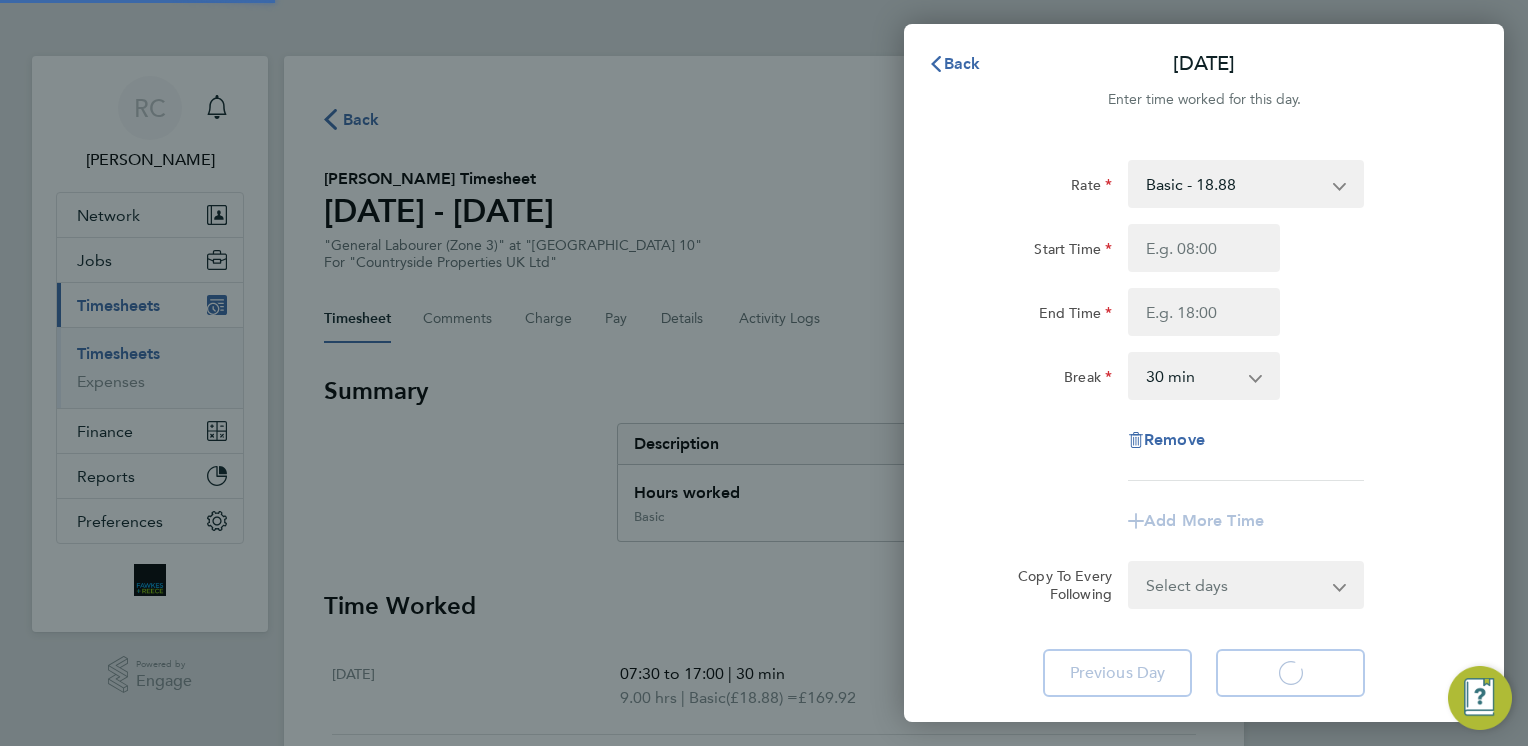 select on "30" 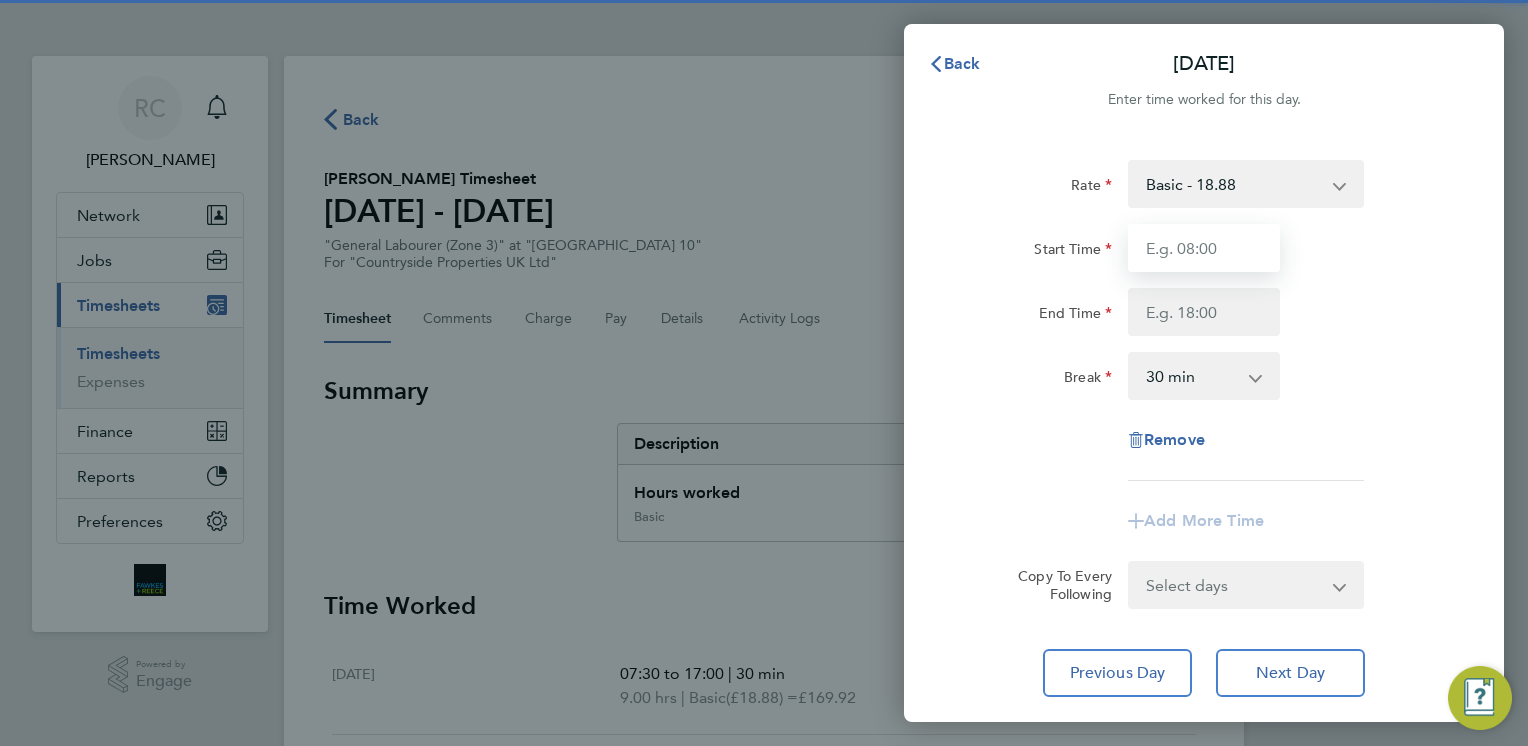 drag, startPoint x: 1205, startPoint y: 236, endPoint x: 1206, endPoint y: 258, distance: 22.022715 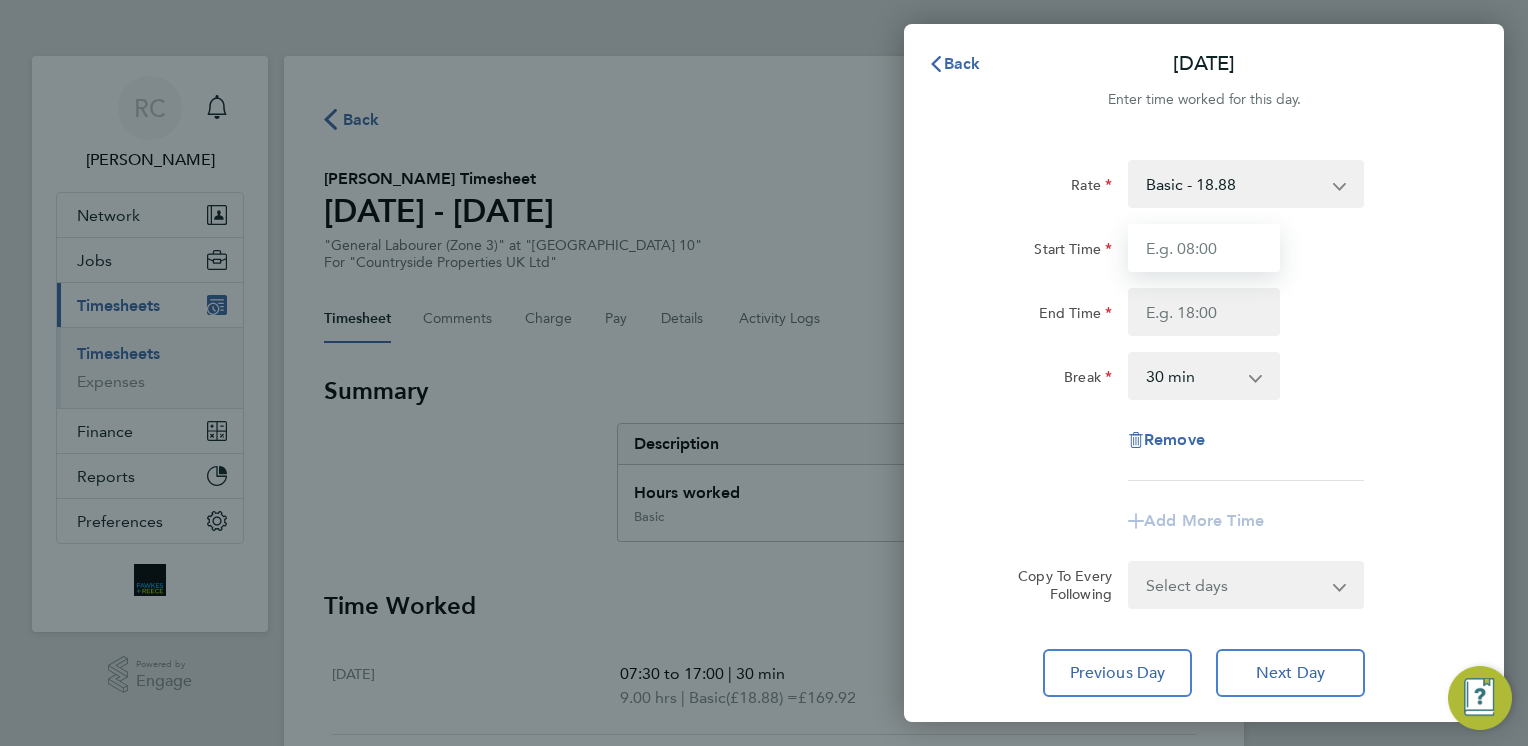 type on "07:30" 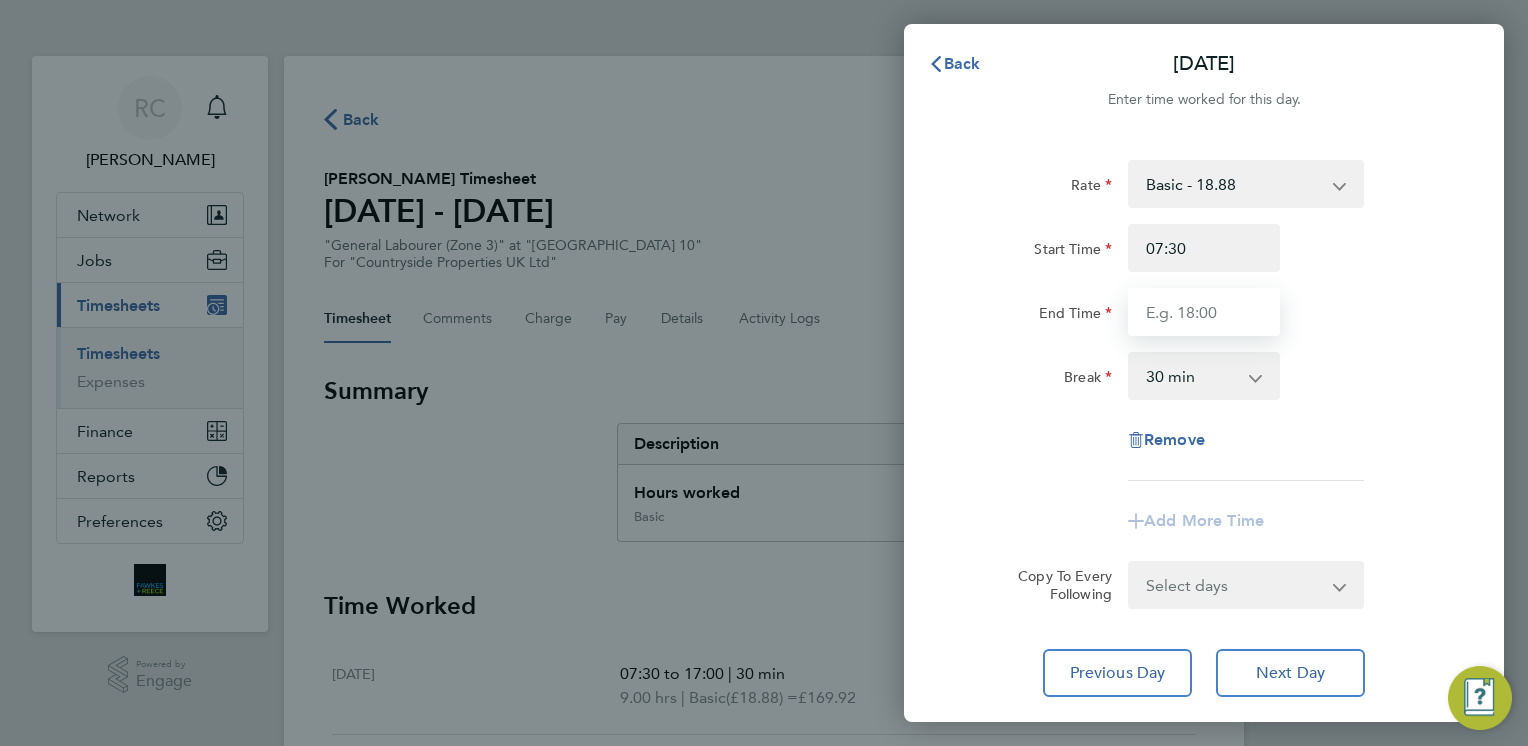 type on "17:00" 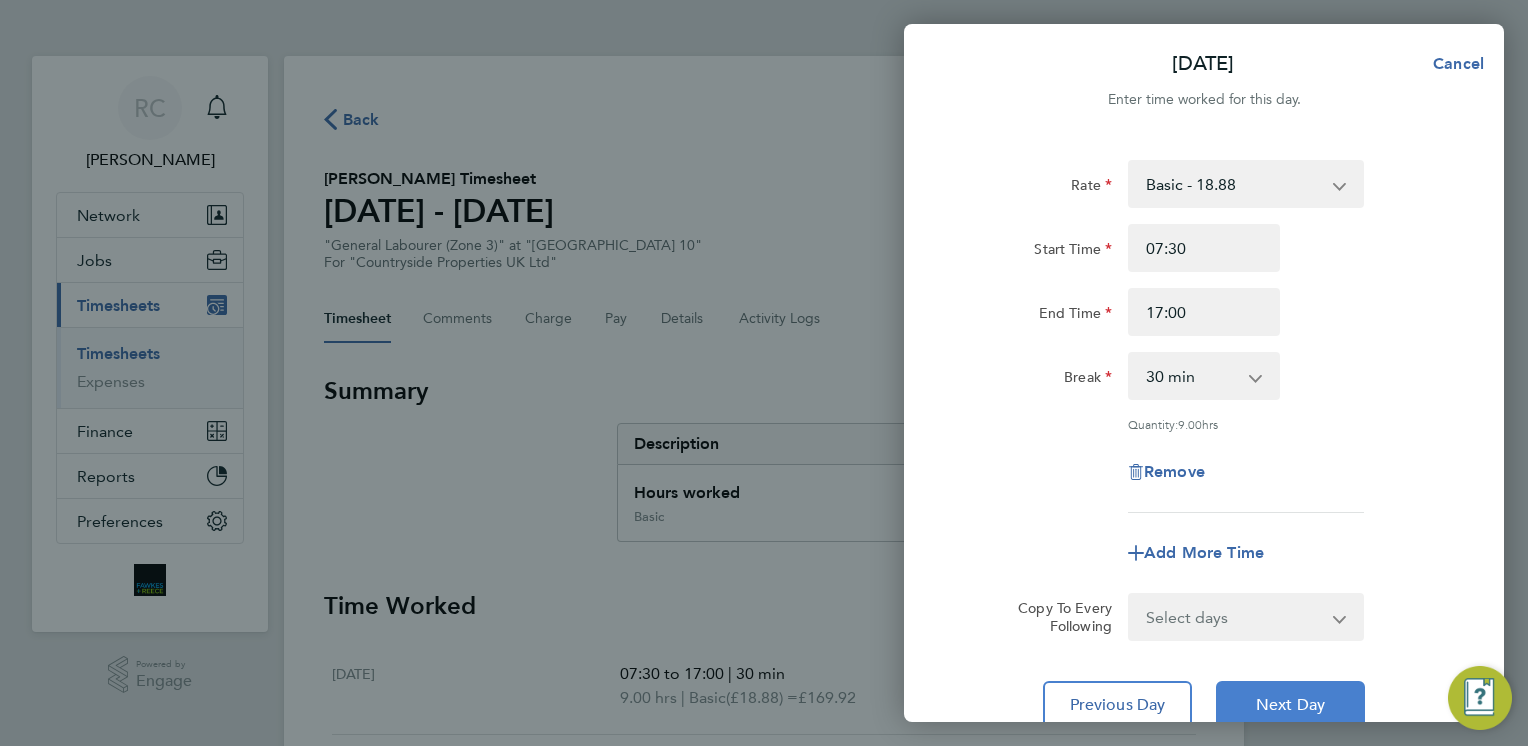 drag, startPoint x: 1274, startPoint y: 700, endPoint x: 1273, endPoint y: 685, distance: 15.033297 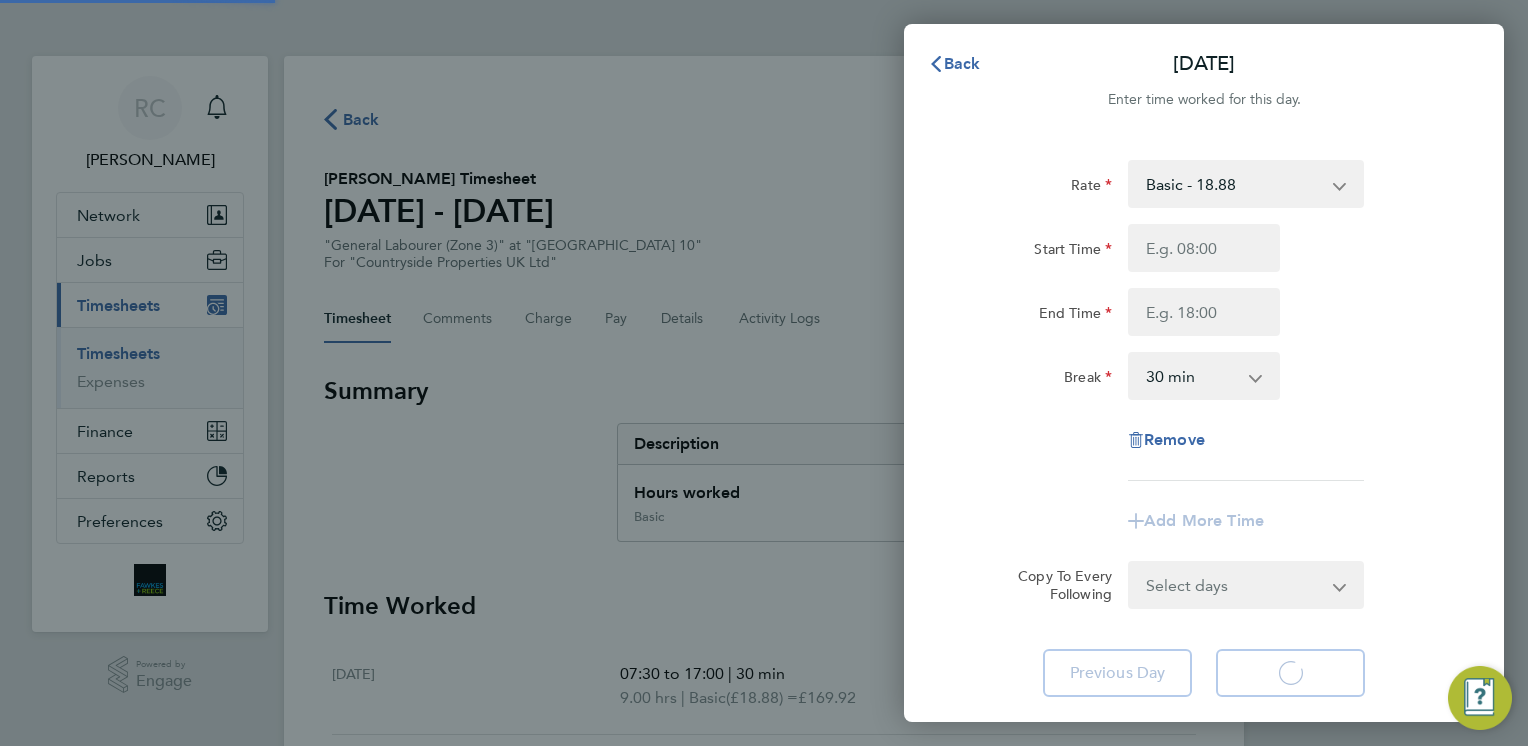 select on "30" 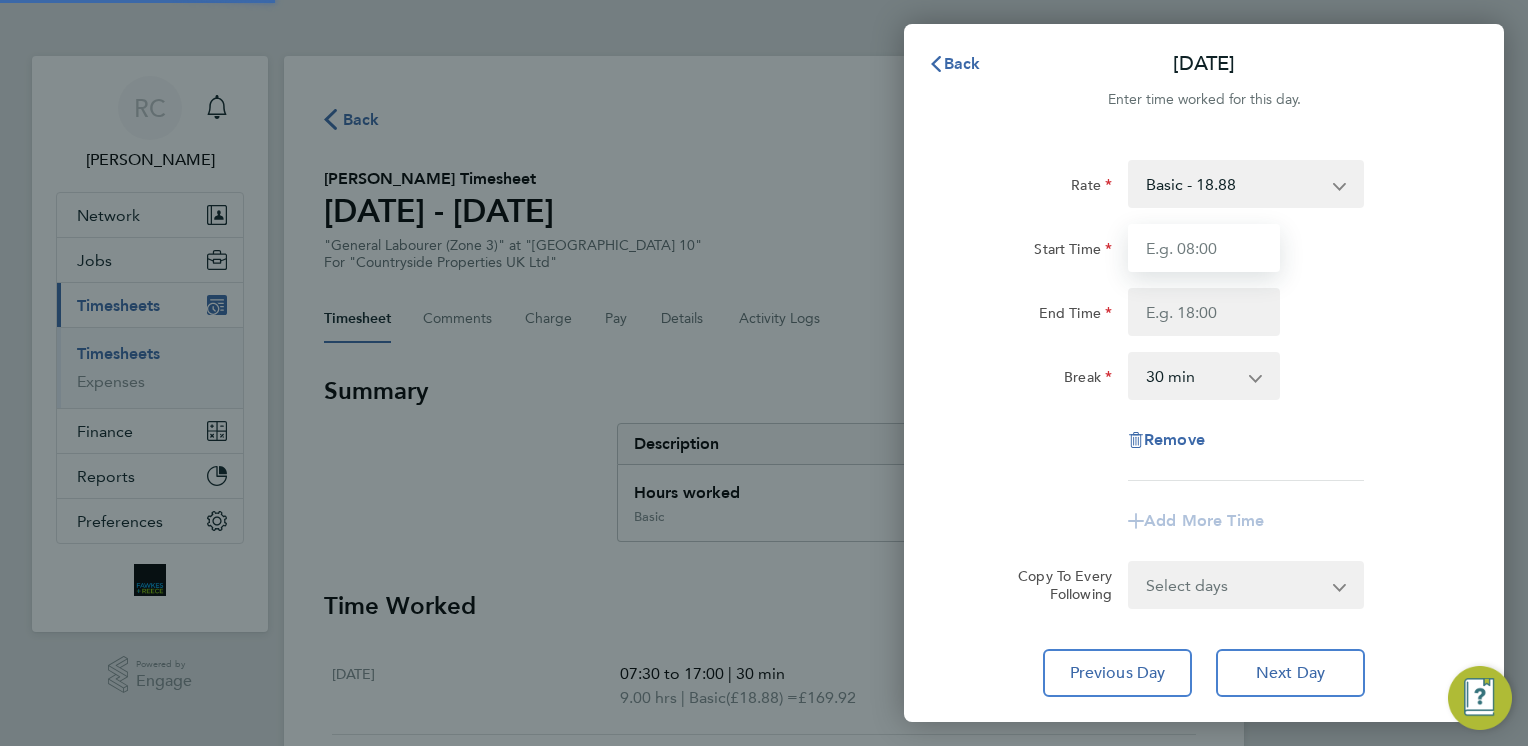 click on "Start Time" at bounding box center (1204, 248) 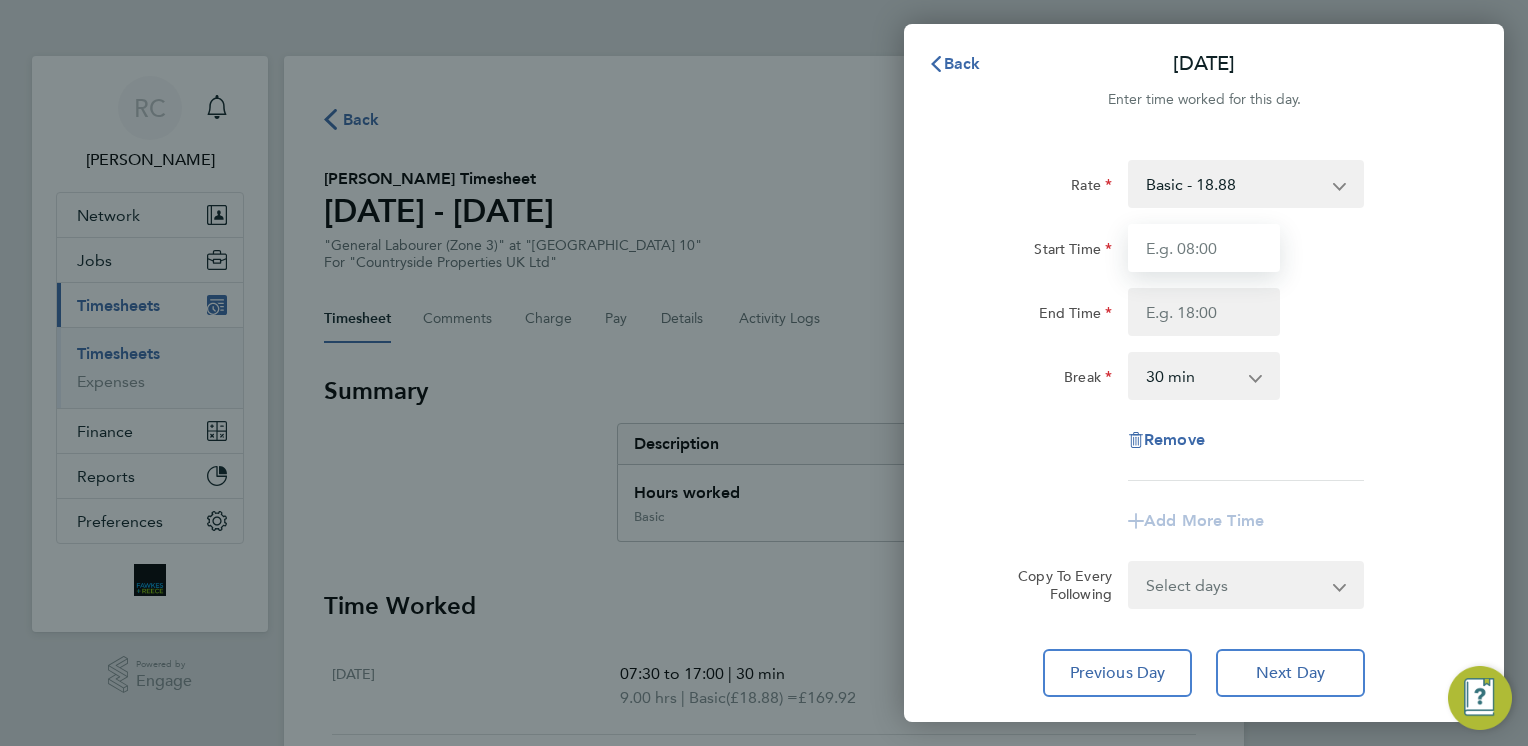 type on "07:30" 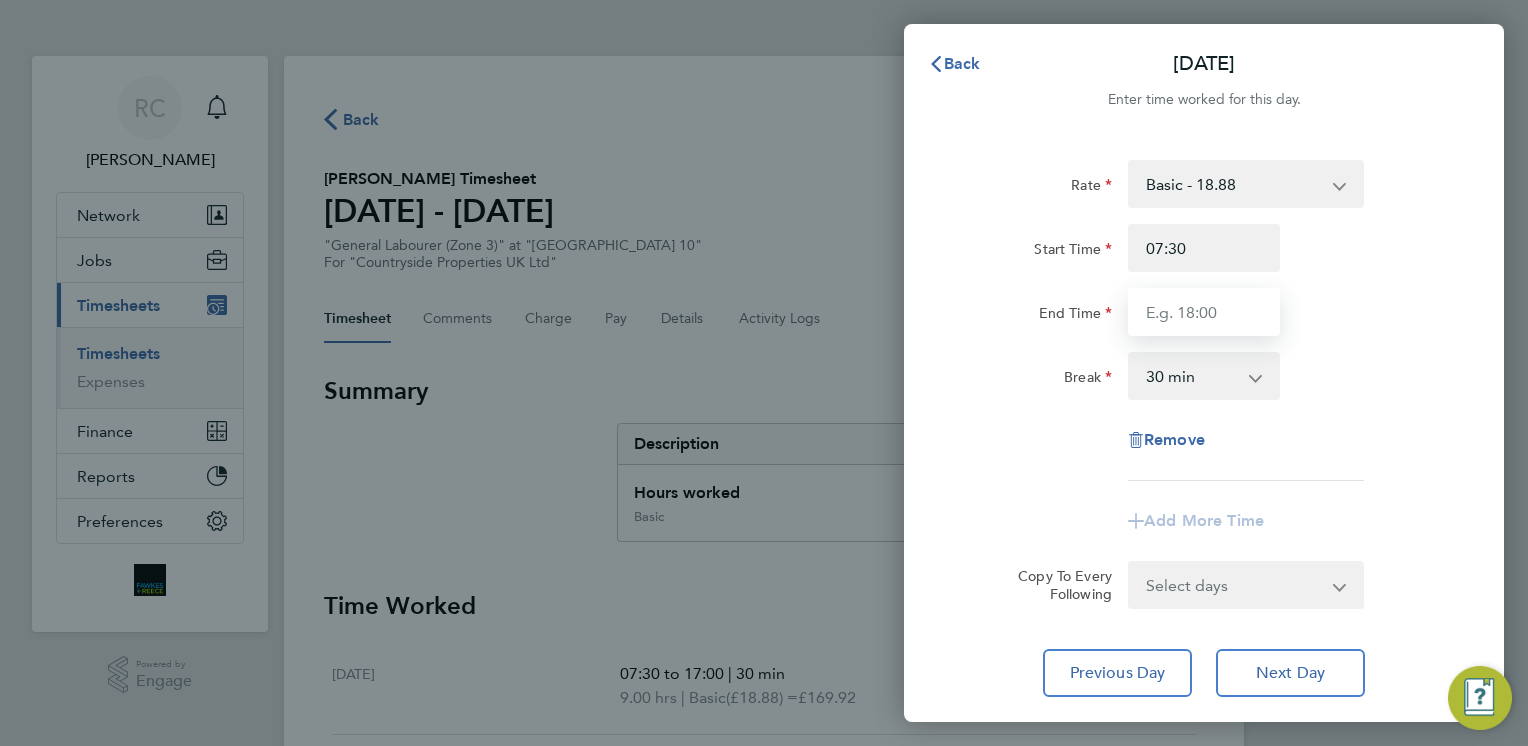 type on "17:00" 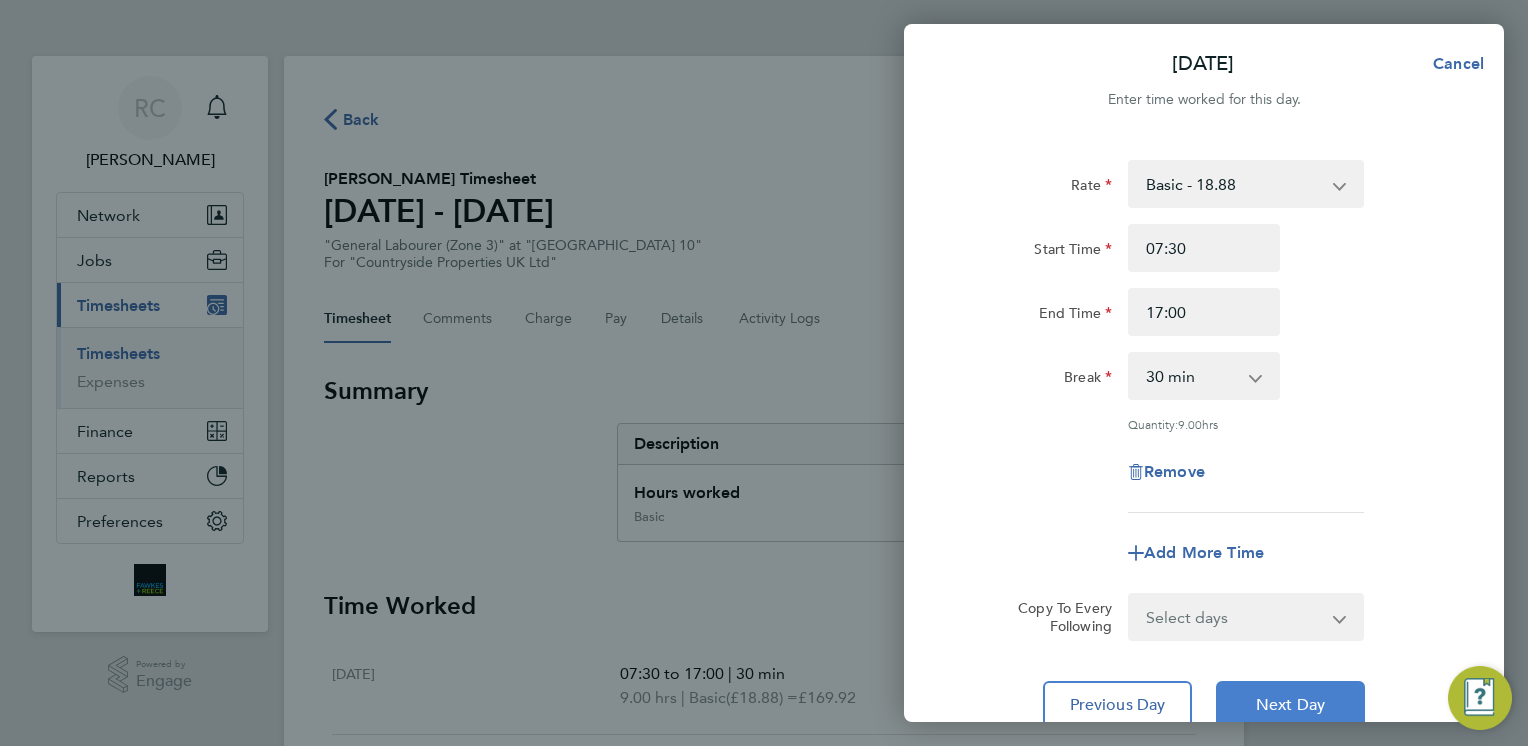 click on "Next Day" 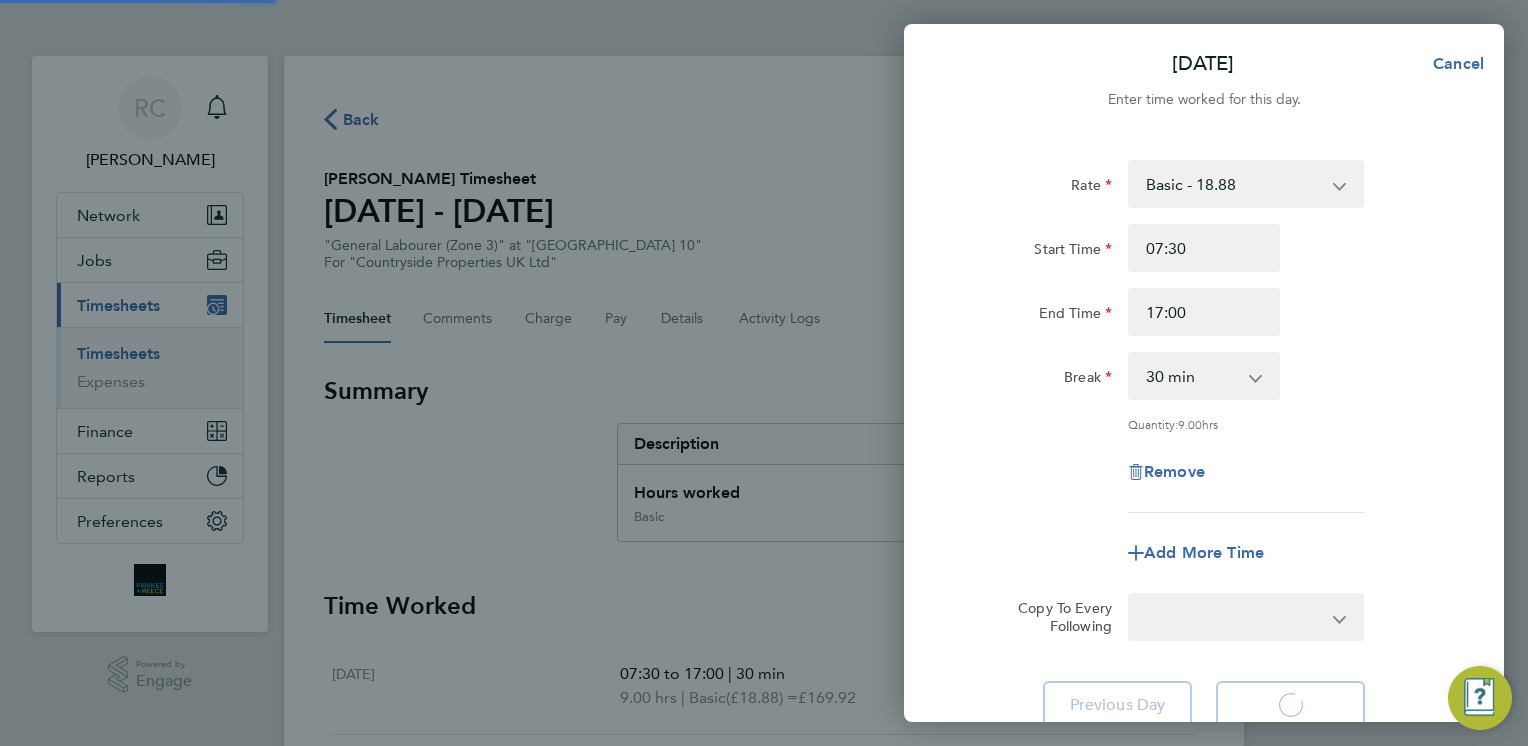 select on "30" 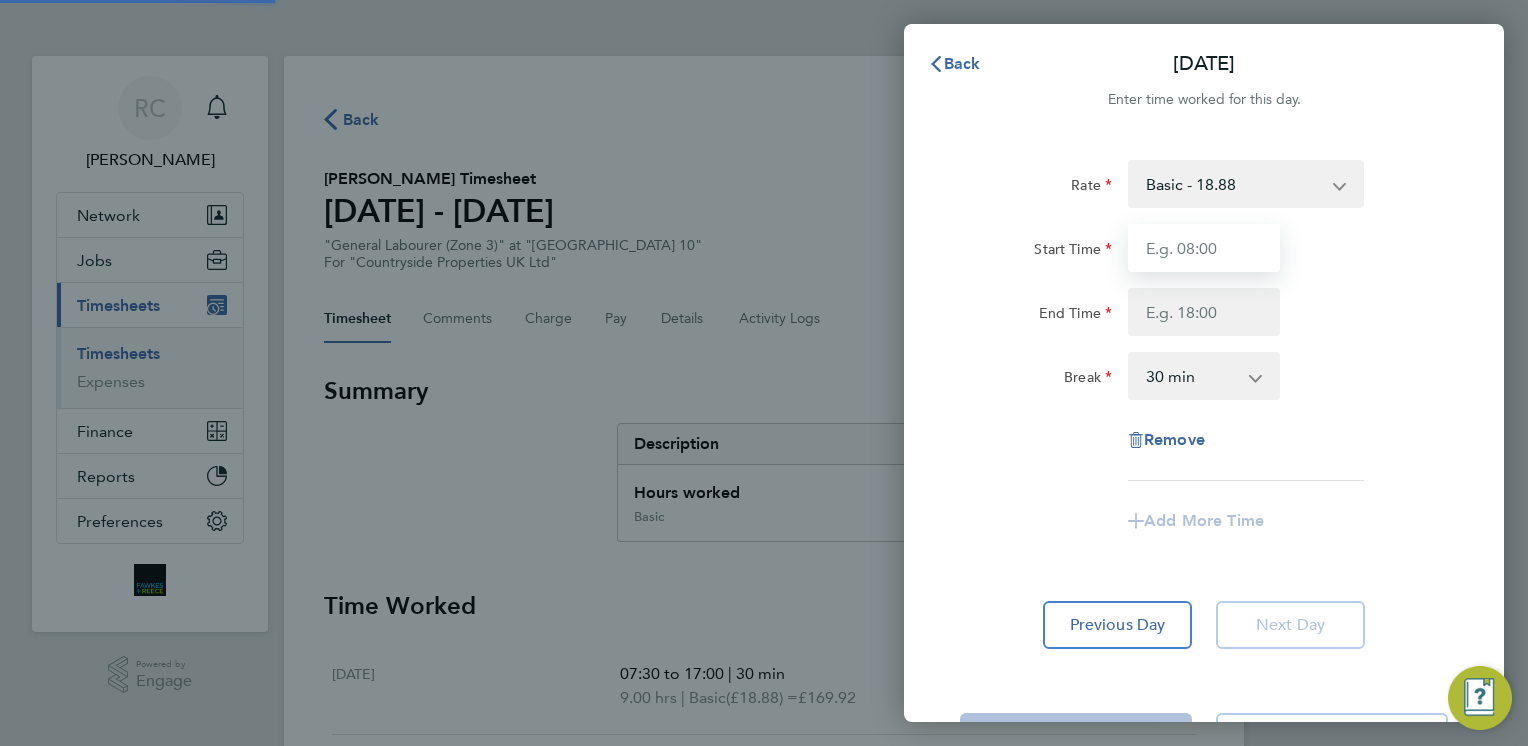 drag, startPoint x: 1198, startPoint y: 248, endPoint x: 1204, endPoint y: 260, distance: 13.416408 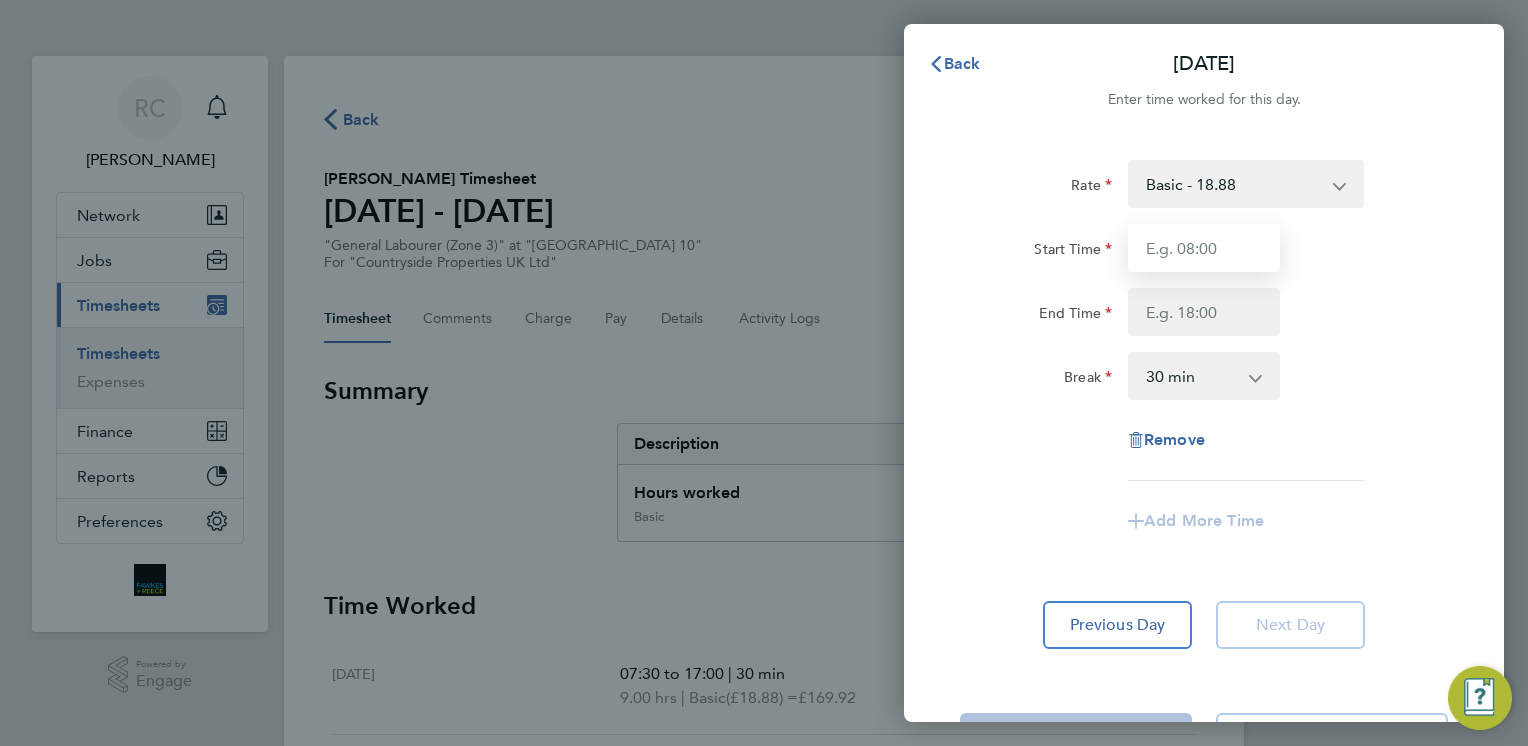 type on "07:30" 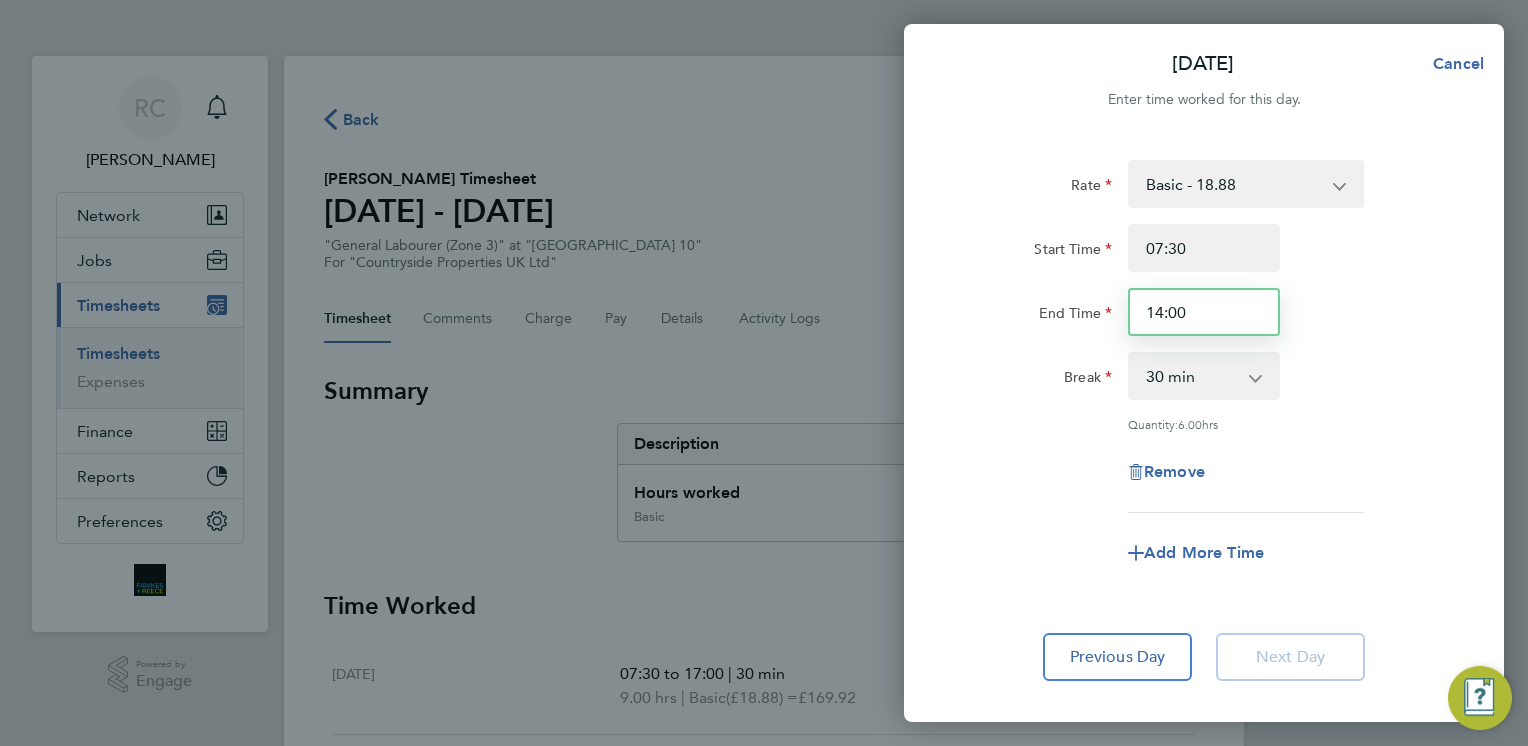 drag, startPoint x: 1196, startPoint y: 292, endPoint x: 1112, endPoint y: 300, distance: 84.38009 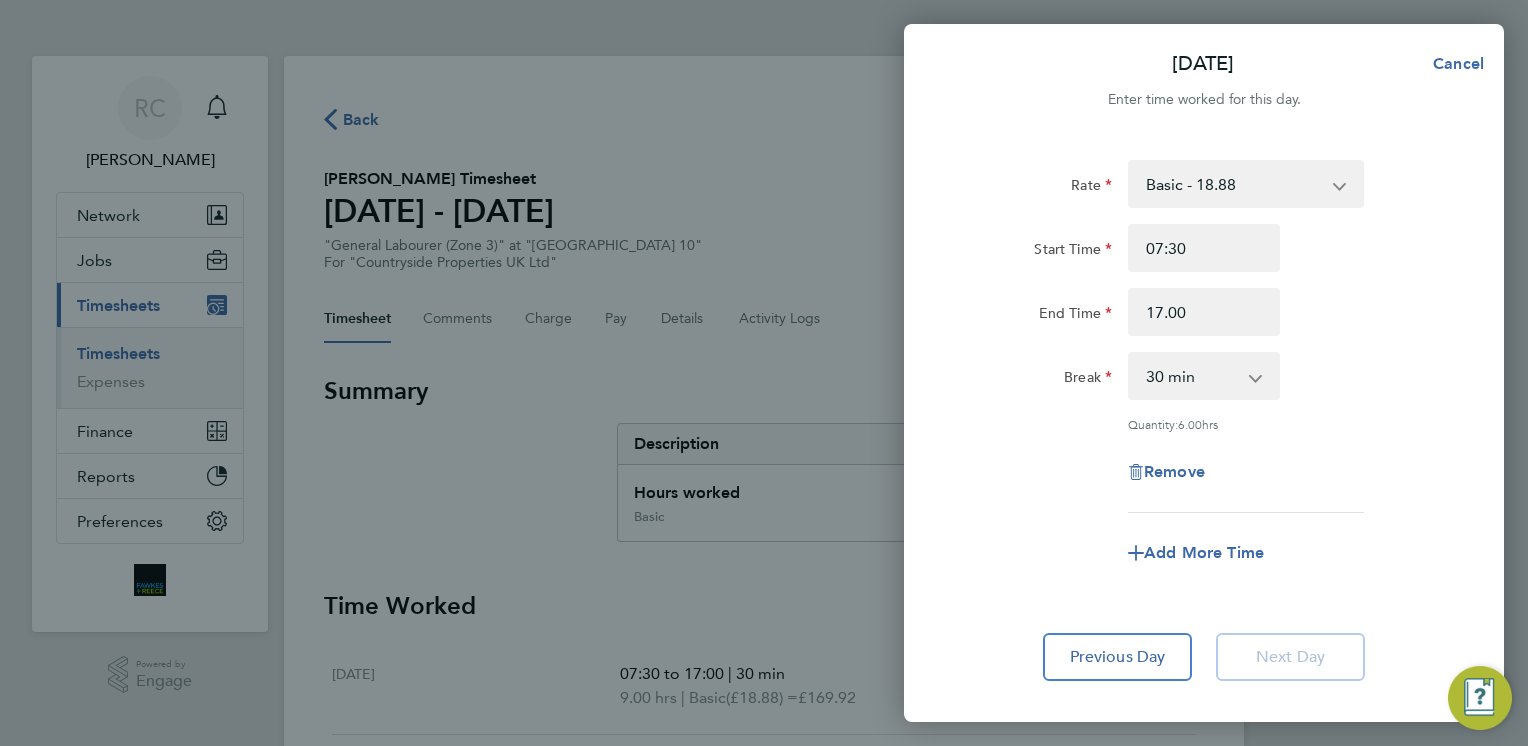type on "17:00" 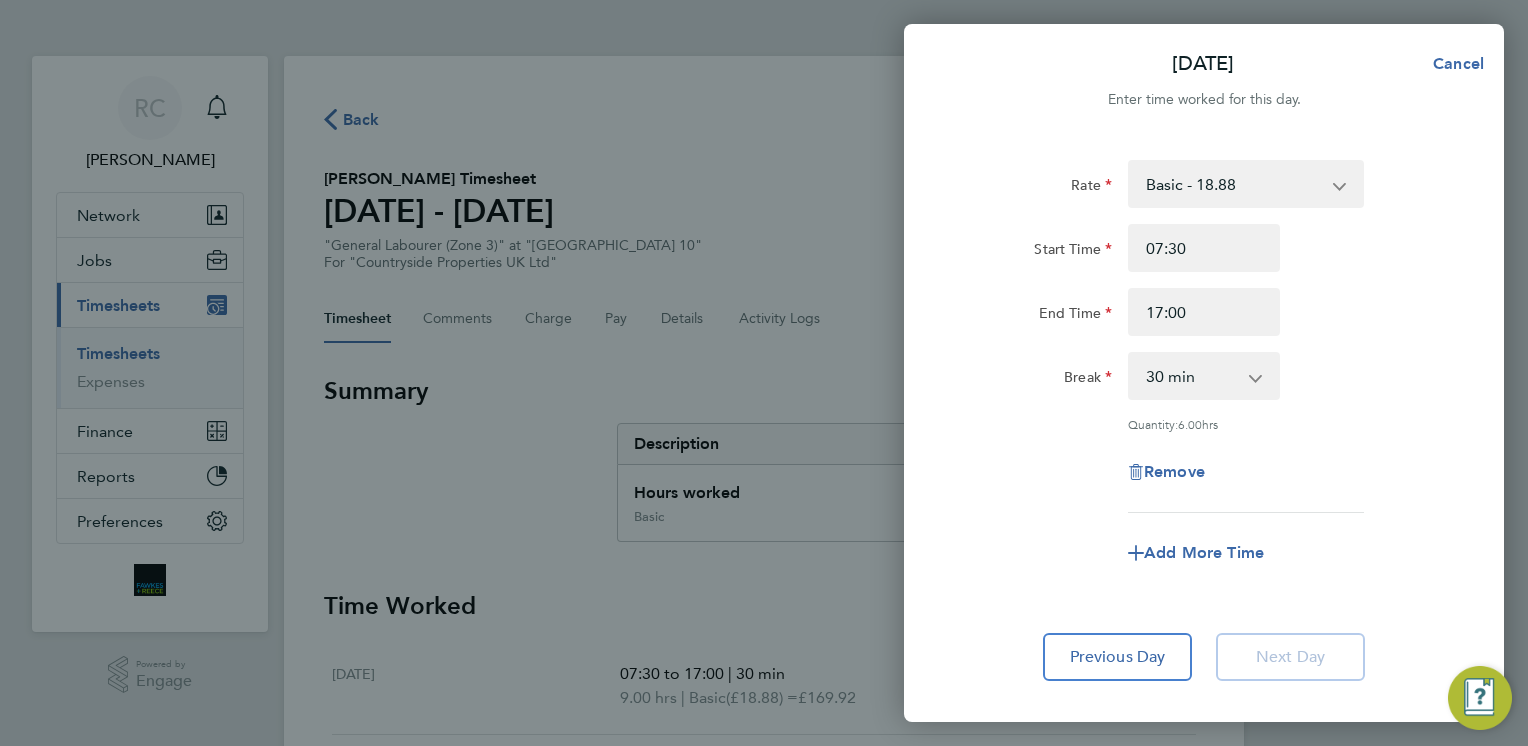 click on "Start Time 07:30 End Time 17:00" 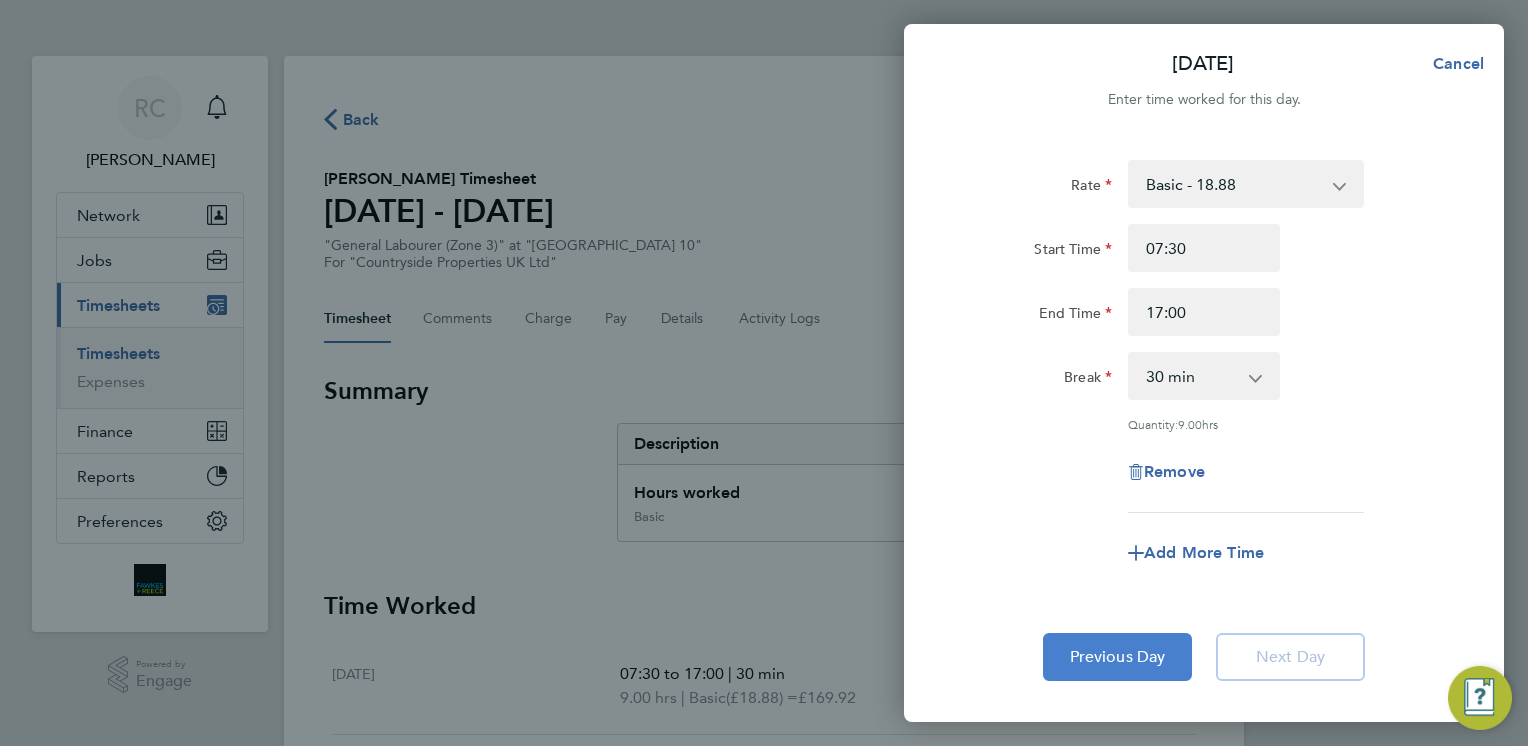 scroll, scrollTop: 108, scrollLeft: 0, axis: vertical 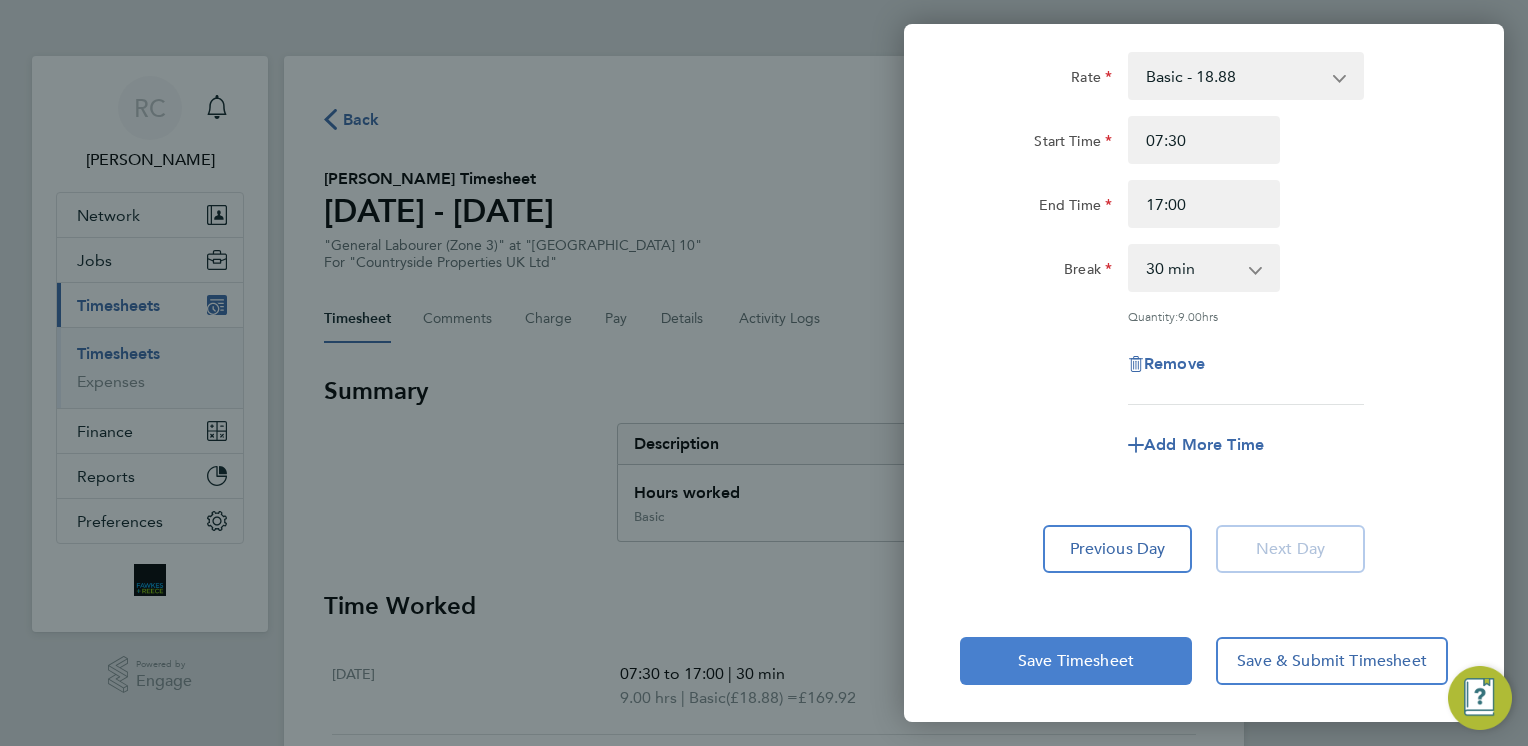 click on "Save Timesheet" 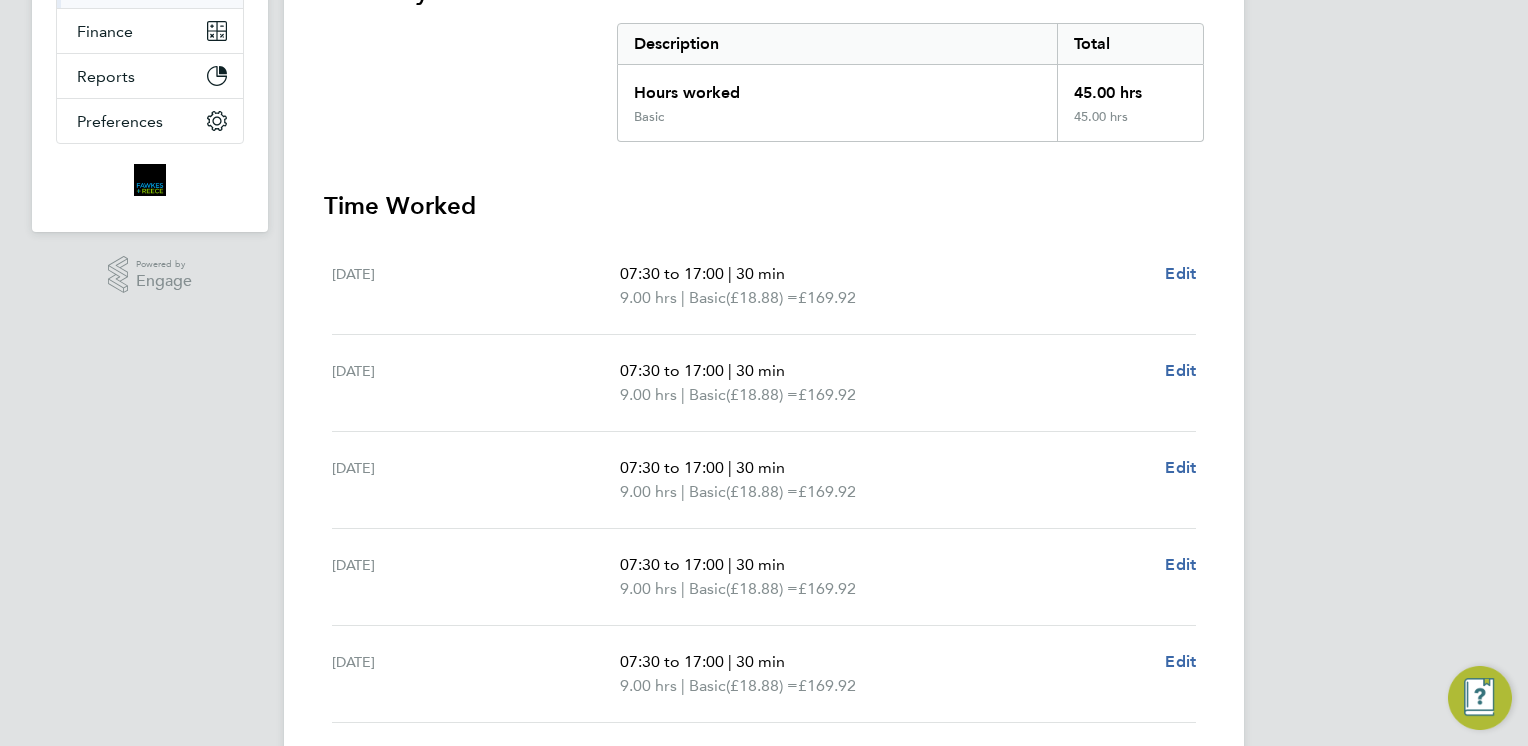 scroll, scrollTop: 550, scrollLeft: 0, axis: vertical 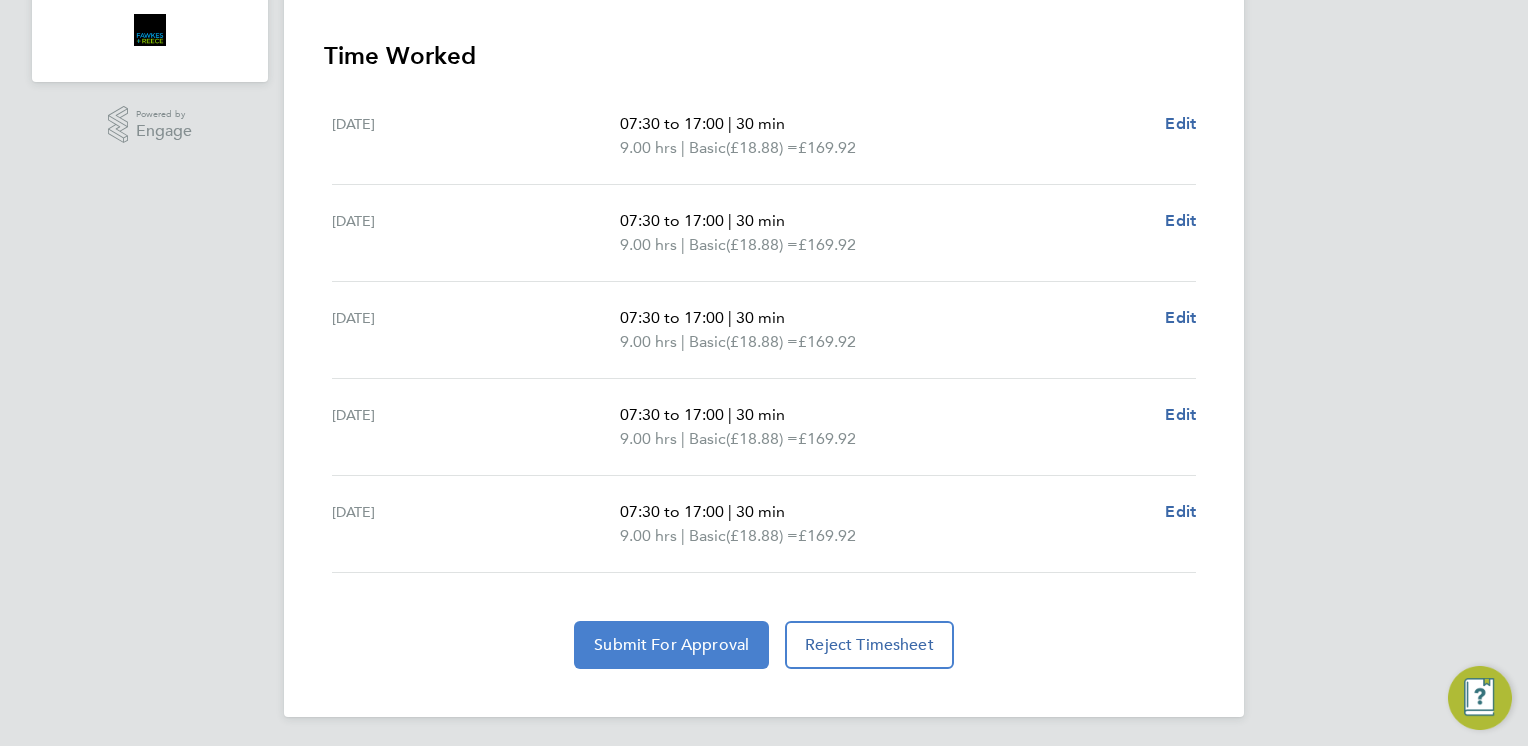 click on "Submit For Approval" 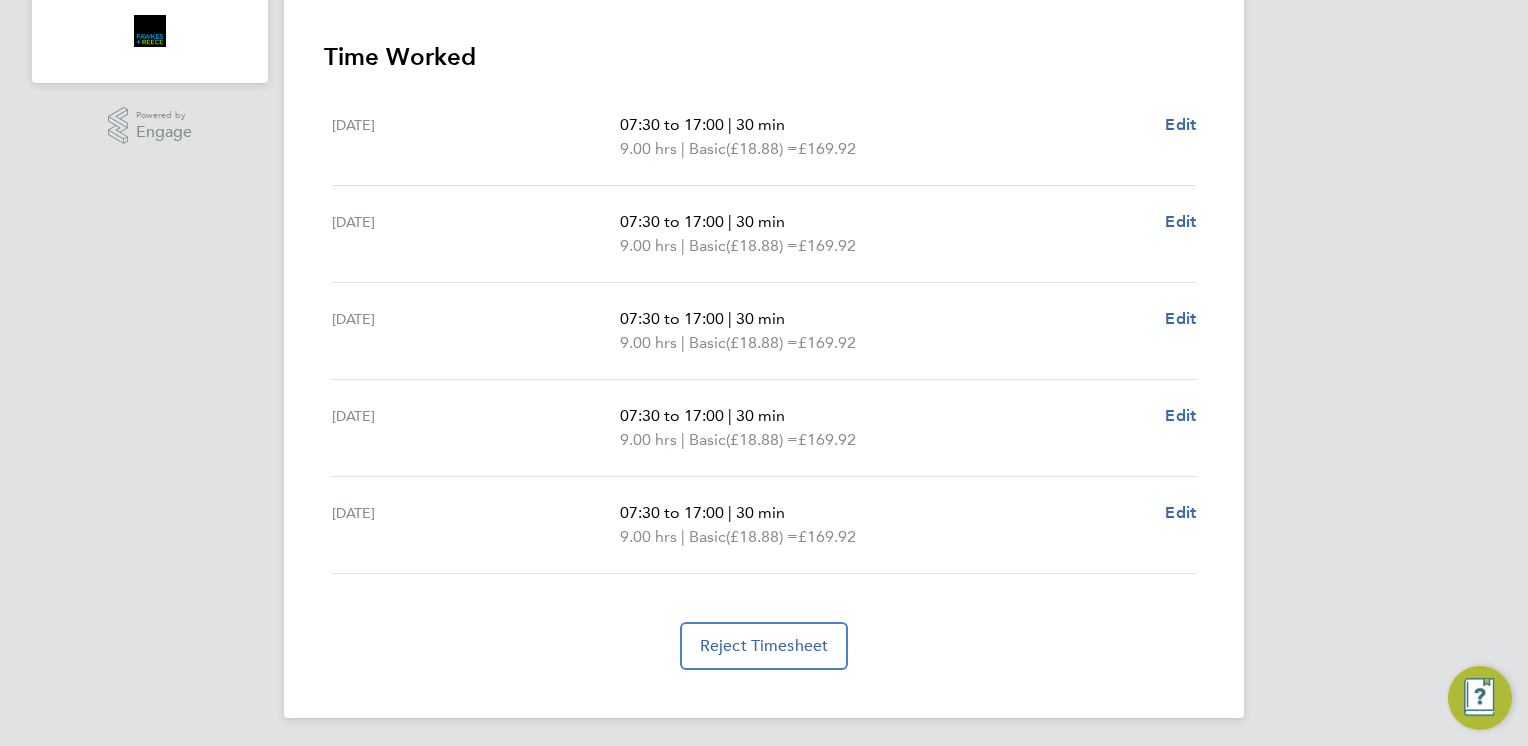 scroll, scrollTop: 0, scrollLeft: 0, axis: both 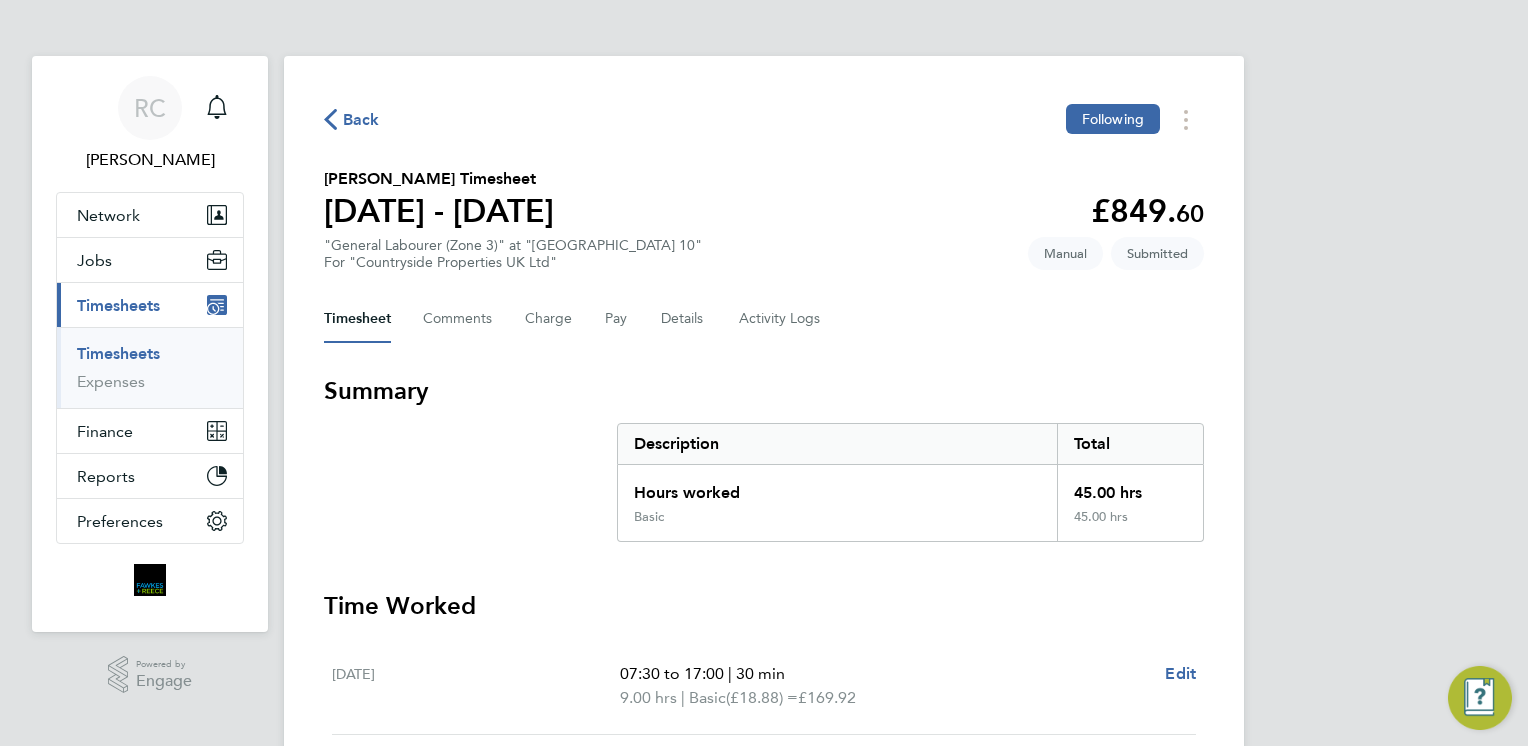 click on "Back" 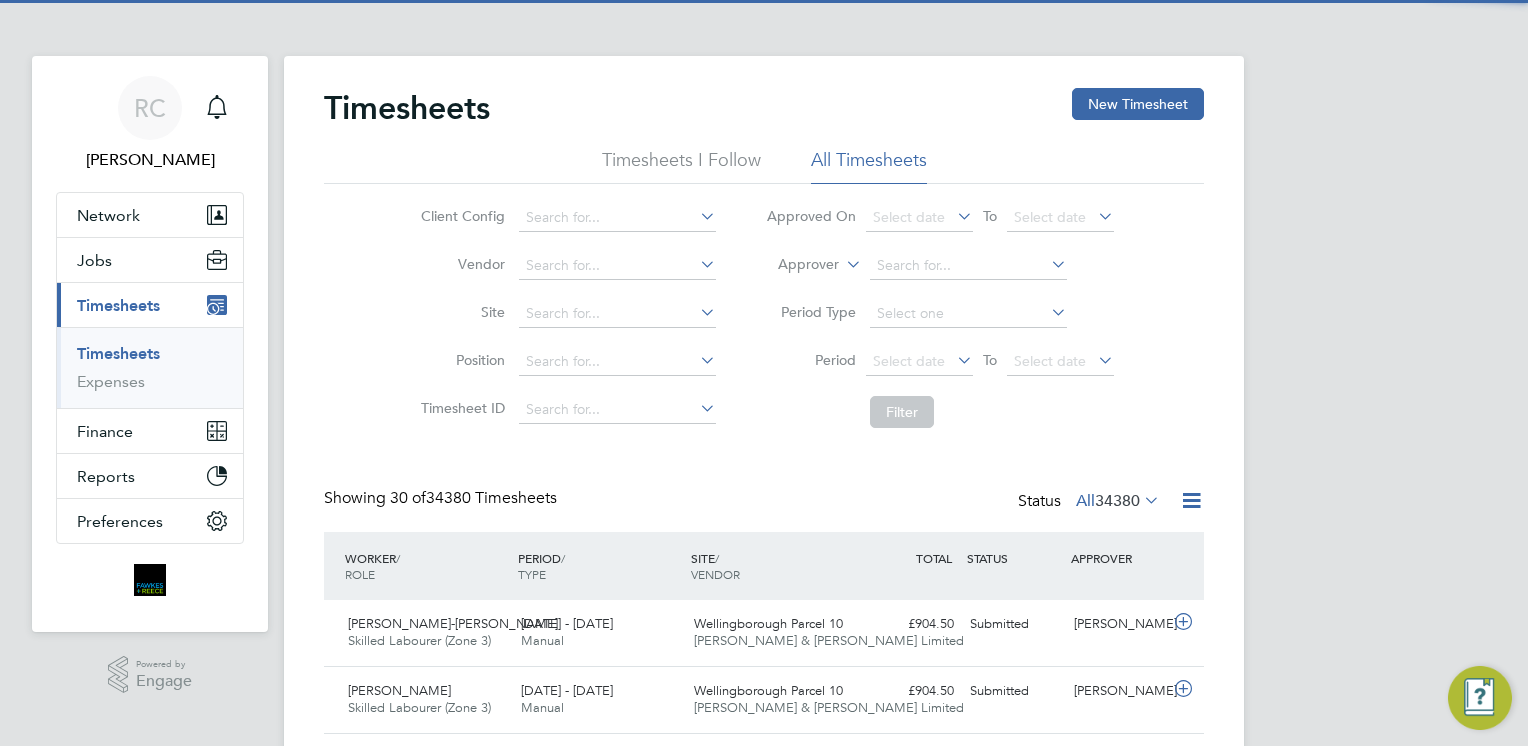 scroll, scrollTop: 9, scrollLeft: 10, axis: both 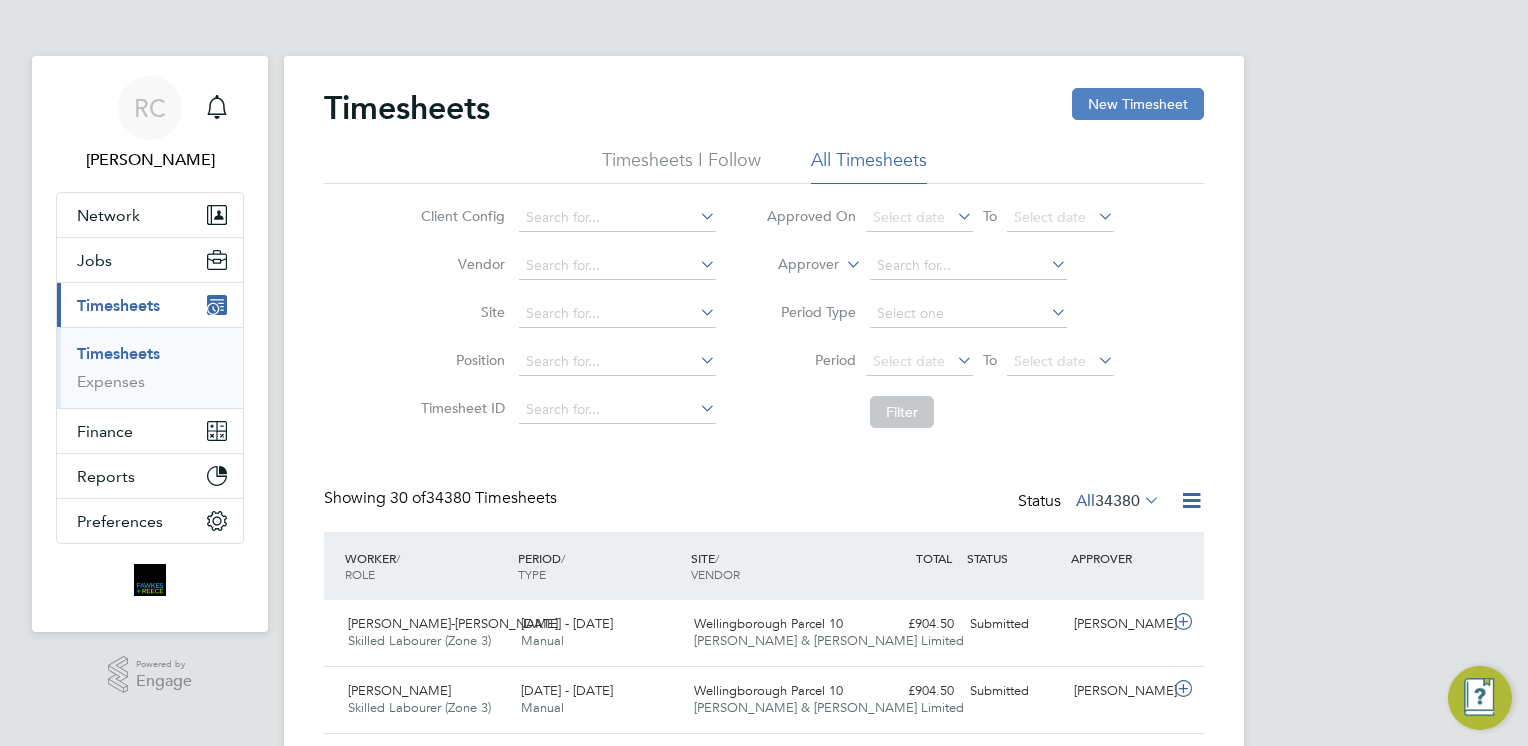 click on "New Timesheet" 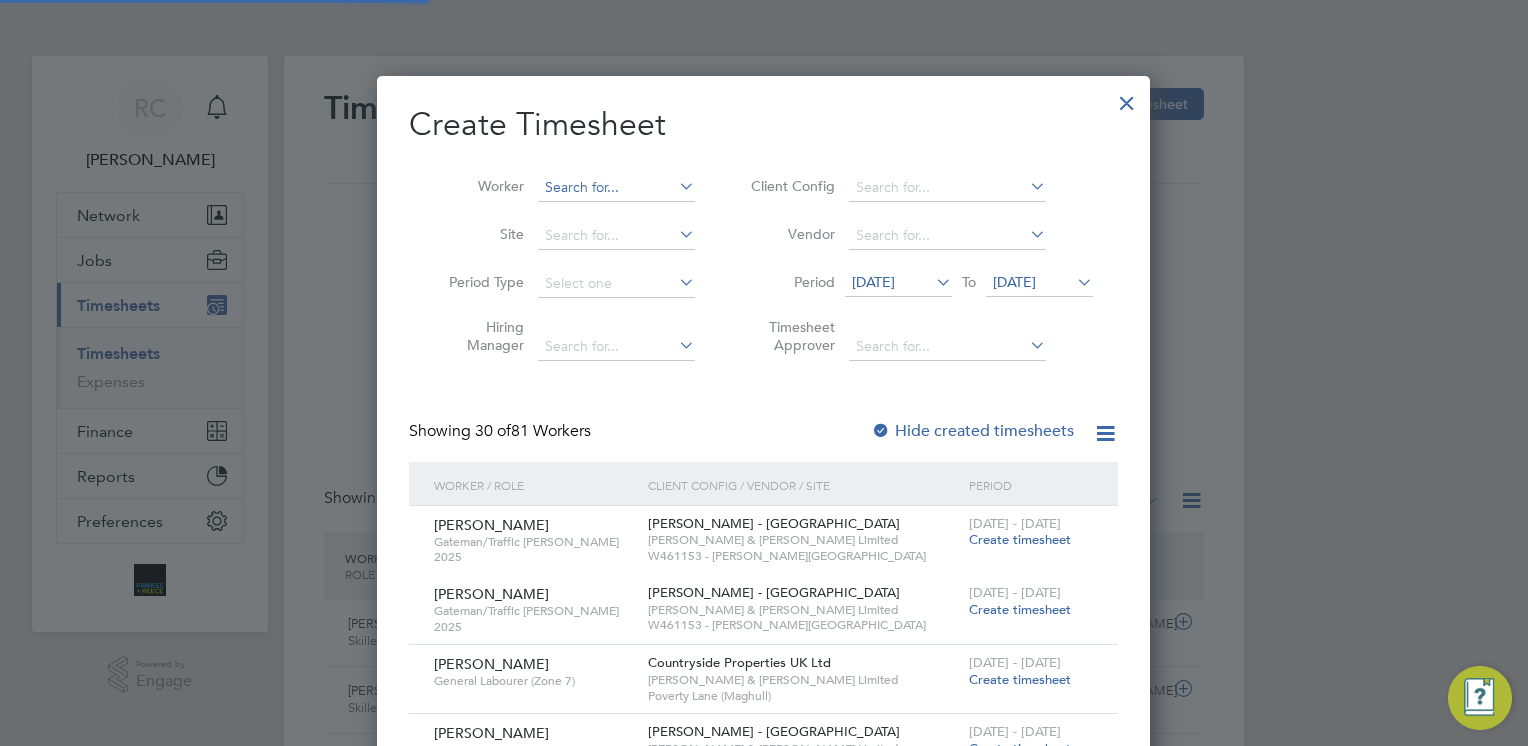 click at bounding box center [616, 188] 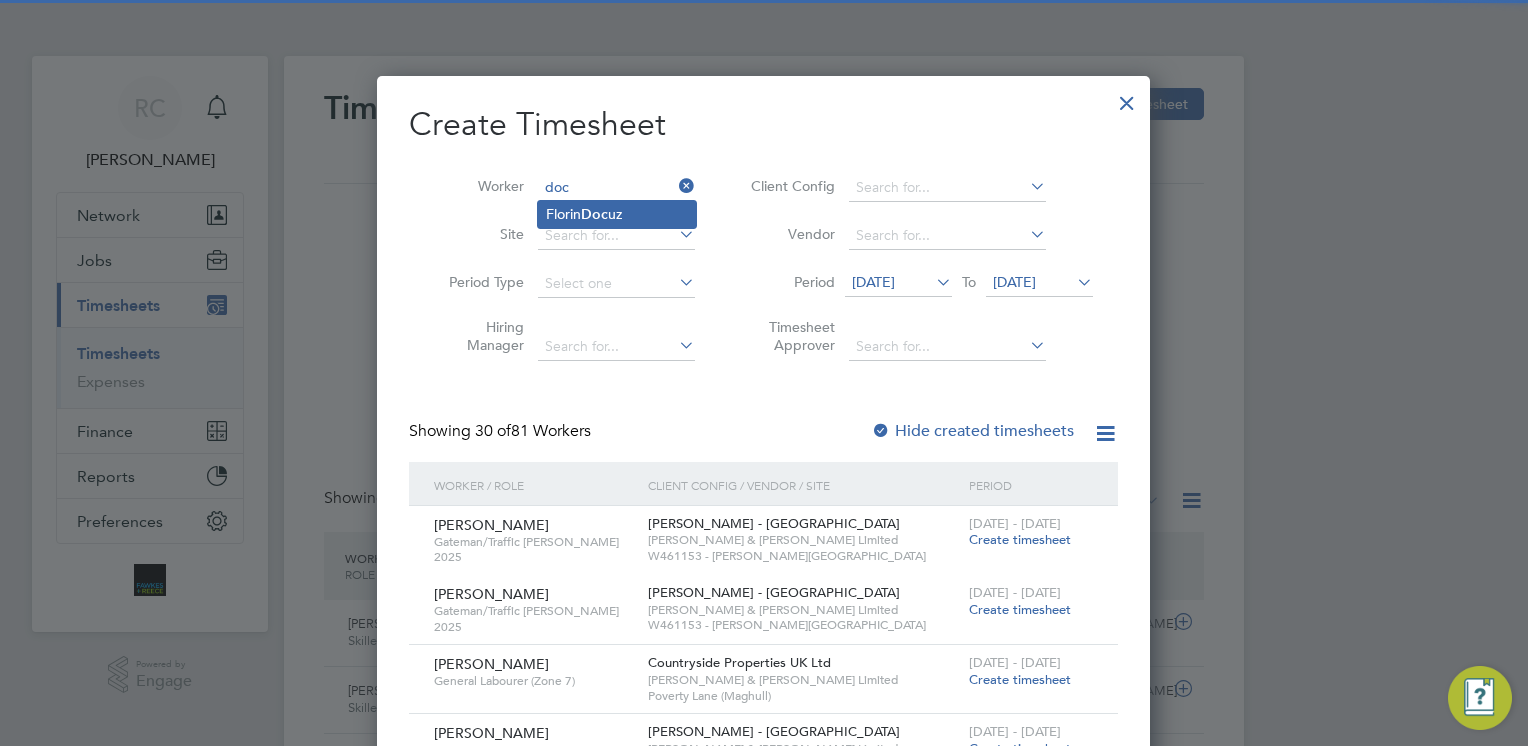 click on "Doc" 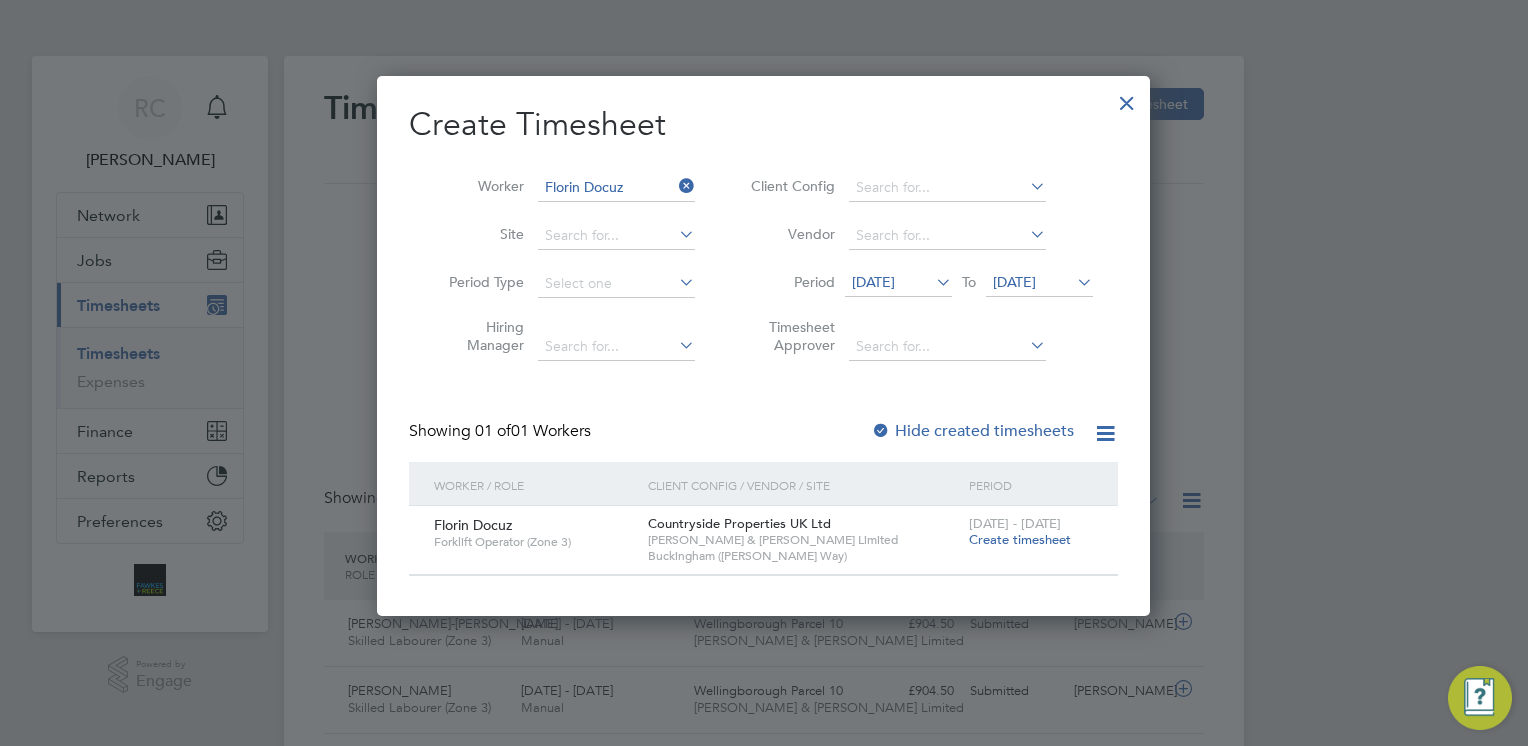 click on "Create timesheet" at bounding box center [1020, 539] 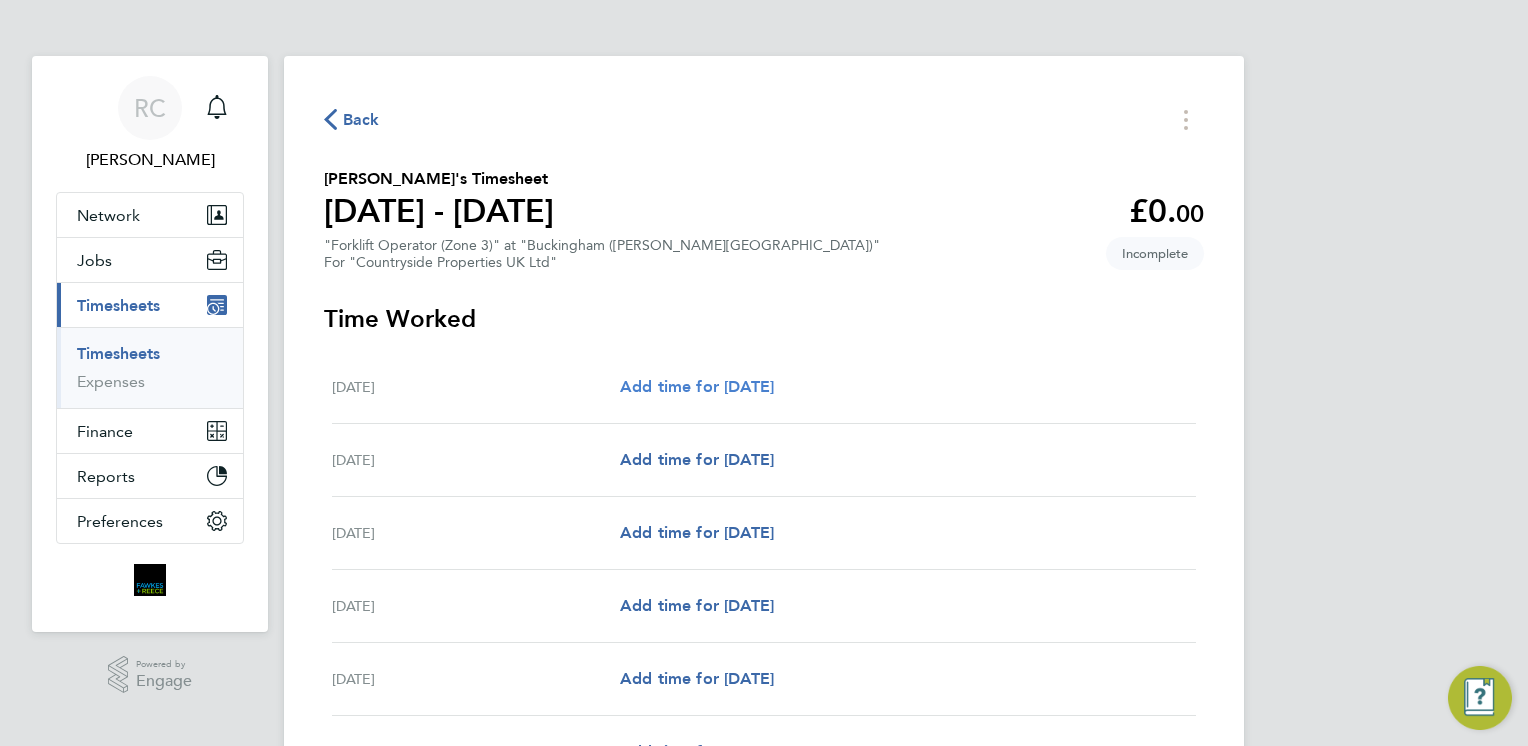click on "Add time for [DATE]" at bounding box center (697, 386) 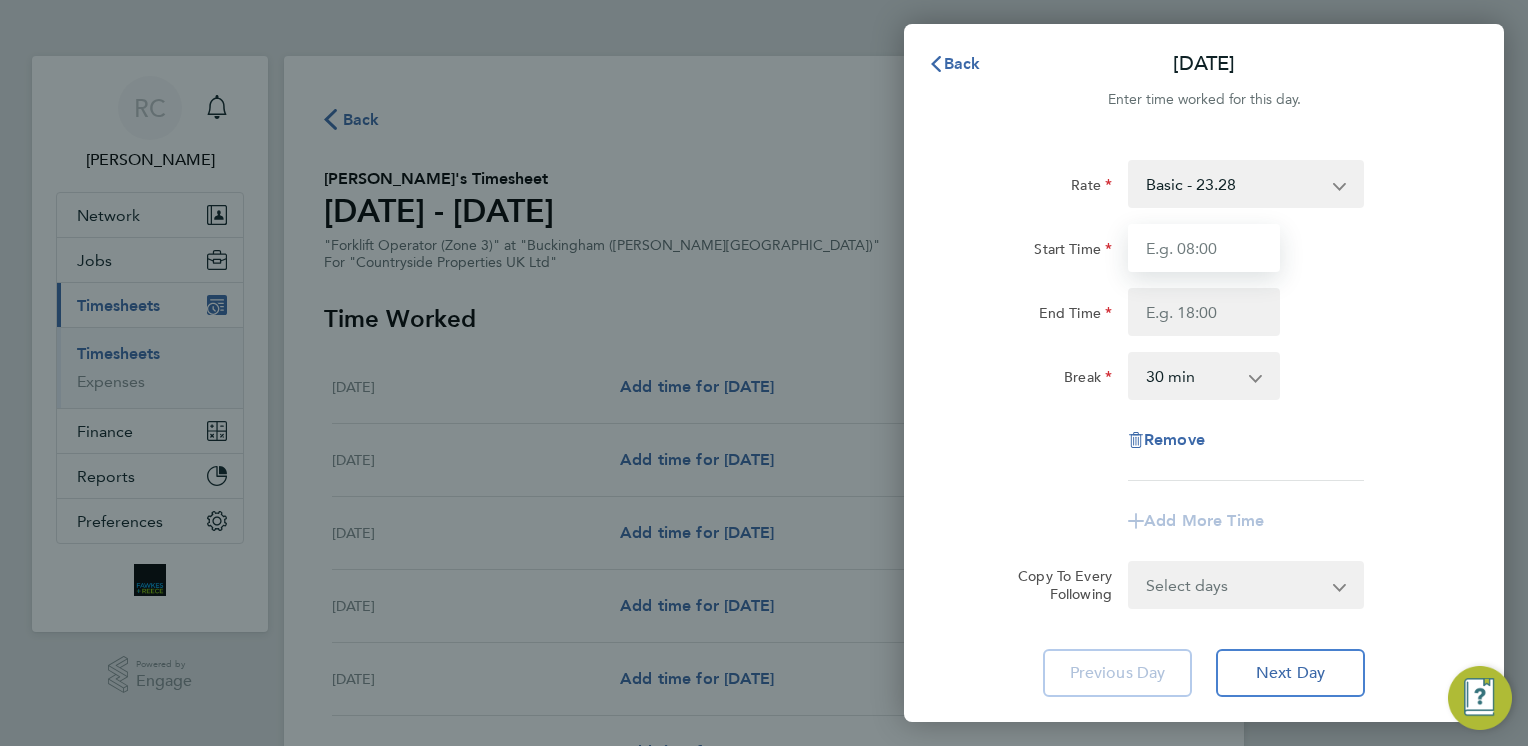 click on "Start Time" at bounding box center [1204, 248] 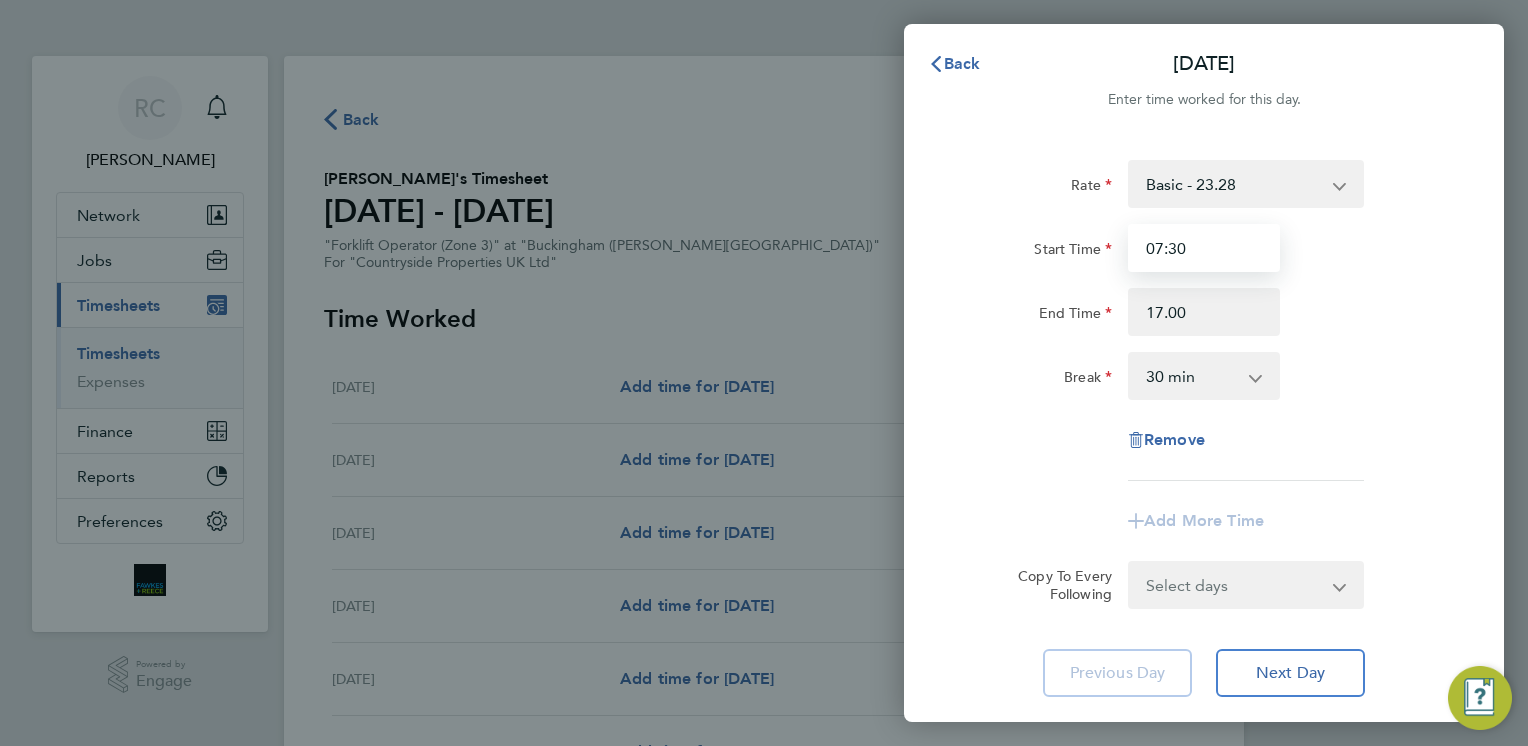 type on "17:00" 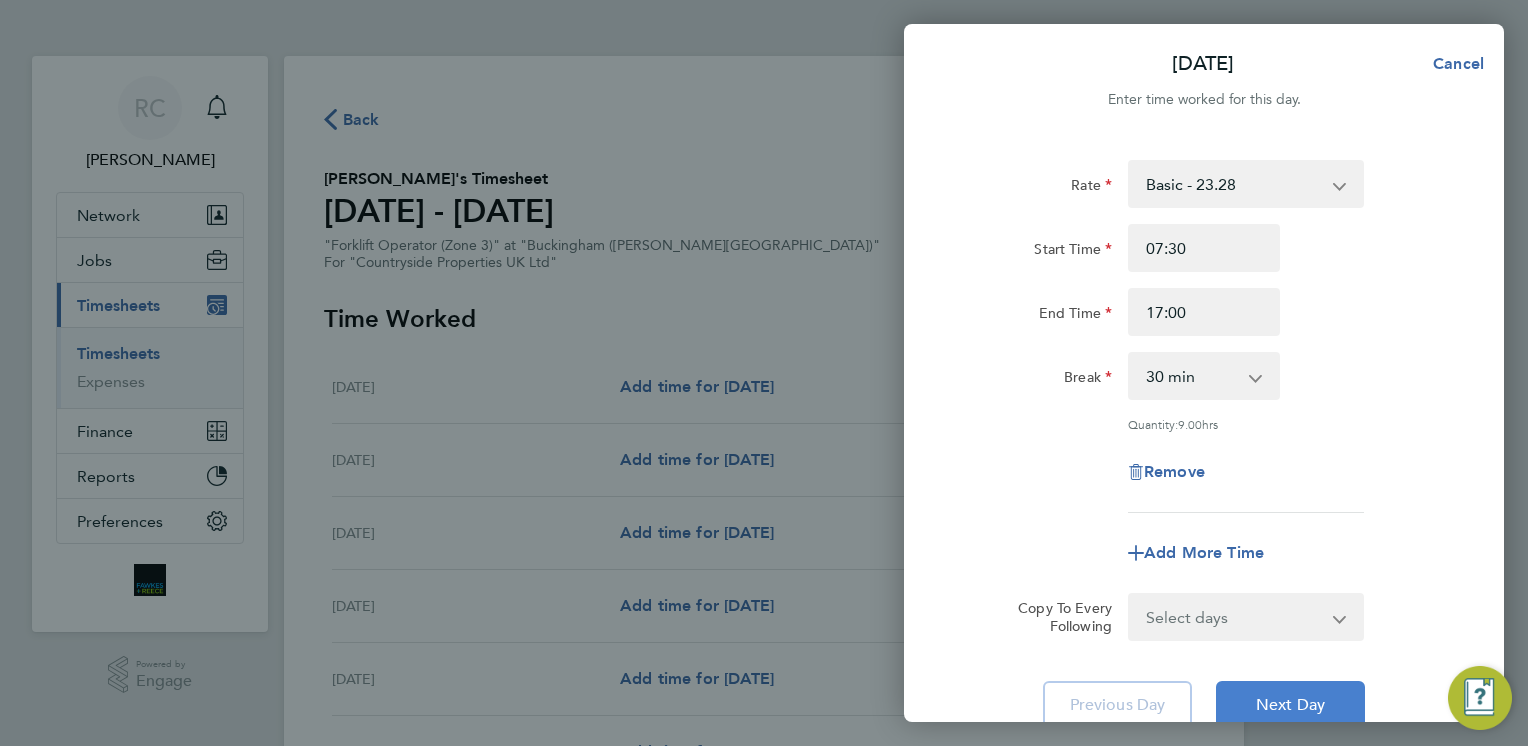 click on "Next Day" 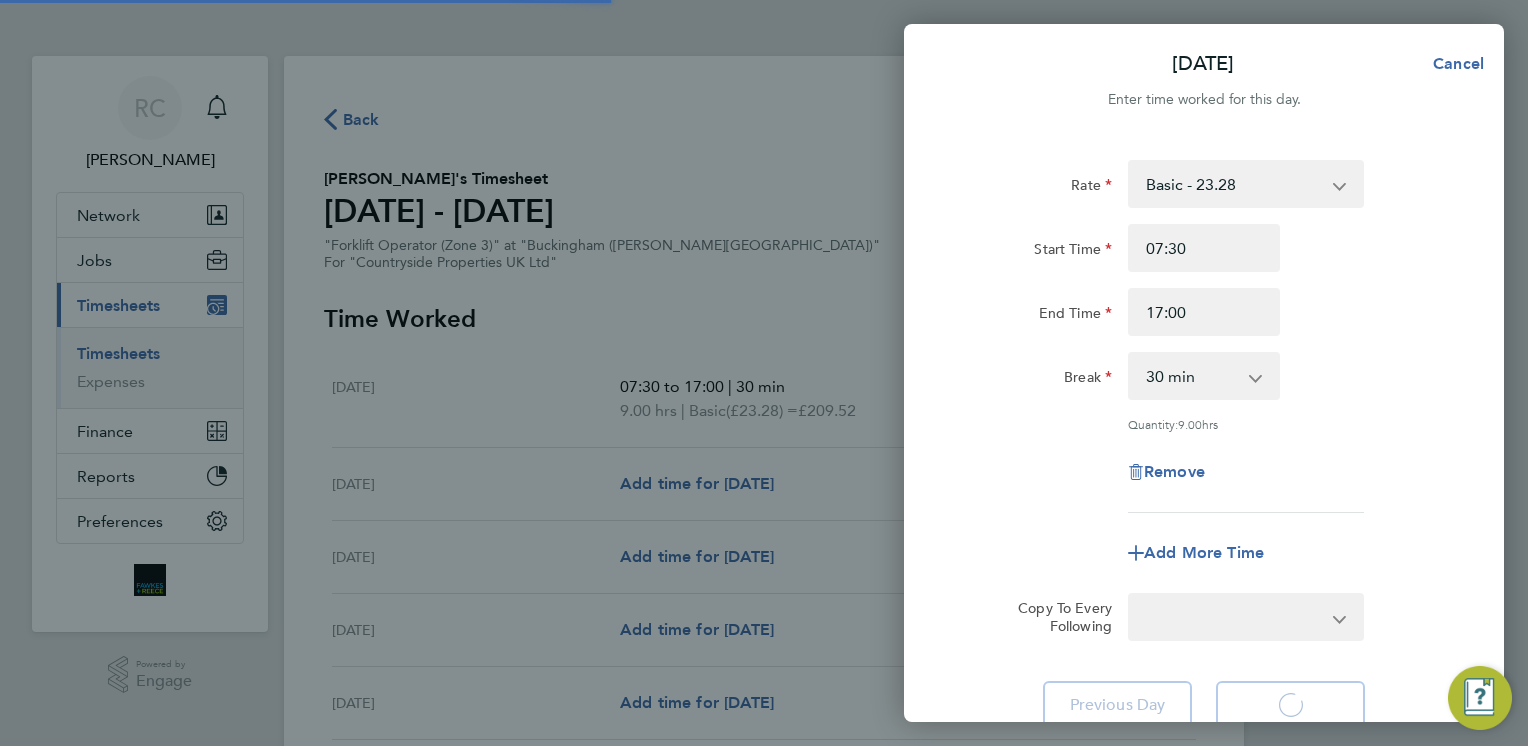 select on "30" 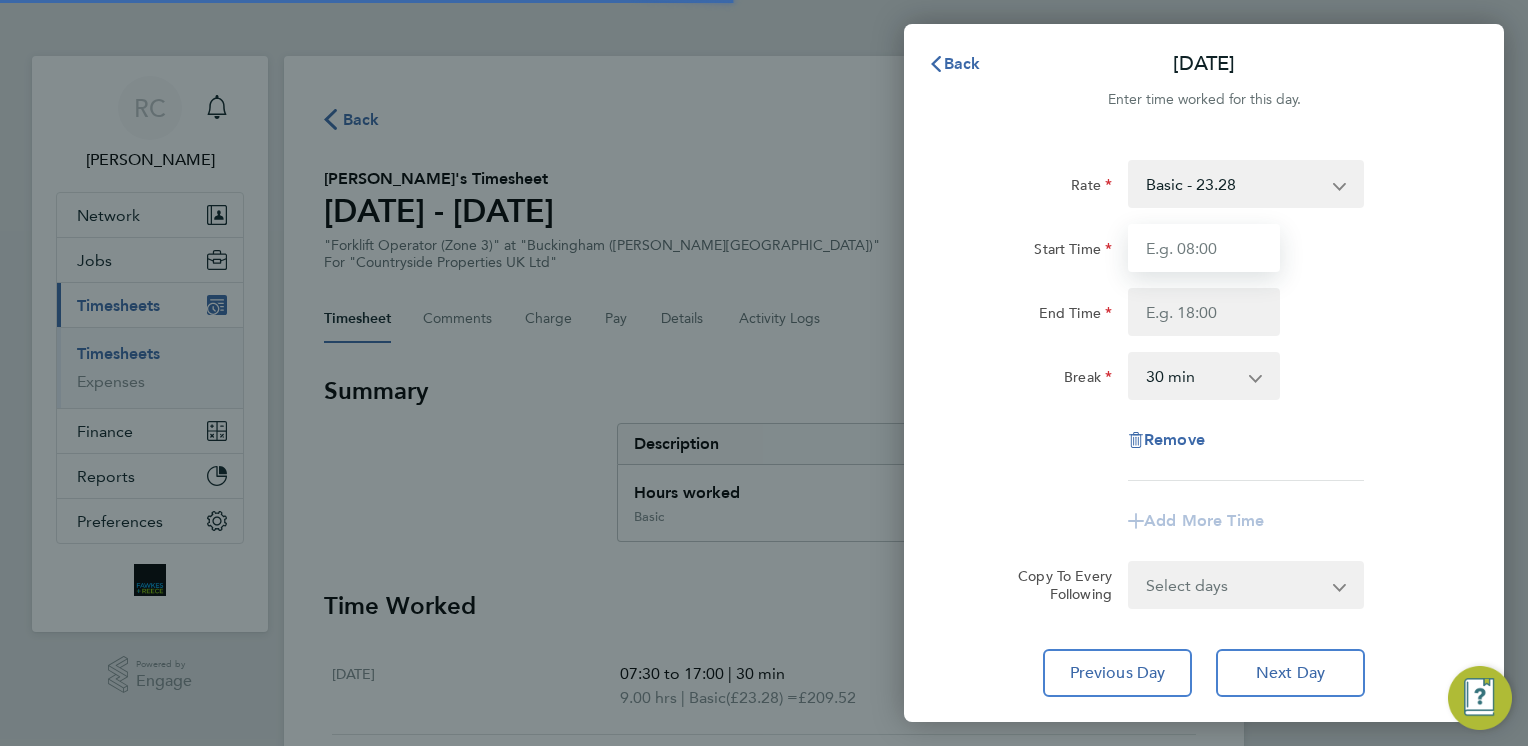click on "Start Time" at bounding box center [1204, 248] 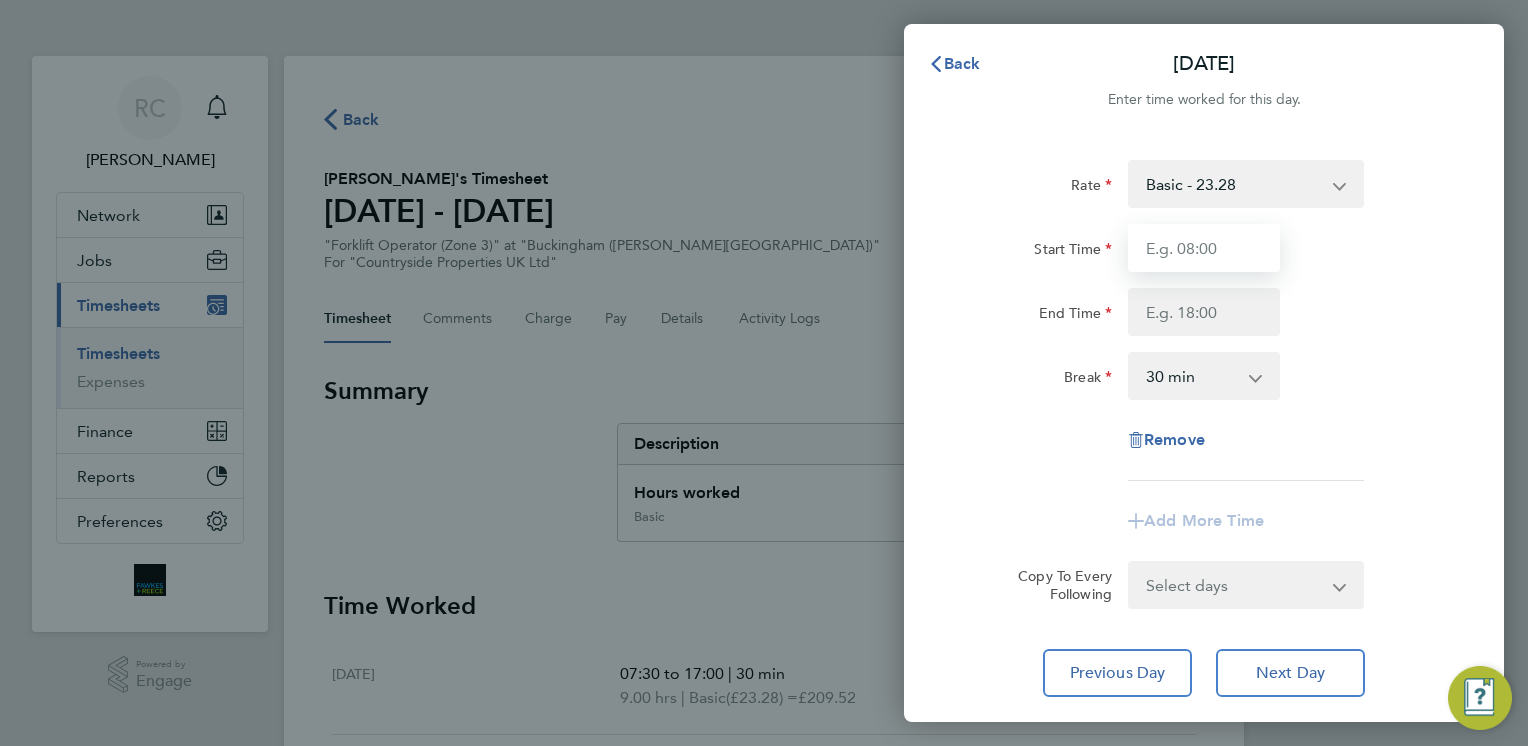 type on "07:30" 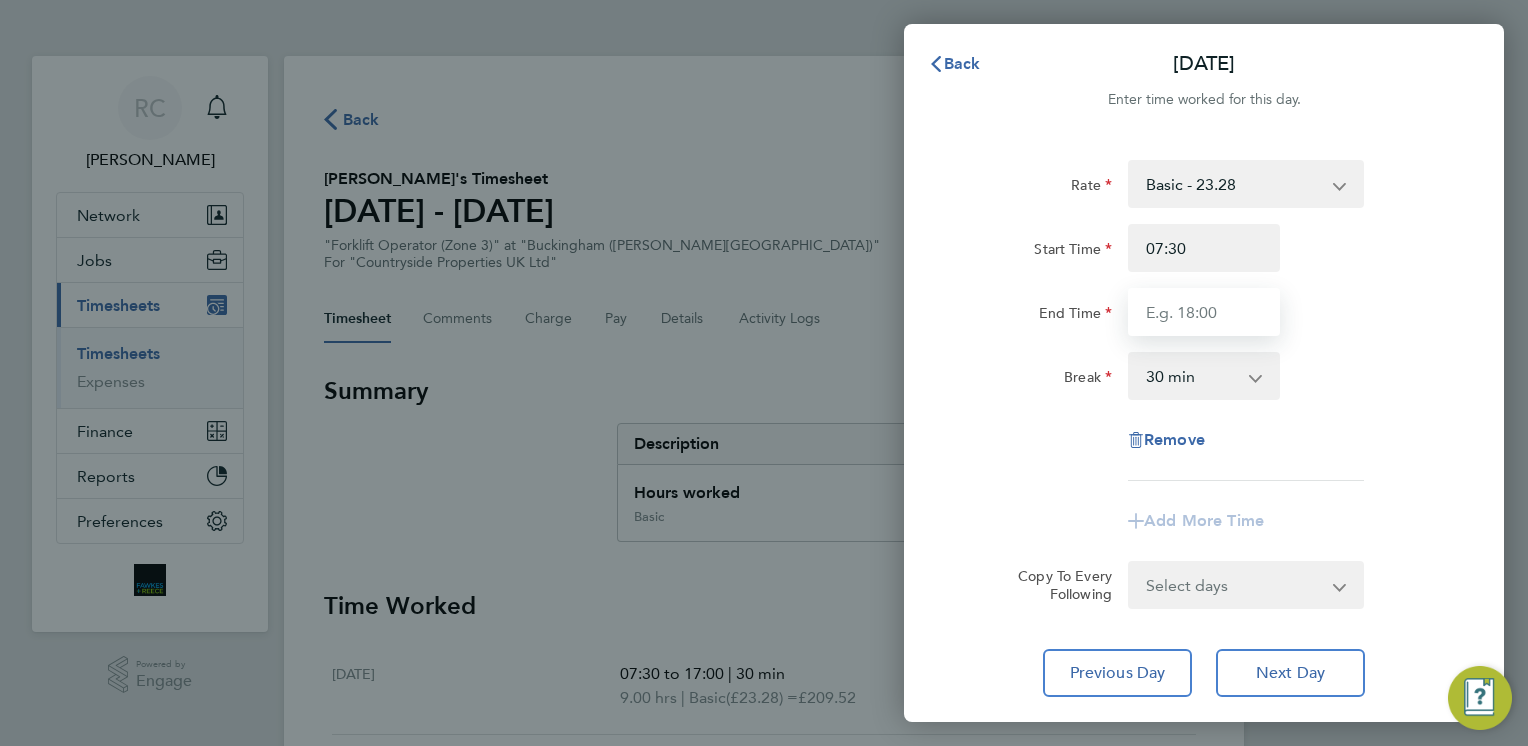type on "17:00" 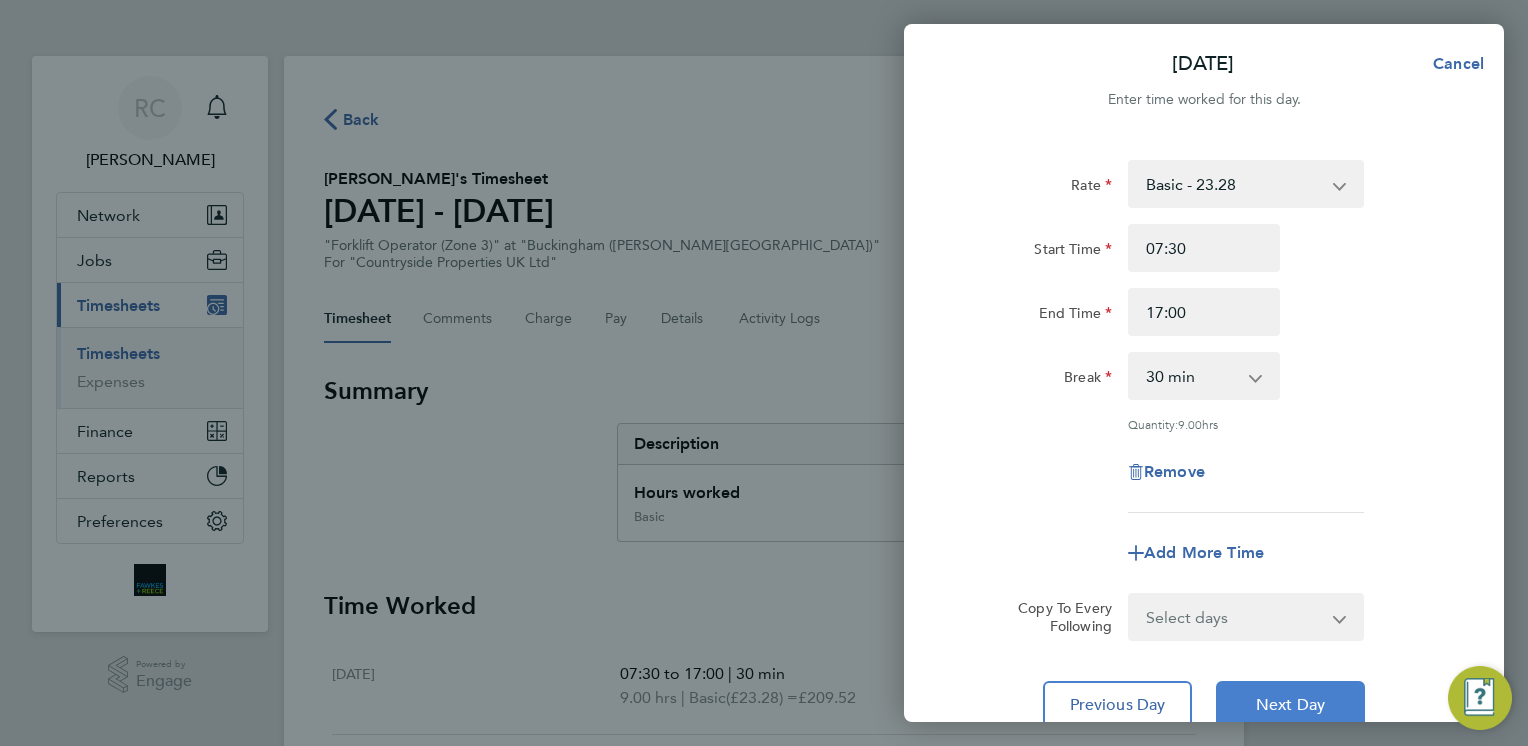 click on "Next Day" 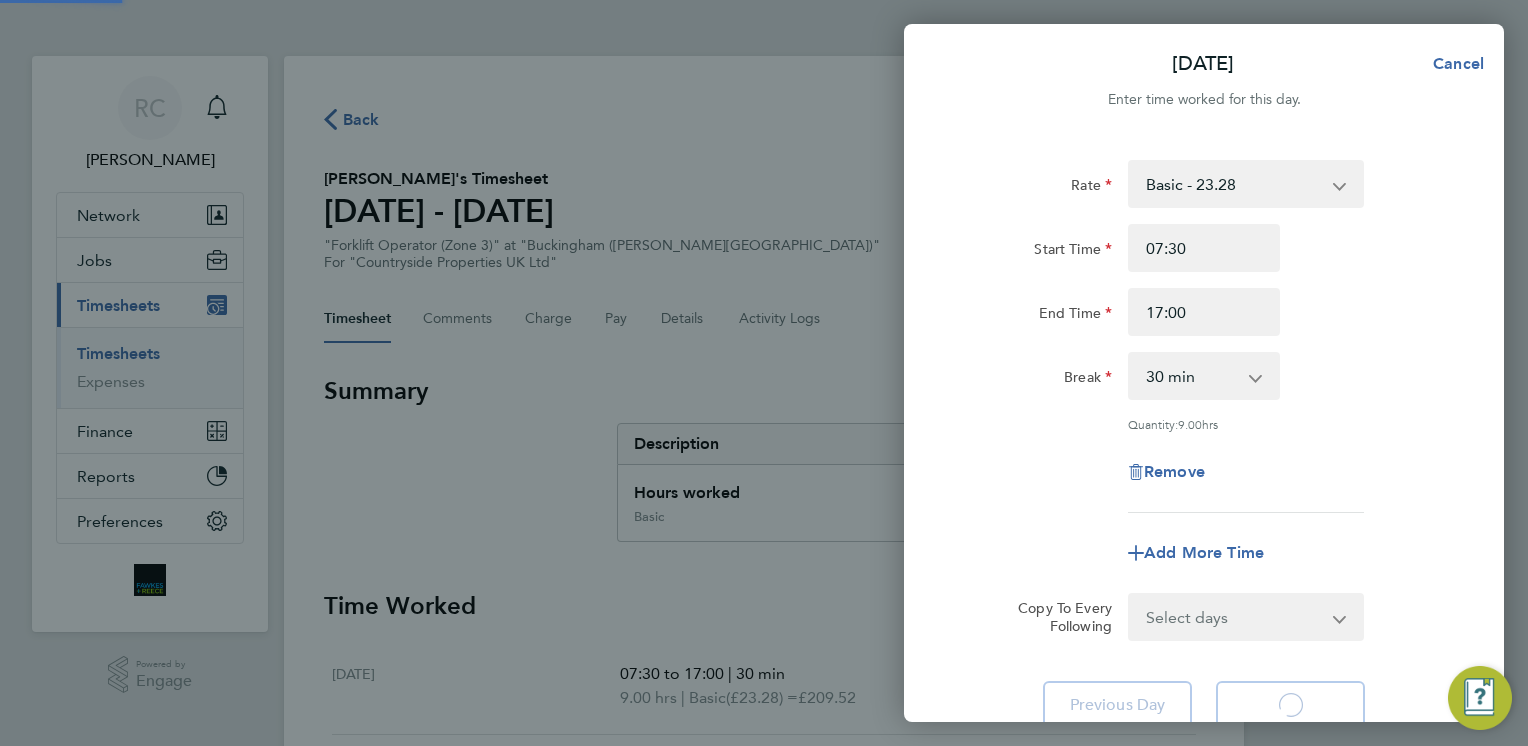 select on "30" 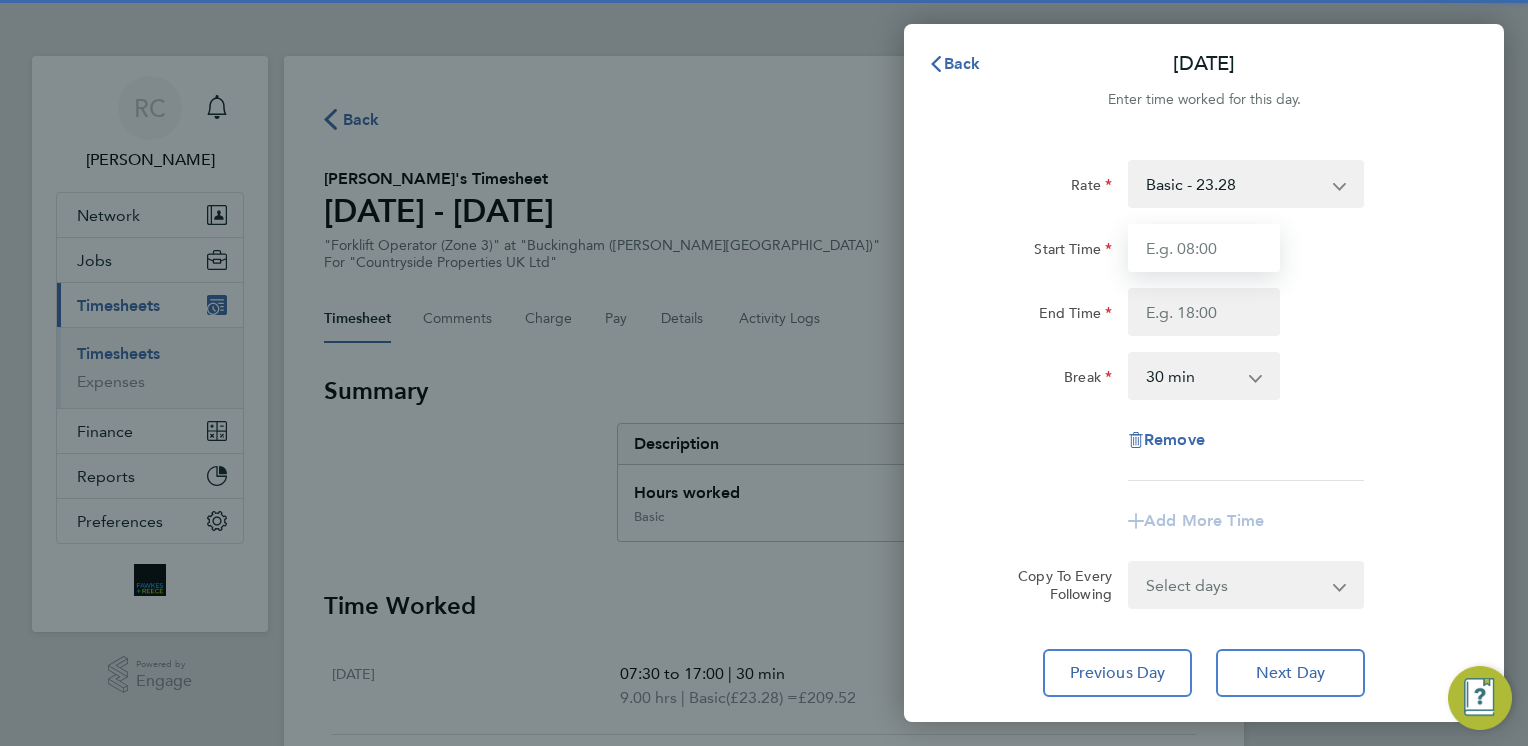 click on "Start Time" at bounding box center (1204, 248) 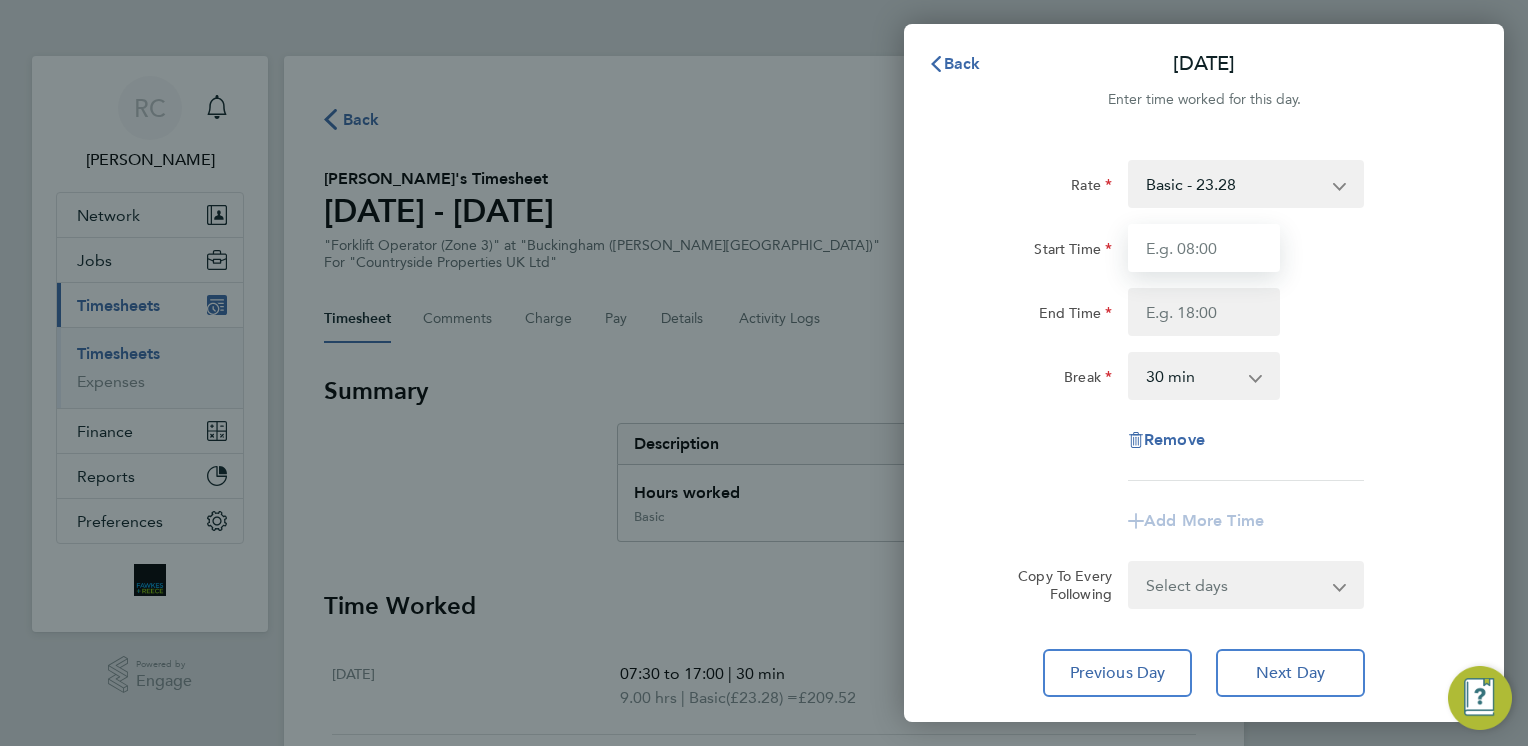 type on "07:30" 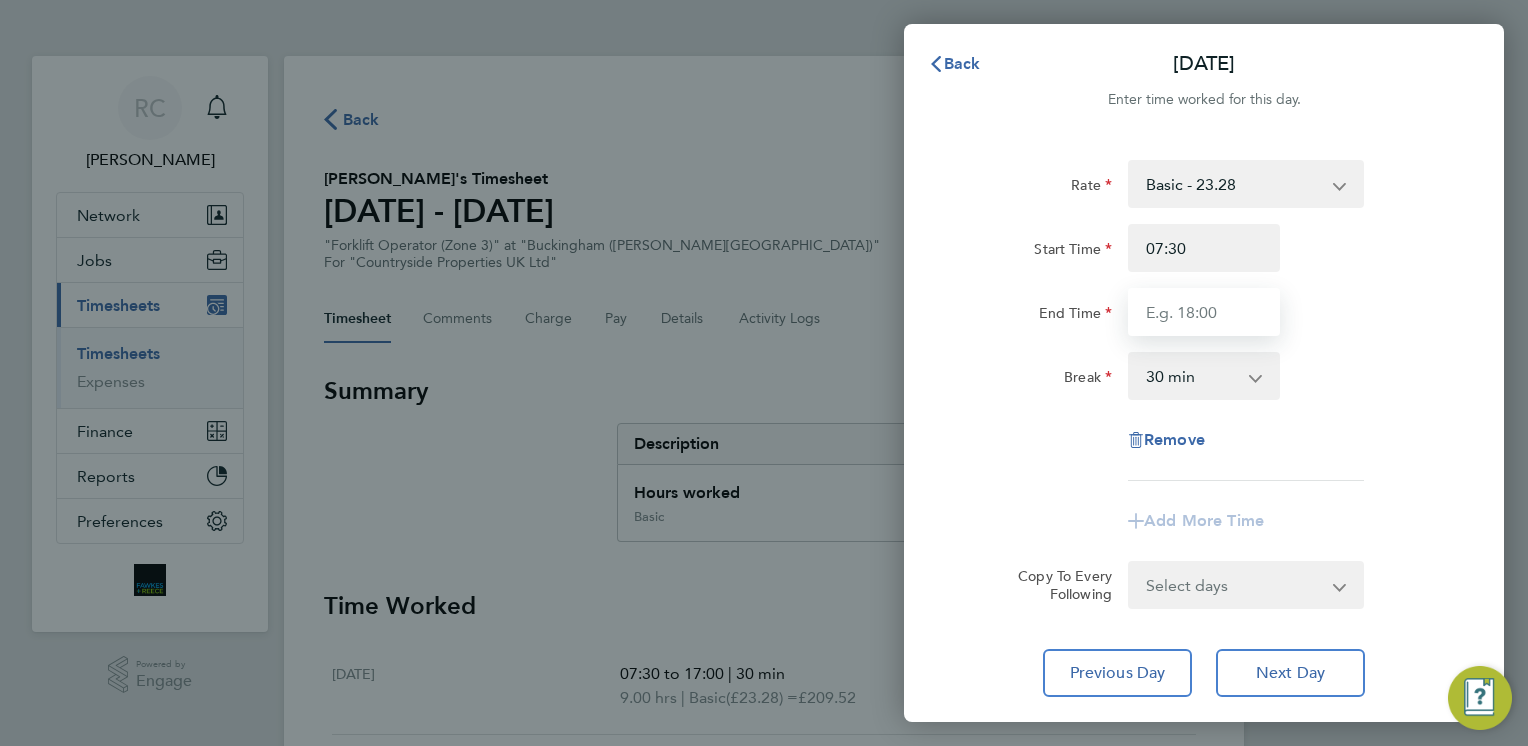 type on "17:00" 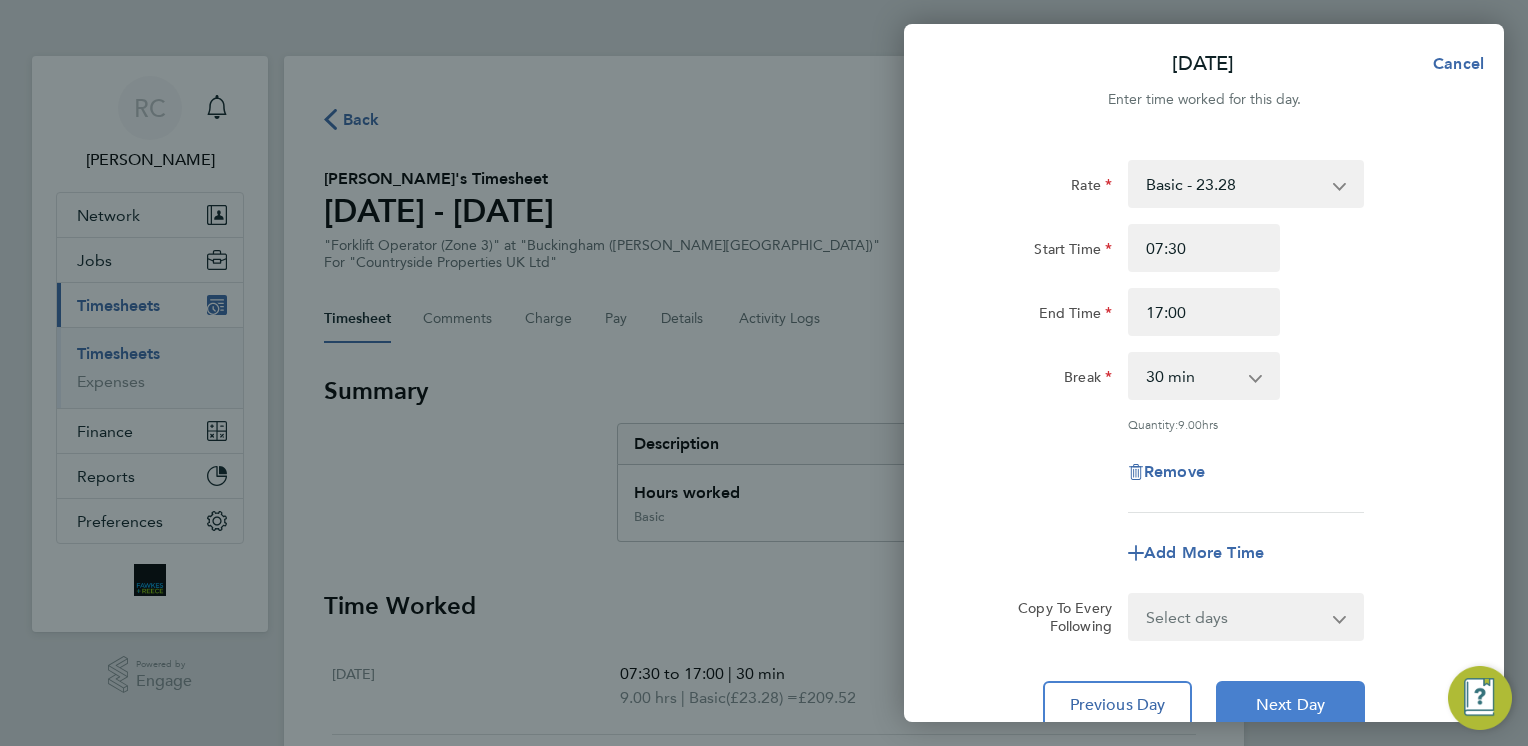click on "Next Day" 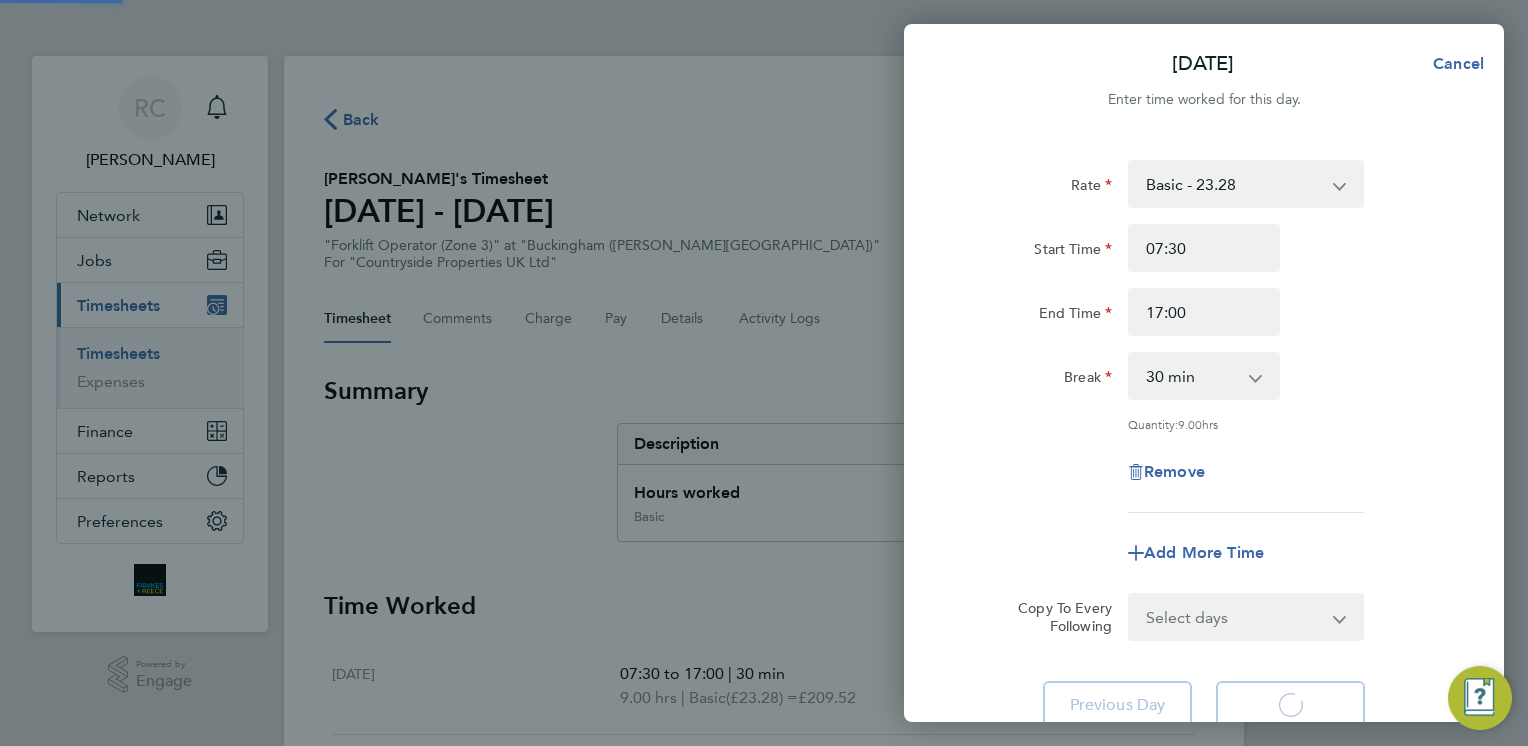 select on "30" 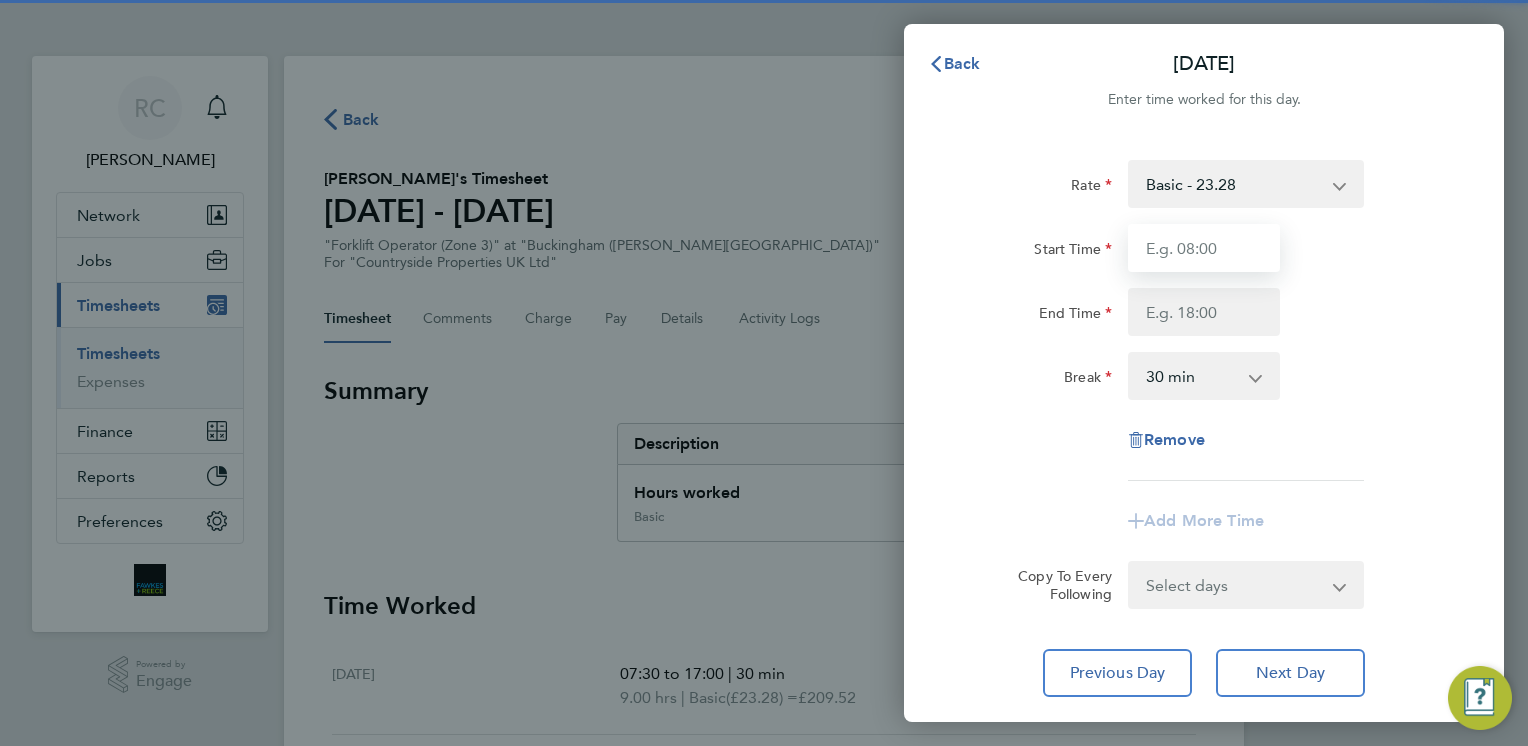 click on "Start Time" at bounding box center (1204, 248) 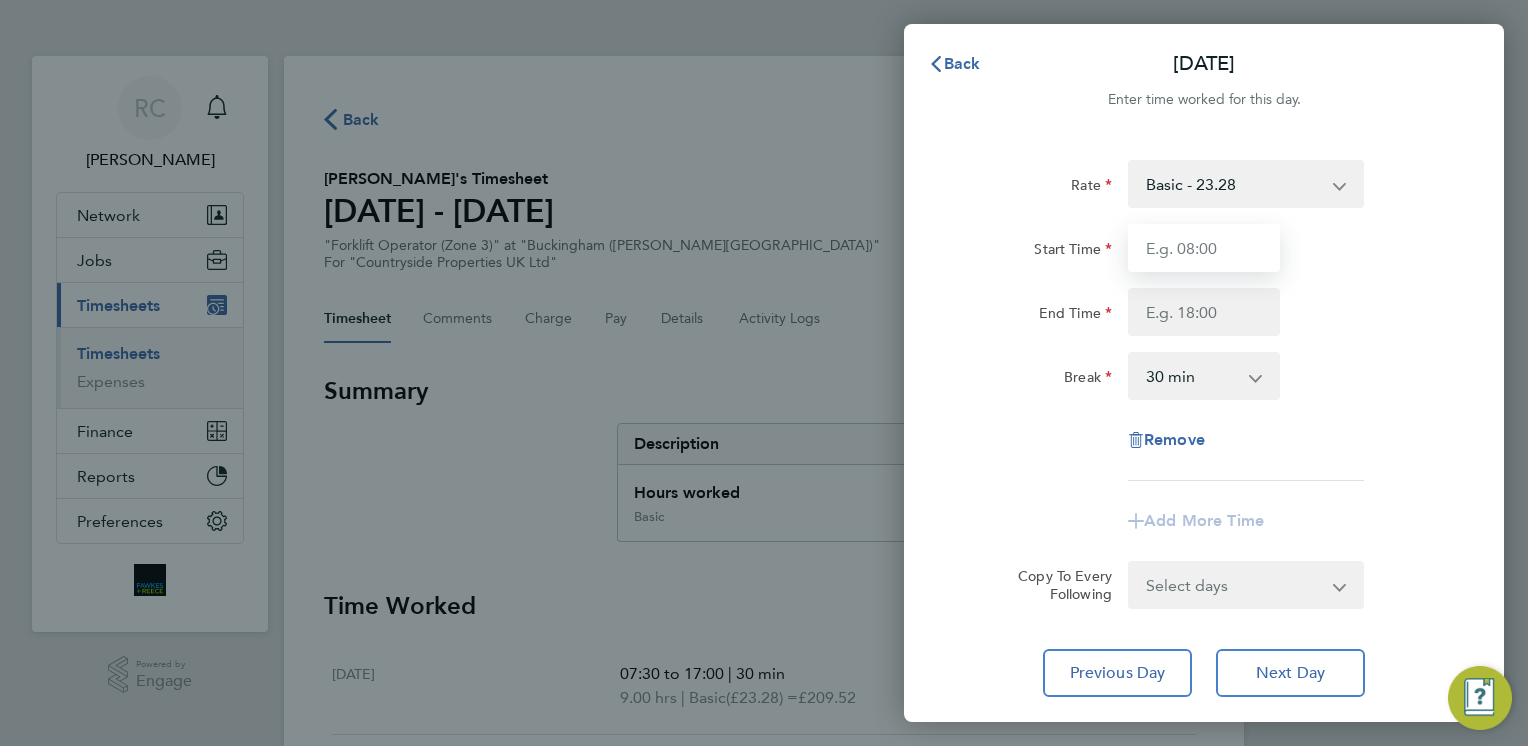 type on "07:30" 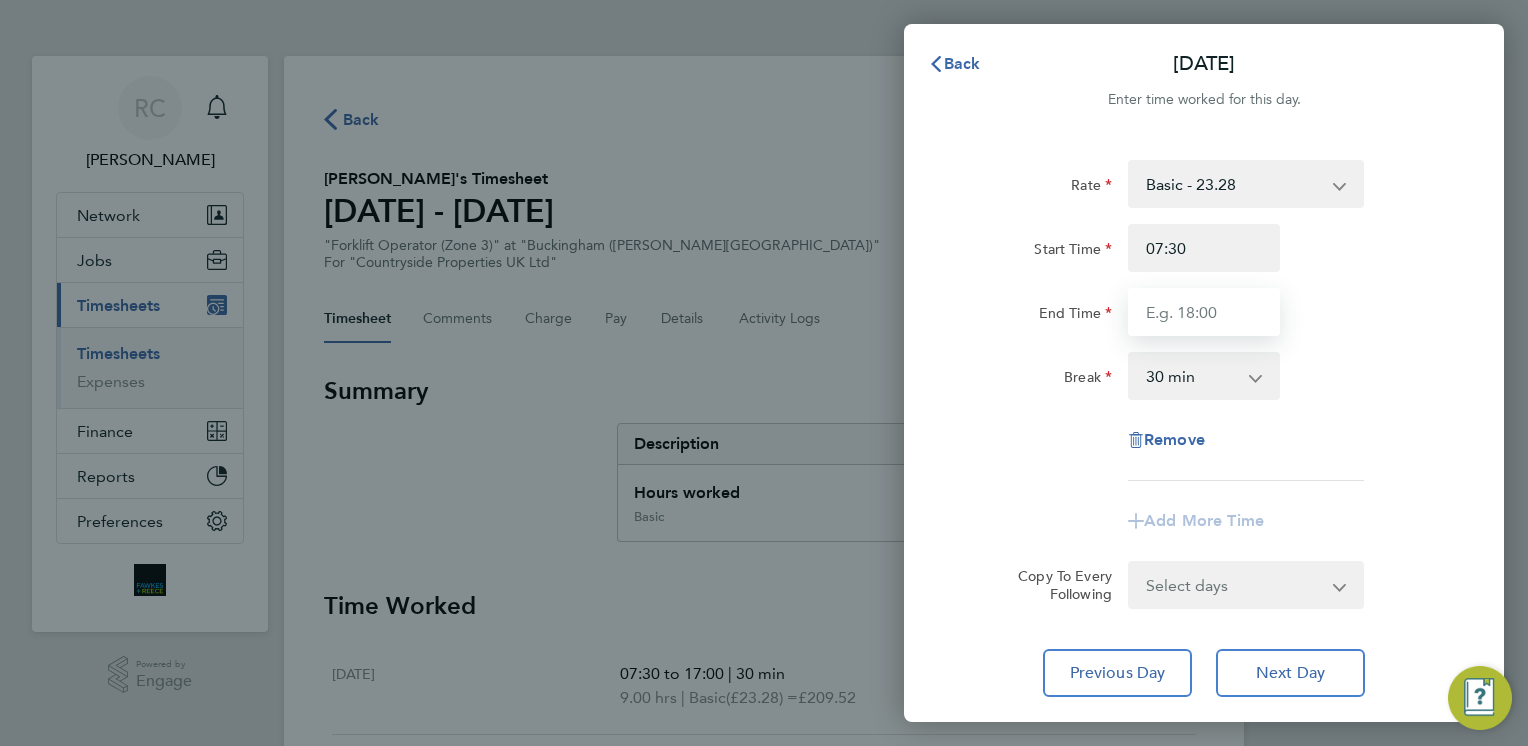 type on "17:00" 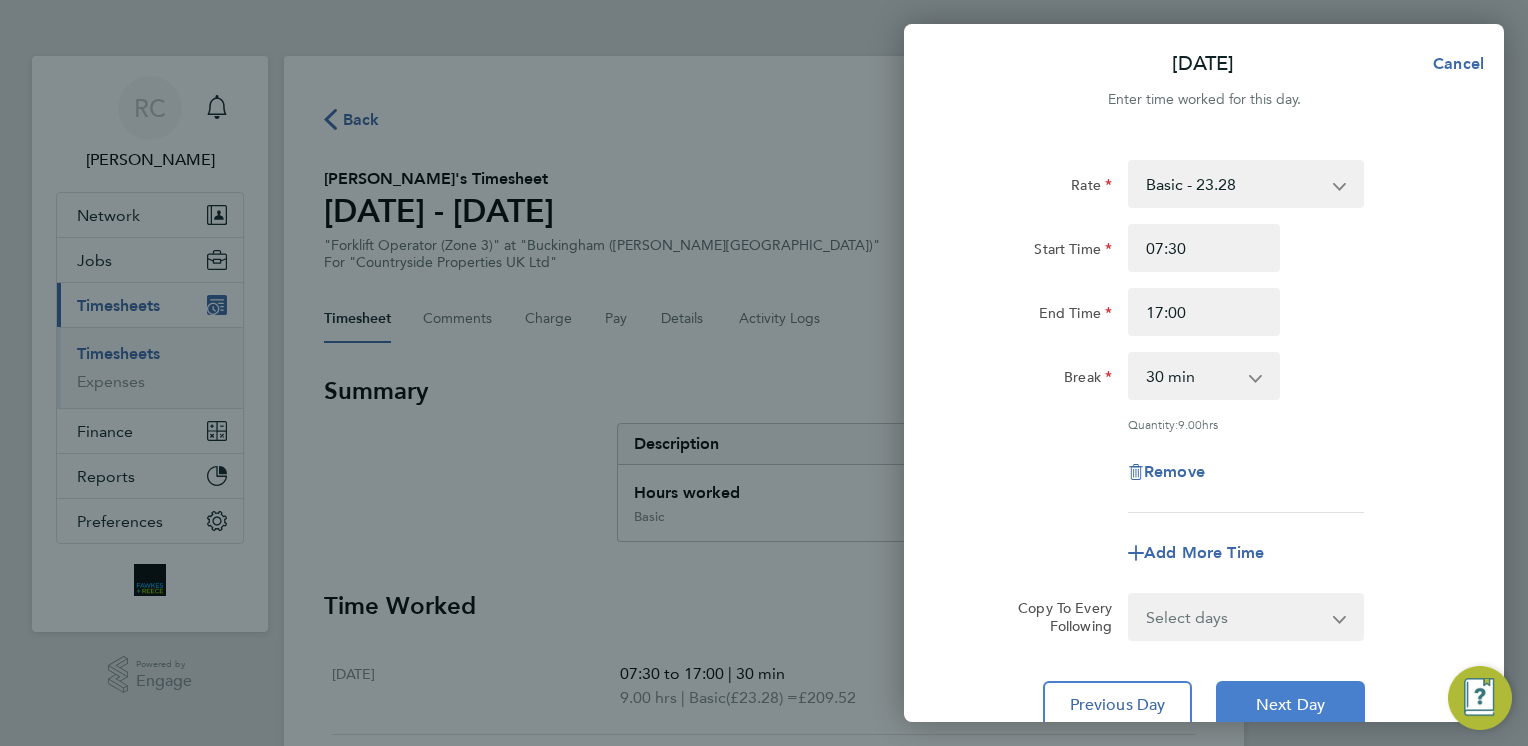 click on "Next Day" 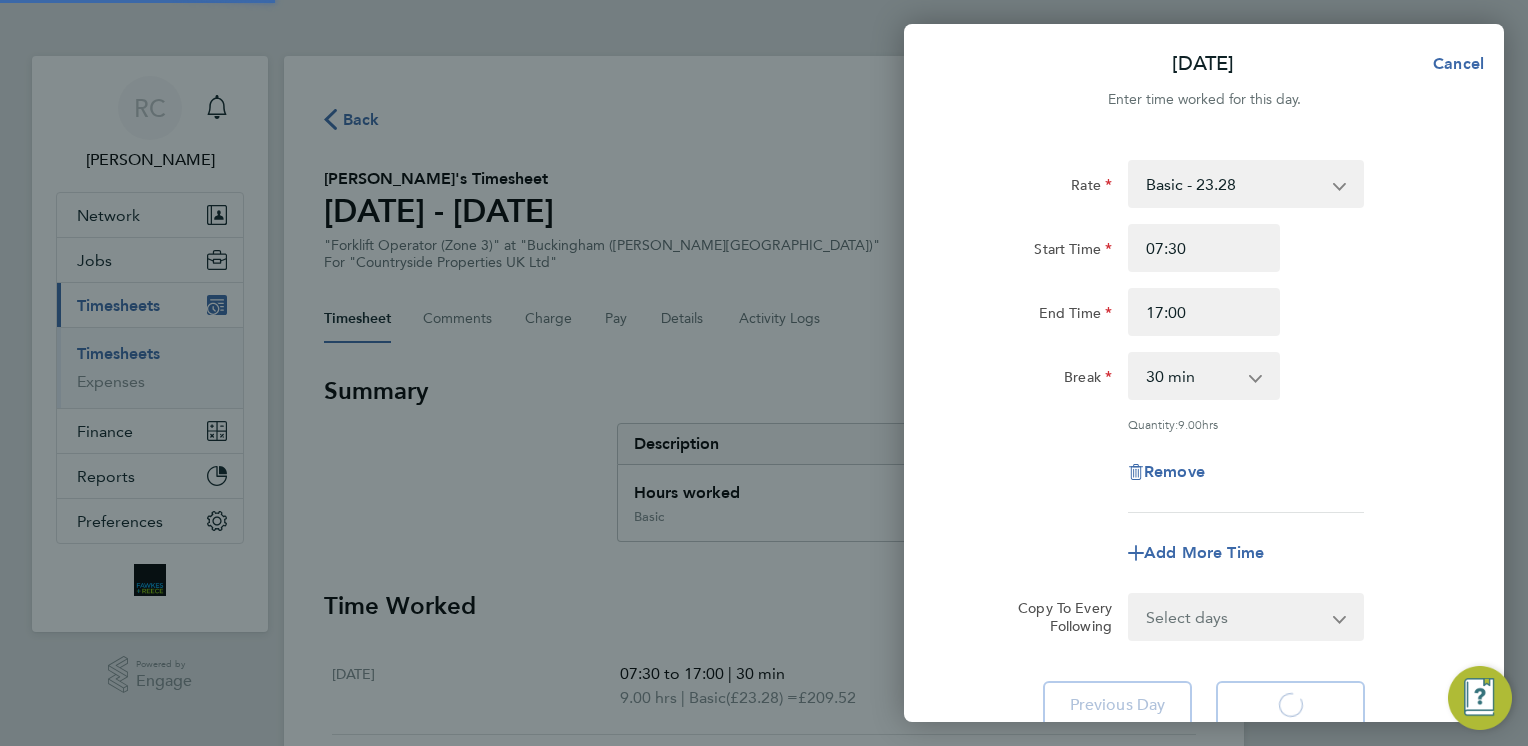 select on "30" 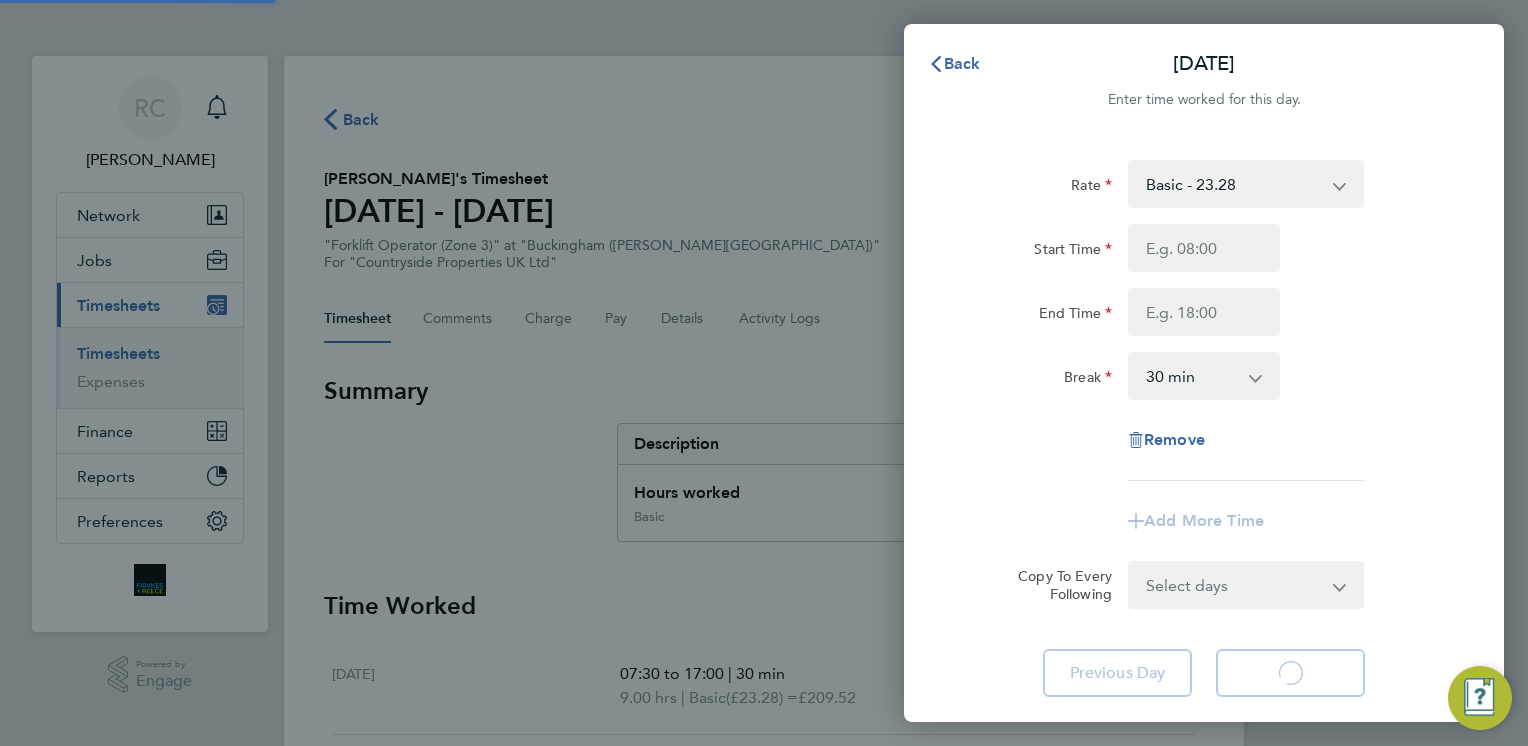 select on "30" 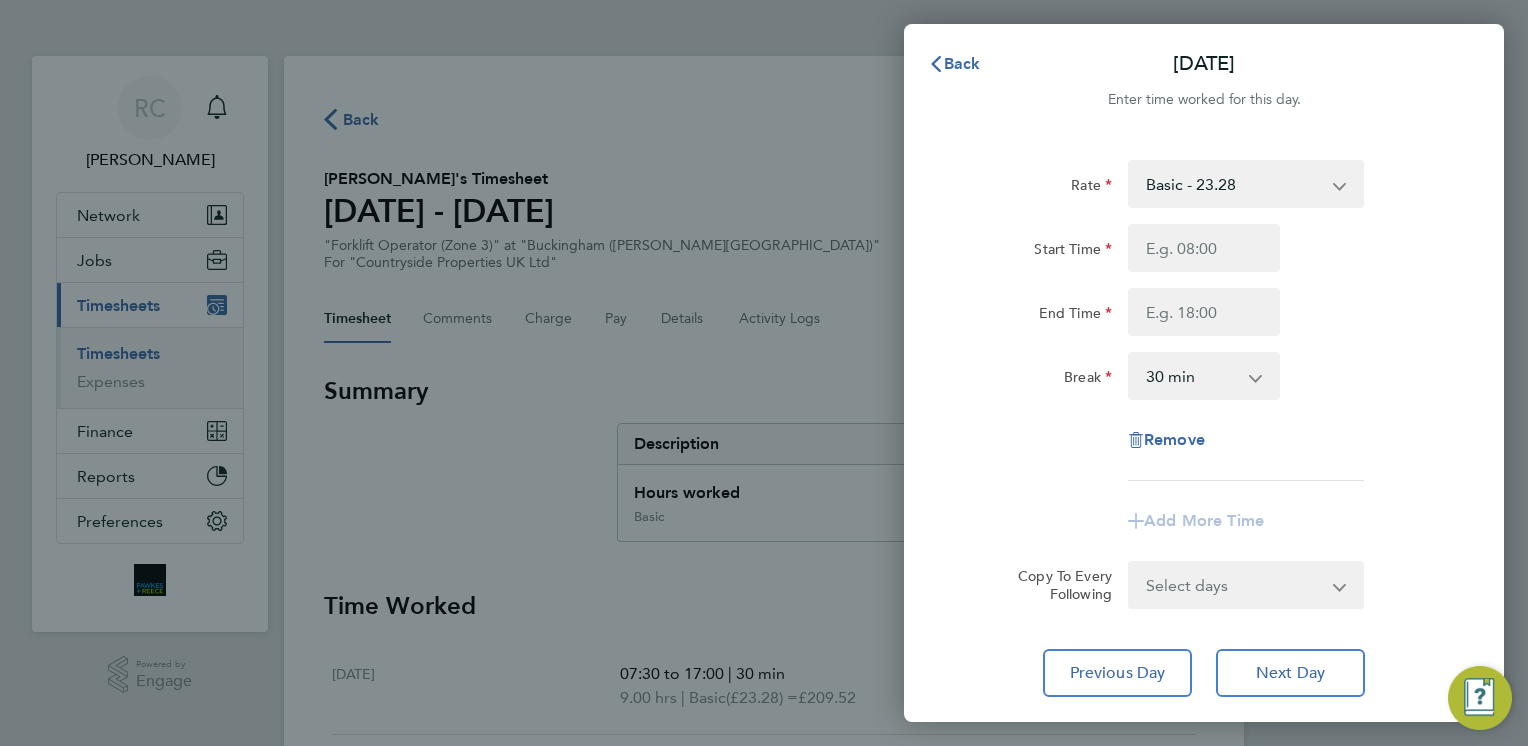 type on "07:30" 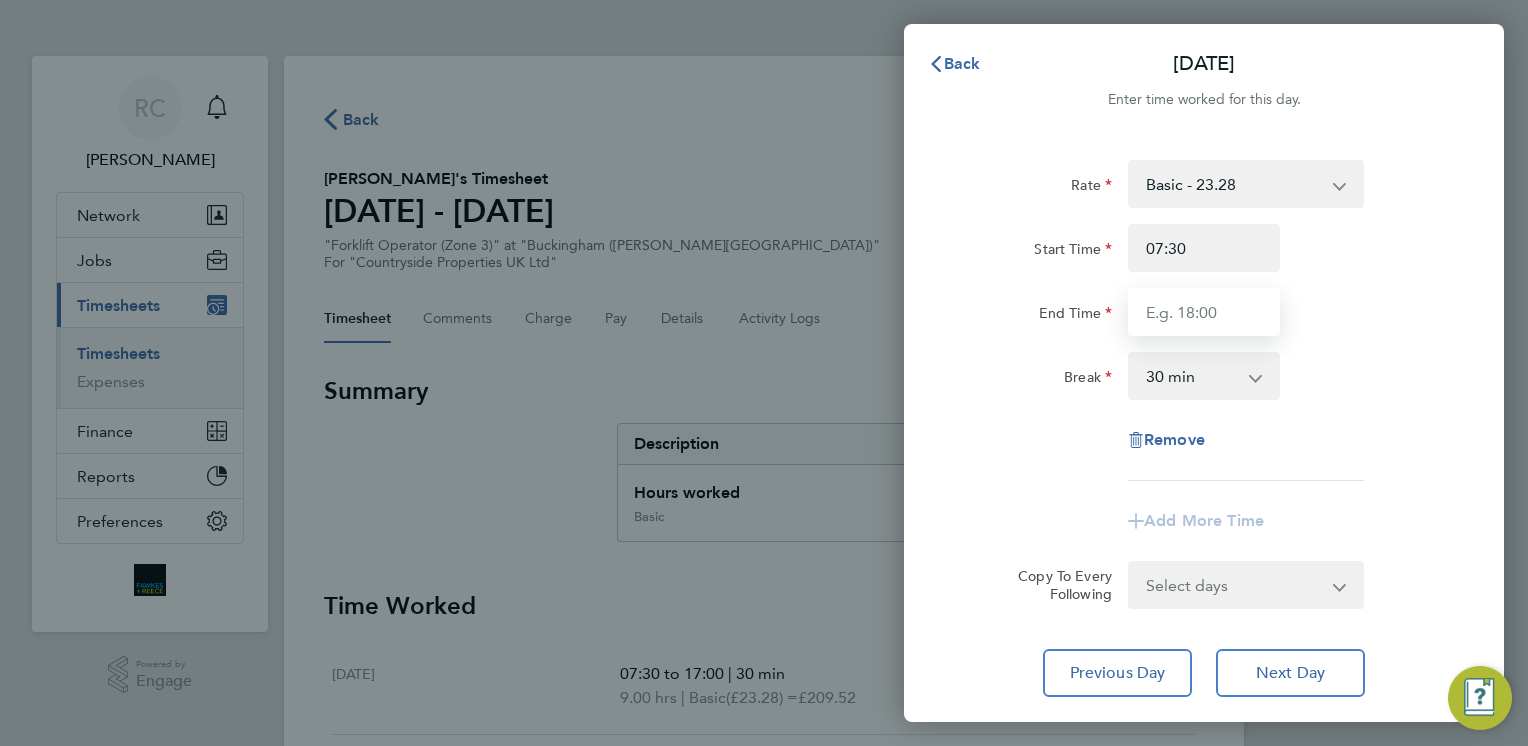 click on "End Time" at bounding box center [1204, 312] 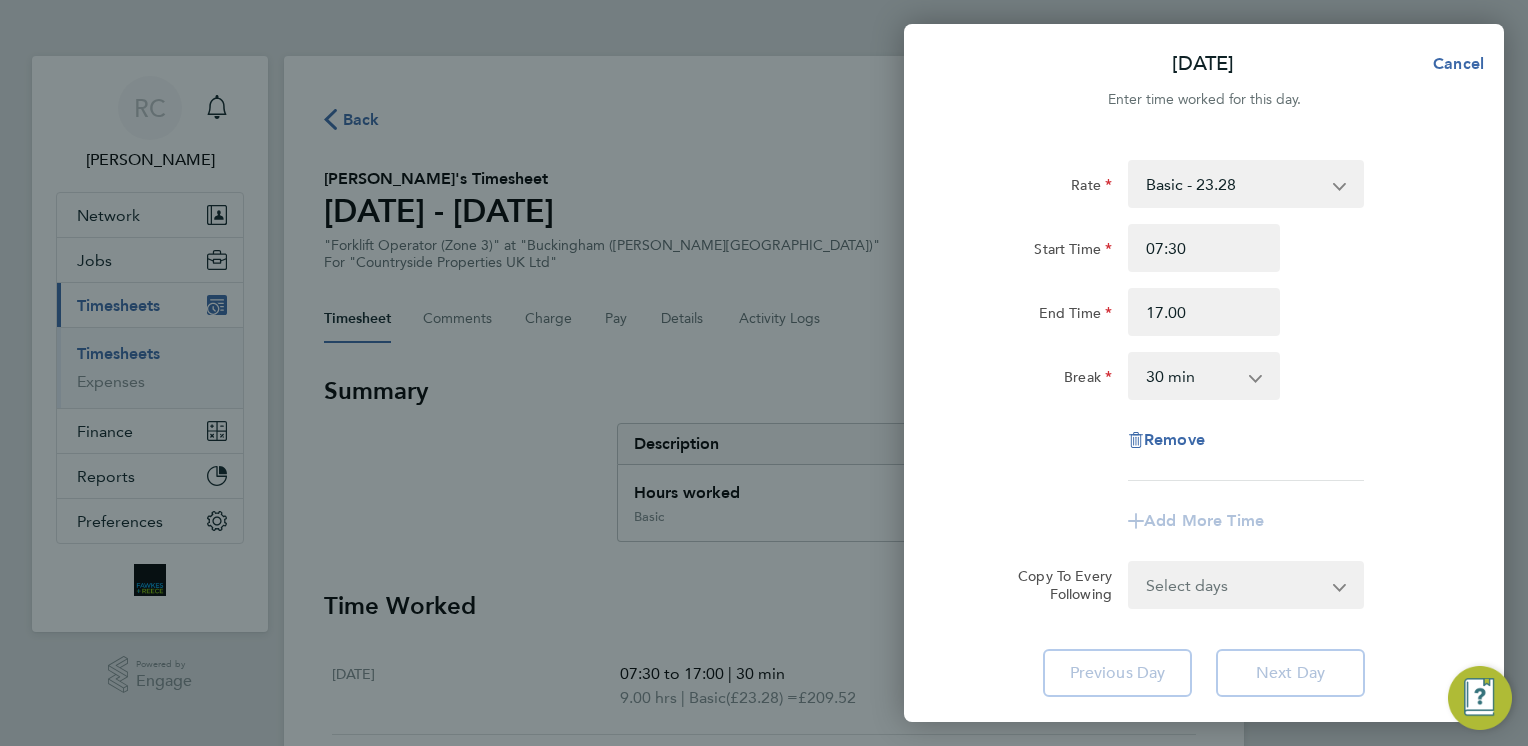 type on "17:00" 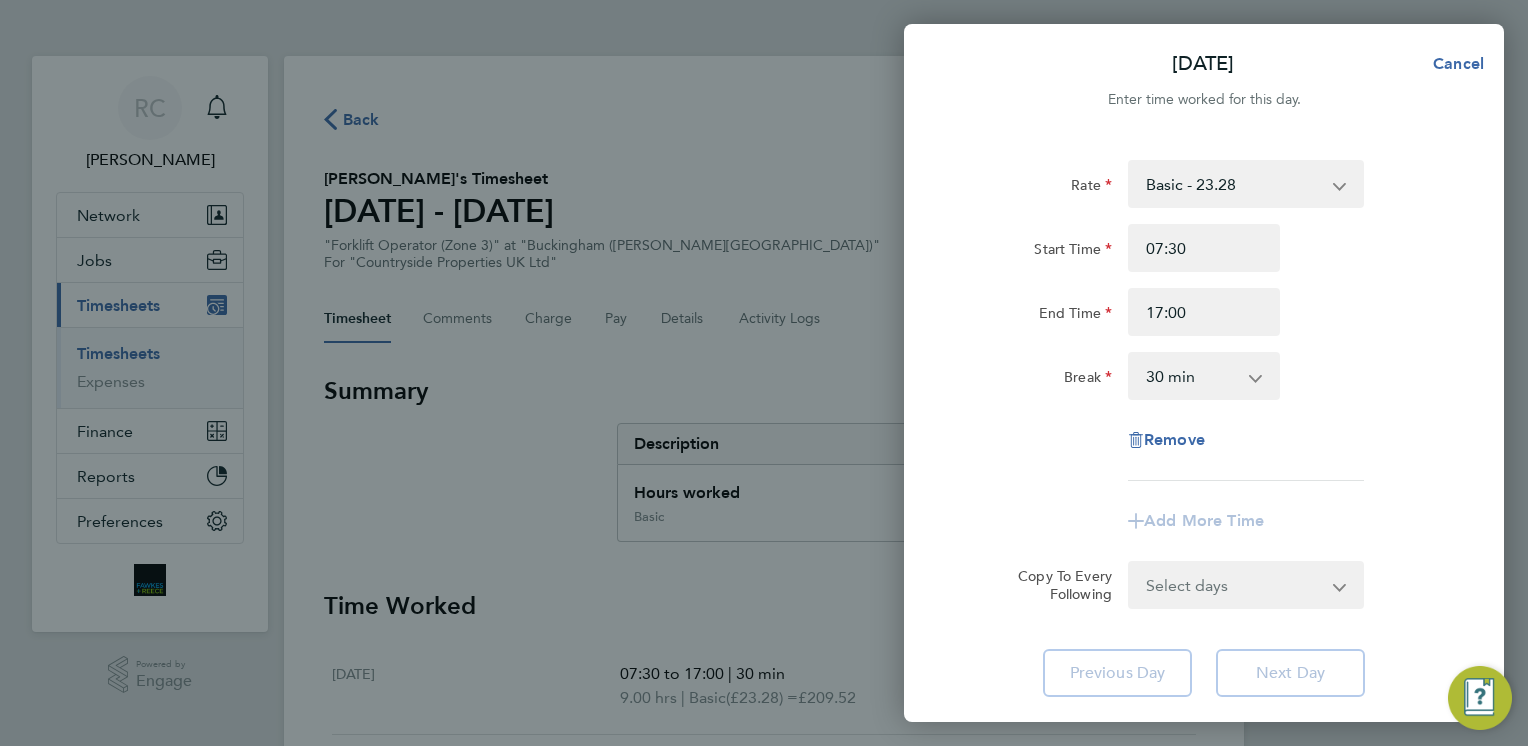 click on "Start Time 07:30 End Time 17:00" 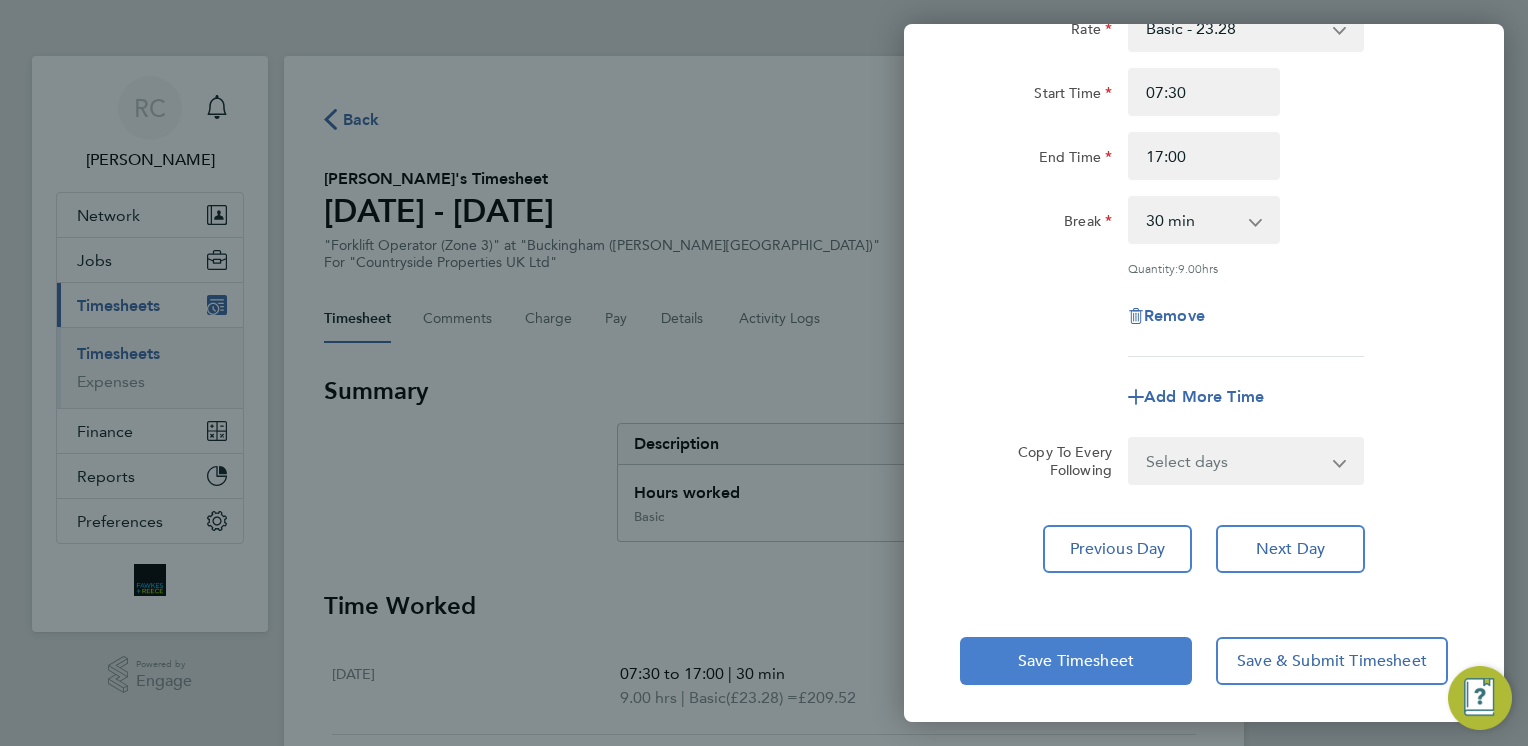 click on "Save Timesheet" 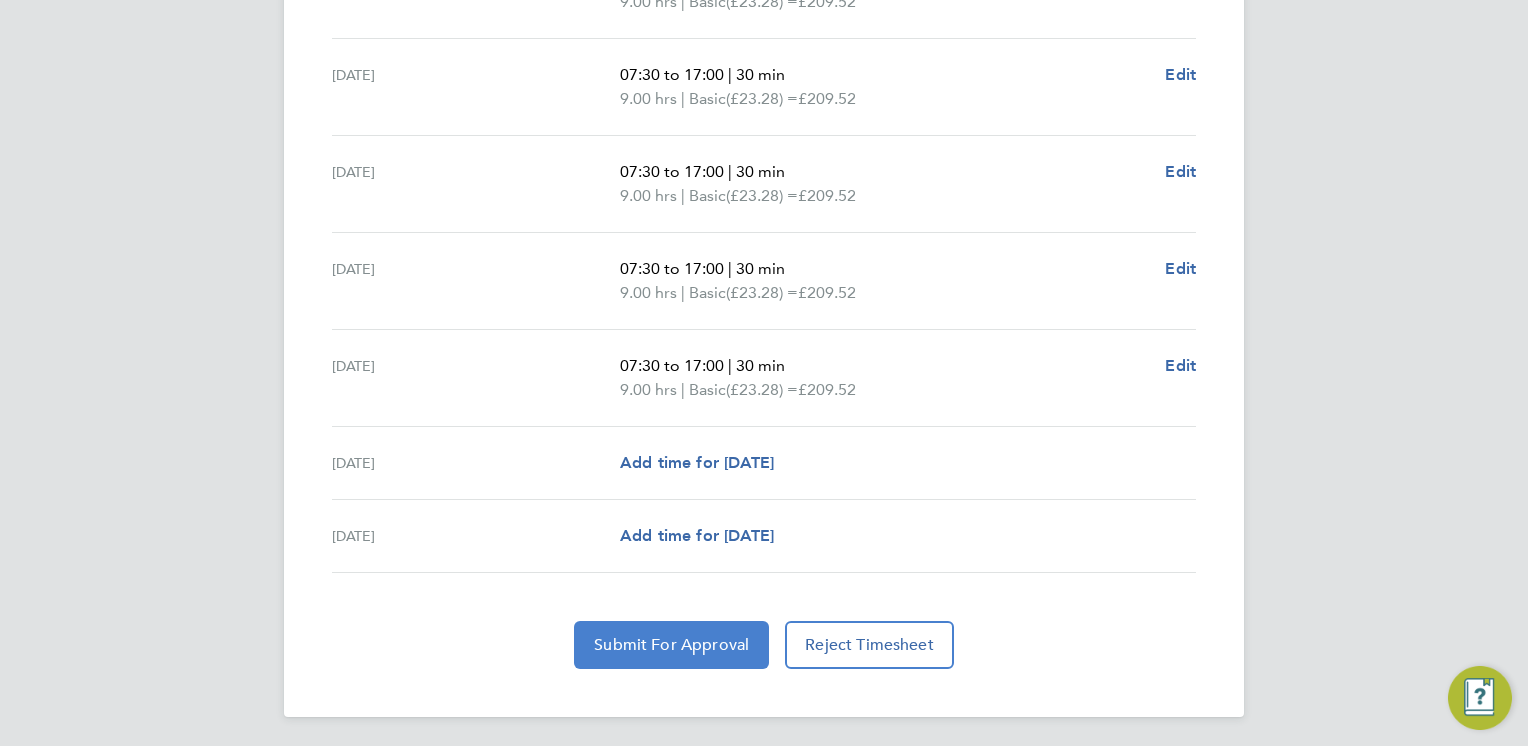 click on "Submit For Approval" 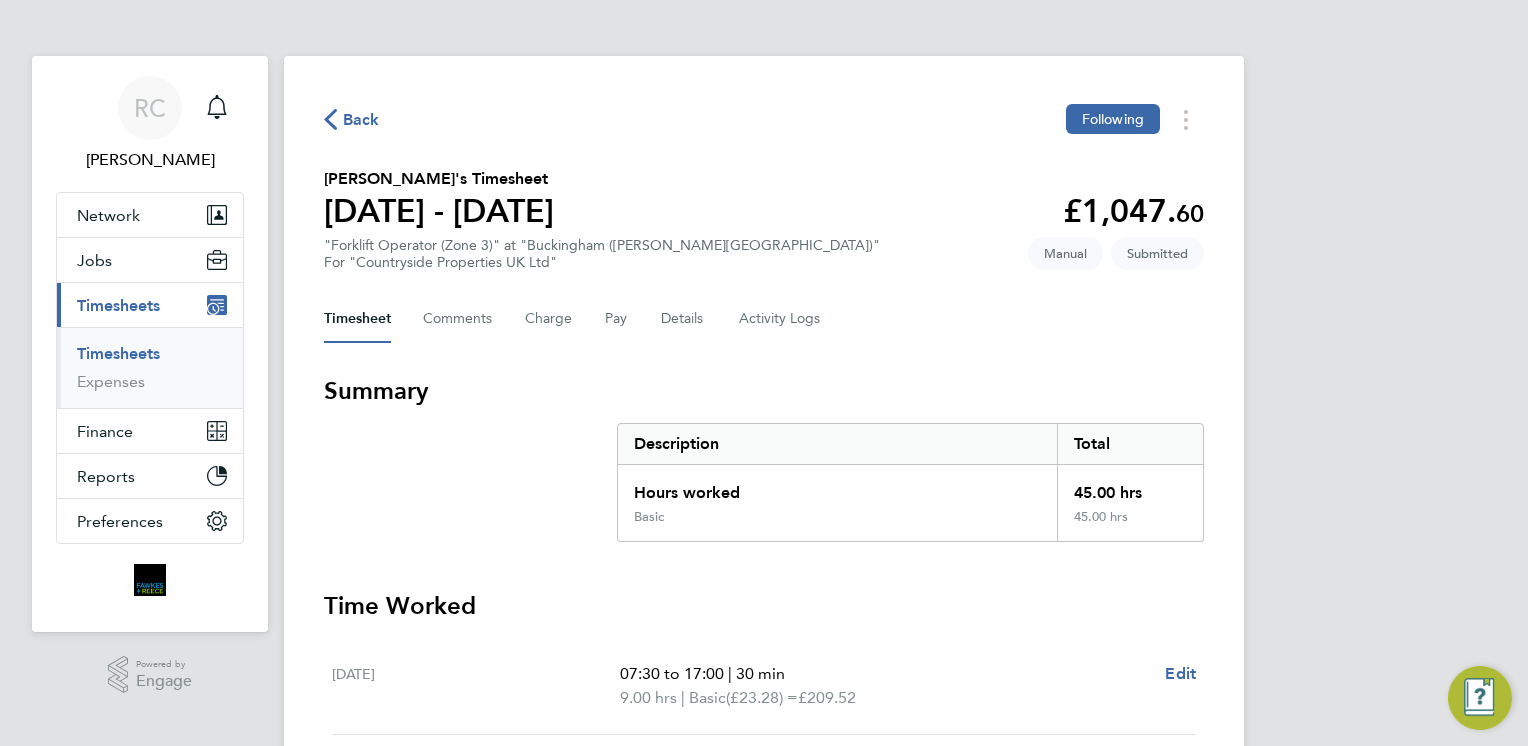 click on "Back" 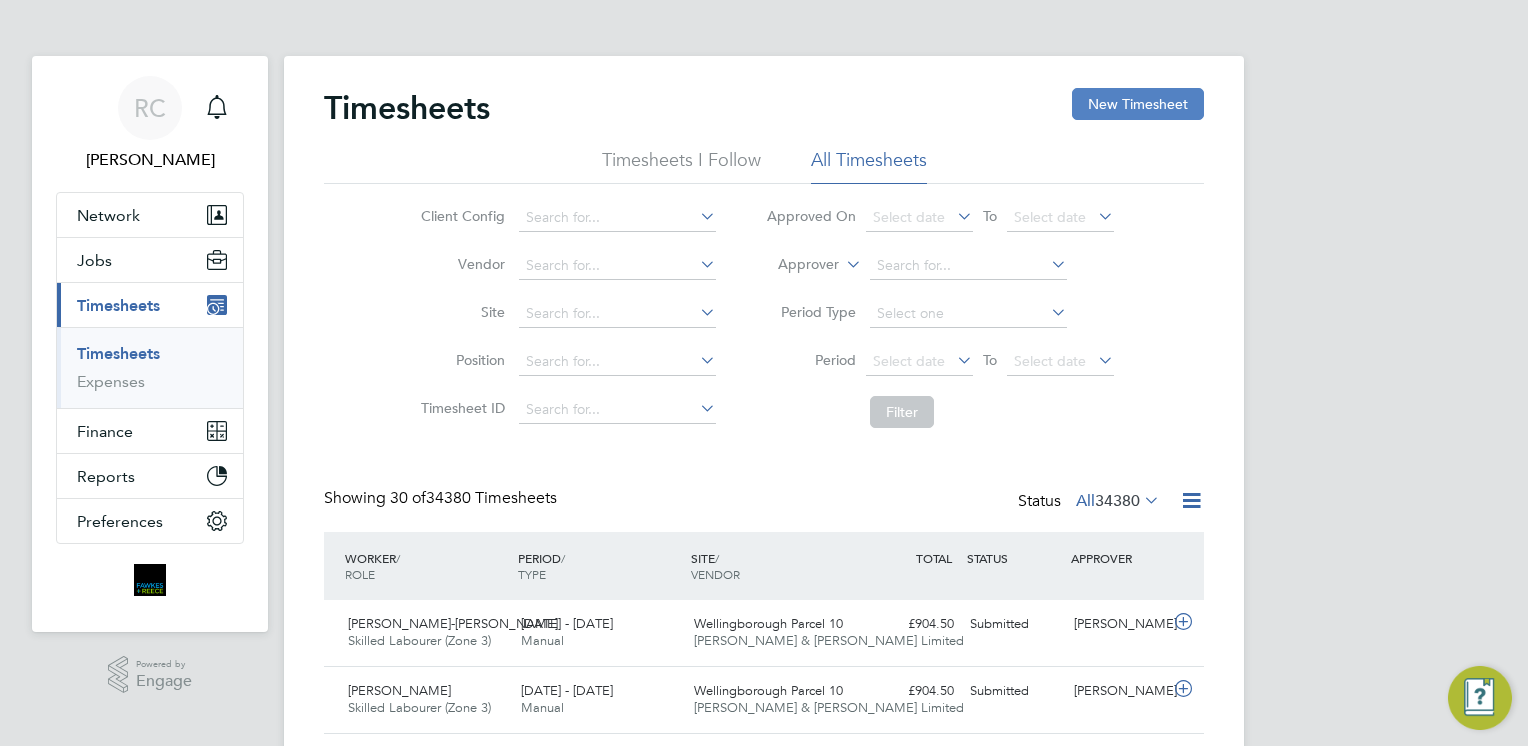click on "New Timesheet" 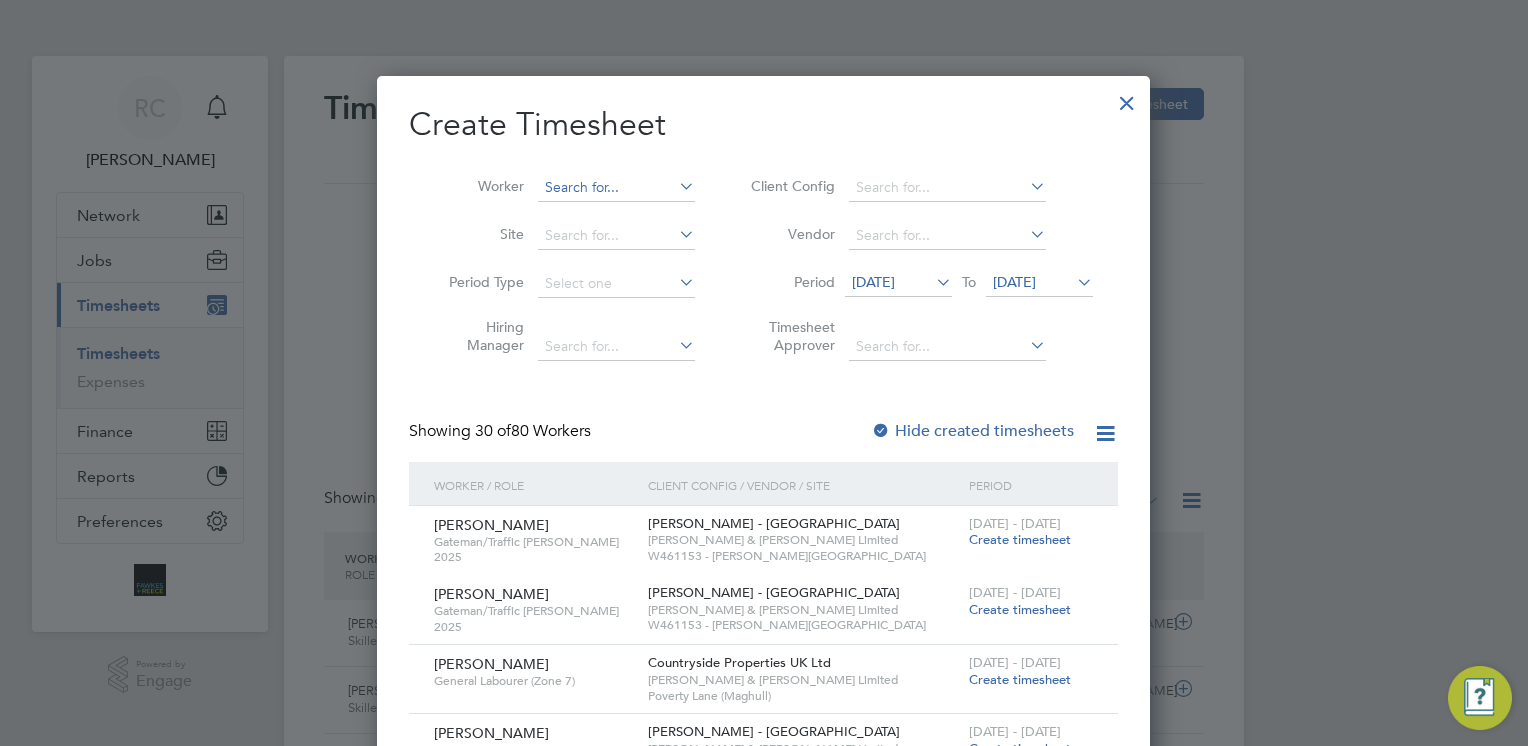 click at bounding box center [616, 188] 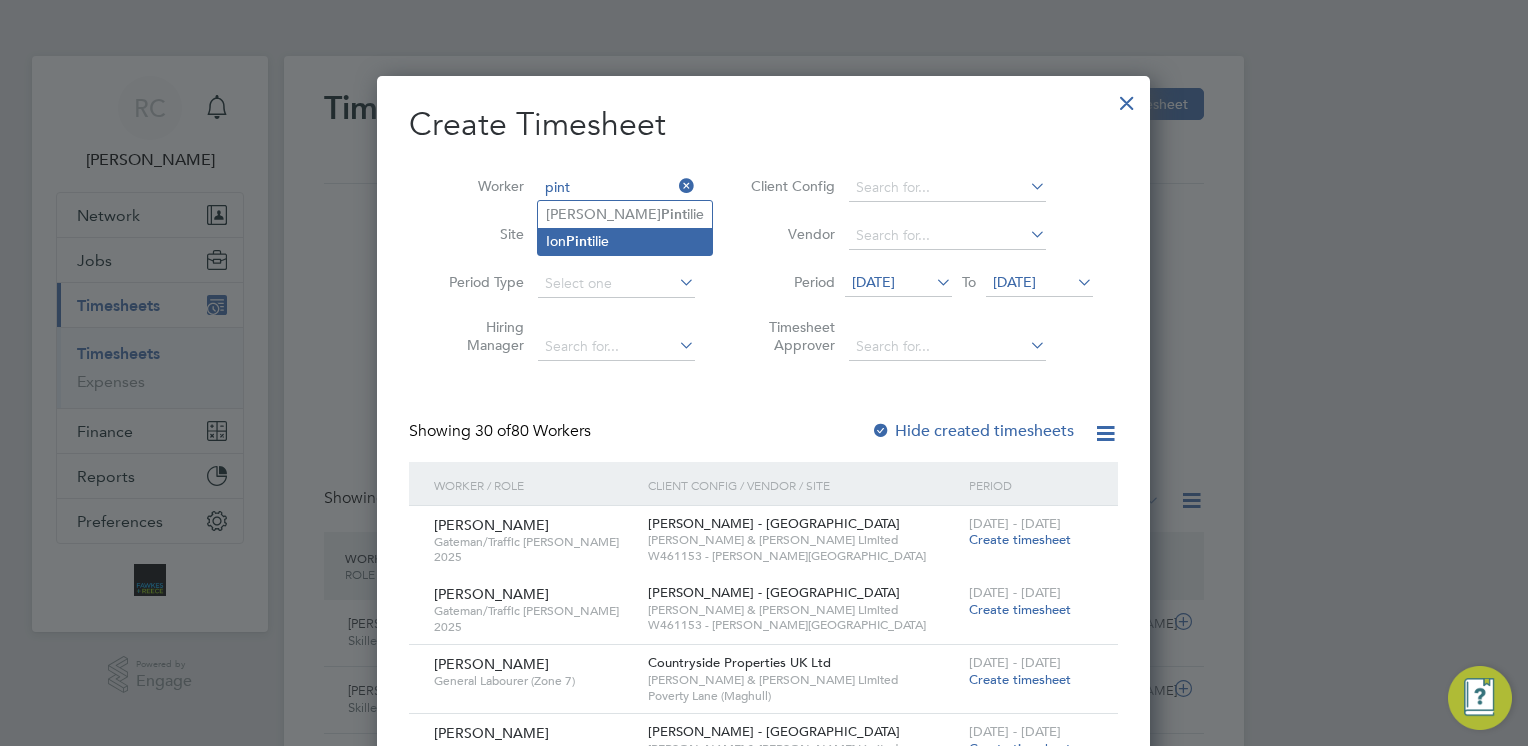 click on "Ion  Pint ilie" 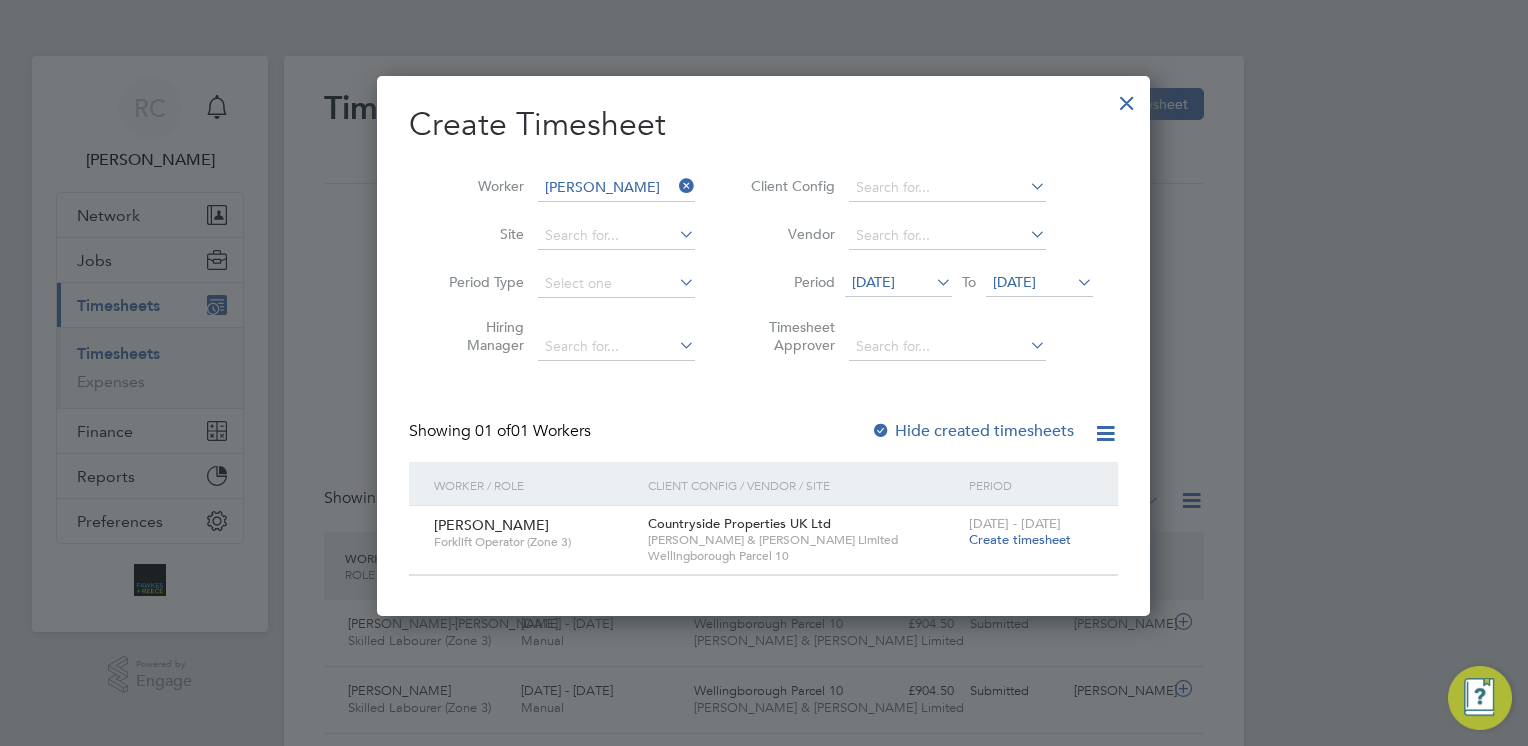 click on "Create timesheet" at bounding box center [1020, 539] 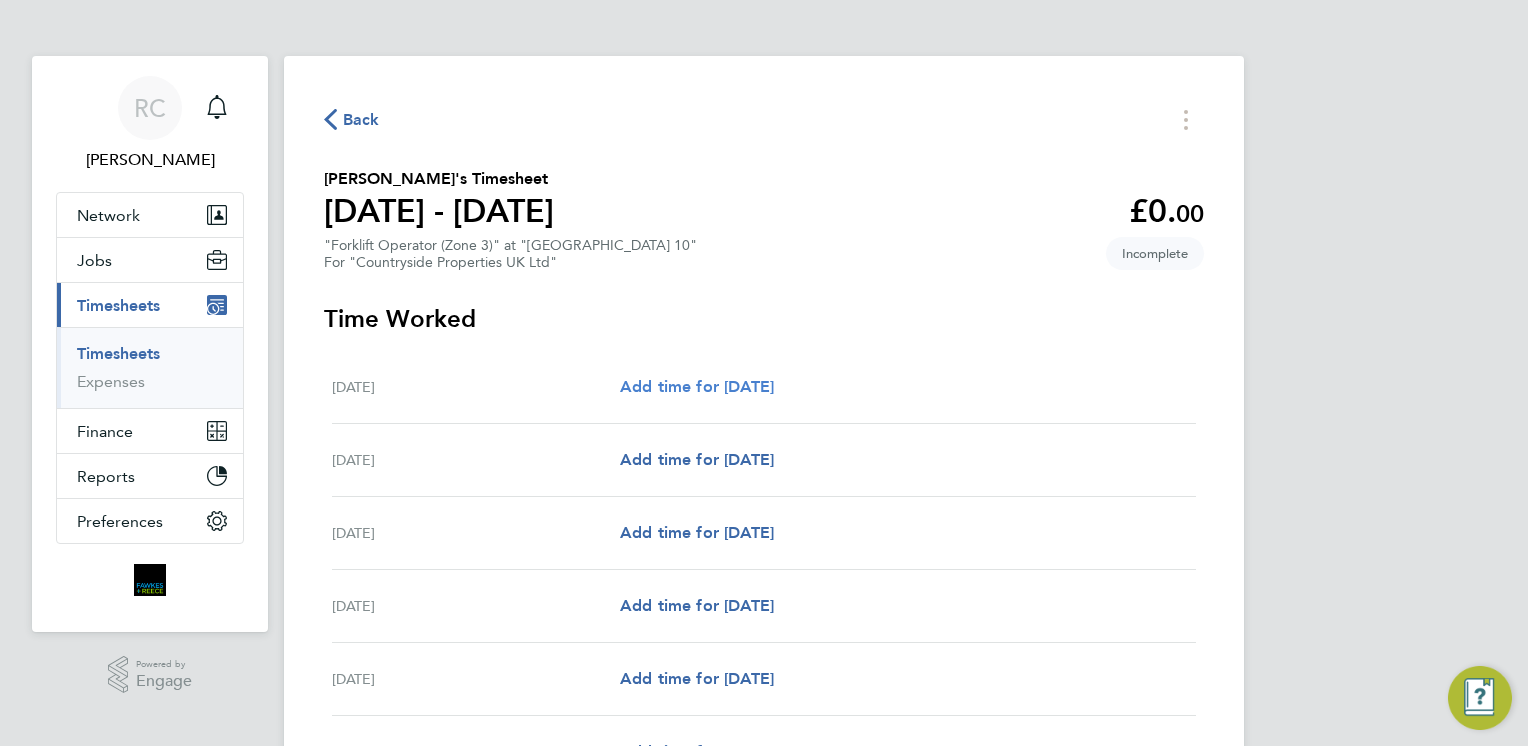 click on "Add time for [DATE]" at bounding box center (697, 386) 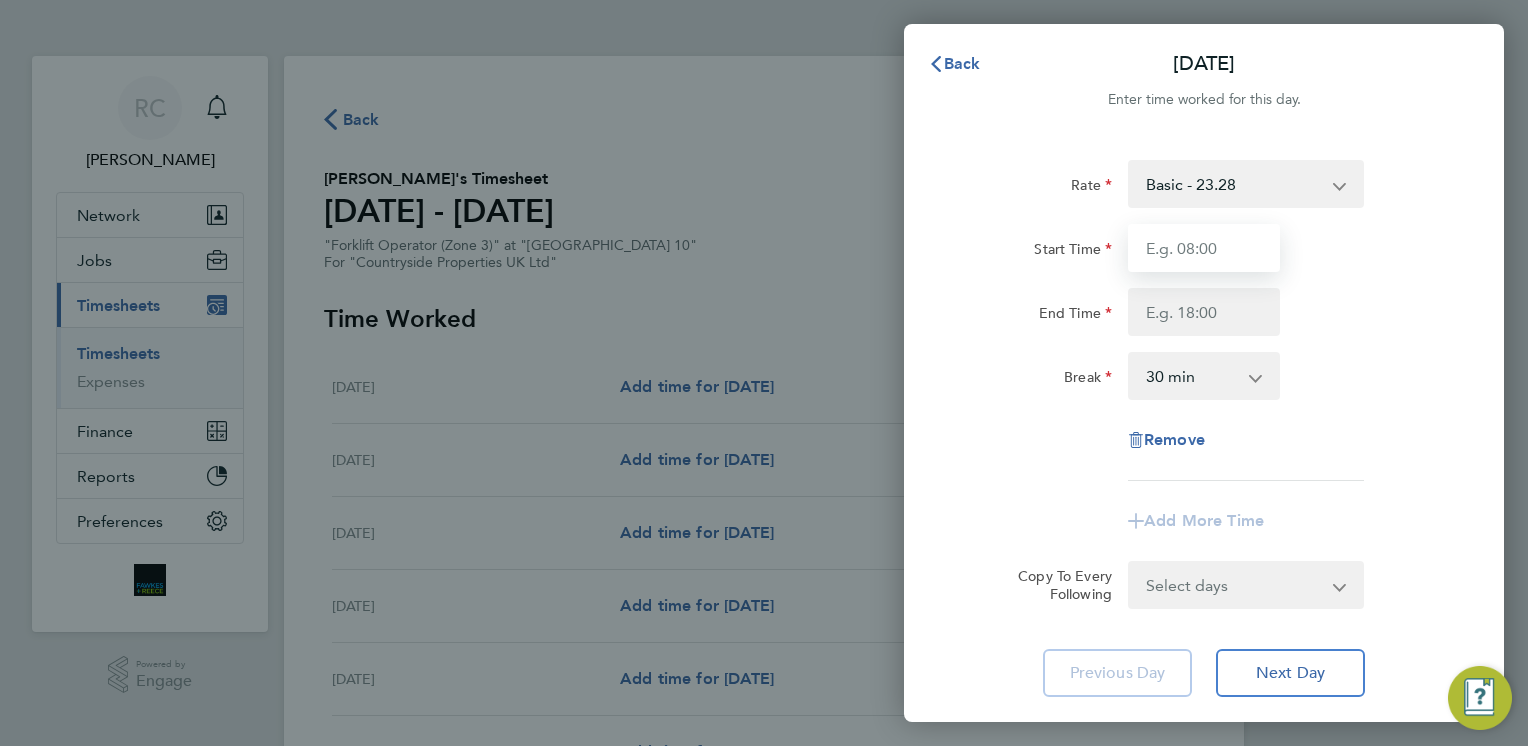 click on "Start Time" at bounding box center [1204, 248] 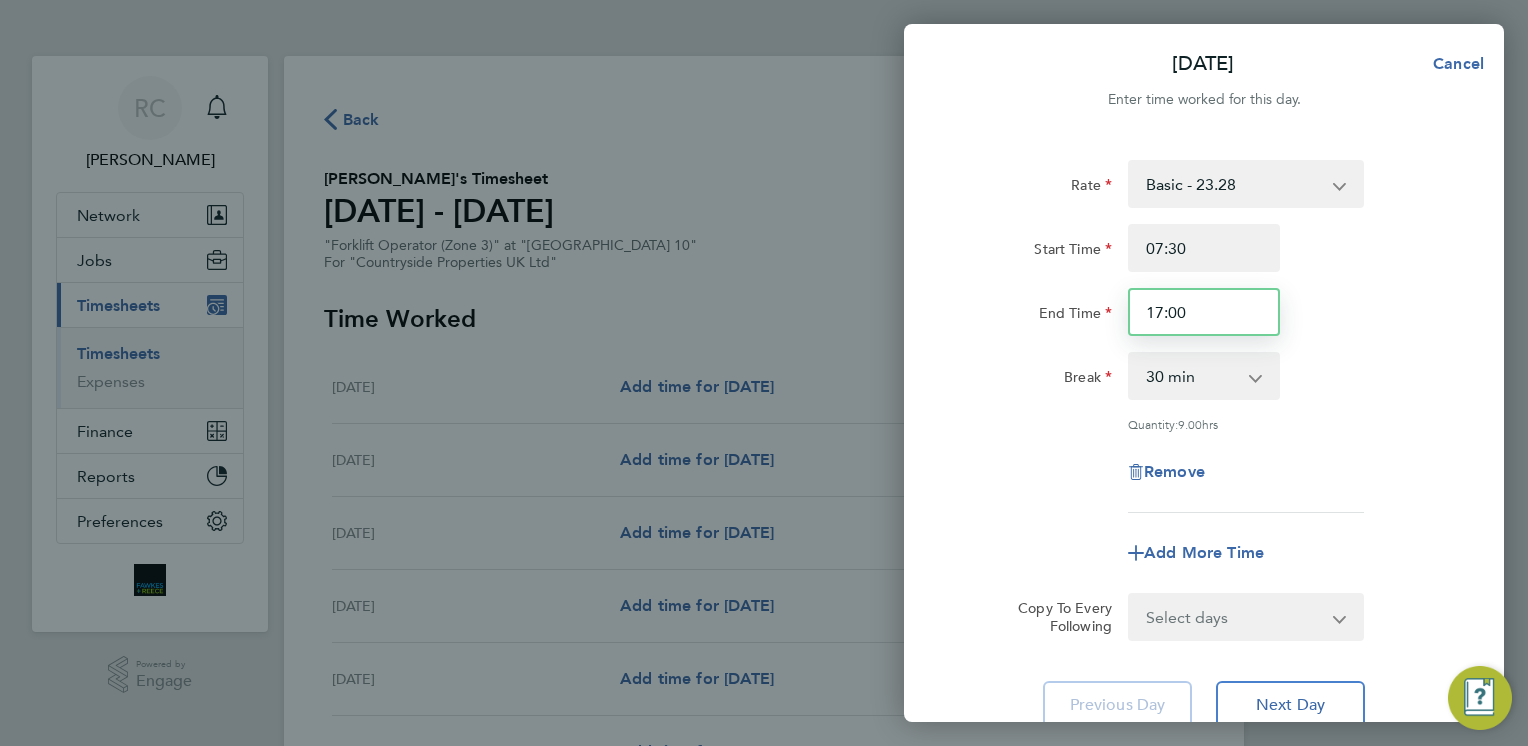 drag, startPoint x: 1192, startPoint y: 306, endPoint x: 1118, endPoint y: 321, distance: 75.50497 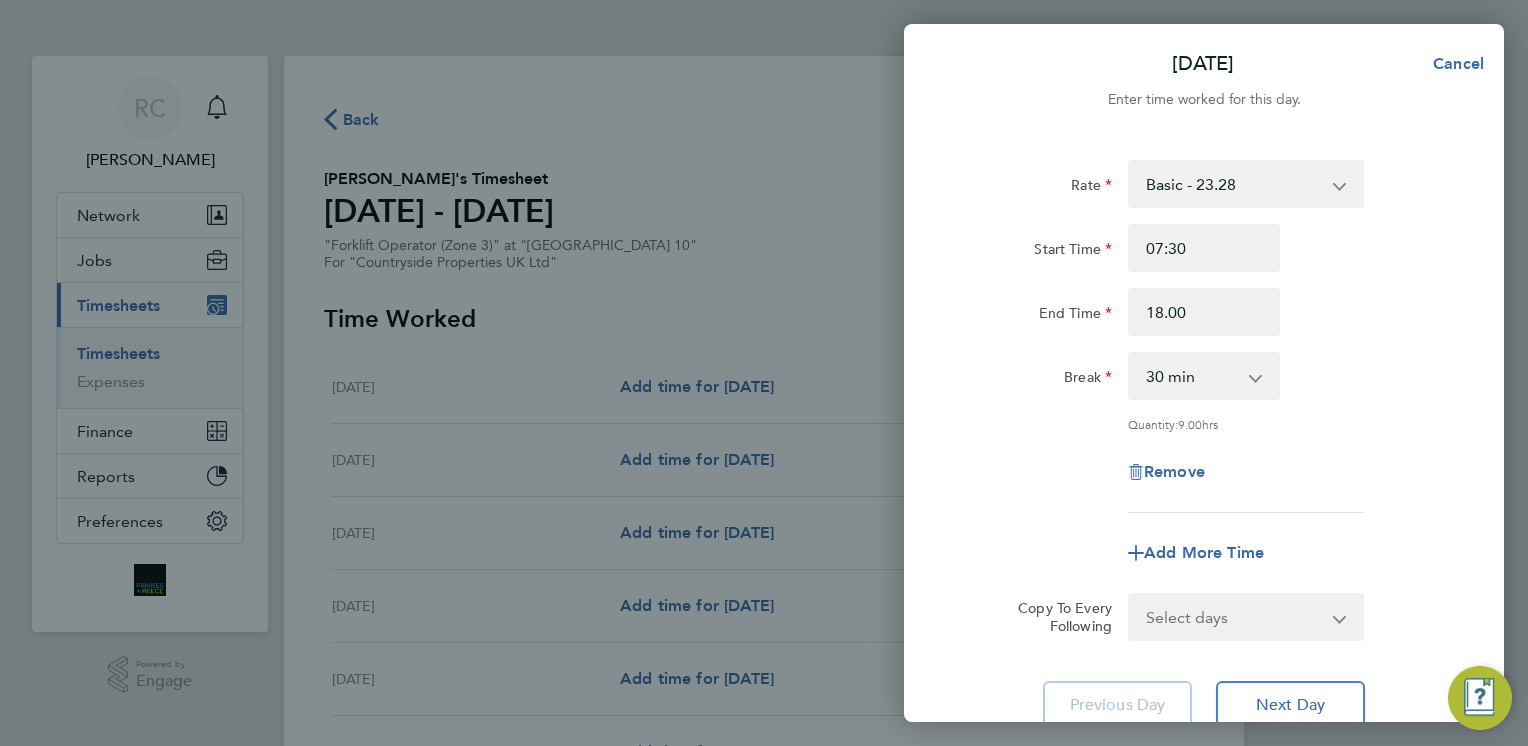 type on "18:00" 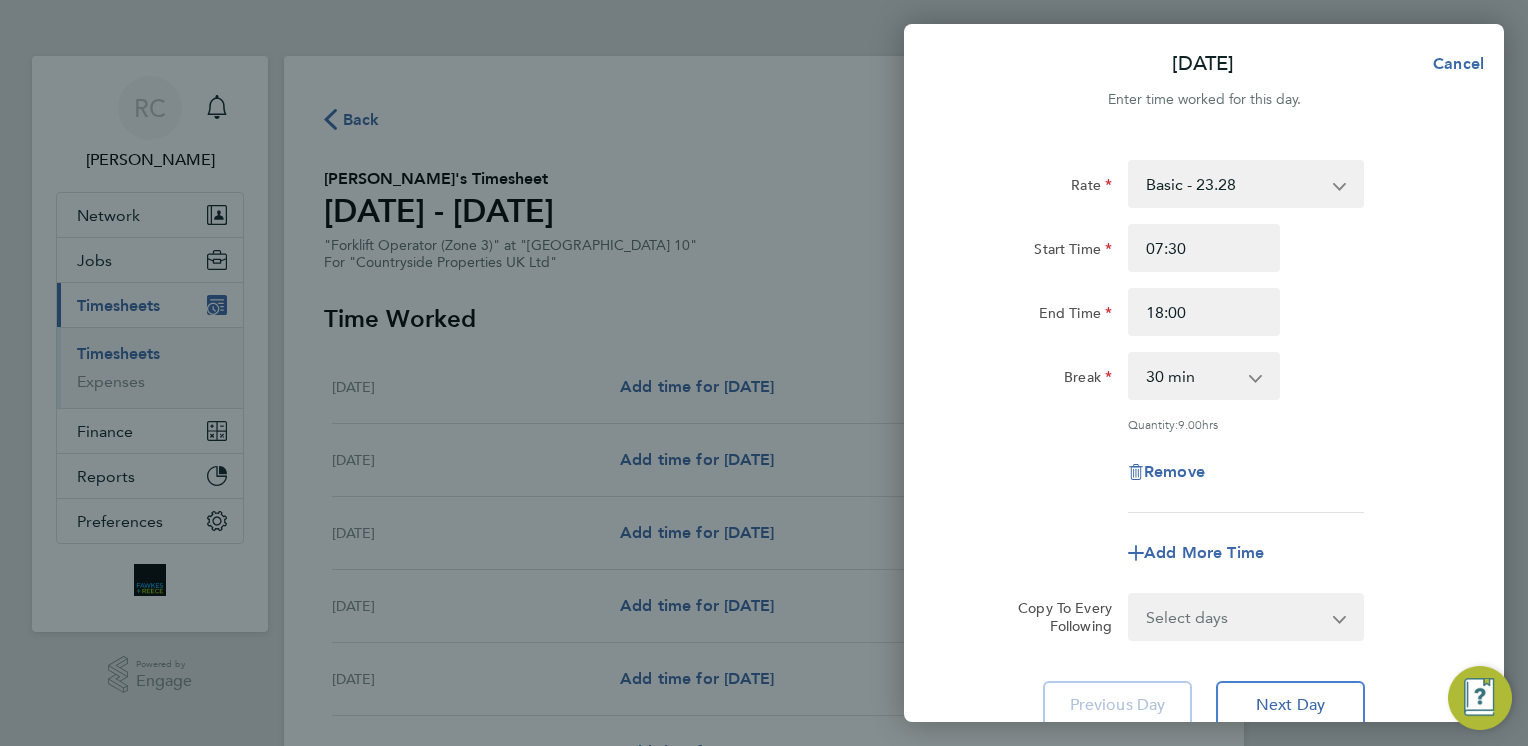 drag, startPoint x: 1358, startPoint y: 271, endPoint x: 1335, endPoint y: 274, distance: 23.194826 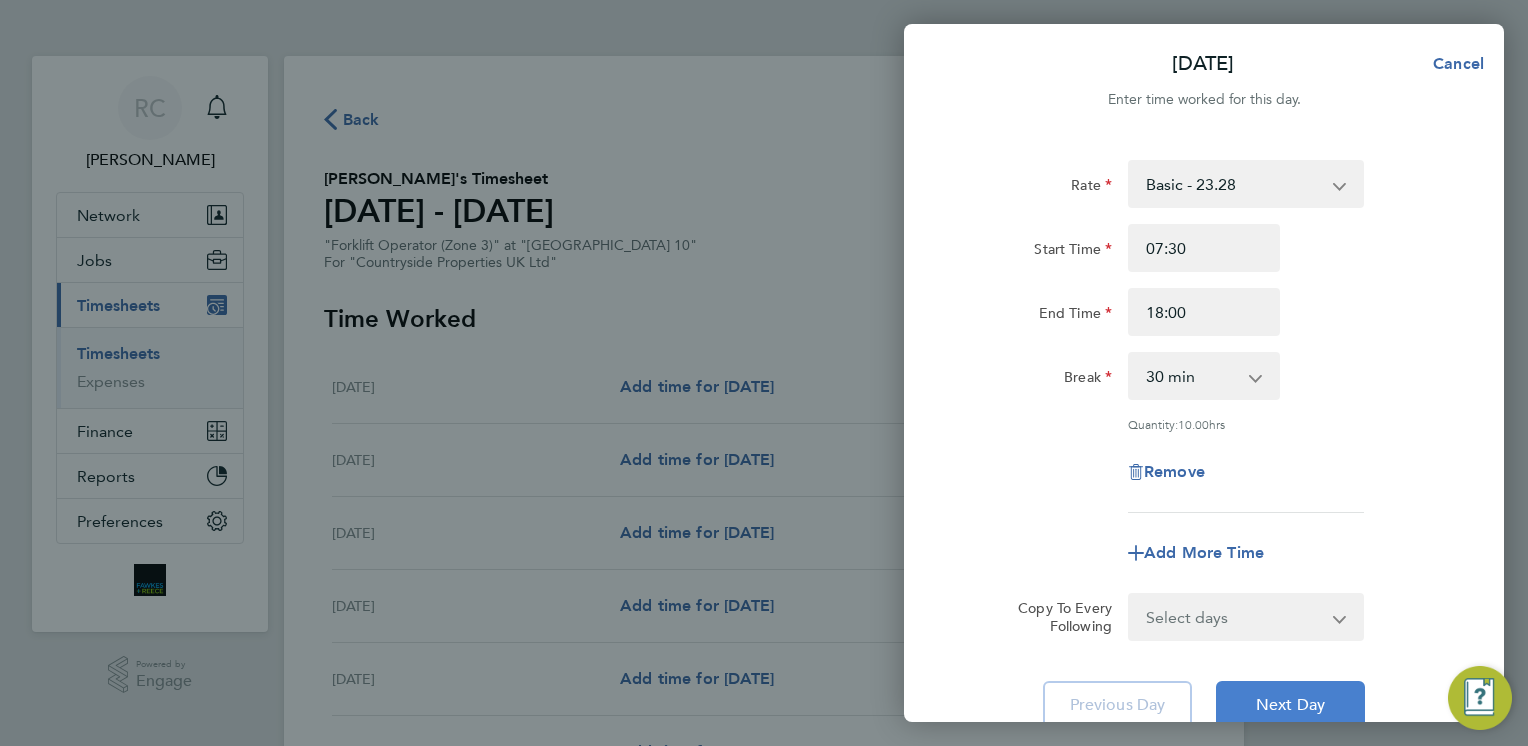 click on "Next Day" 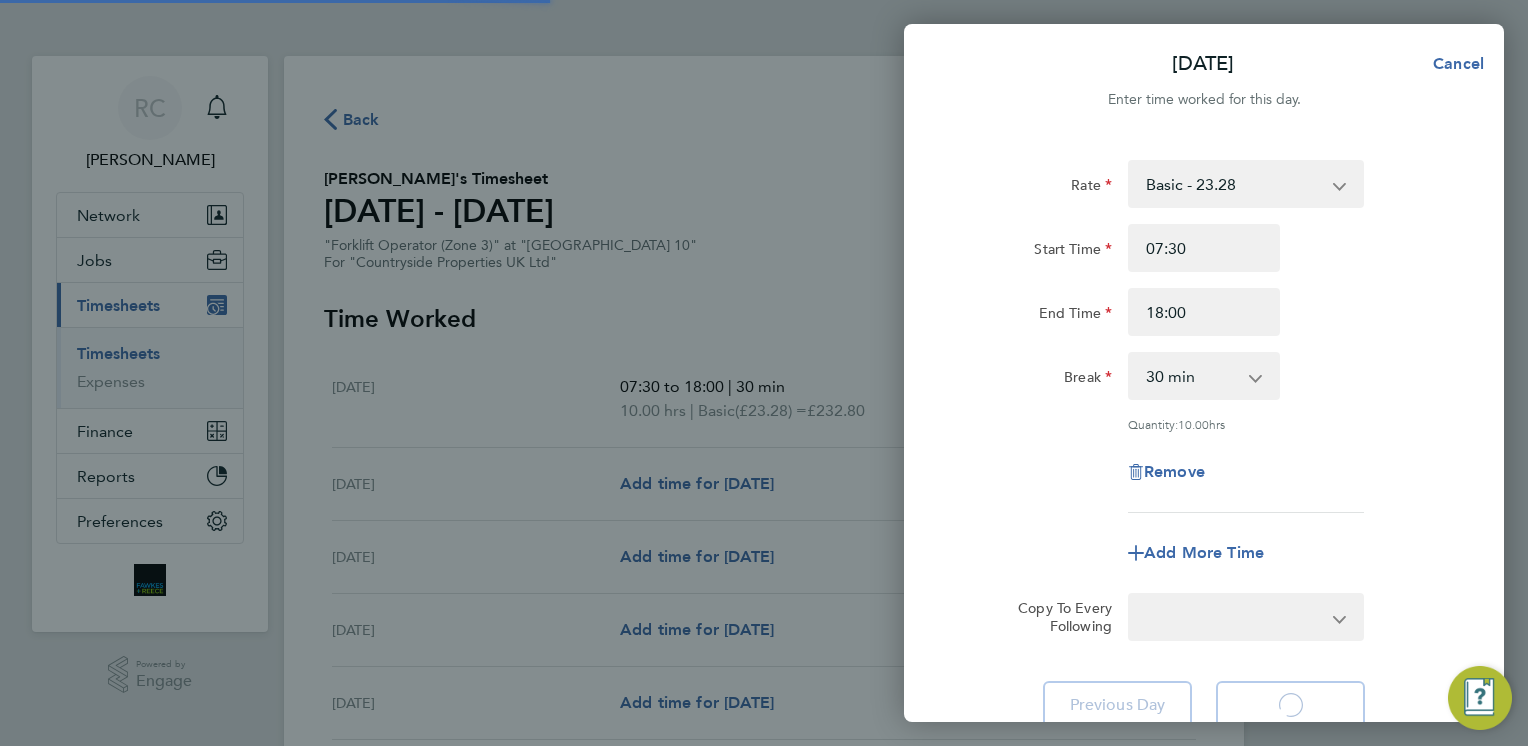 select on "30" 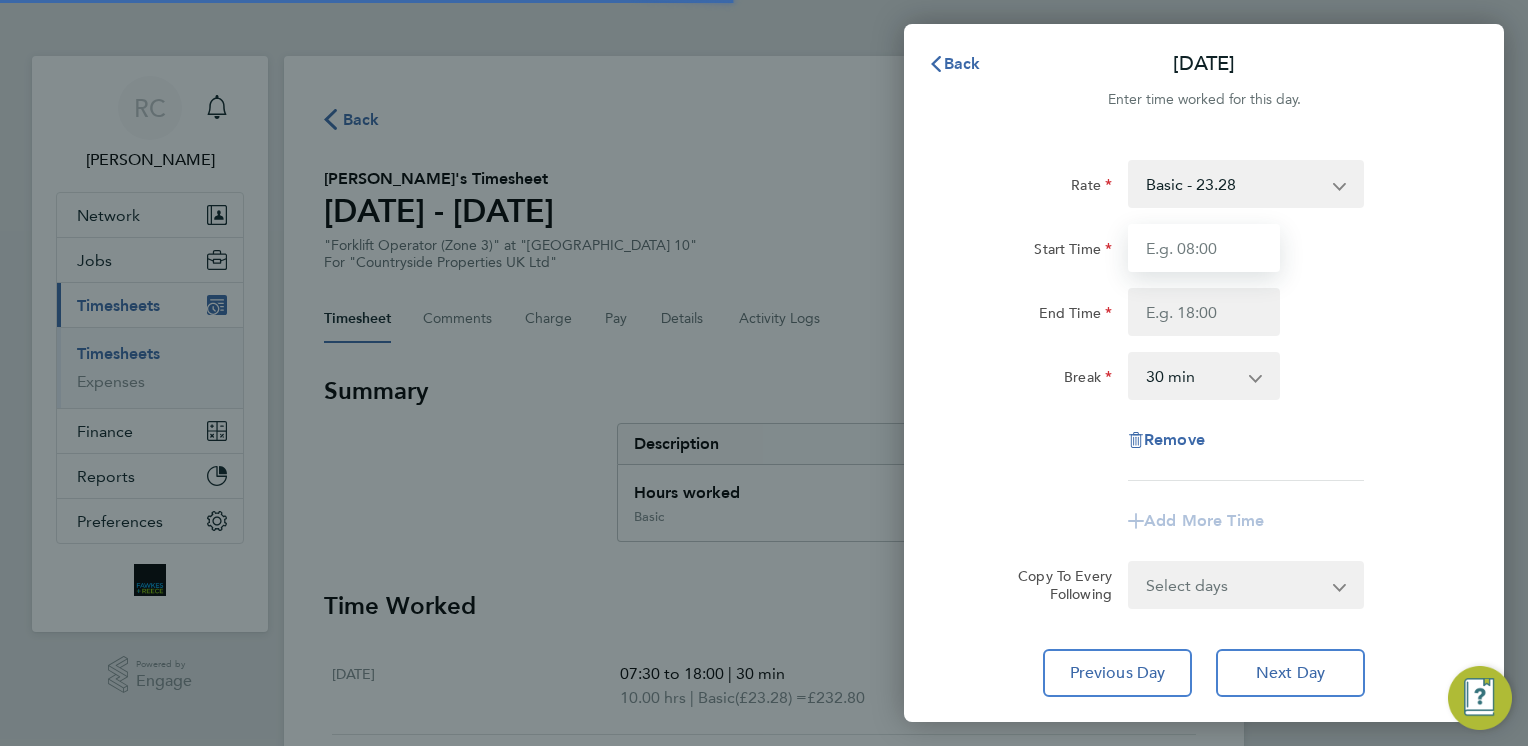 click on "Start Time" at bounding box center (1204, 248) 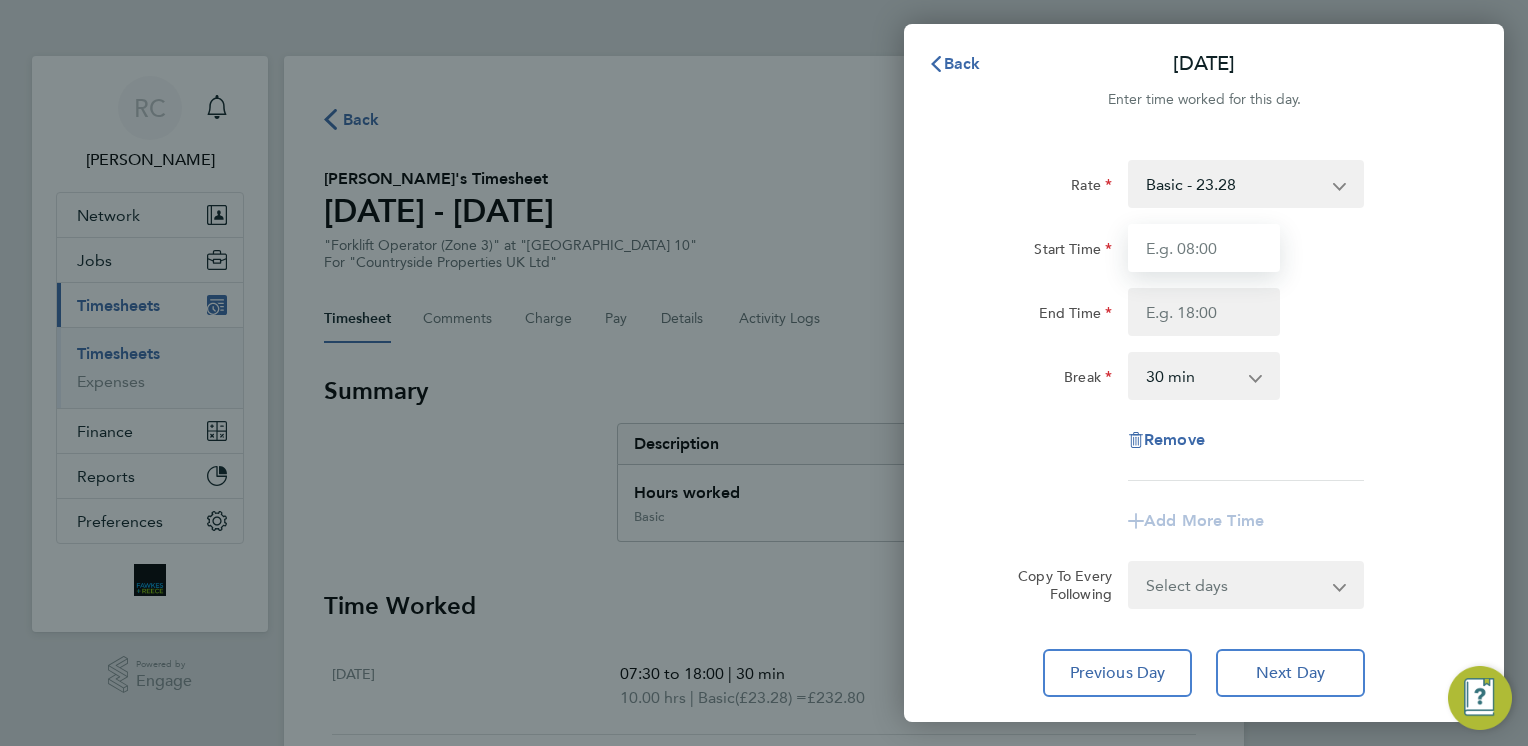 type on "07:30" 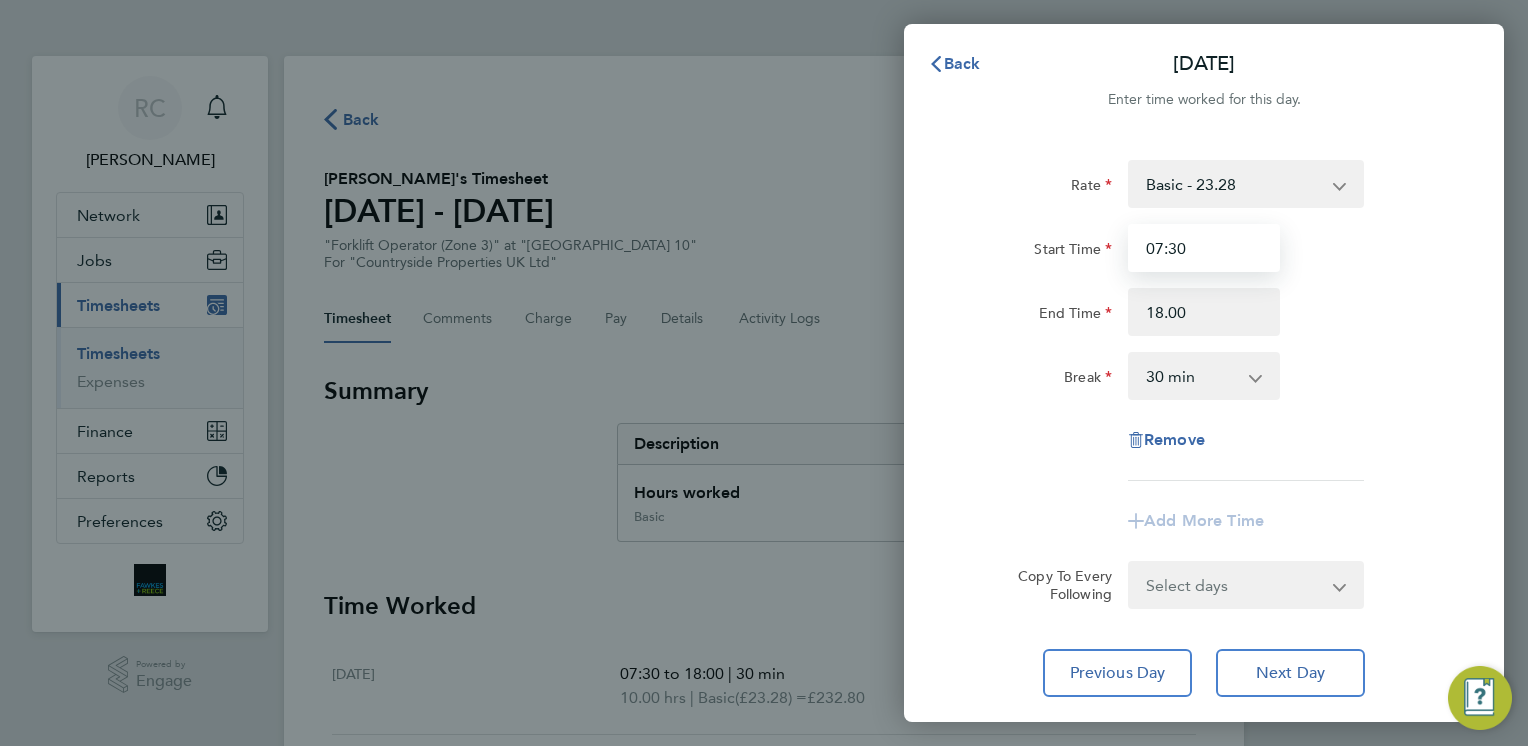 type on "18:00" 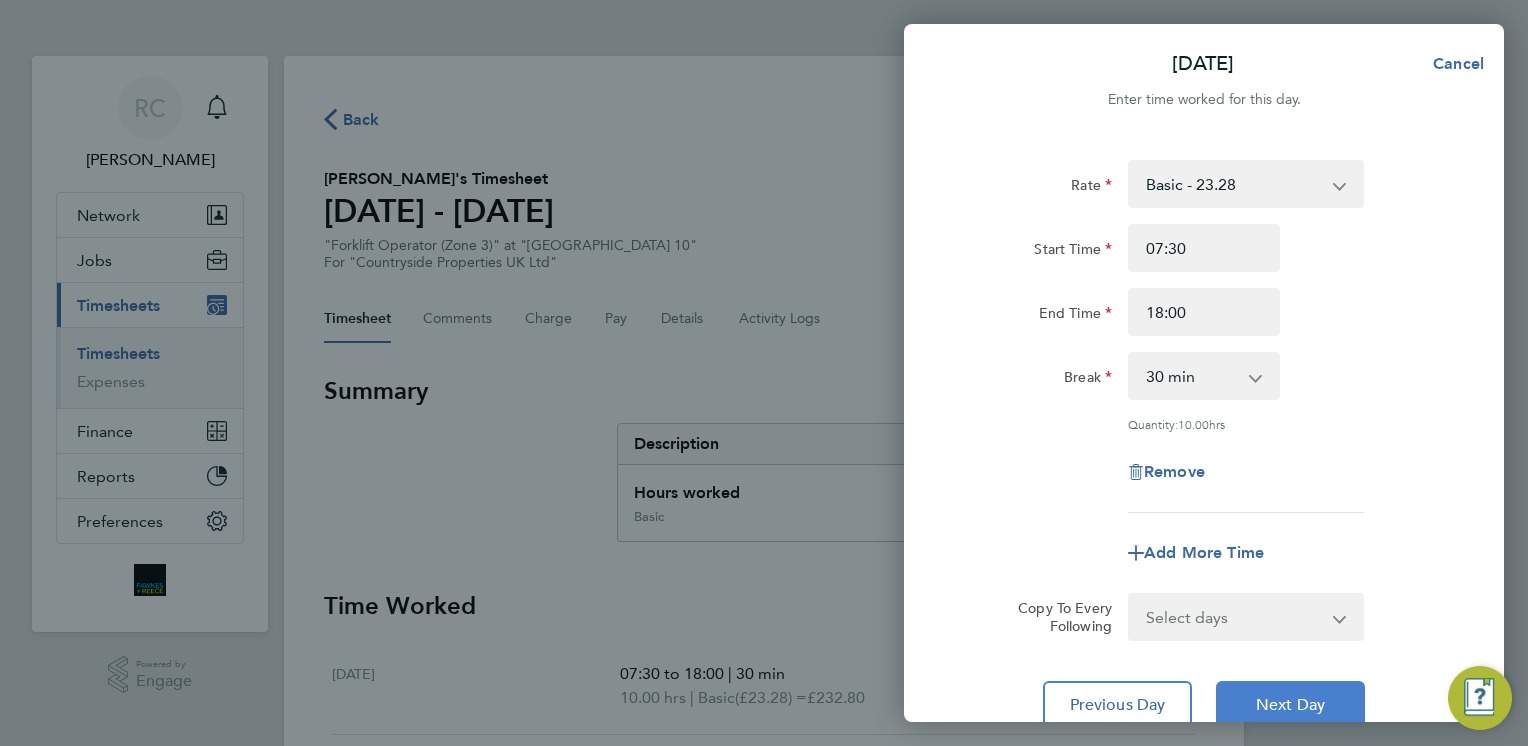 click on "Next Day" 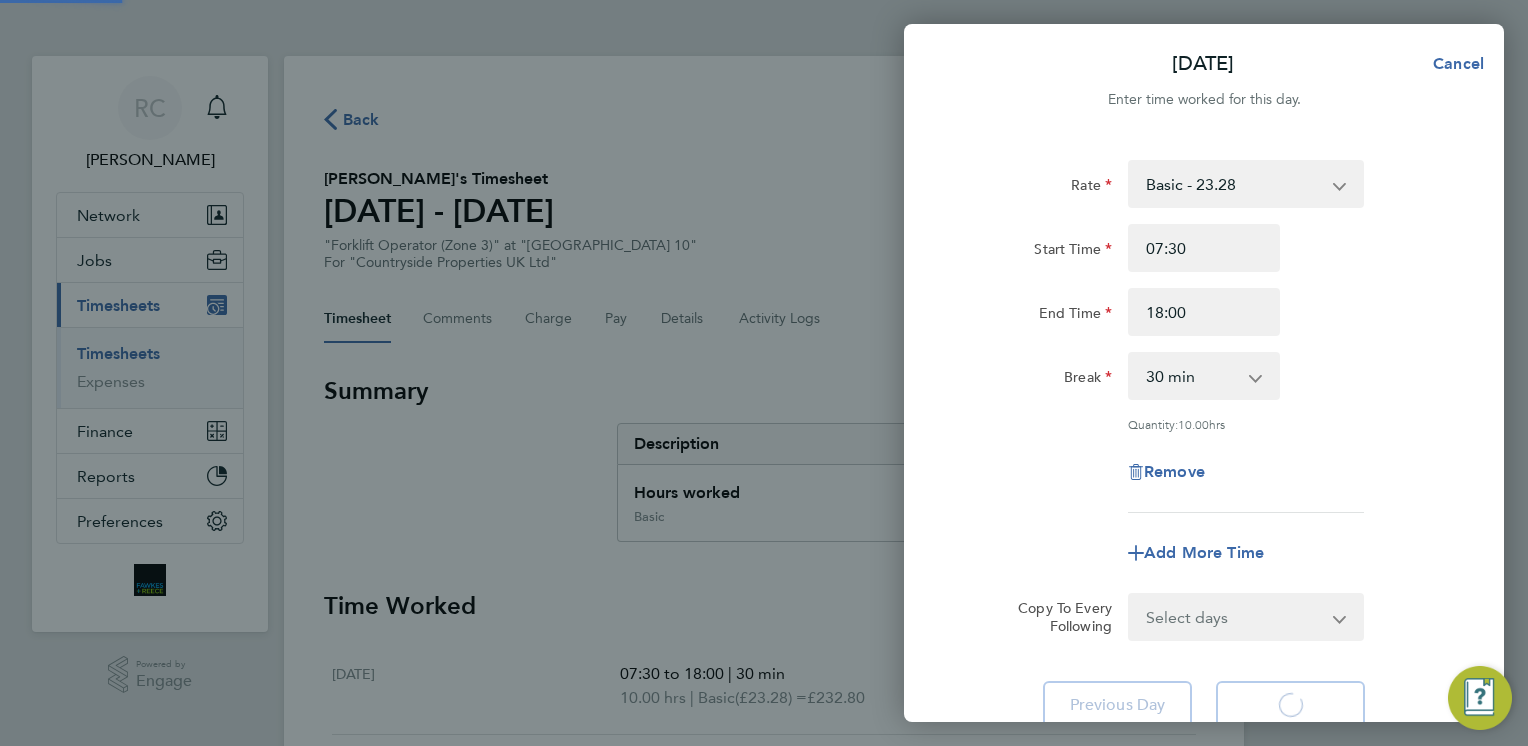 type 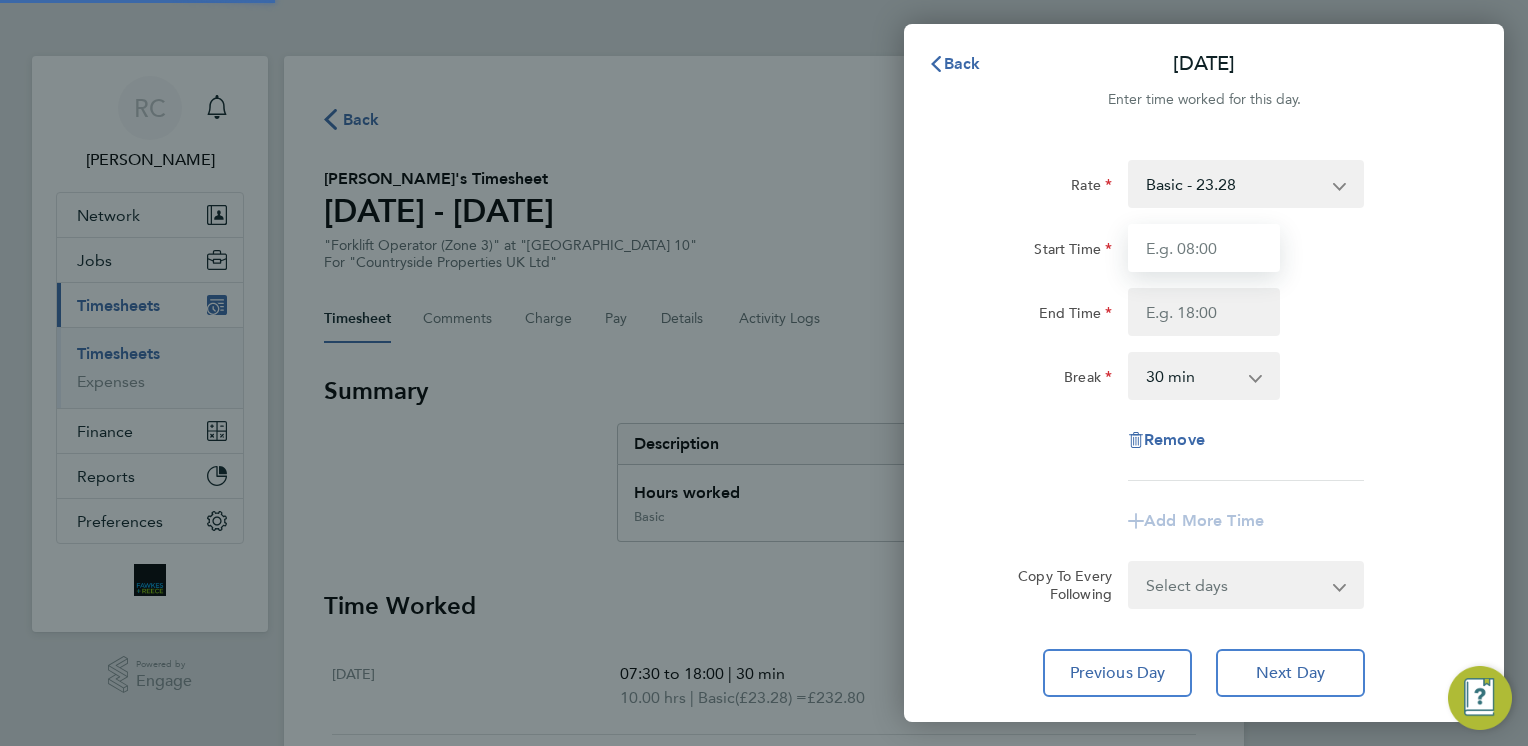 click on "Start Time" at bounding box center (1204, 248) 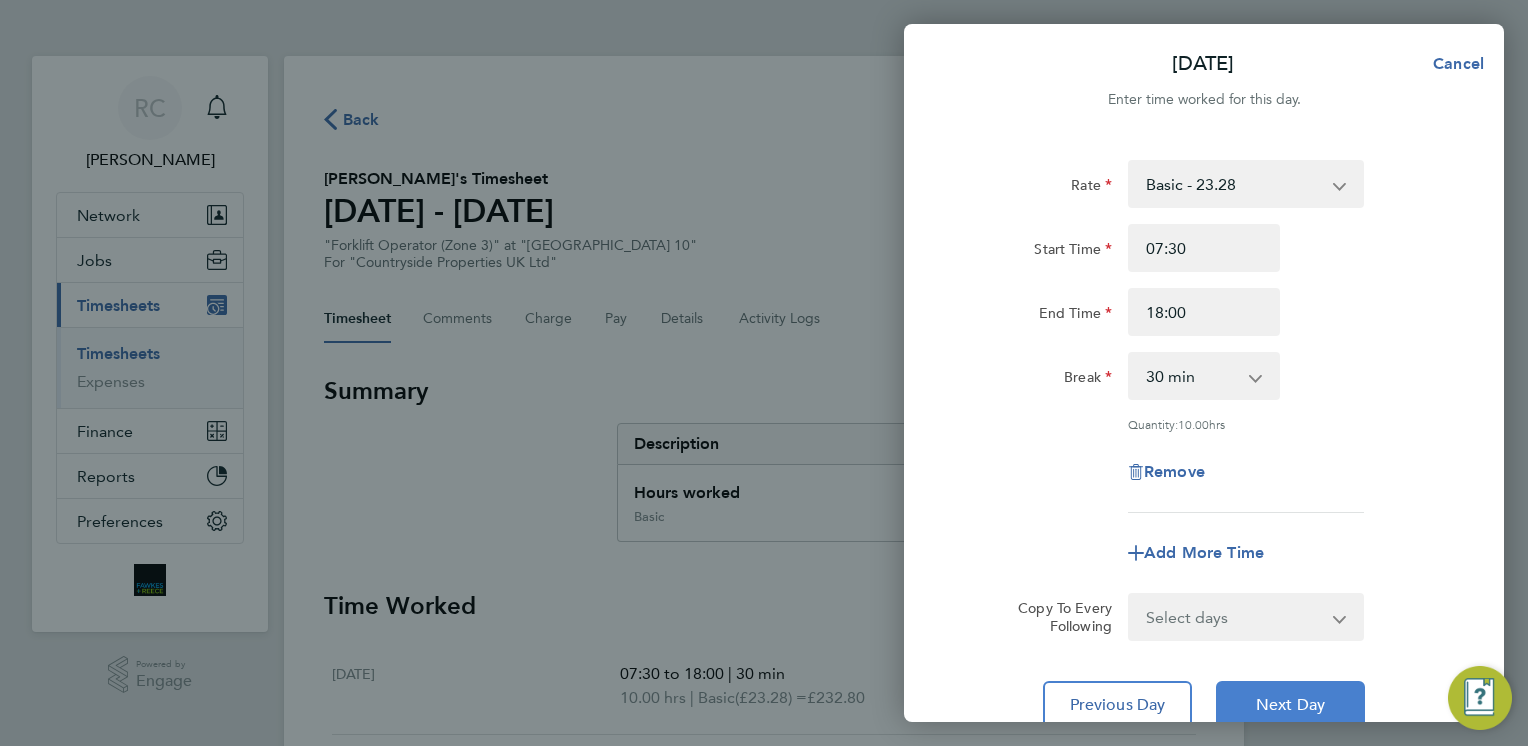 click on "Next Day" 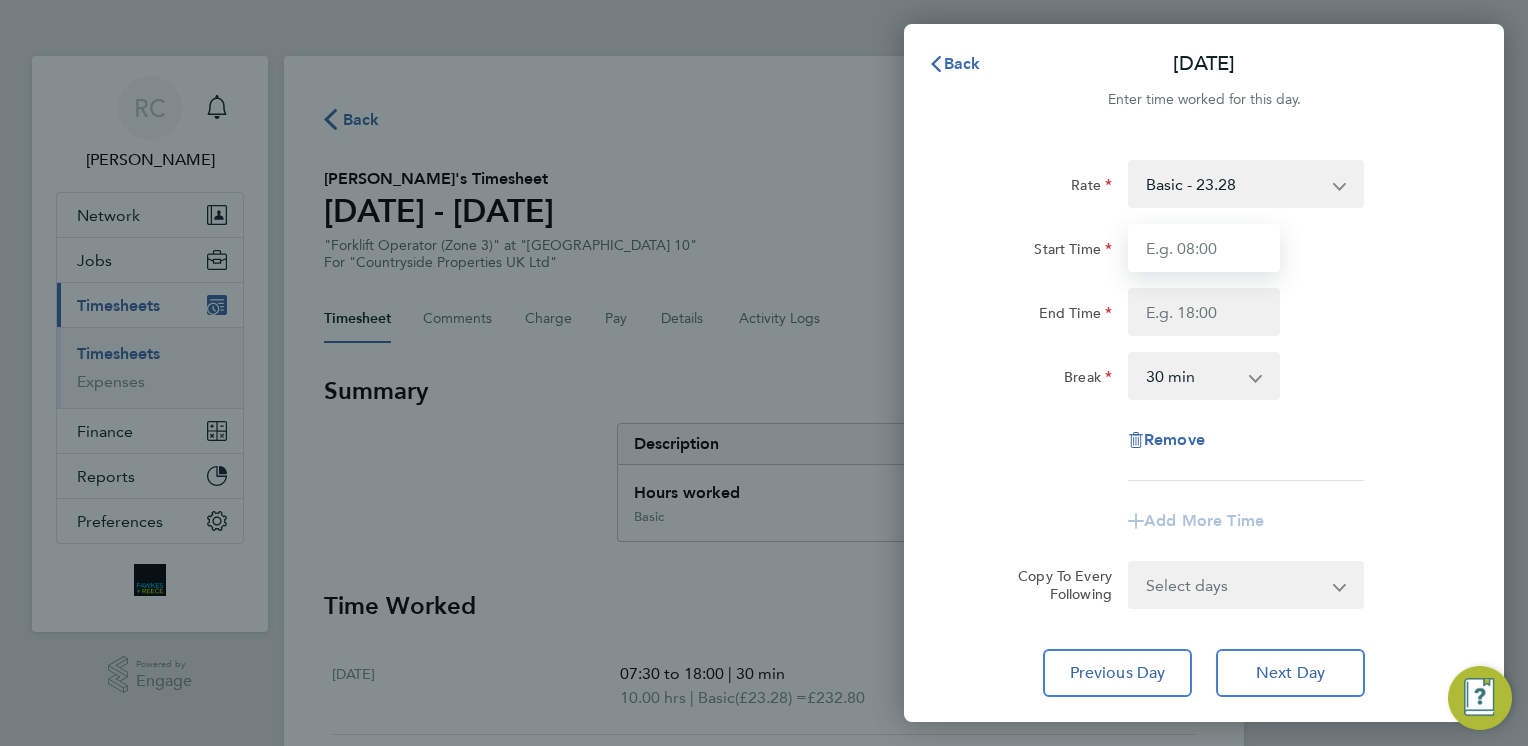 click on "Start Time" at bounding box center [1204, 248] 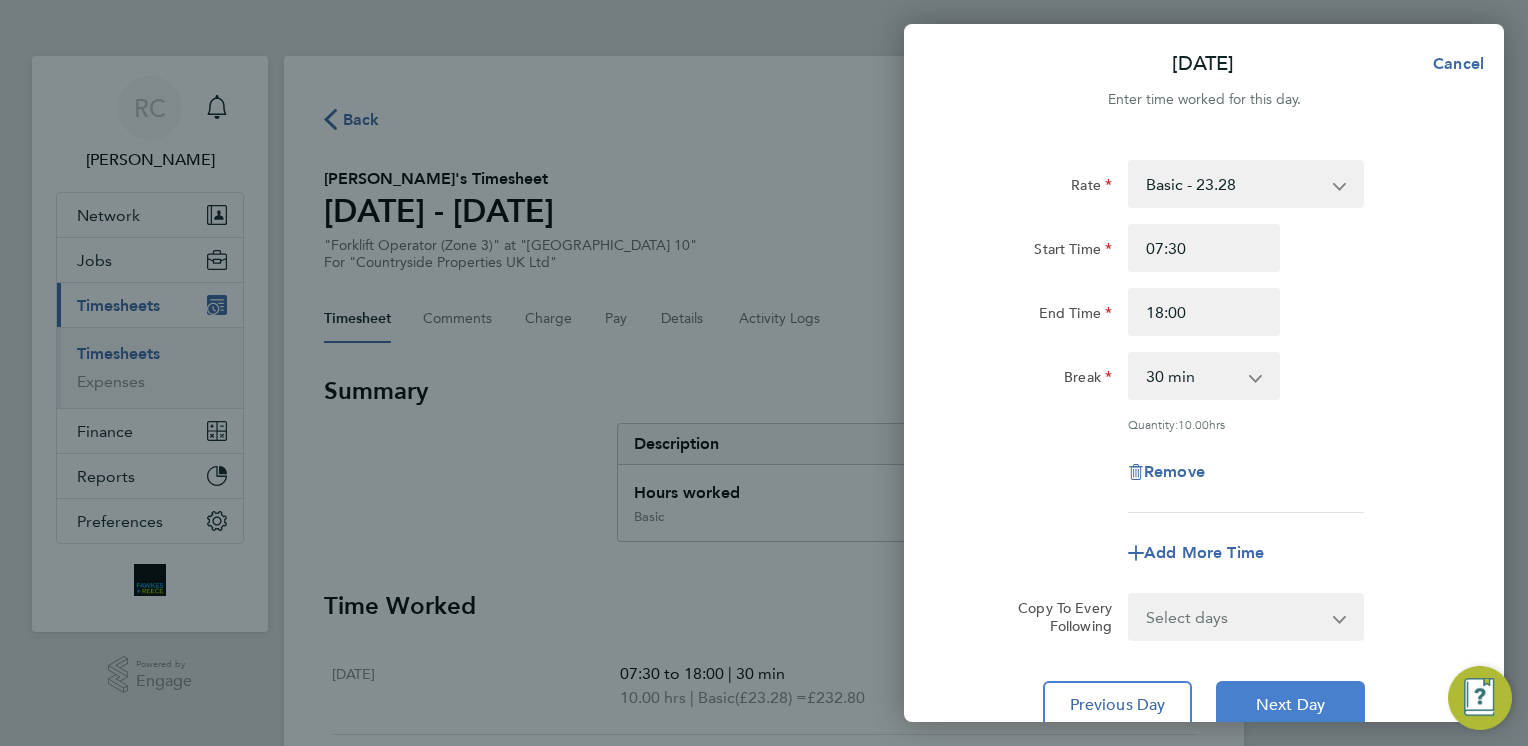 click on "Next Day" 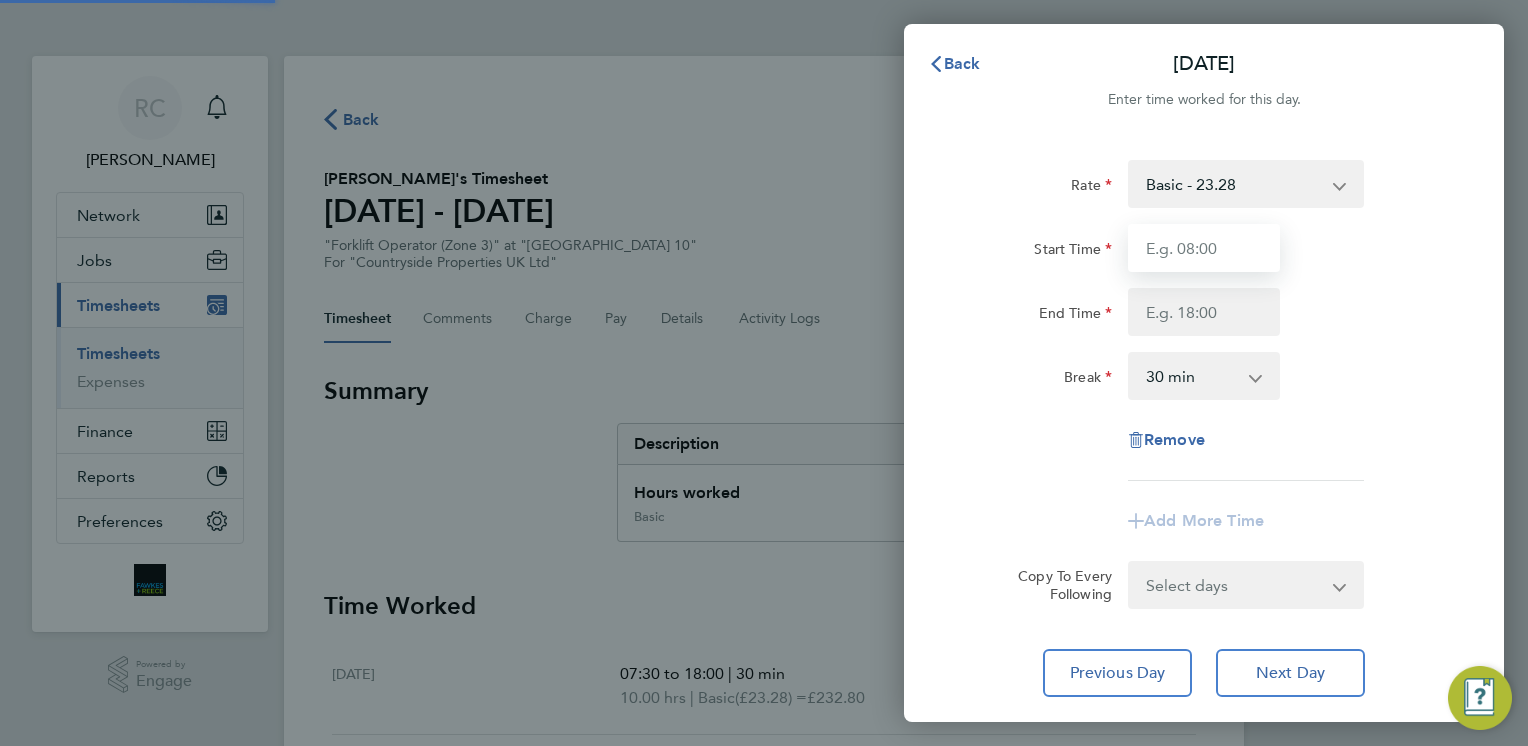 click on "Start Time" at bounding box center [1204, 248] 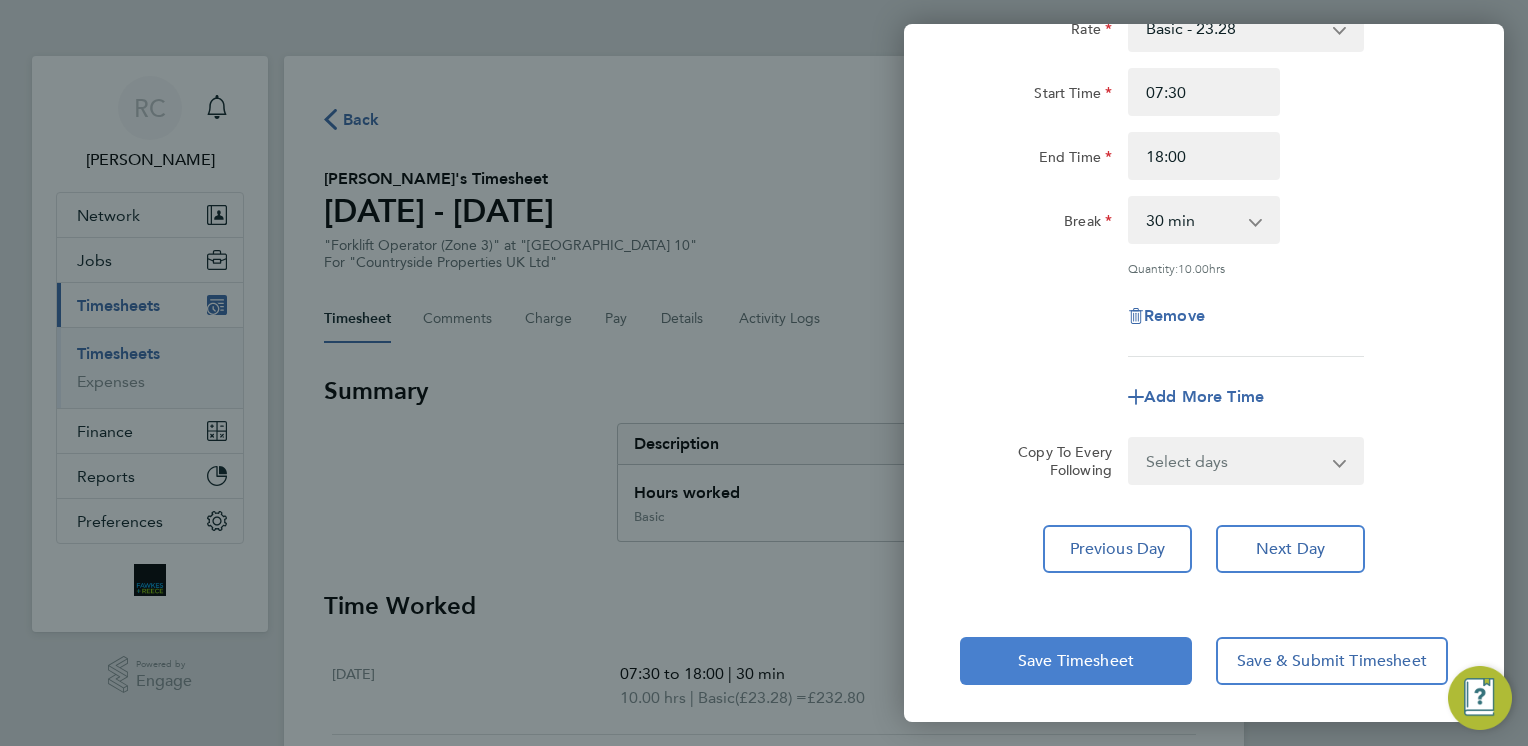 click on "Save Timesheet" 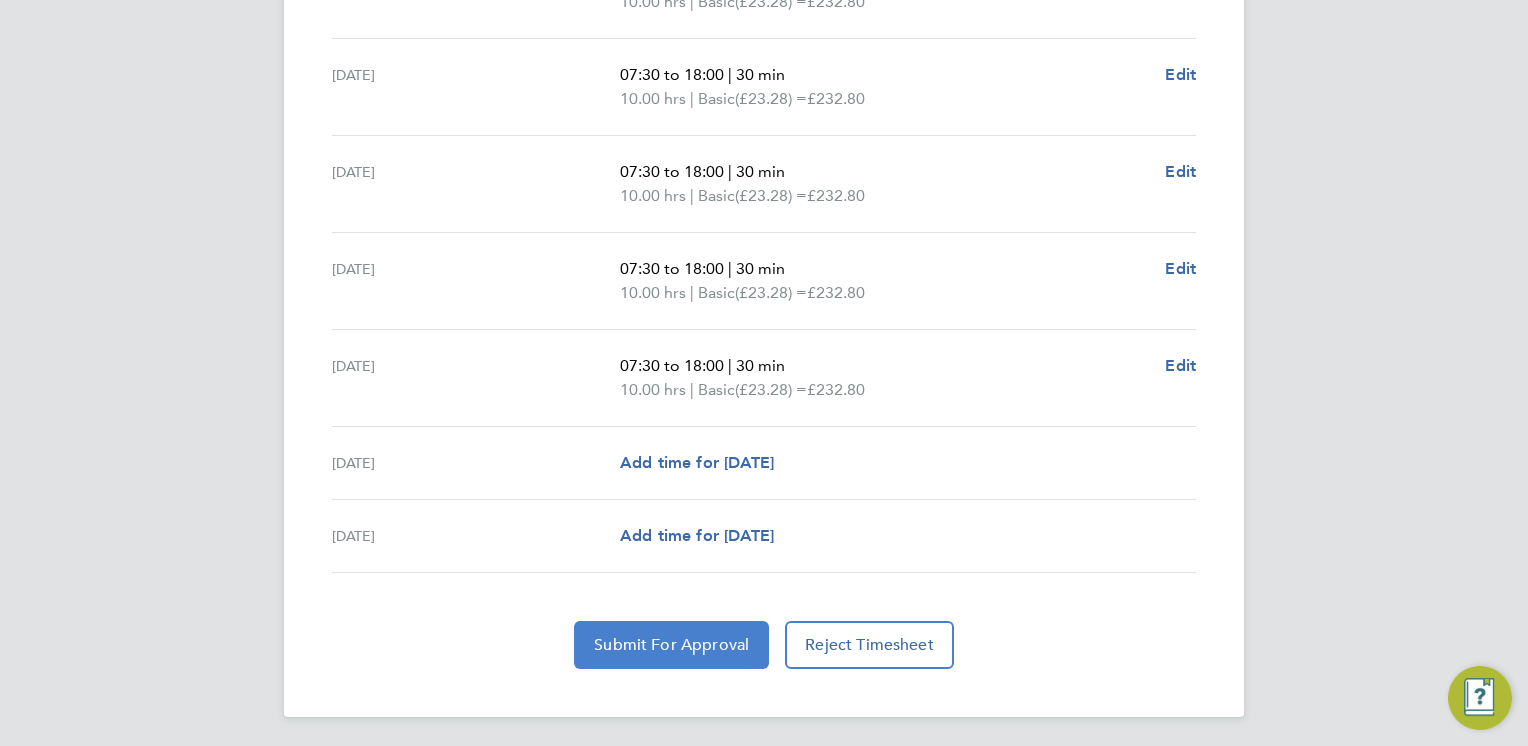 click on "Submit For Approval" 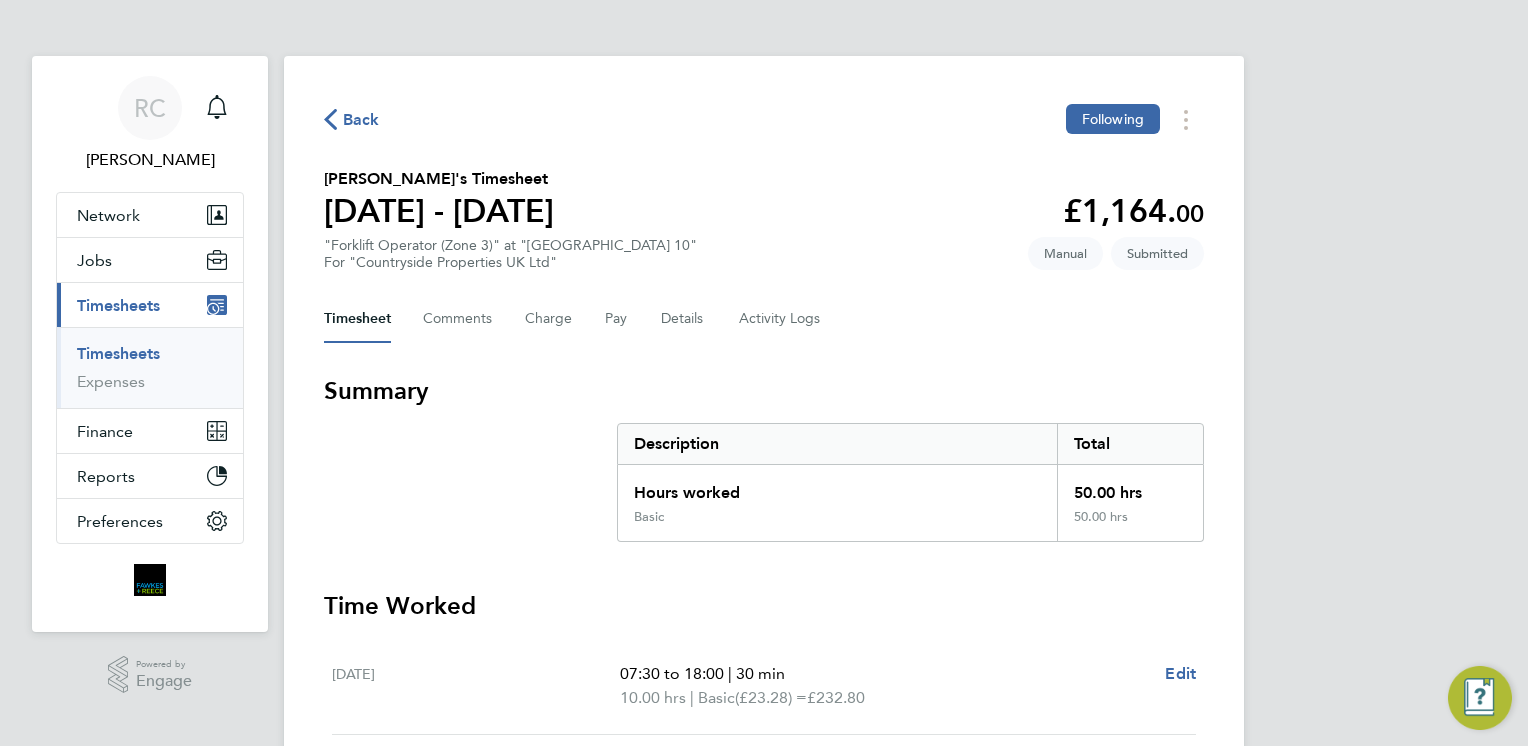 click on "Back" 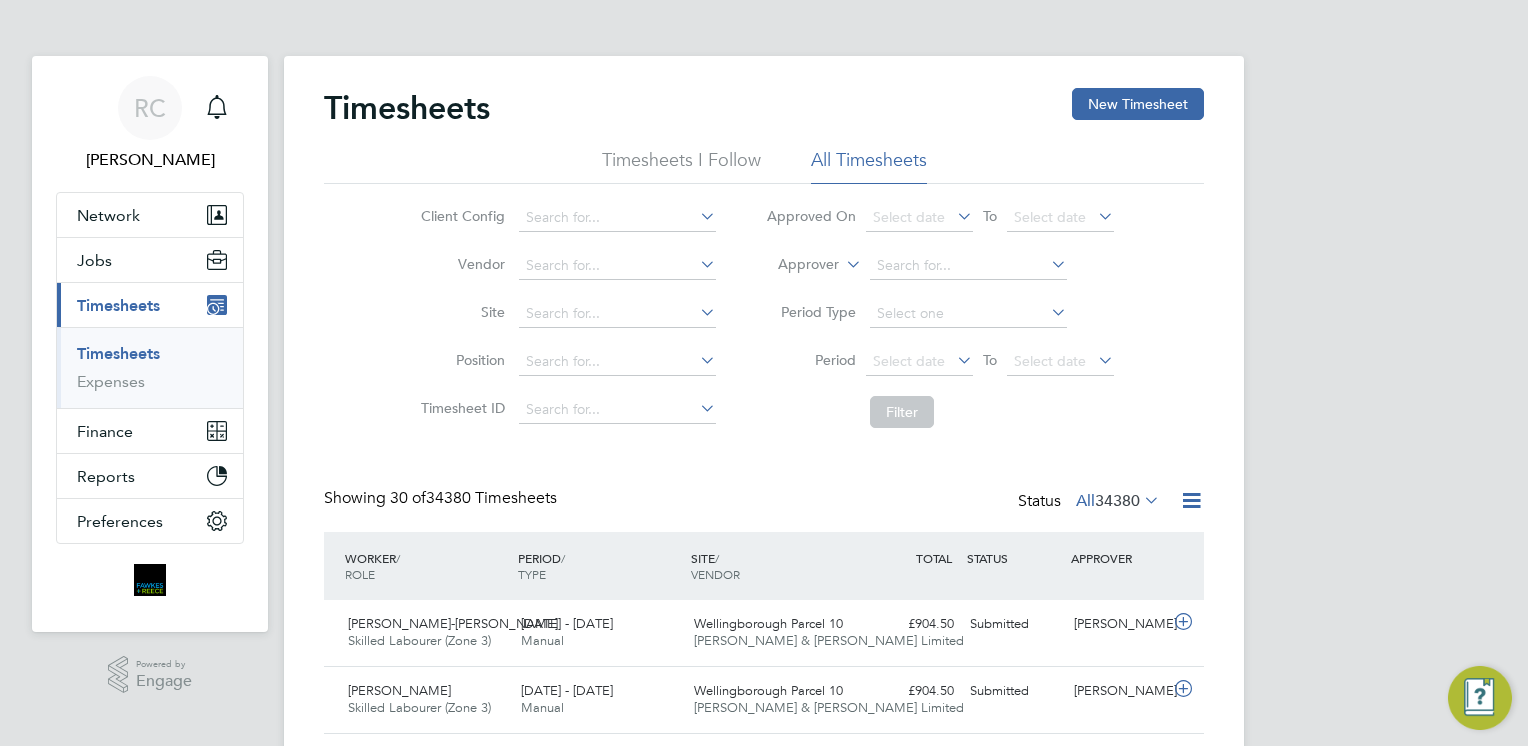 click on "Timesheets" at bounding box center [118, 353] 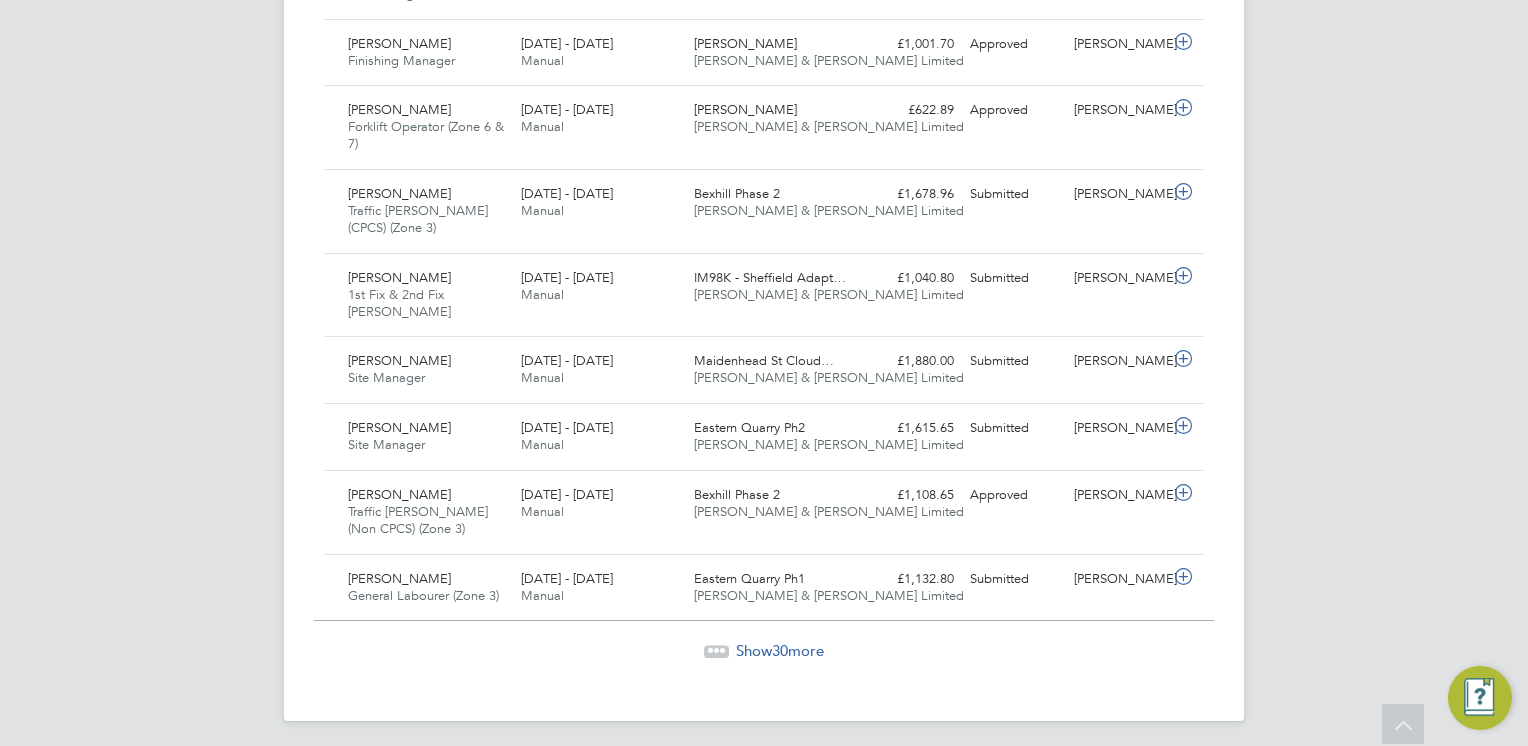click on "Show  30  more" 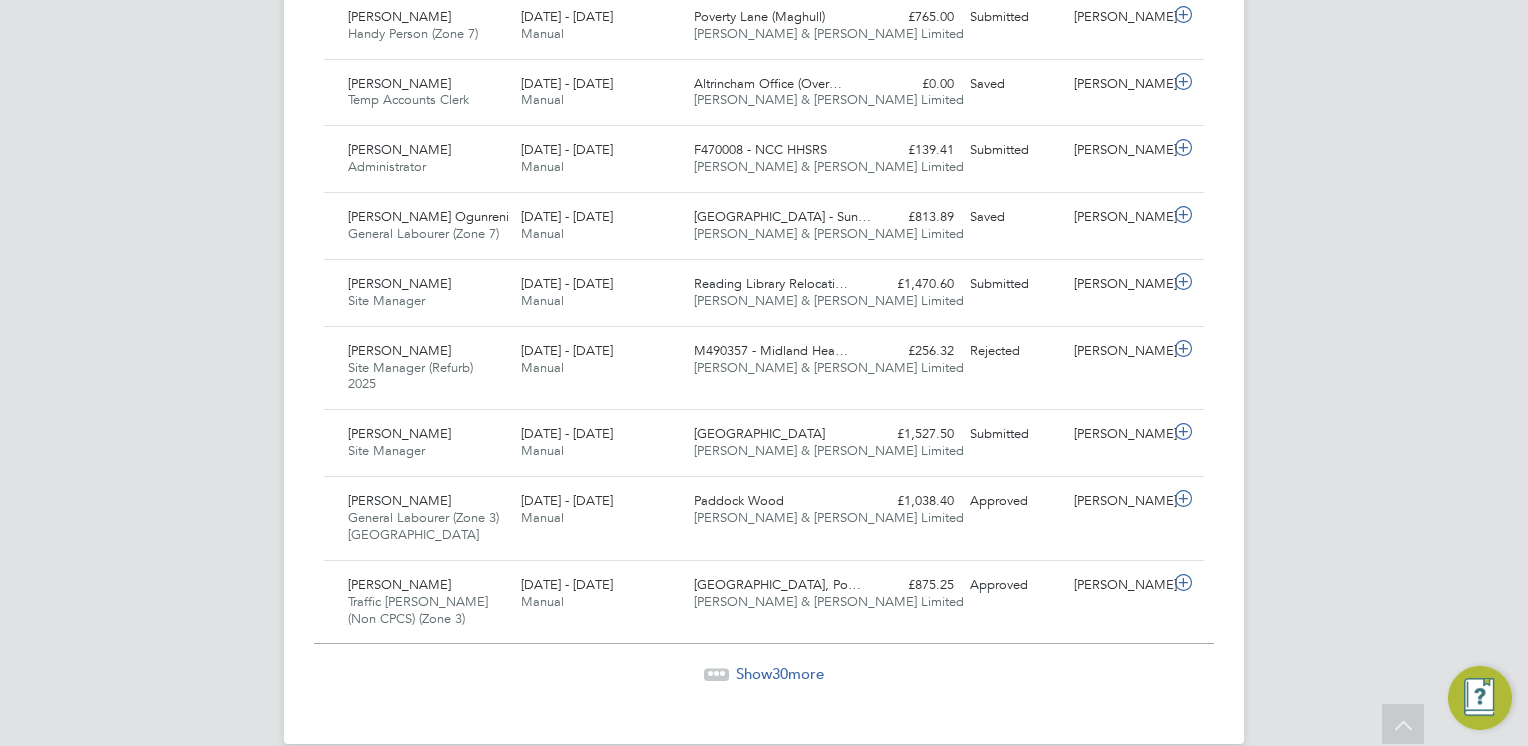 click on "Show  30  more" 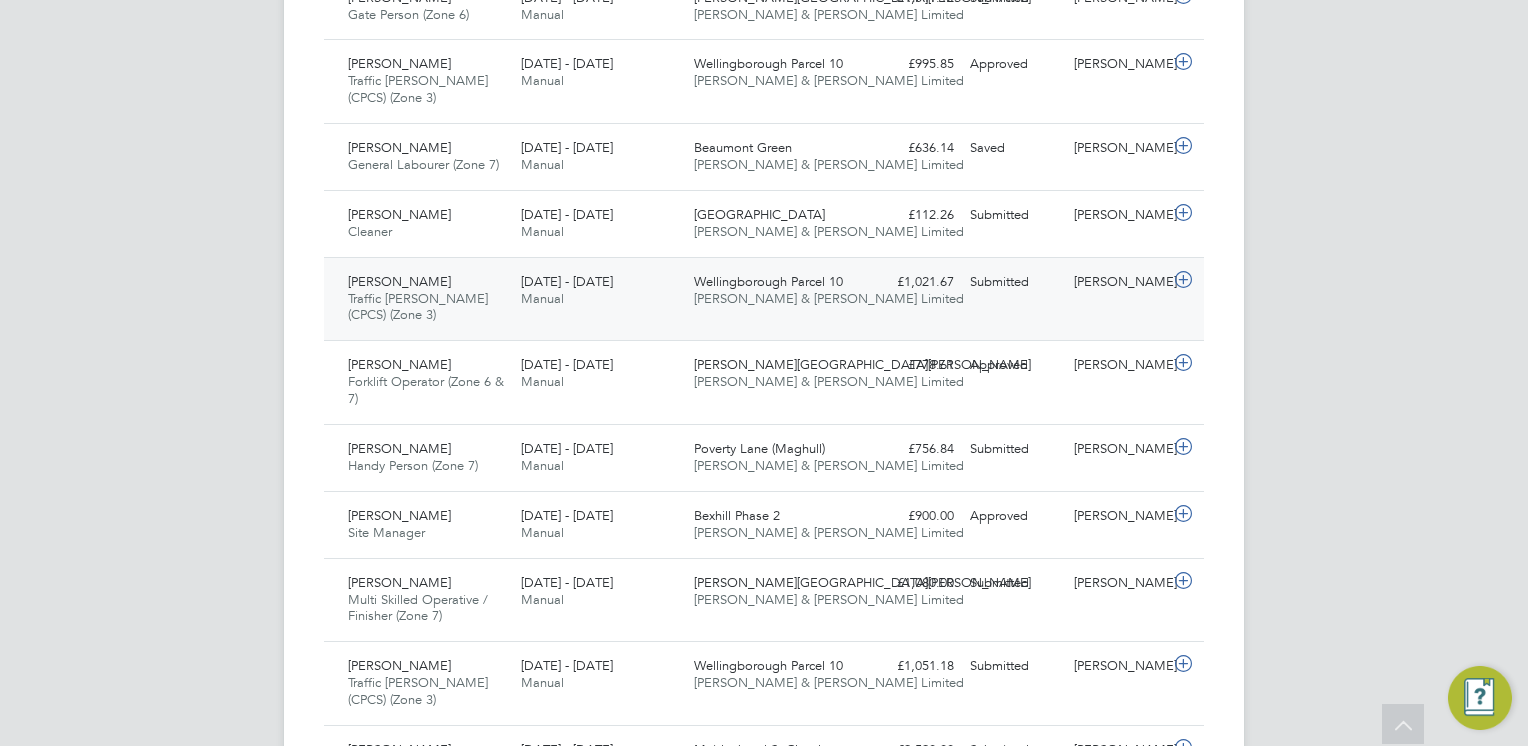 click on "[DATE] - [DATE] Manual" 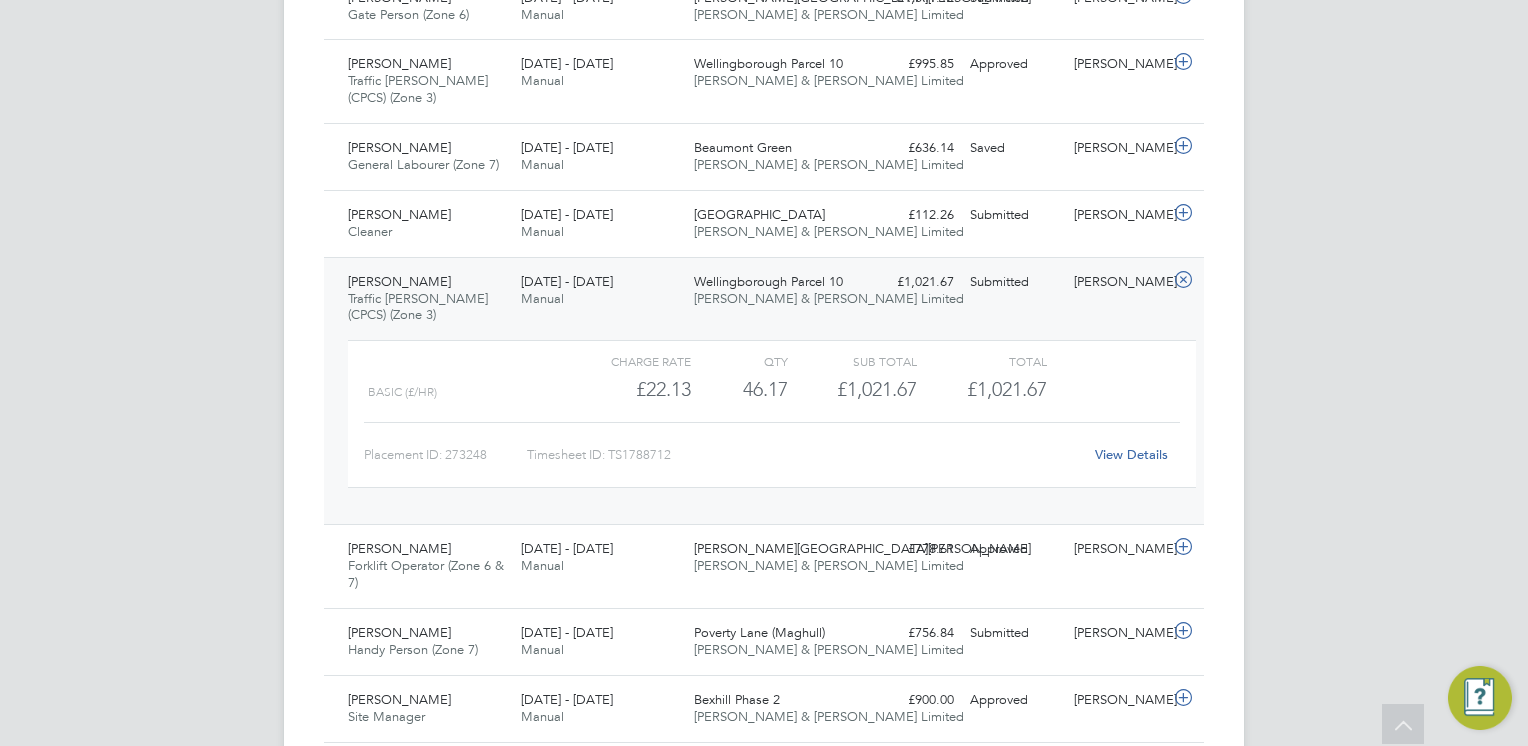 click on "[DATE] - [DATE] Manual" 